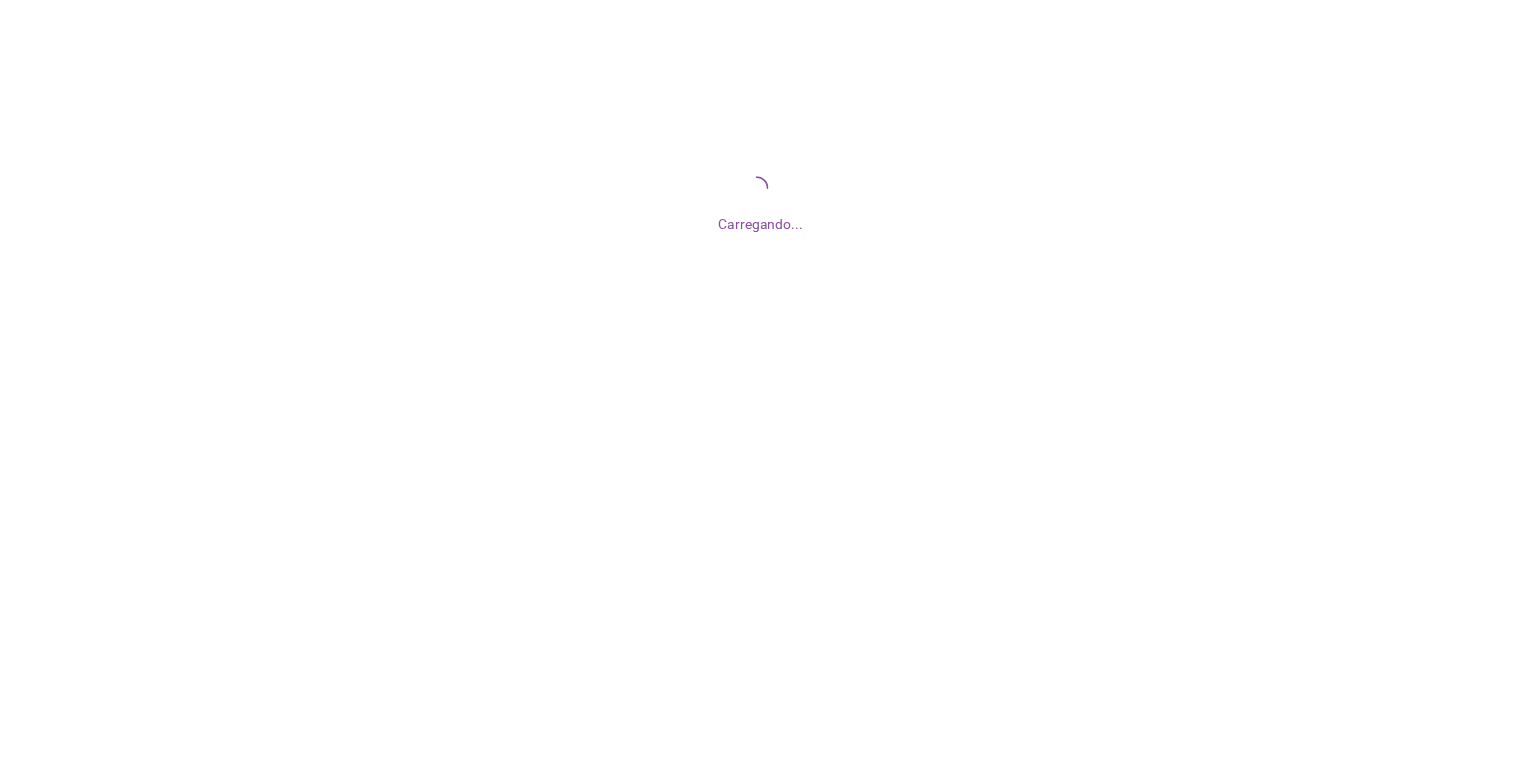 scroll, scrollTop: 0, scrollLeft: 0, axis: both 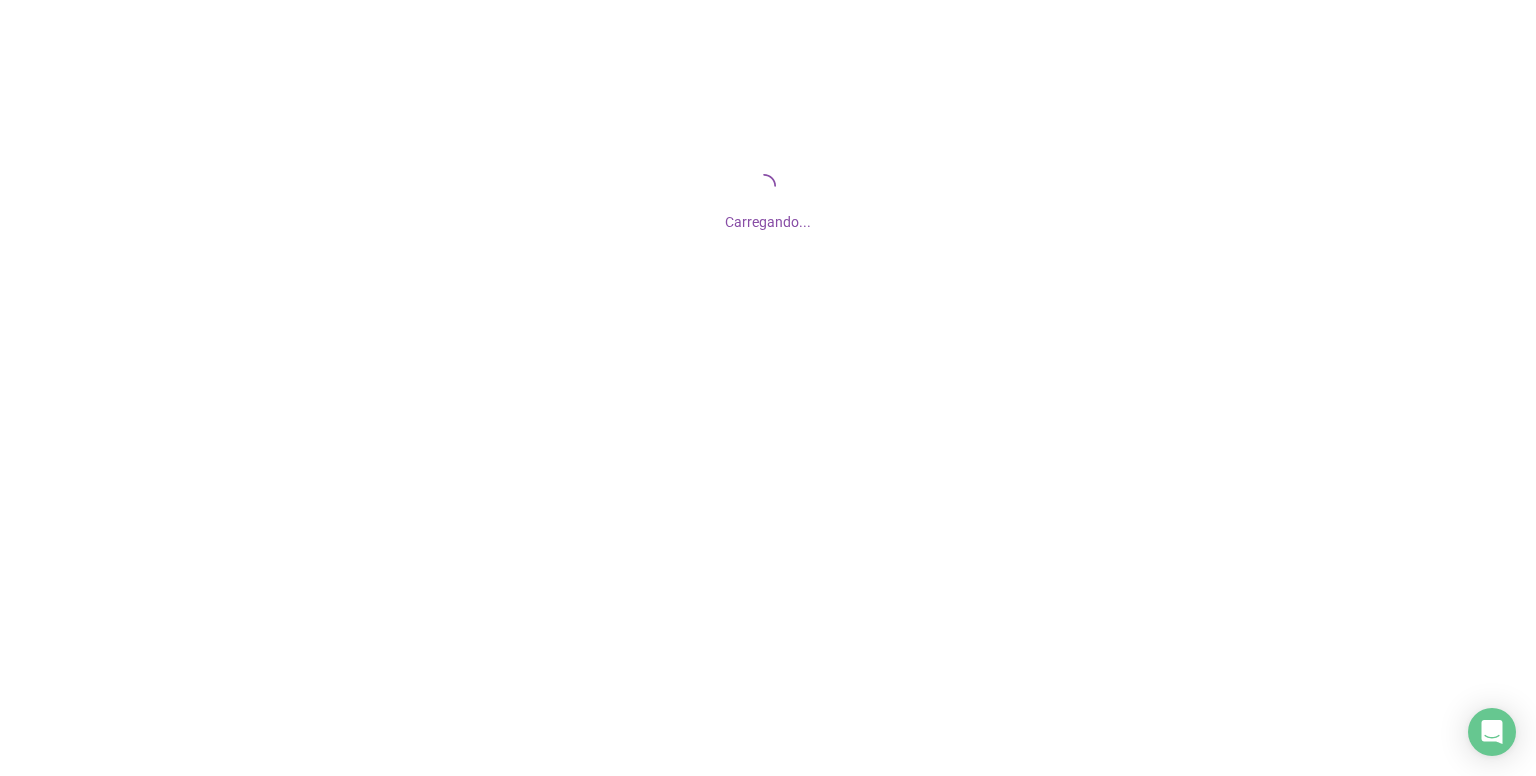 click on "Carregando..." at bounding box center (768, 216) 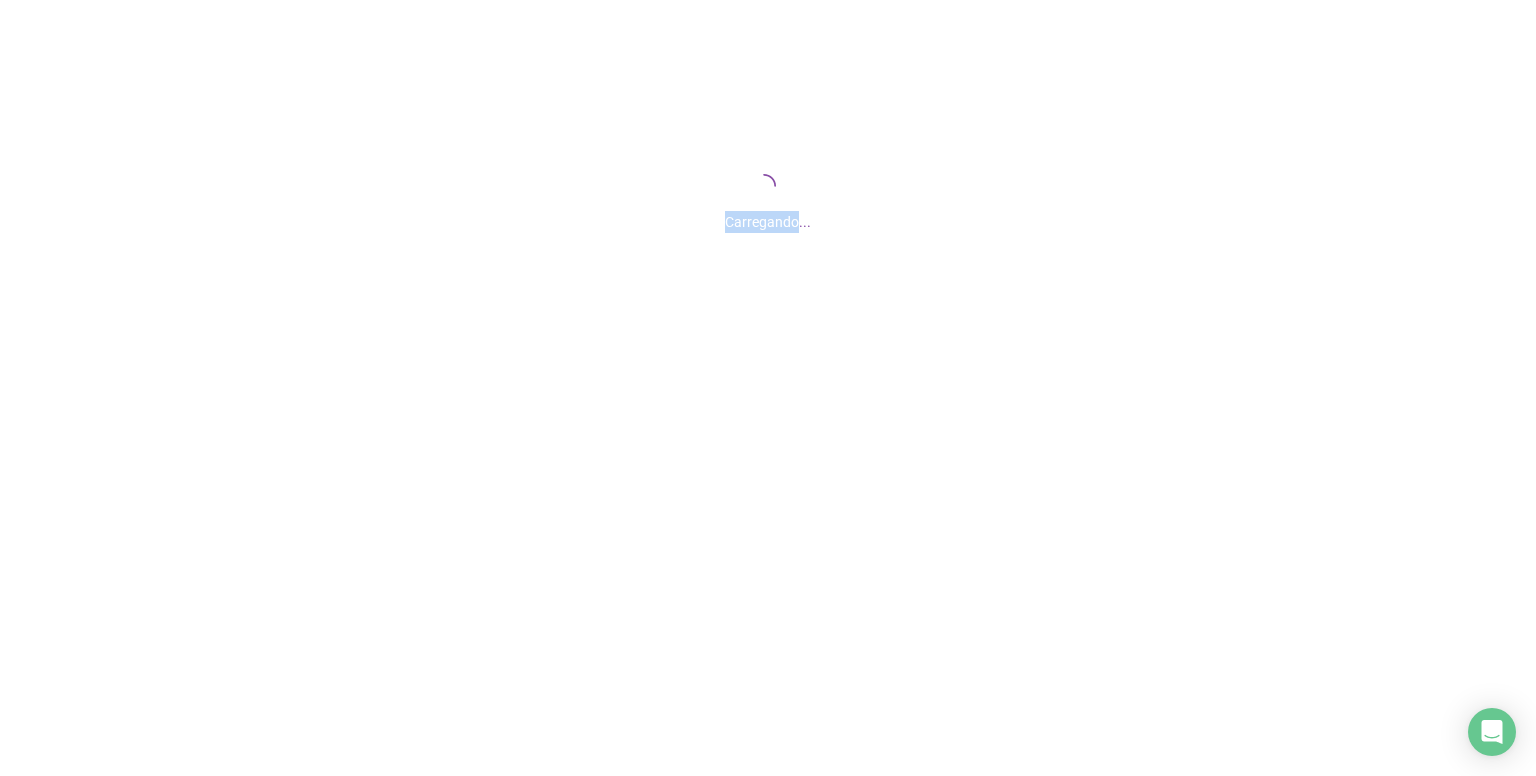 click on "Carregando..." at bounding box center (768, 216) 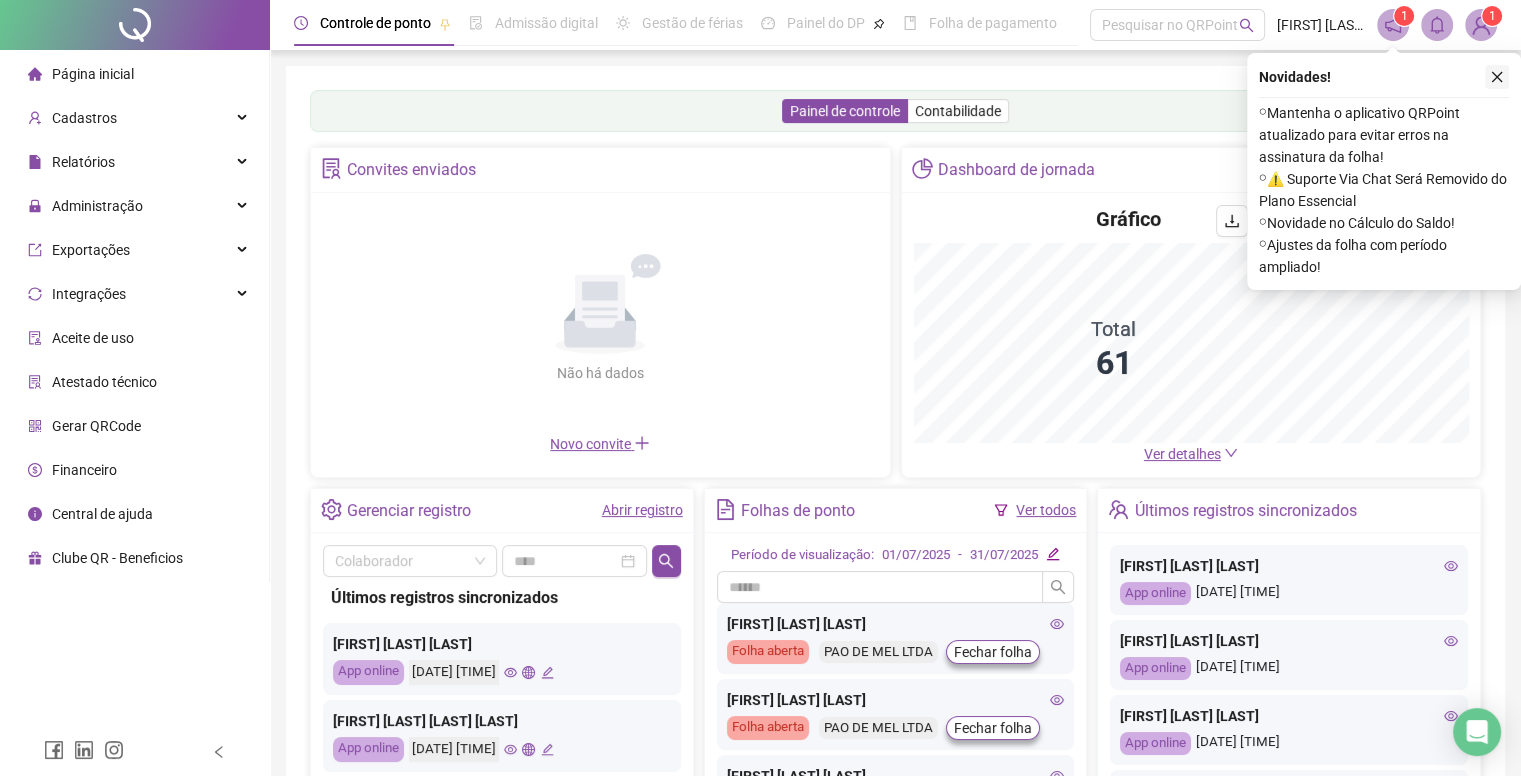 click at bounding box center (1497, 77) 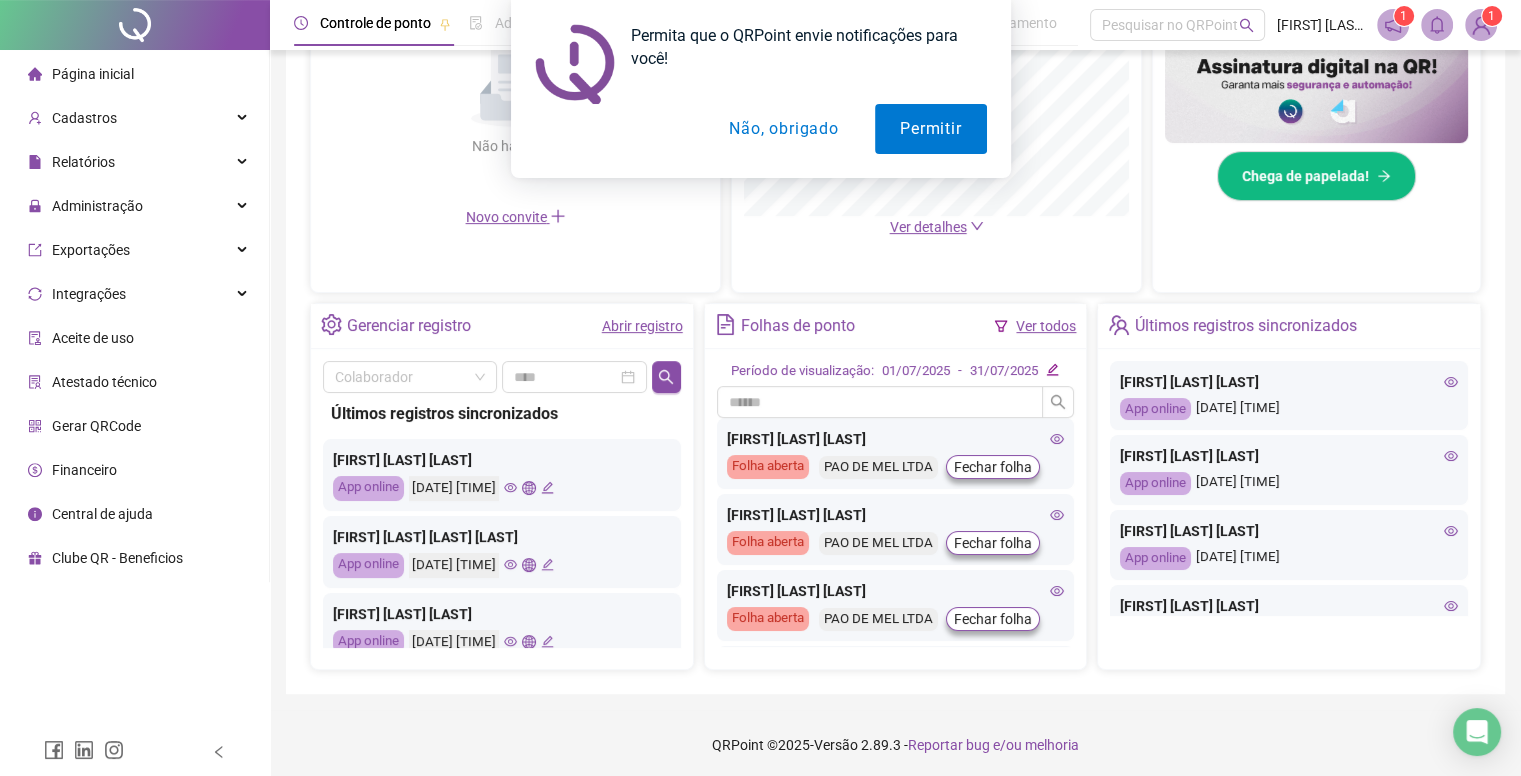 scroll, scrollTop: 524, scrollLeft: 0, axis: vertical 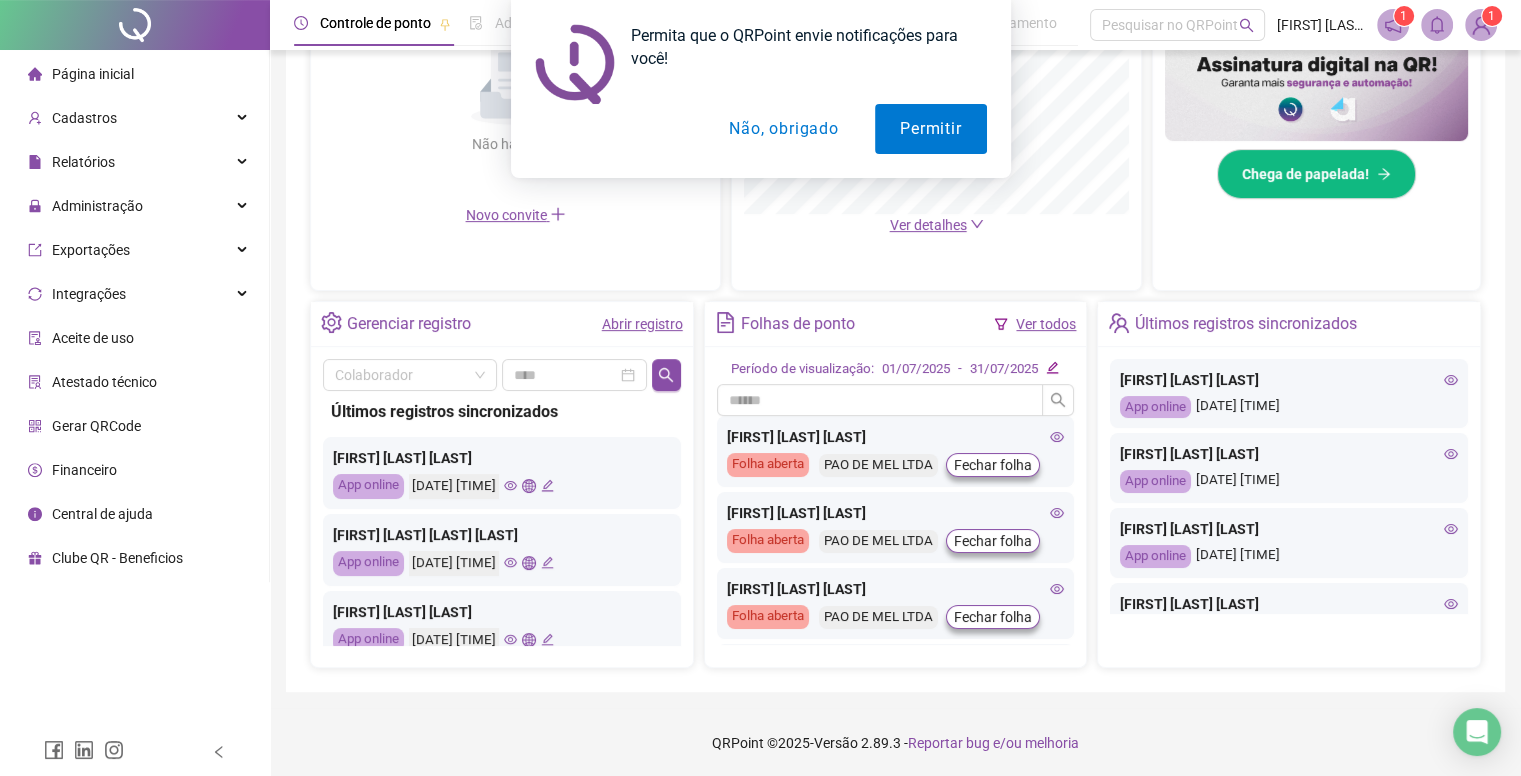 click on "Não, obrigado" at bounding box center (783, 129) 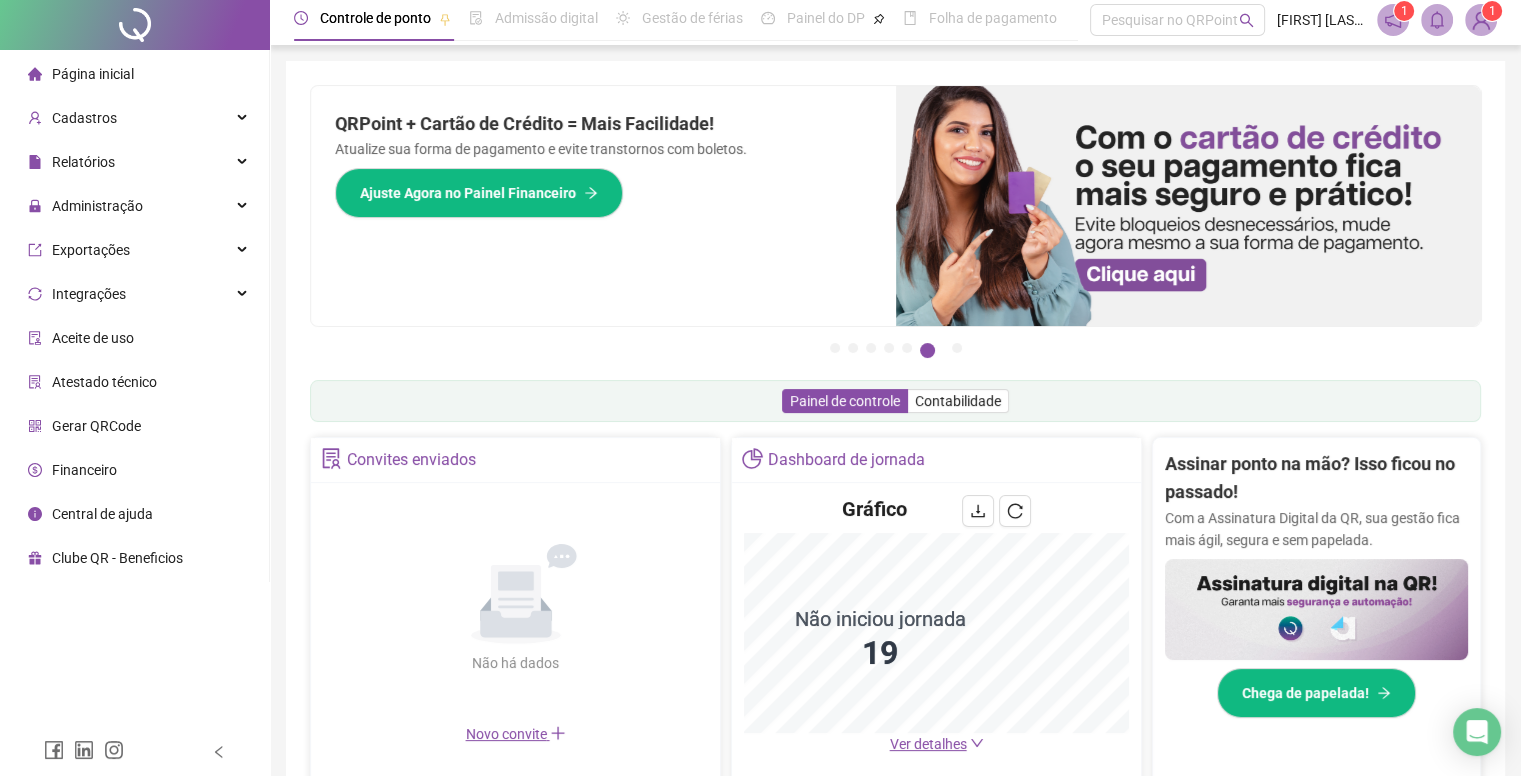 scroll, scrollTop: 0, scrollLeft: 0, axis: both 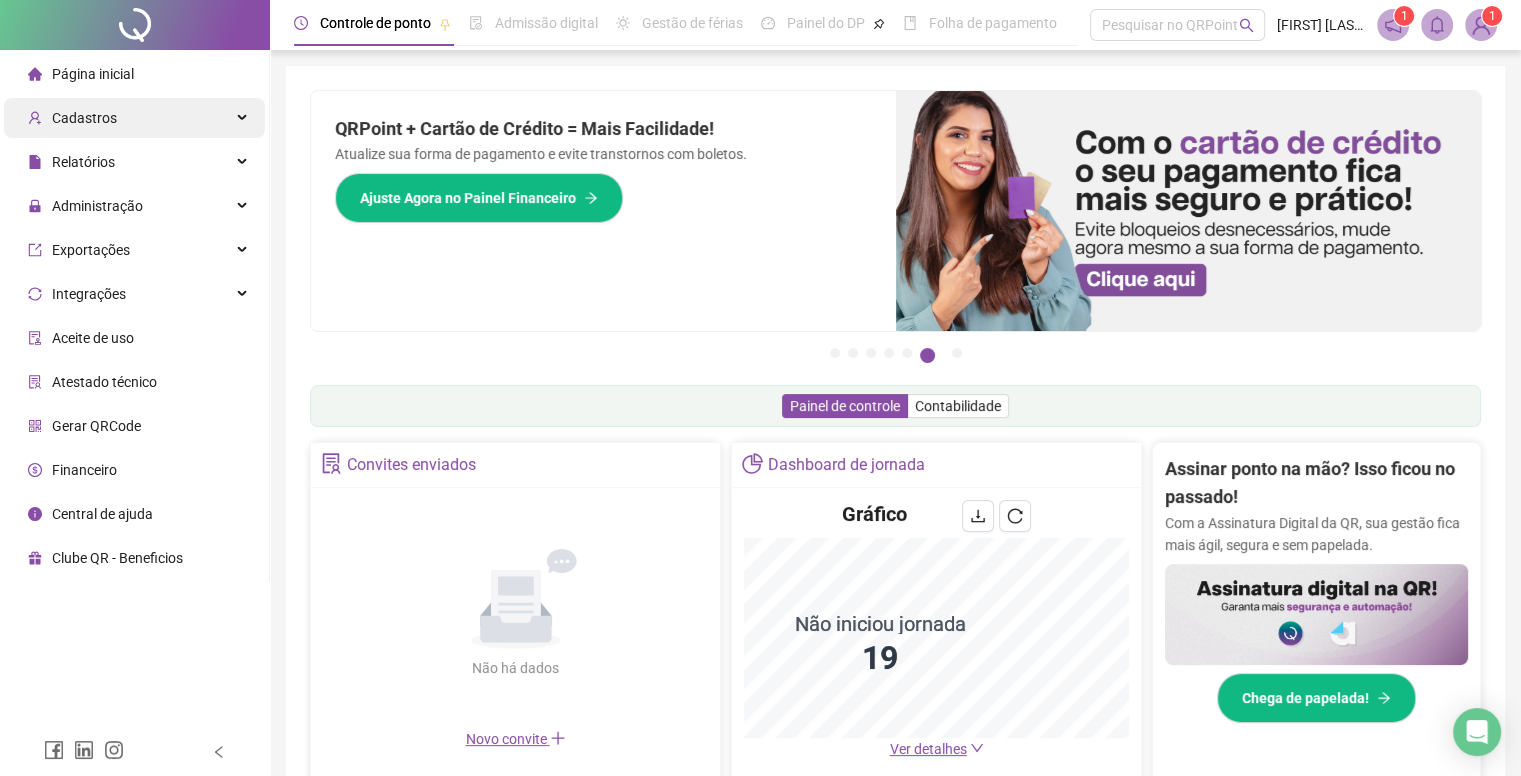 click on "Cadastros" at bounding box center (84, 118) 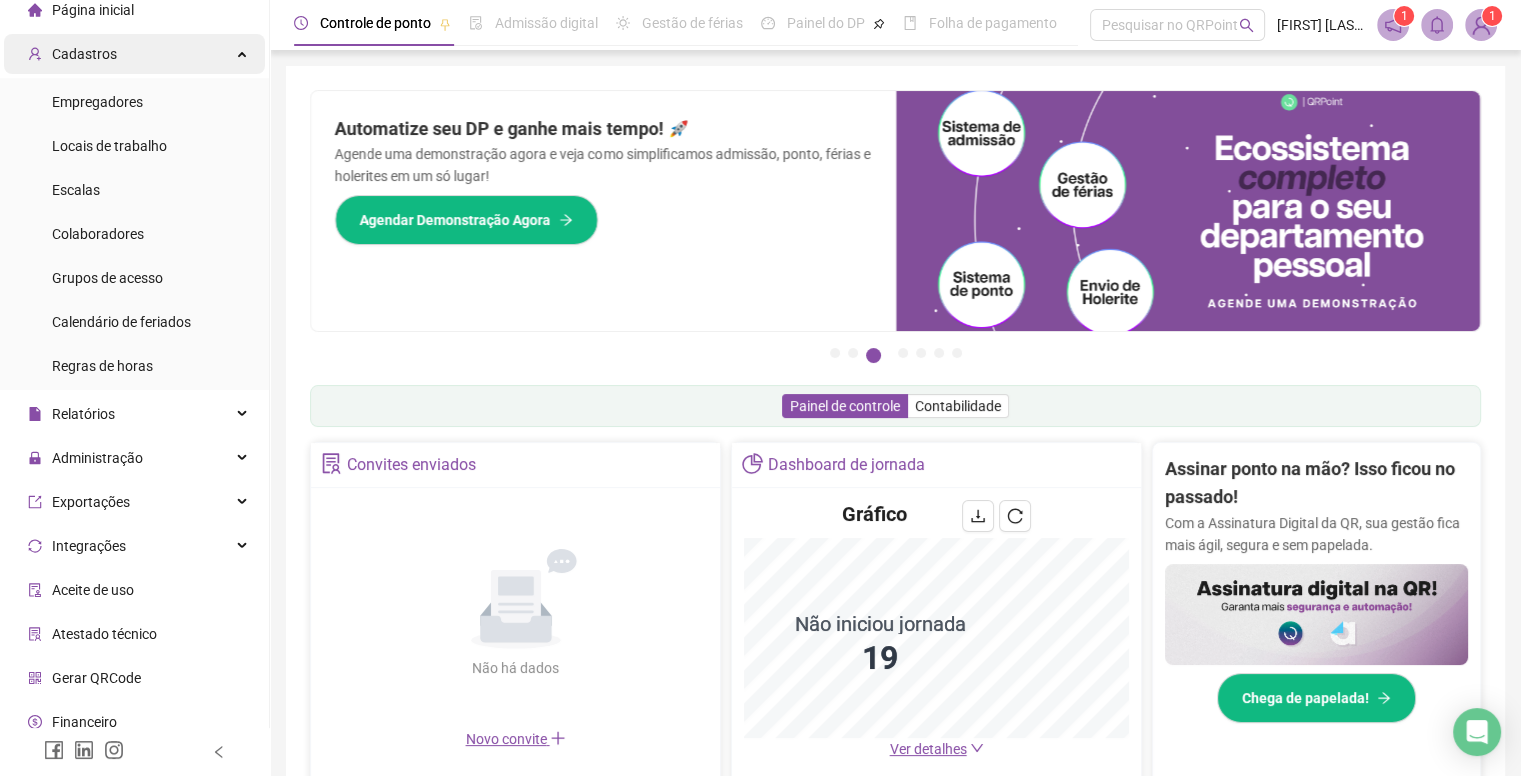 scroll, scrollTop: 122, scrollLeft: 0, axis: vertical 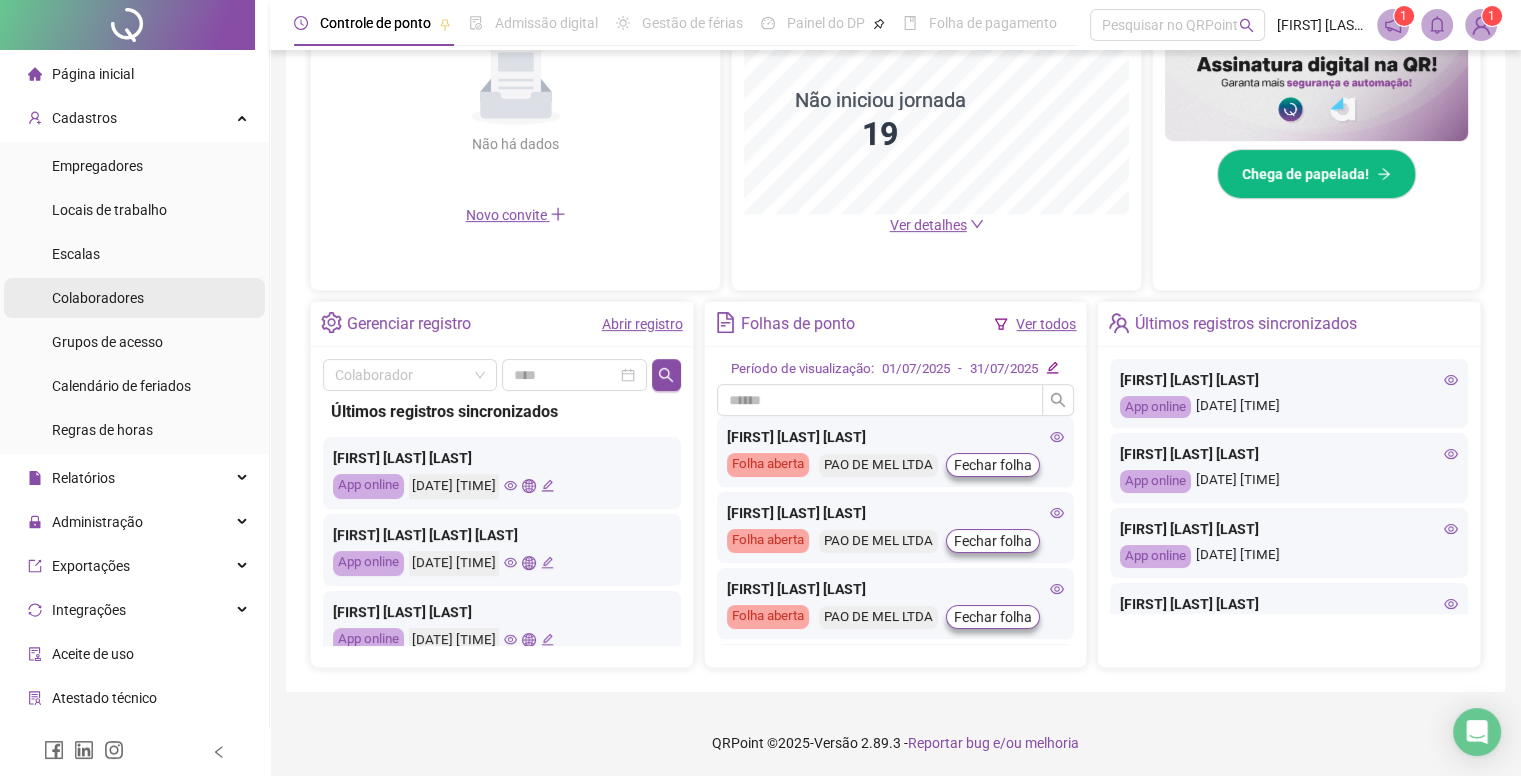 click on "Colaboradores" at bounding box center (134, 298) 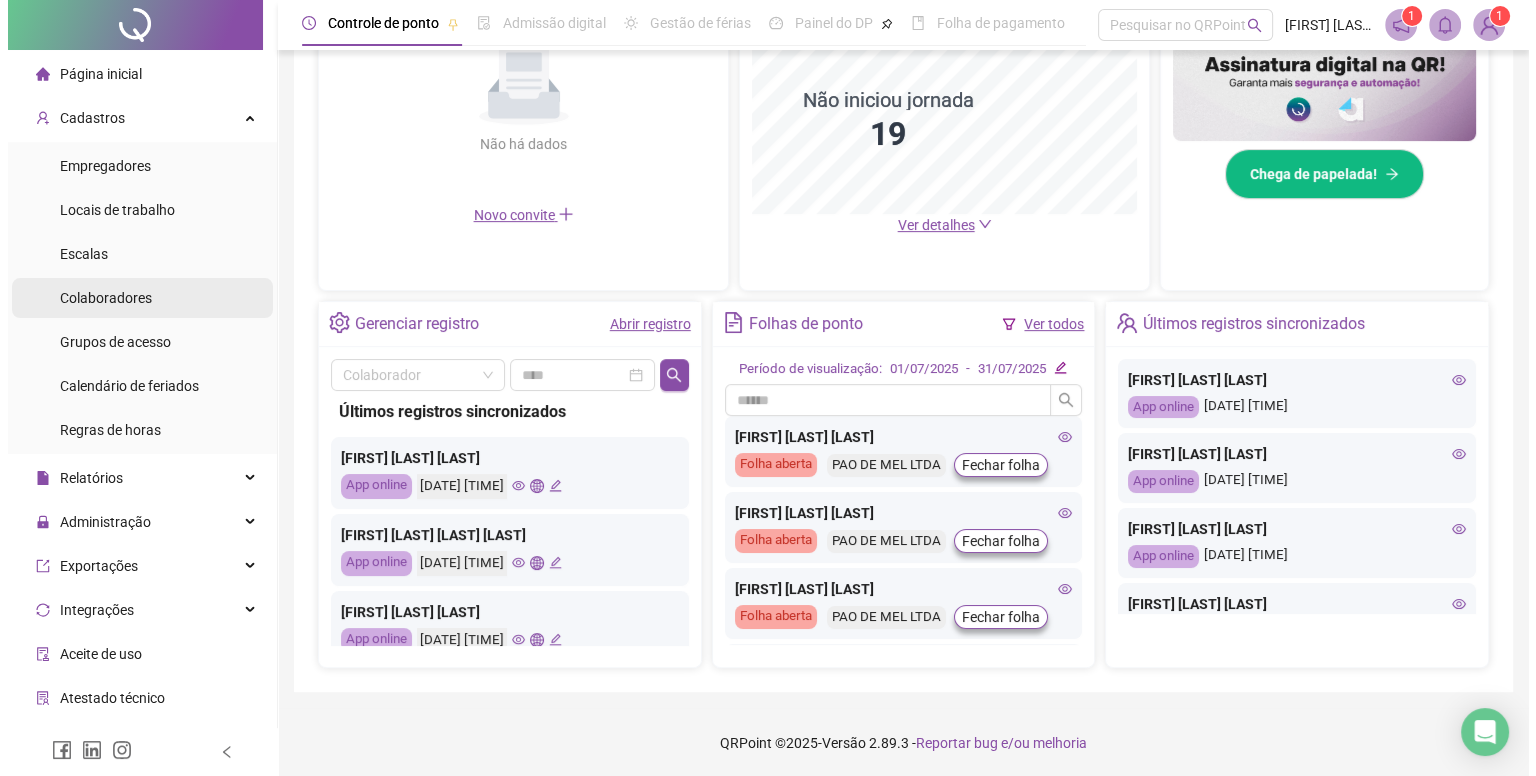 scroll, scrollTop: 0, scrollLeft: 0, axis: both 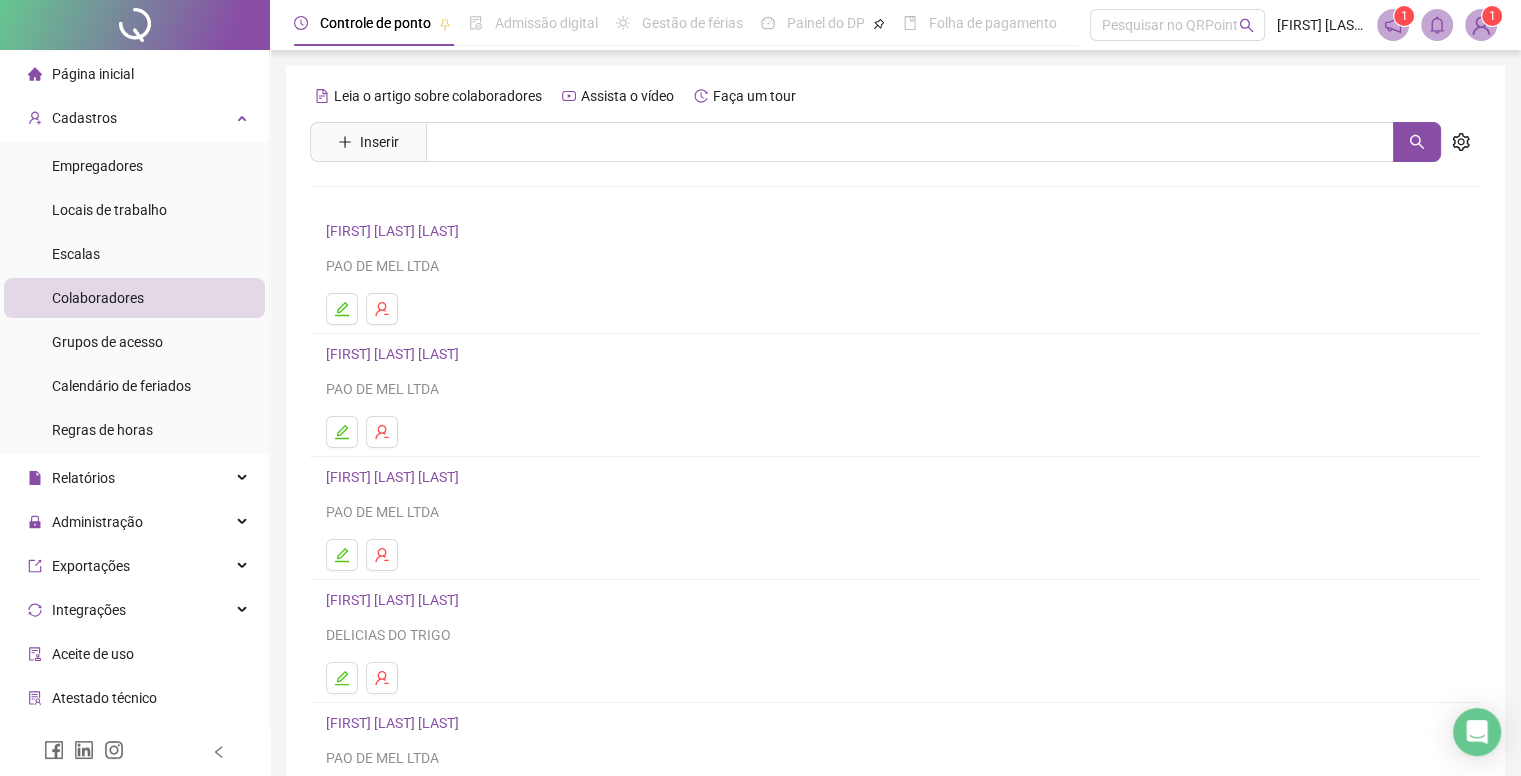 click on "Cadastros Empregadores Locais de trabalho Escalas Colaboradores Grupos de acesso Calendário de feriados Regras de horas" at bounding box center [134, 276] 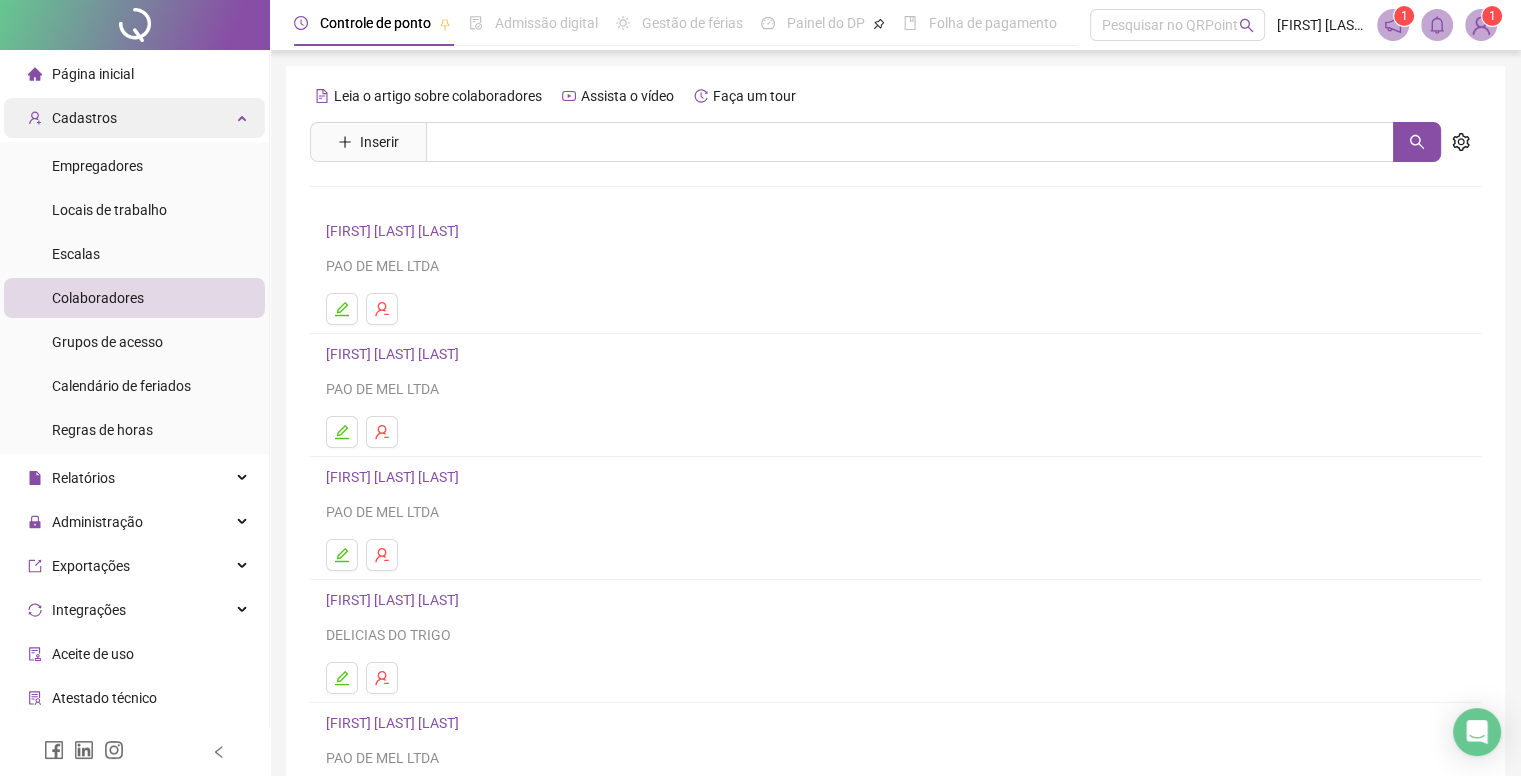 click on "Cadastros" at bounding box center [134, 118] 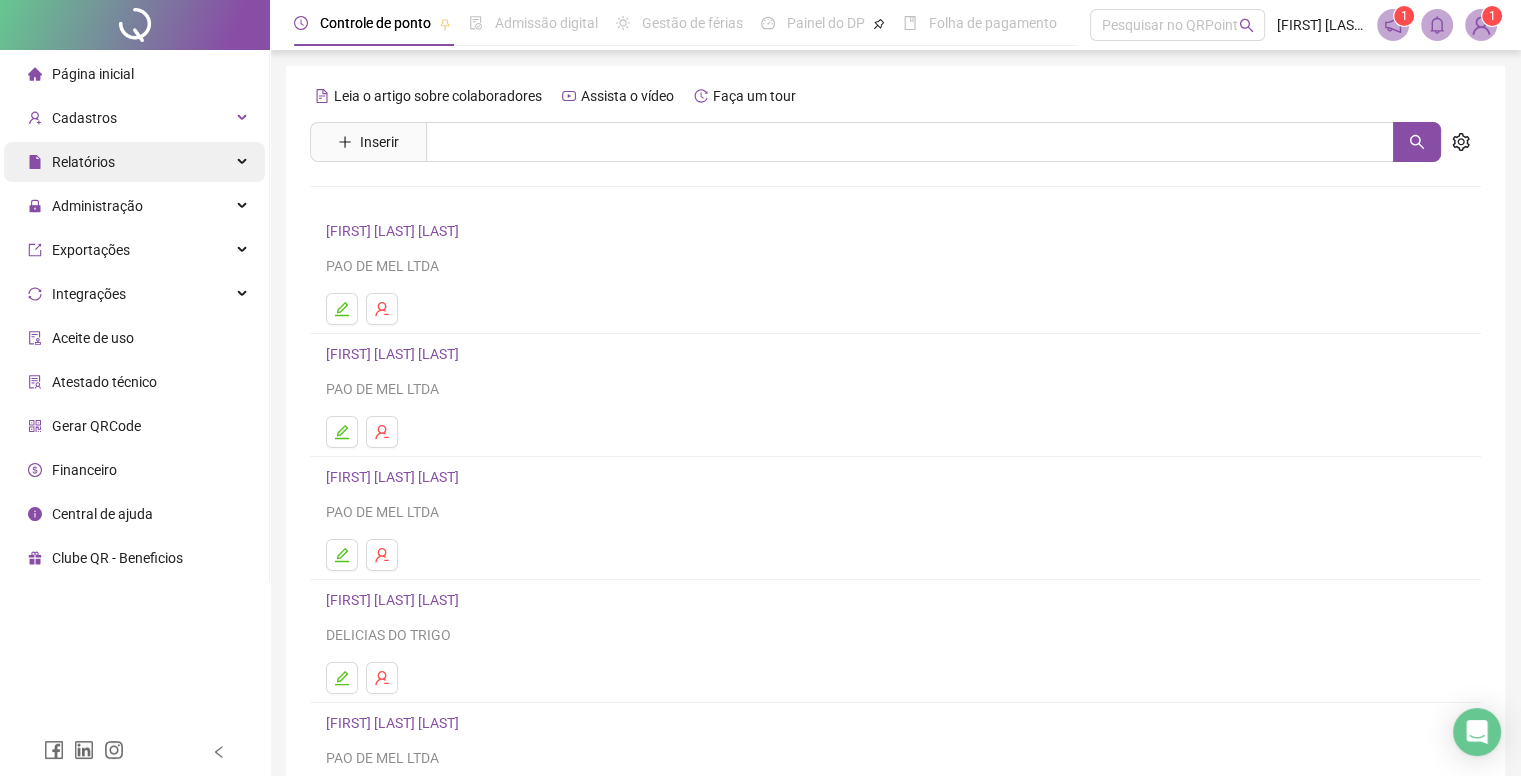 click on "Relatórios" at bounding box center (134, 162) 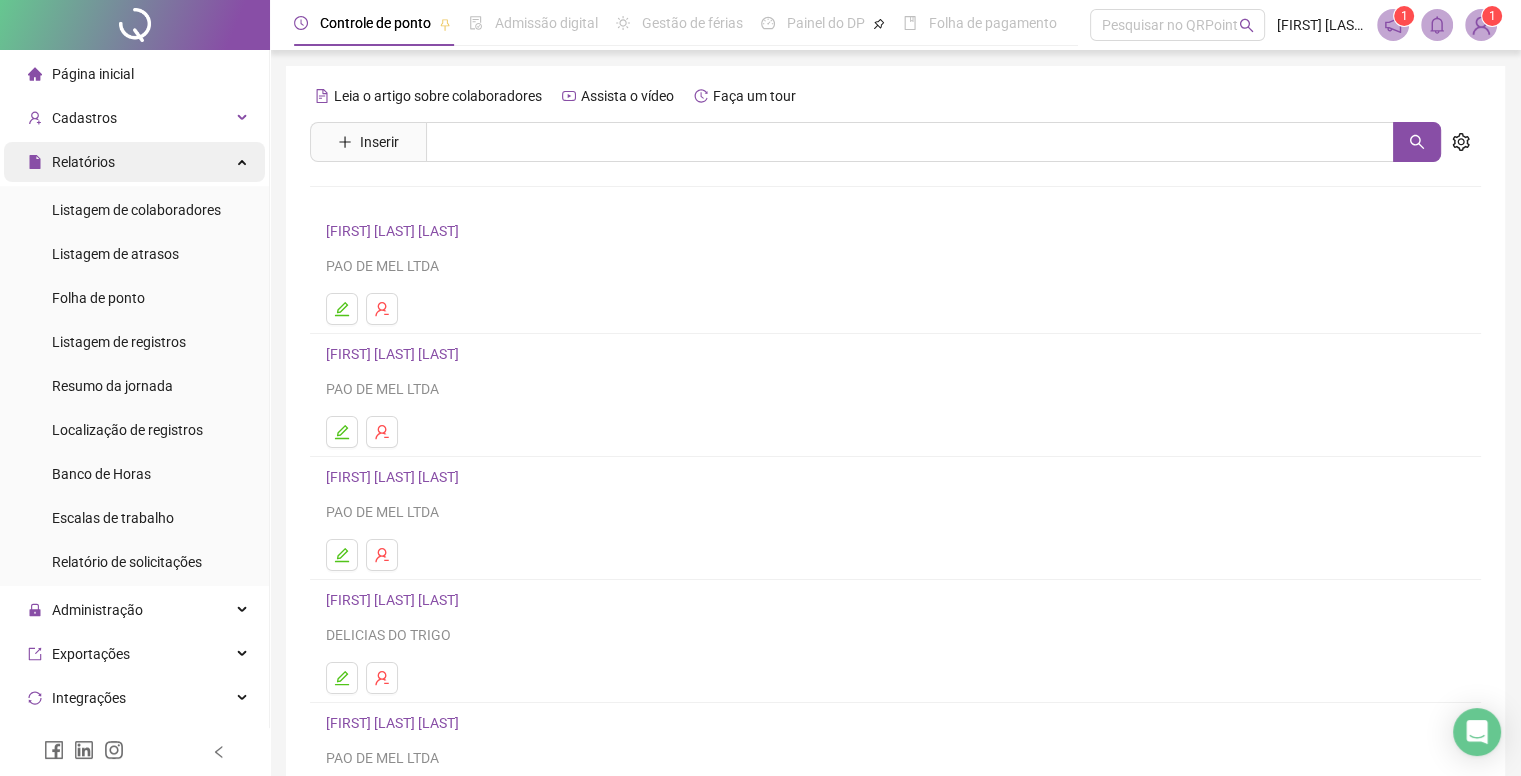 click on "Relatórios" at bounding box center [134, 162] 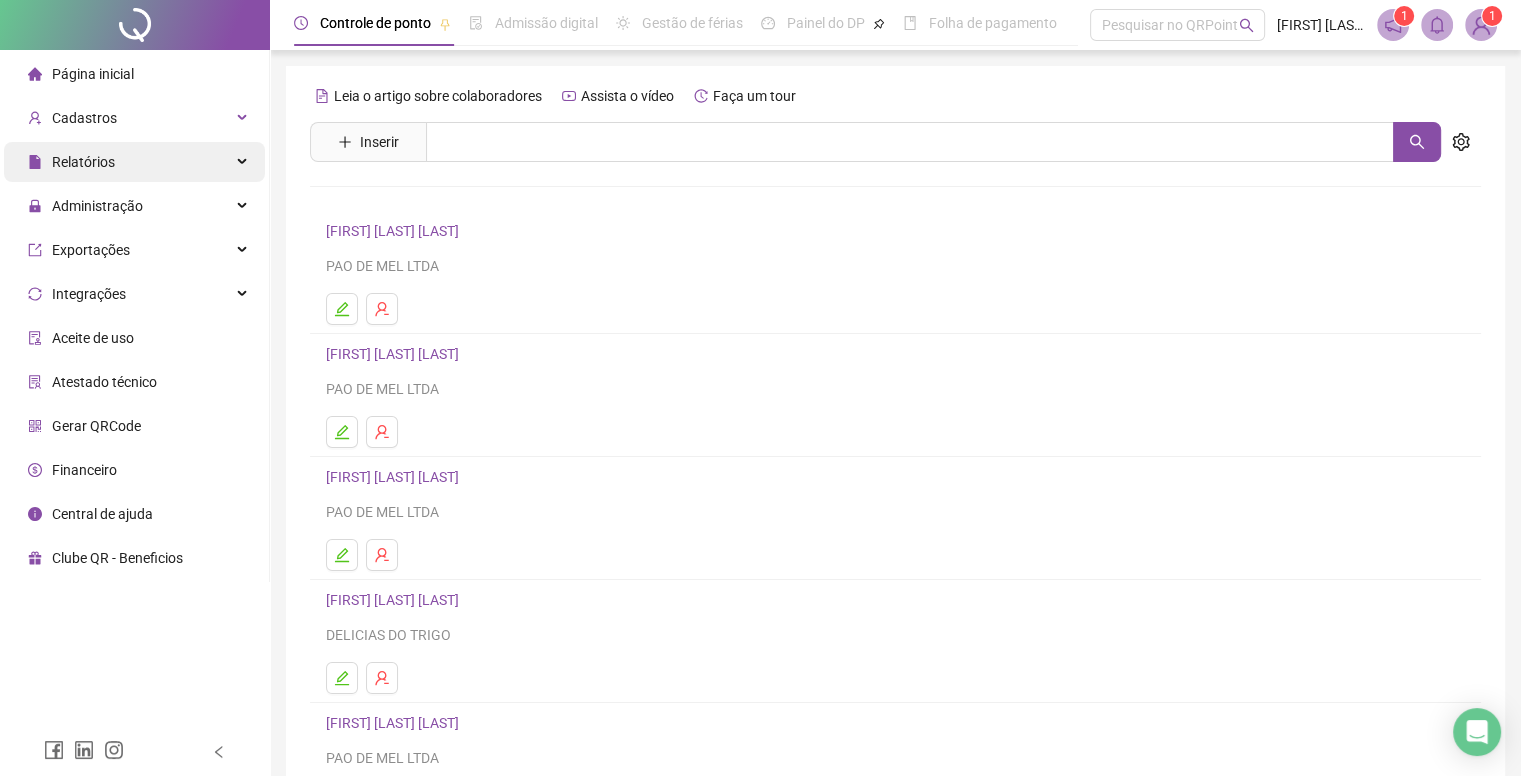 click on "Relatórios" at bounding box center (134, 162) 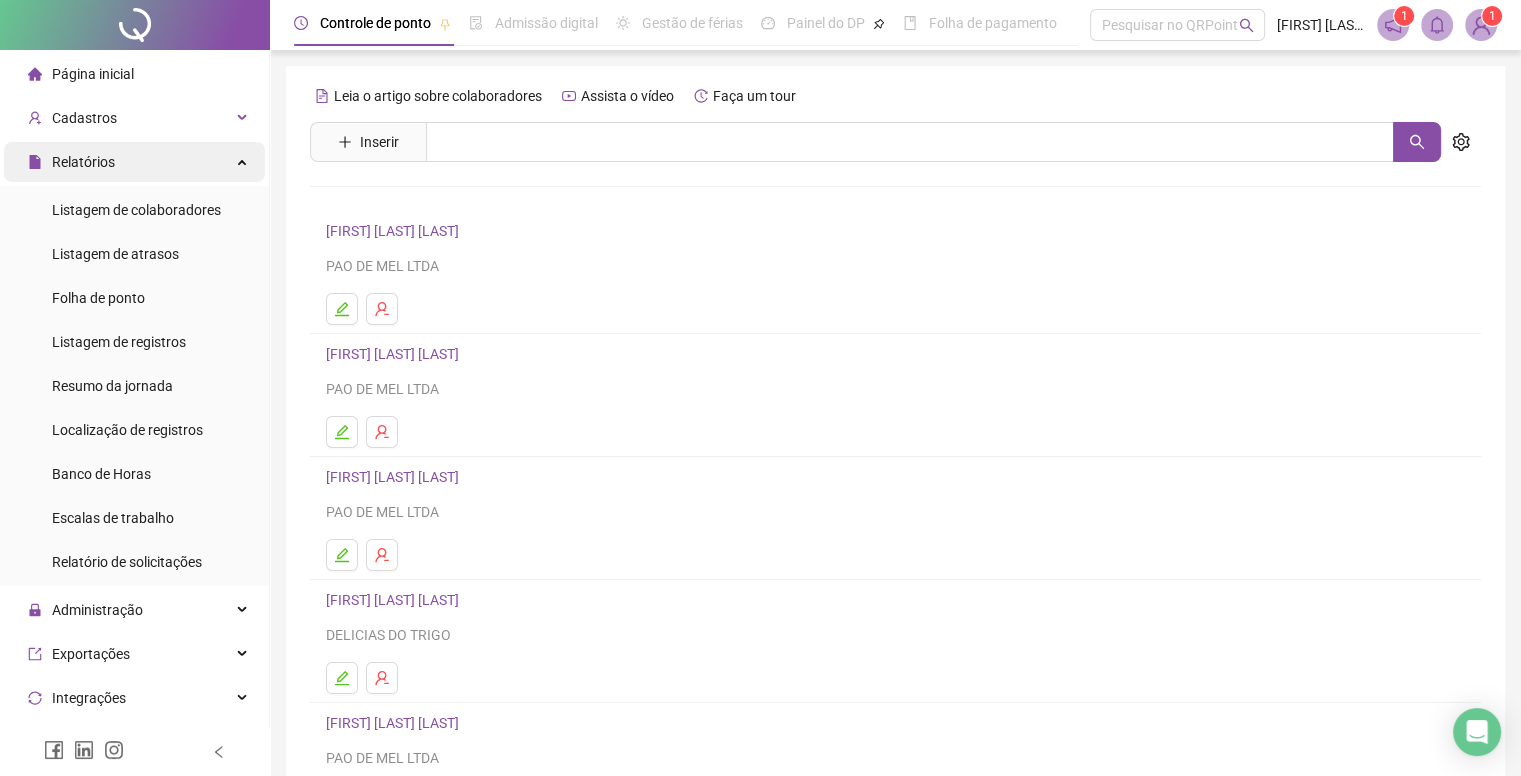 click on "Relatórios" at bounding box center (134, 162) 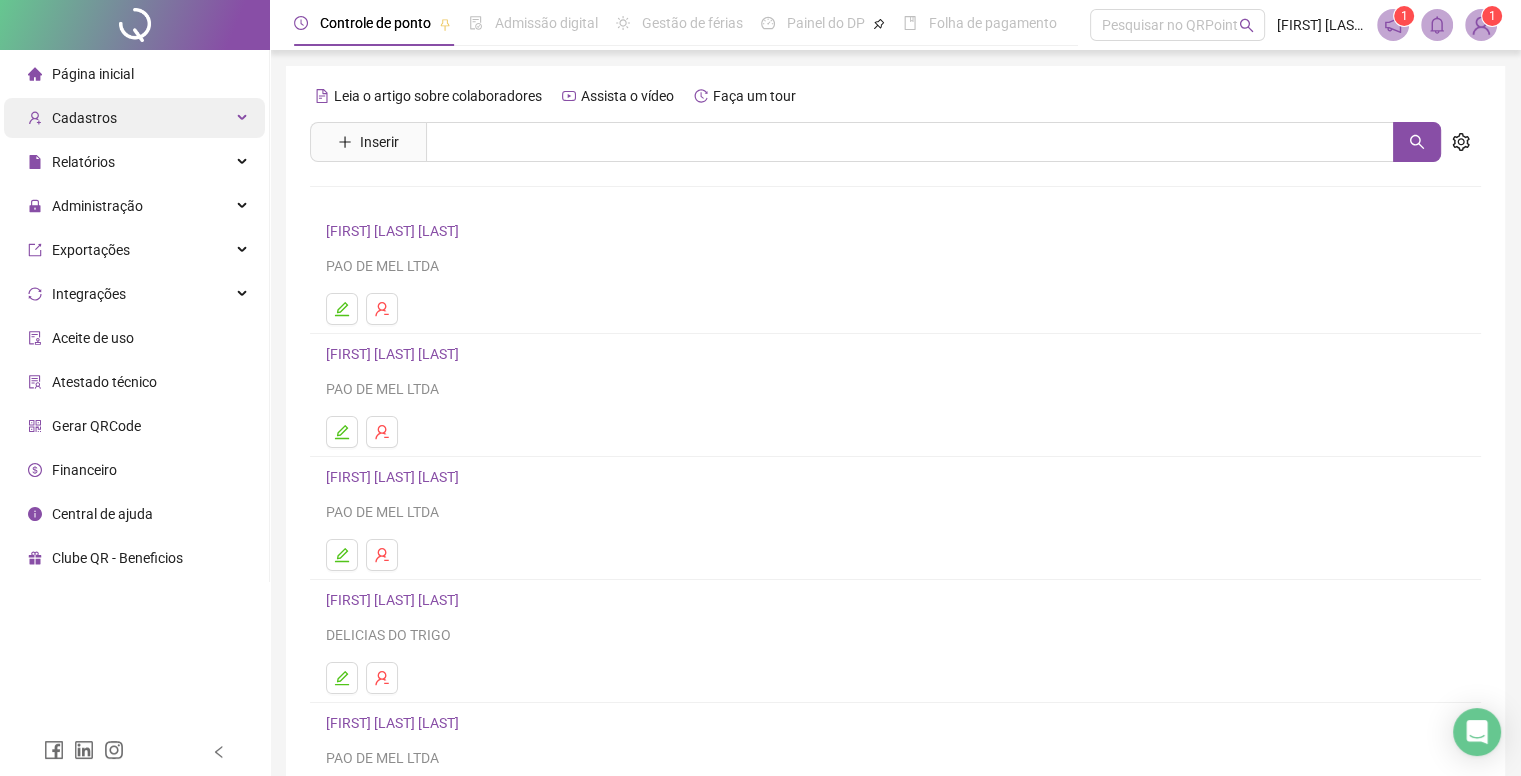 click on "Cadastros" at bounding box center [134, 118] 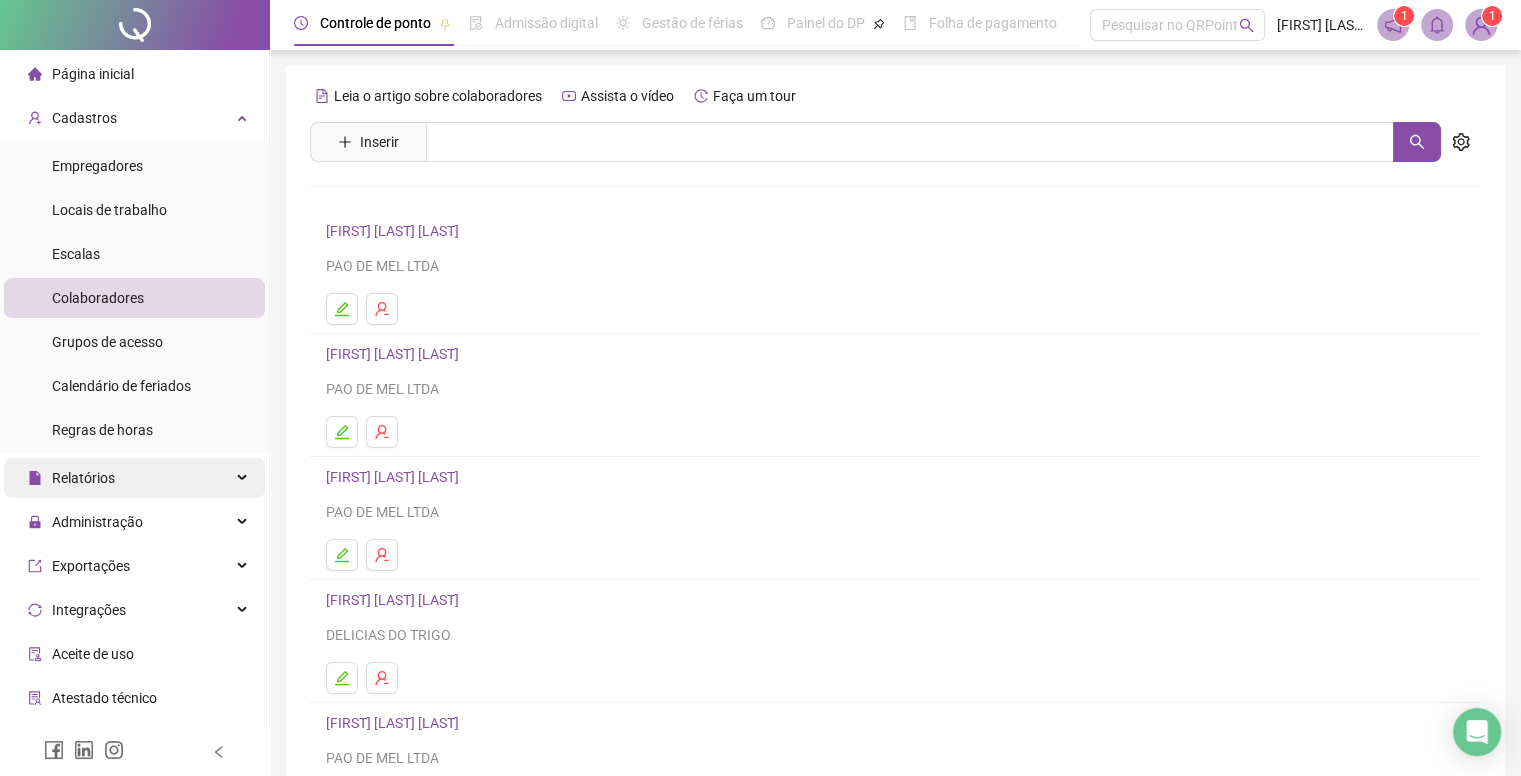 click on "Relatórios" at bounding box center (134, 478) 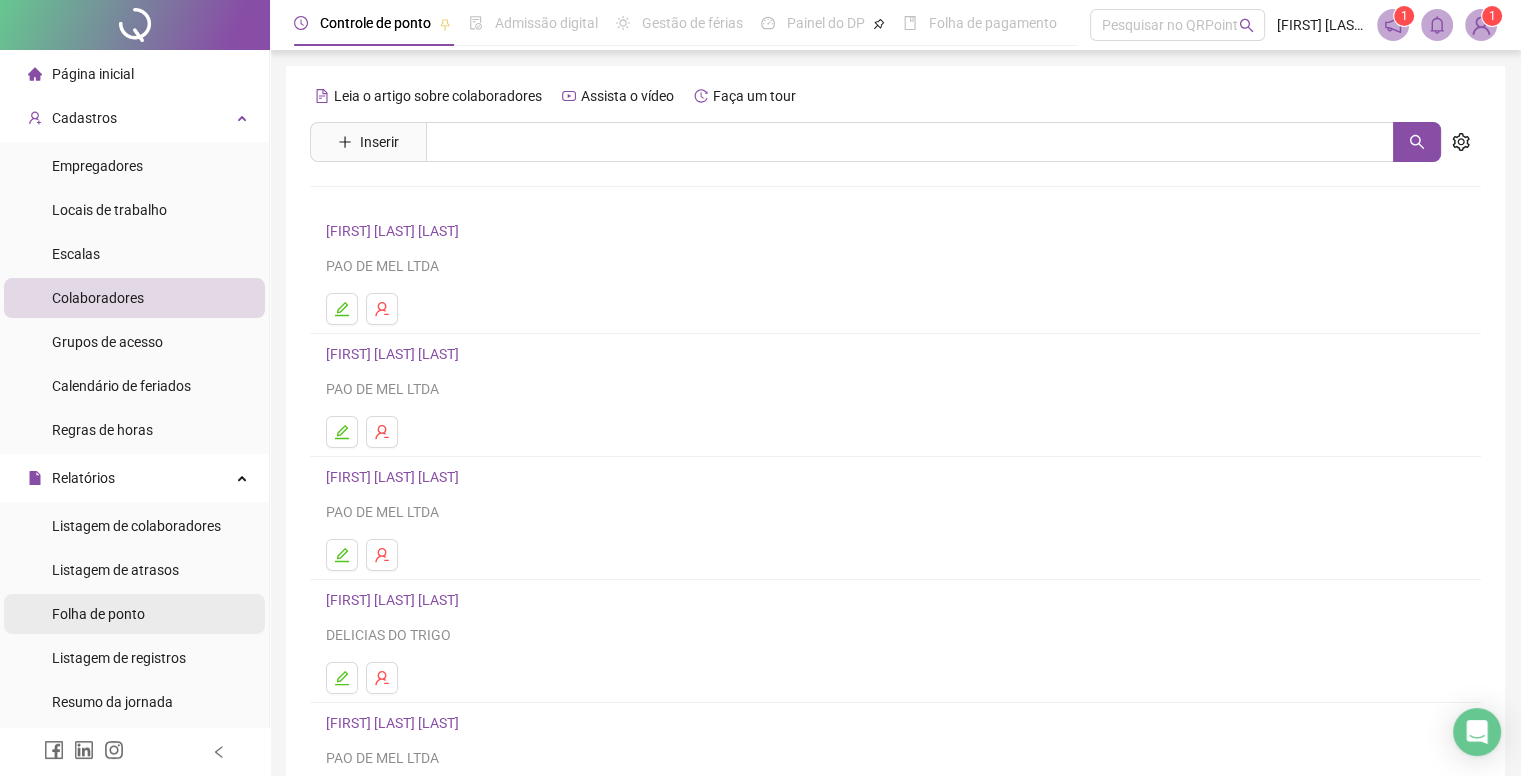 click on "Folha de ponto" at bounding box center [134, 614] 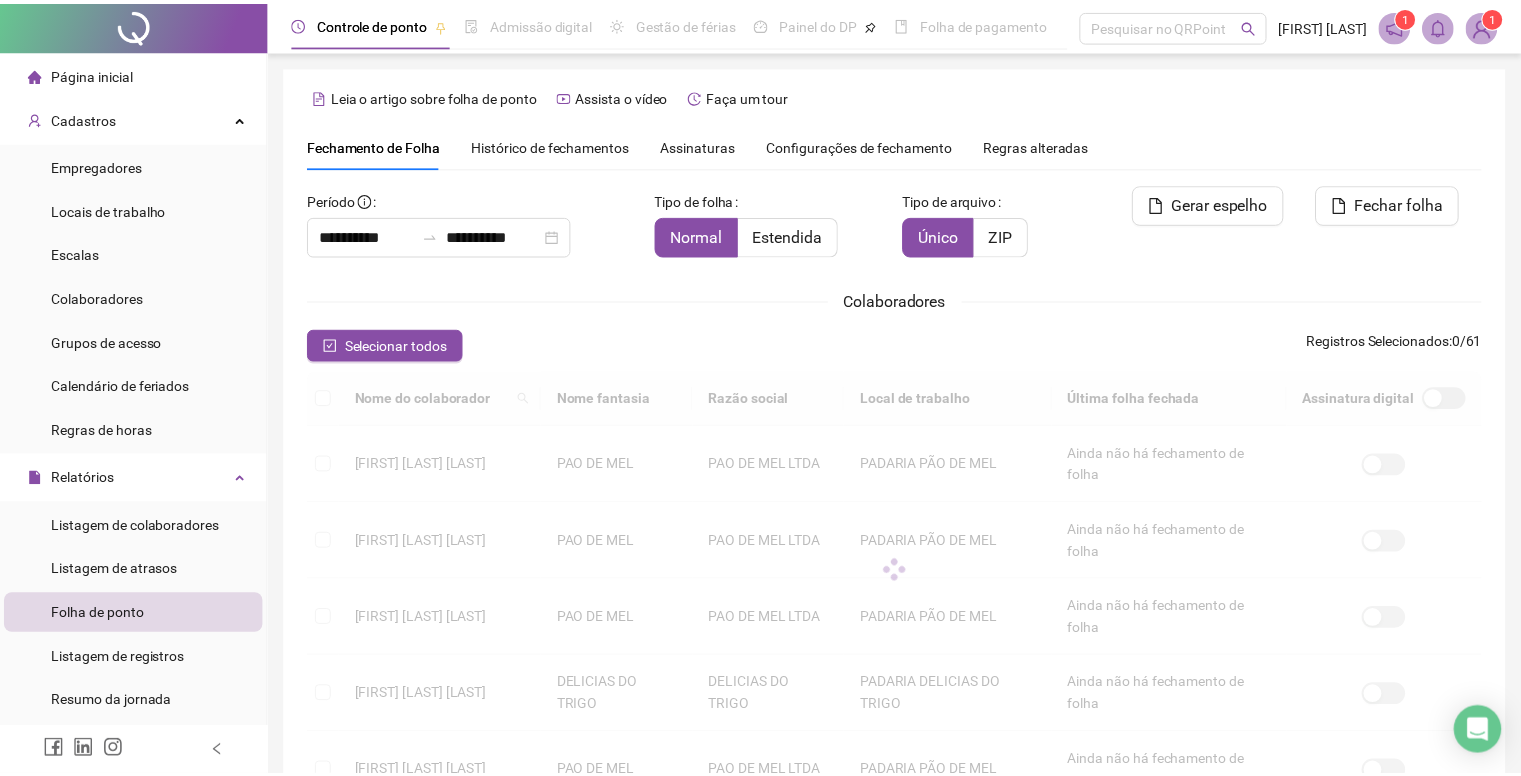 scroll, scrollTop: 10, scrollLeft: 0, axis: vertical 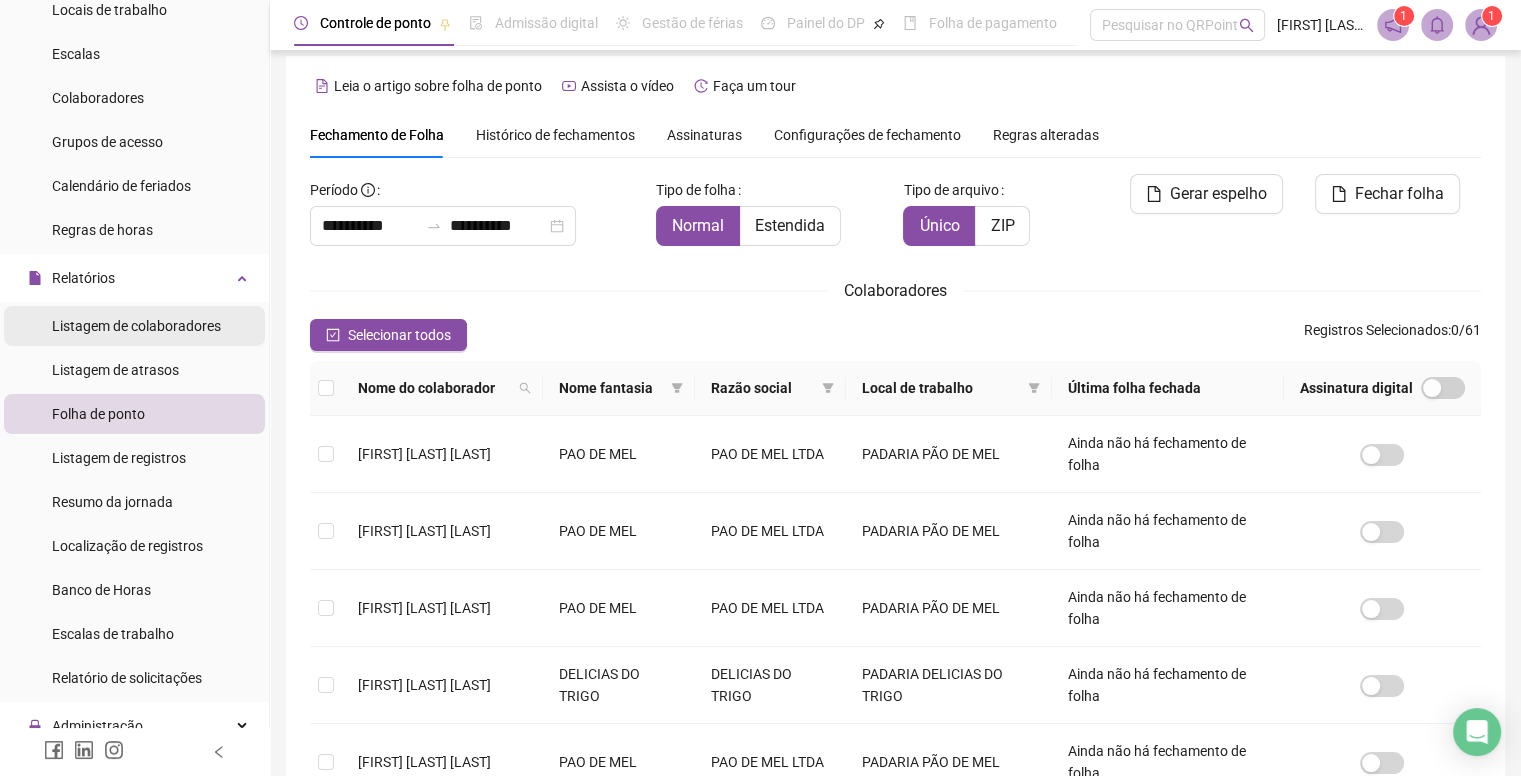 click on "Listagem de colaboradores" at bounding box center (136, 326) 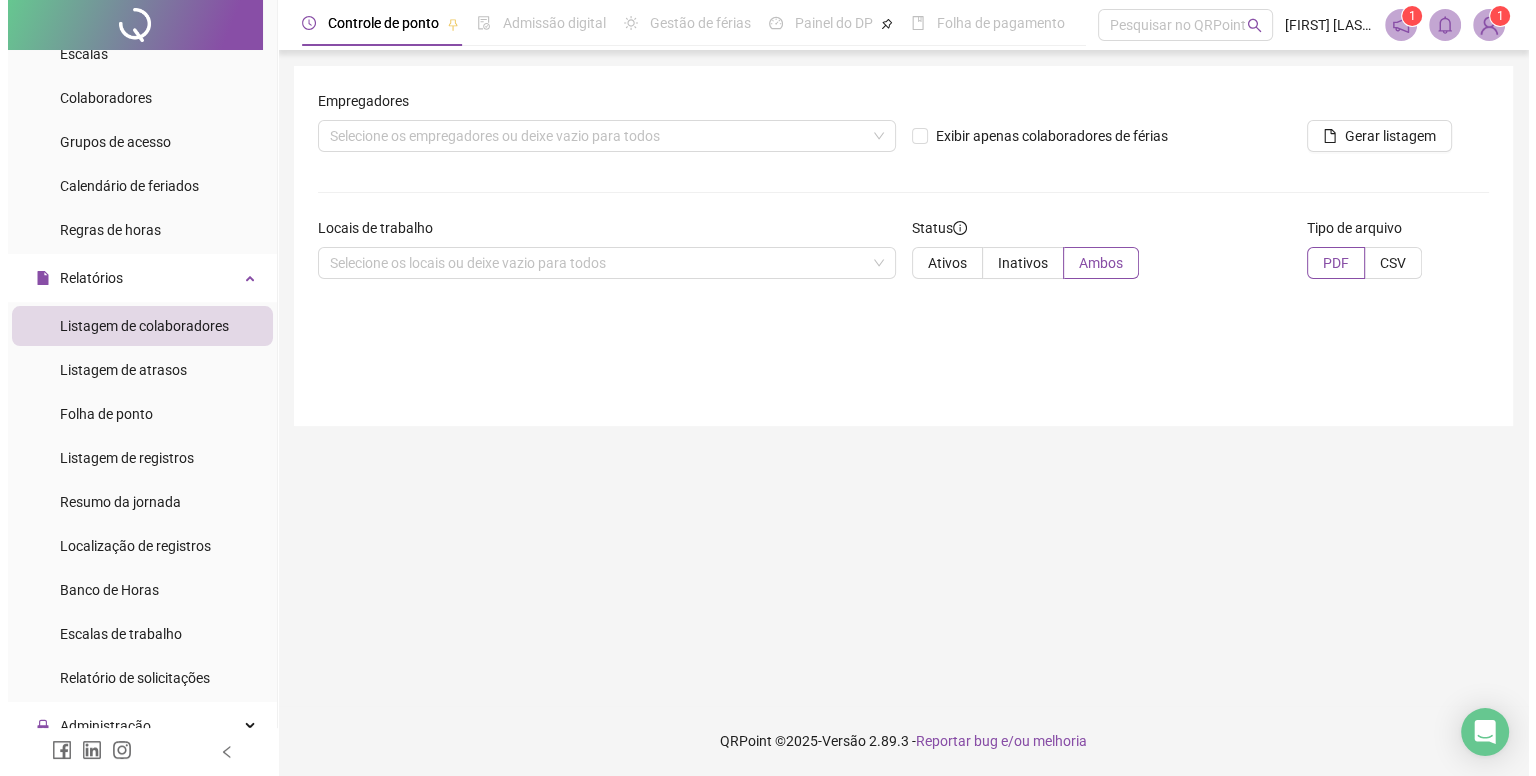 scroll, scrollTop: 0, scrollLeft: 0, axis: both 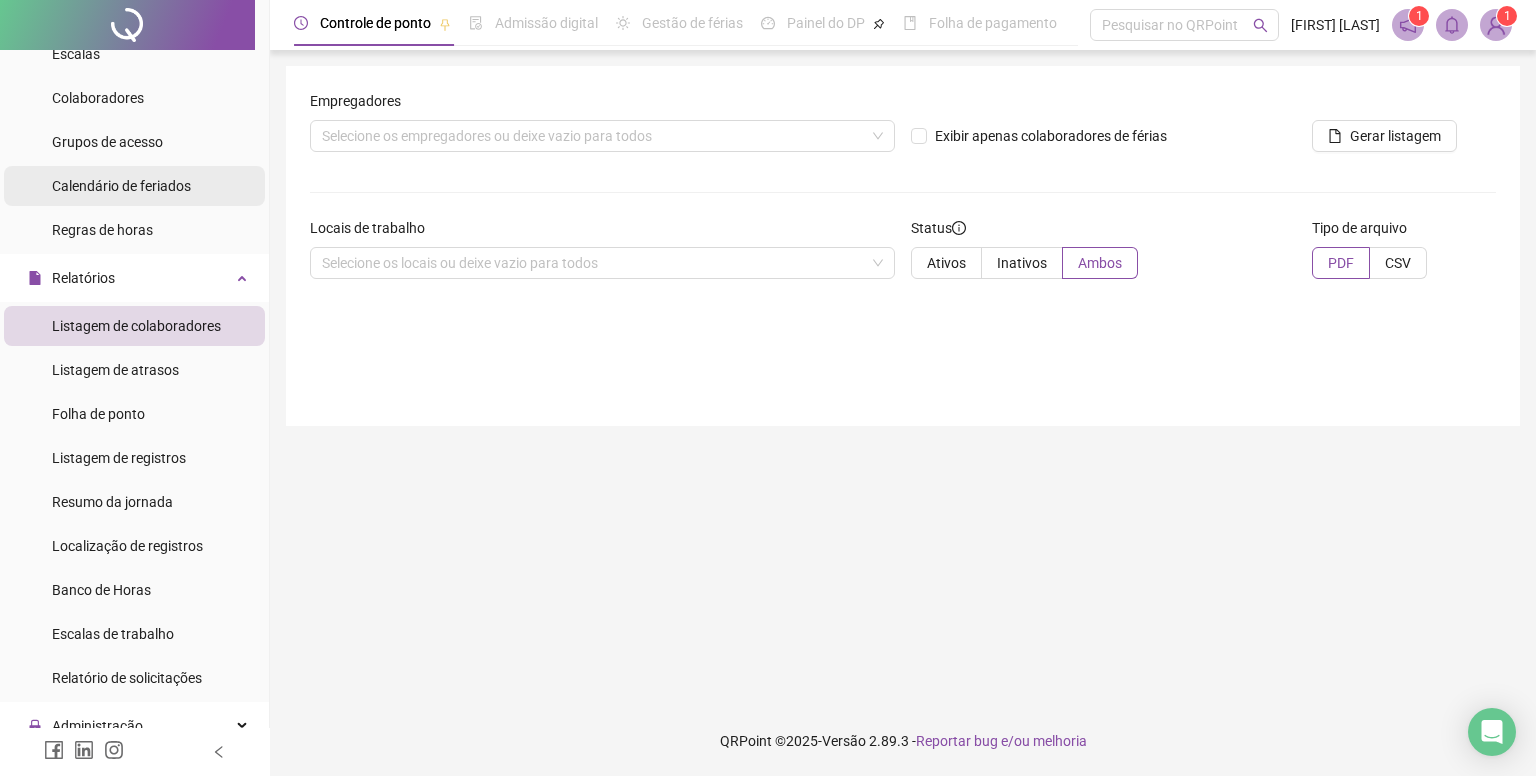 click on "Calendário de feriados" at bounding box center [121, 186] 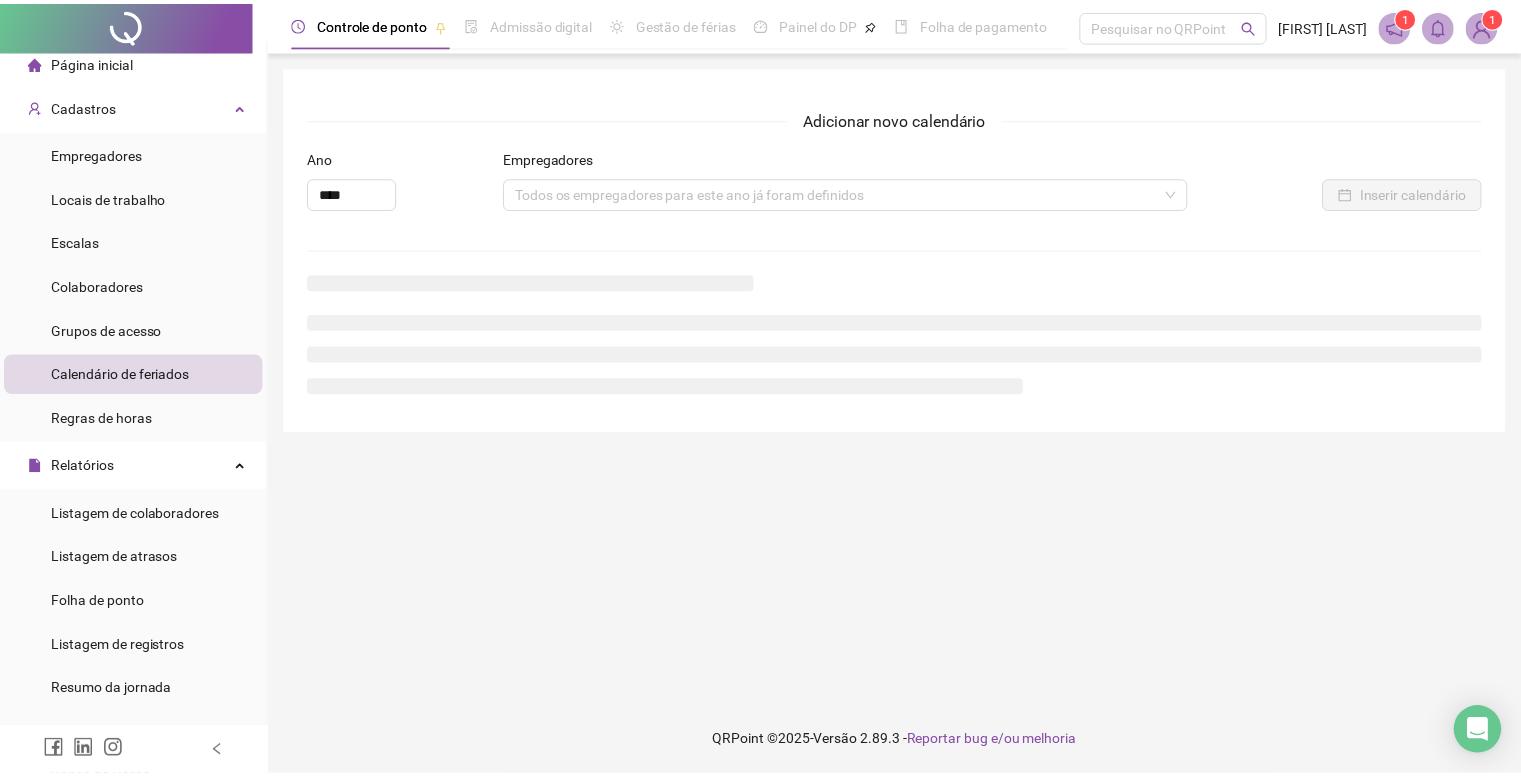 scroll, scrollTop: 0, scrollLeft: 0, axis: both 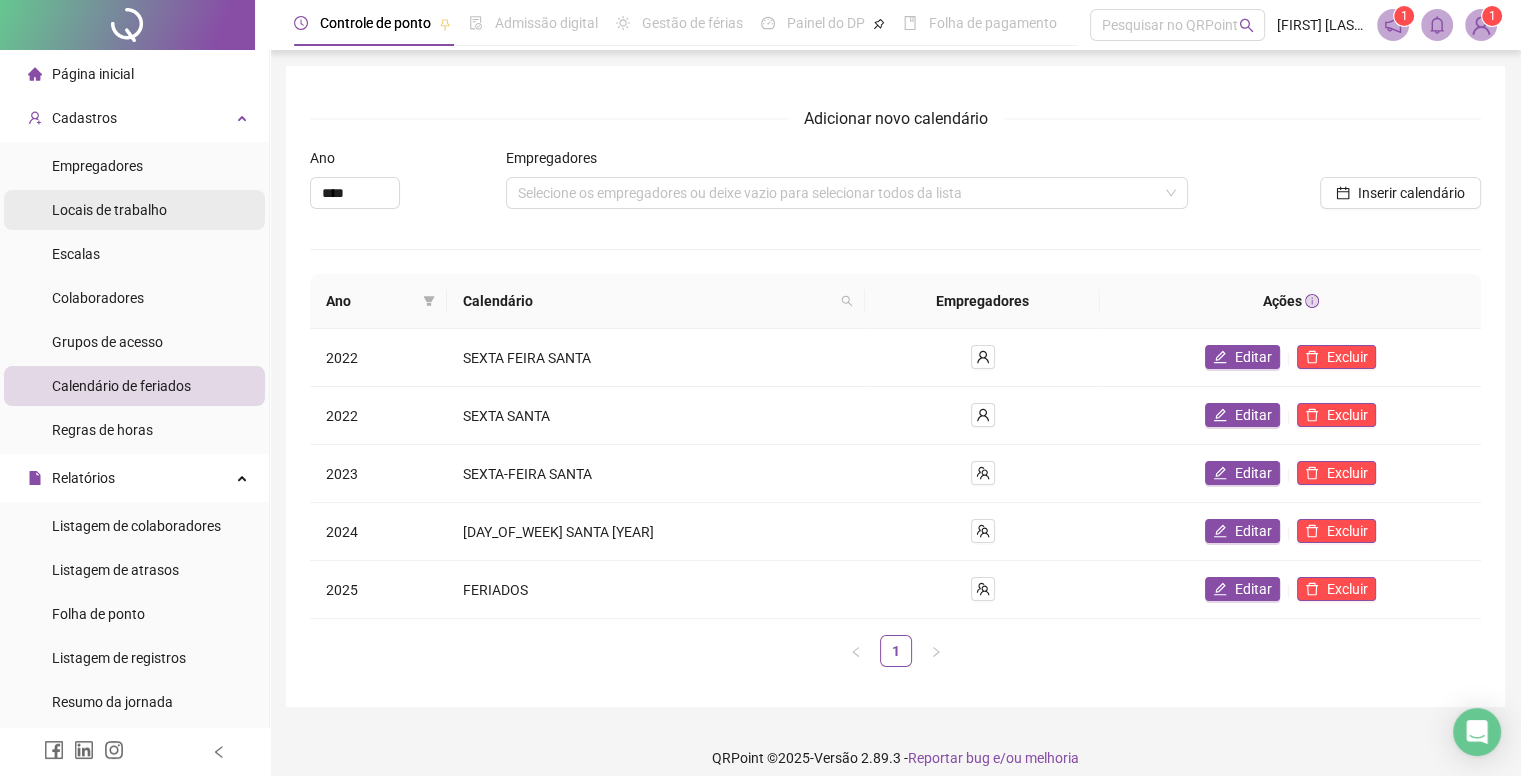 click on "Locais de trabalho" at bounding box center (109, 210) 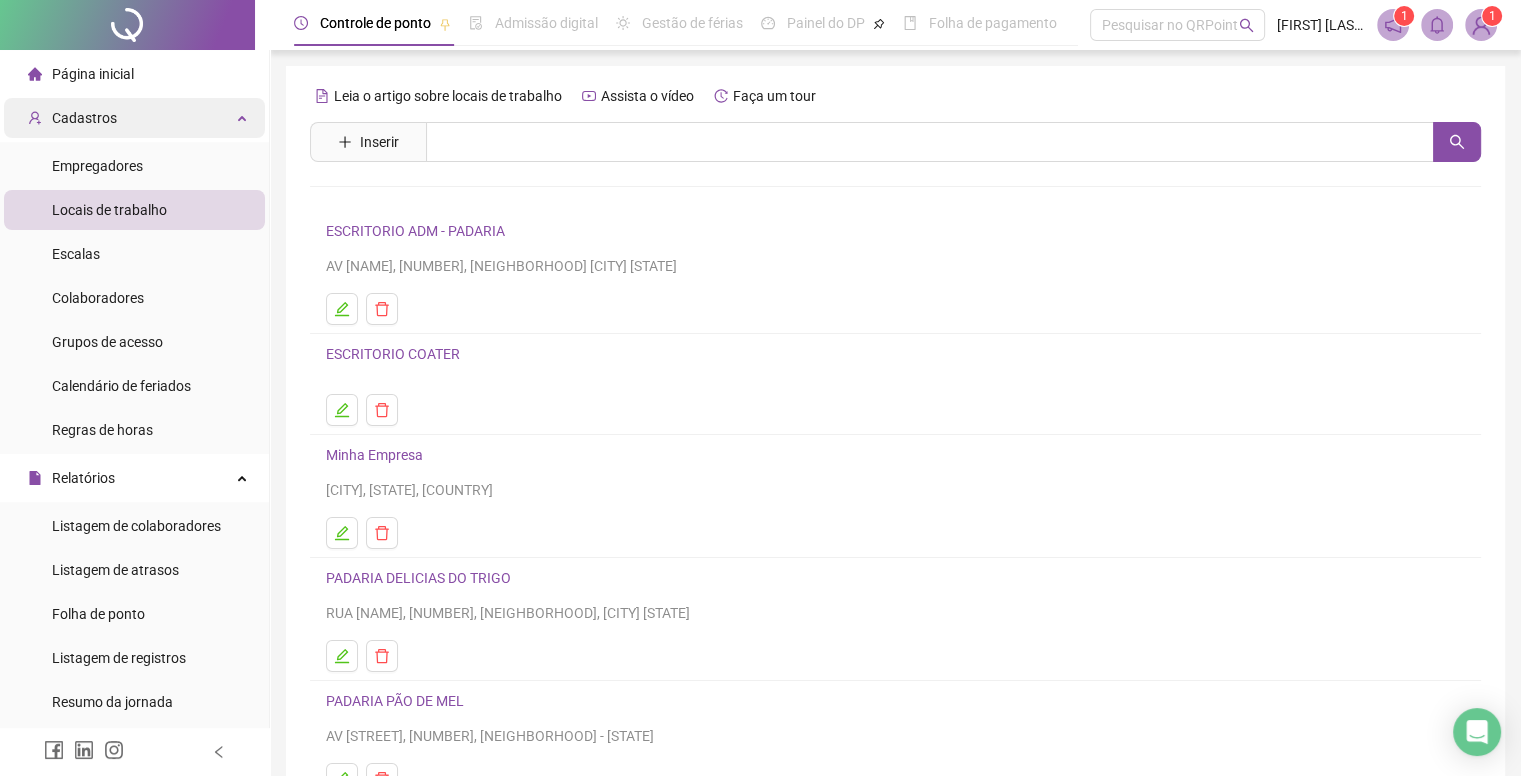 click on "Cadastros" at bounding box center [134, 118] 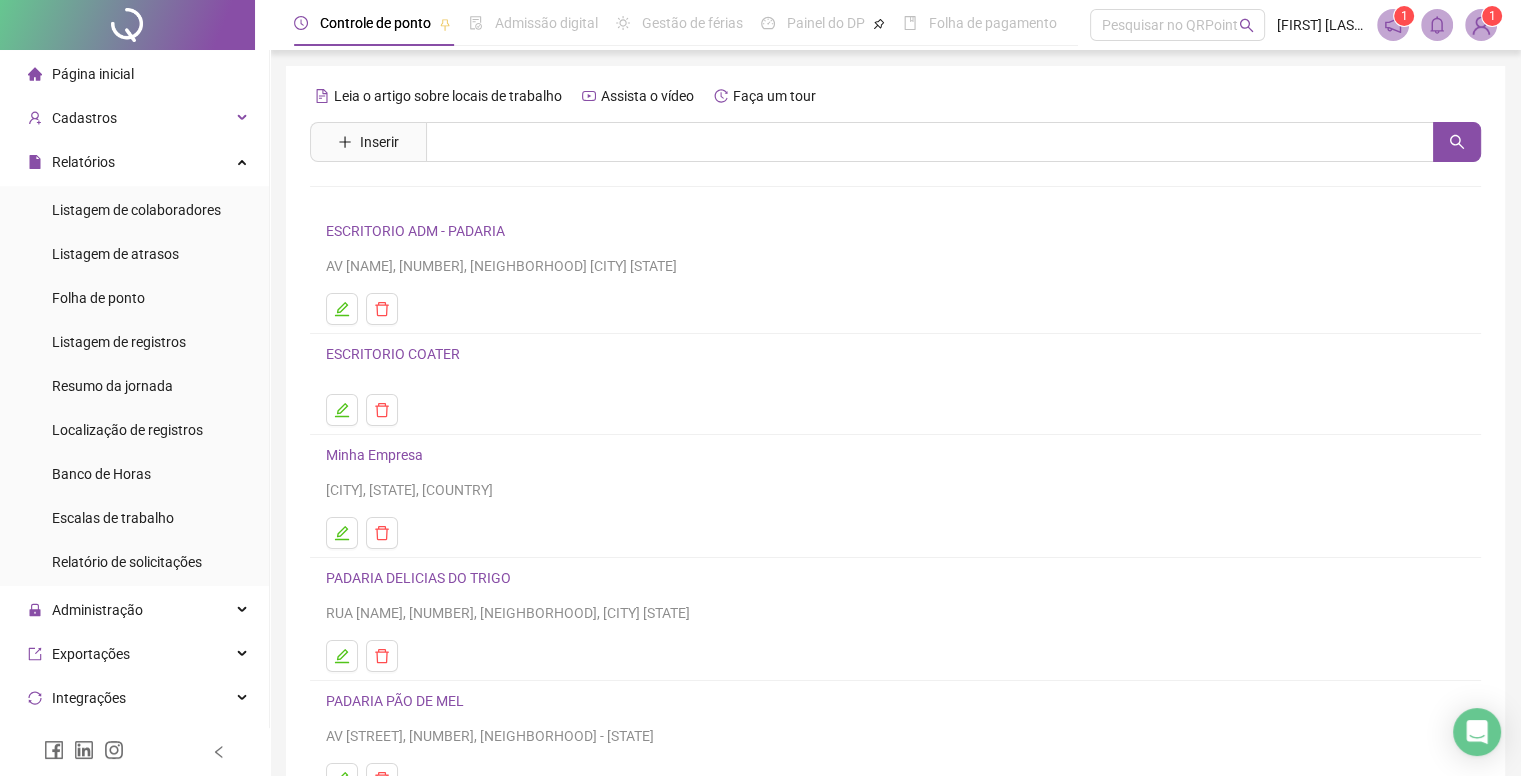 click on "Leia o artigo sobre locais de trabalho Assista o vídeo Faça um tour Inserir Nenhum resultado ESCRITORIO ADM - PADARIA AV [NAME], [NUMBER], [NEIGHBORHOOD] [CITY] [STATE] ESCRITORIO COATER [CITY], [STATE], [COUNTRY] PADARIA DELICIAS DO TRIGO RUA [NAME], [NUMBER], [NEIGHBORHOOD], [CITY] [STATE] PADARIA PÃO DE MEL AV [NAME],[NUMBER] ,[CITY] - [STATE] [NUMBER] [NUMBER]" at bounding box center (895, 457) 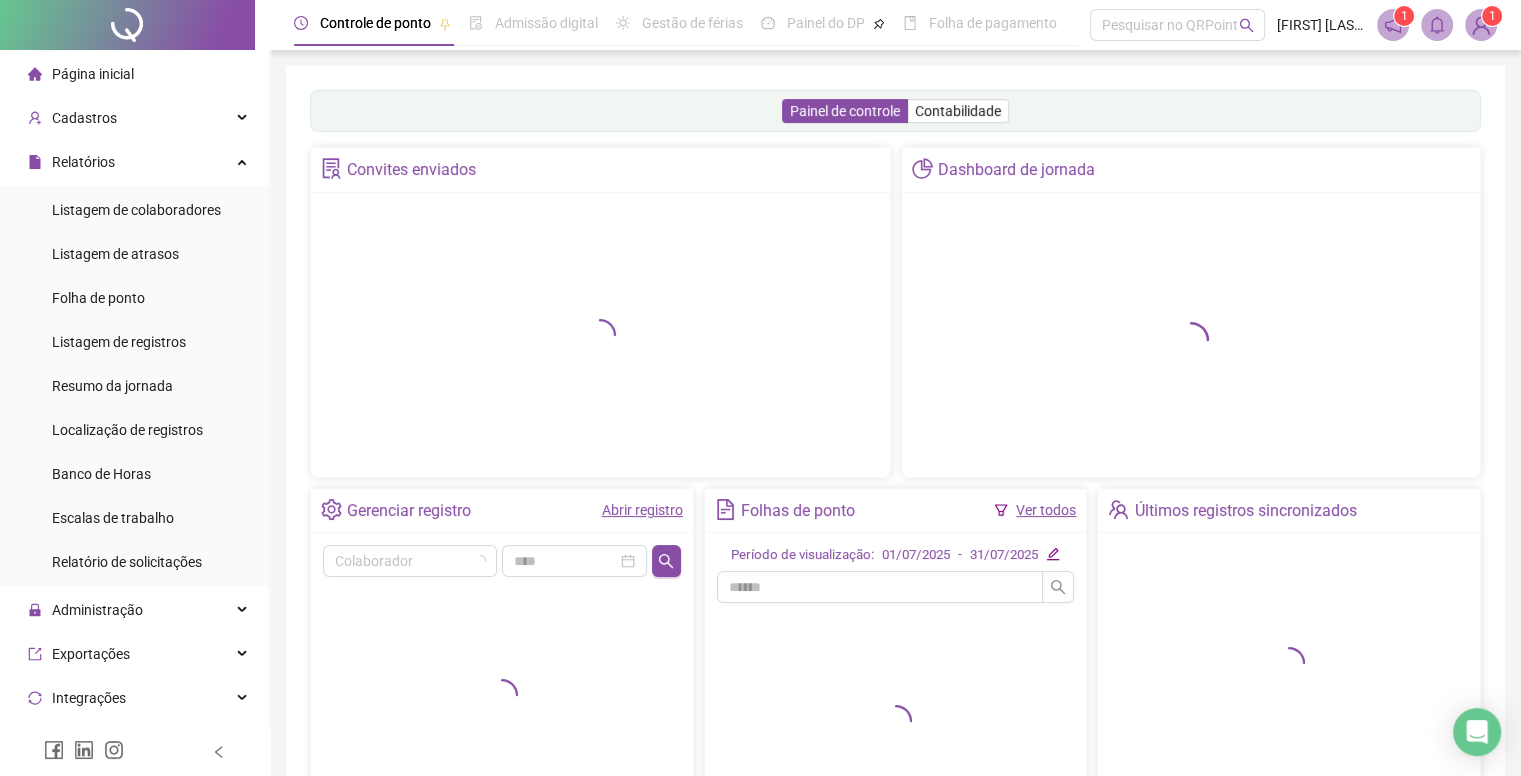 click on "Página inicial" at bounding box center (81, 74) 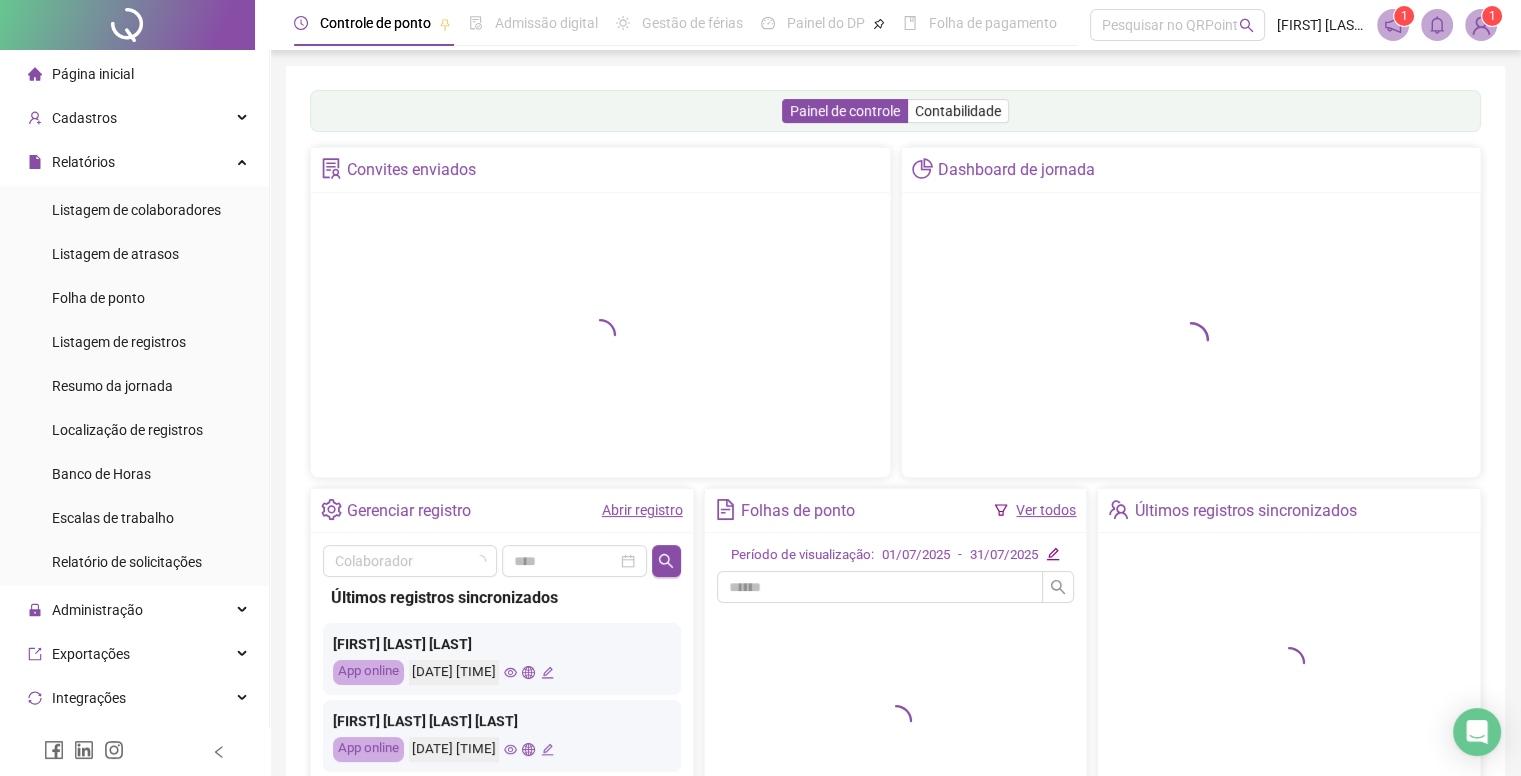 click on "Página inicial" at bounding box center (81, 74) 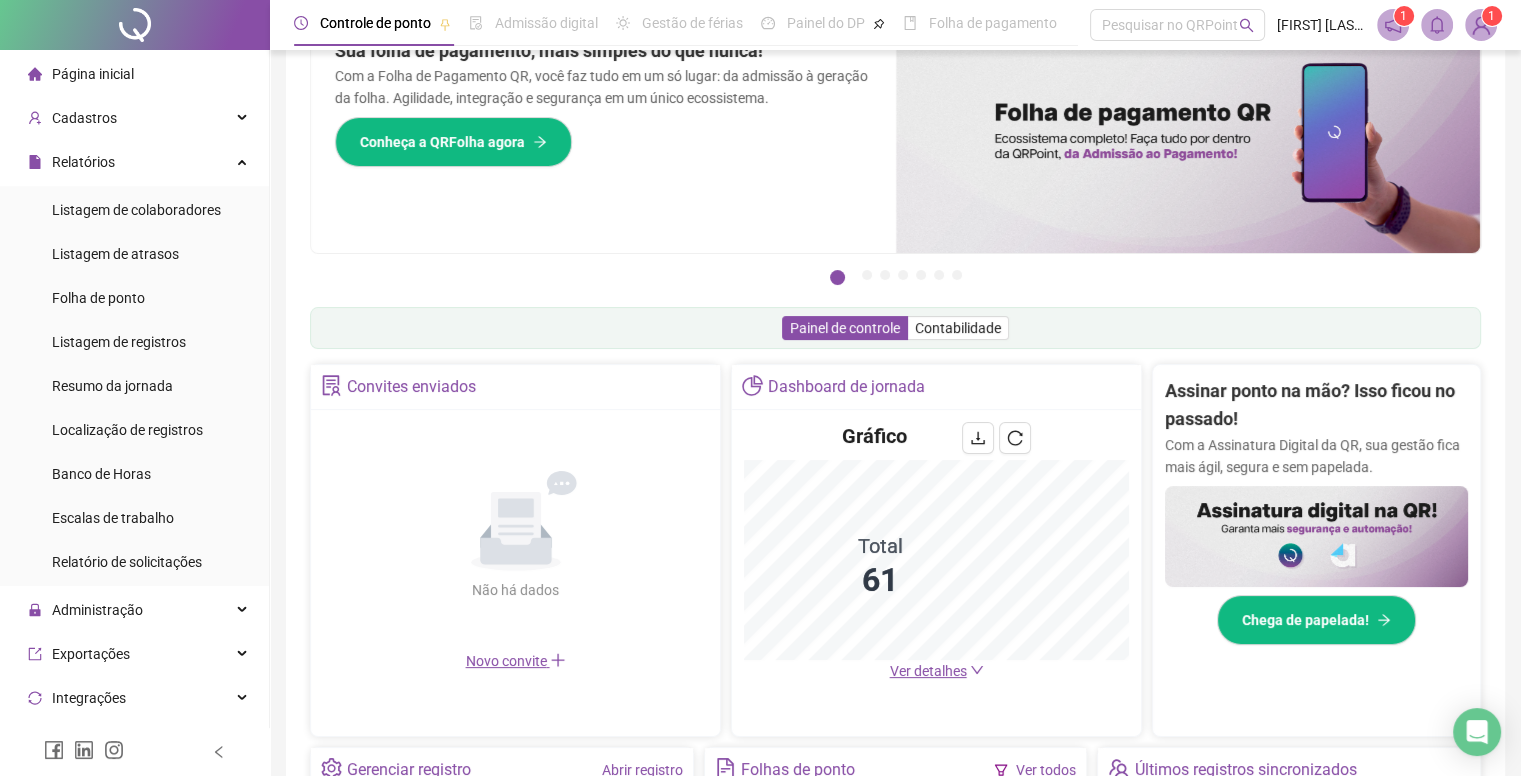 scroll, scrollTop: 200, scrollLeft: 0, axis: vertical 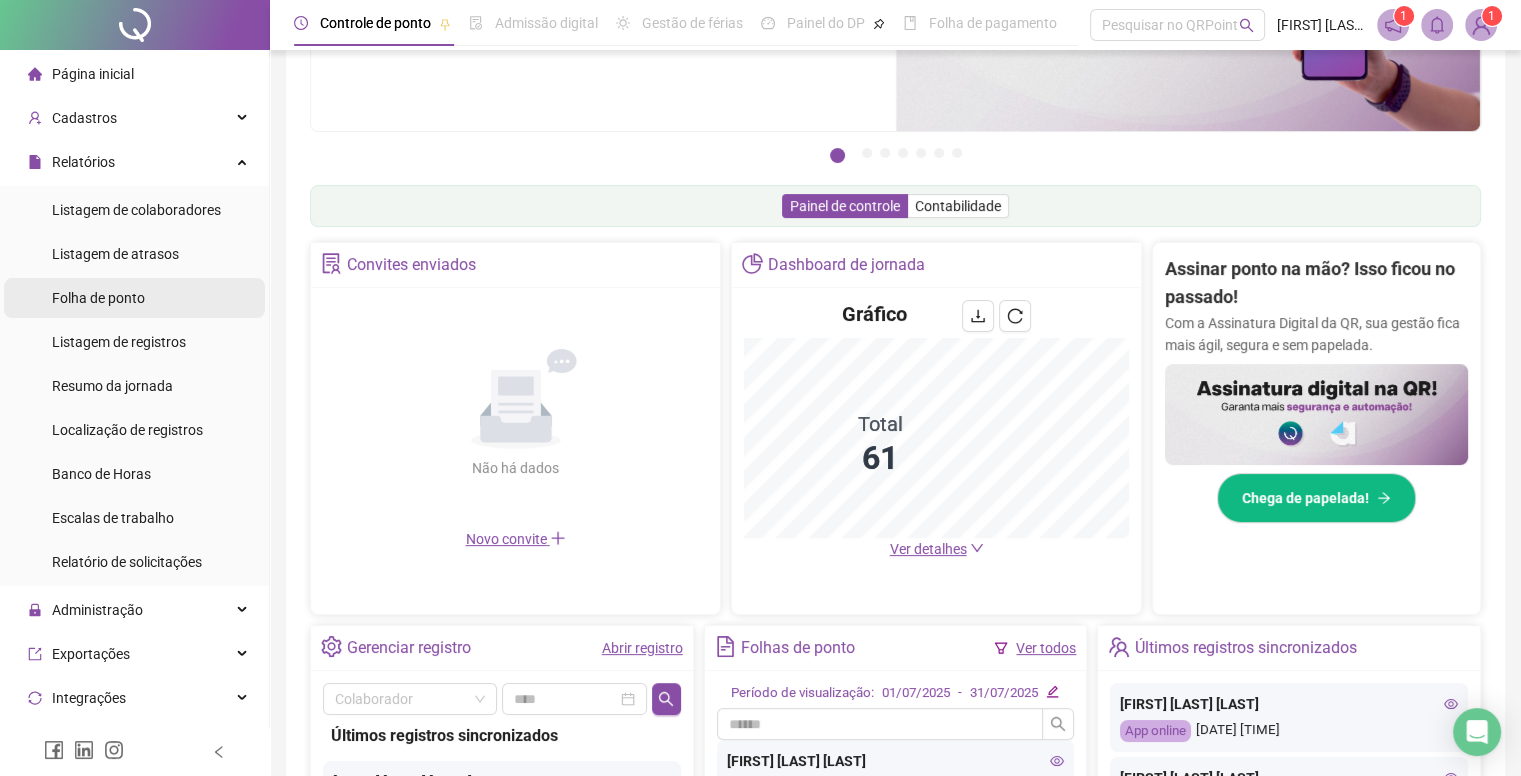 click on "Folha de ponto" at bounding box center (134, 298) 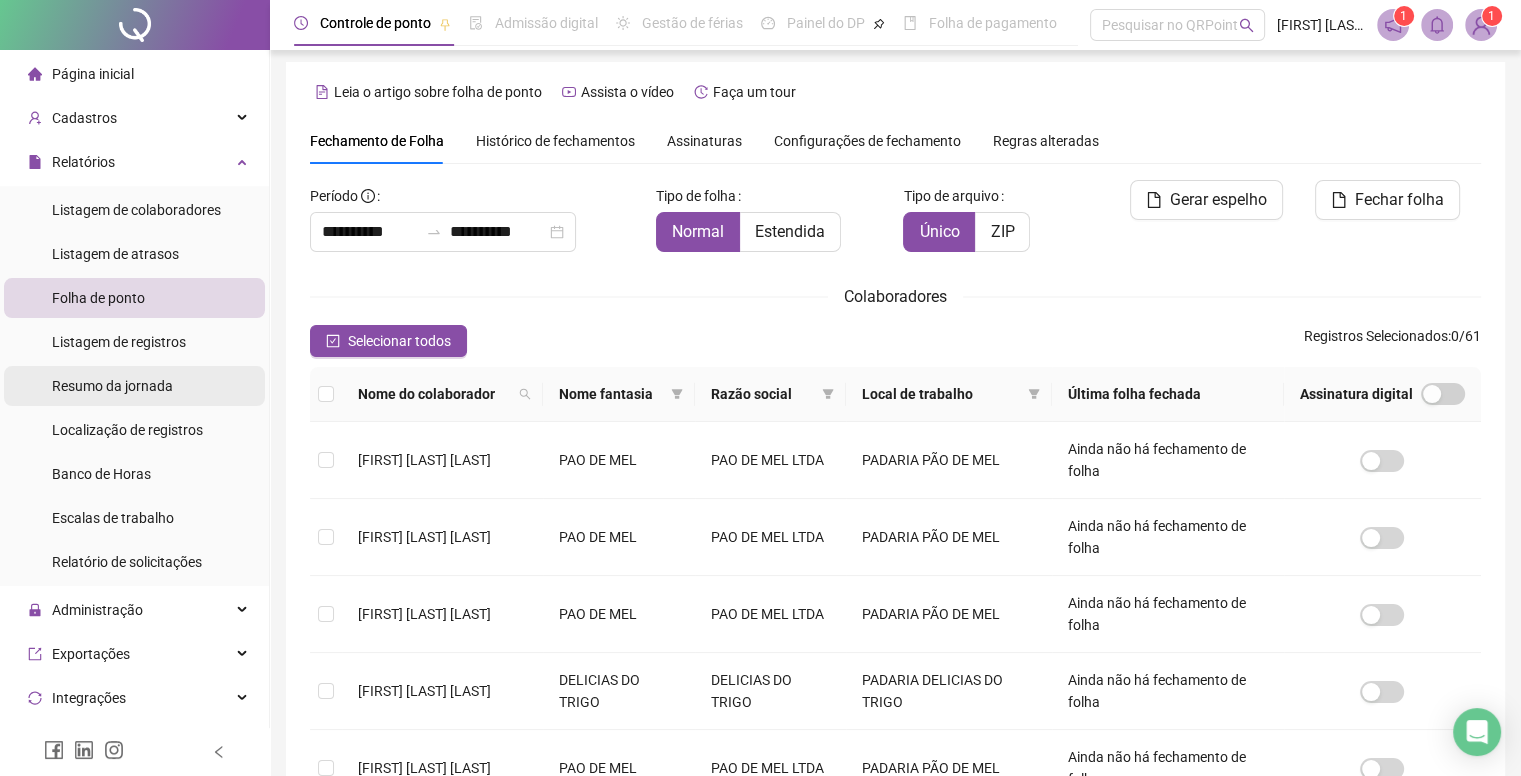 scroll, scrollTop: 0, scrollLeft: 0, axis: both 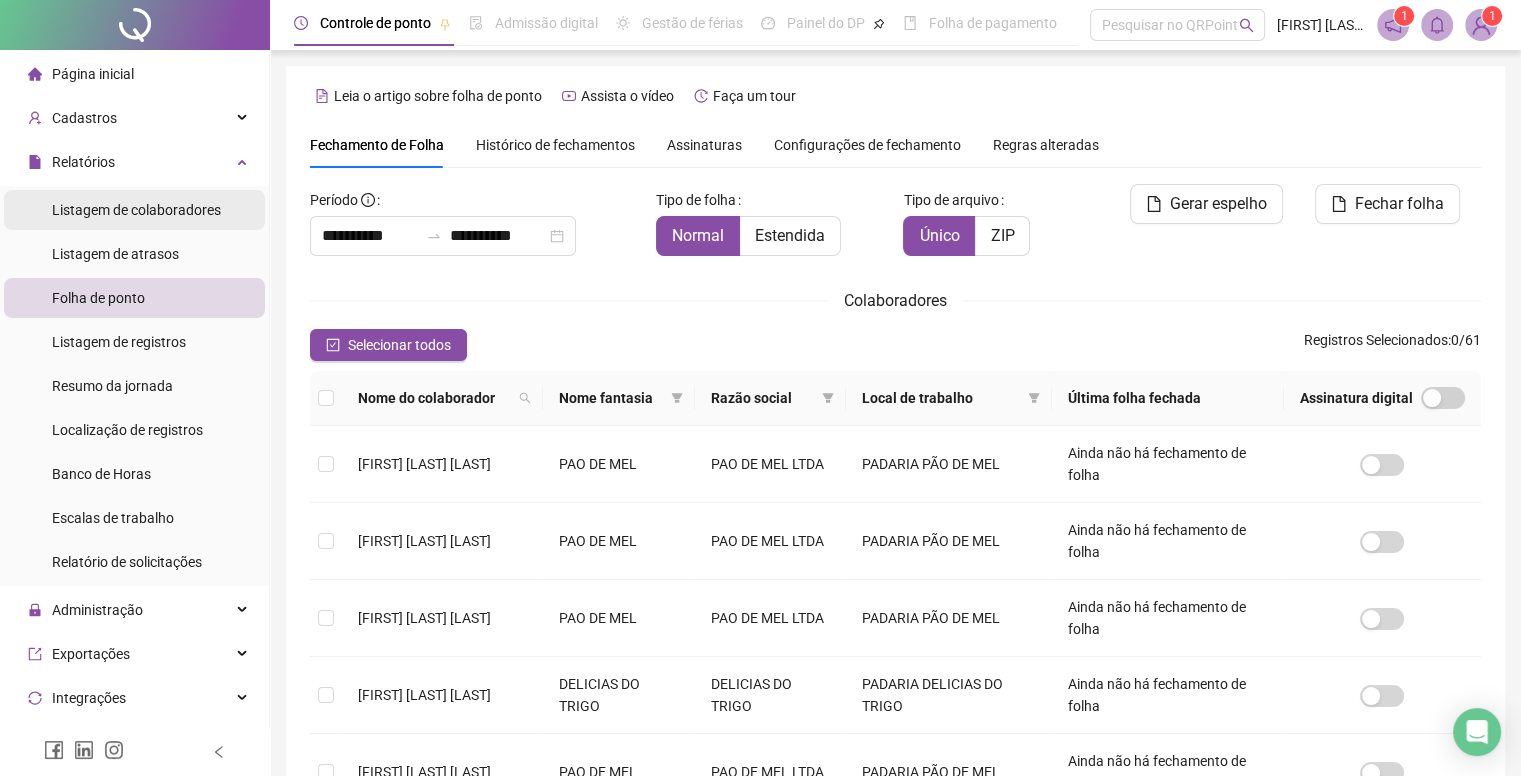 click on "Listagem de colaboradores" at bounding box center [136, 210] 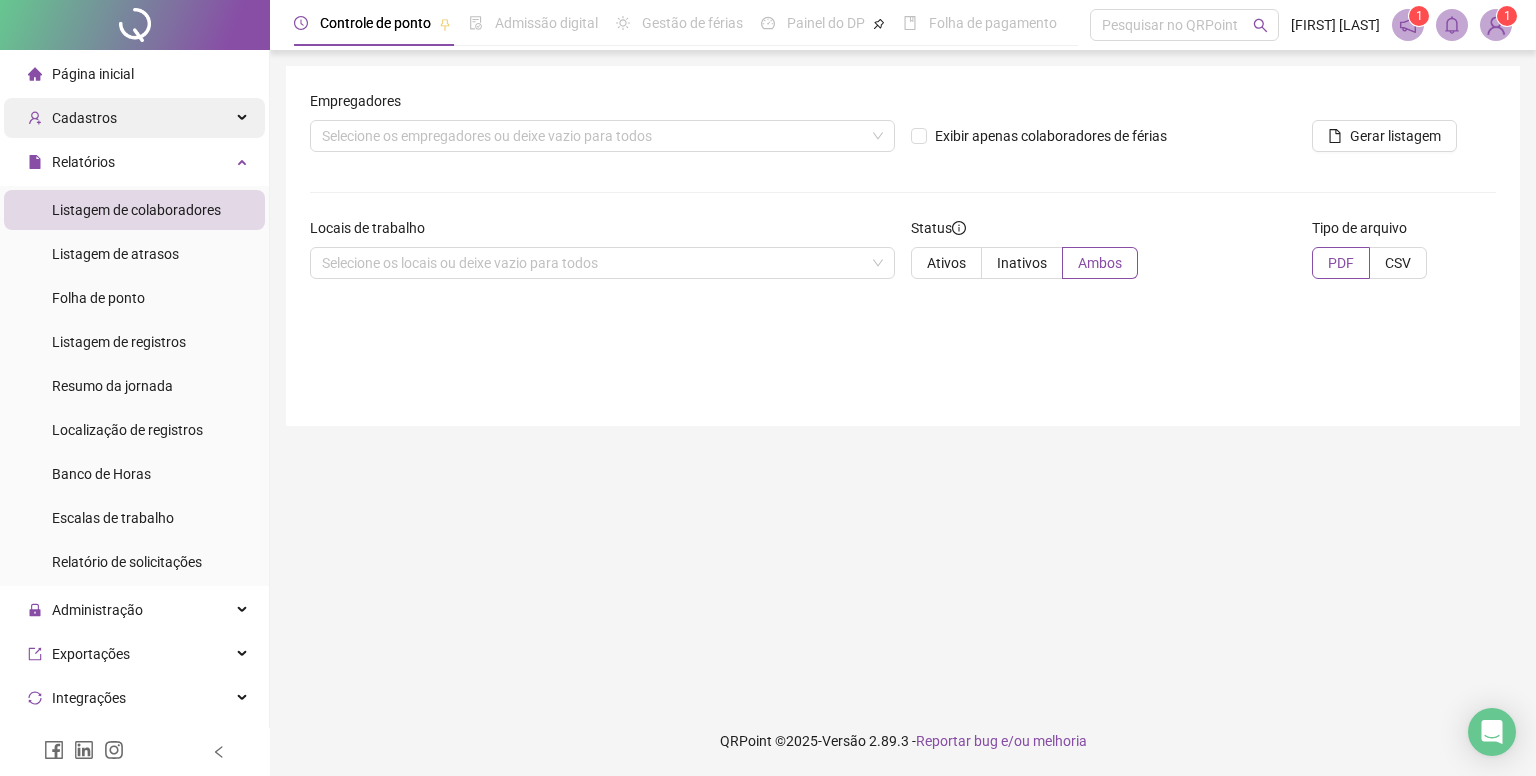 click on "Cadastros" at bounding box center [134, 118] 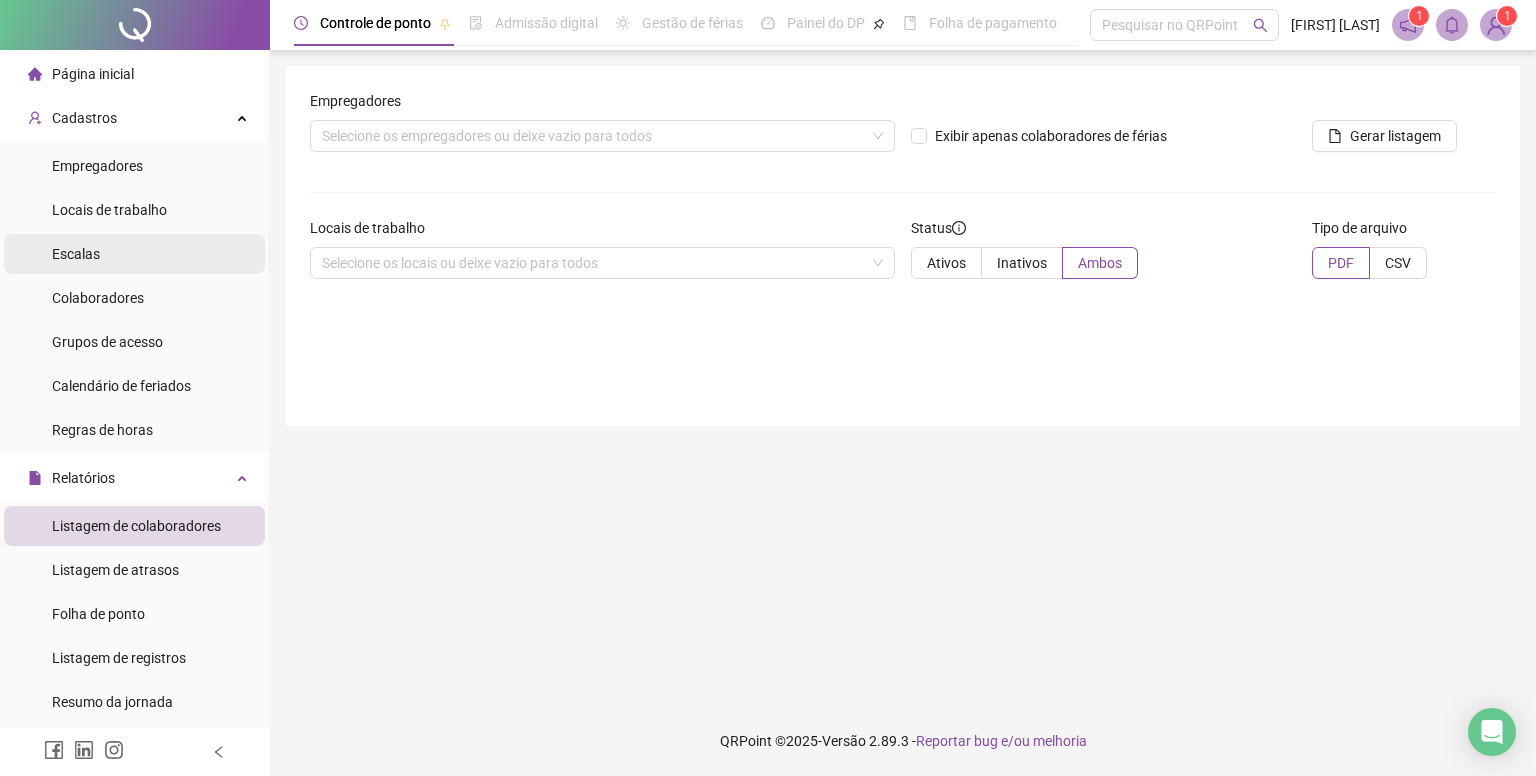 click on "Escalas" at bounding box center (134, 254) 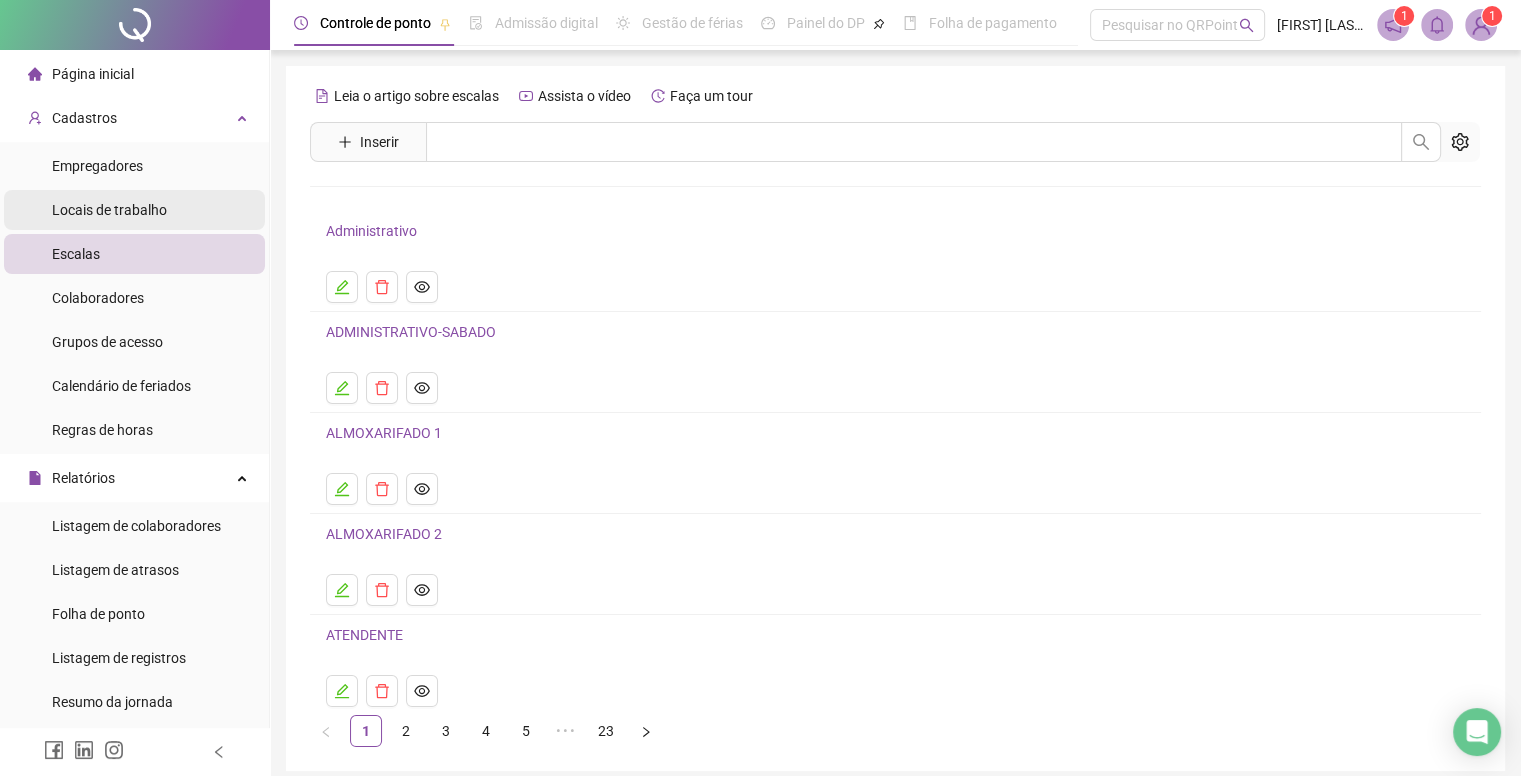 click on "Locais de trabalho" at bounding box center (109, 210) 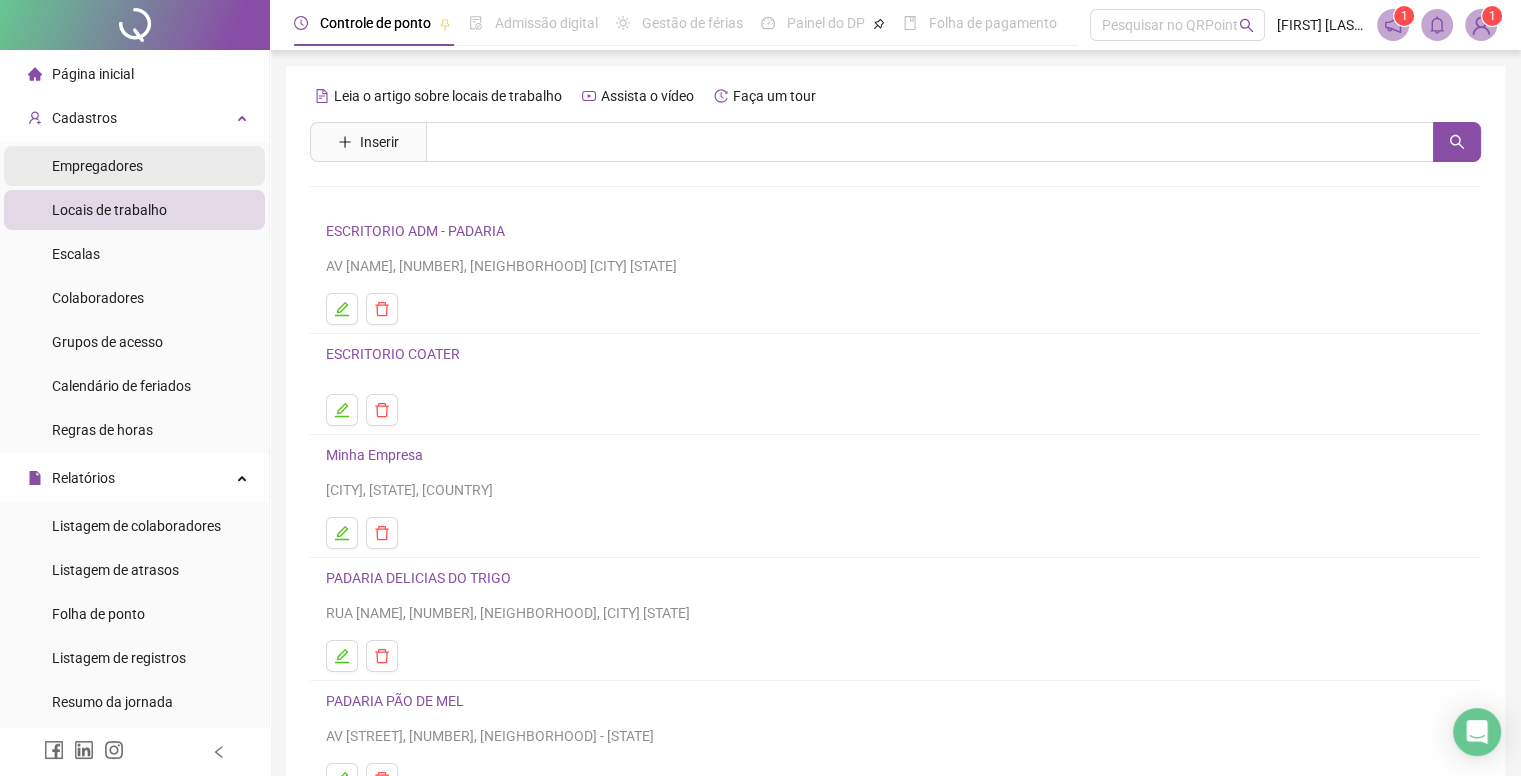 click on "Empregadores" at bounding box center [97, 166] 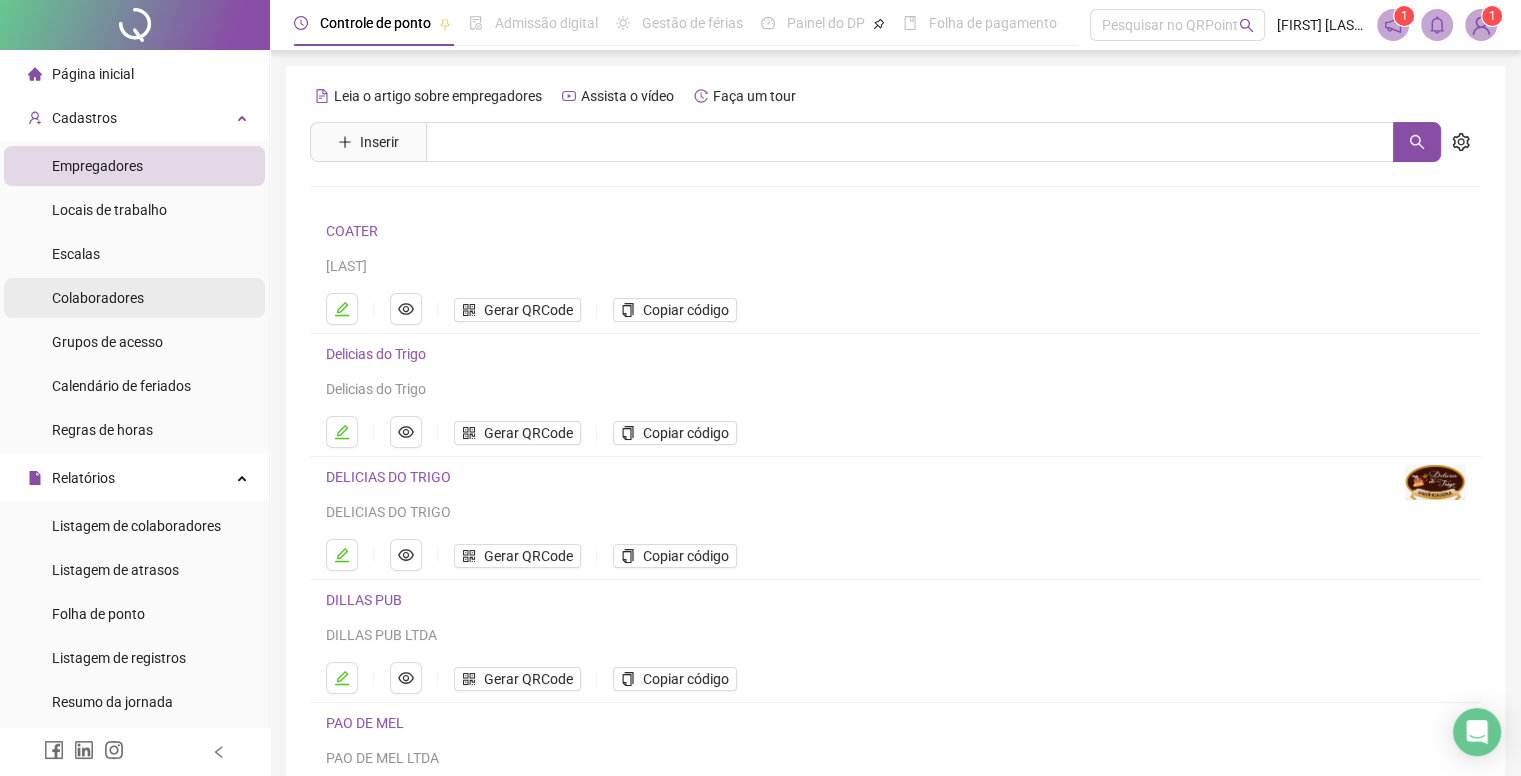 click on "Colaboradores" at bounding box center (98, 298) 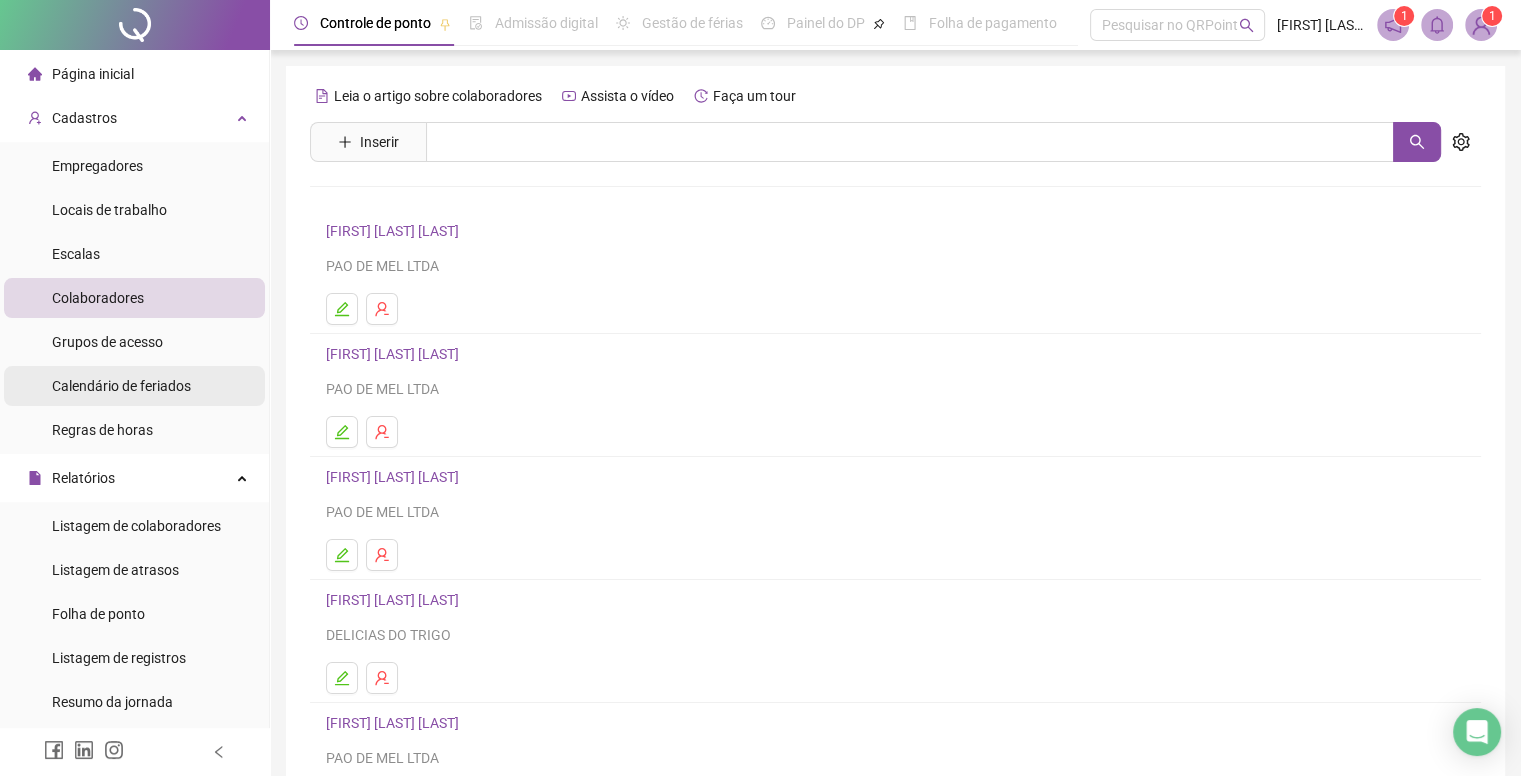 click on "Calendário de feriados" at bounding box center (121, 386) 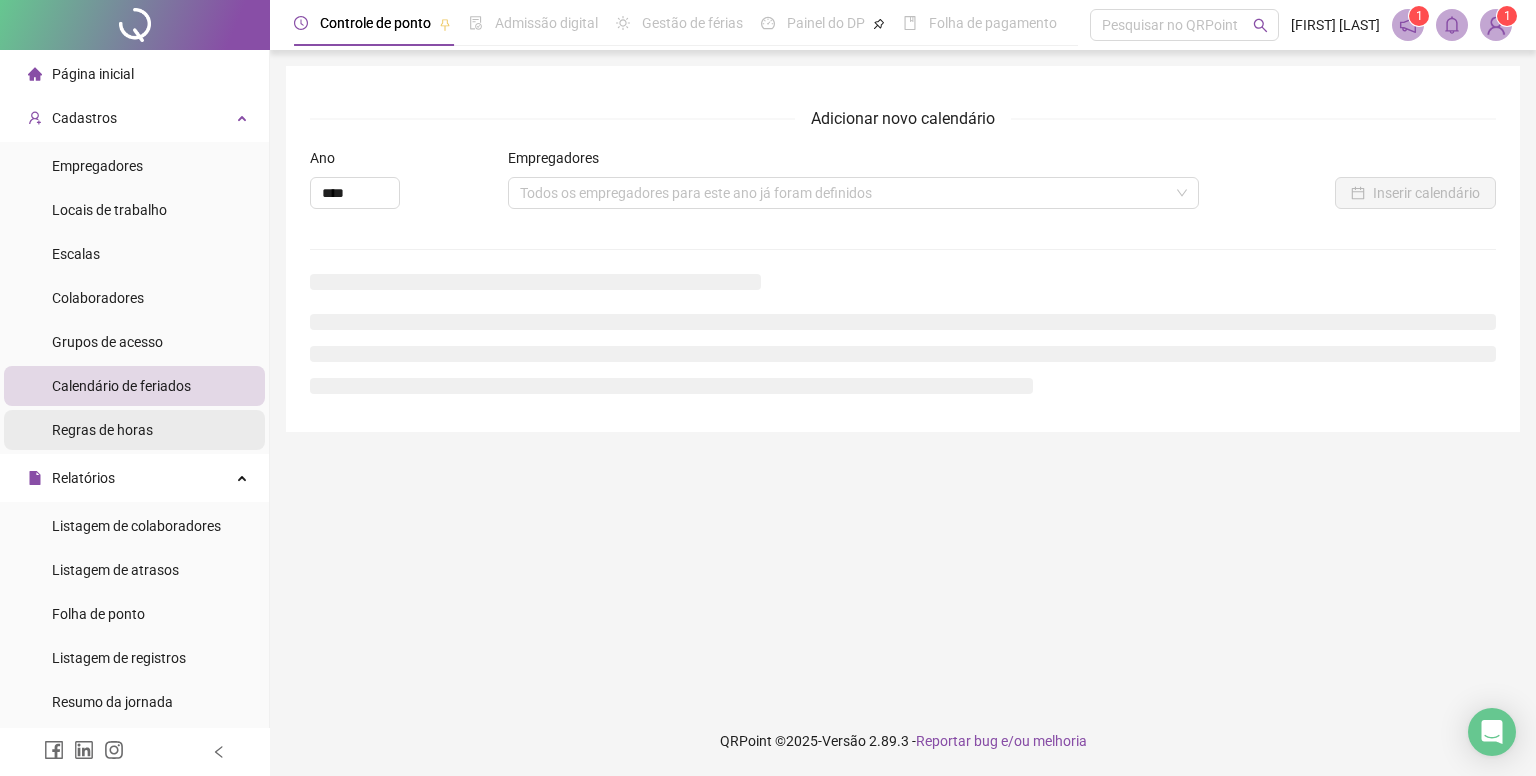 click on "Regras de horas" at bounding box center (102, 430) 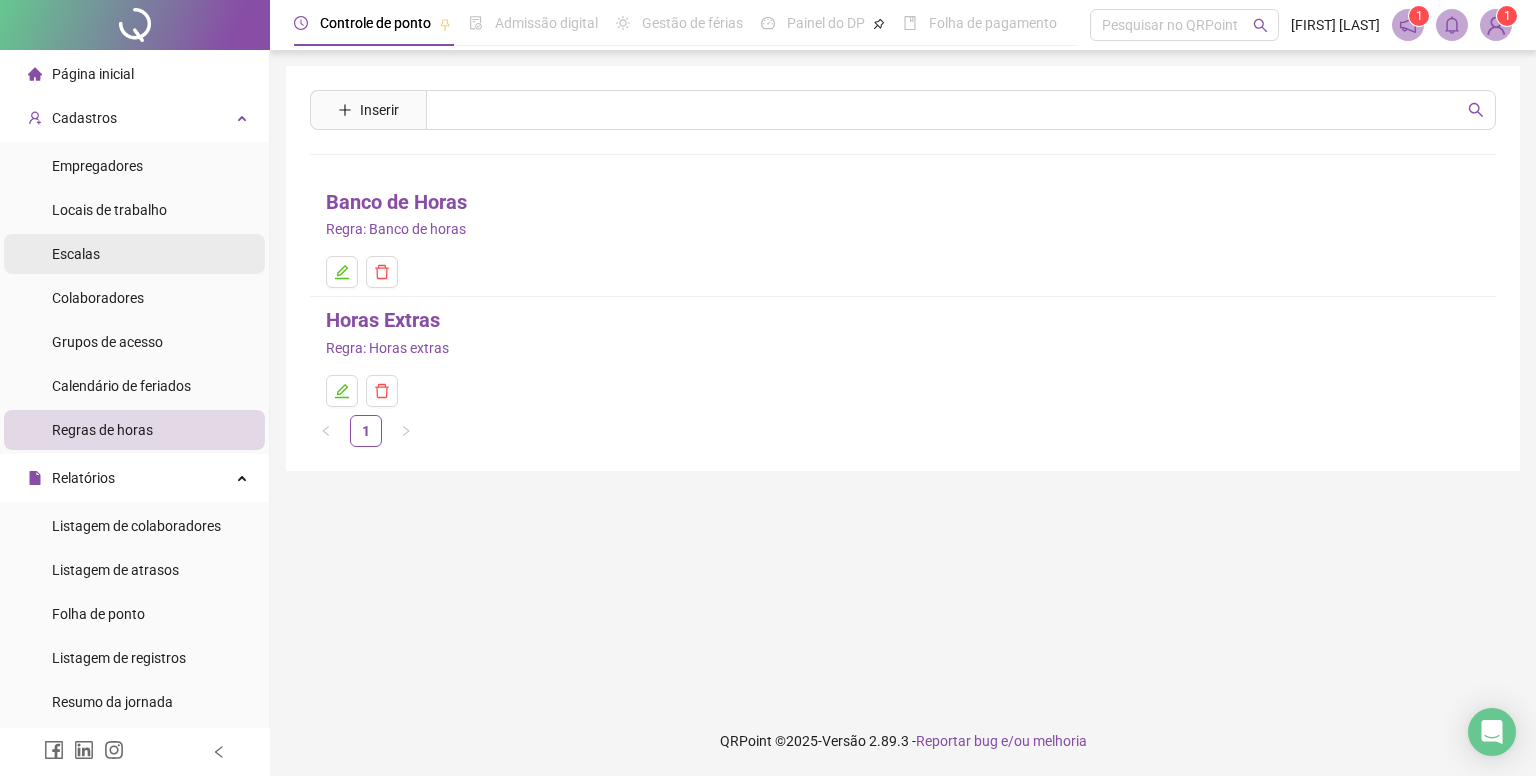 click on "Escalas" at bounding box center [134, 254] 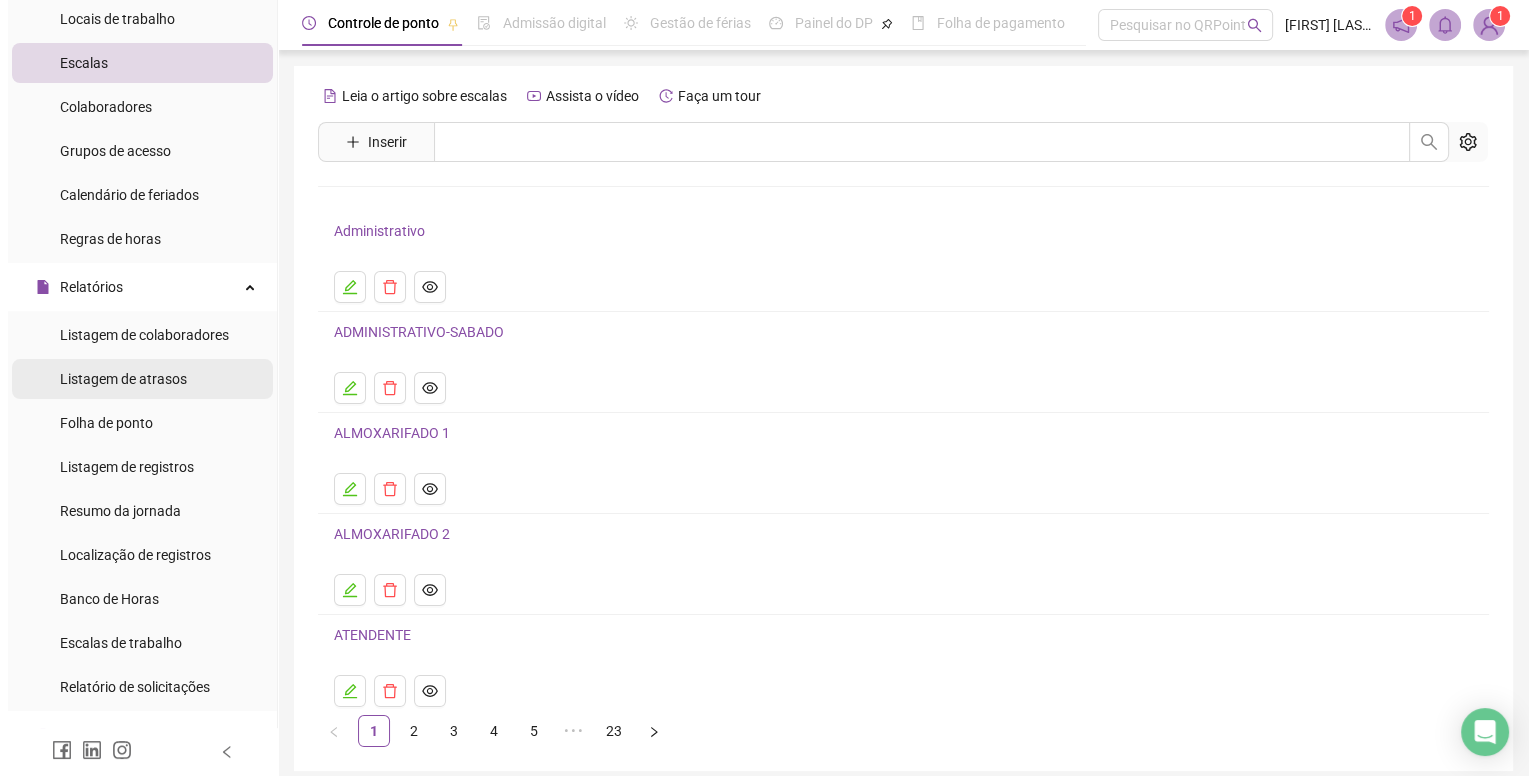 scroll, scrollTop: 200, scrollLeft: 0, axis: vertical 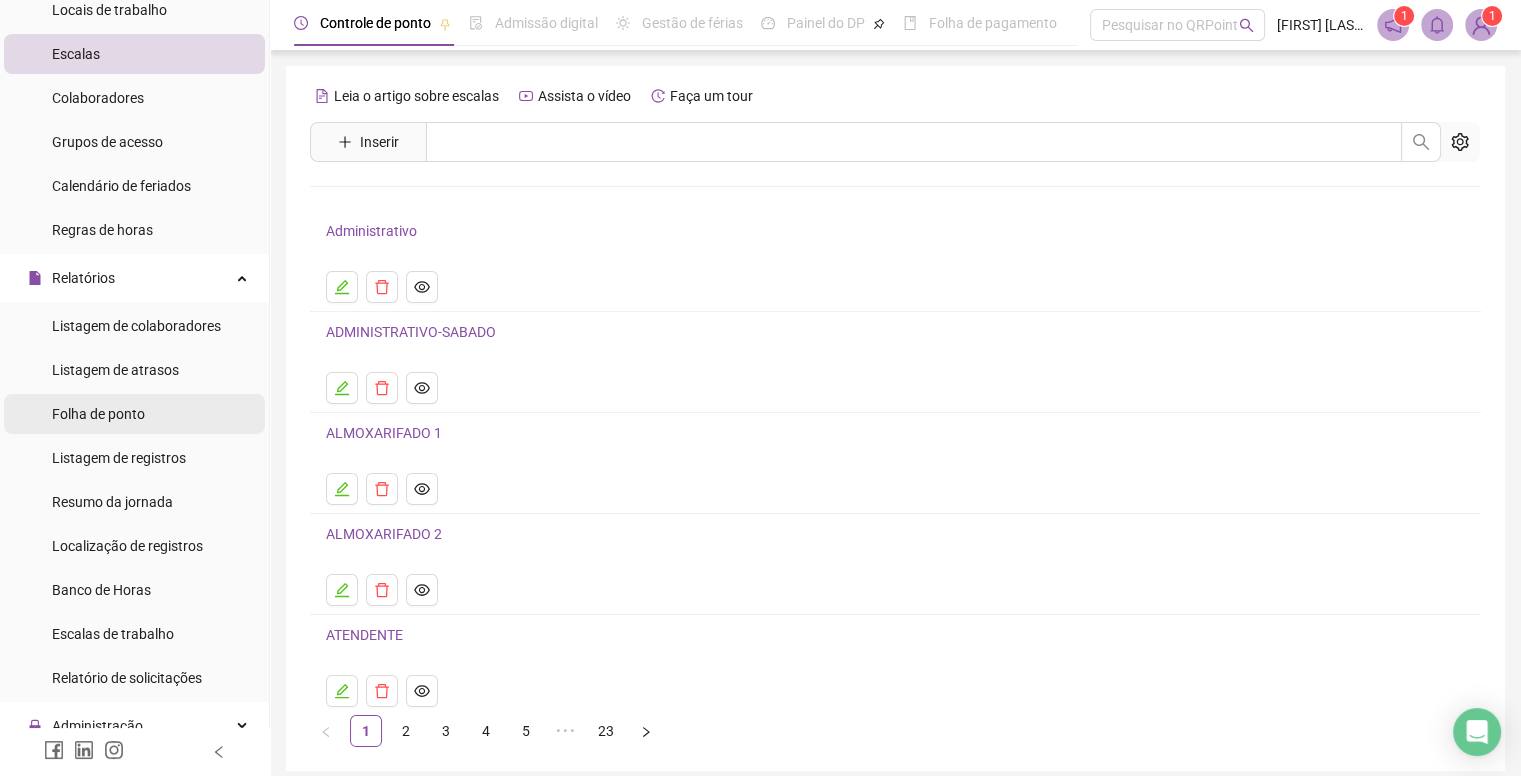 click on "Folha de ponto" at bounding box center [98, 414] 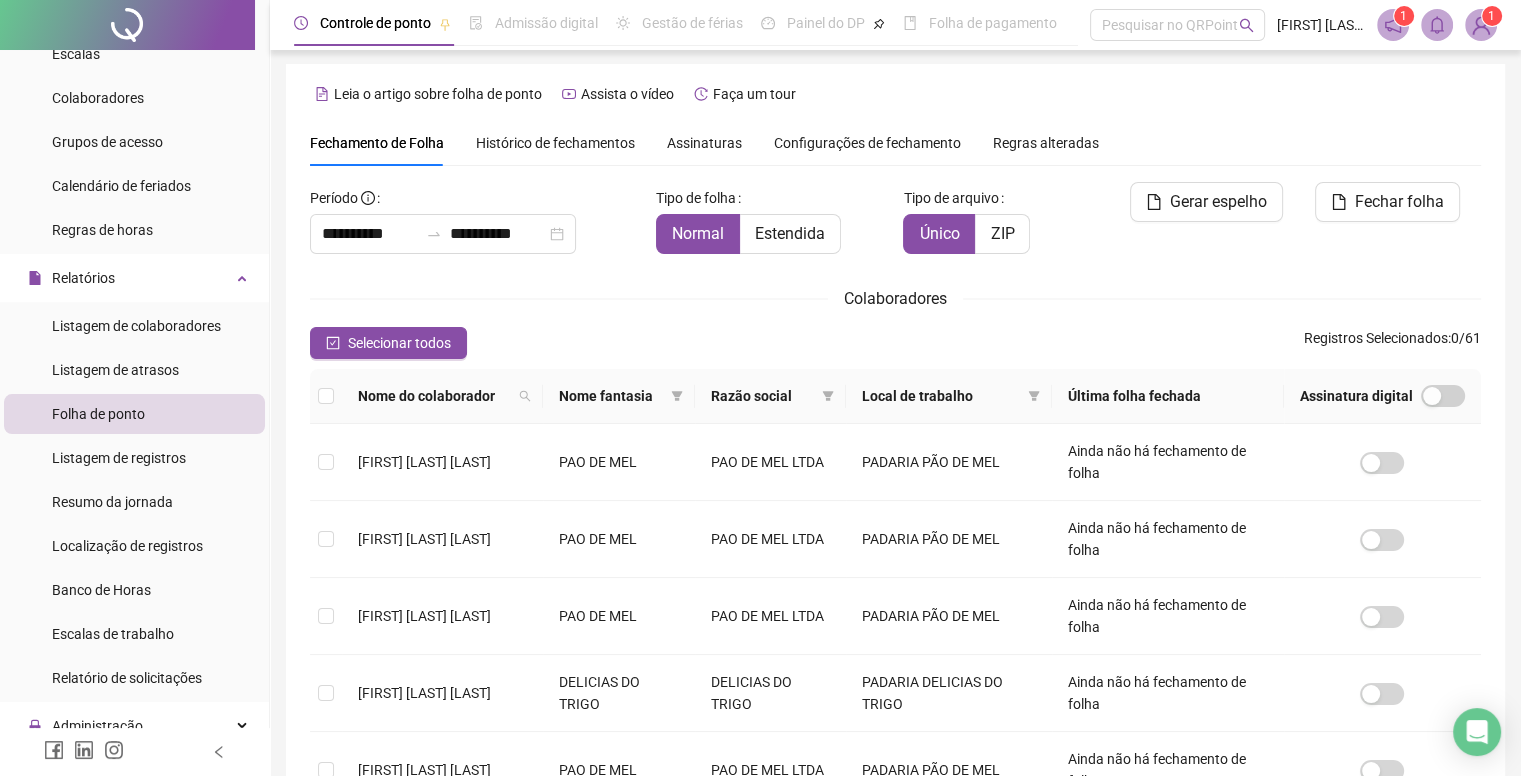 scroll, scrollTop: 9, scrollLeft: 0, axis: vertical 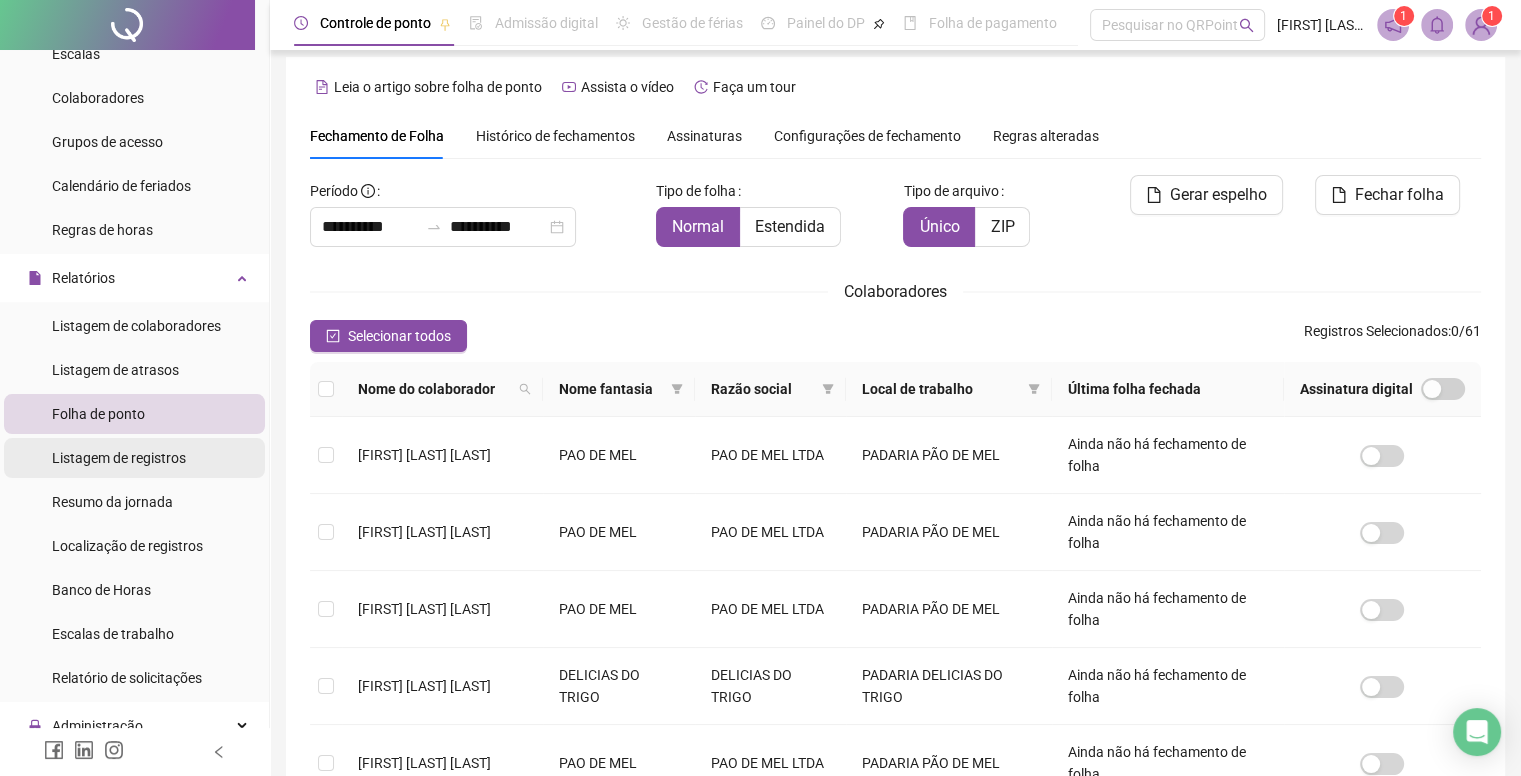 click on "Listagem de registros" at bounding box center [119, 458] 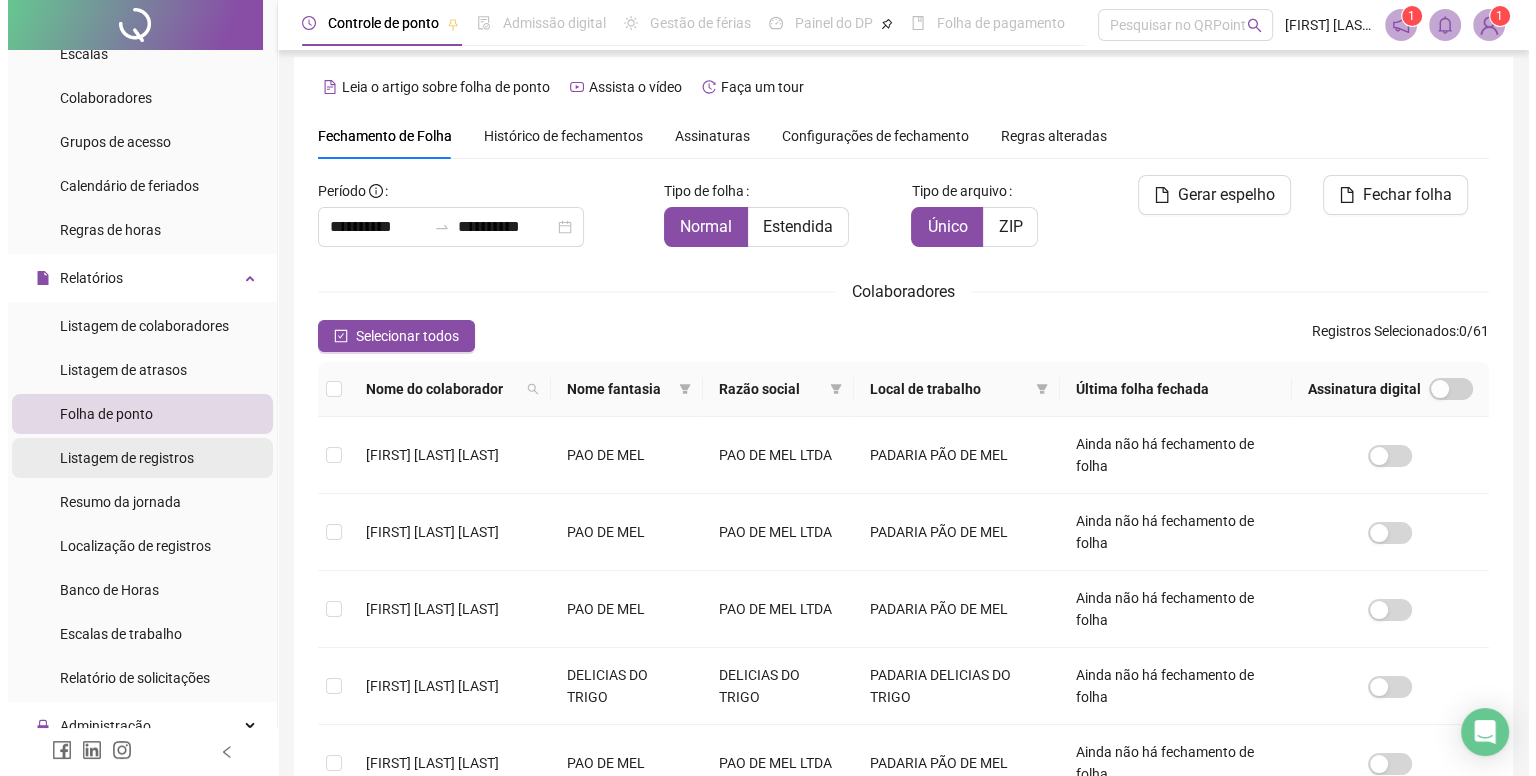 scroll, scrollTop: 0, scrollLeft: 0, axis: both 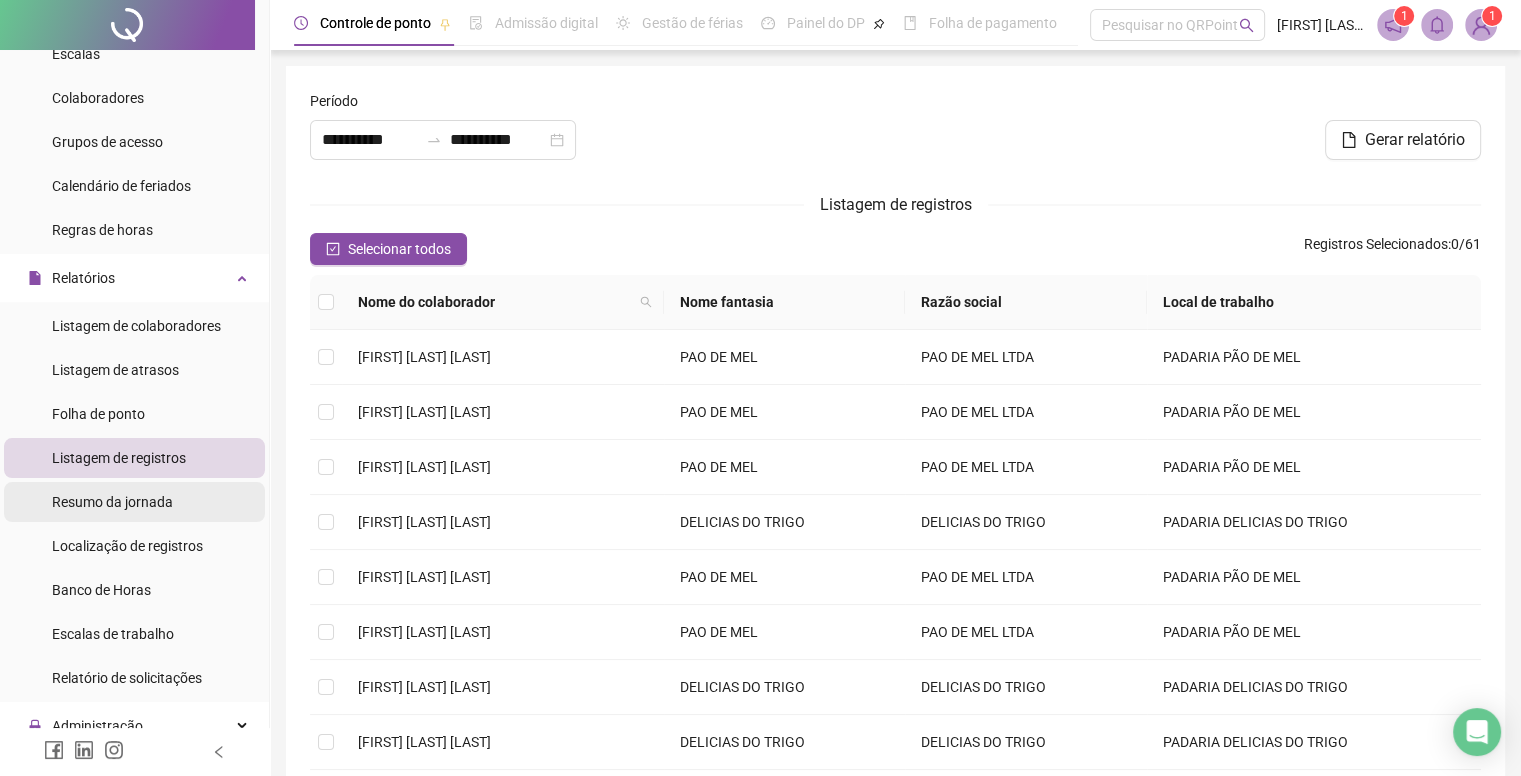 click on "Resumo da jornada" at bounding box center [112, 502] 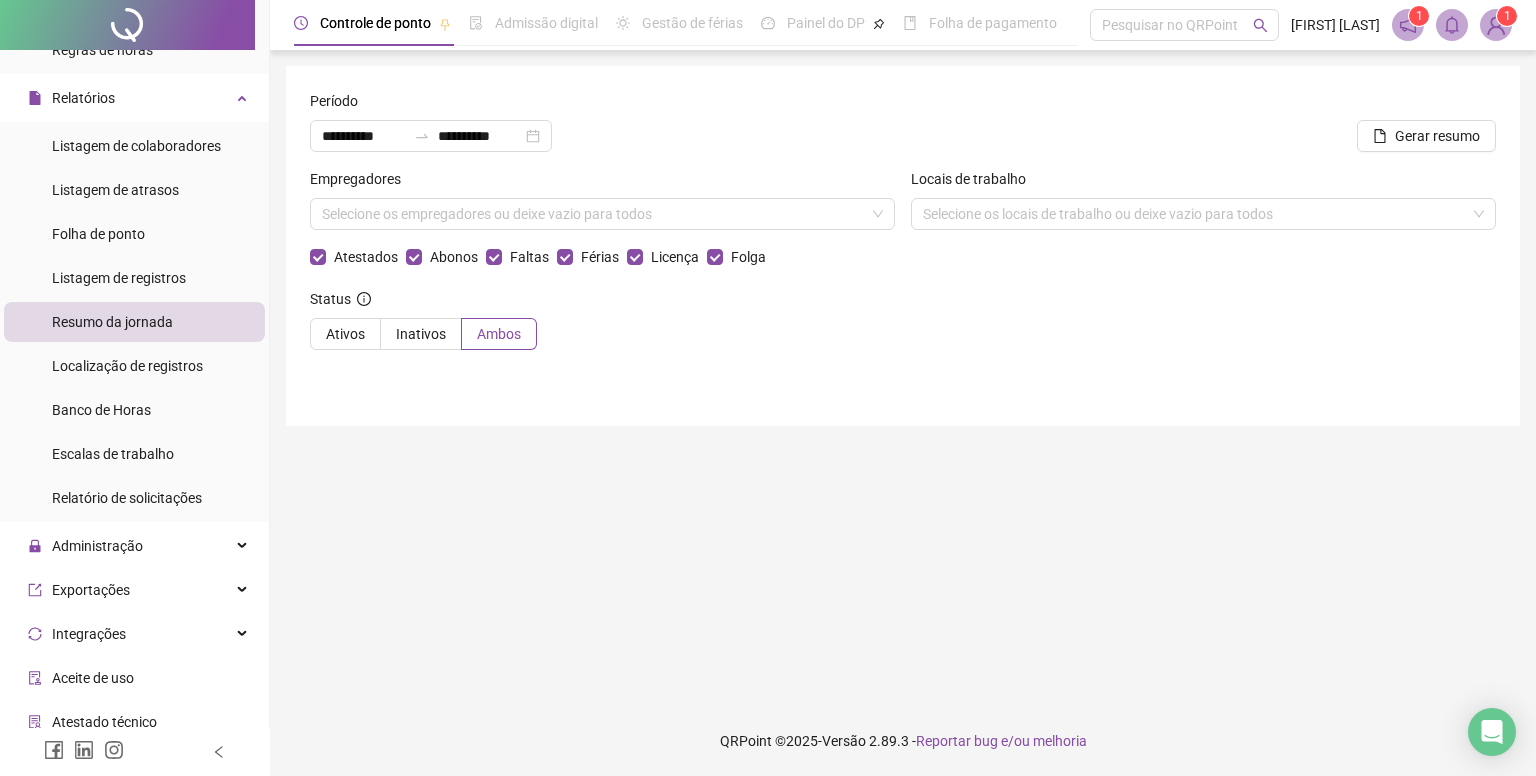 scroll, scrollTop: 400, scrollLeft: 0, axis: vertical 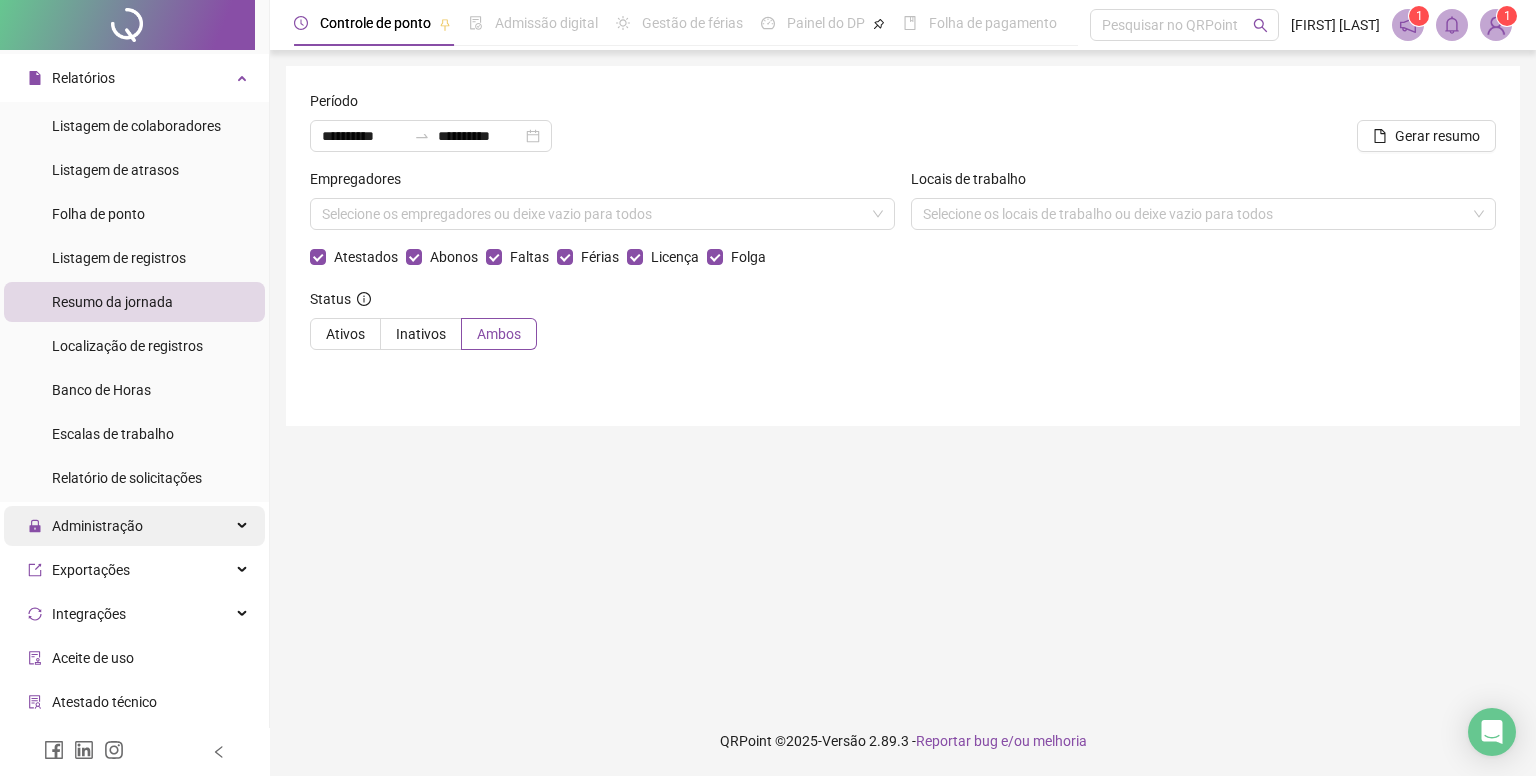 click on "Administração" at bounding box center [97, 526] 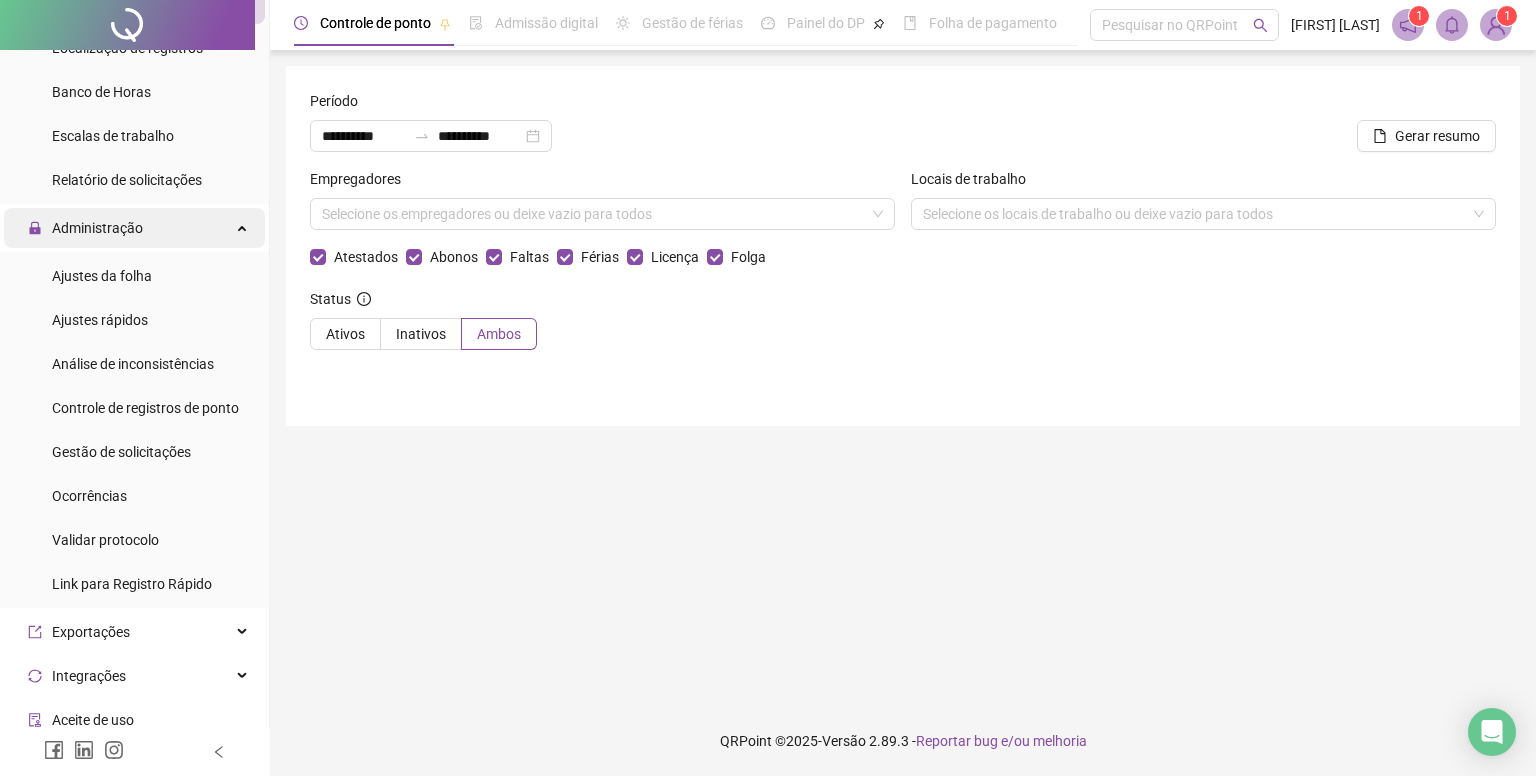scroll, scrollTop: 700, scrollLeft: 0, axis: vertical 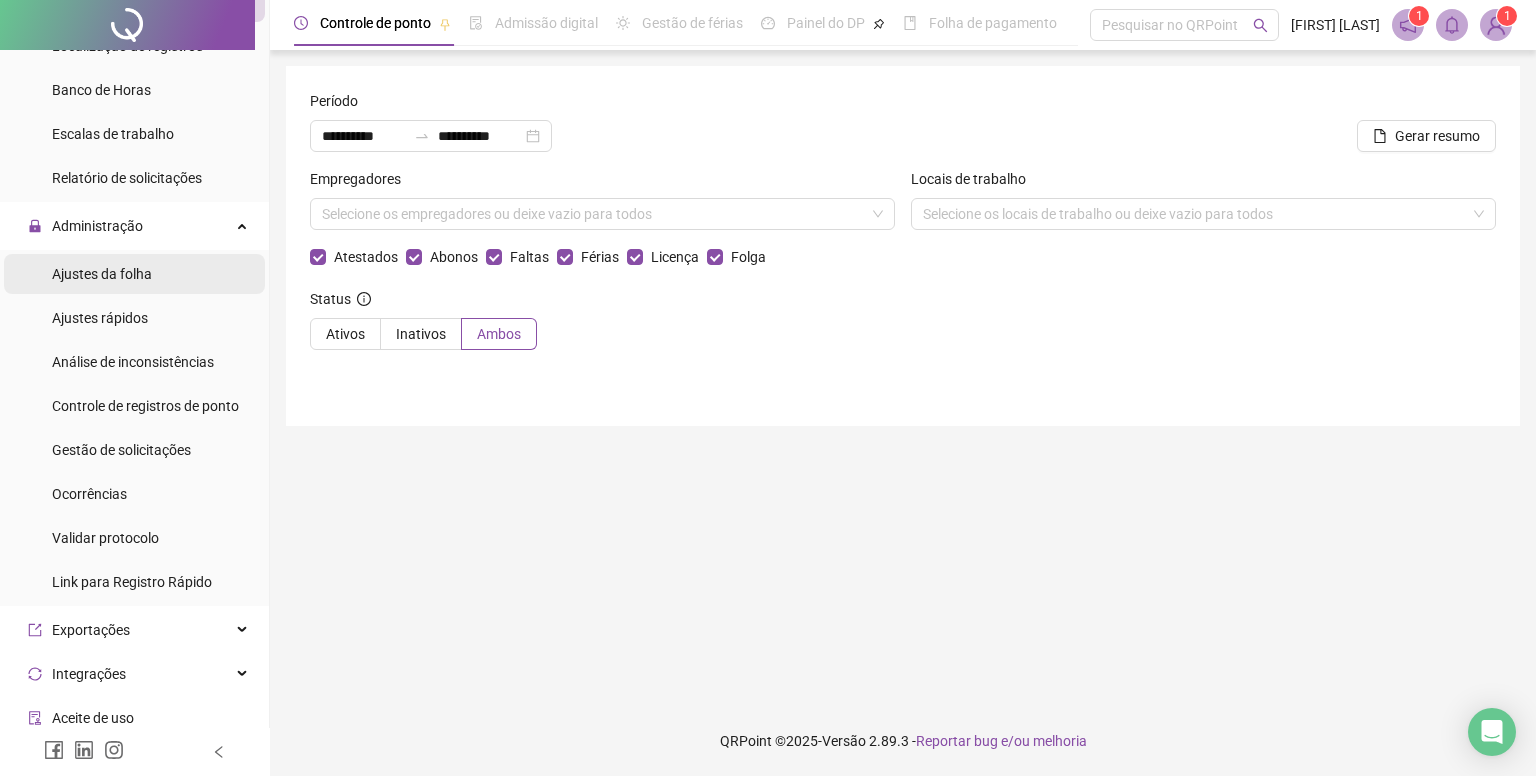 click on "Ajustes da folha" at bounding box center (102, 274) 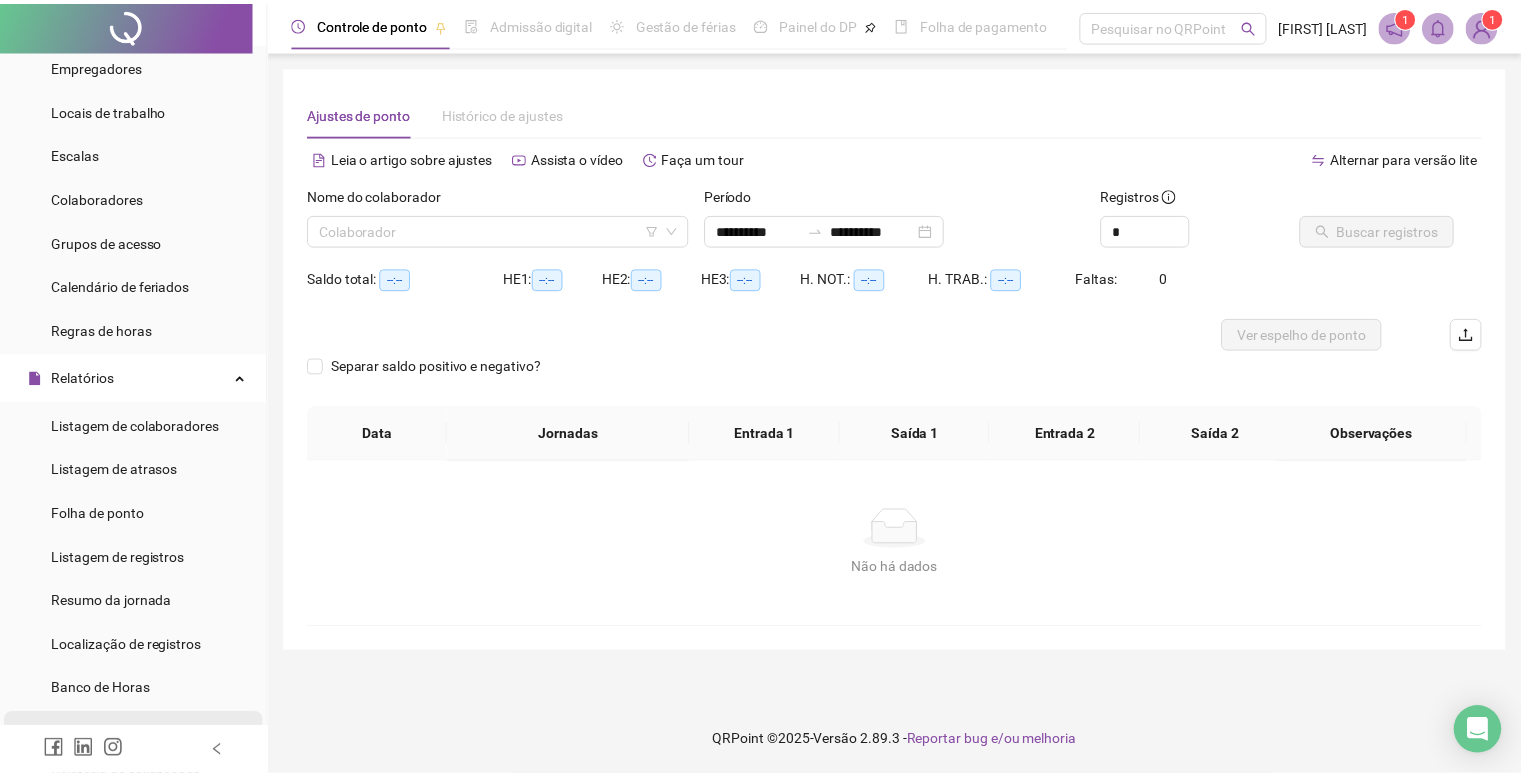 scroll, scrollTop: 0, scrollLeft: 0, axis: both 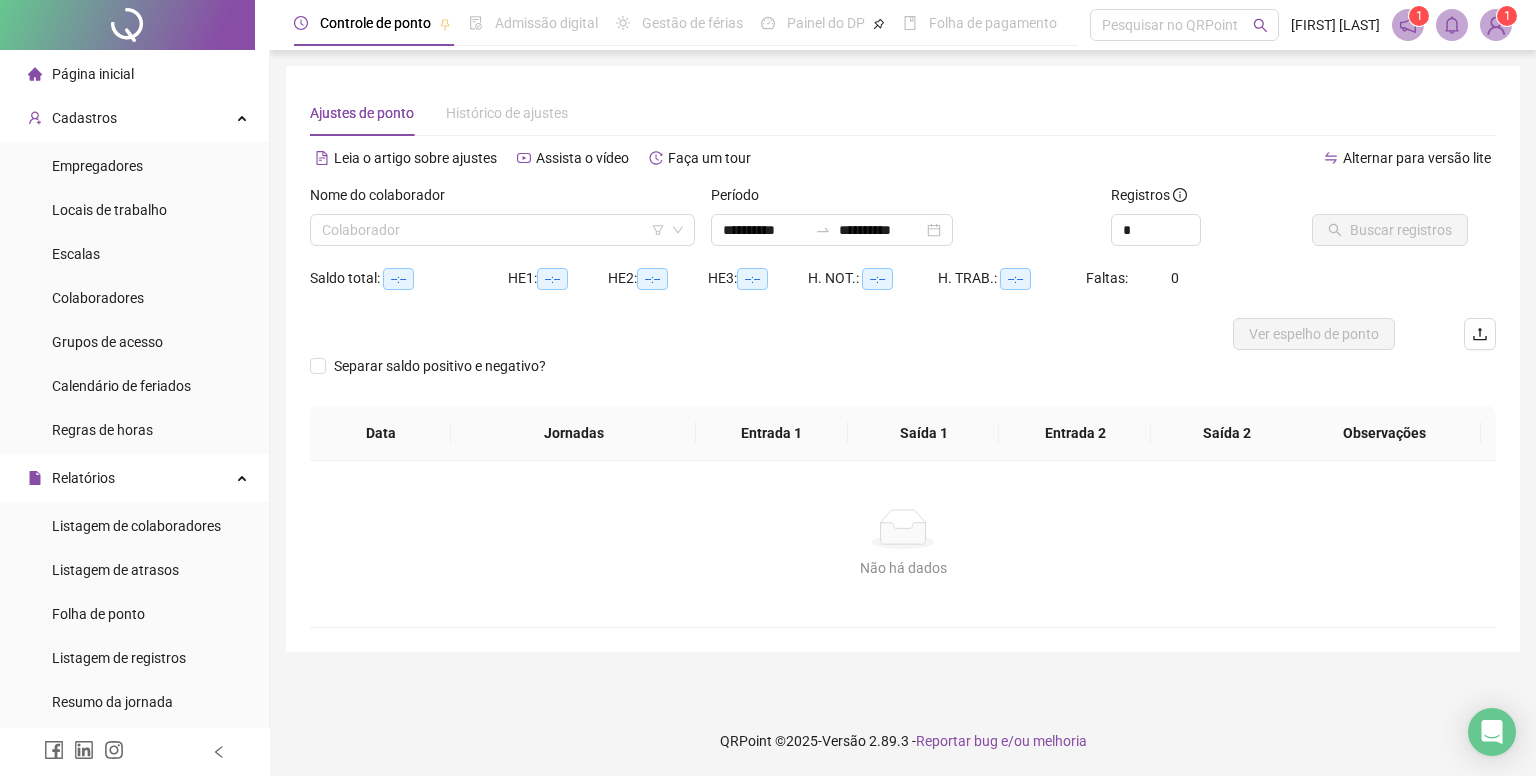 click on "Página inicial" at bounding box center (134, 74) 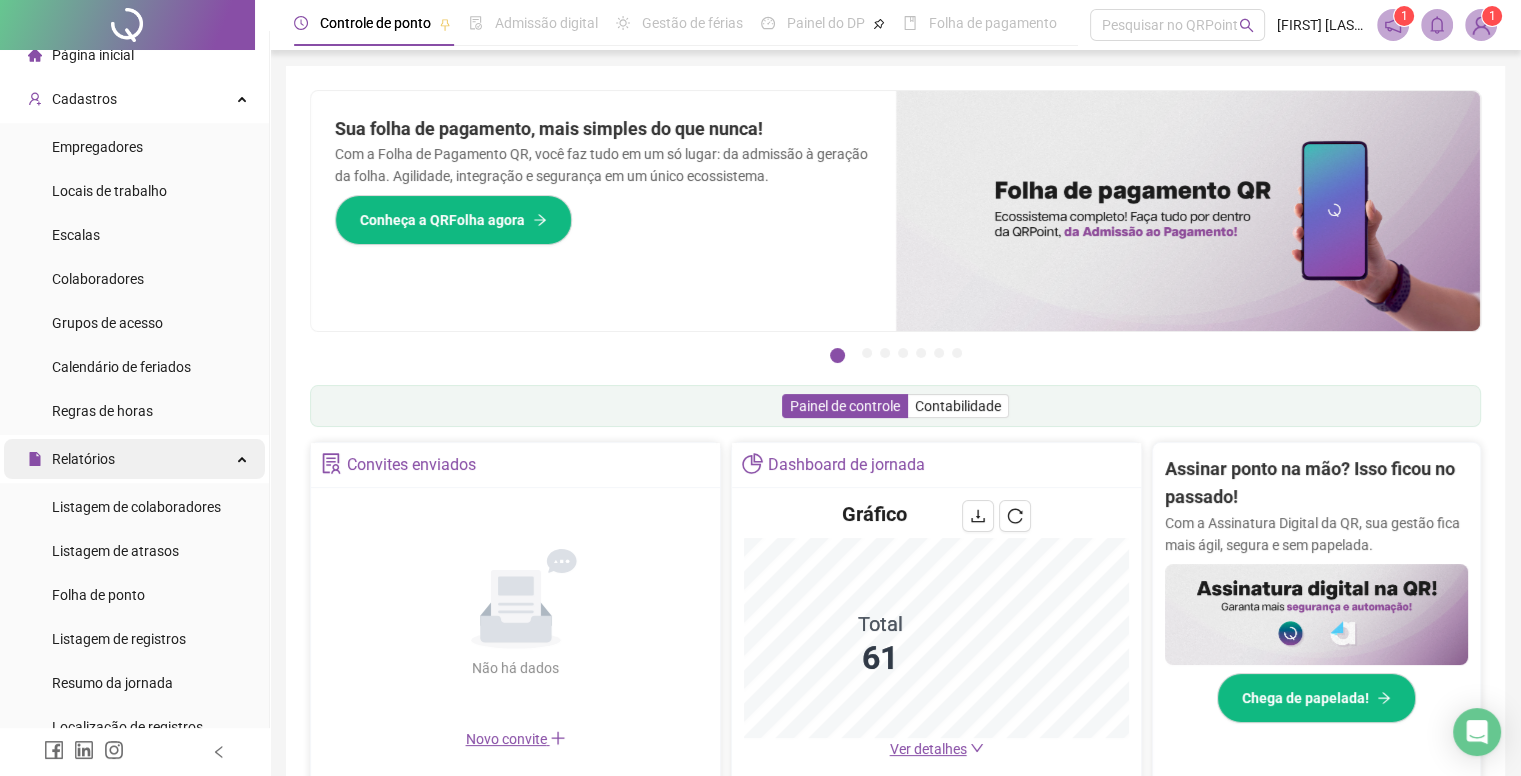 scroll, scrollTop: 0, scrollLeft: 0, axis: both 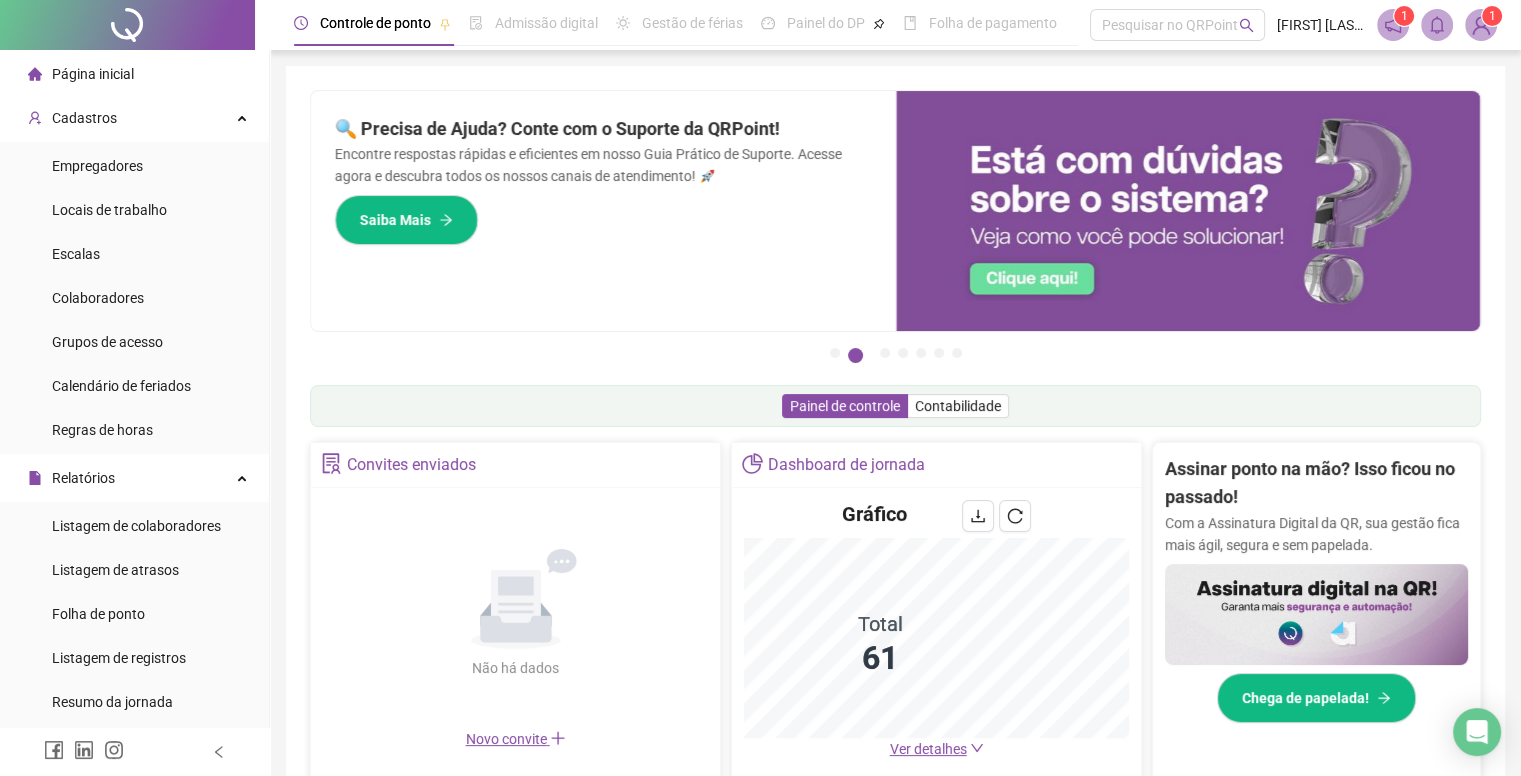 click on "Página inicial" at bounding box center [93, 74] 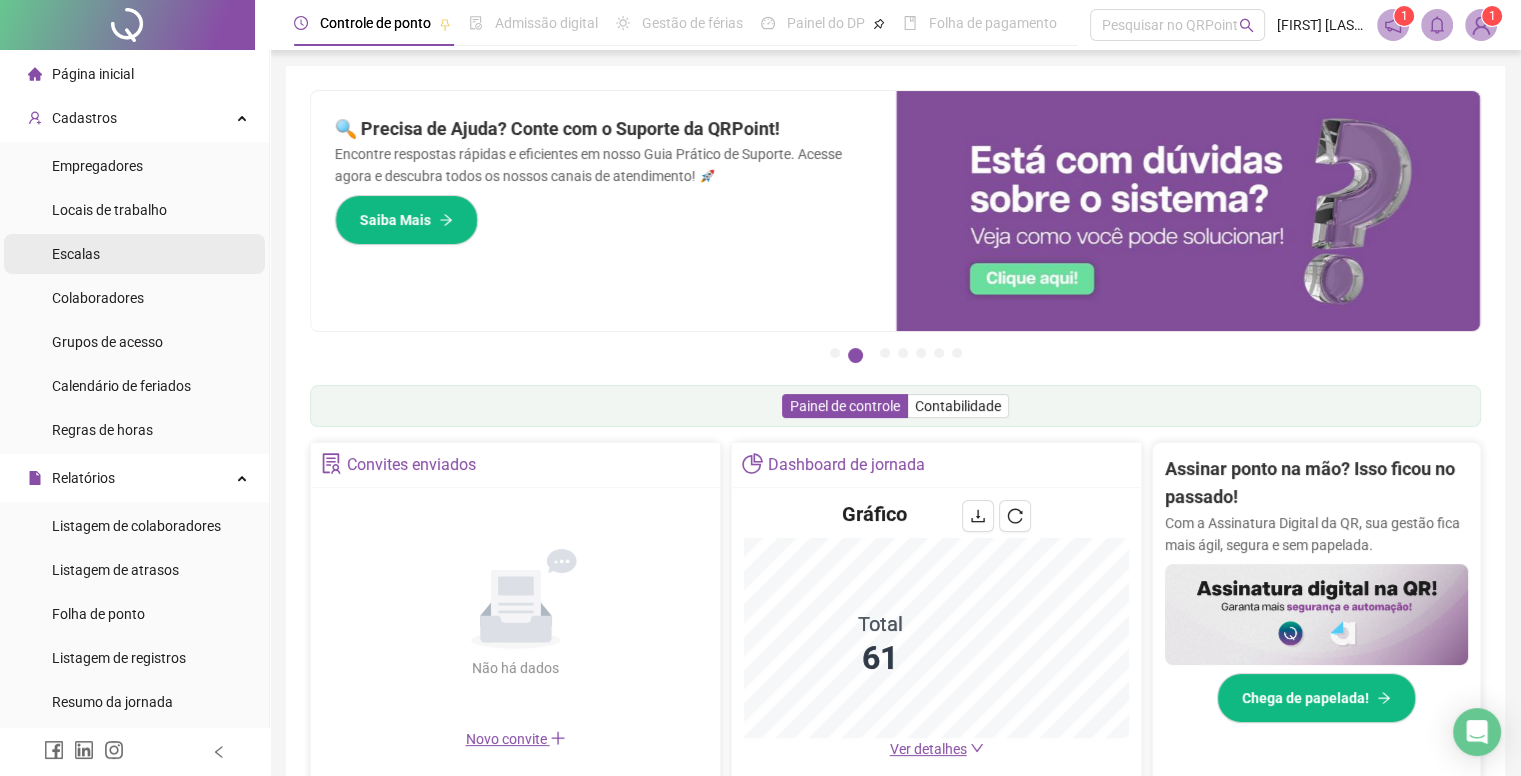 click on "Escalas" at bounding box center [134, 254] 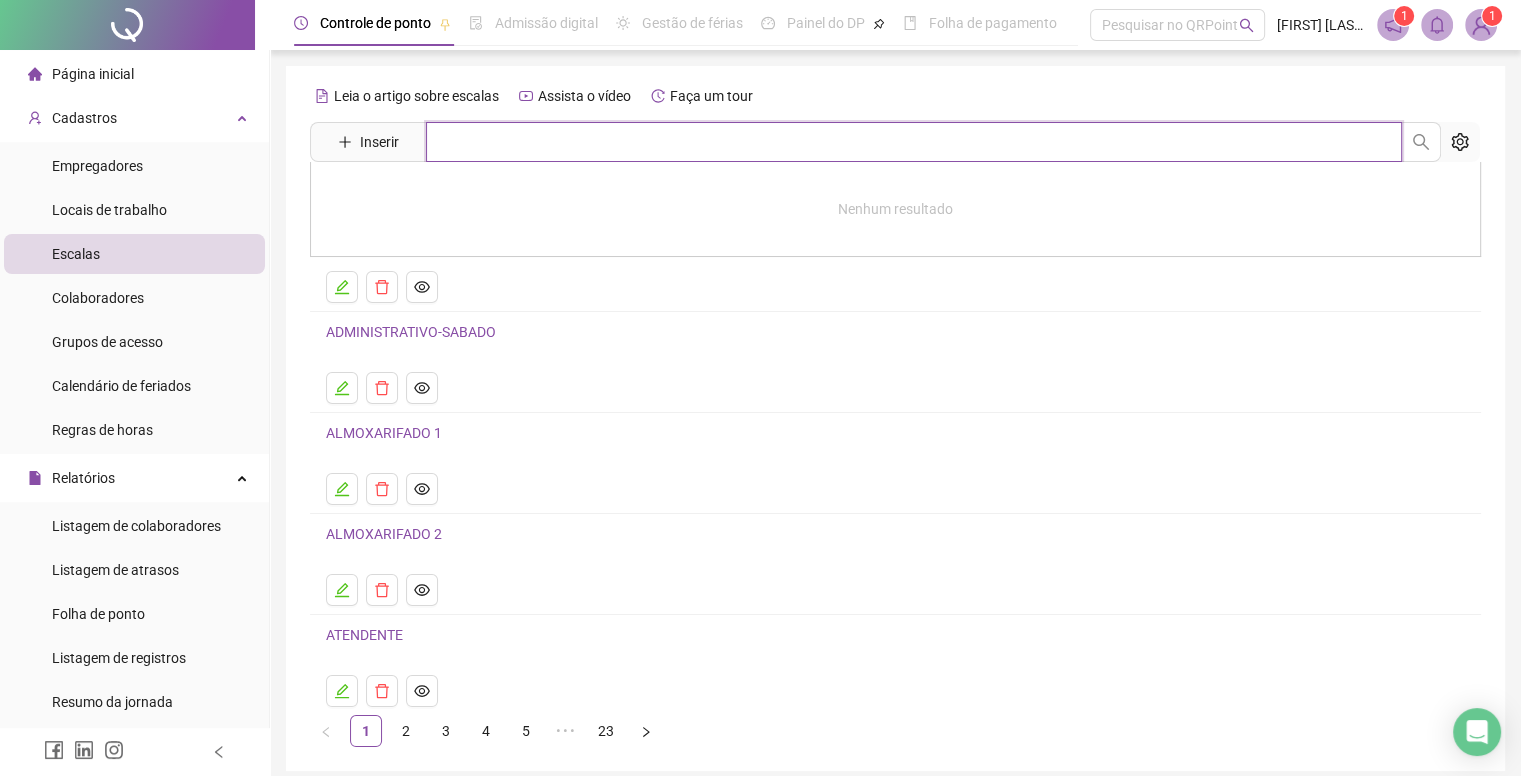 click at bounding box center [914, 142] 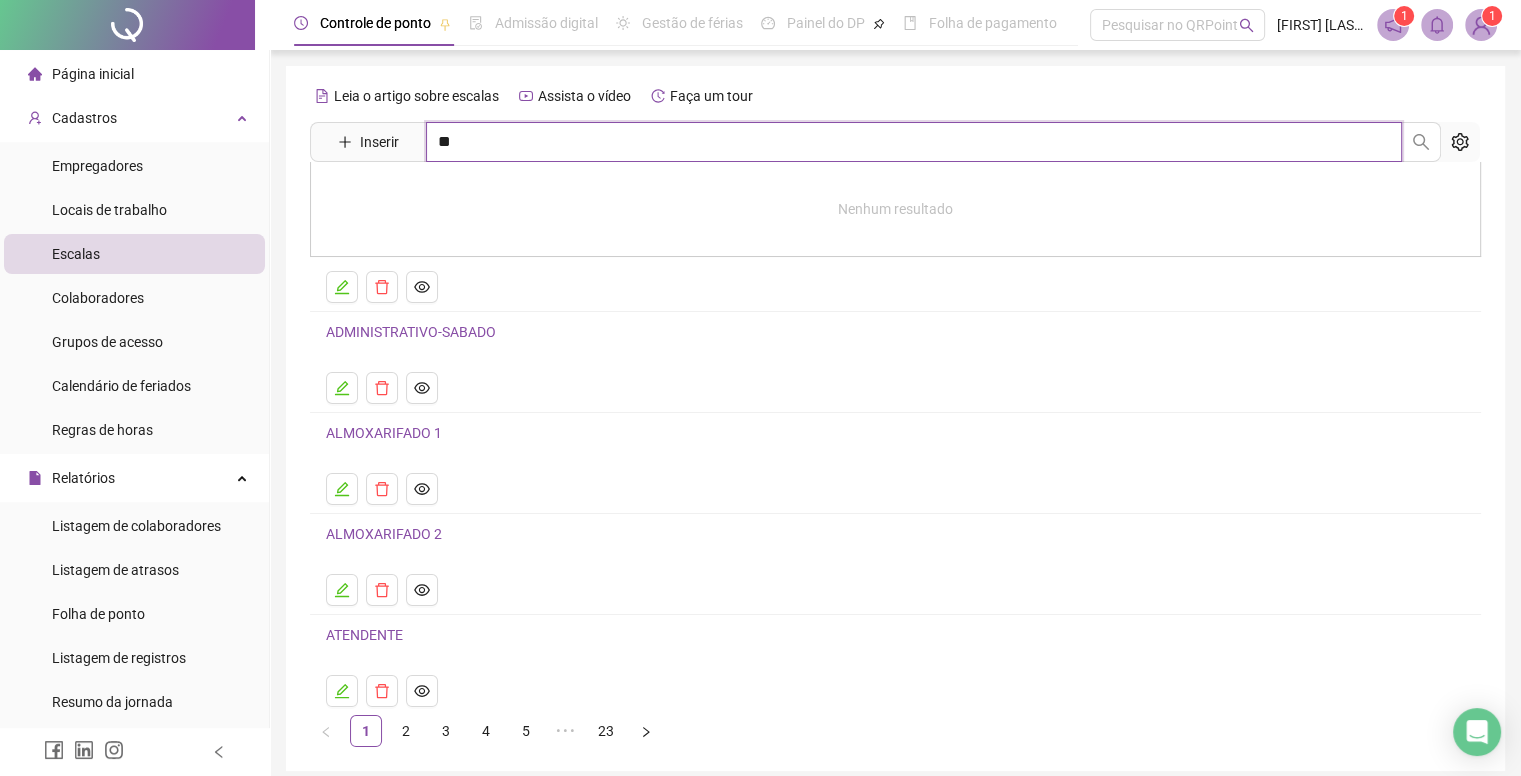 type on "*" 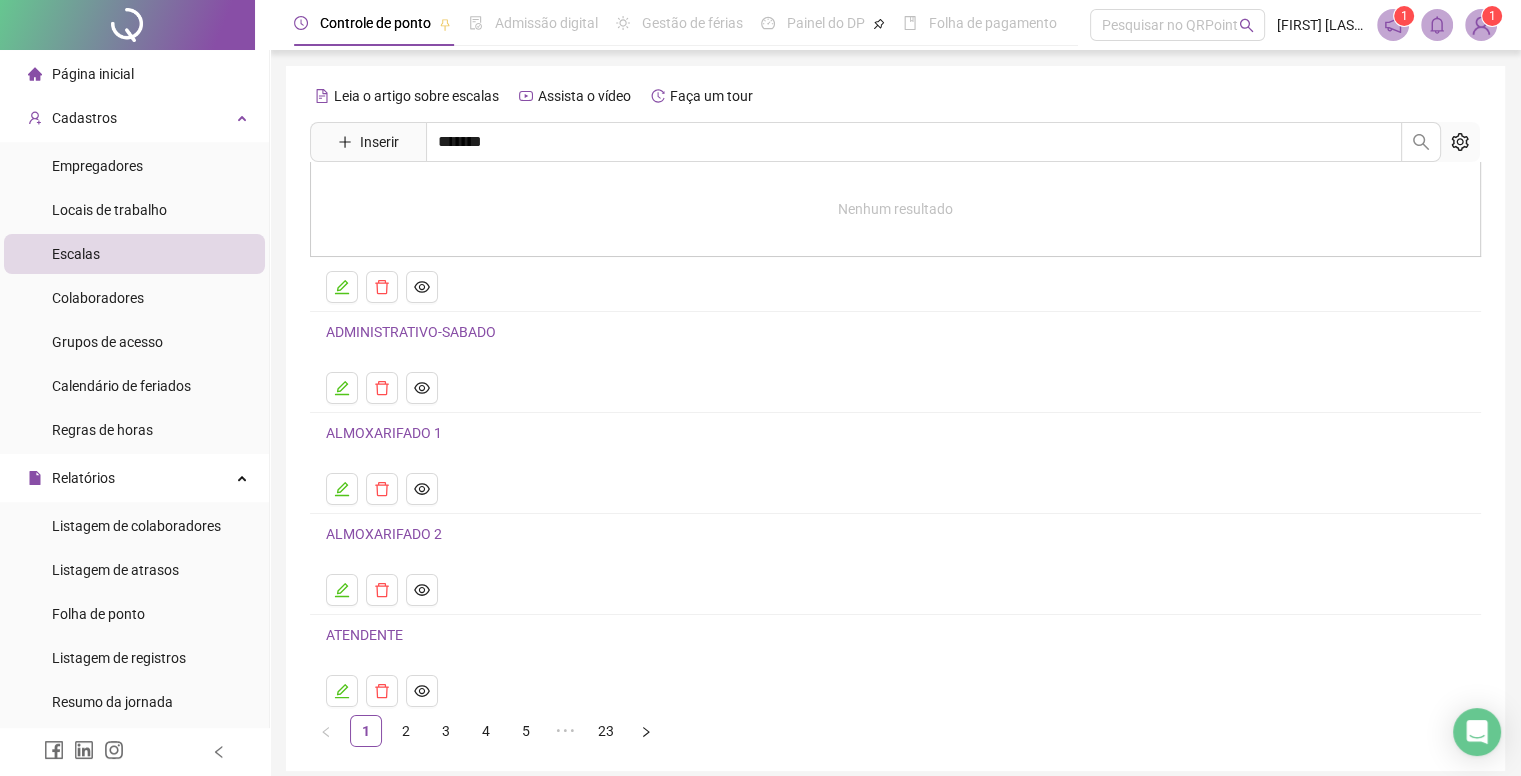 click on "Nenhum resultado" at bounding box center (895, 209) 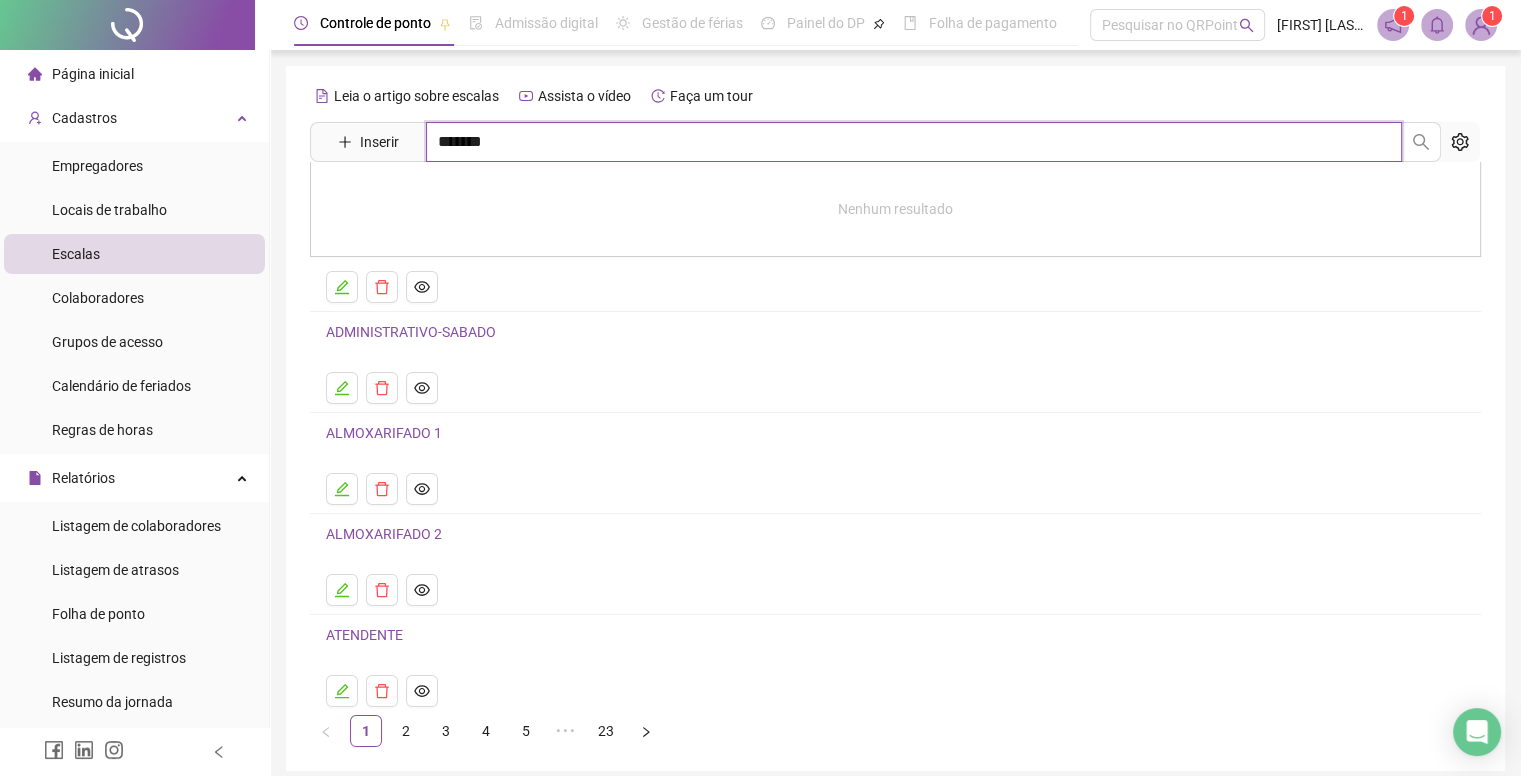 click on "*******" at bounding box center (914, 142) 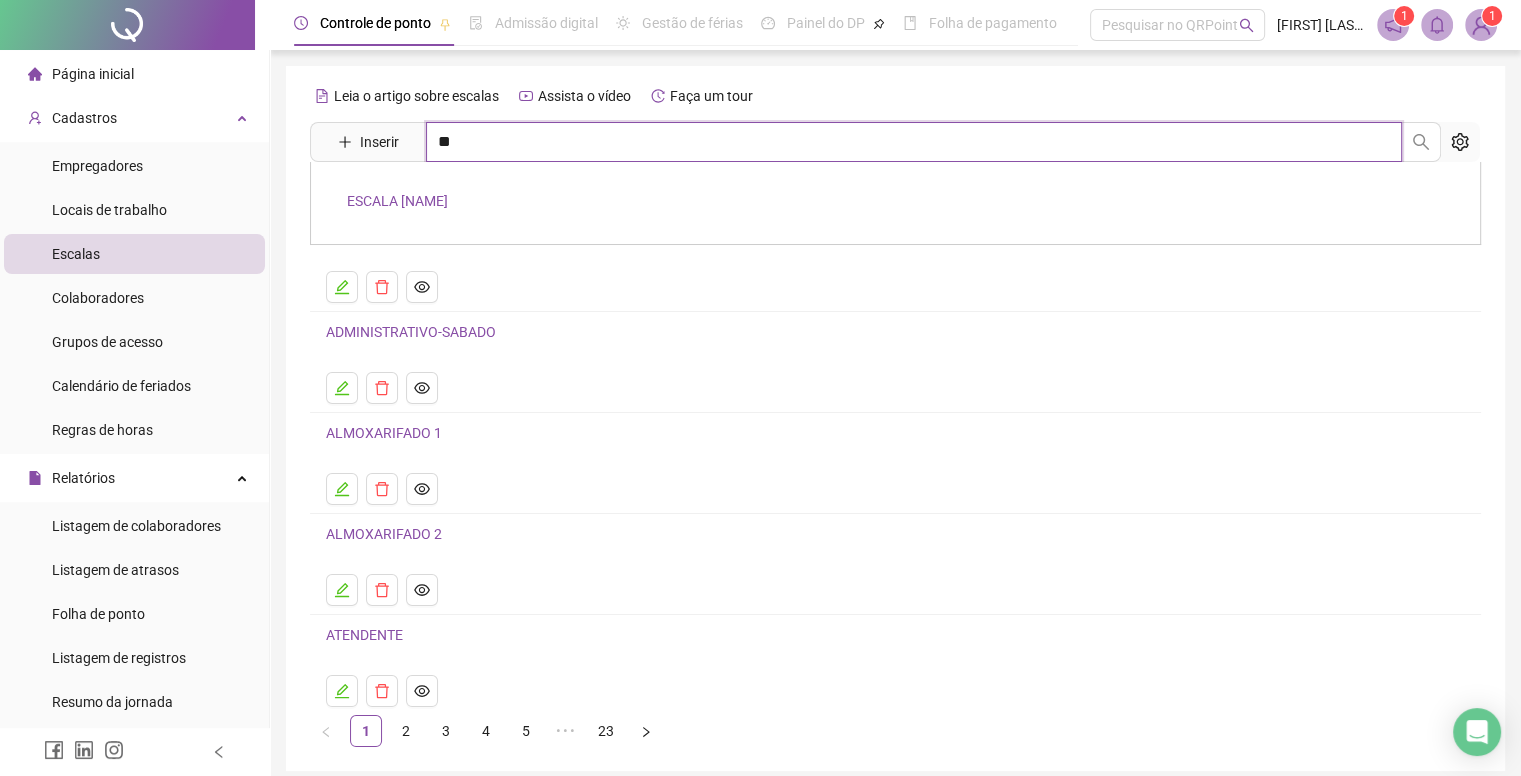 type on "*" 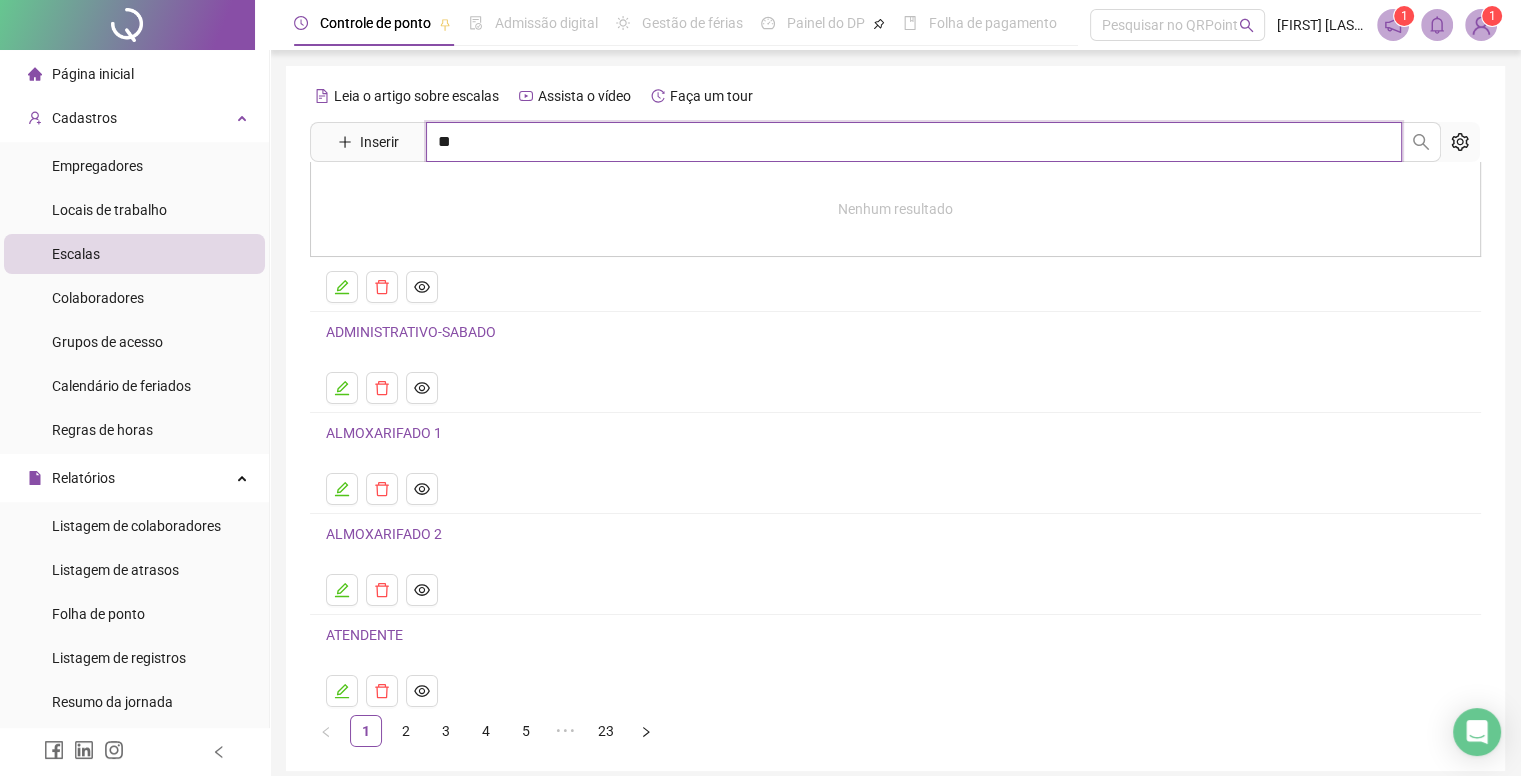 type on "*" 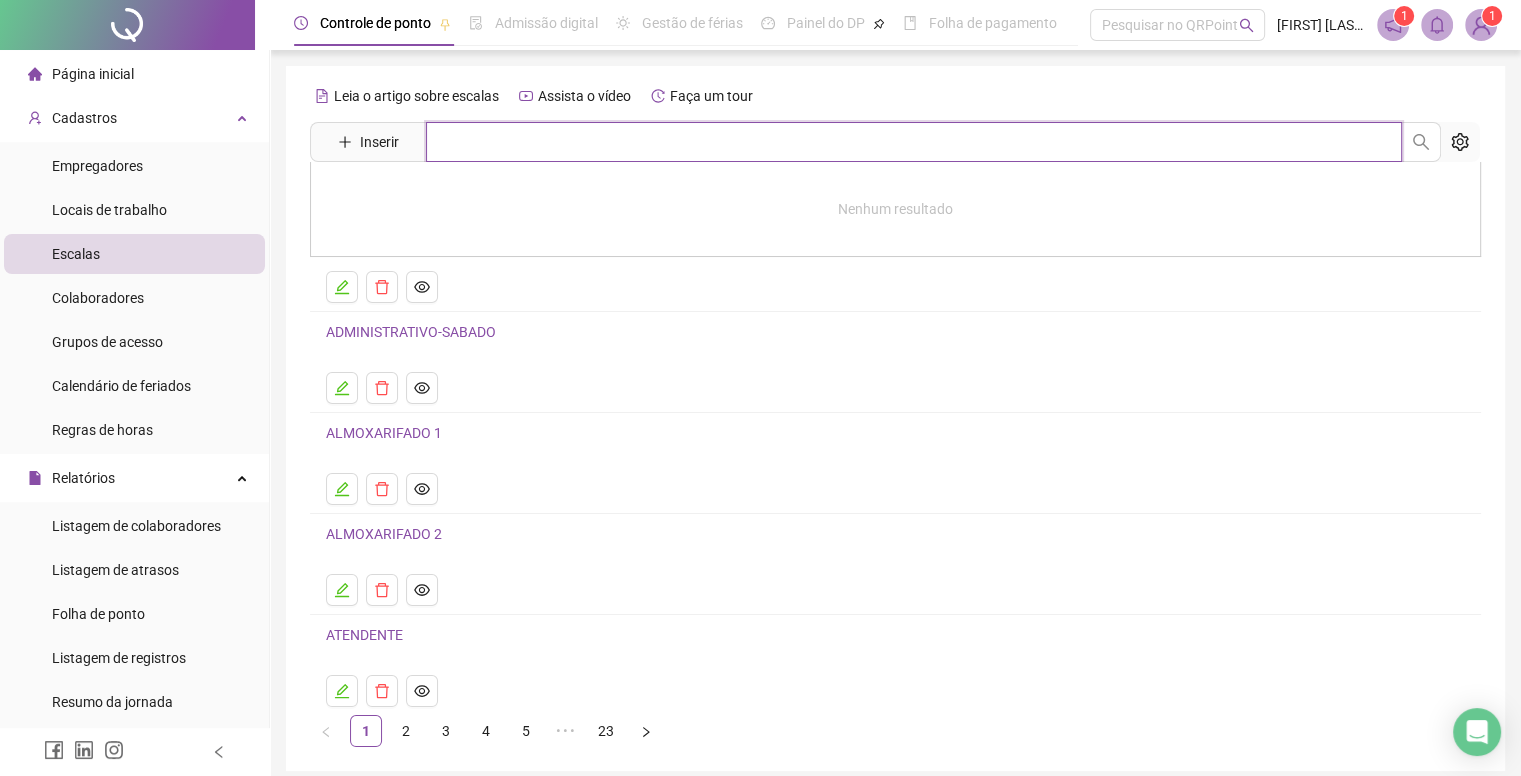 click at bounding box center (914, 142) 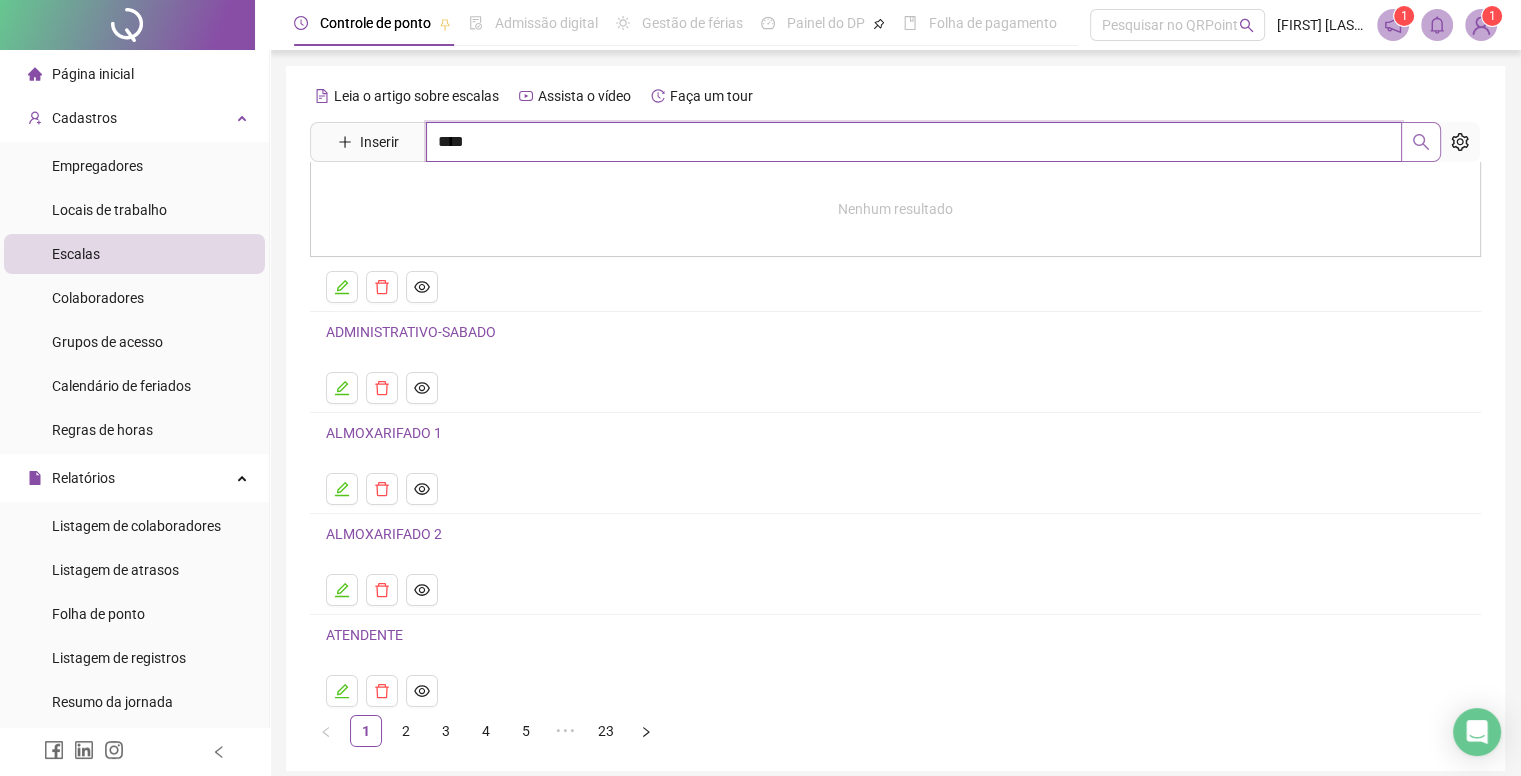 click 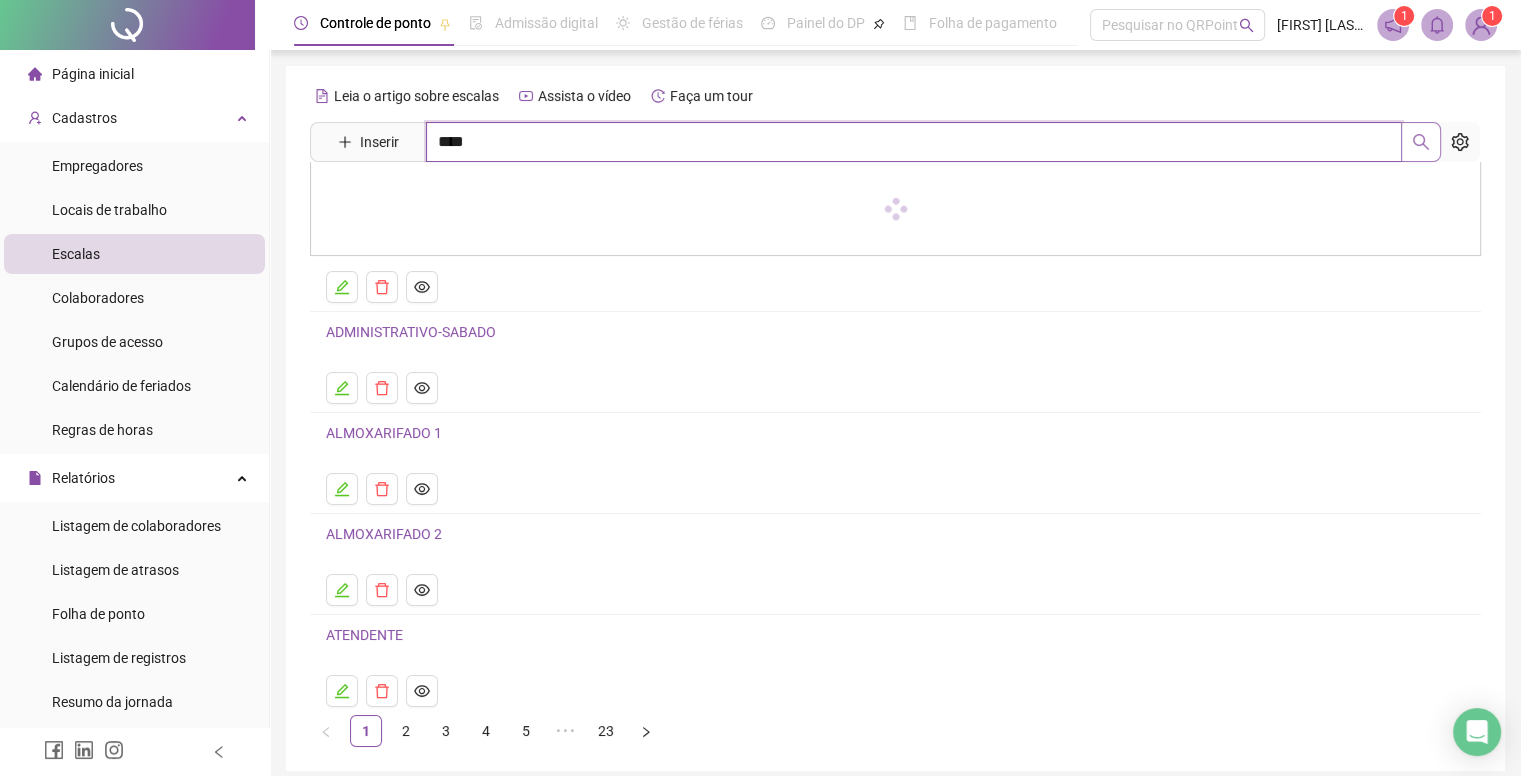 click at bounding box center (1421, 142) 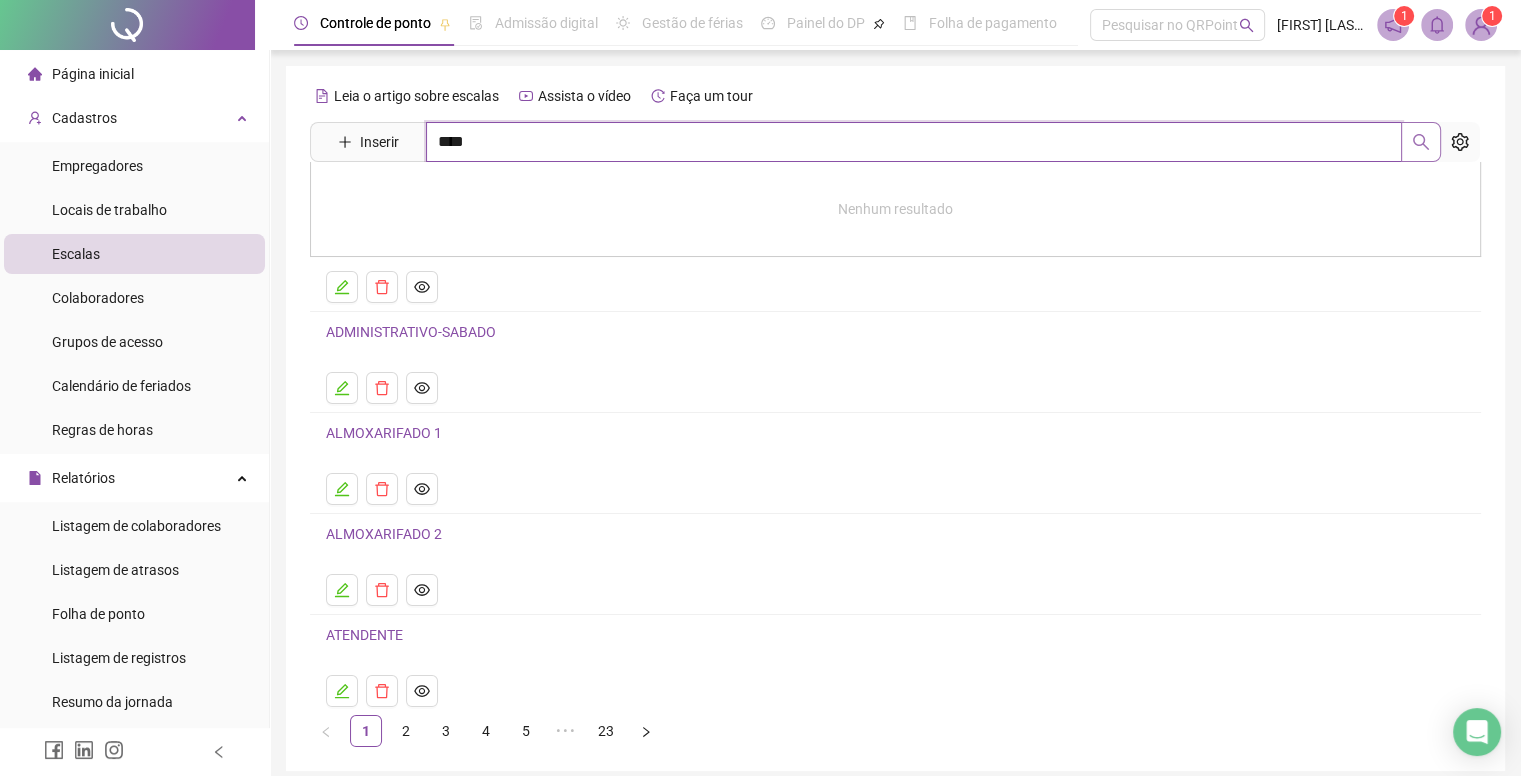 click at bounding box center [1421, 142] 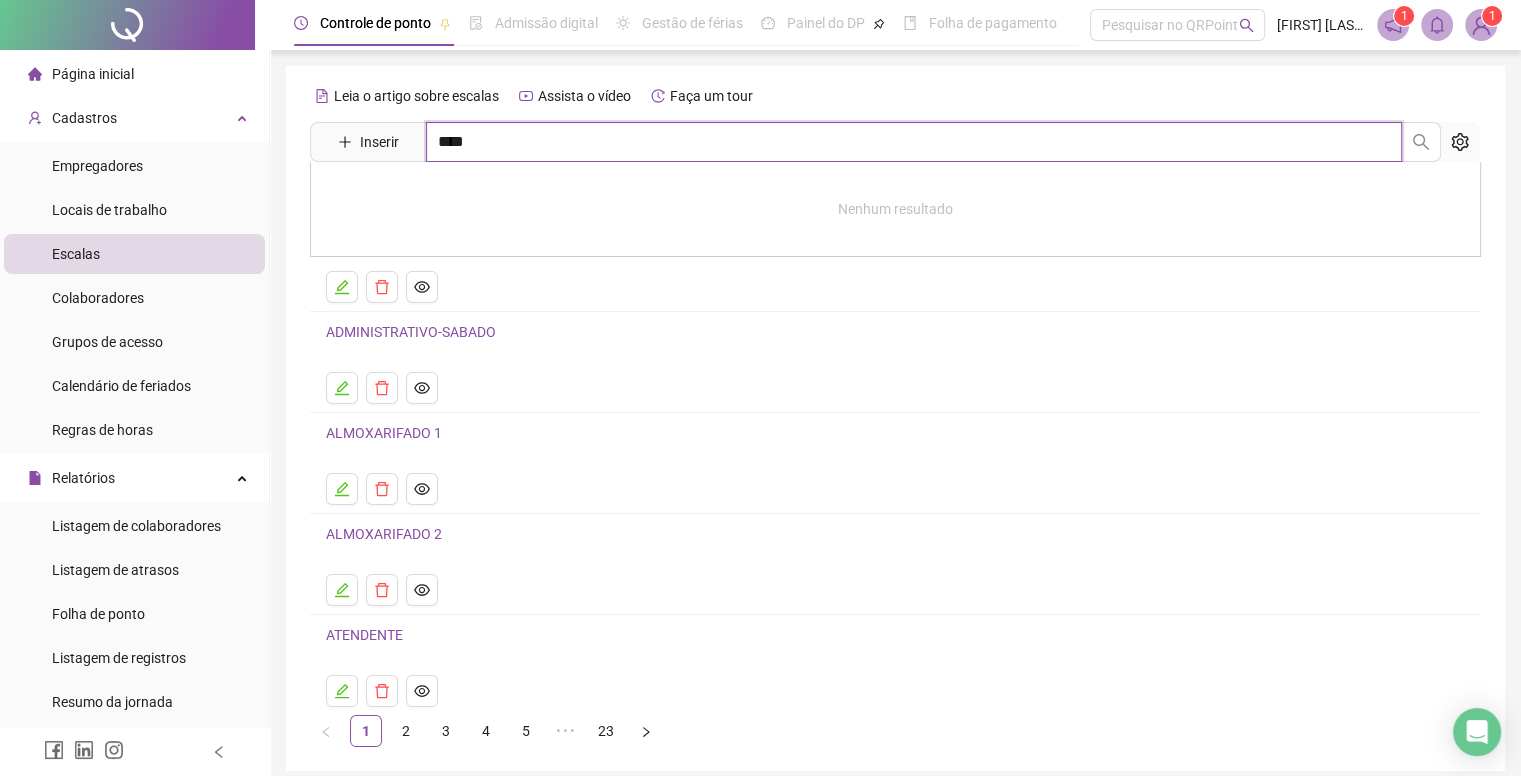 click on "****" at bounding box center [914, 142] 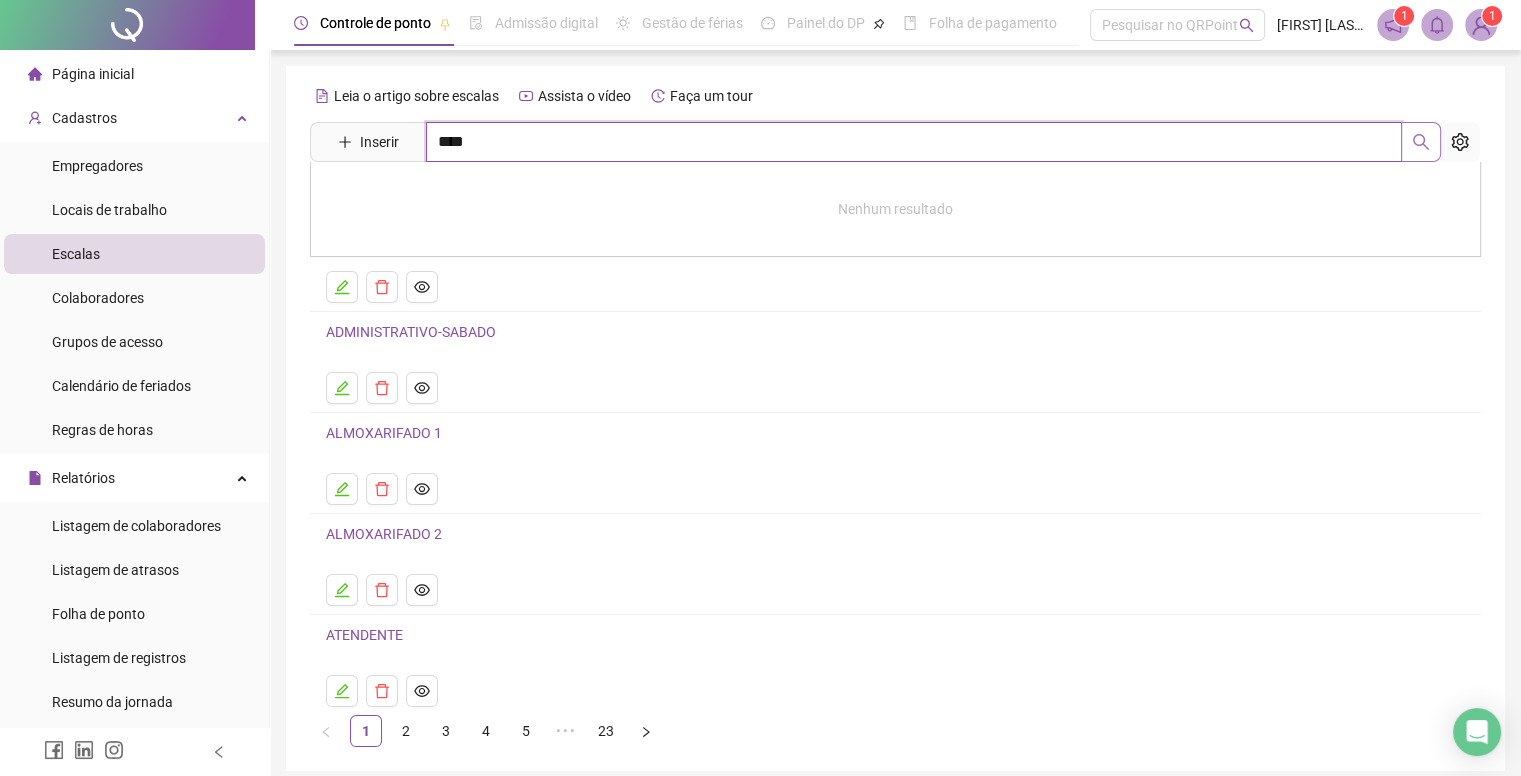 click 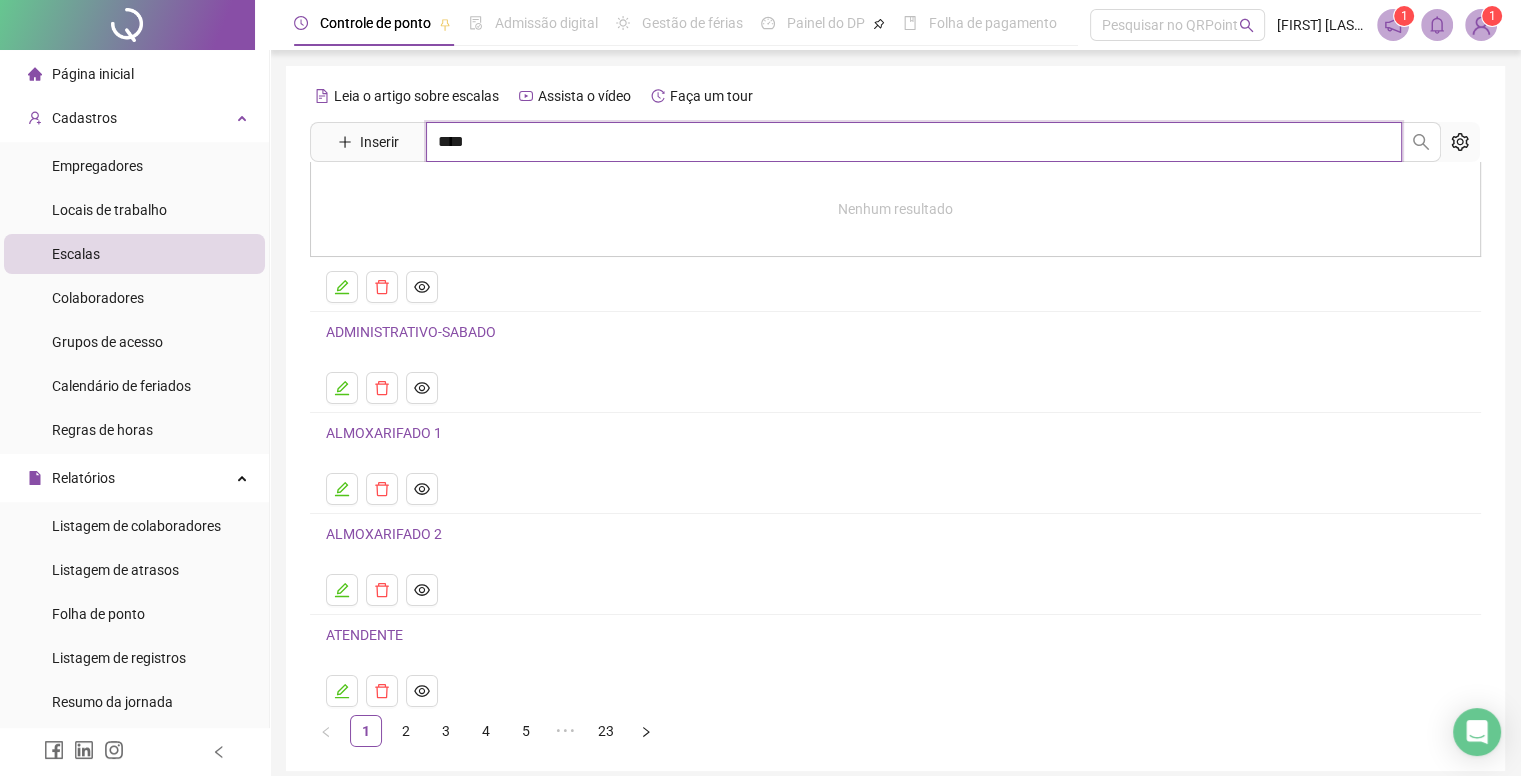 click on "****" at bounding box center (914, 142) 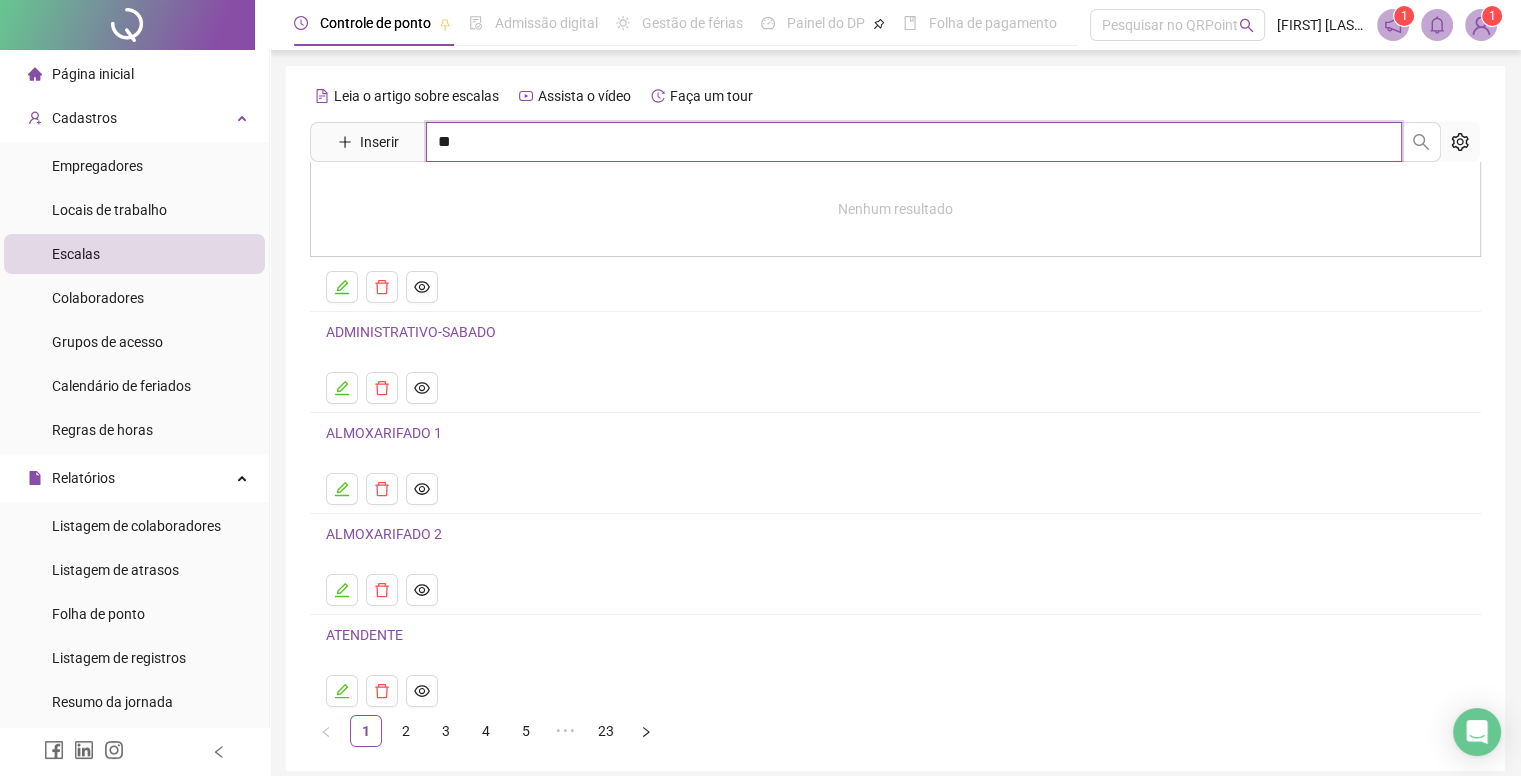 type on "*" 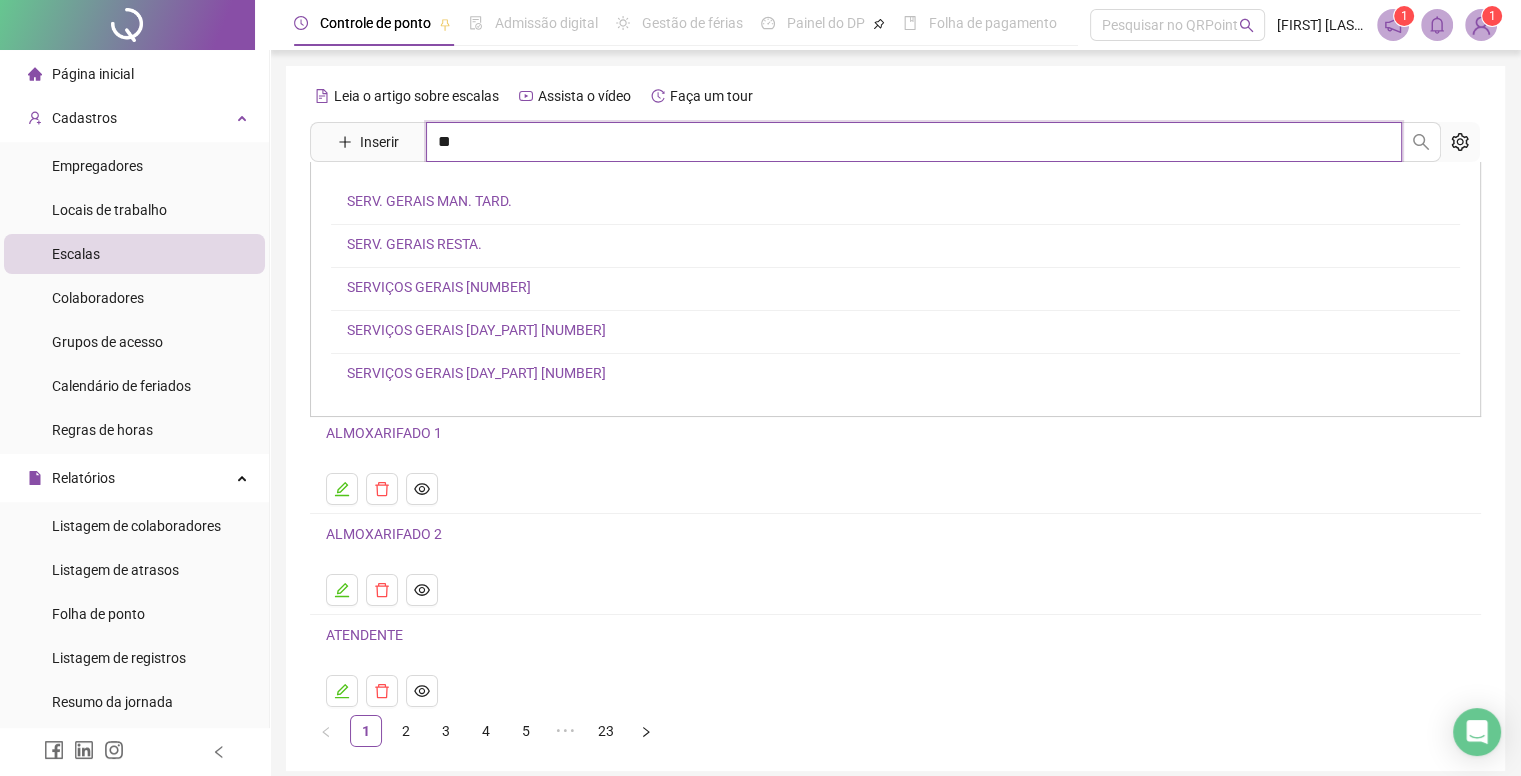 type on "*" 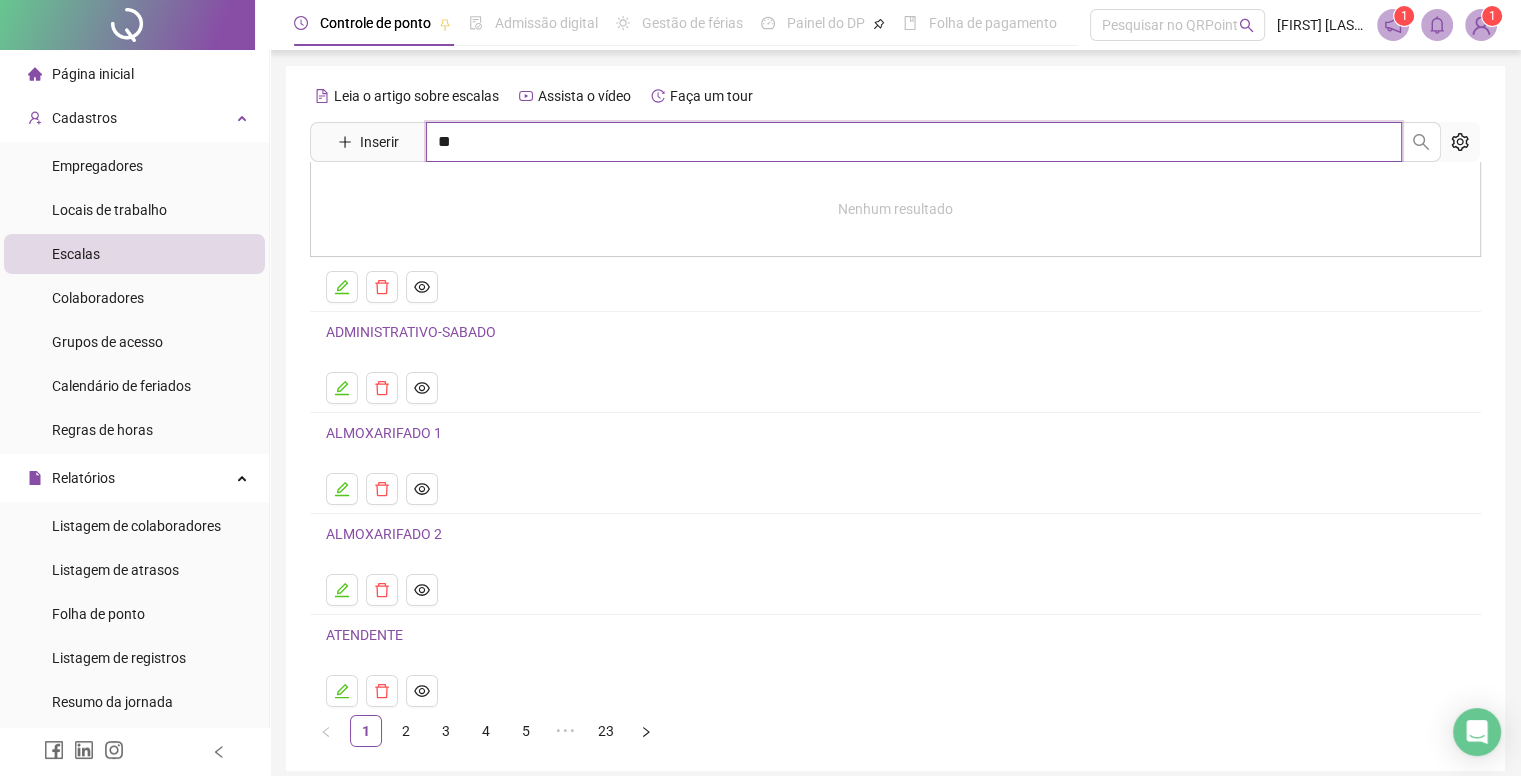 type on "*" 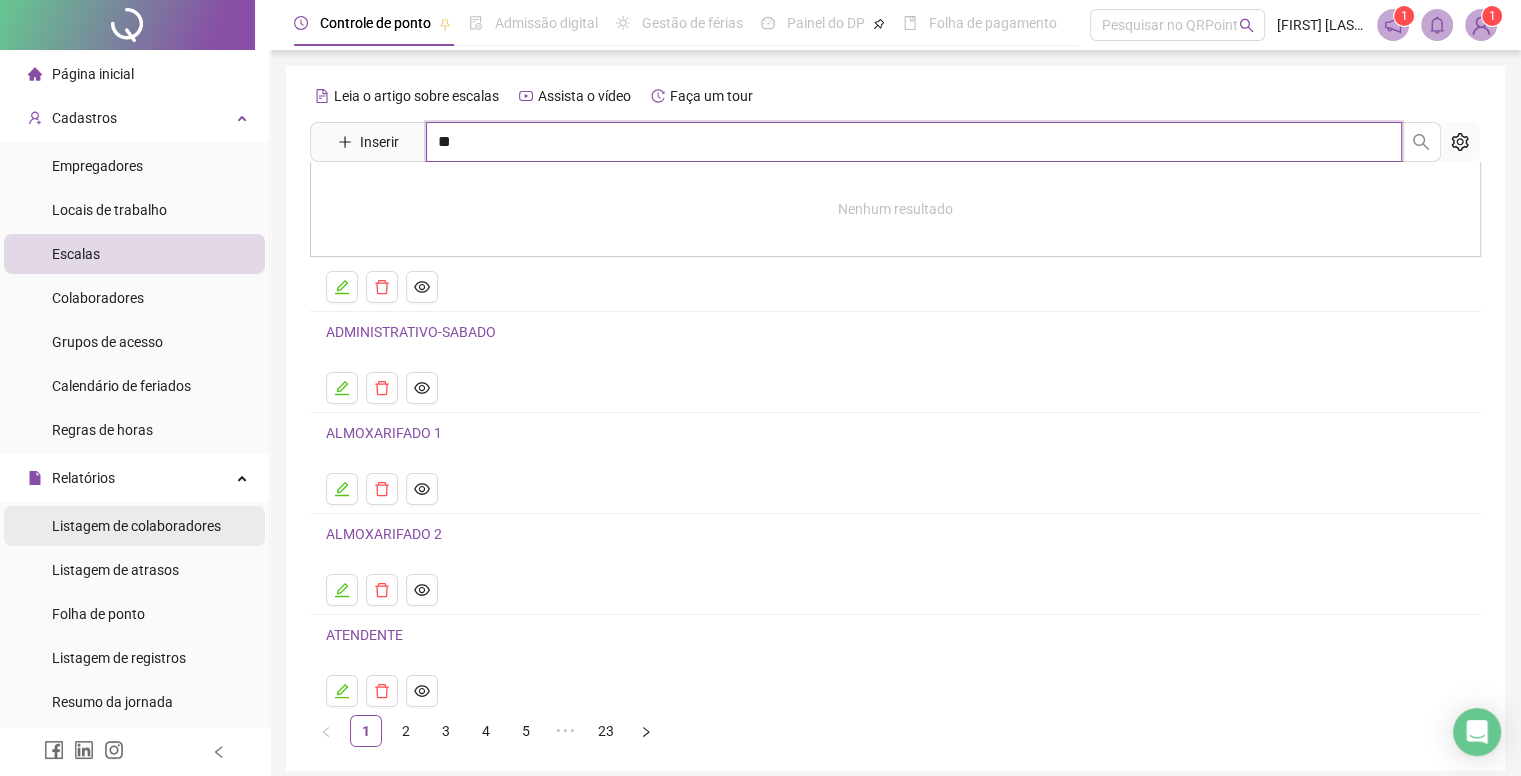 type on "*" 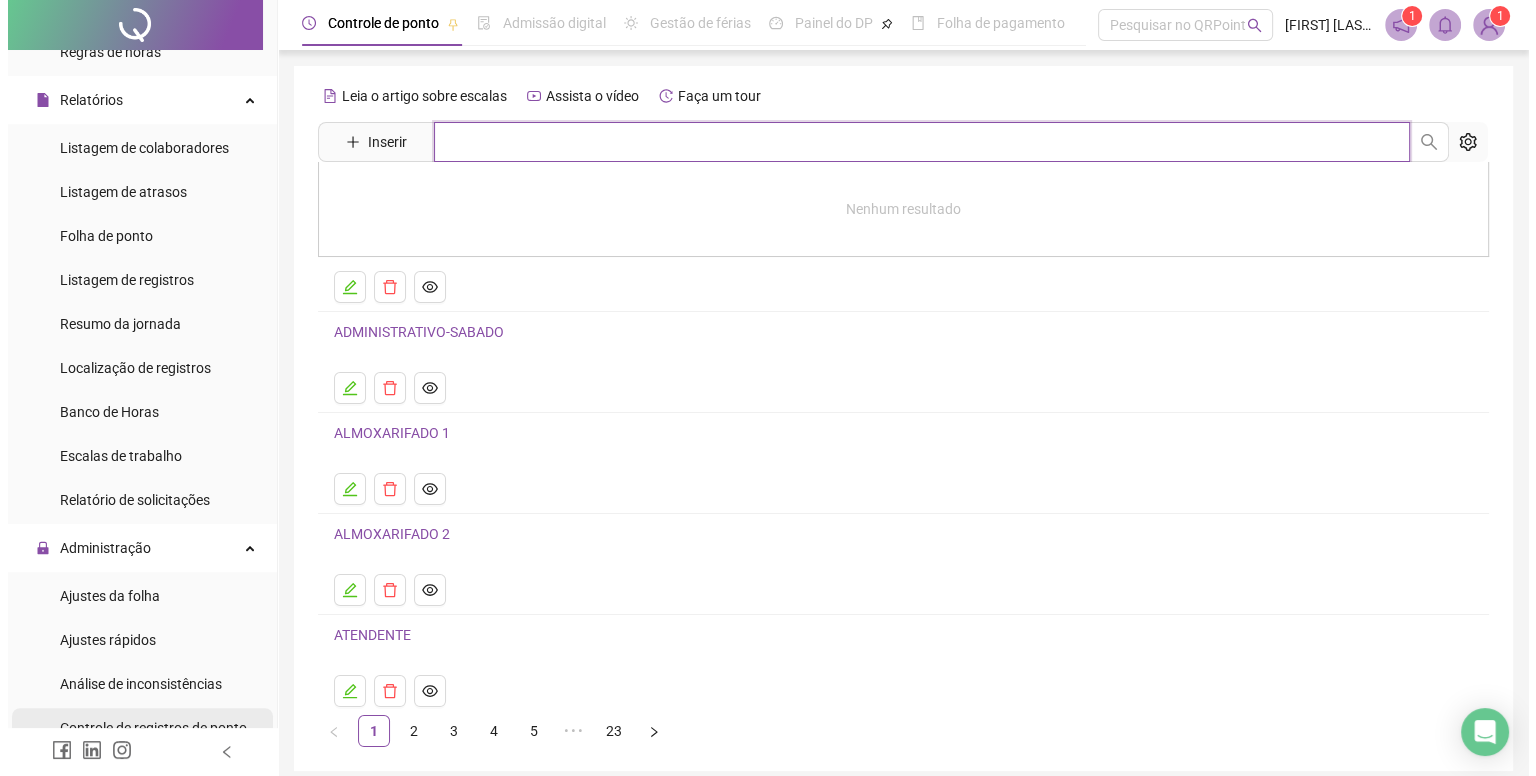 scroll, scrollTop: 400, scrollLeft: 0, axis: vertical 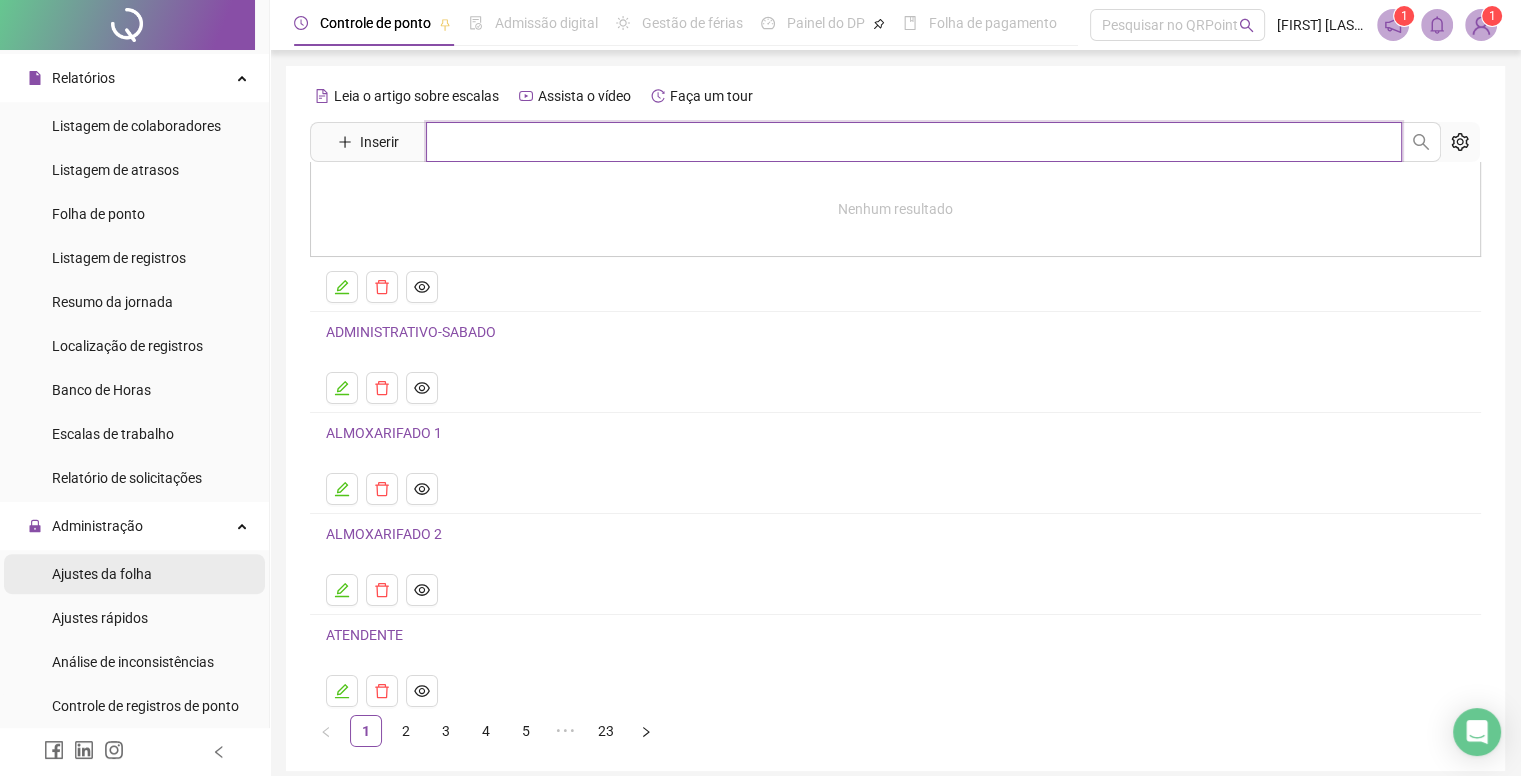 type 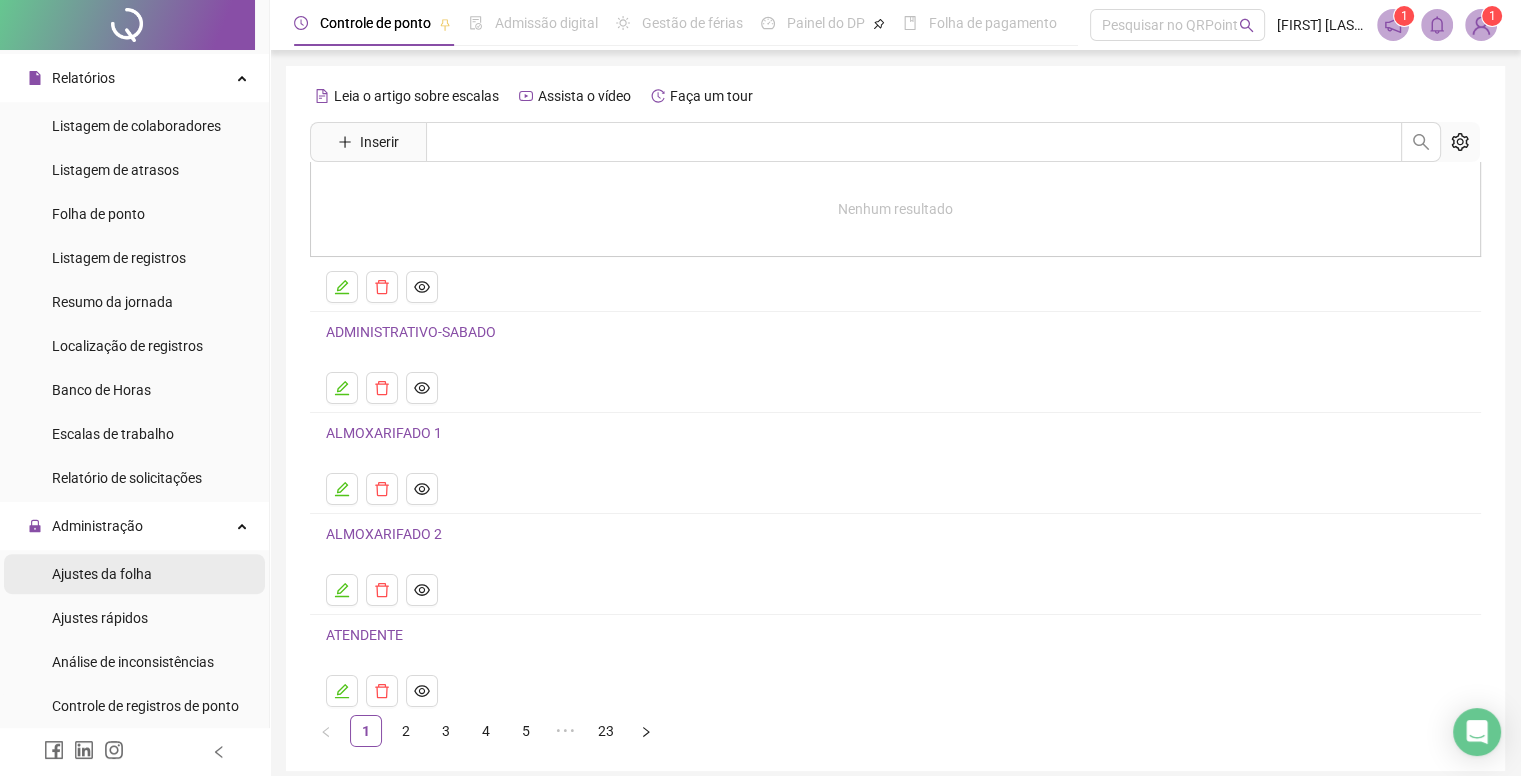 click on "Ajustes da folha" at bounding box center [102, 574] 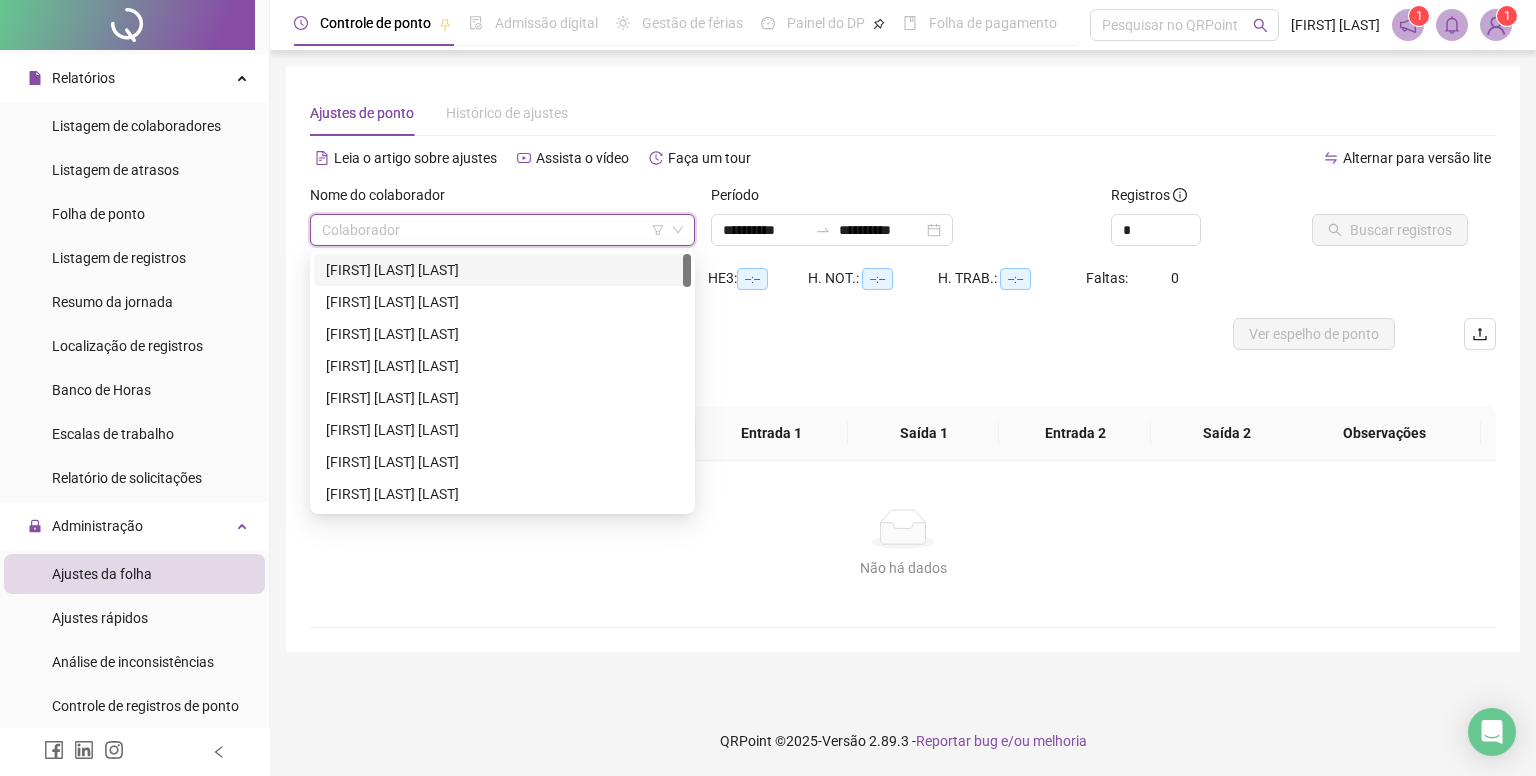 click at bounding box center [493, 230] 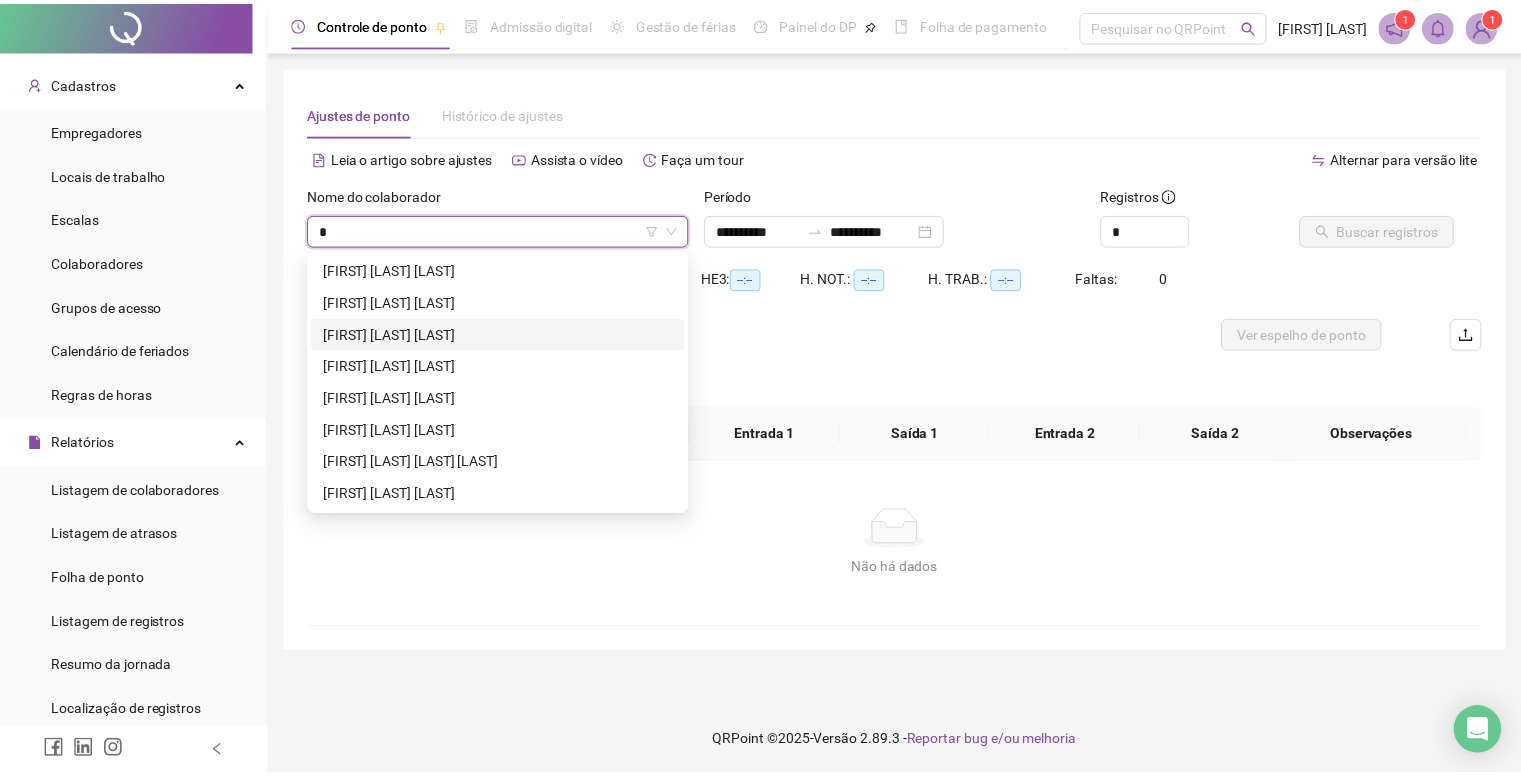 scroll, scrollTop: 0, scrollLeft: 0, axis: both 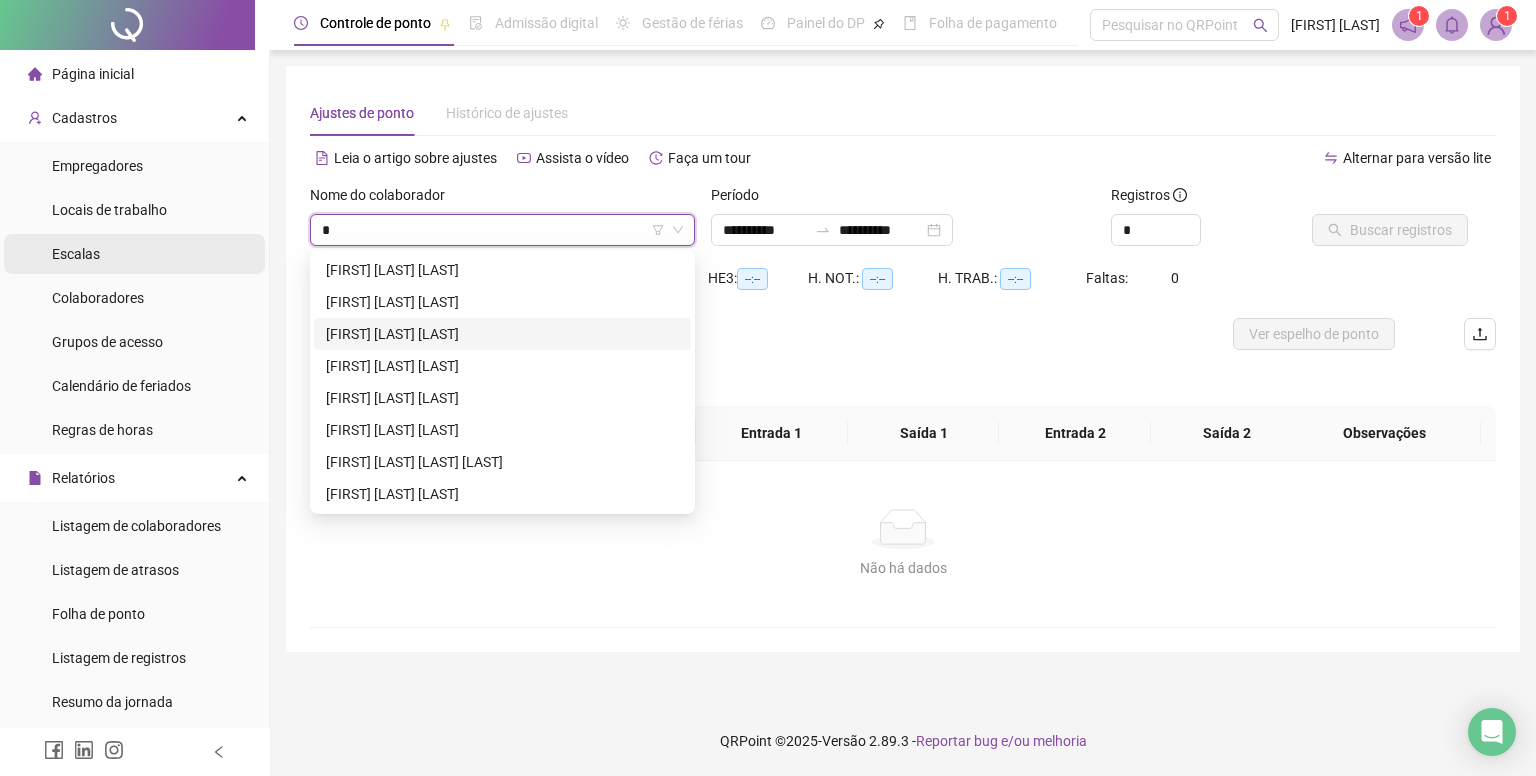 type on "*" 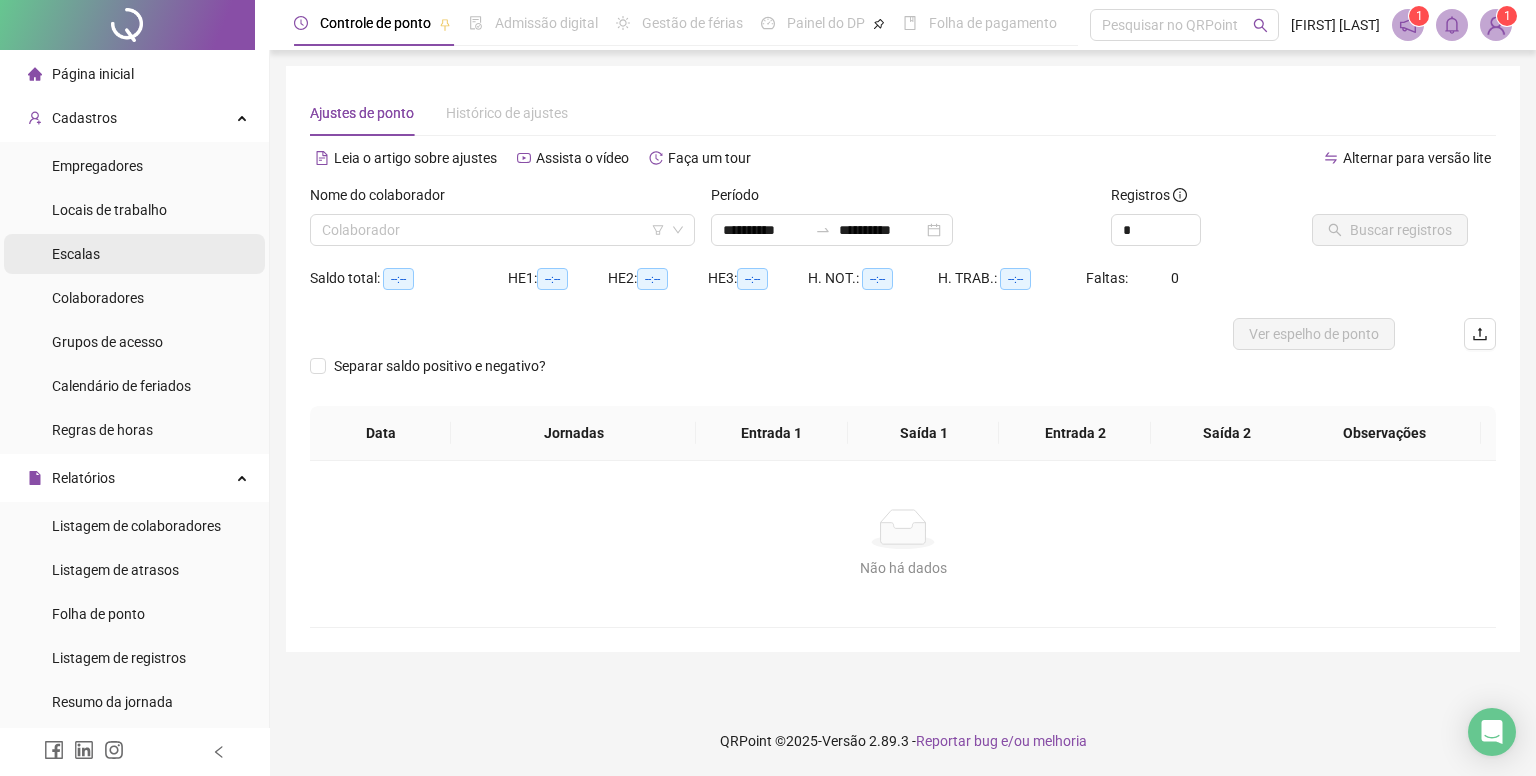 click on "Escalas" at bounding box center [76, 254] 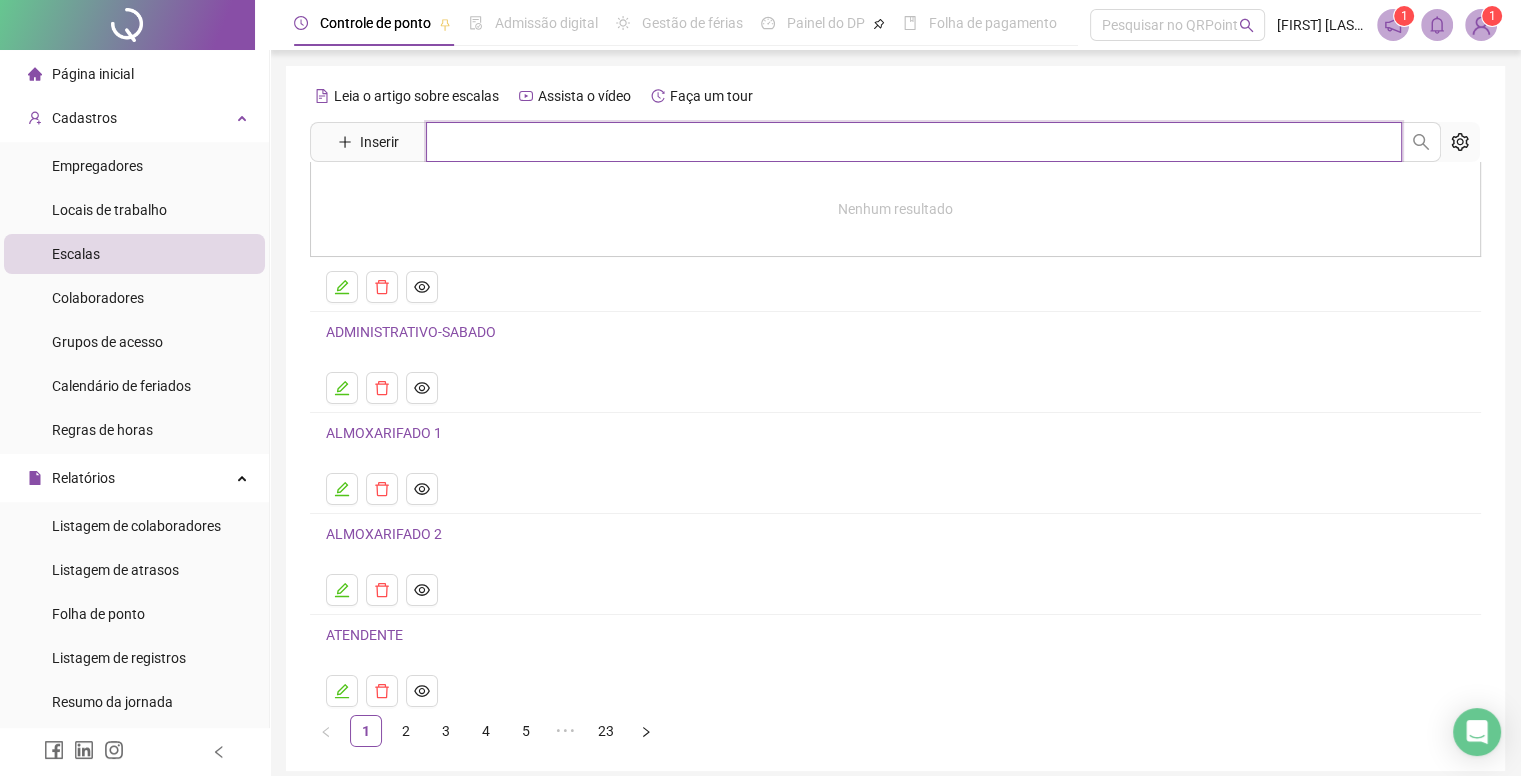 click at bounding box center (914, 142) 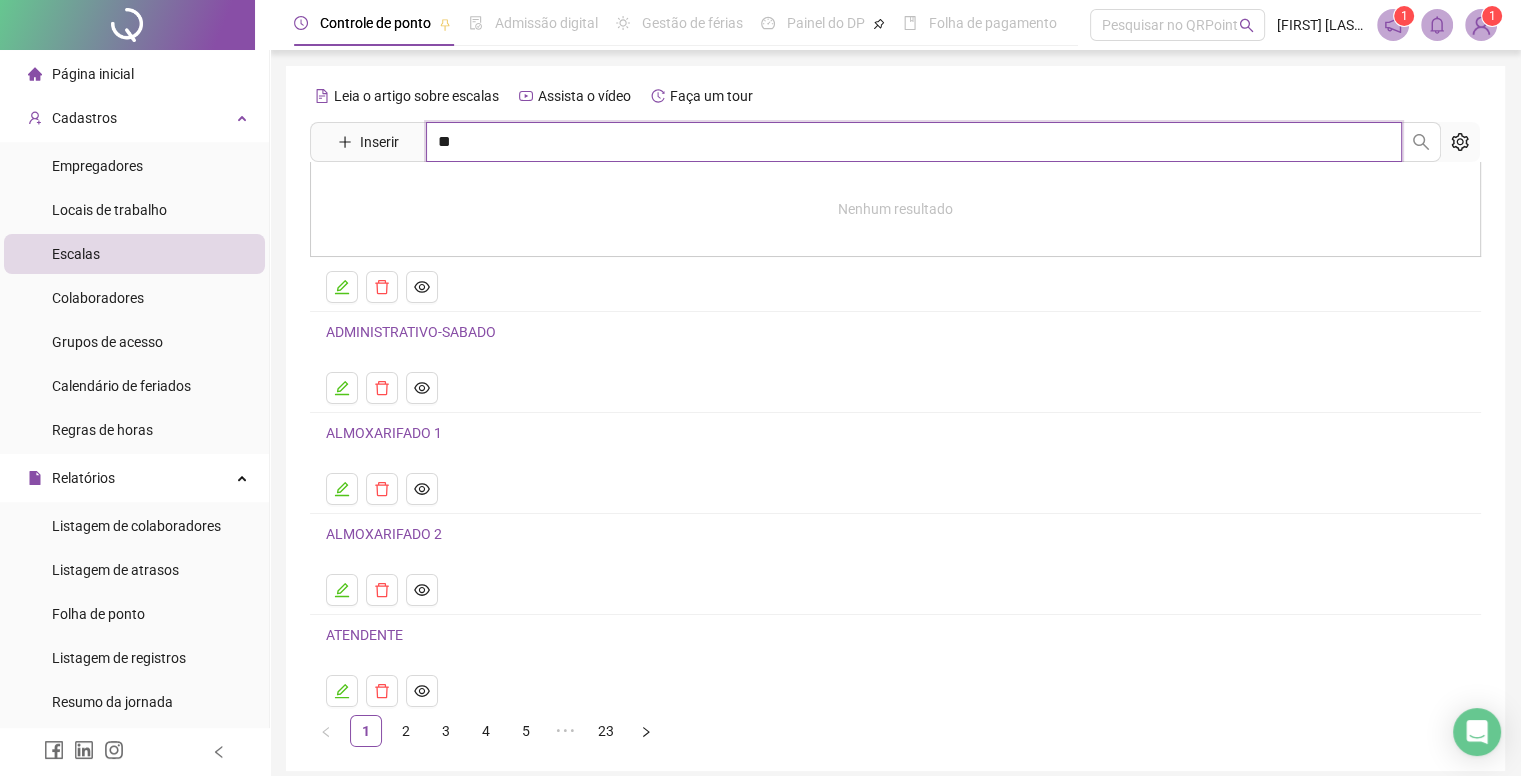 type on "*" 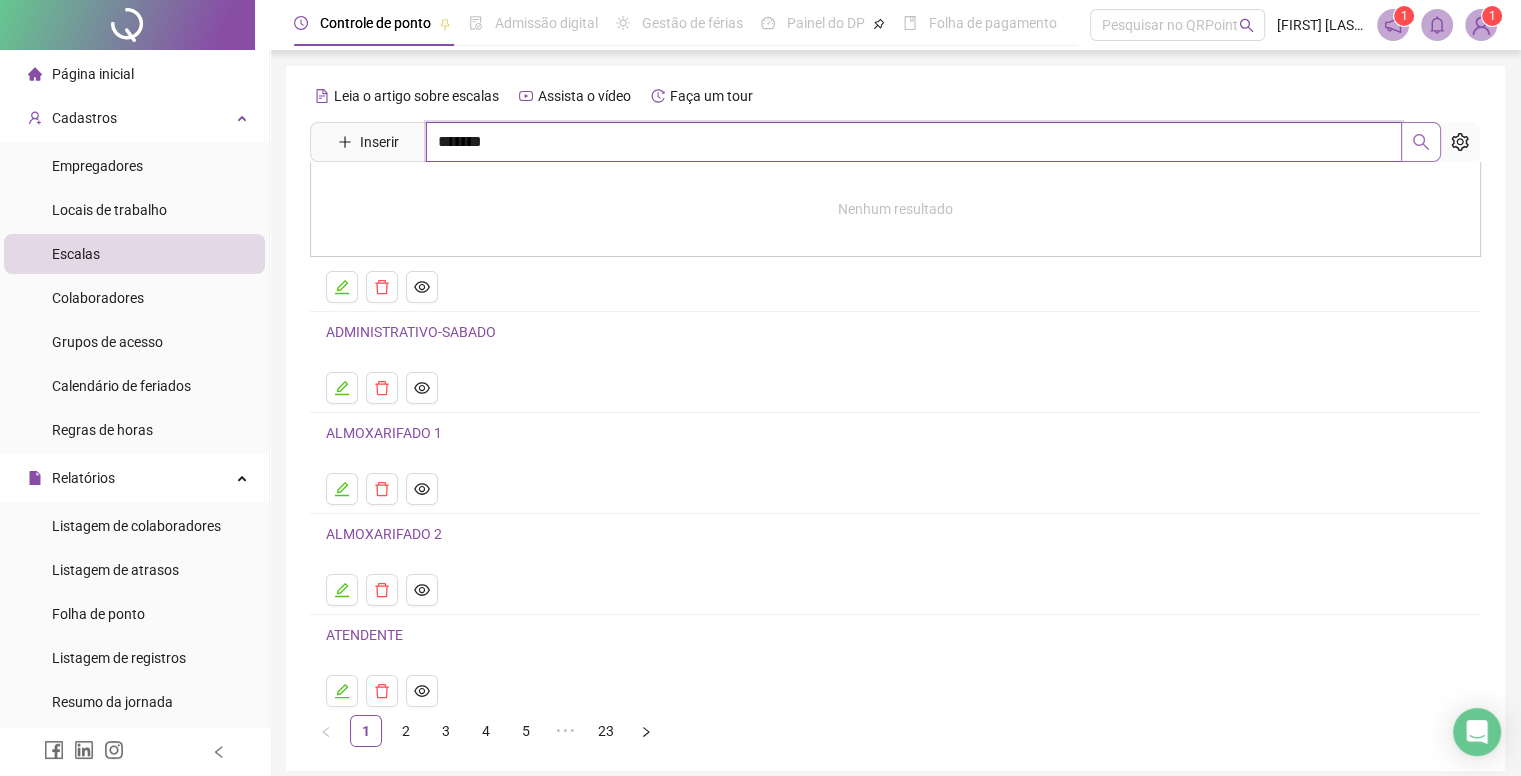 click 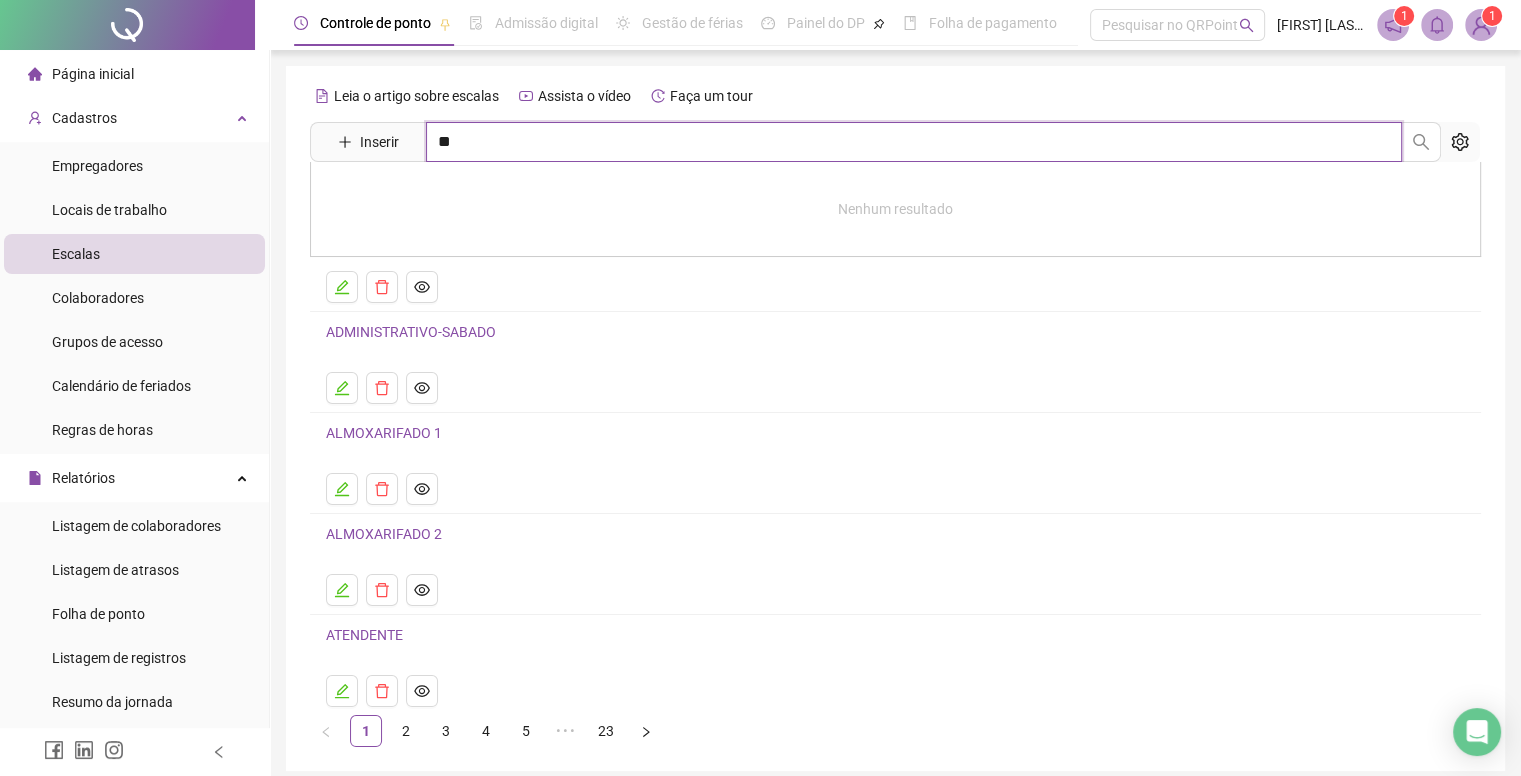 type on "*" 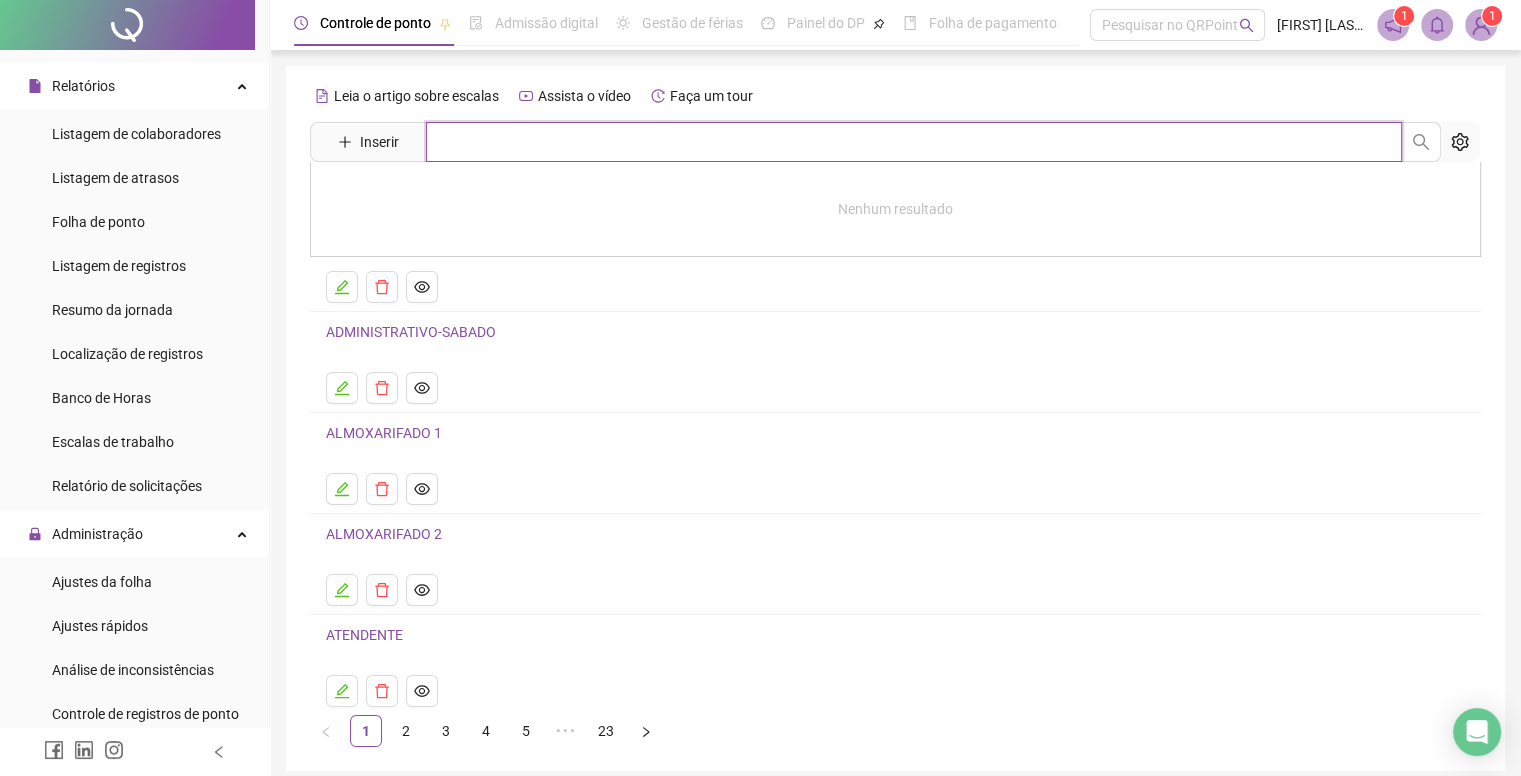scroll, scrollTop: 400, scrollLeft: 0, axis: vertical 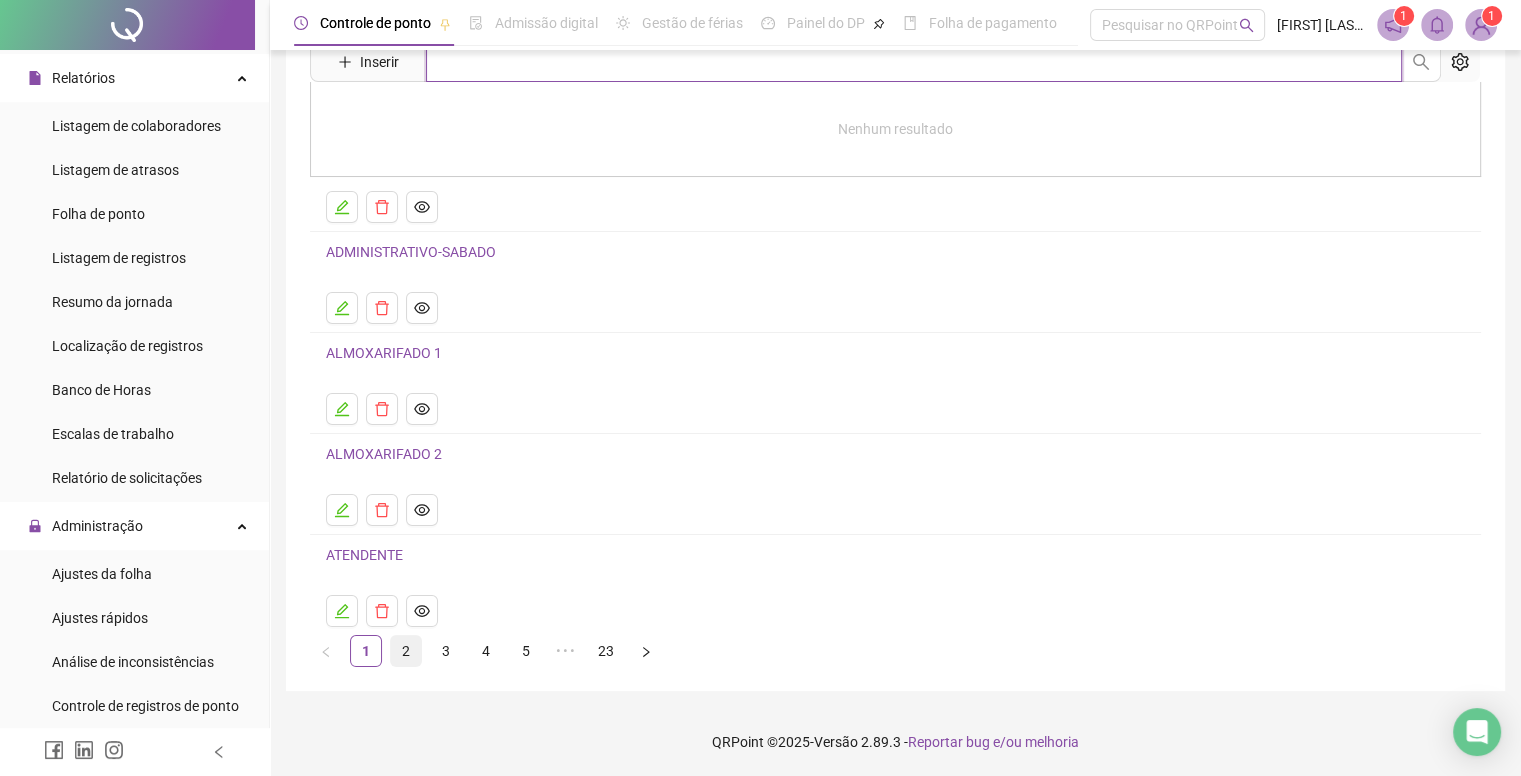 type 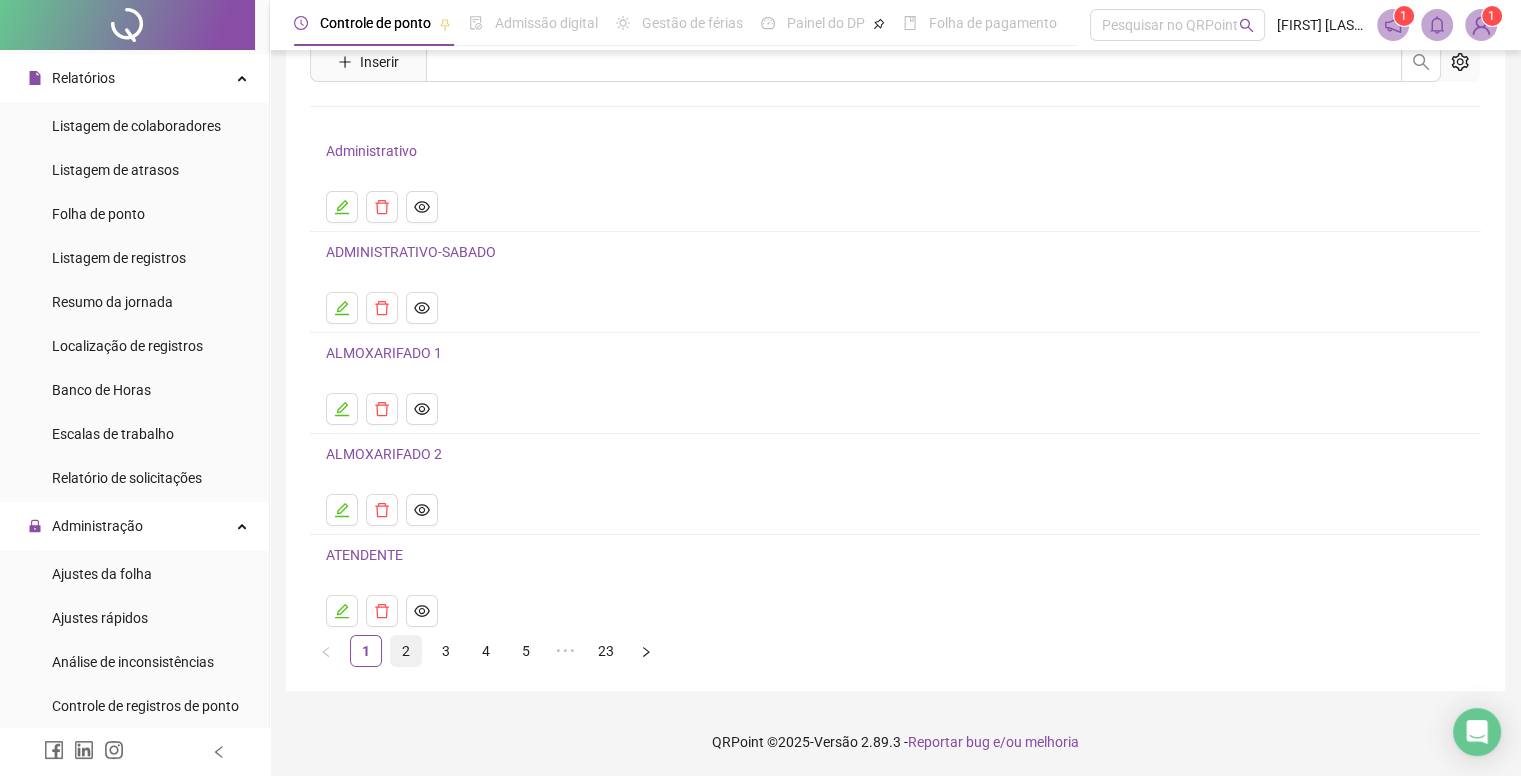 click on "2" at bounding box center [406, 651] 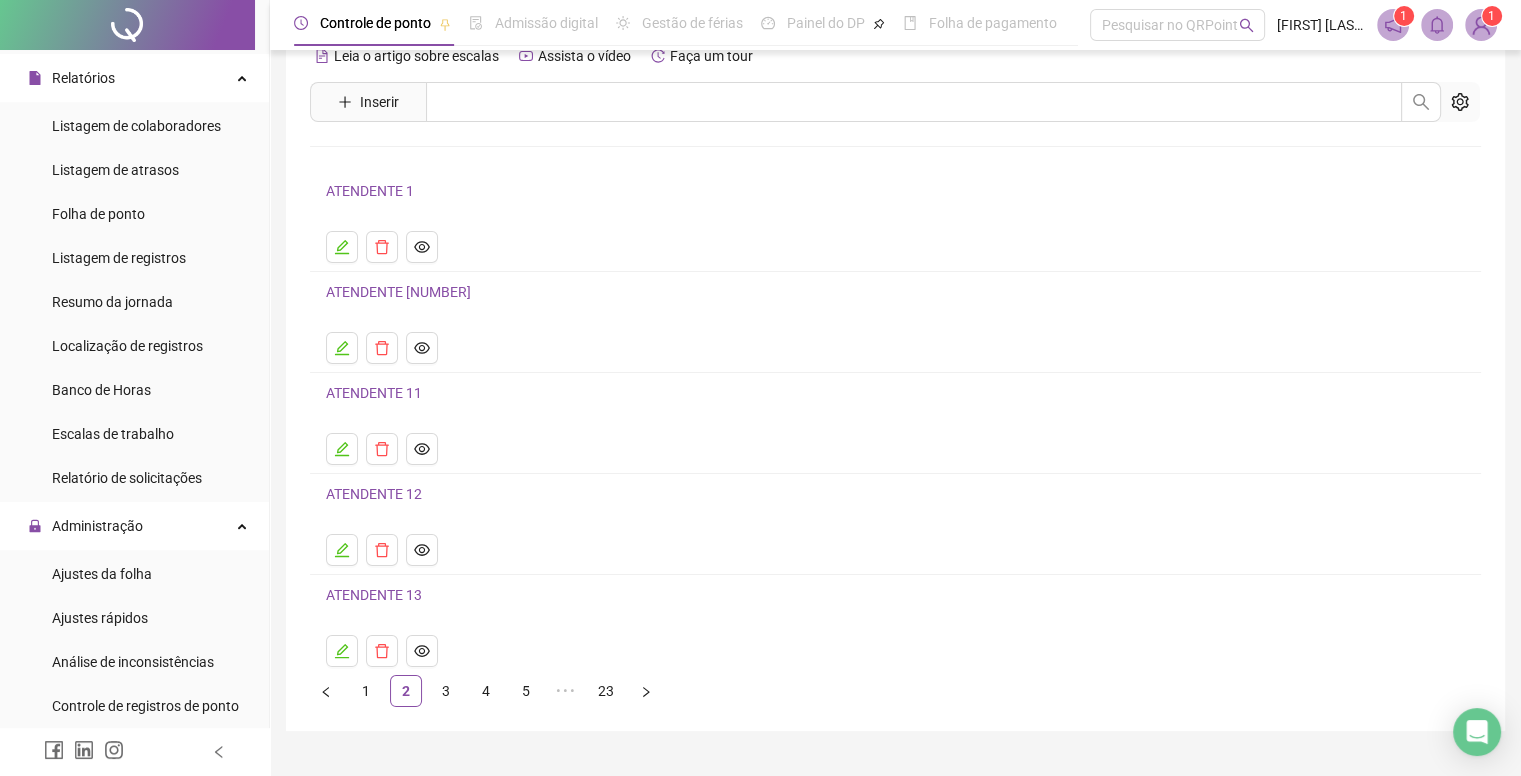 scroll, scrollTop: 0, scrollLeft: 0, axis: both 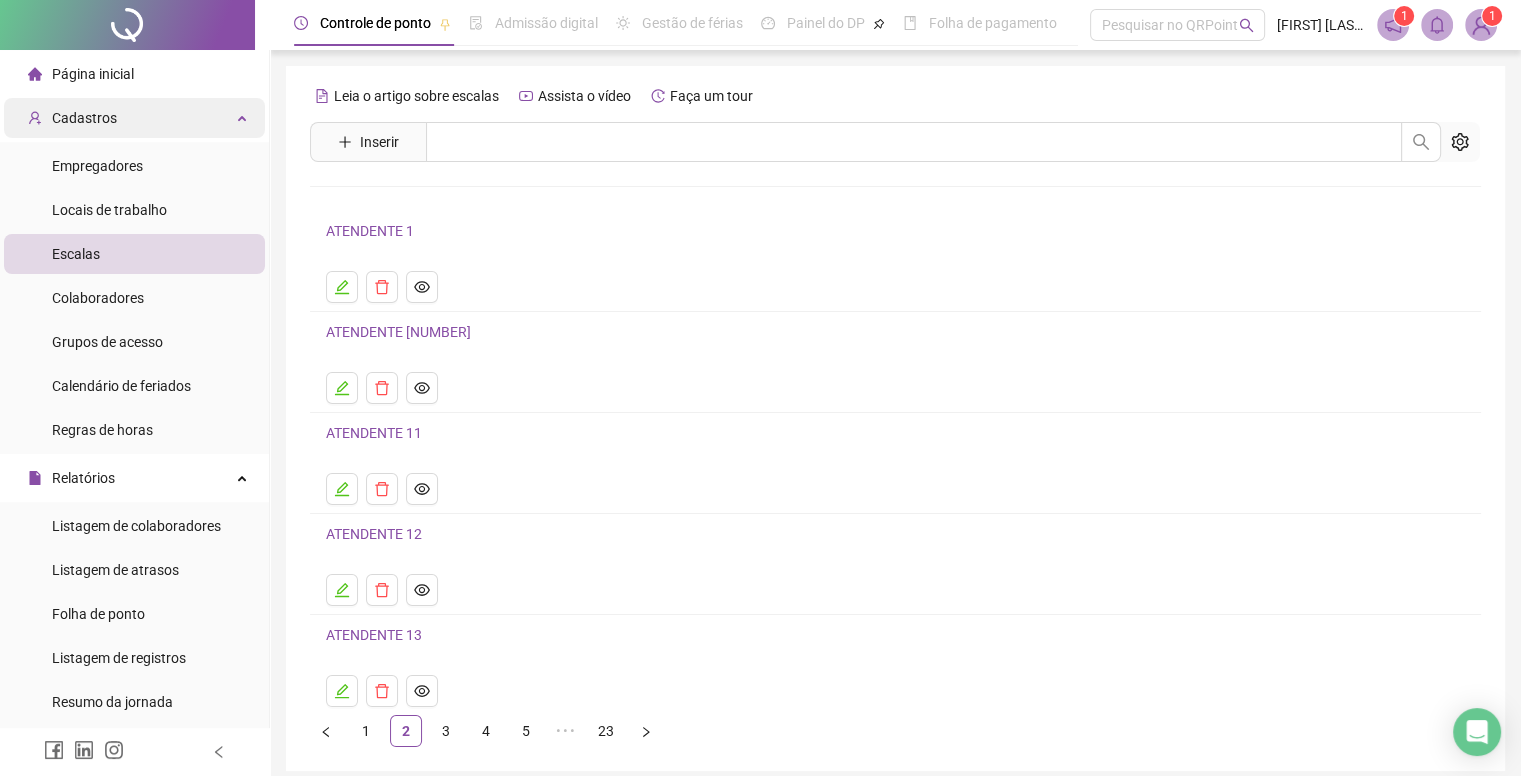 click on "Cadastros" at bounding box center [84, 118] 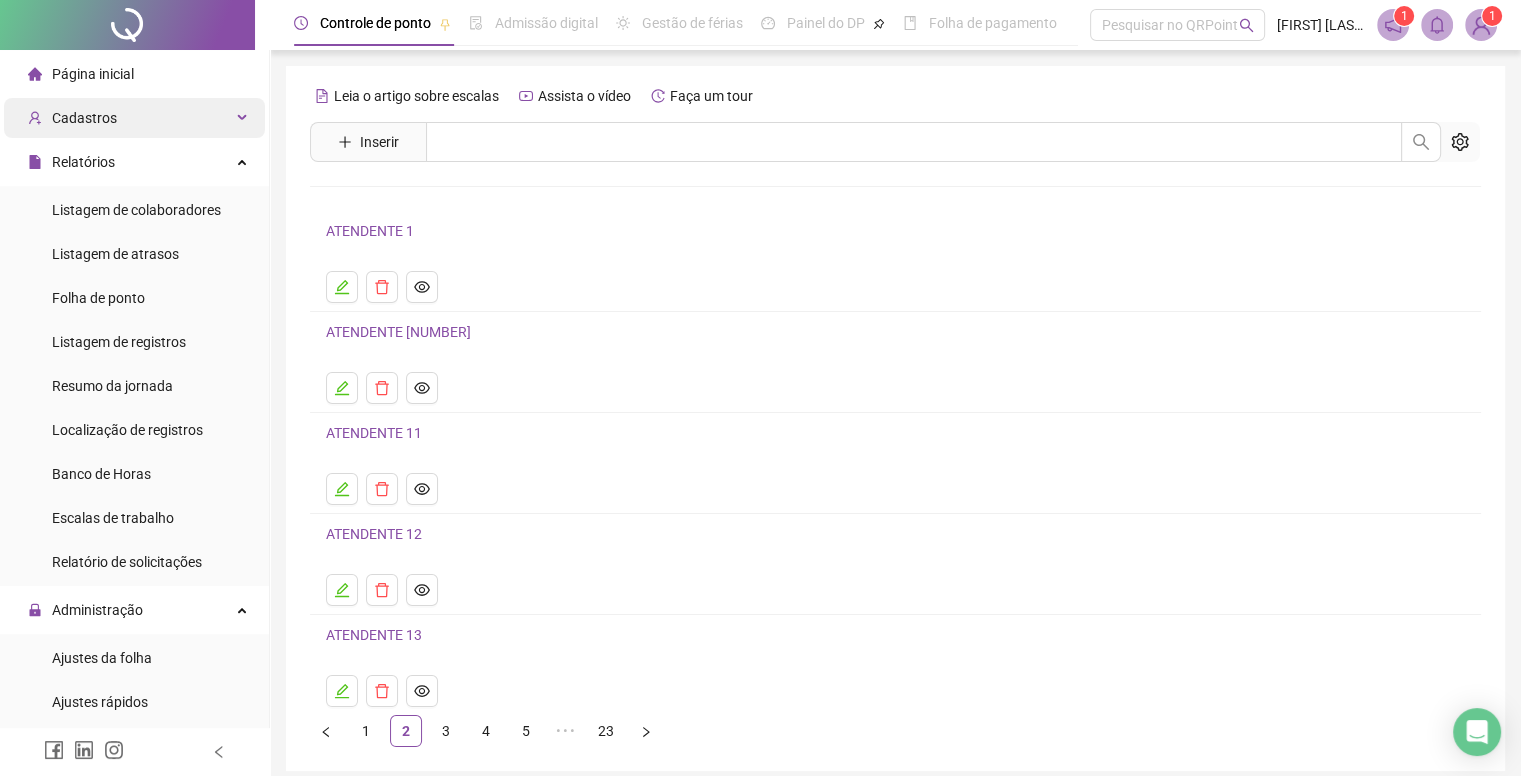 click on "Cadastros" at bounding box center [84, 118] 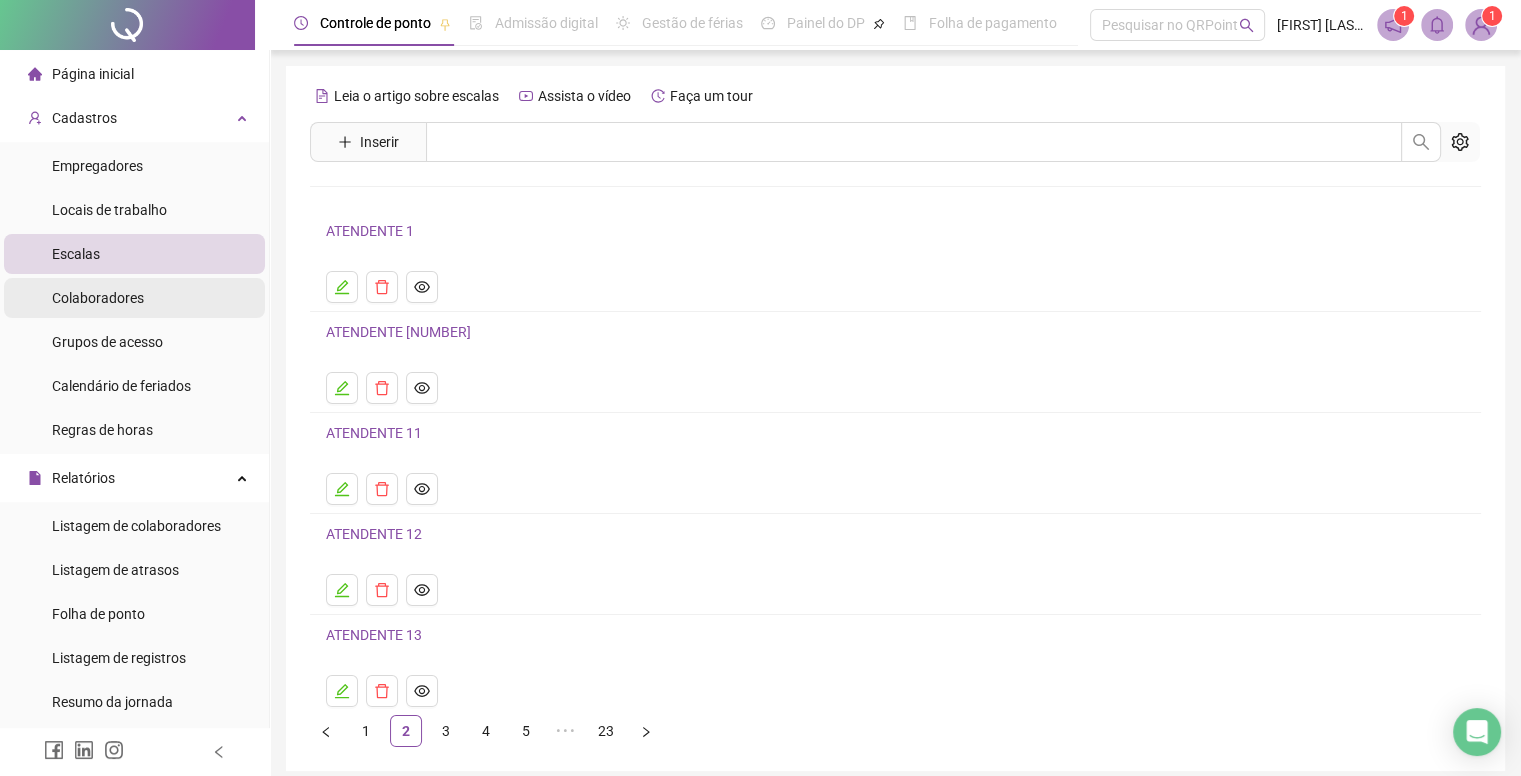 click on "Empregadores Locais de trabalho Escalas Colaboradores Grupos de acesso Calendário de feriados Regras de horas" at bounding box center (134, 298) 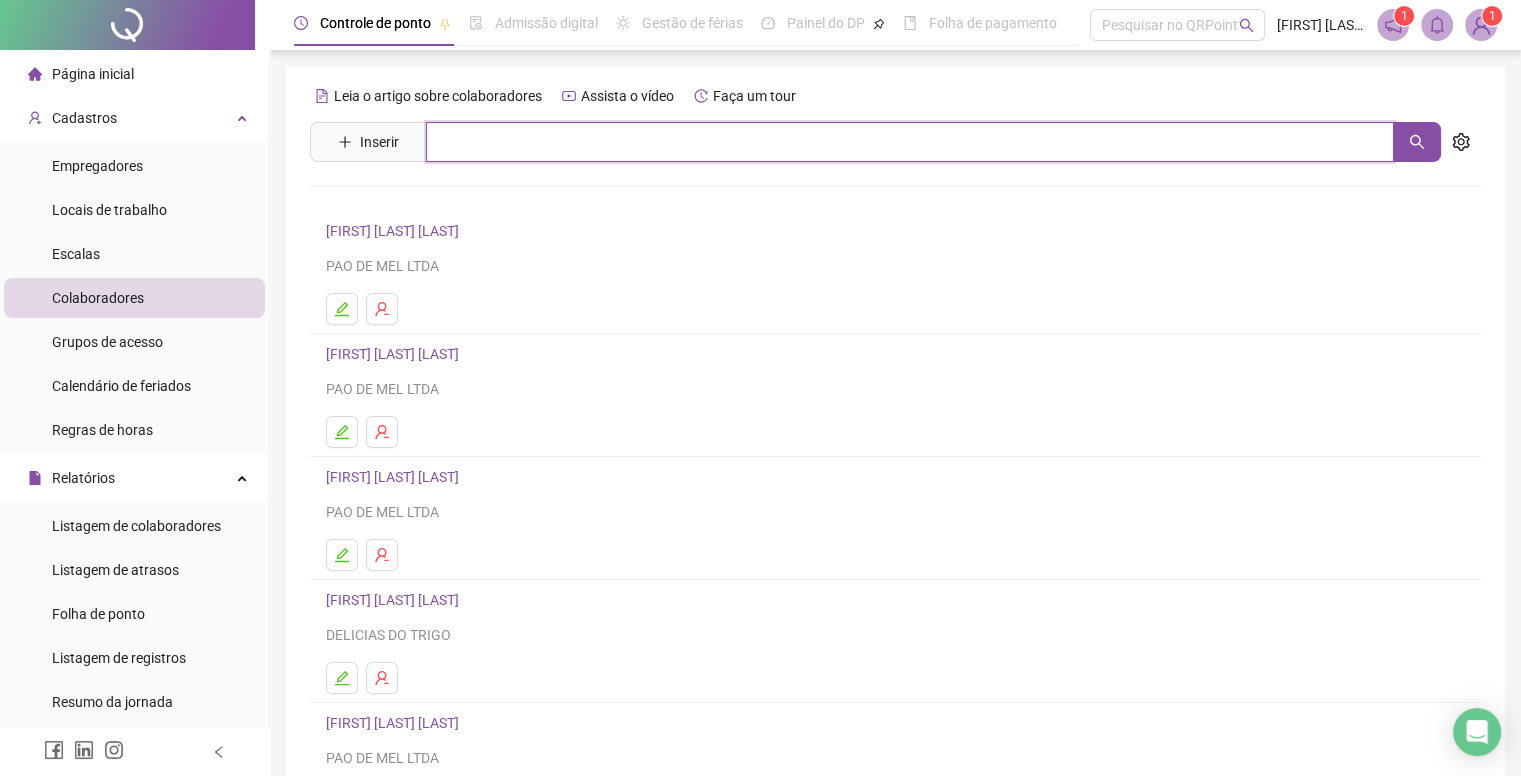 click at bounding box center (910, 142) 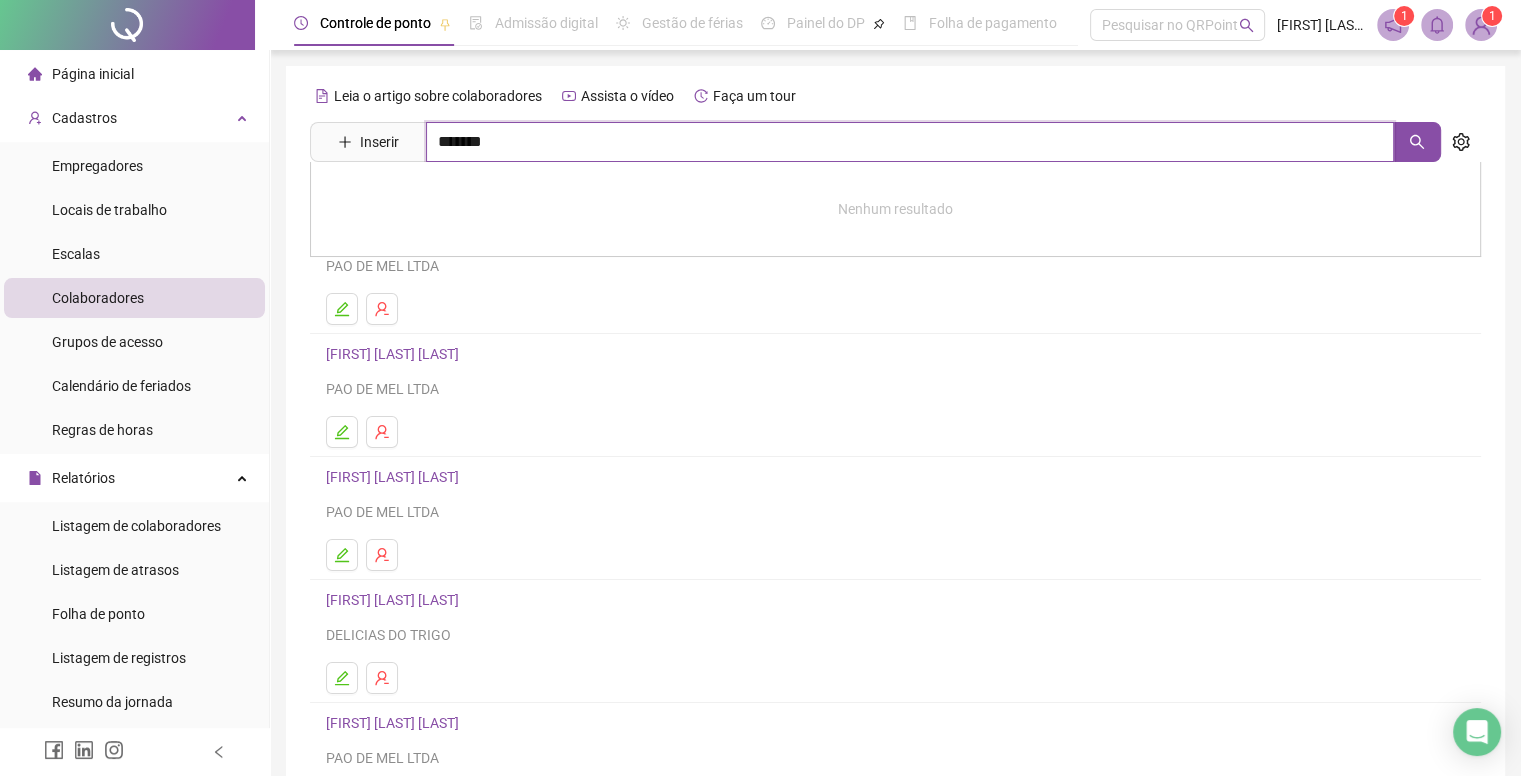 type on "*******" 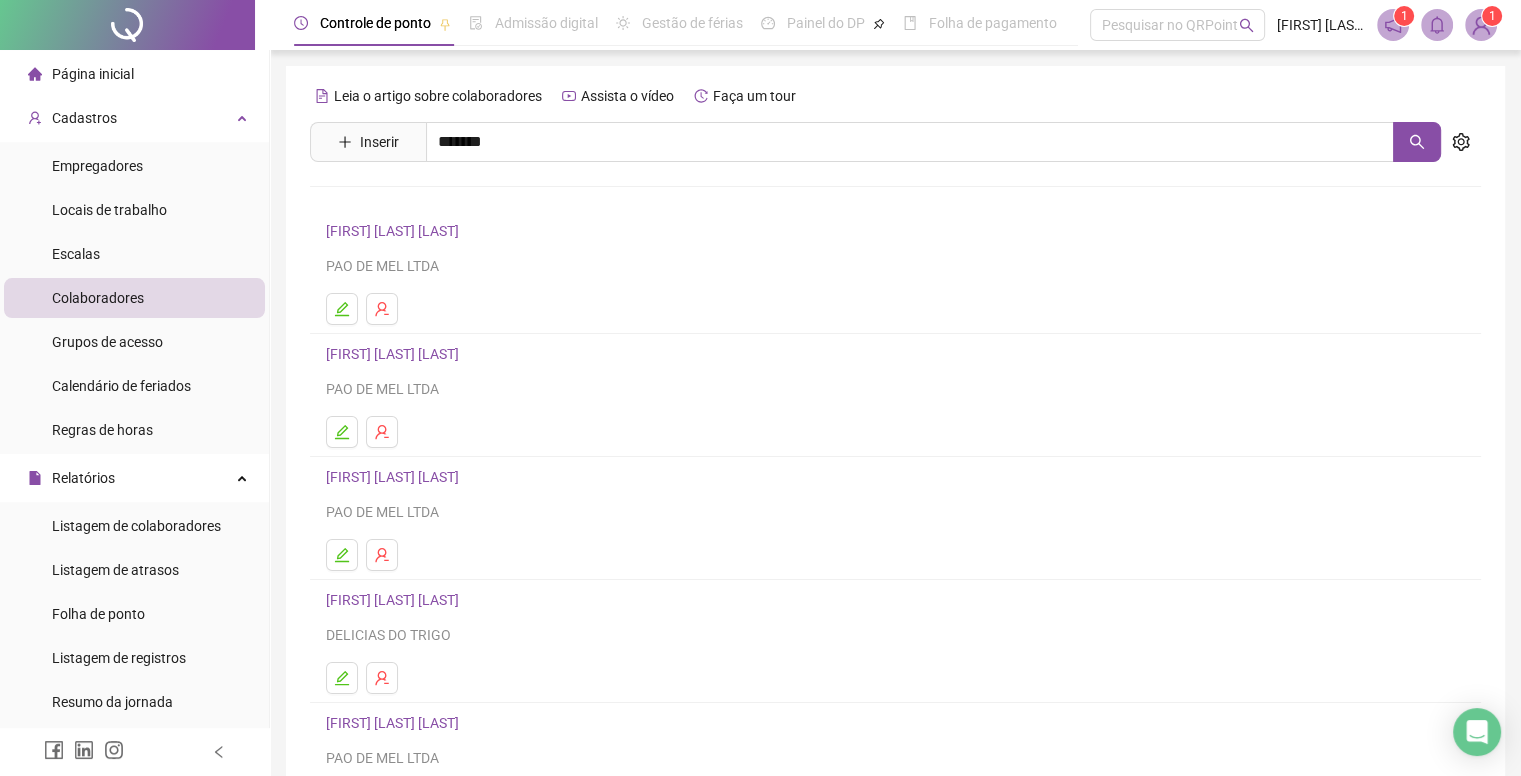 click on "[FIRST] [LAST] [LAST]" at bounding box center [413, 201] 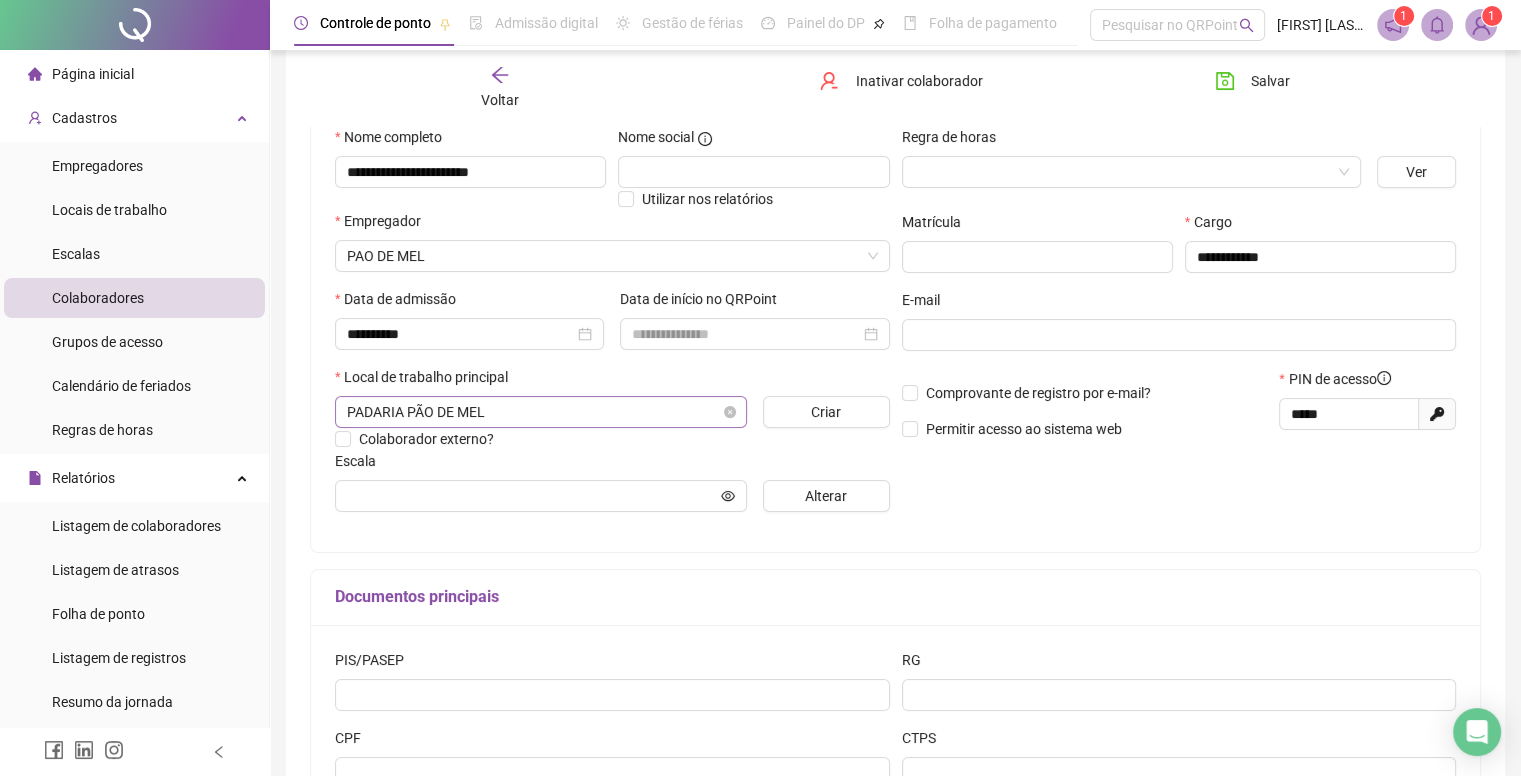 scroll, scrollTop: 300, scrollLeft: 0, axis: vertical 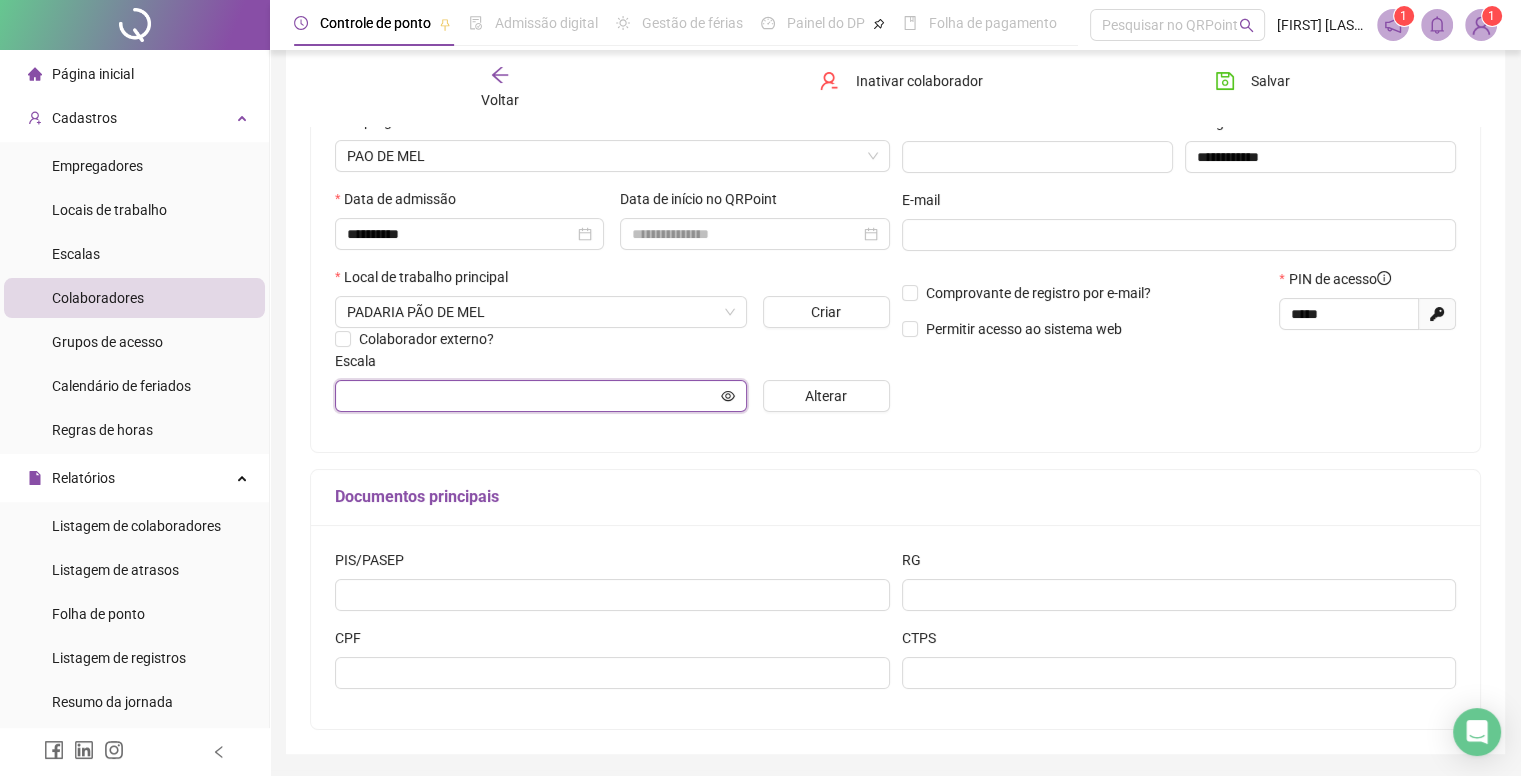 click at bounding box center (532, 396) 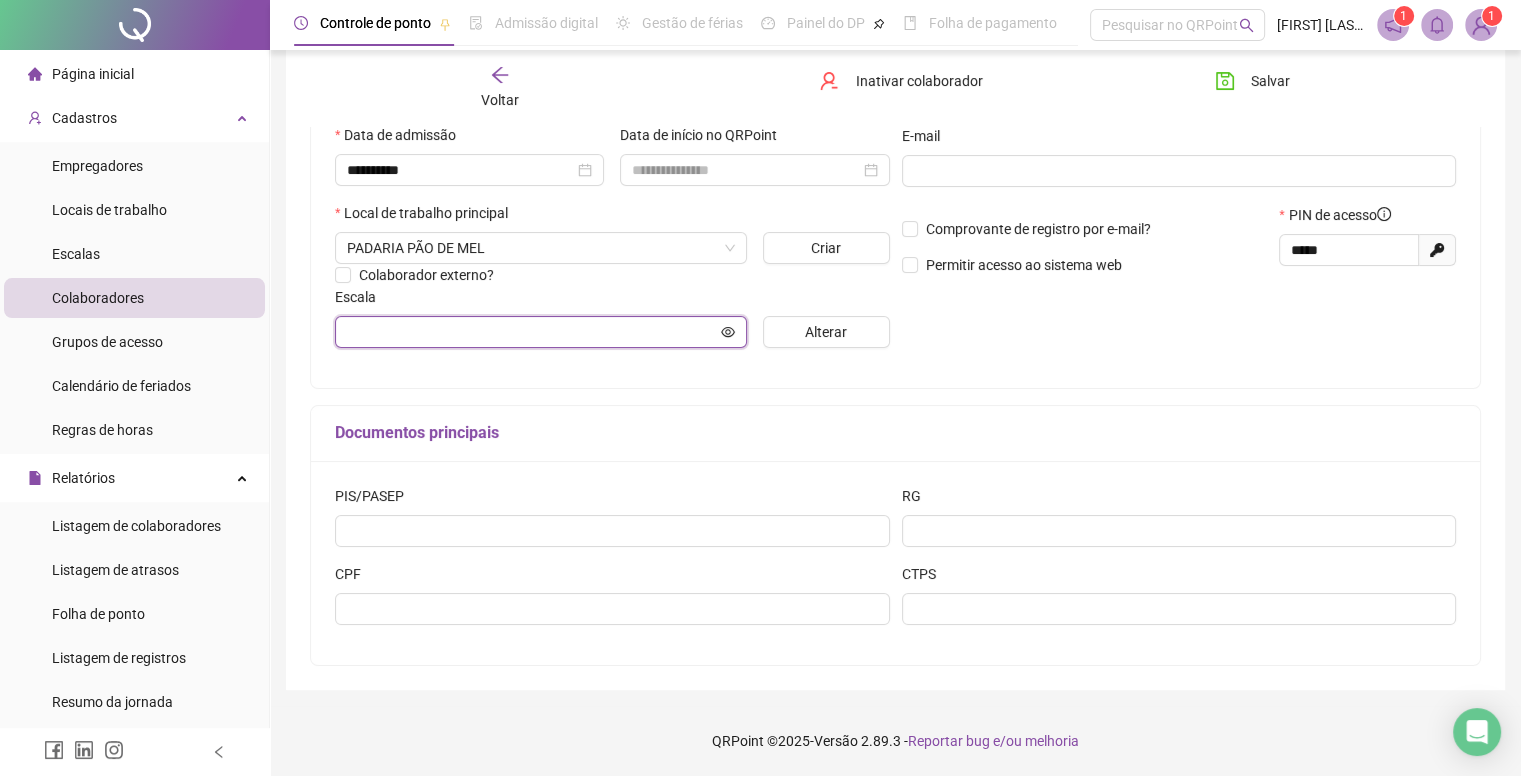 click at bounding box center [532, 332] 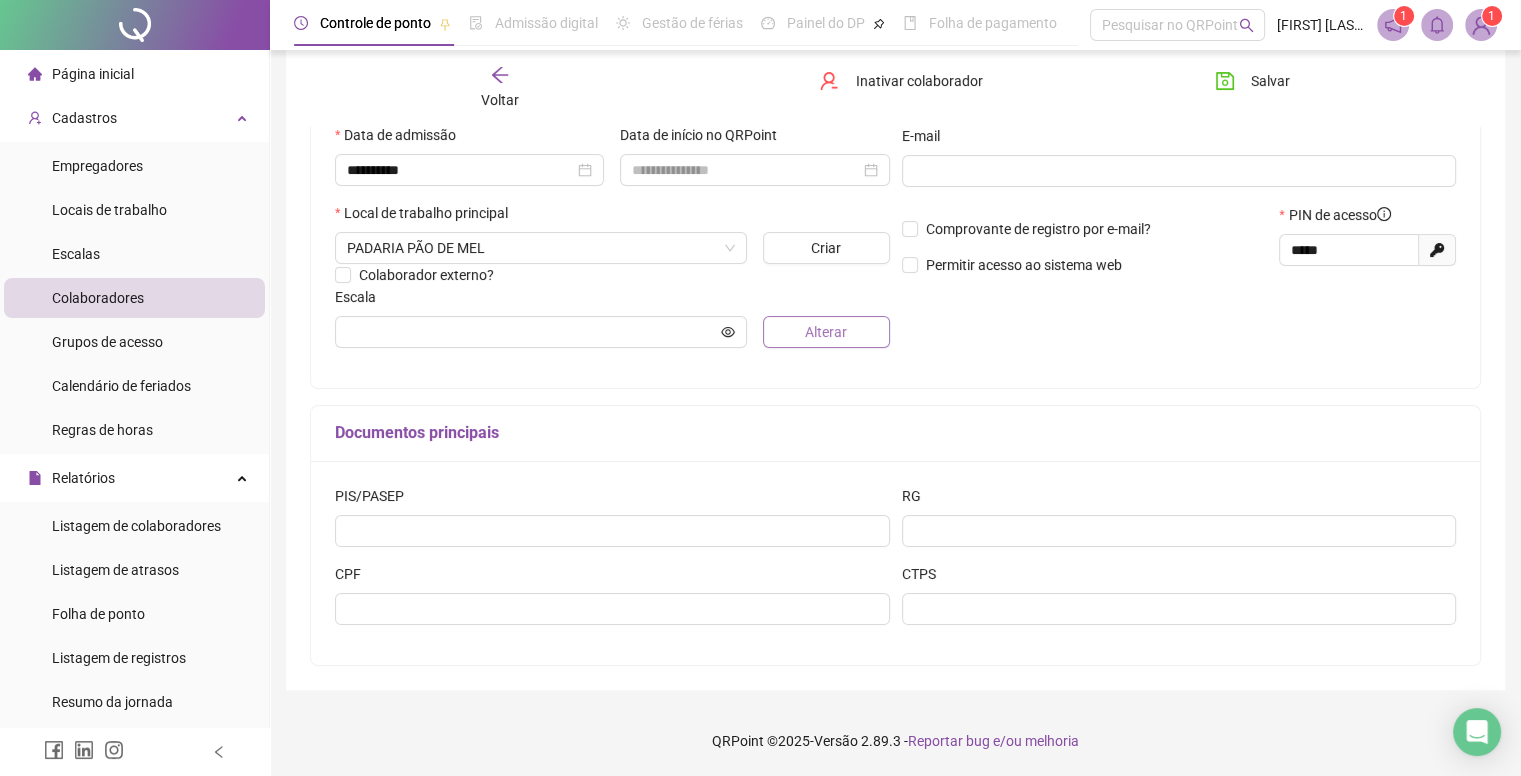 click on "Alterar" at bounding box center [826, 332] 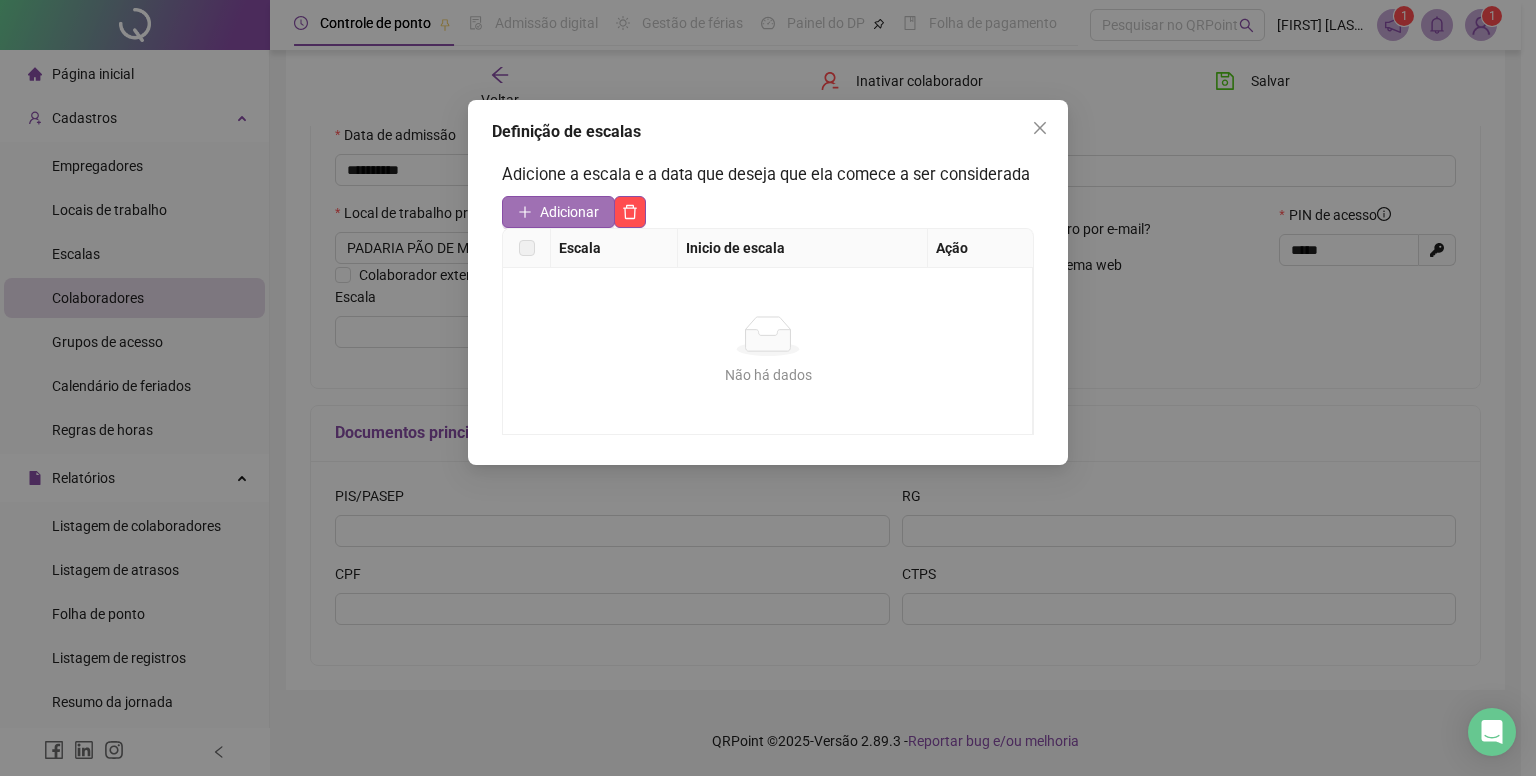 click 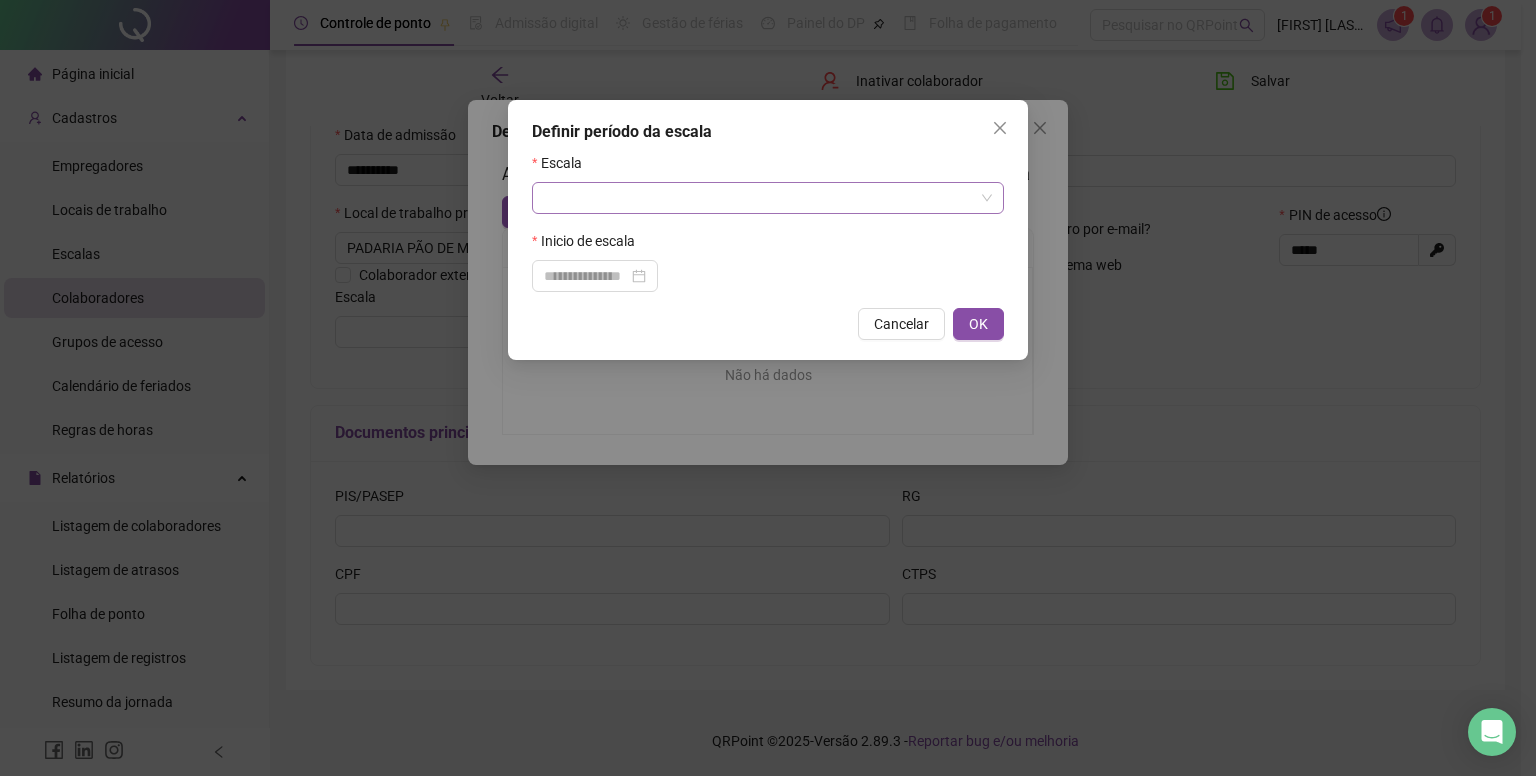 click at bounding box center [759, 198] 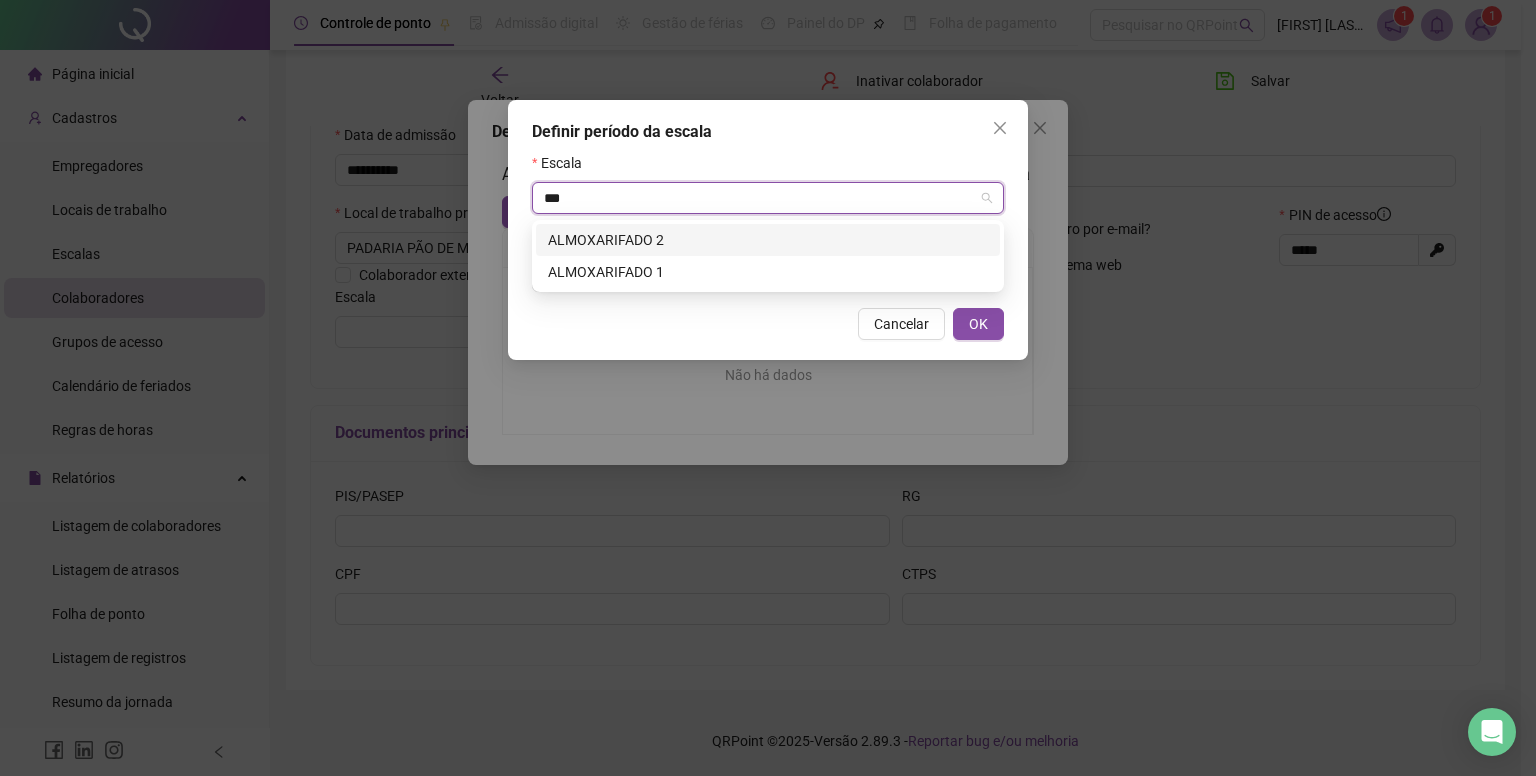 type on "****" 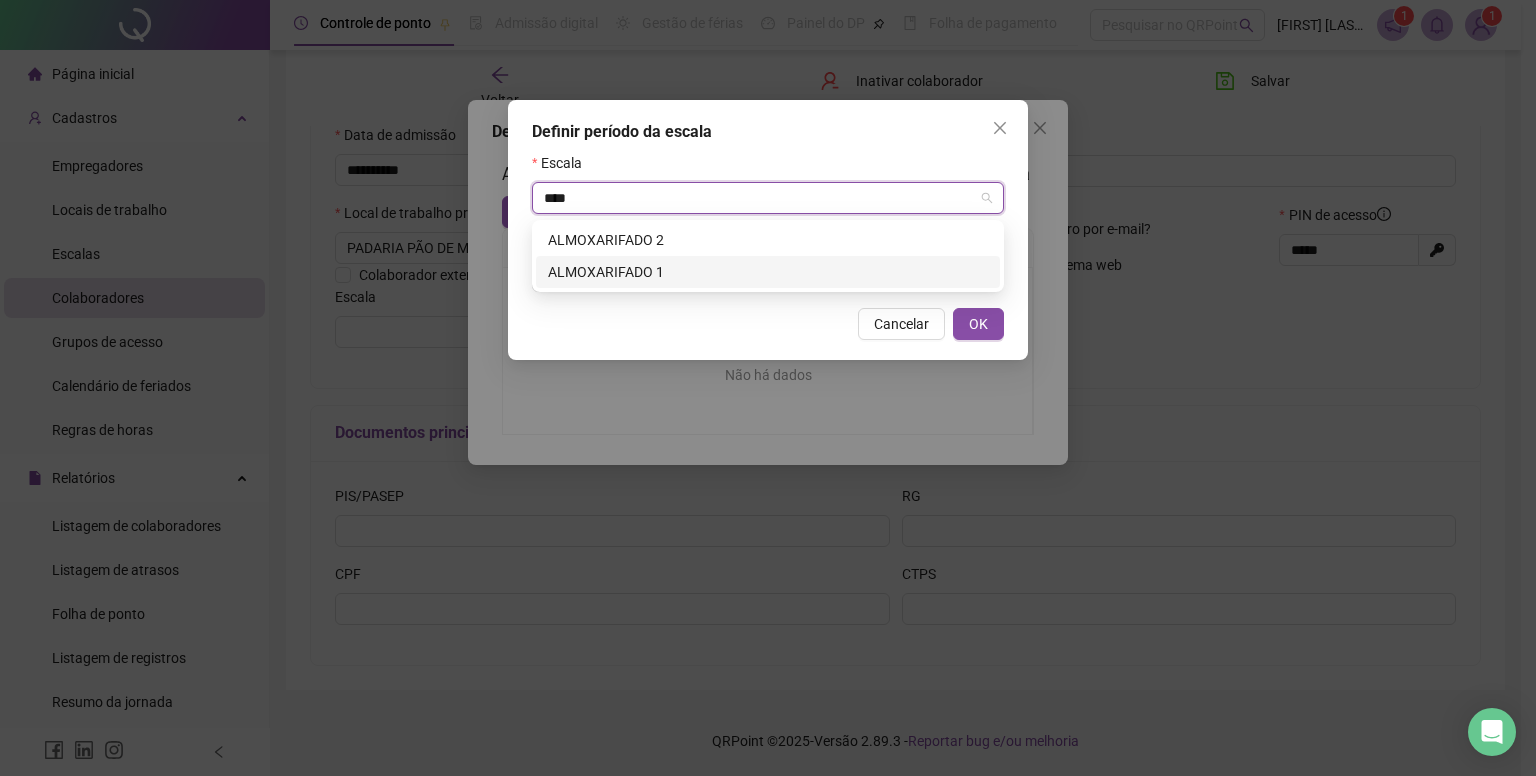 click on "ALMOXARIFADO 1" at bounding box center (768, 272) 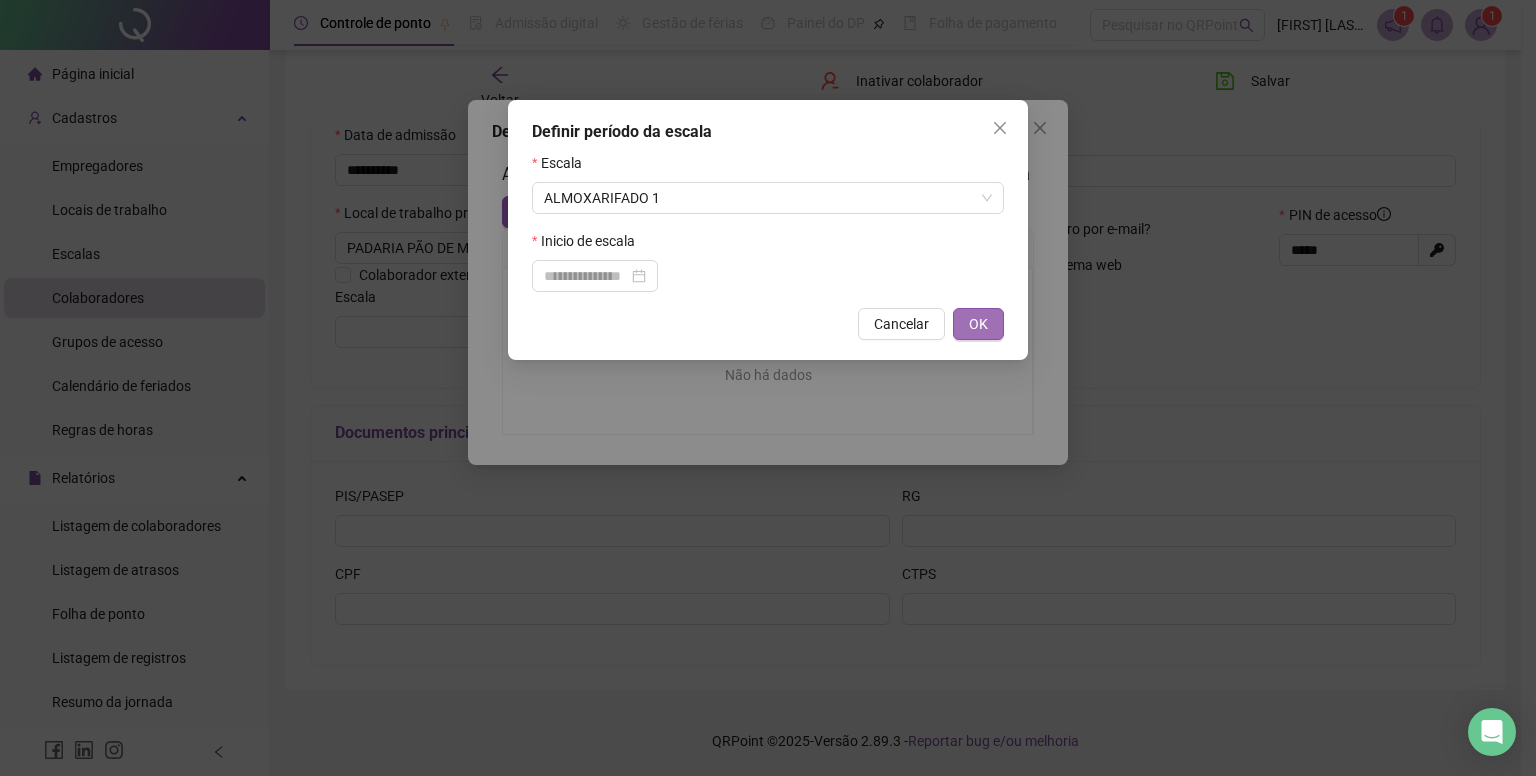 click on "OK" at bounding box center (978, 324) 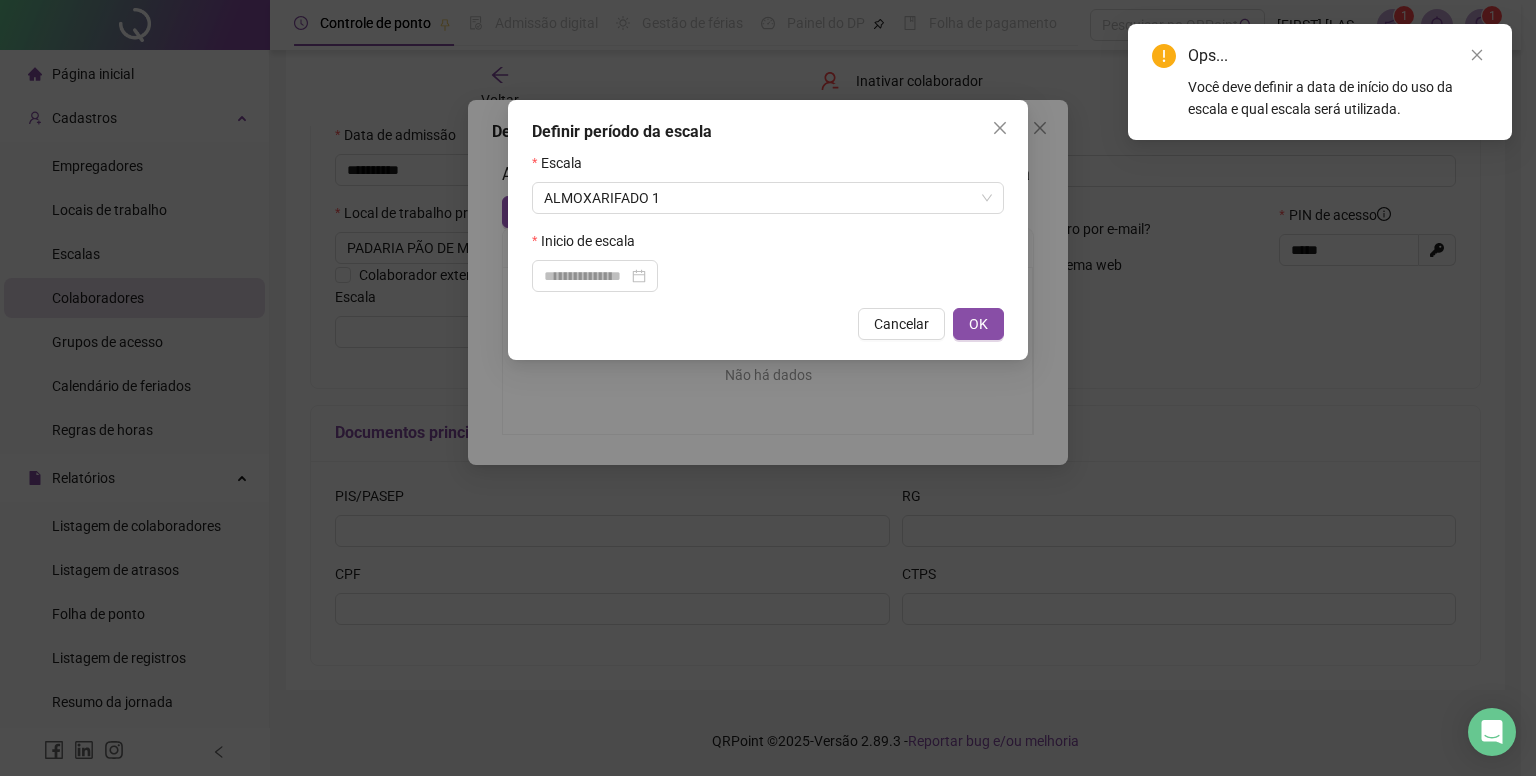 drag, startPoint x: 1476, startPoint y: 64, endPoint x: 1448, endPoint y: 72, distance: 29.12044 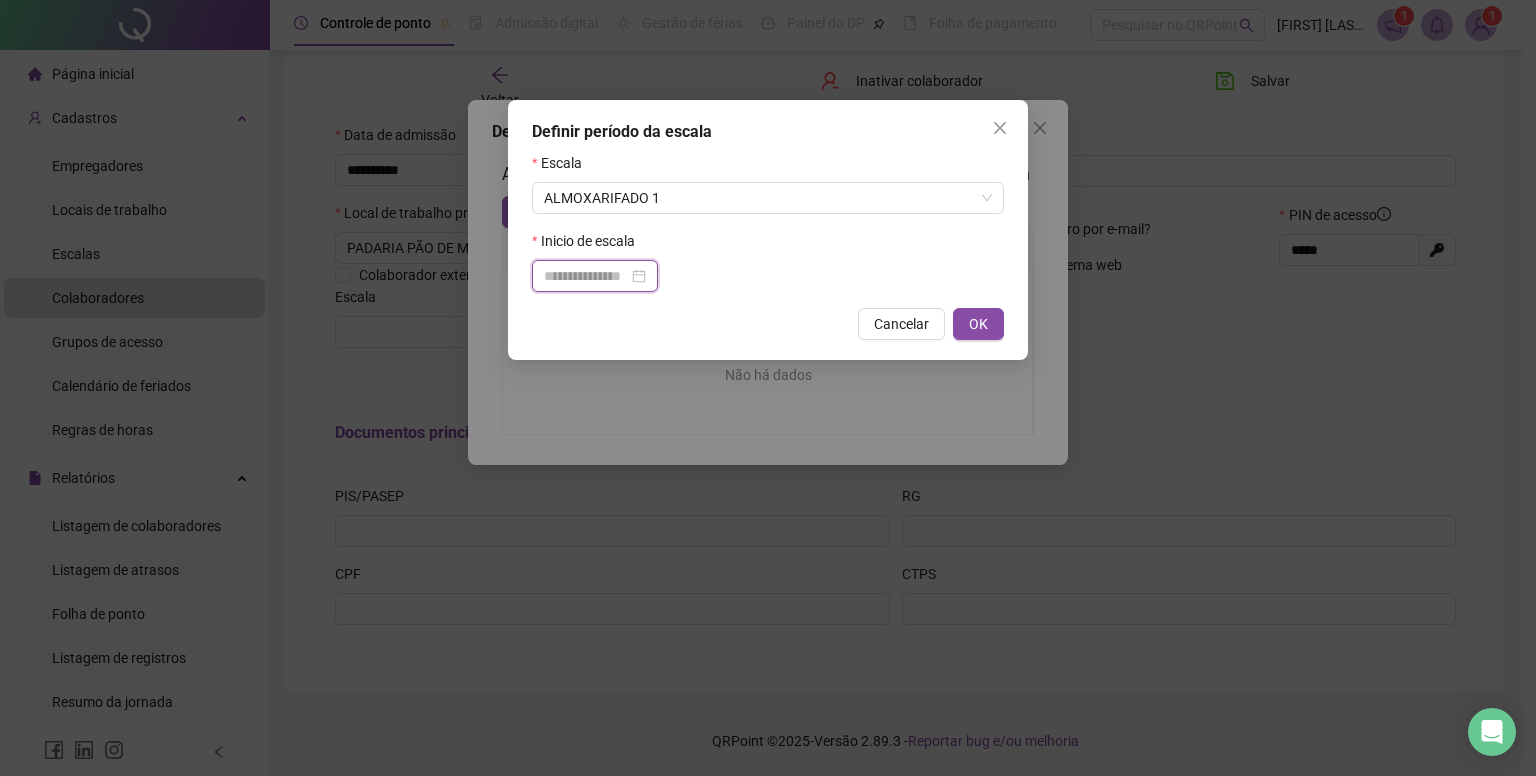click at bounding box center [586, 276] 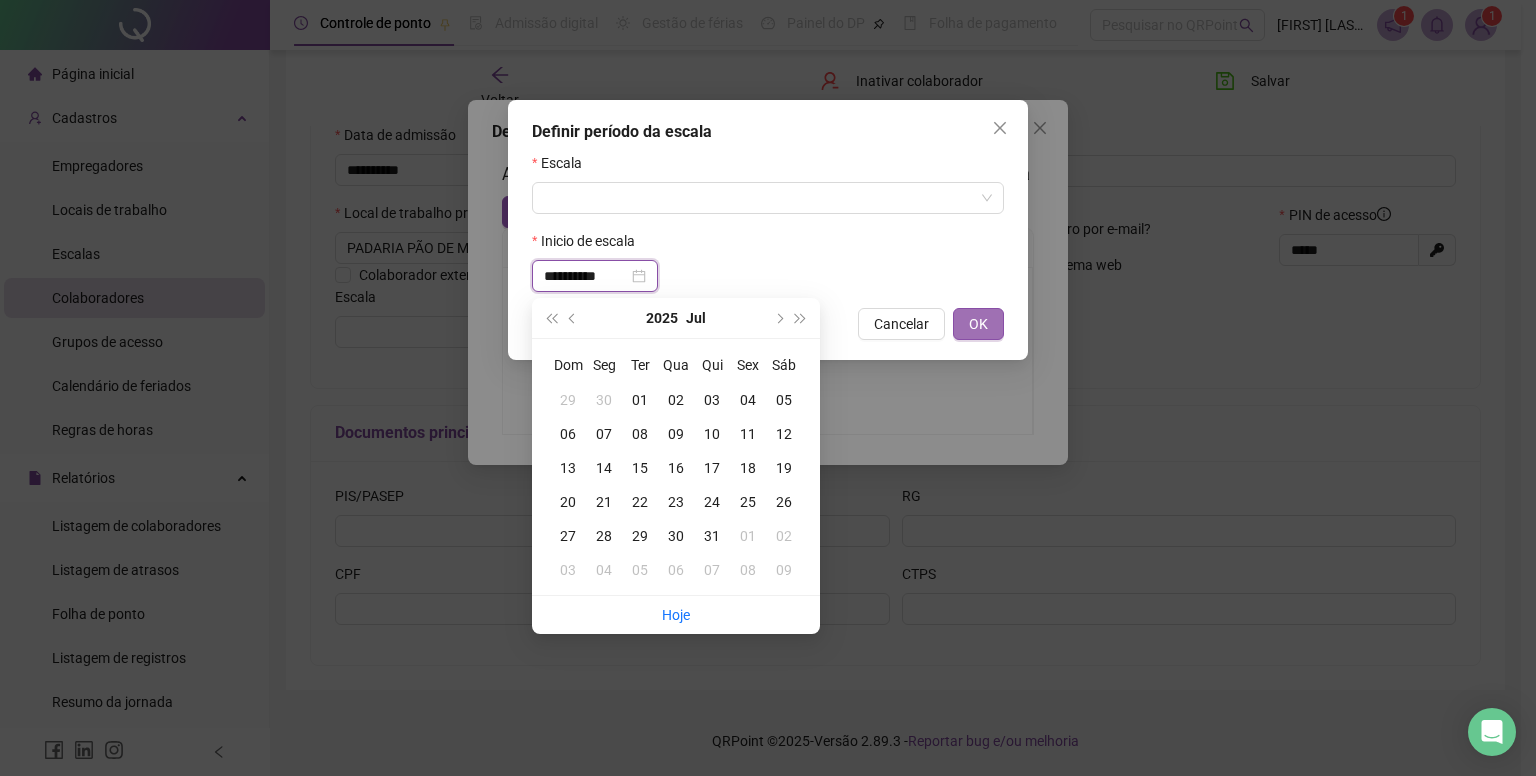 type on "**********" 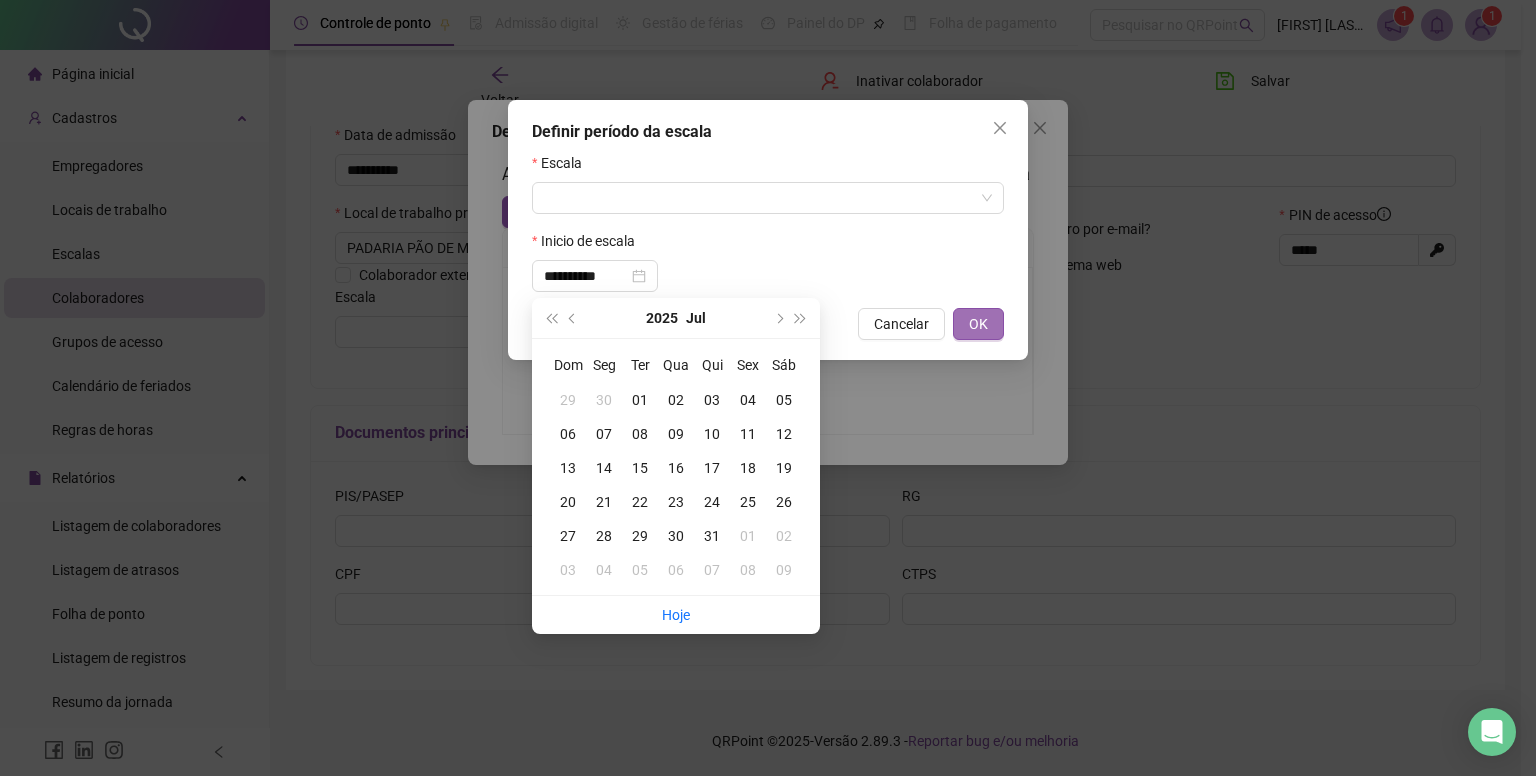 click on "OK" at bounding box center [978, 324] 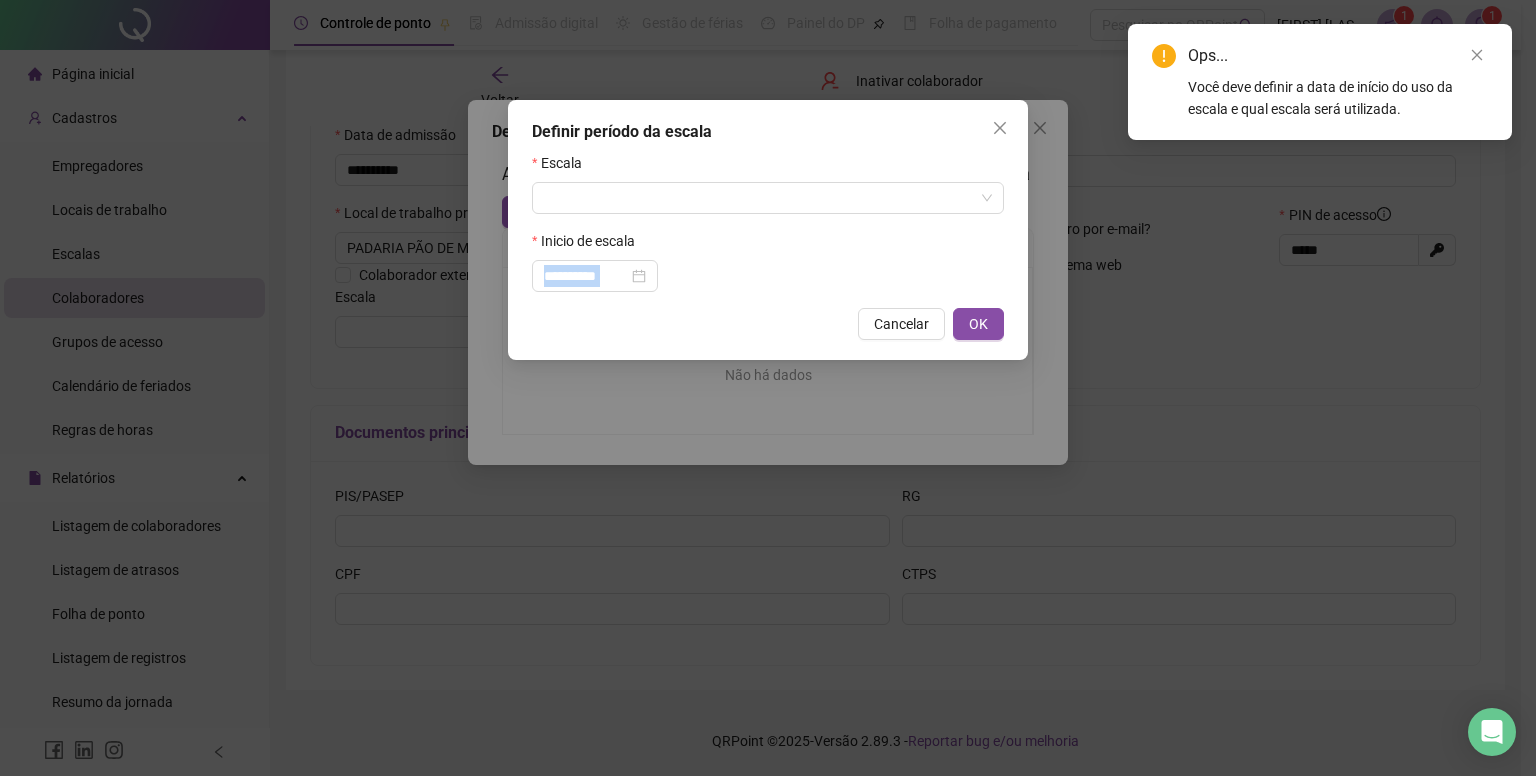 drag, startPoint x: 648, startPoint y: 251, endPoint x: 588, endPoint y: 307, distance: 82.073135 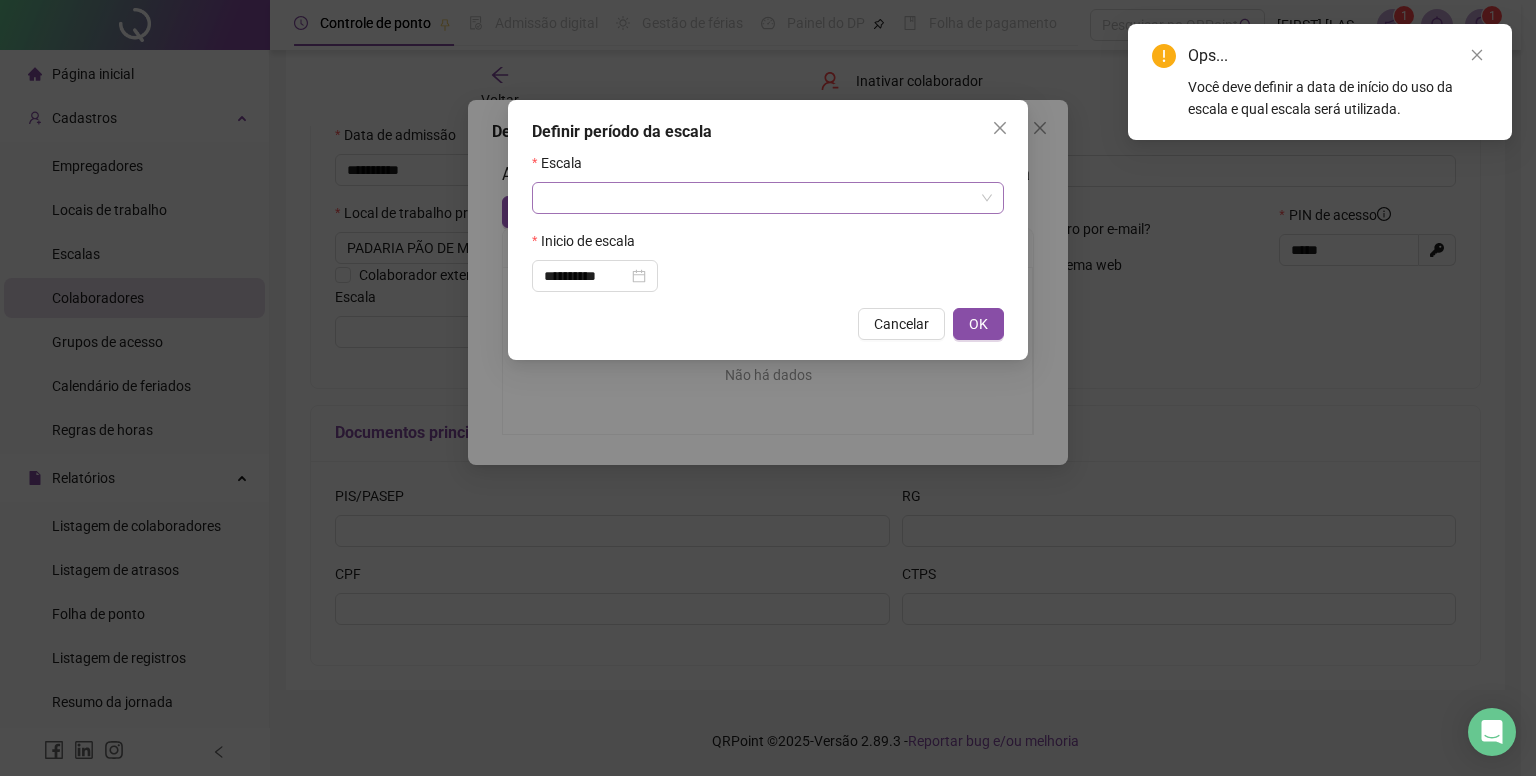 click at bounding box center (759, 198) 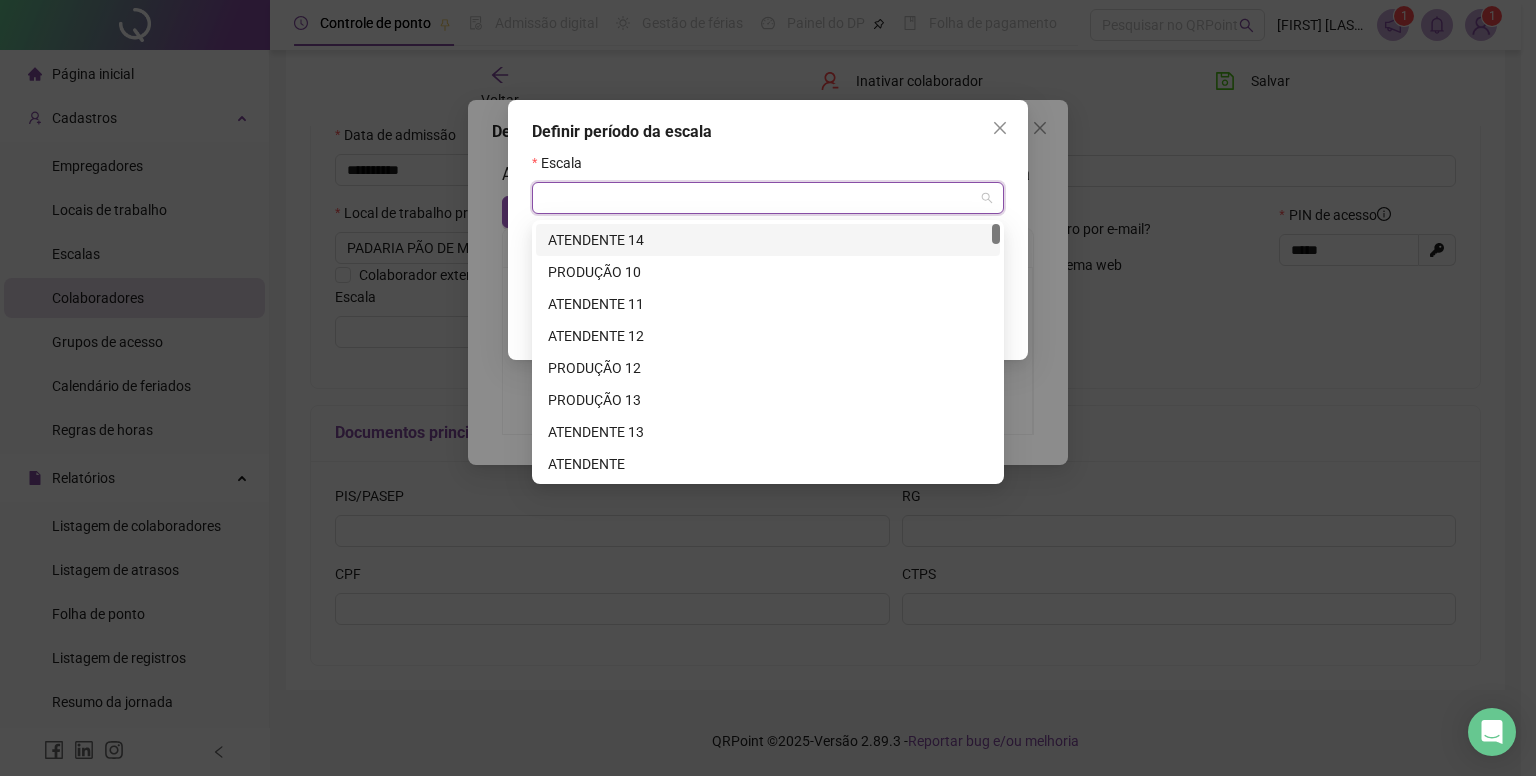 click at bounding box center [759, 198] 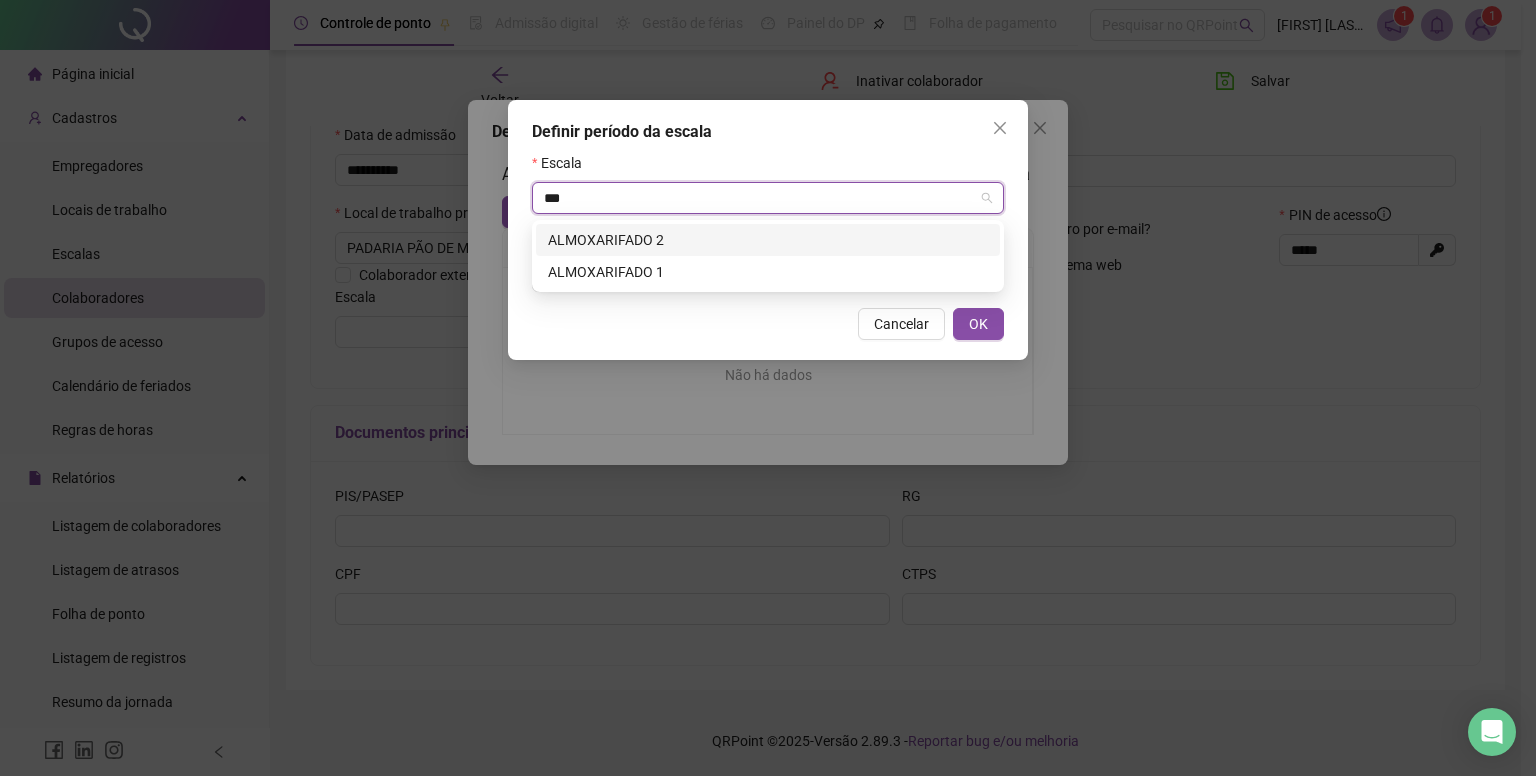 type on "****" 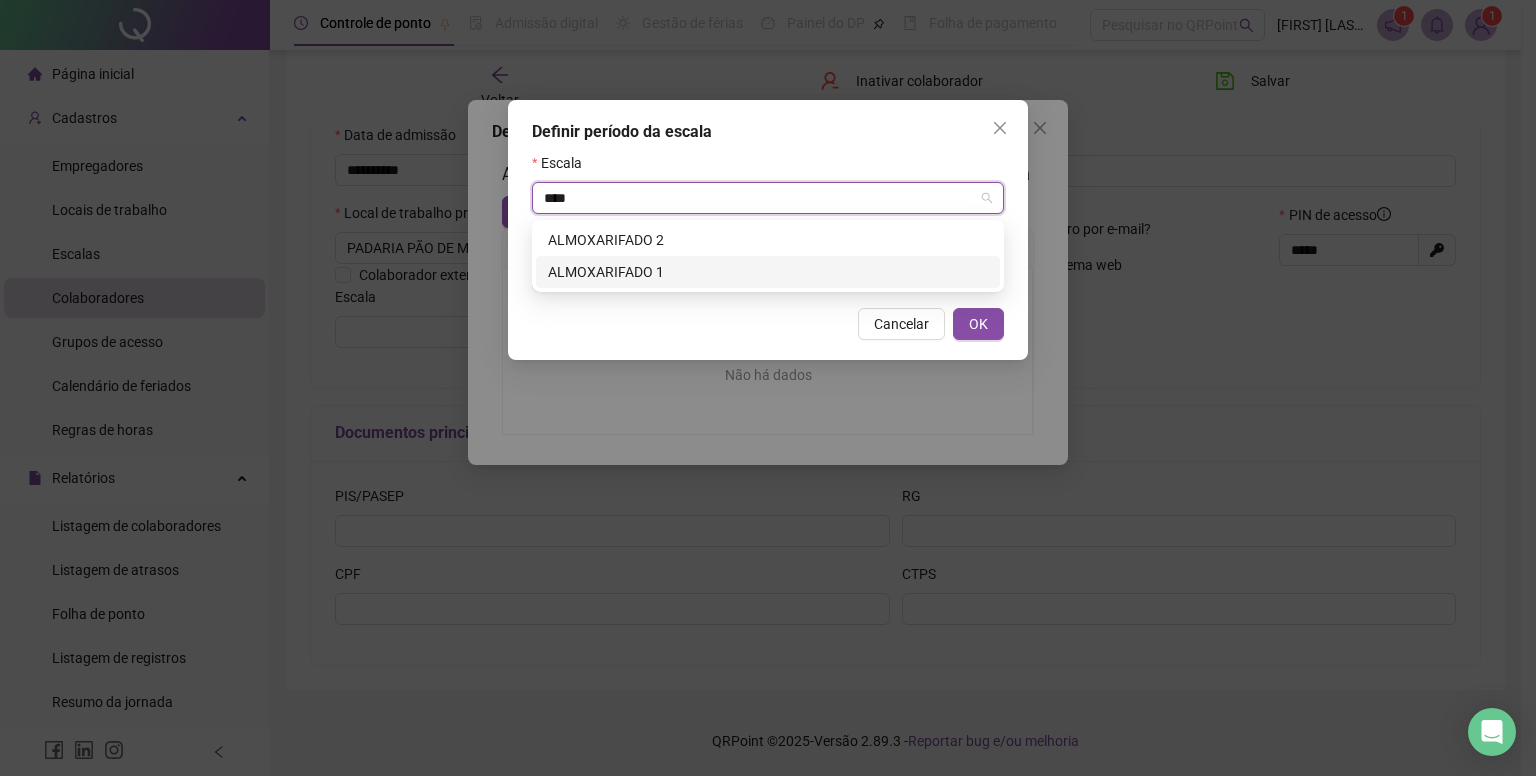 click on "ALMOXARIFADO 1" at bounding box center (768, 272) 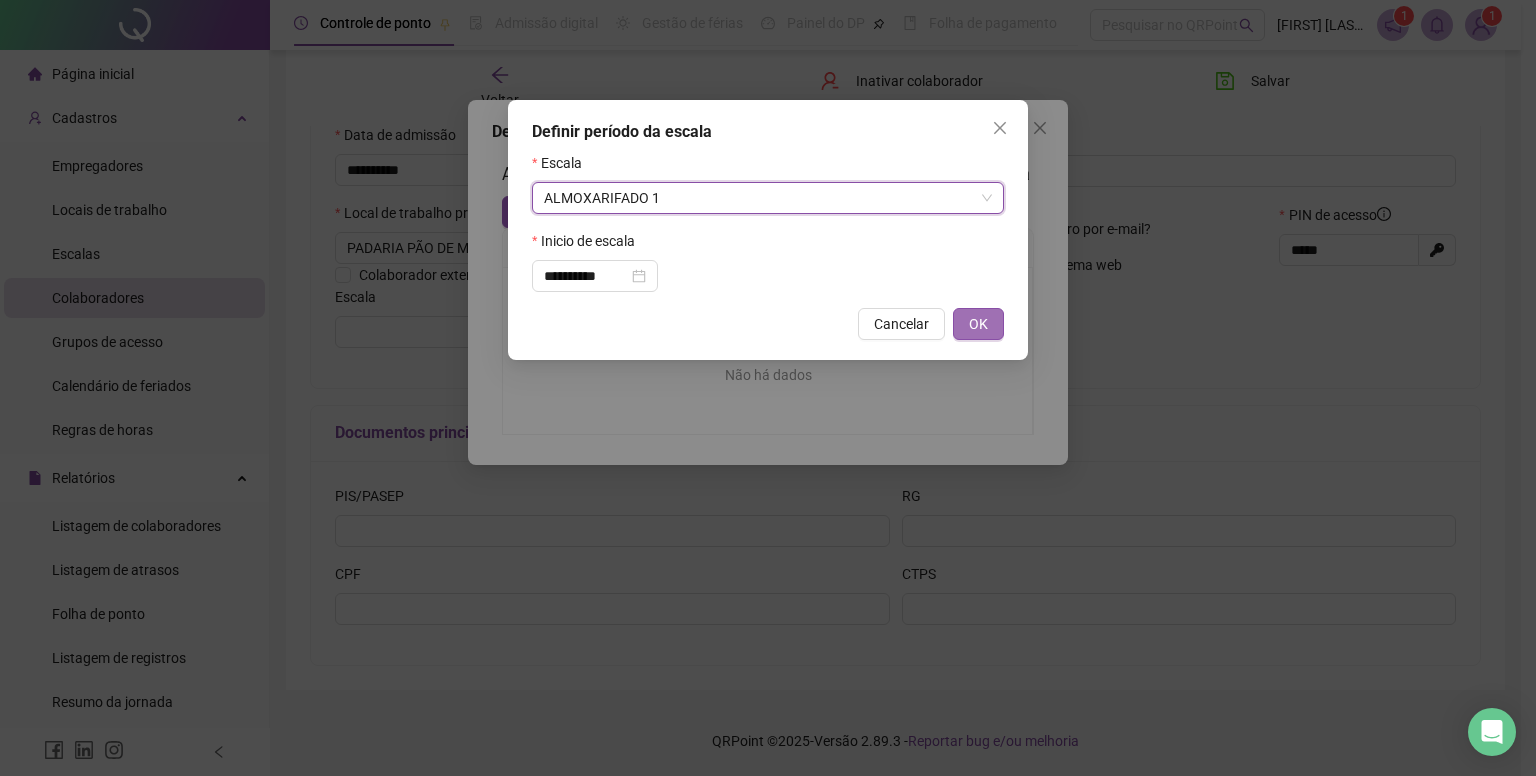 click on "OK" at bounding box center [978, 324] 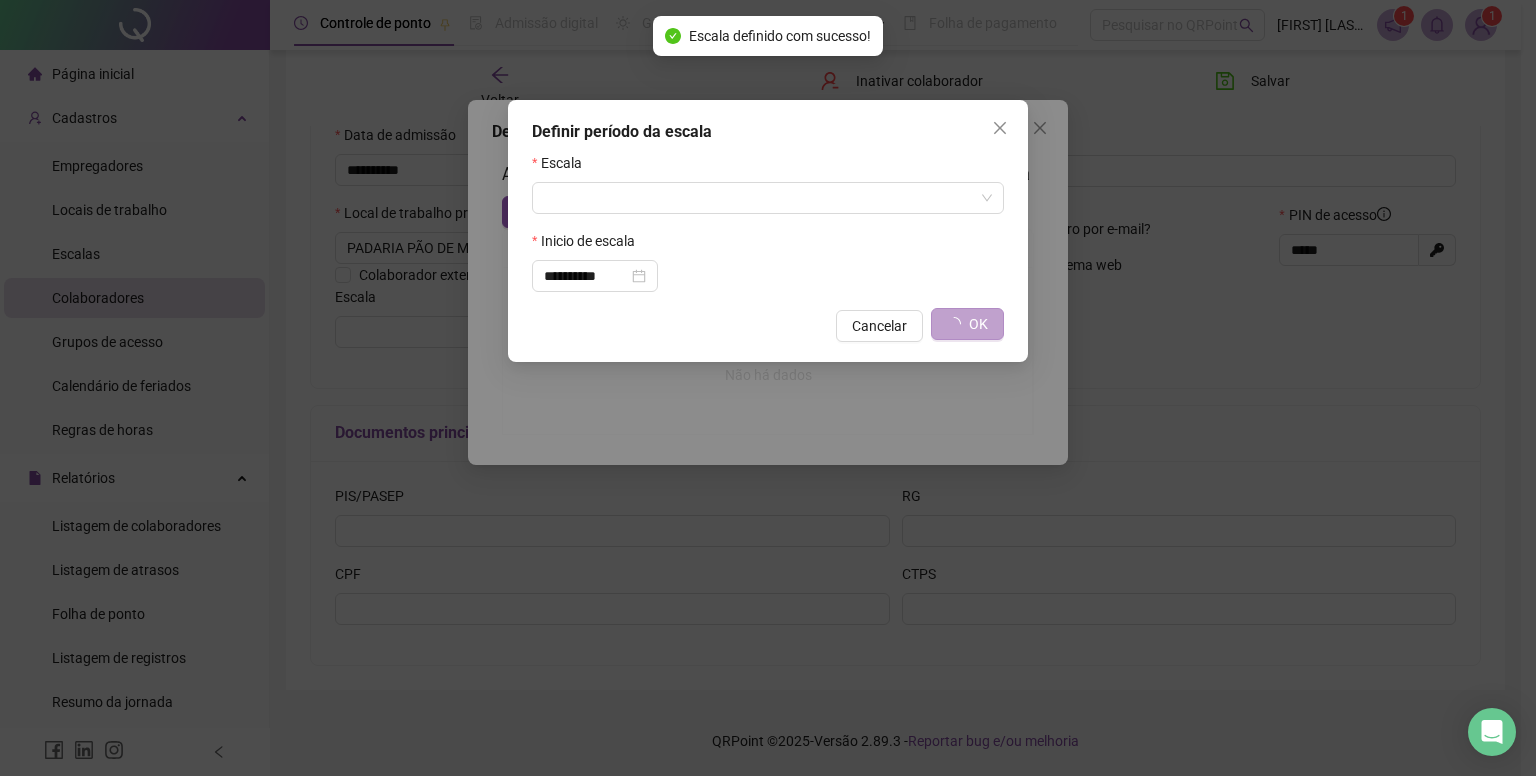 type on "**********" 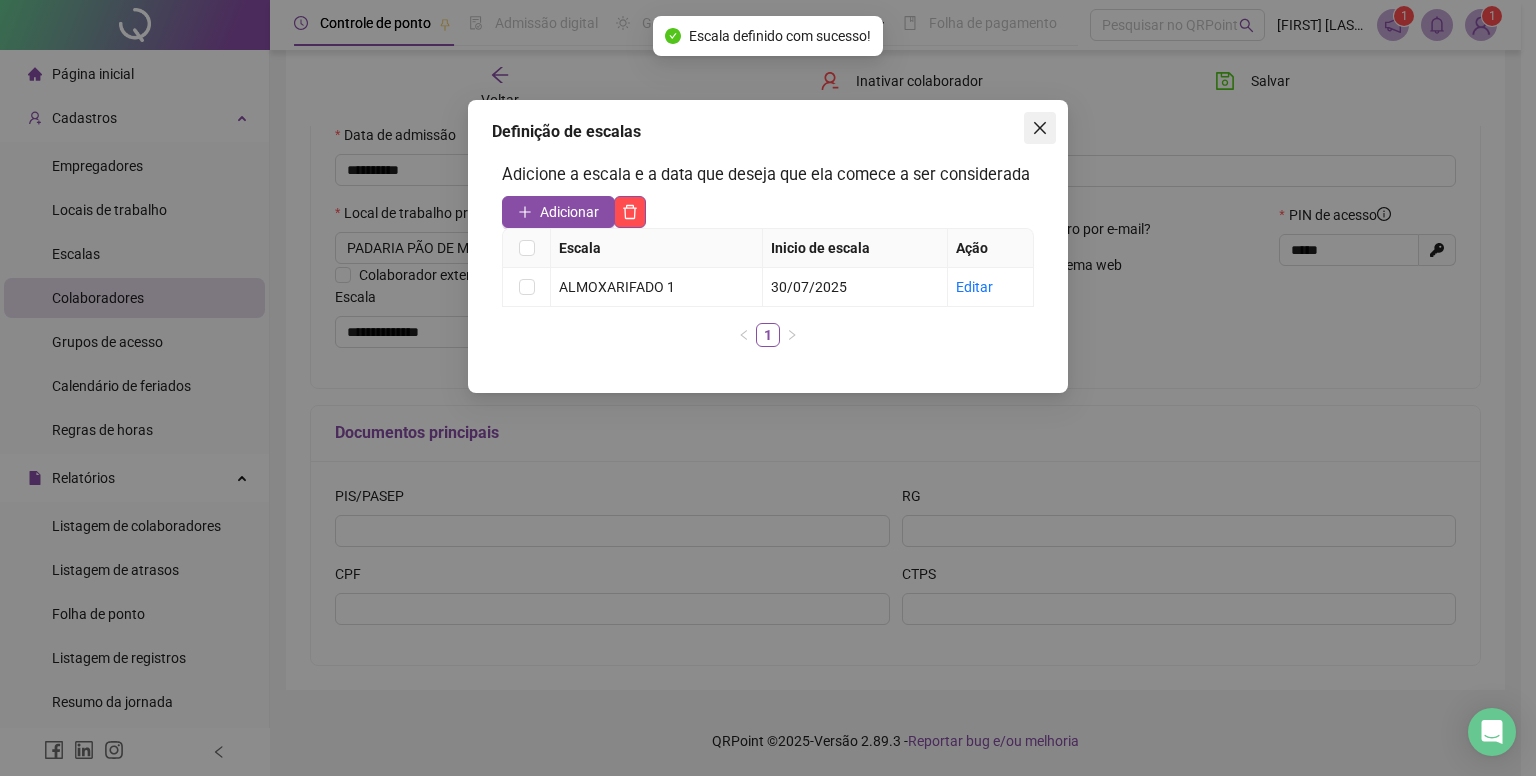 click 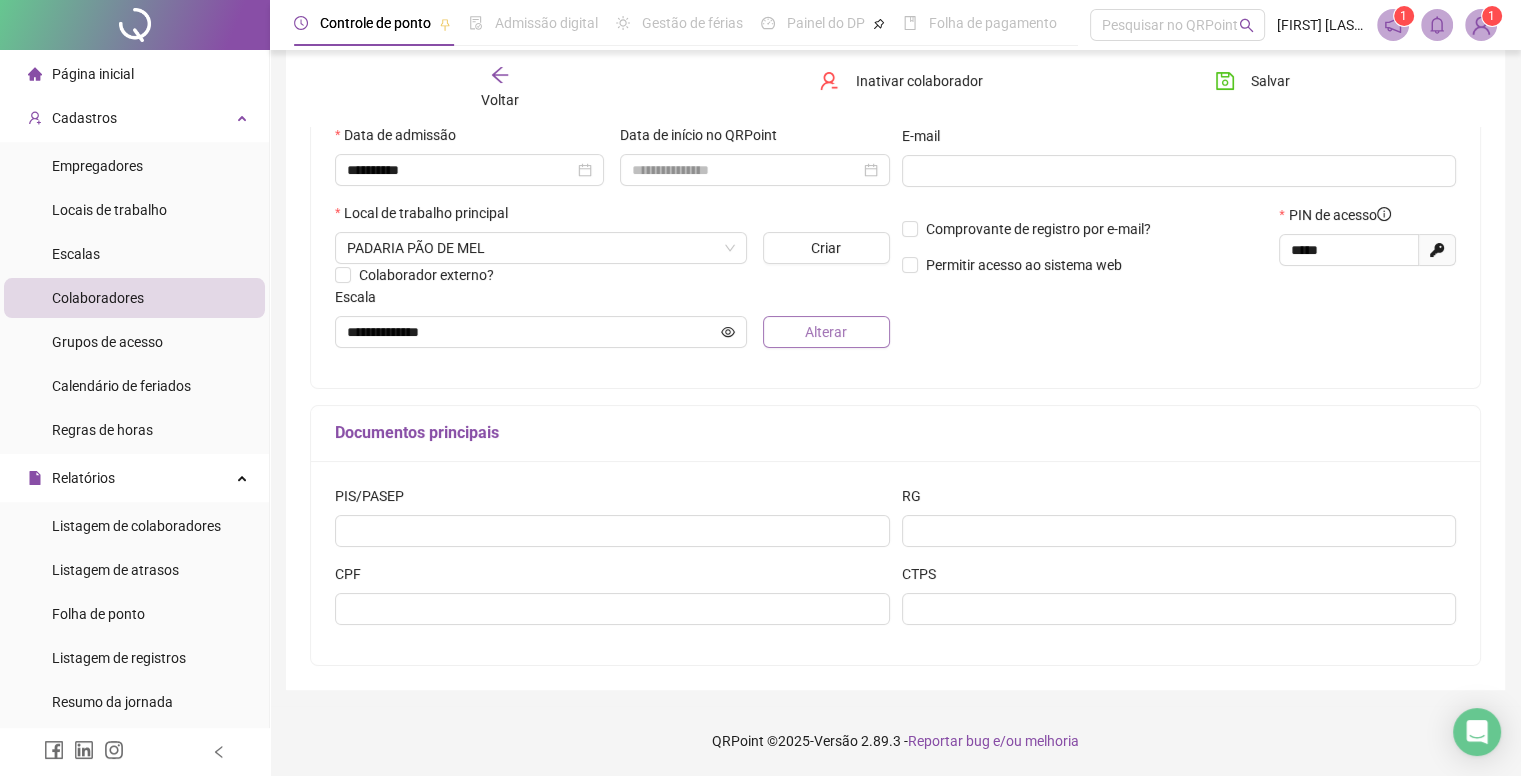 click on "Alterar" at bounding box center [826, 332] 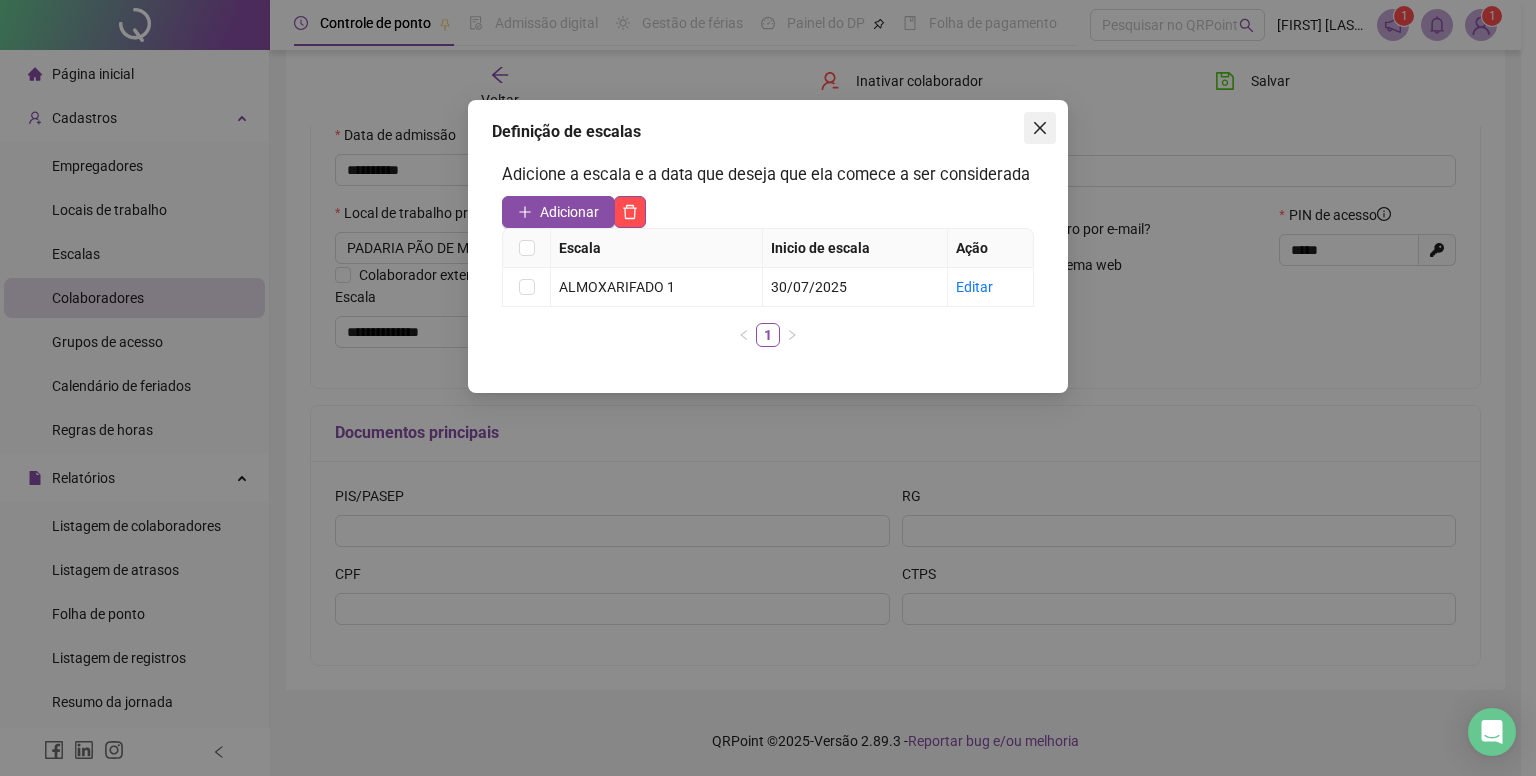 click 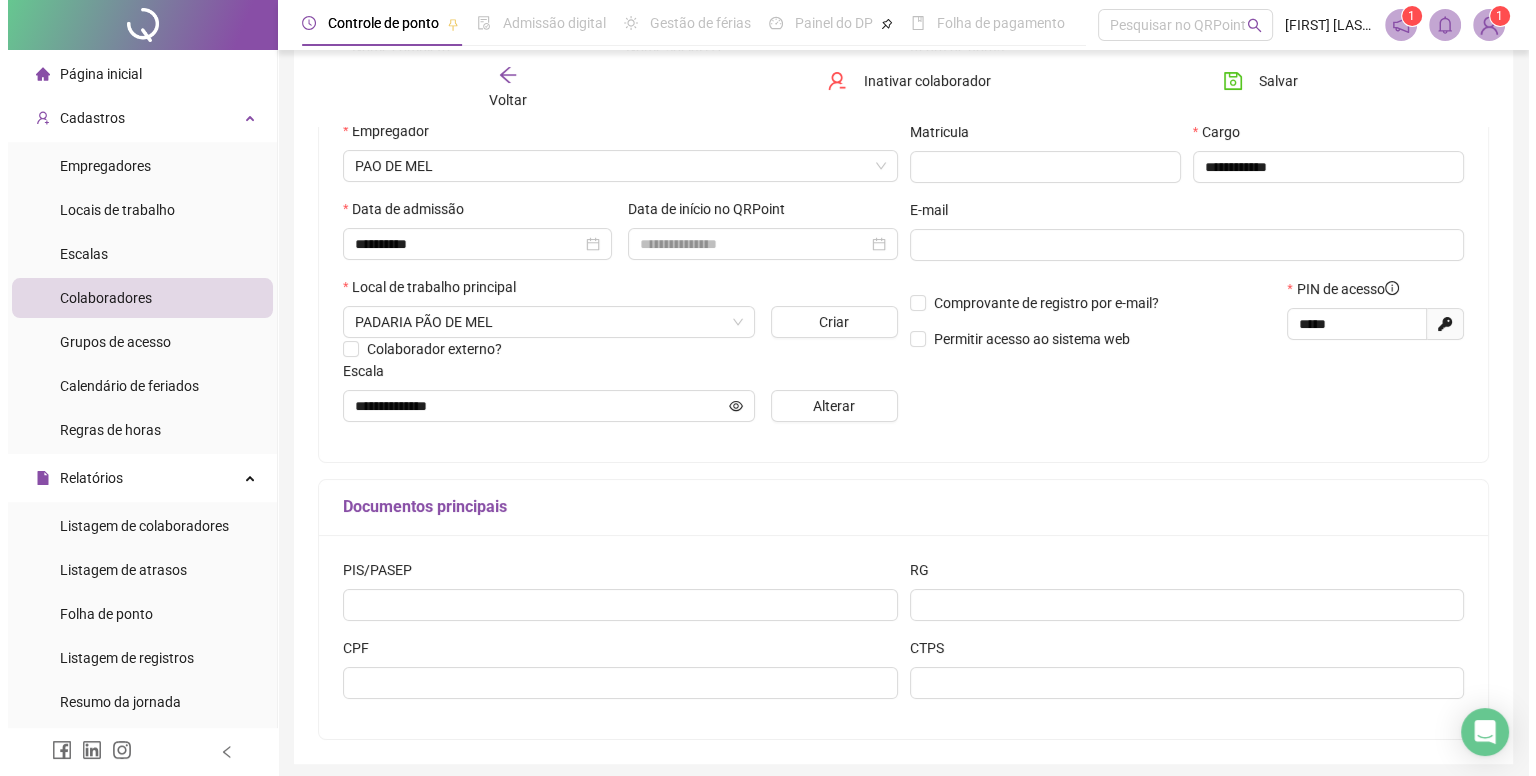 scroll, scrollTop: 300, scrollLeft: 0, axis: vertical 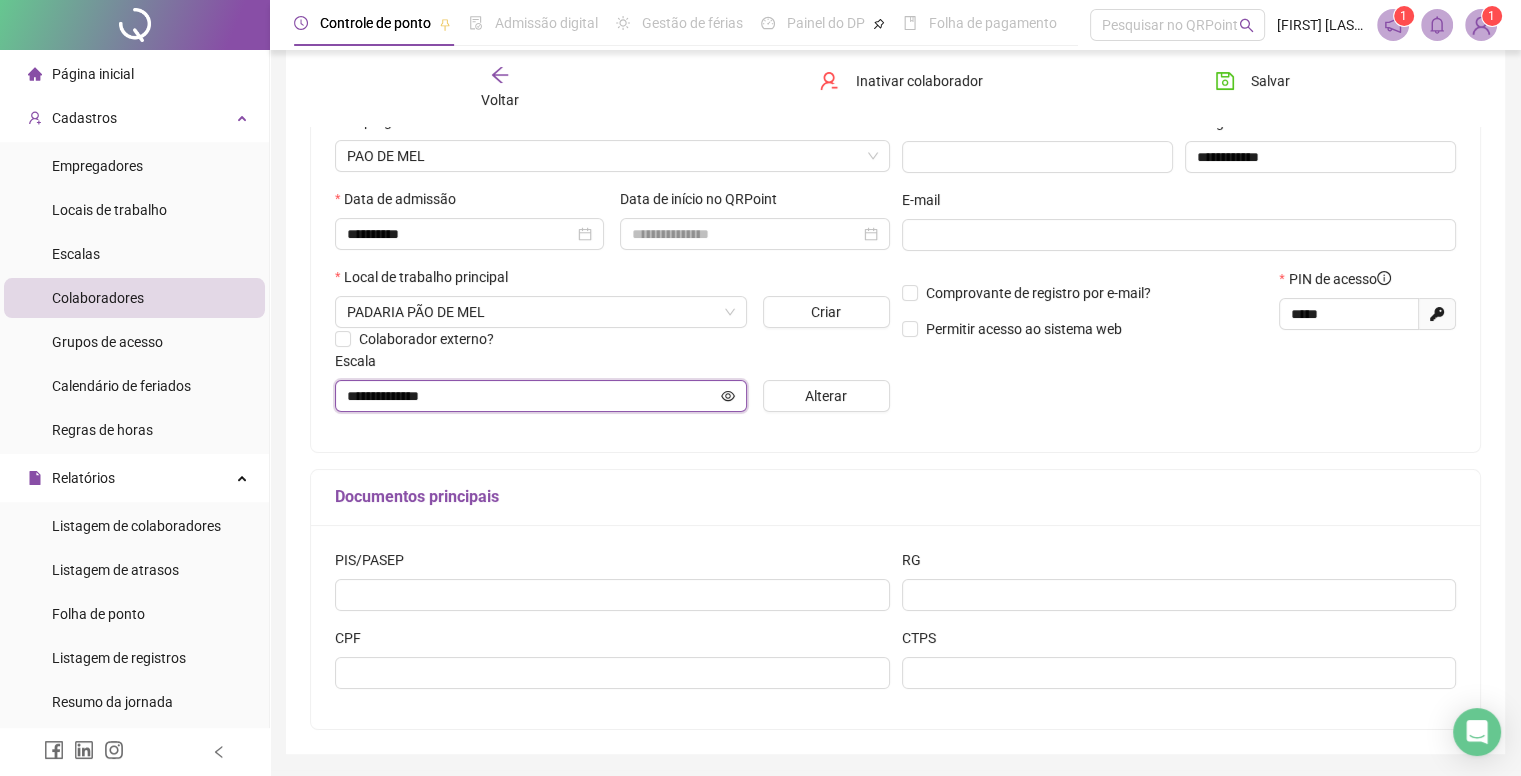 click 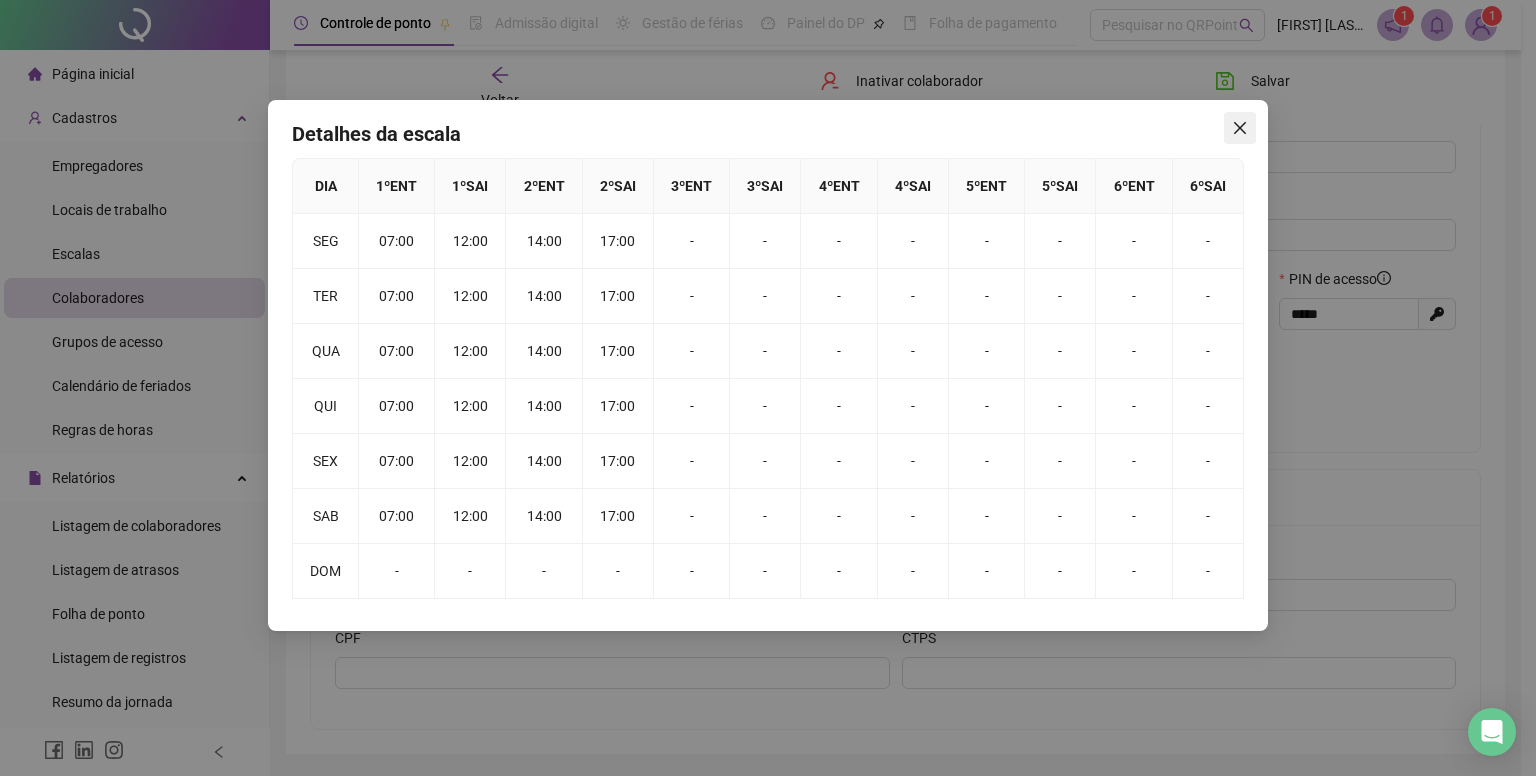 click at bounding box center (1240, 128) 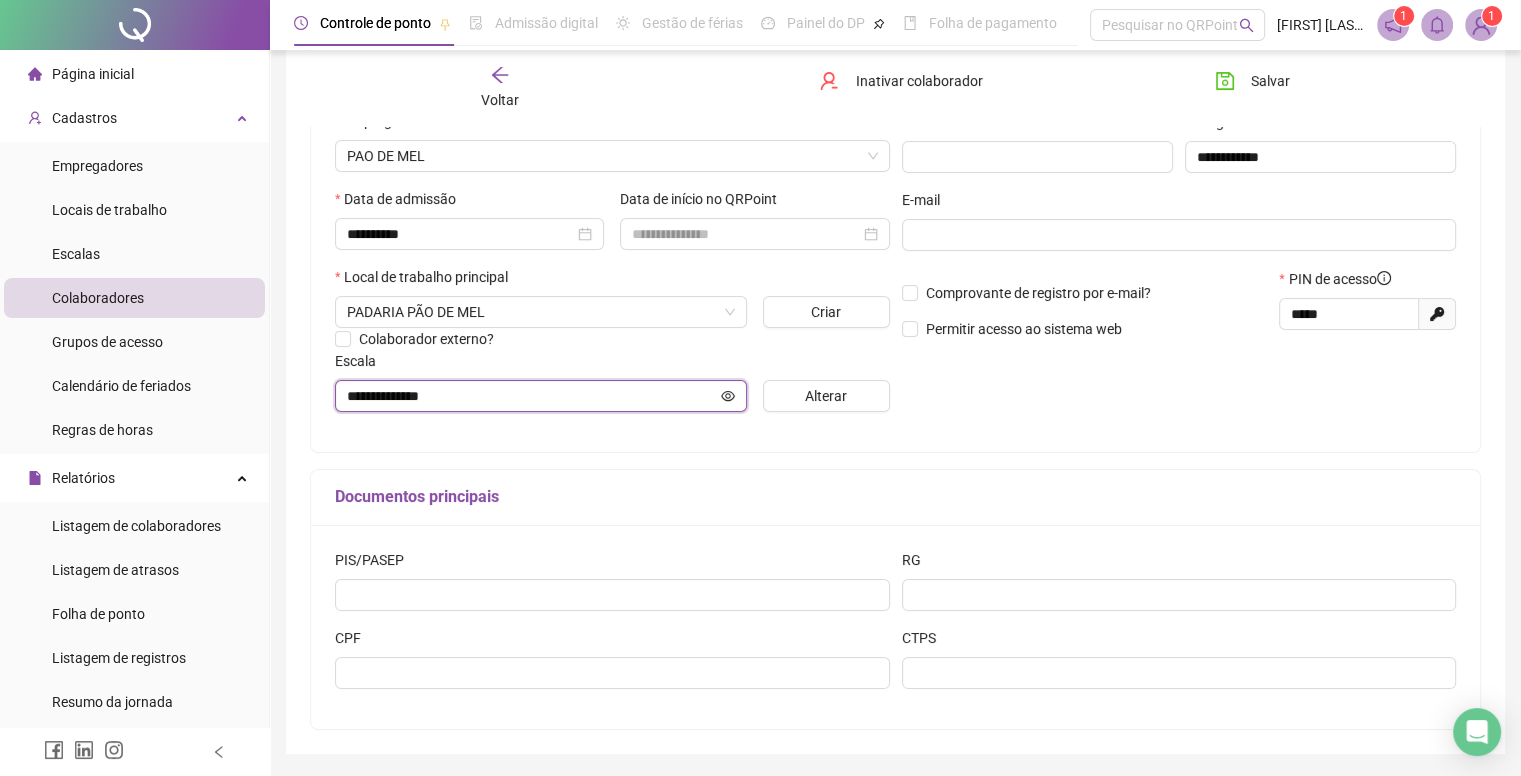 click on "**********" at bounding box center [532, 396] 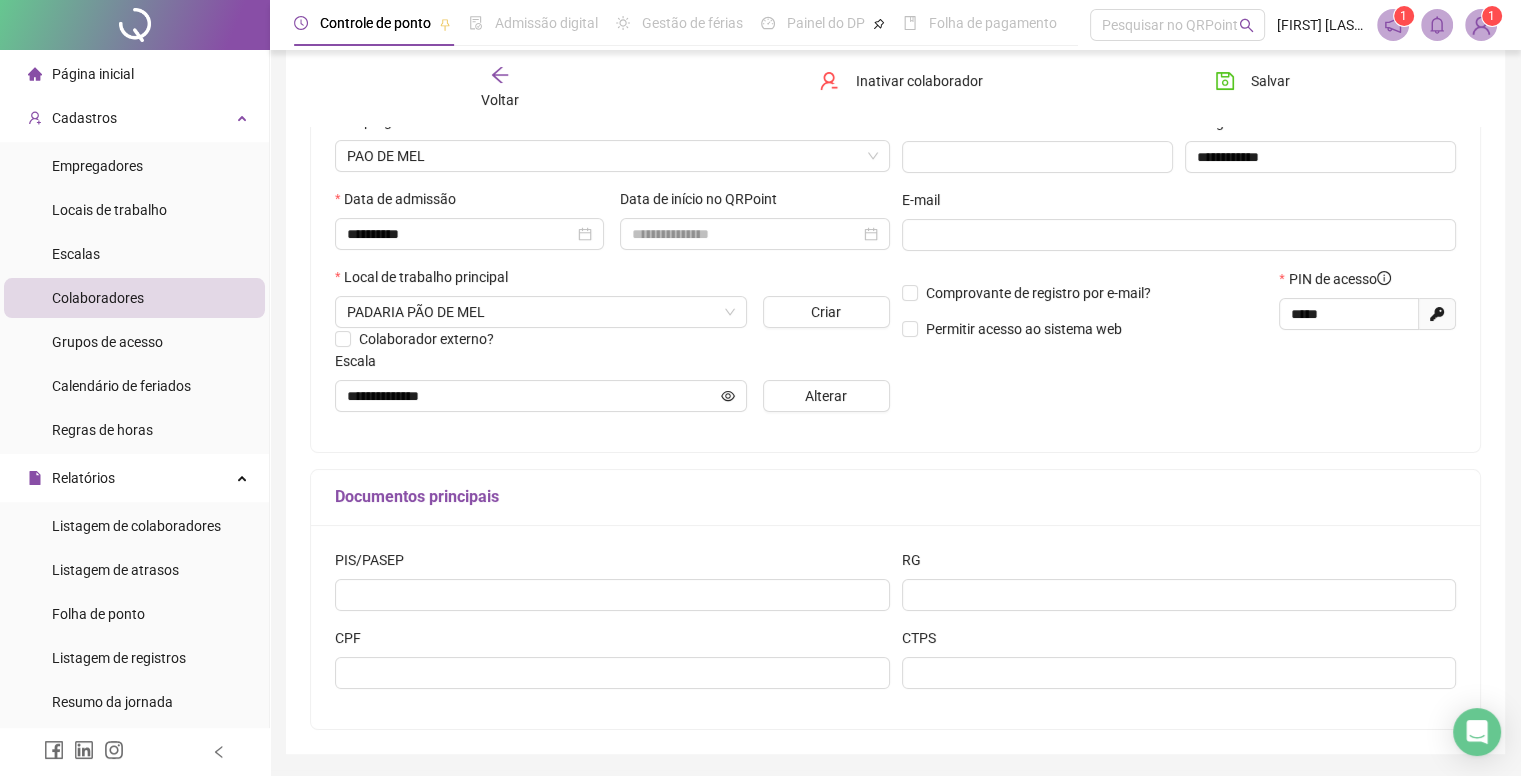 drag, startPoint x: 845, startPoint y: 397, endPoint x: 832, endPoint y: 392, distance: 13.928389 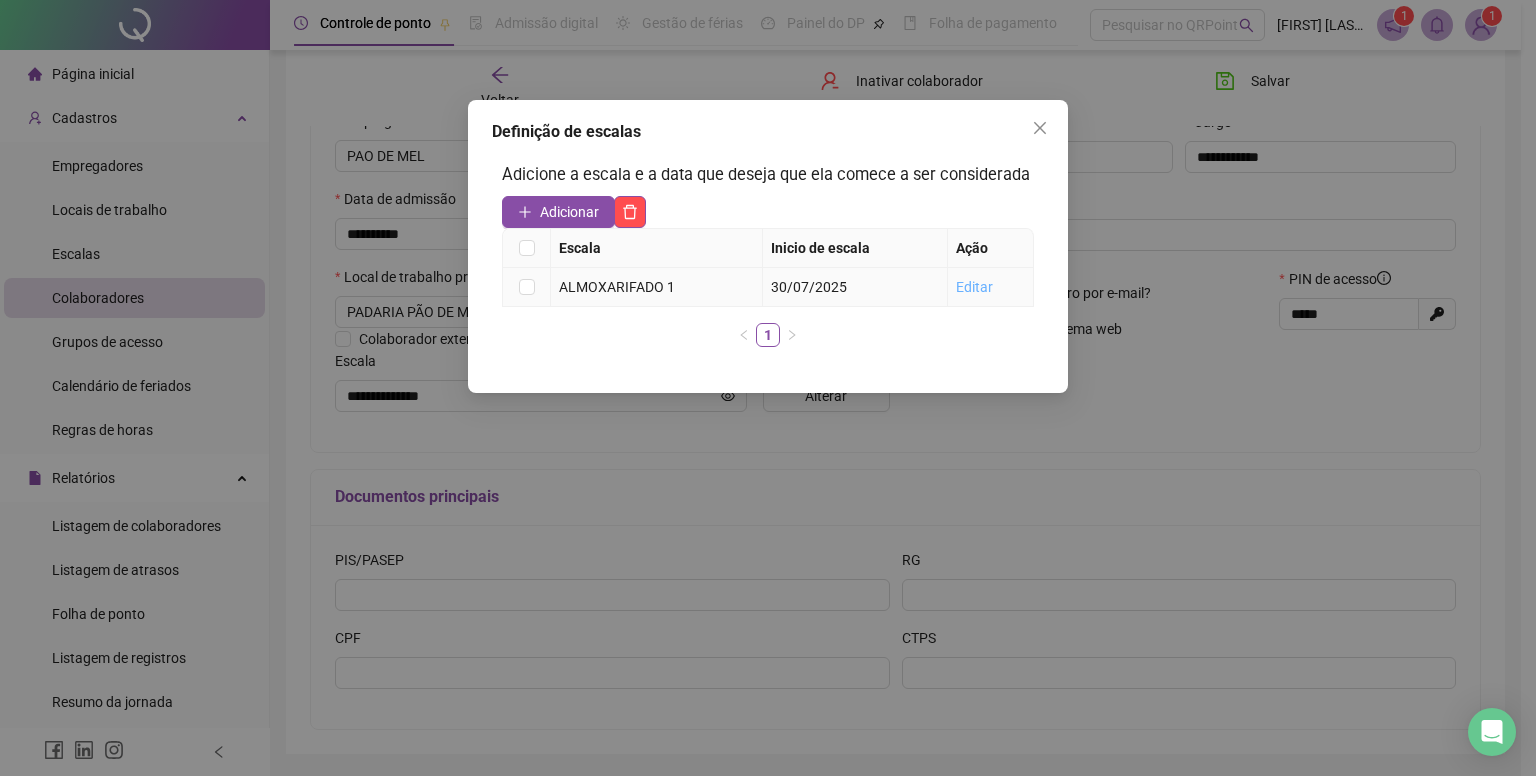 click on "Editar" at bounding box center (974, 287) 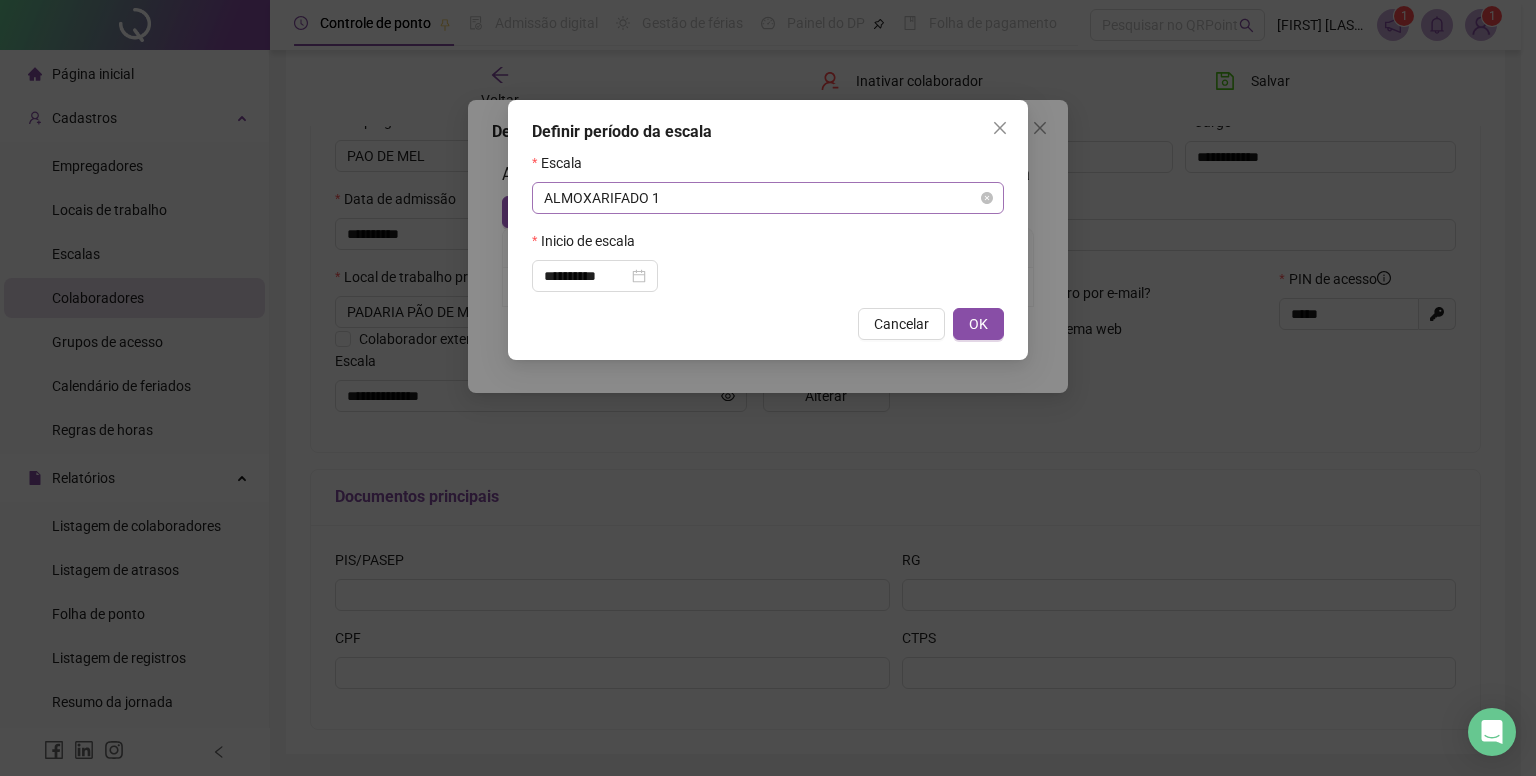 scroll, scrollTop: 3008, scrollLeft: 0, axis: vertical 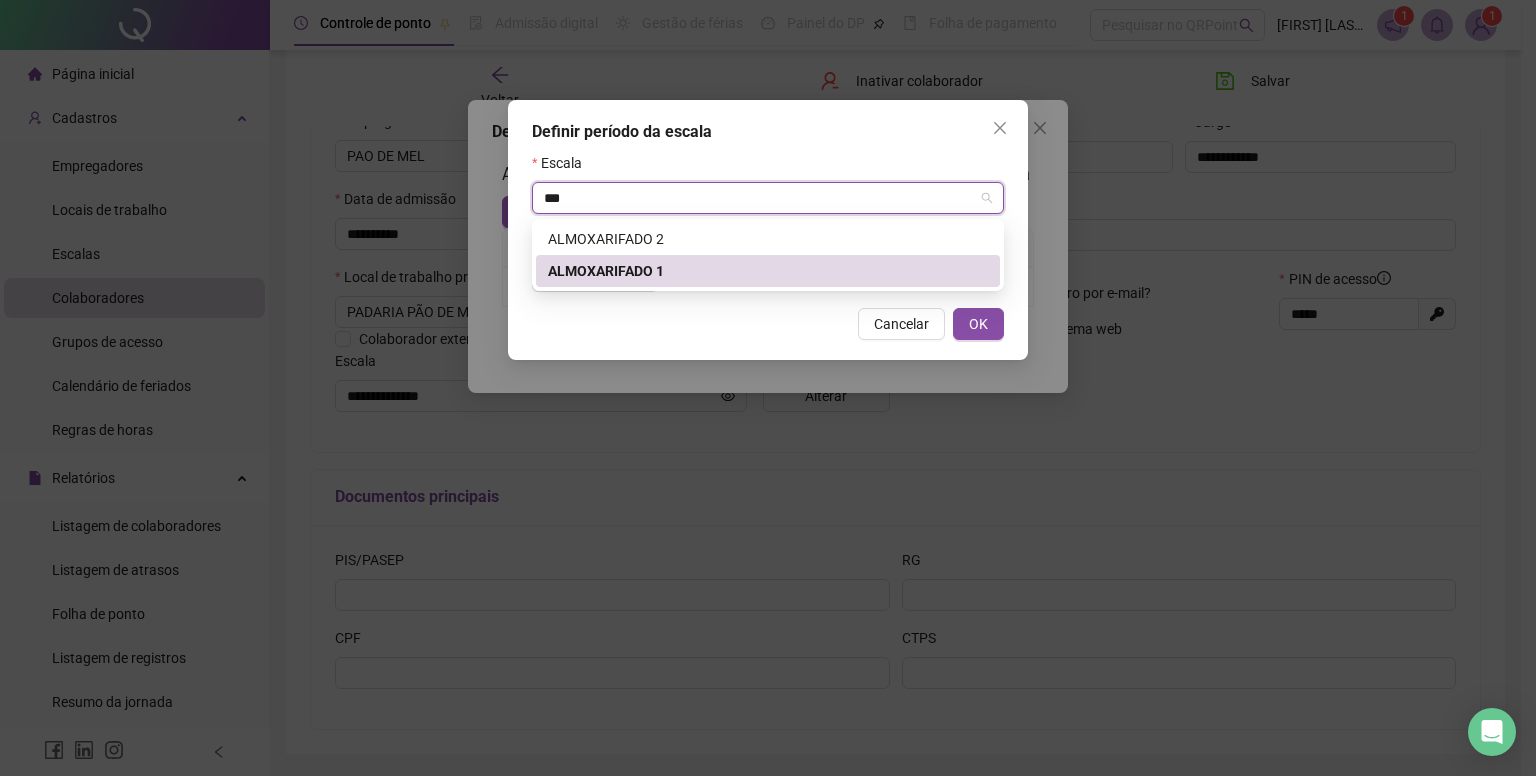 type on "****" 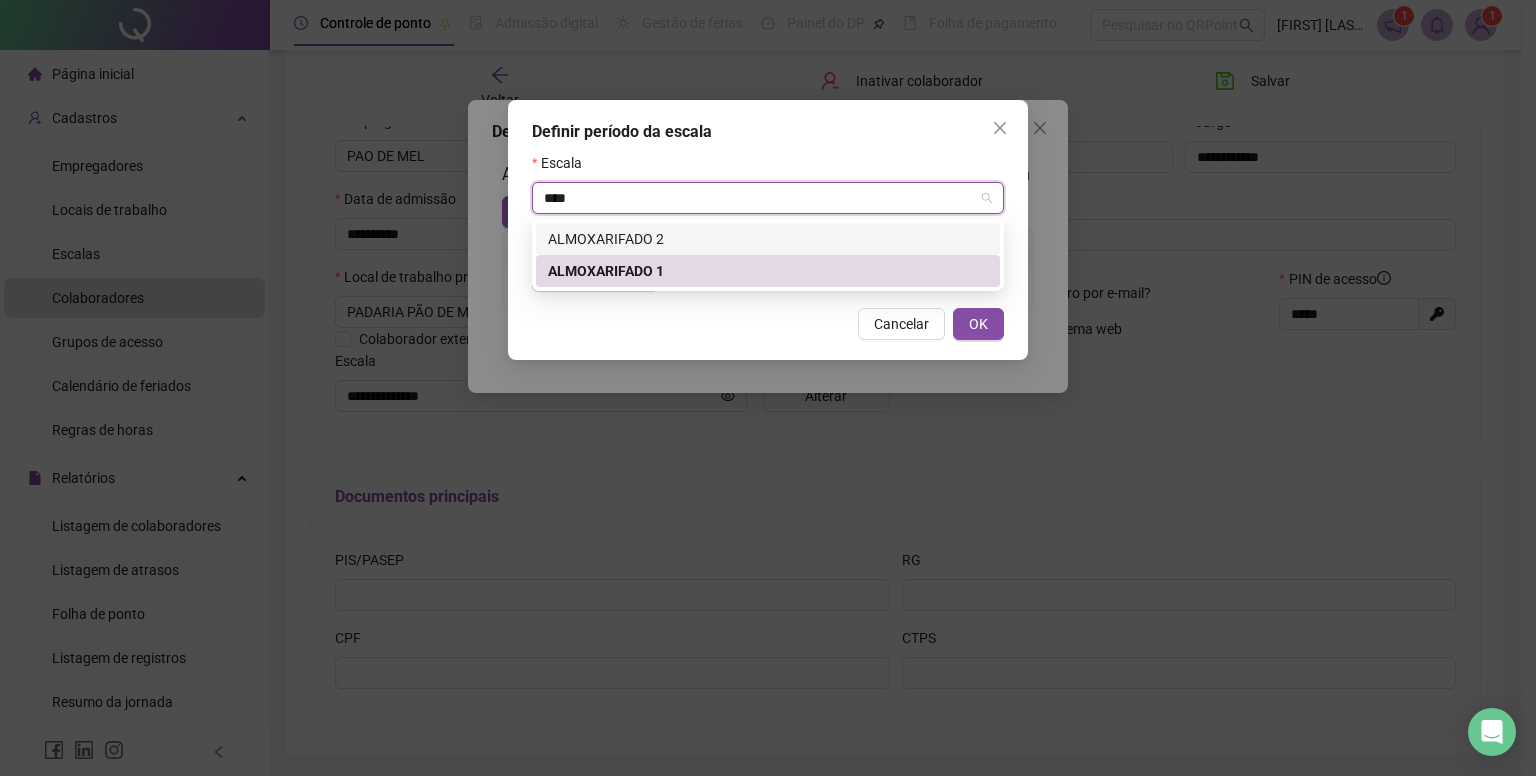 click on "ALMOXARIFADO 2" at bounding box center [768, 239] 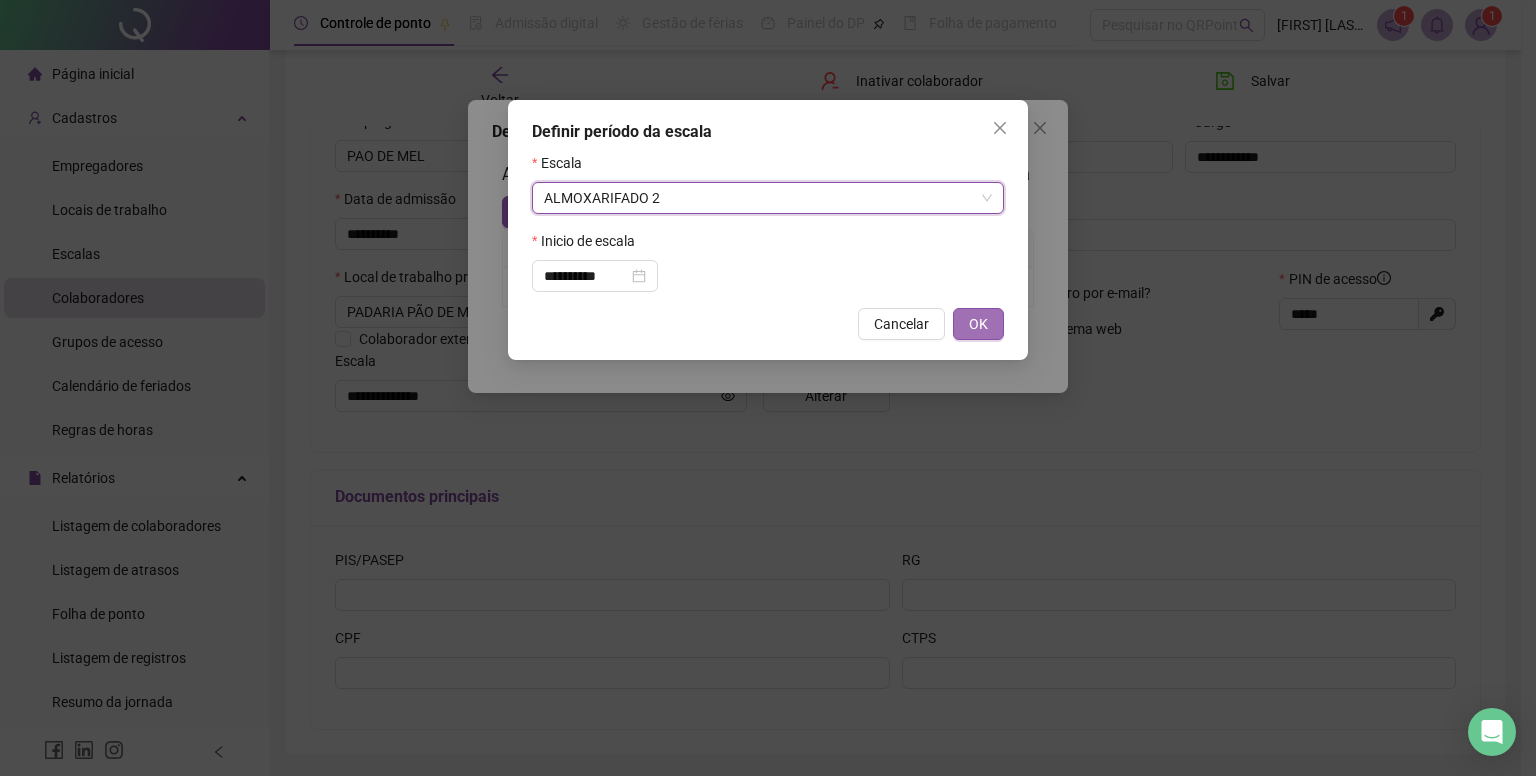 click on "OK" at bounding box center (978, 324) 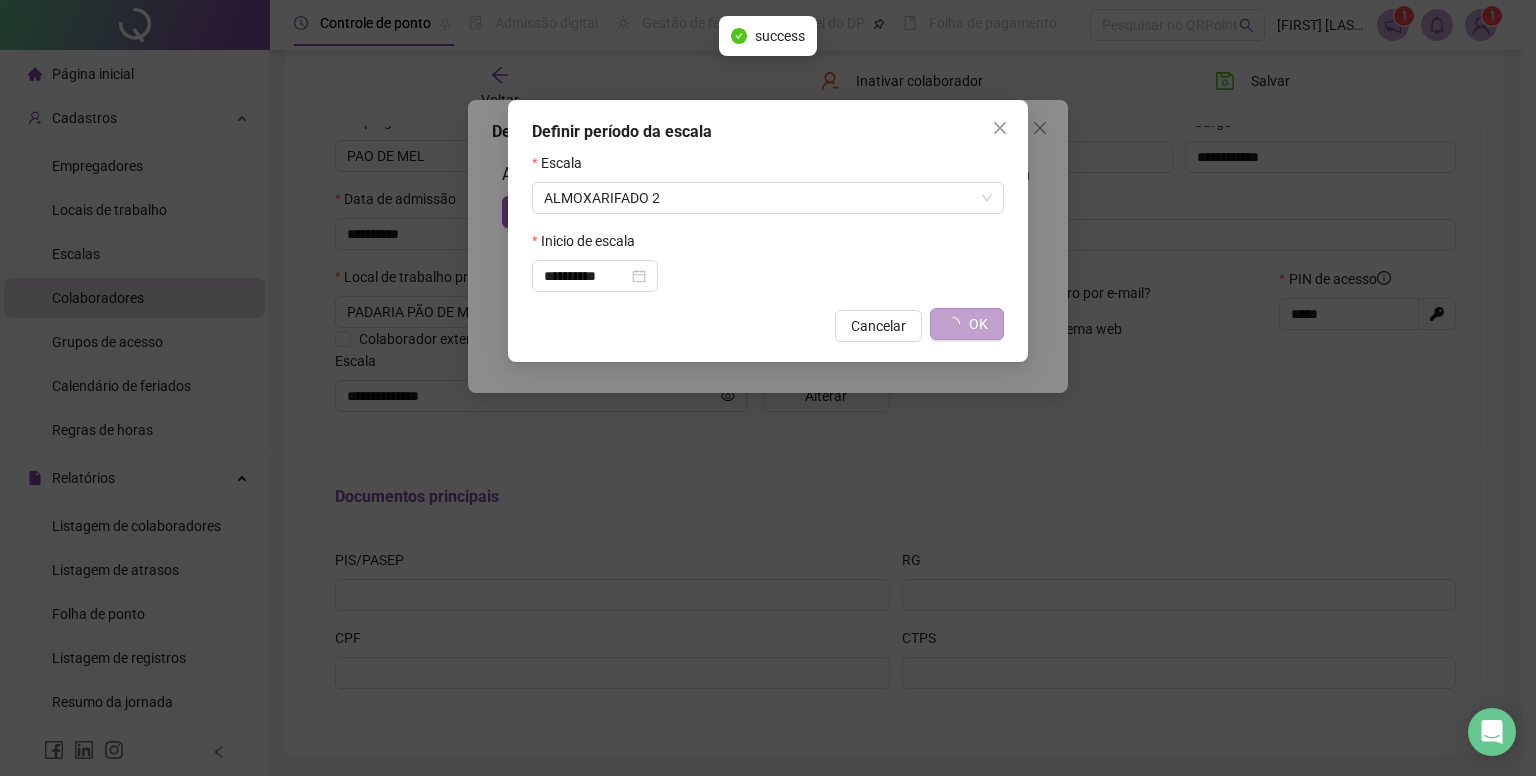 type on "**********" 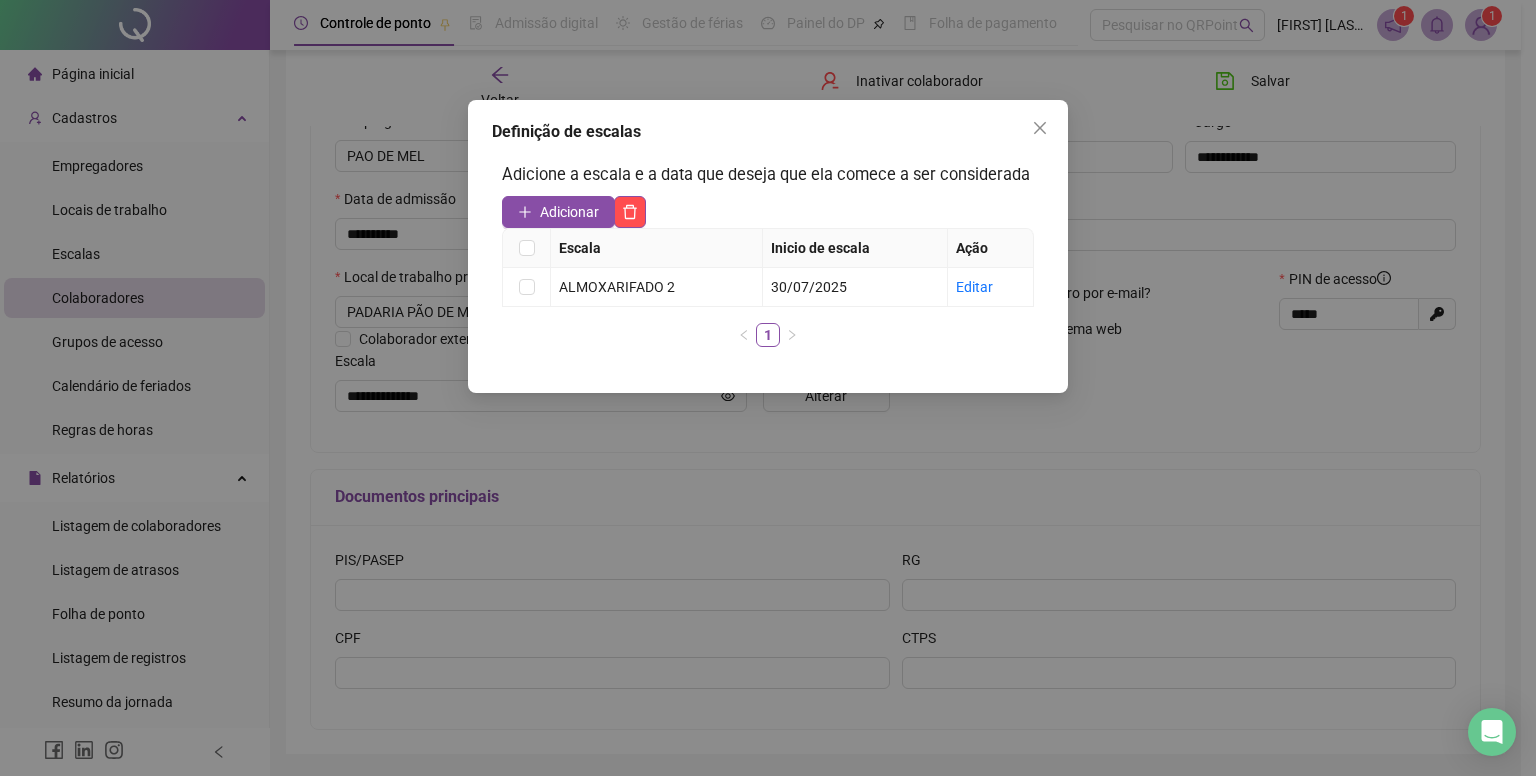 click at bounding box center [1040, 128] 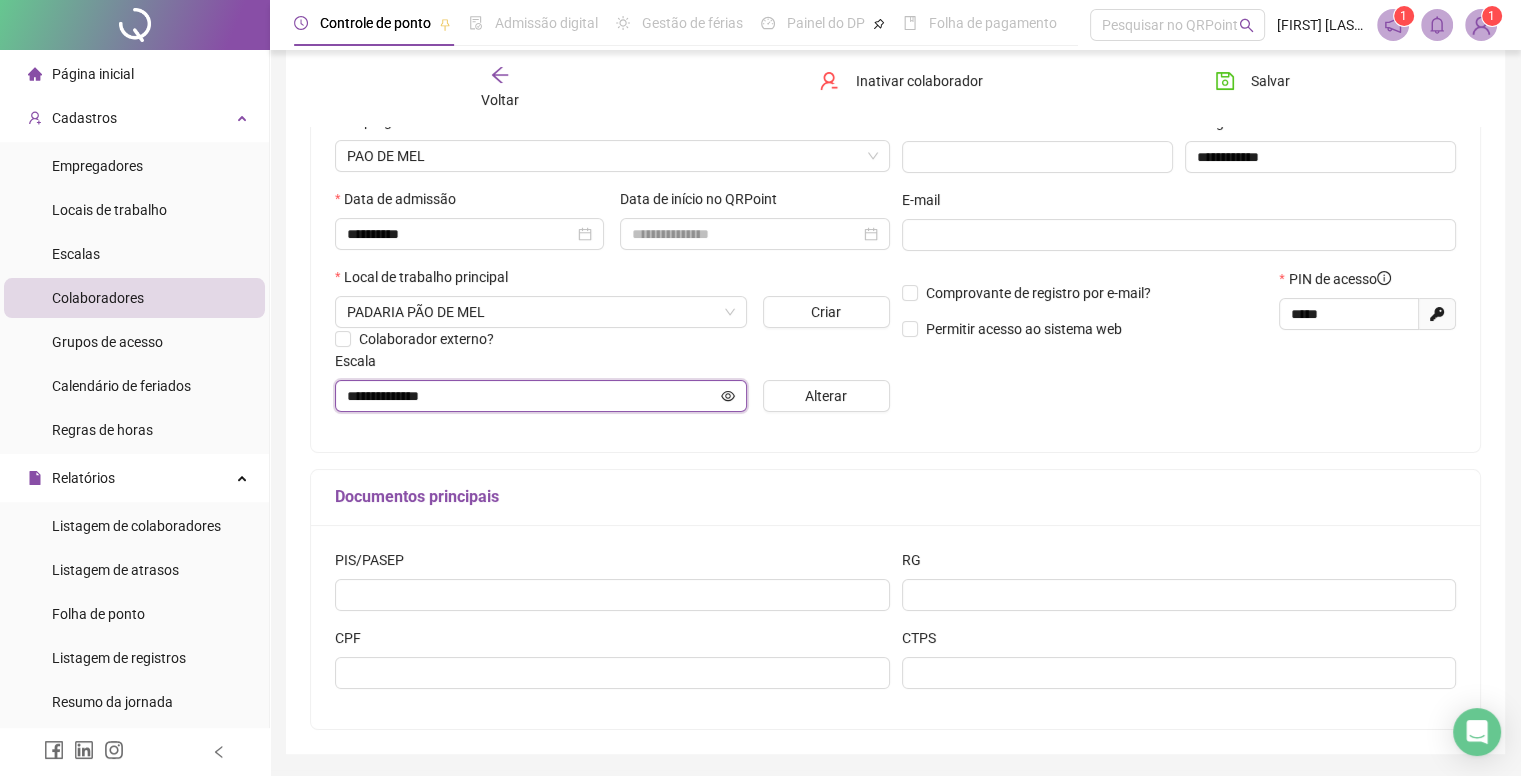 click 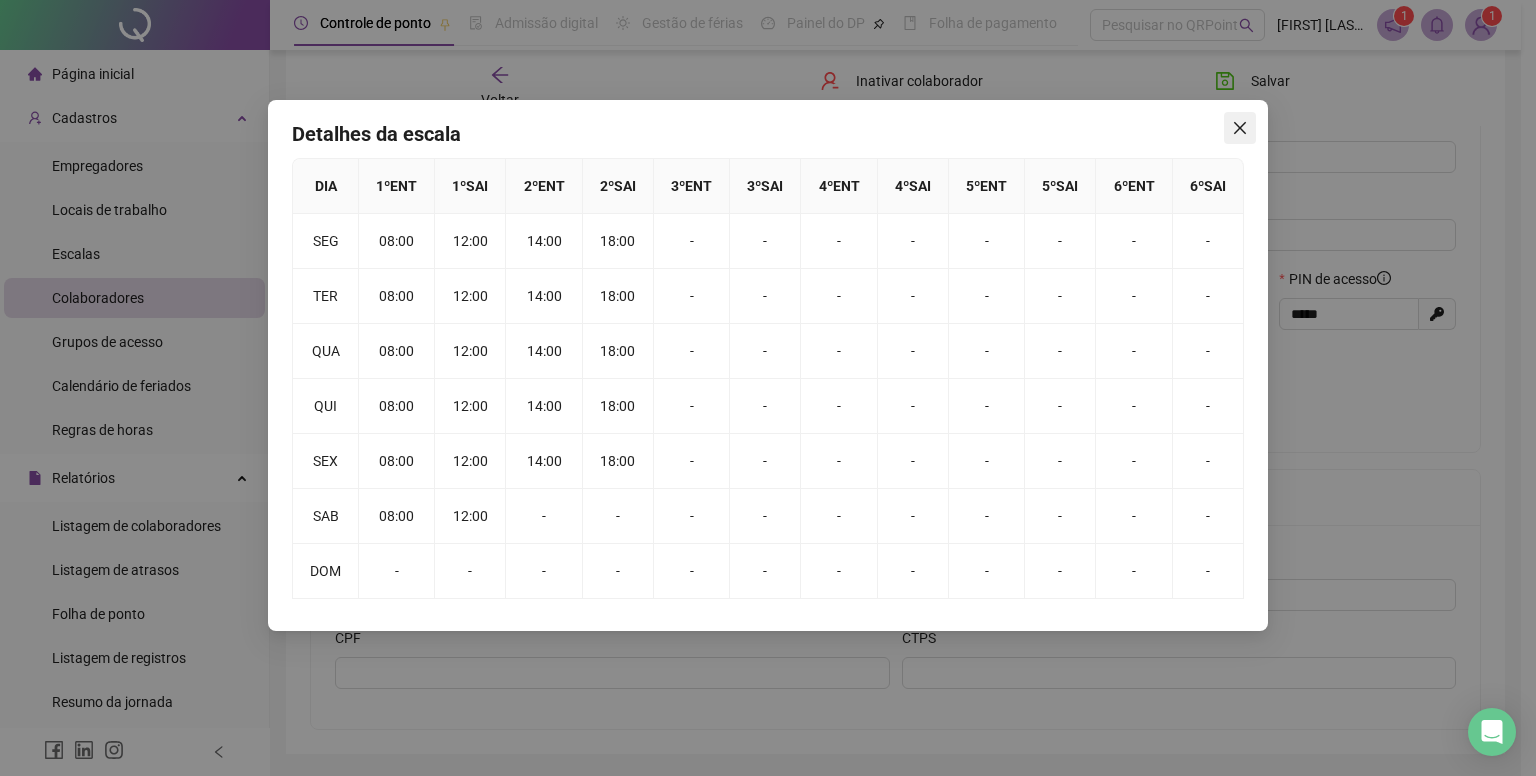 click 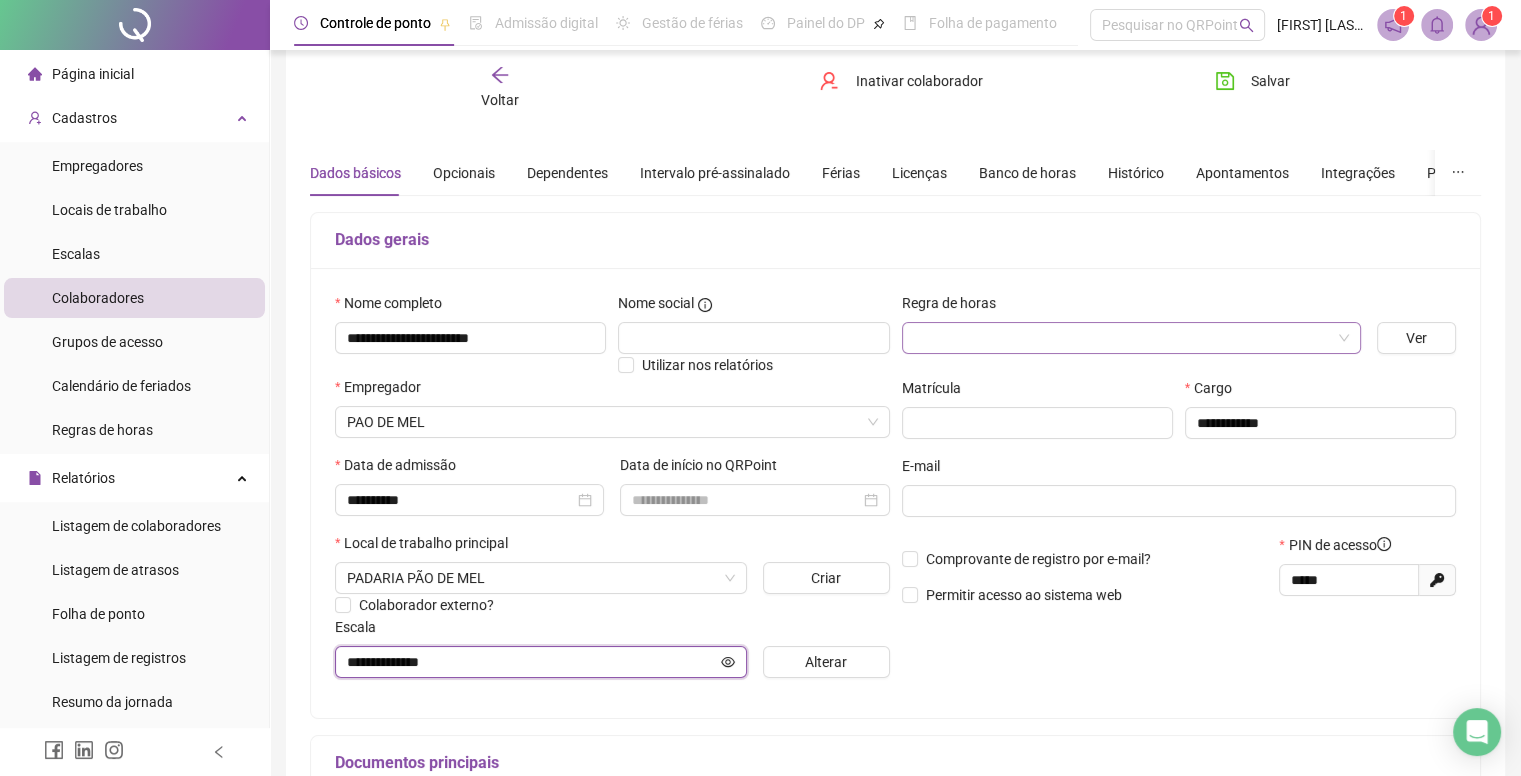scroll, scrollTop: 0, scrollLeft: 0, axis: both 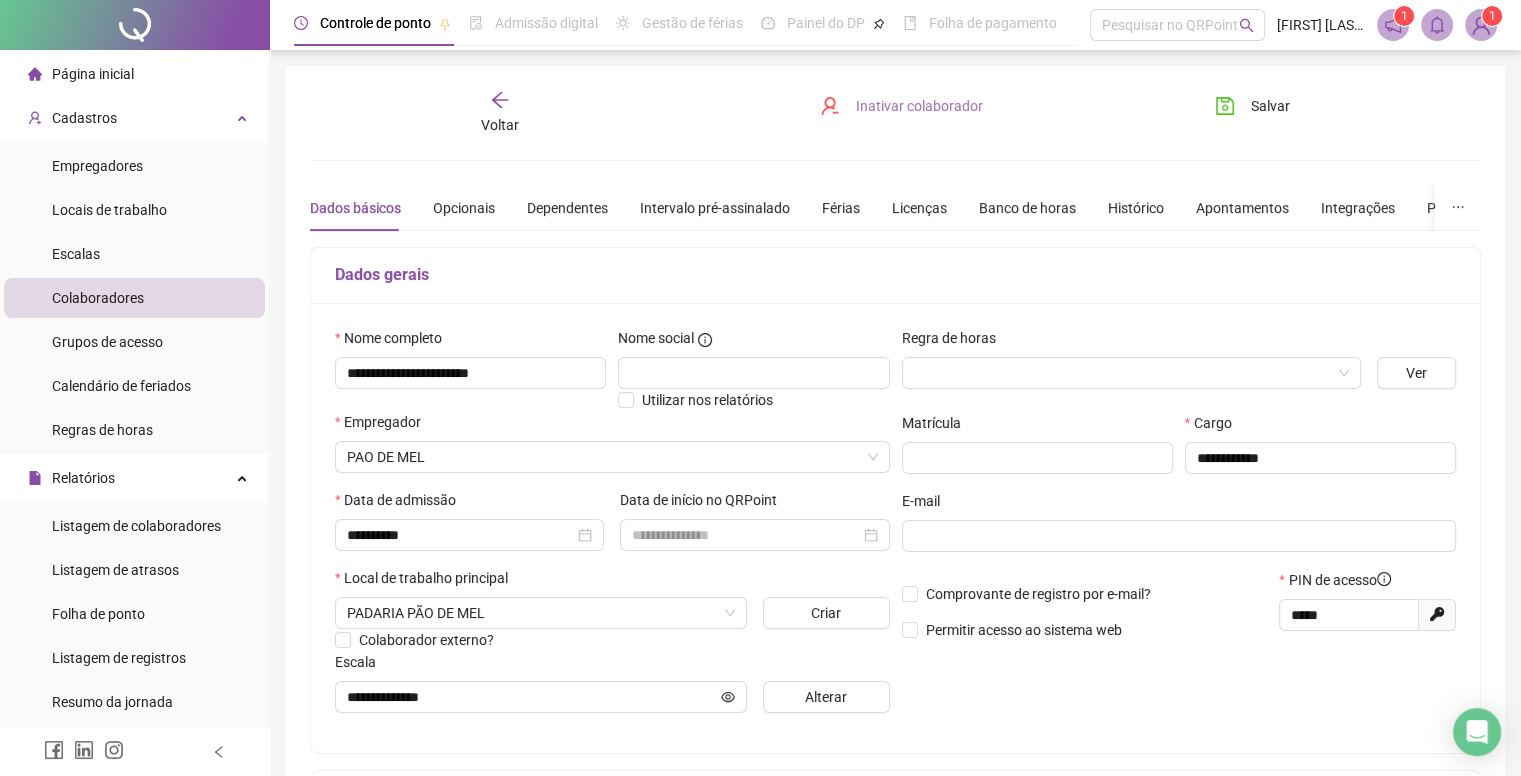 click on "Inativar colaborador" at bounding box center [919, 106] 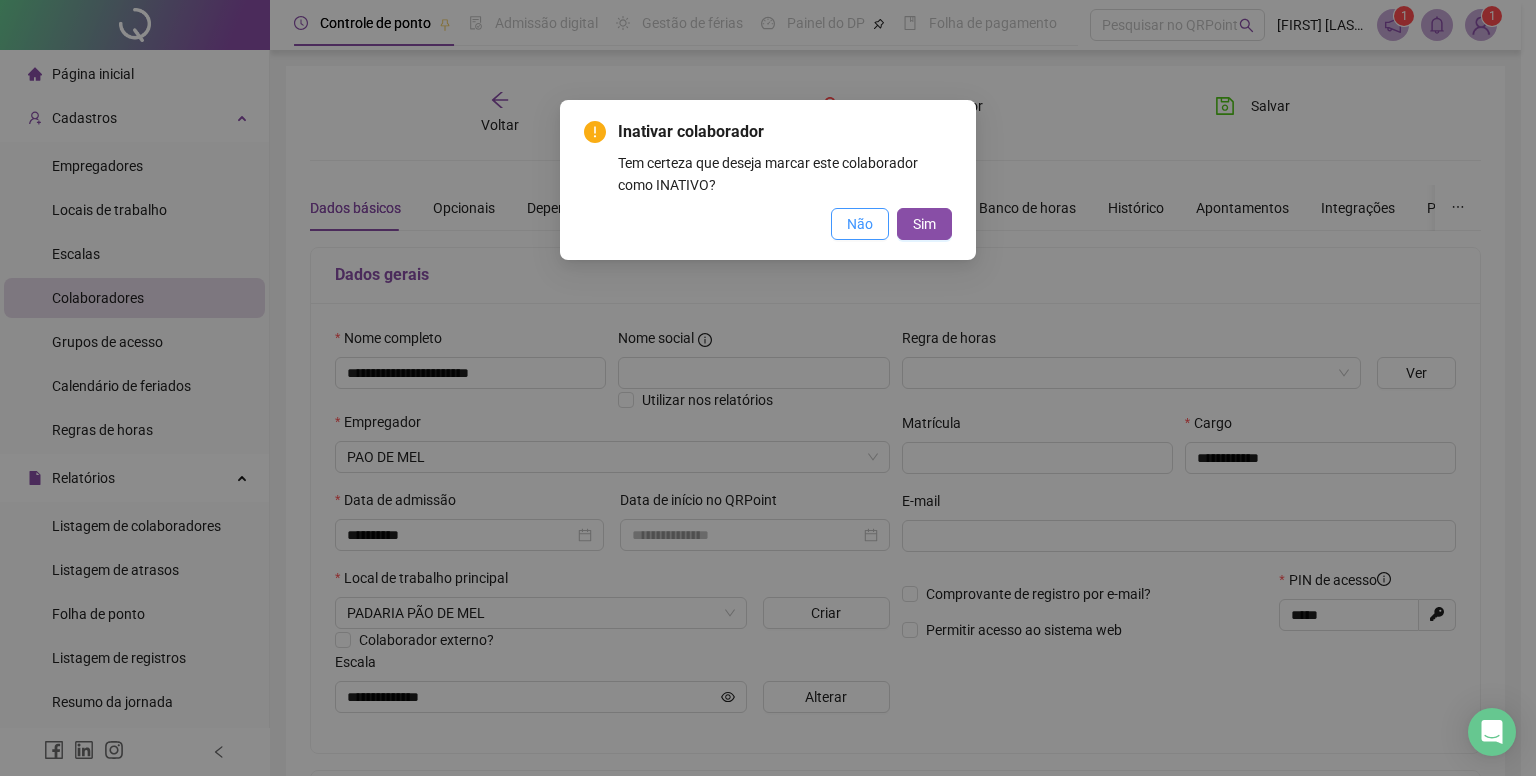click on "Não" at bounding box center (860, 224) 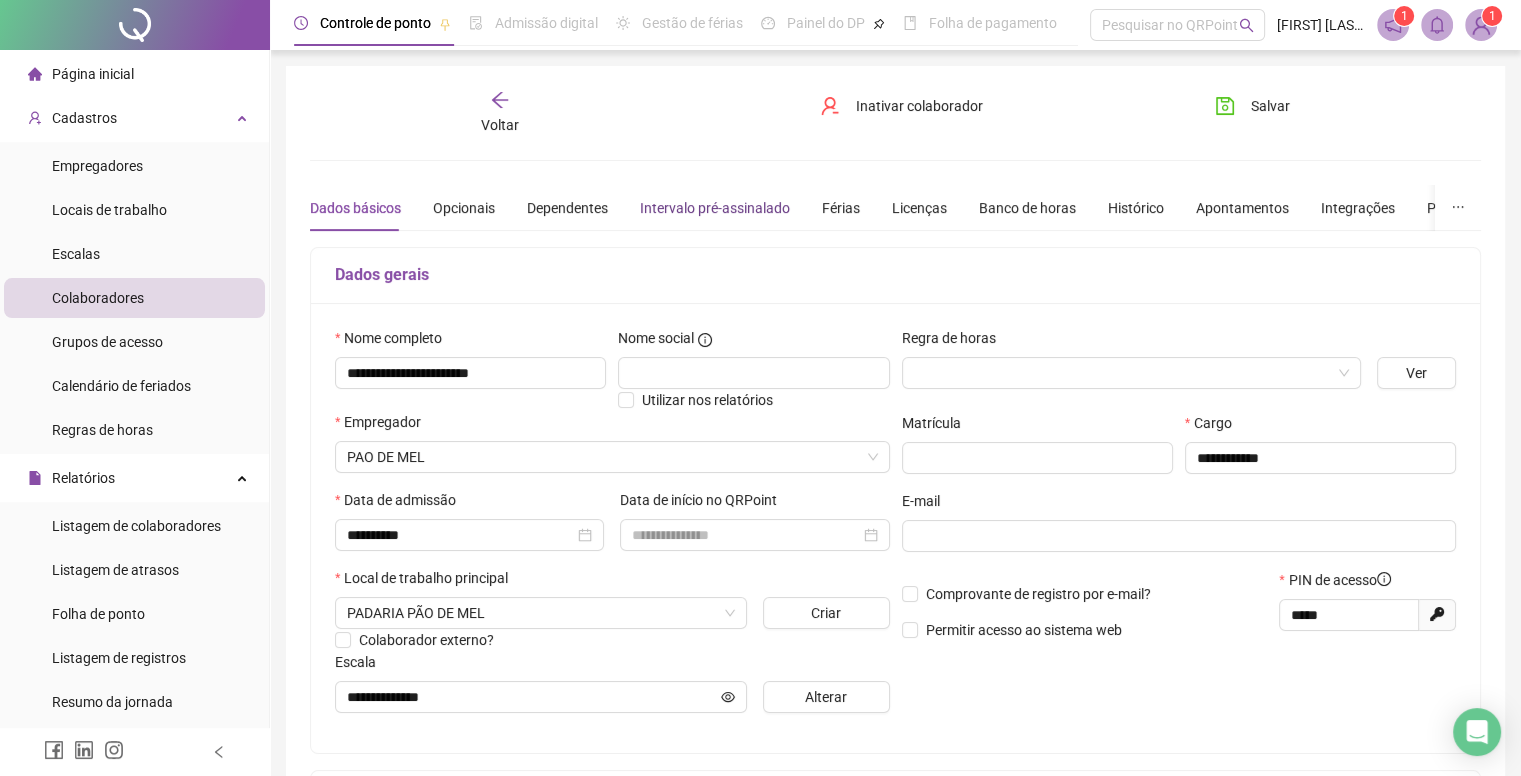 click on "Intervalo pré-assinalado" at bounding box center (715, 208) 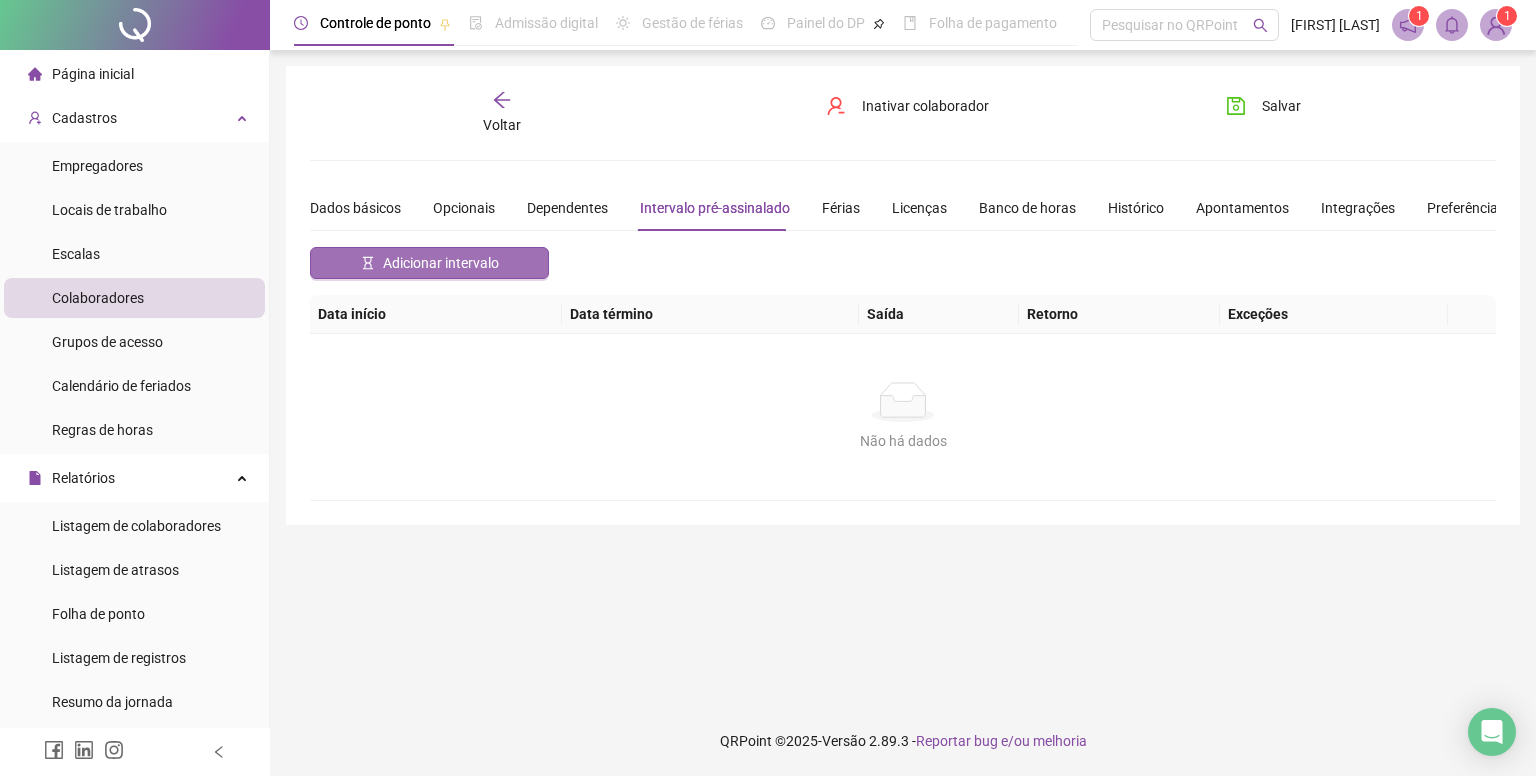click on "Adicionar intervalo" at bounding box center (441, 263) 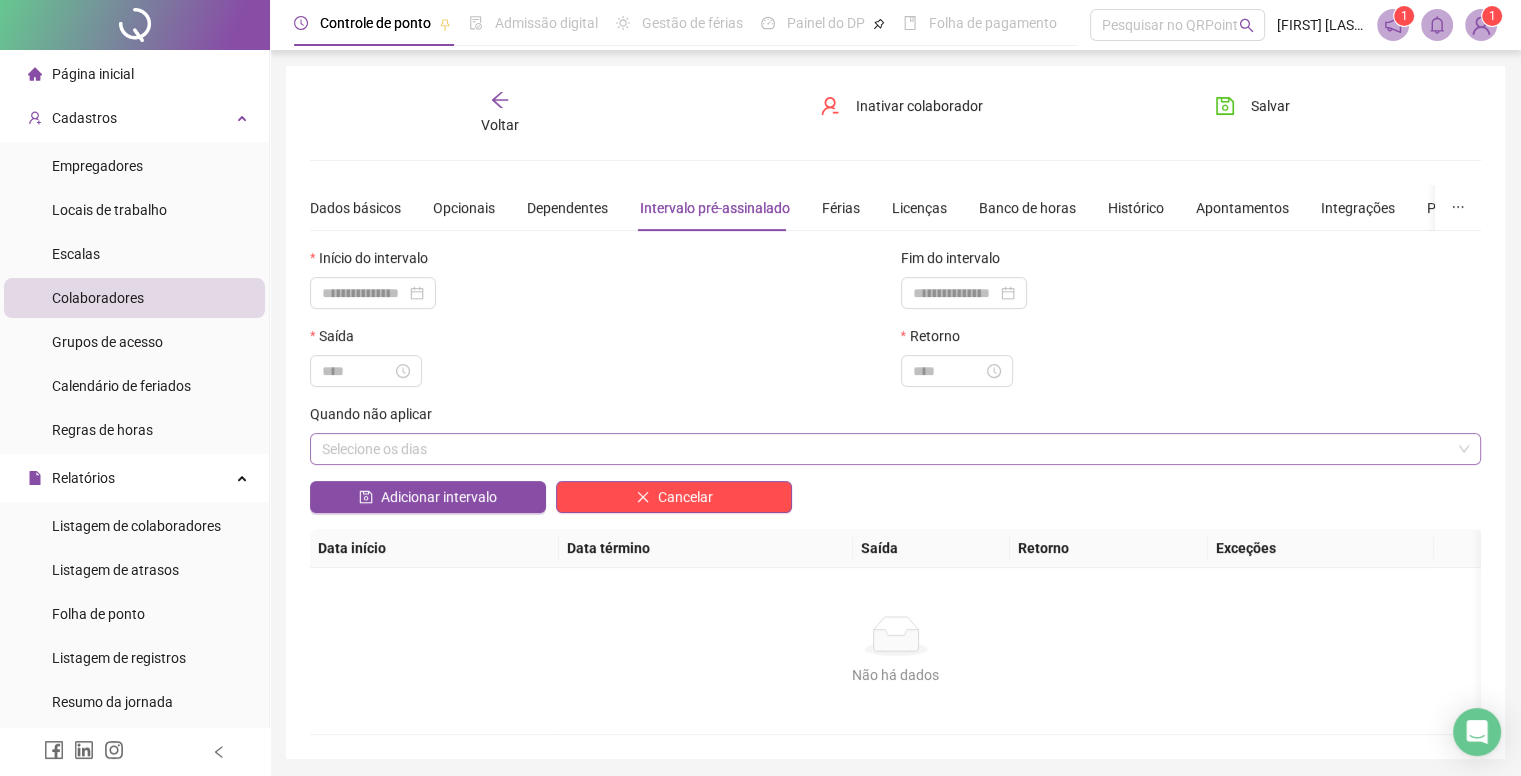 click on "Selecione os dias" at bounding box center (895, 449) 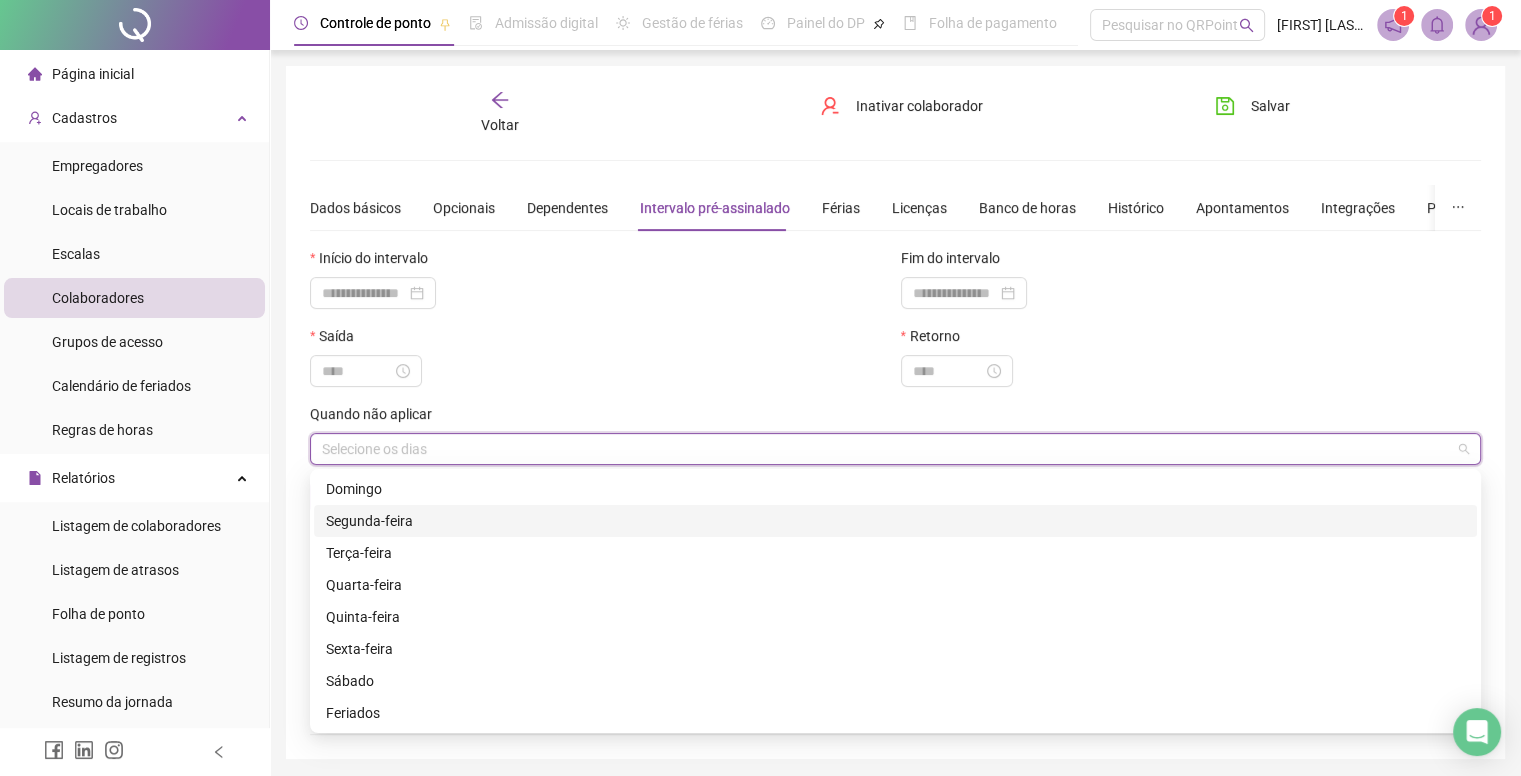 click on "Segunda-feira" at bounding box center [895, 521] 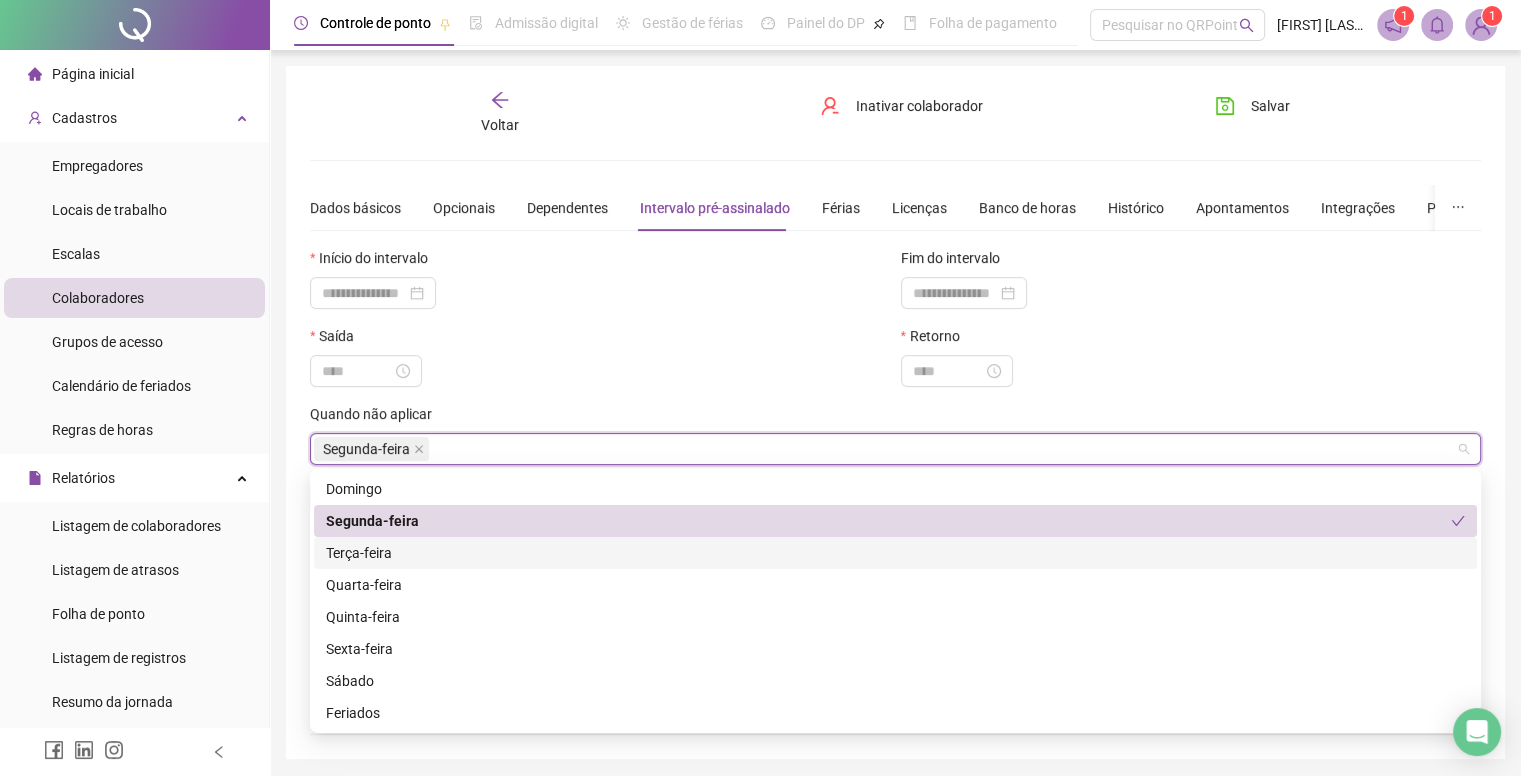 click on "Terça-feira" at bounding box center (895, 553) 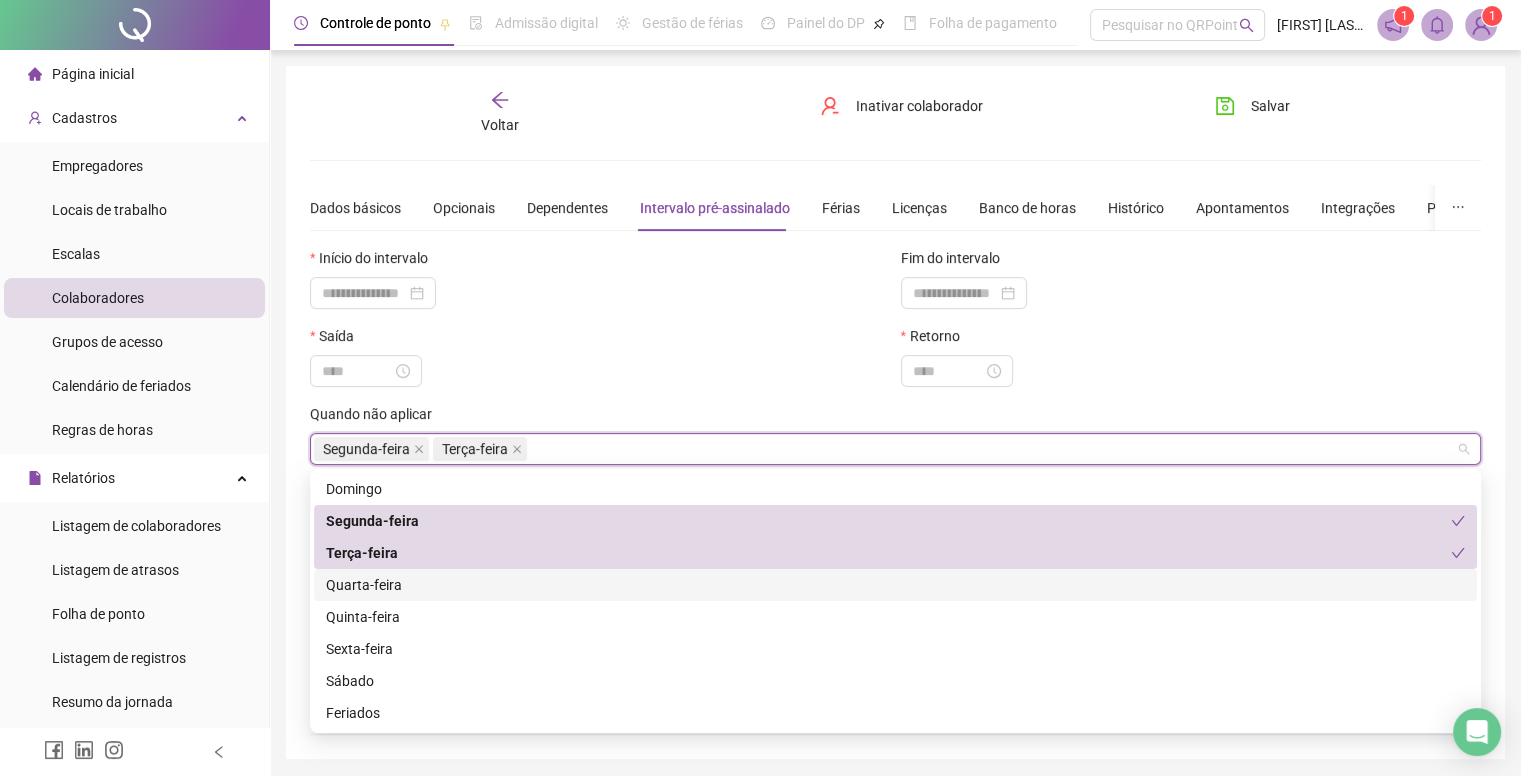 click on "Quarta-feira" at bounding box center (895, 585) 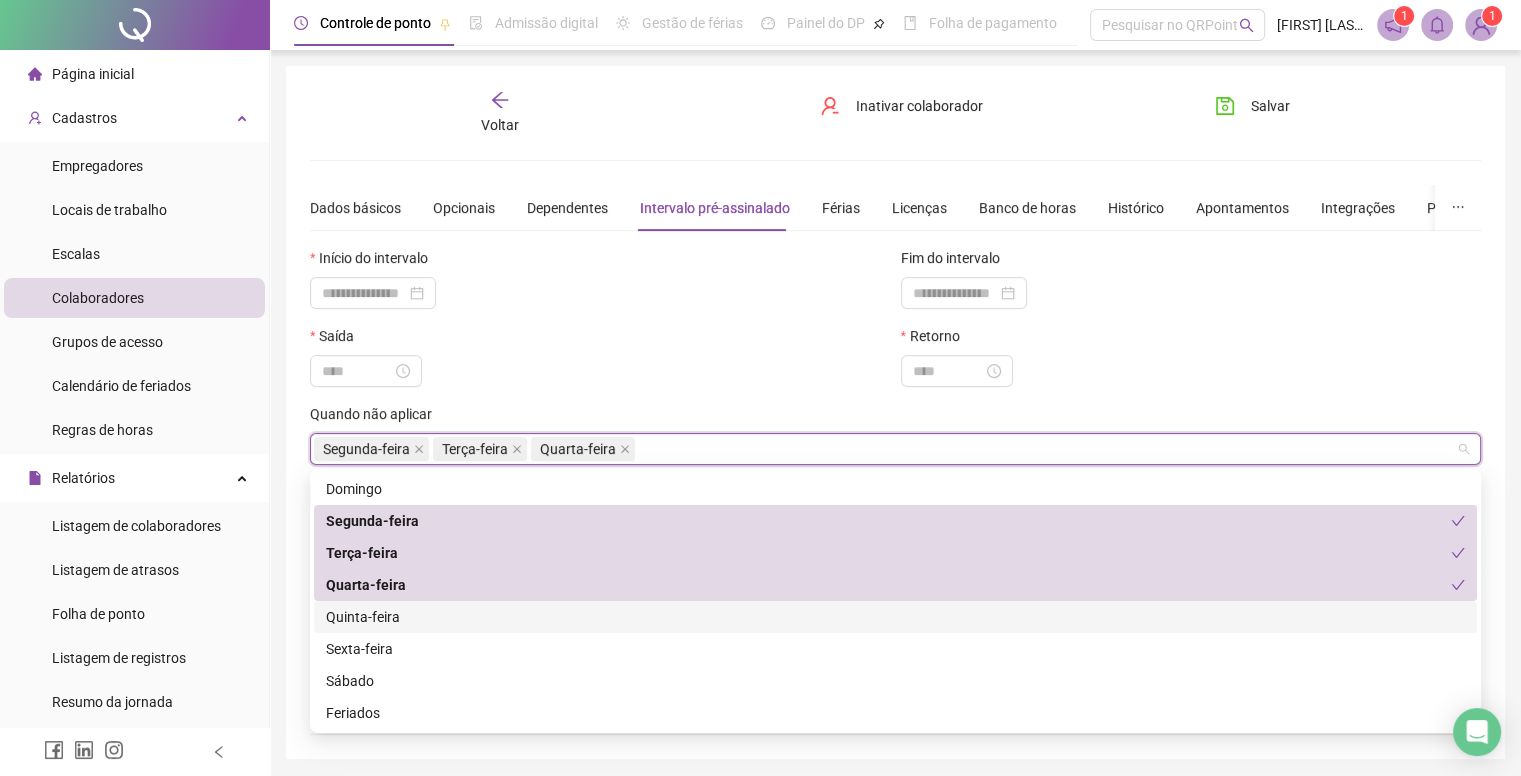 click on "Quinta-feira" at bounding box center [895, 617] 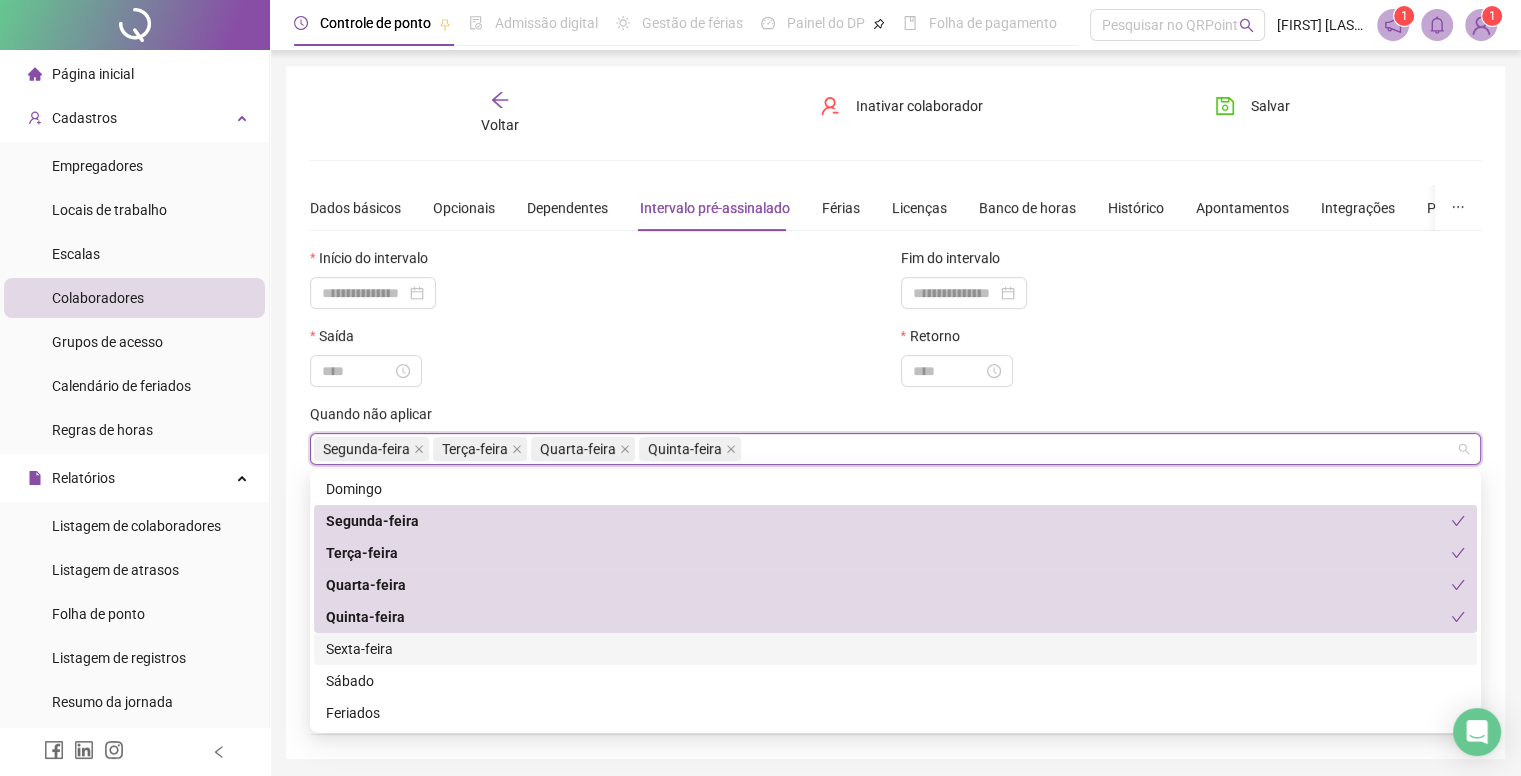click on "Sexta-feira" at bounding box center (895, 649) 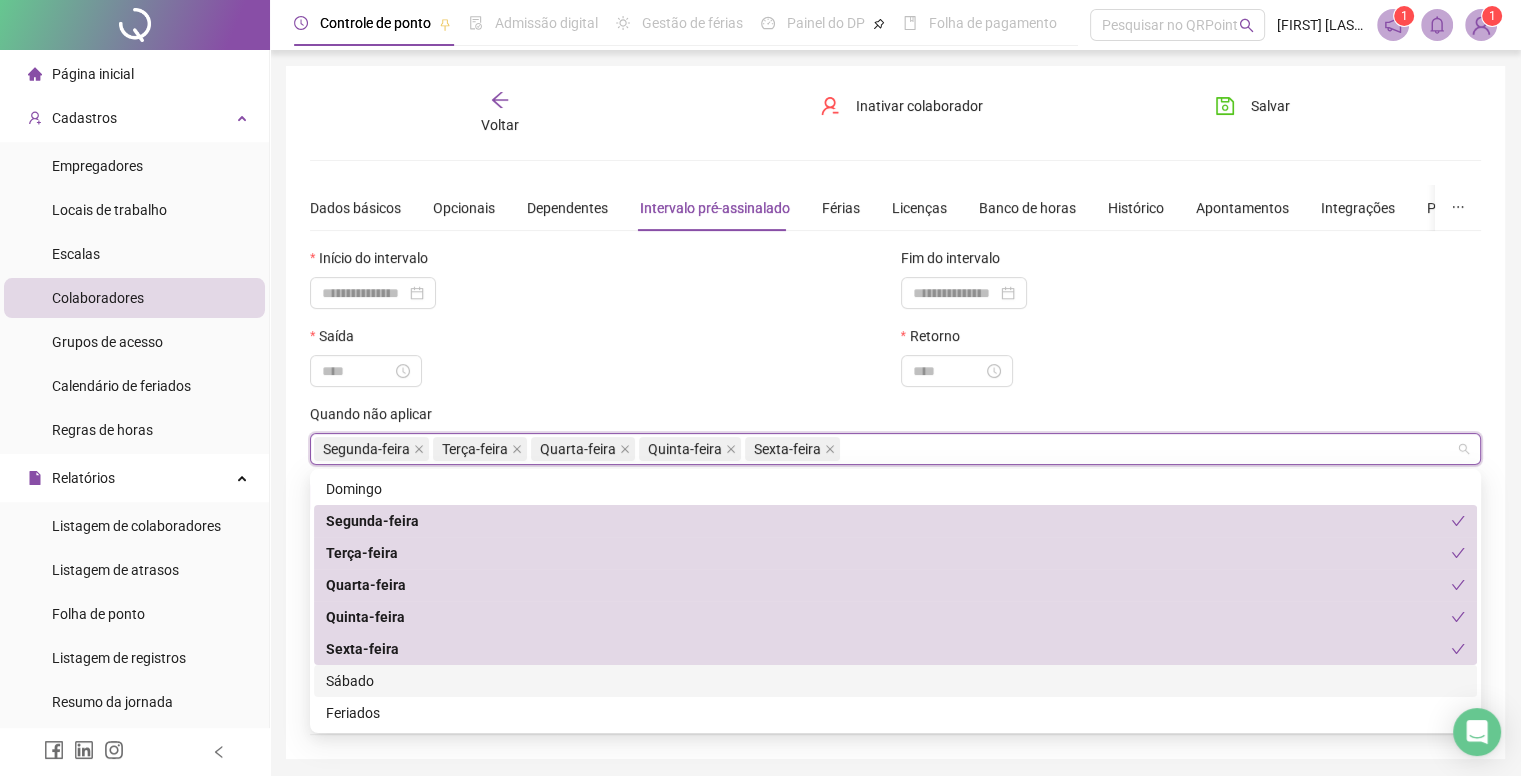 click on "Sábado" at bounding box center (895, 681) 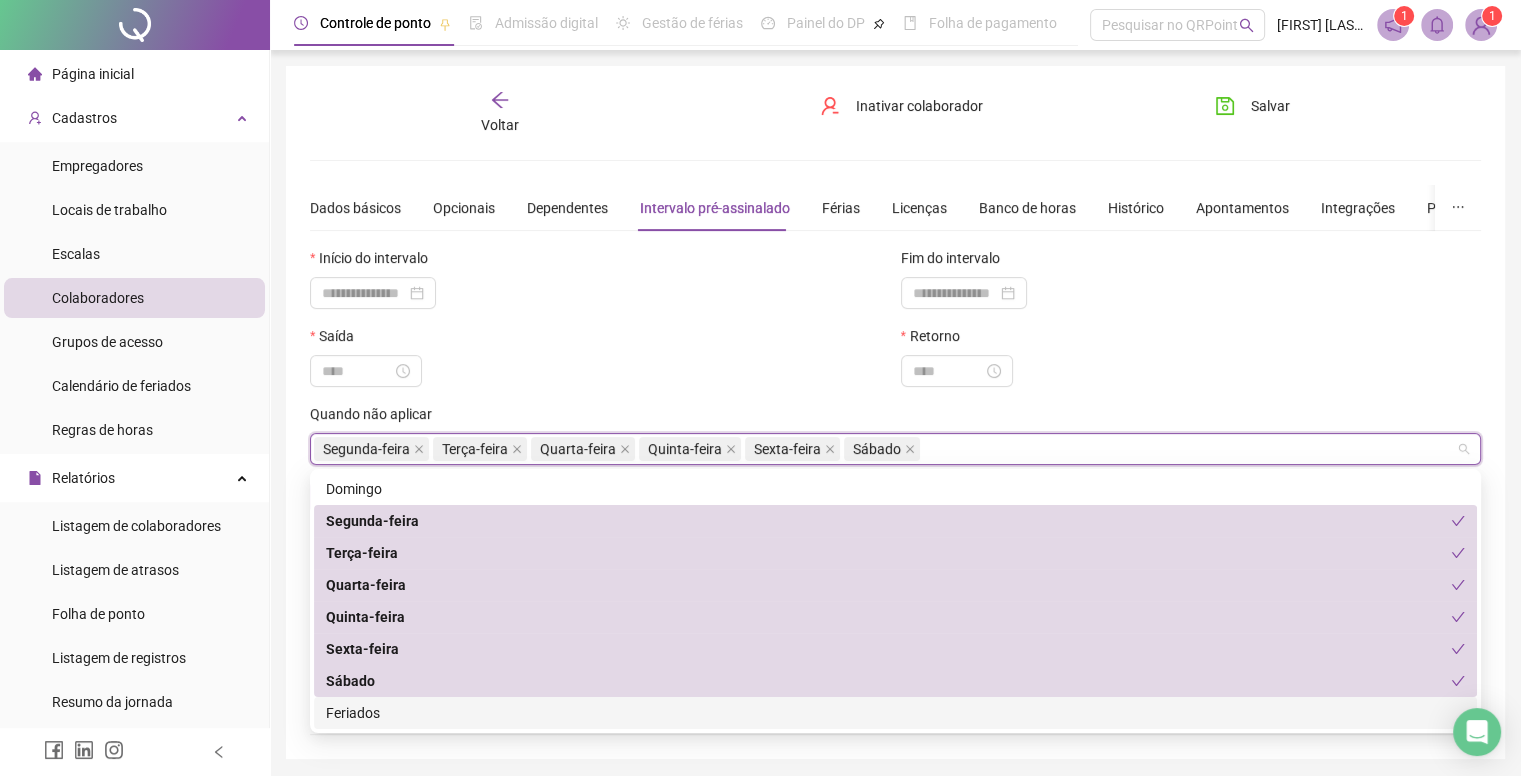 click on "Feriados" at bounding box center (895, 713) 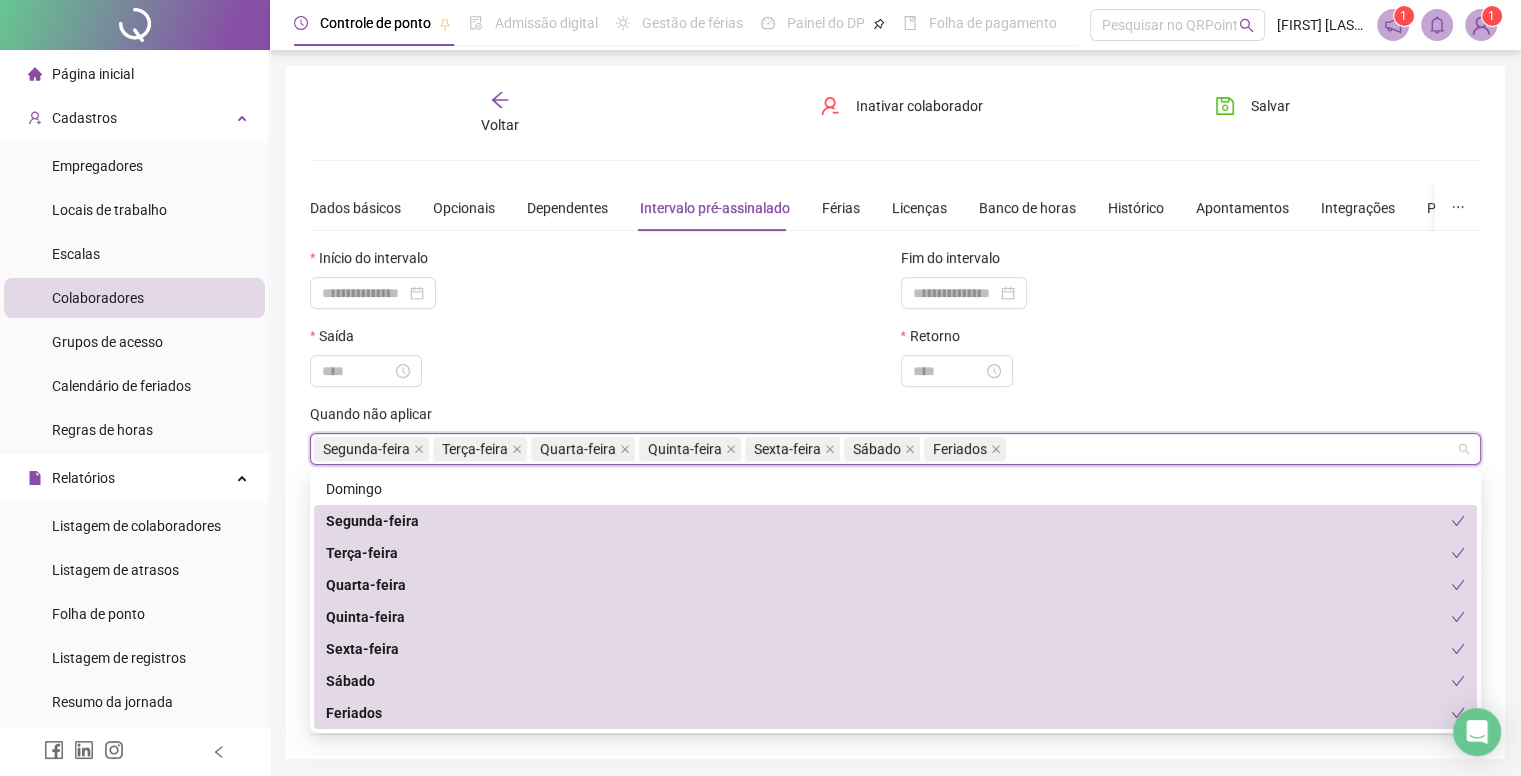 scroll, scrollTop: 68, scrollLeft: 0, axis: vertical 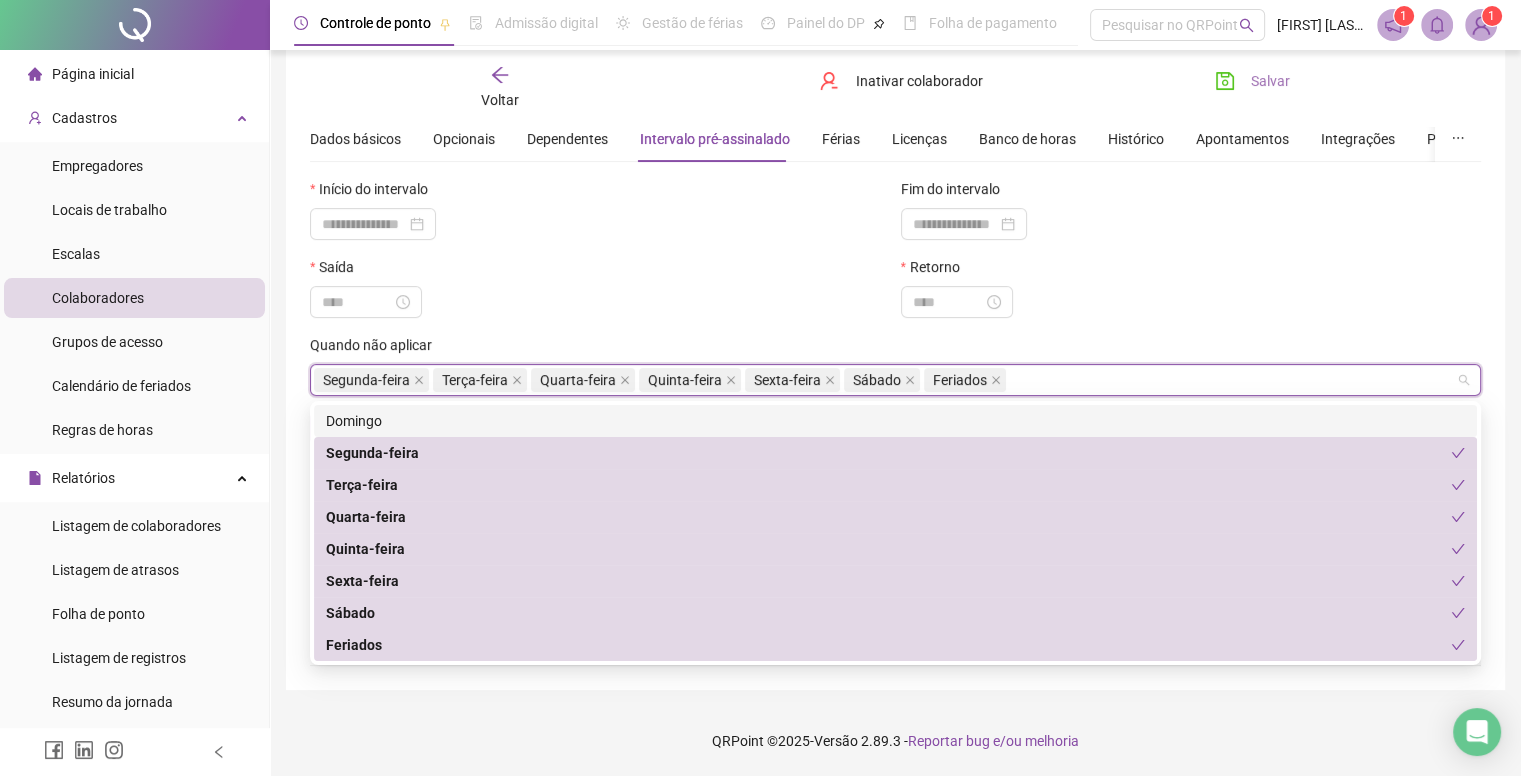 click on "Salvar" at bounding box center (1270, 81) 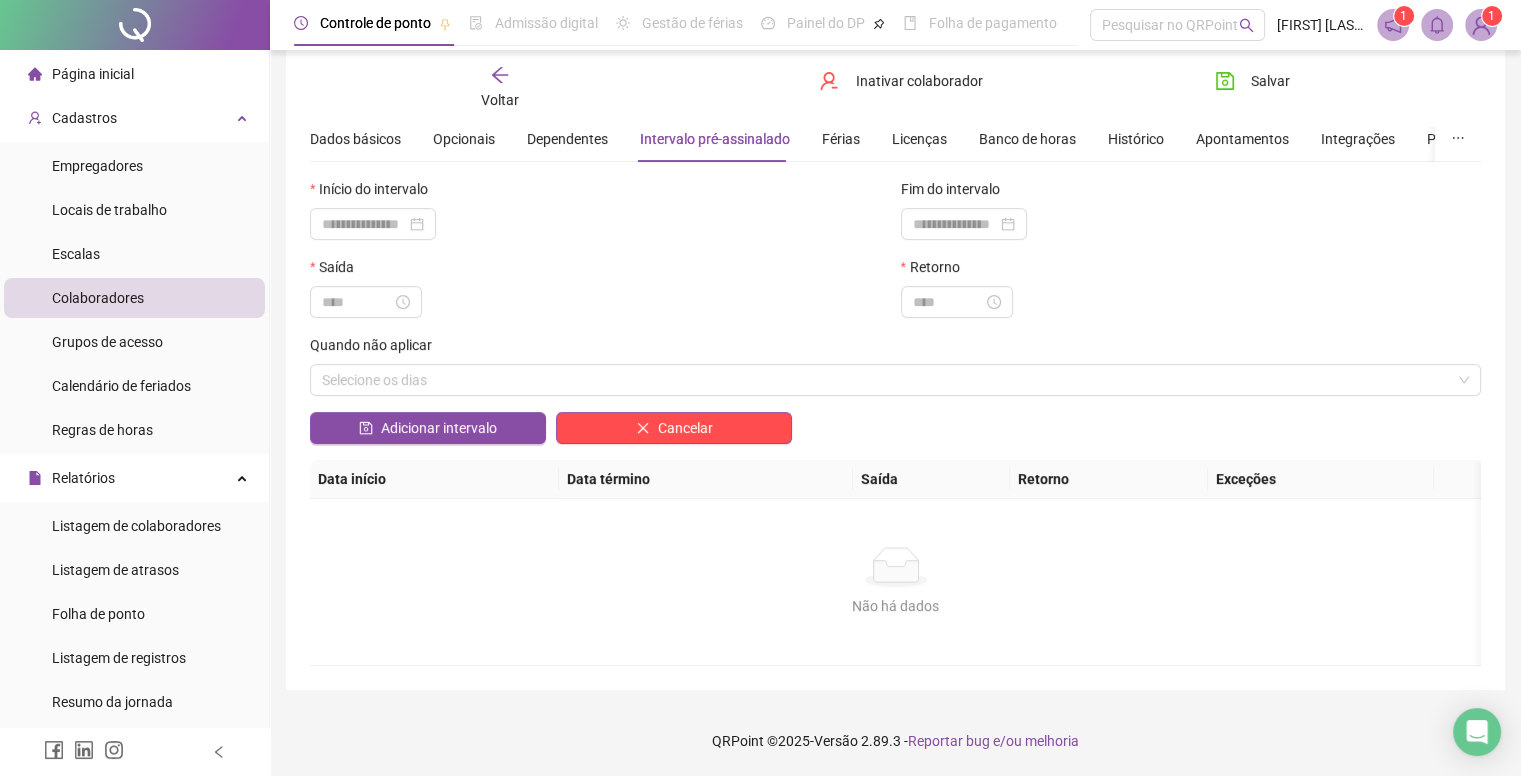scroll, scrollTop: 0, scrollLeft: 0, axis: both 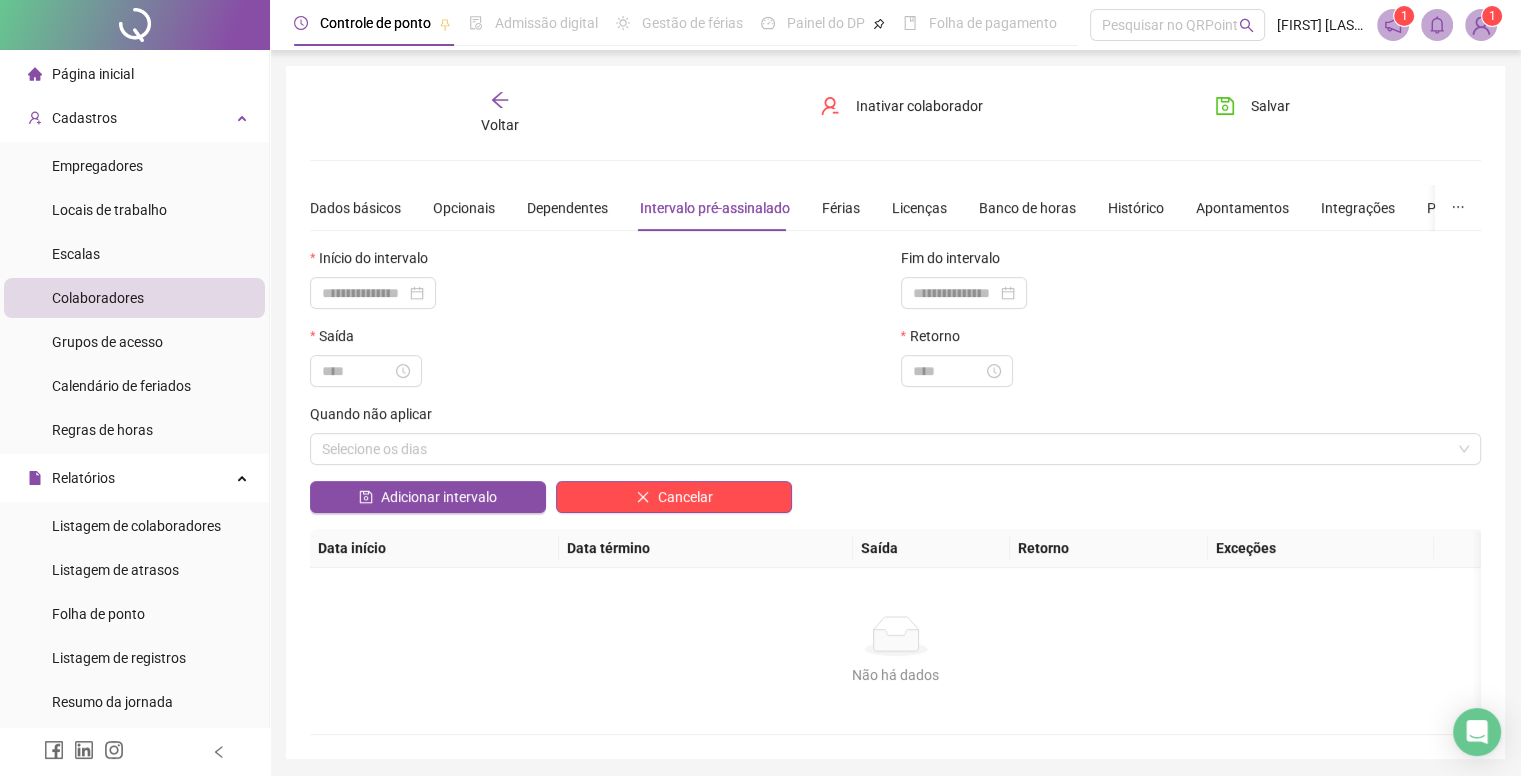 click 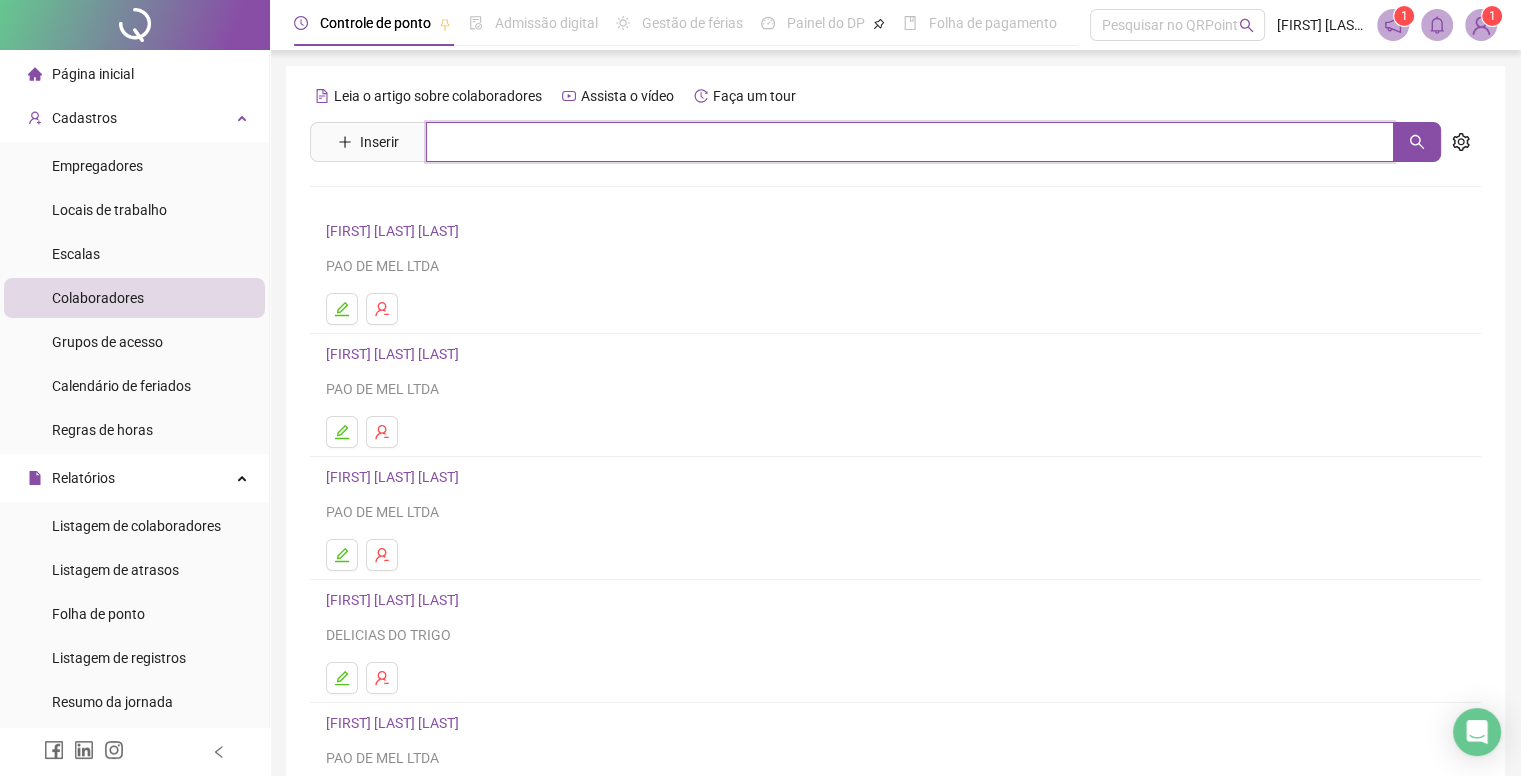 click at bounding box center [910, 142] 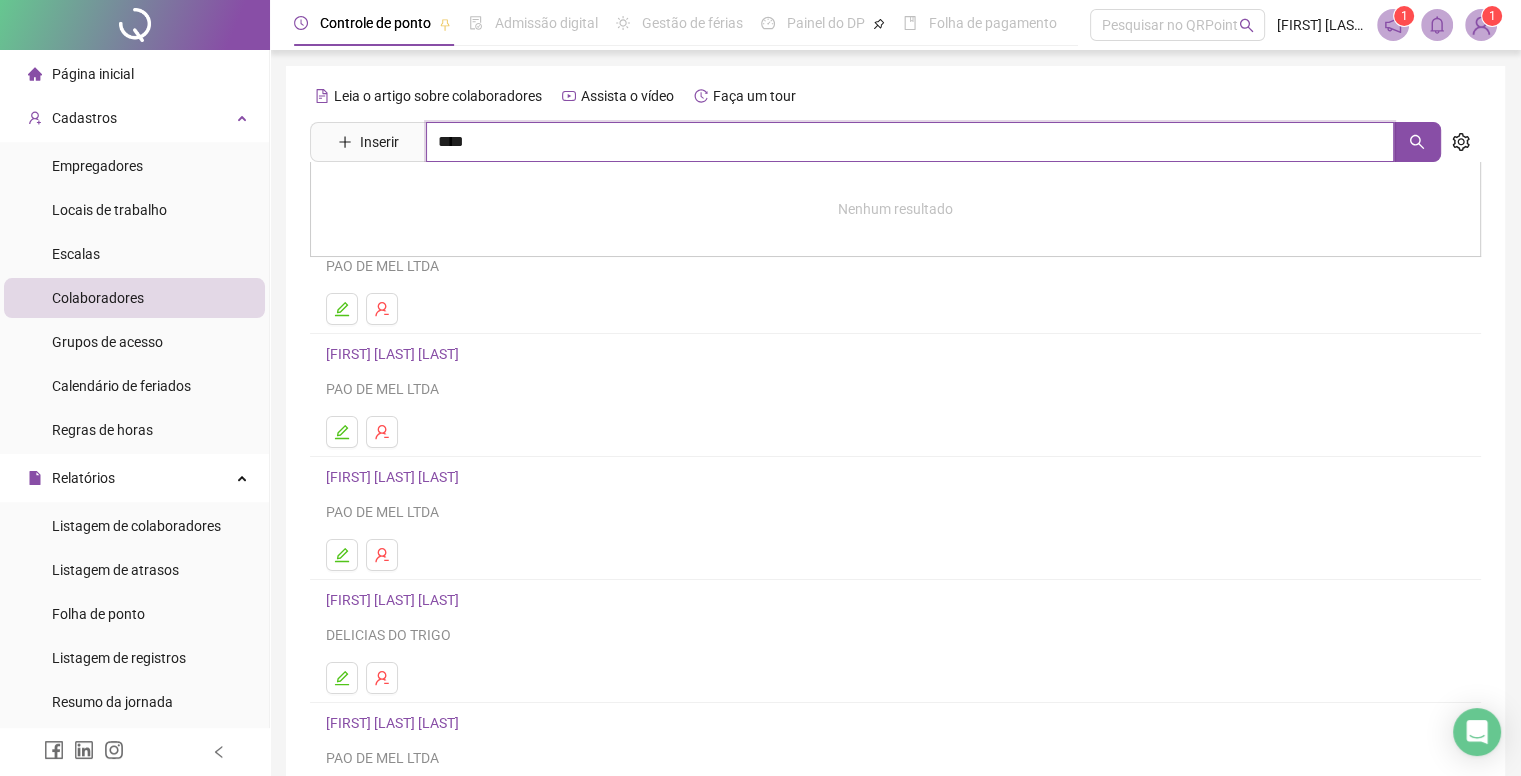 type on "****" 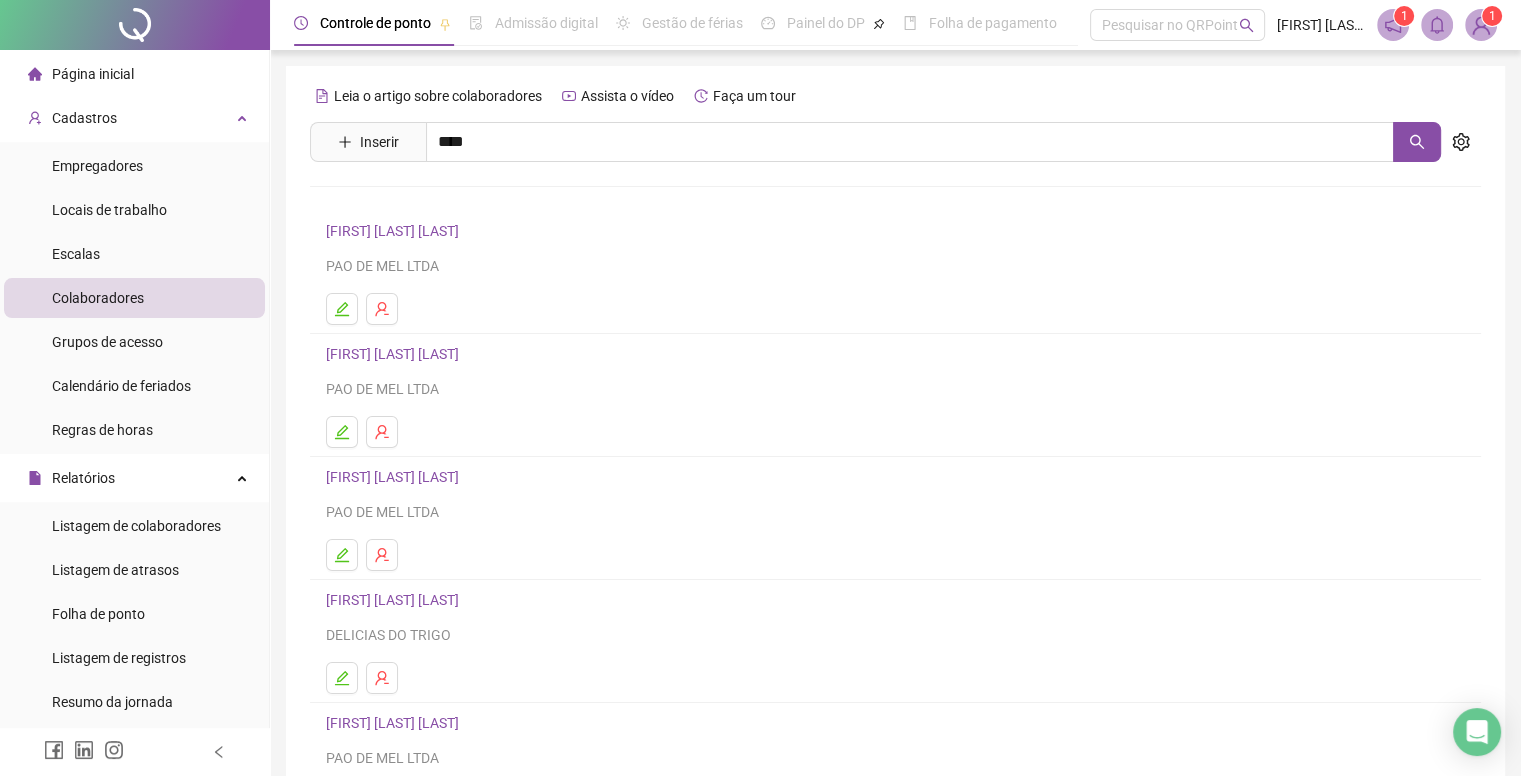click on "[FIRST] [LAST] [LAST]" at bounding box center [413, 201] 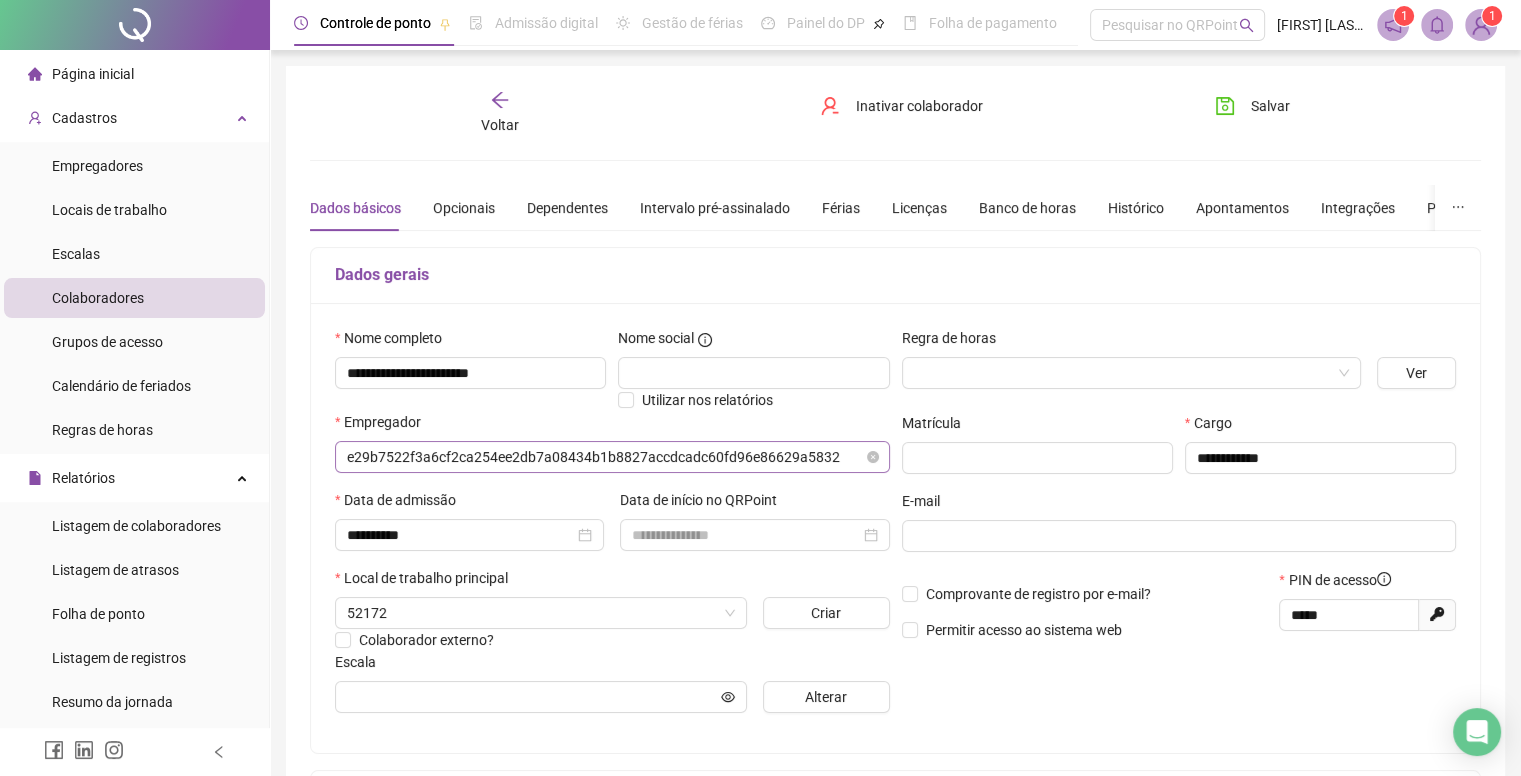 type on "**********" 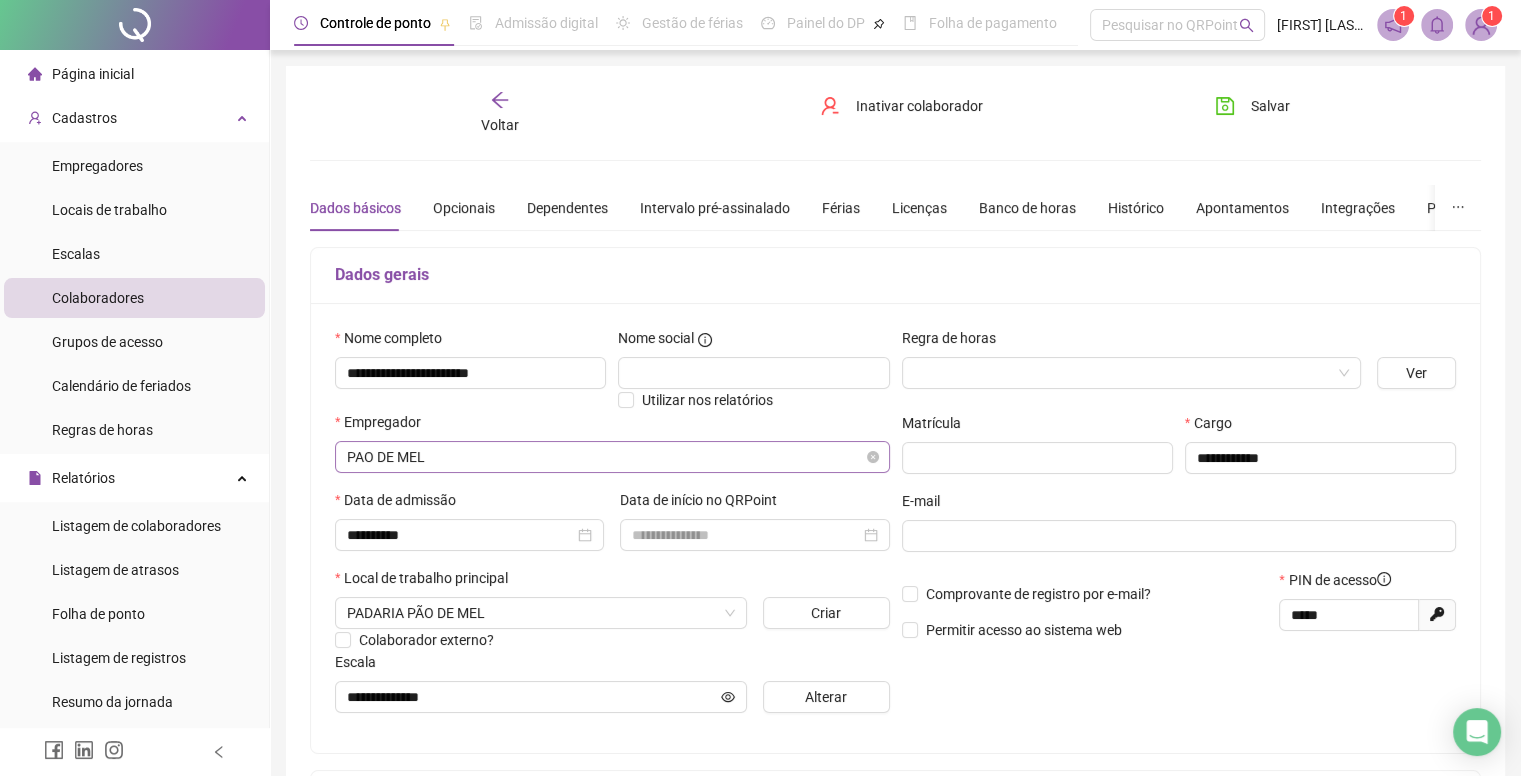 scroll, scrollTop: 200, scrollLeft: 0, axis: vertical 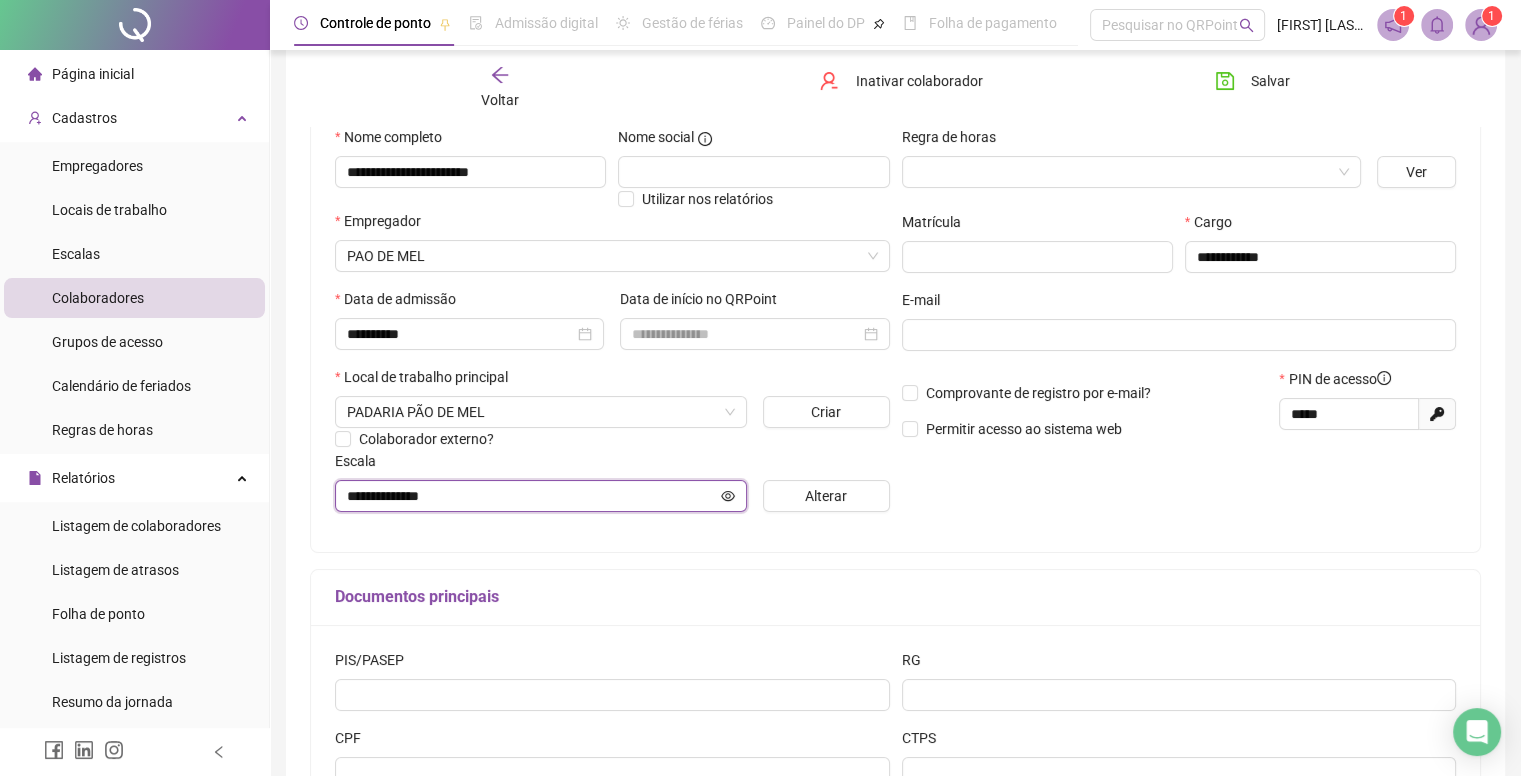 click 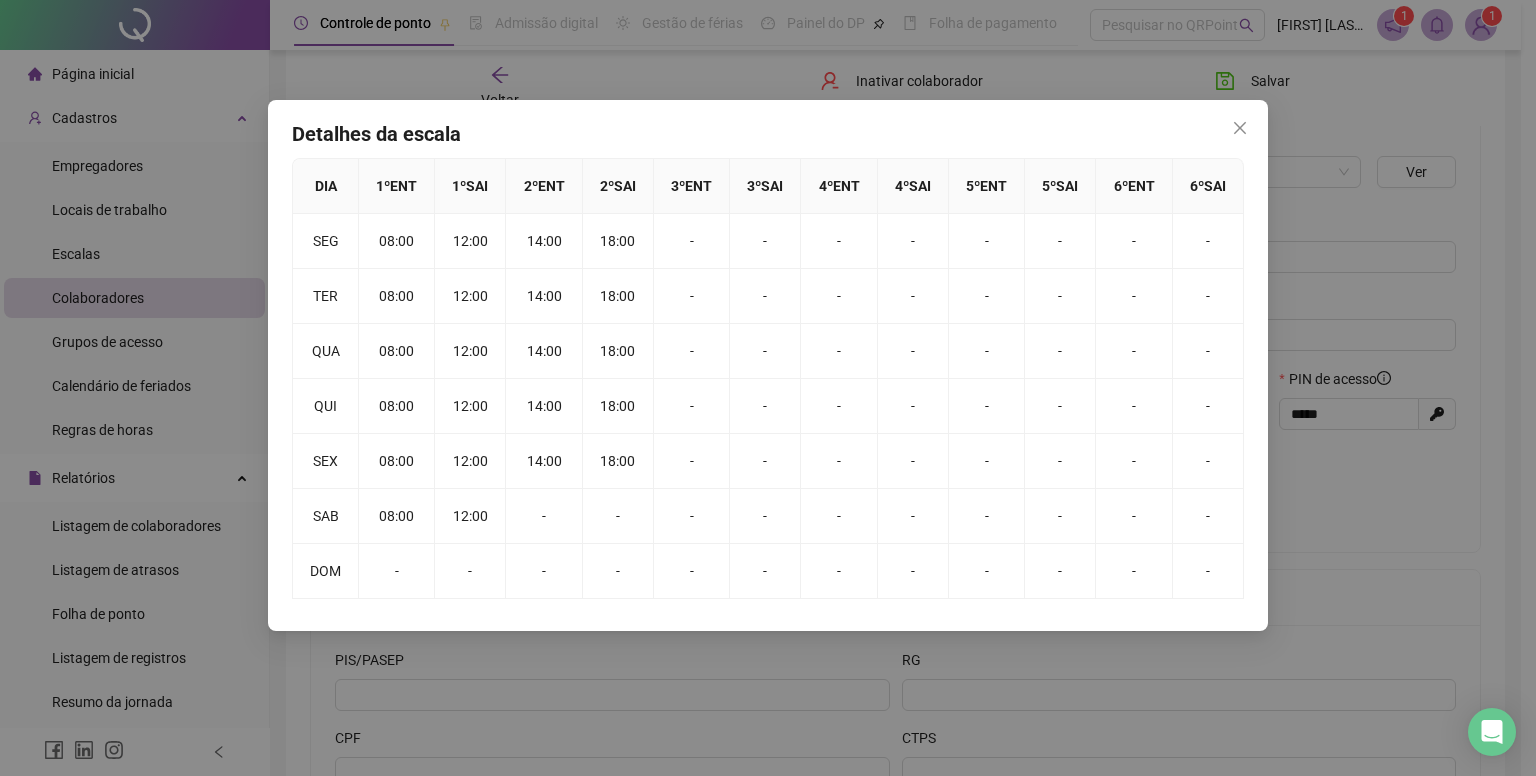 click 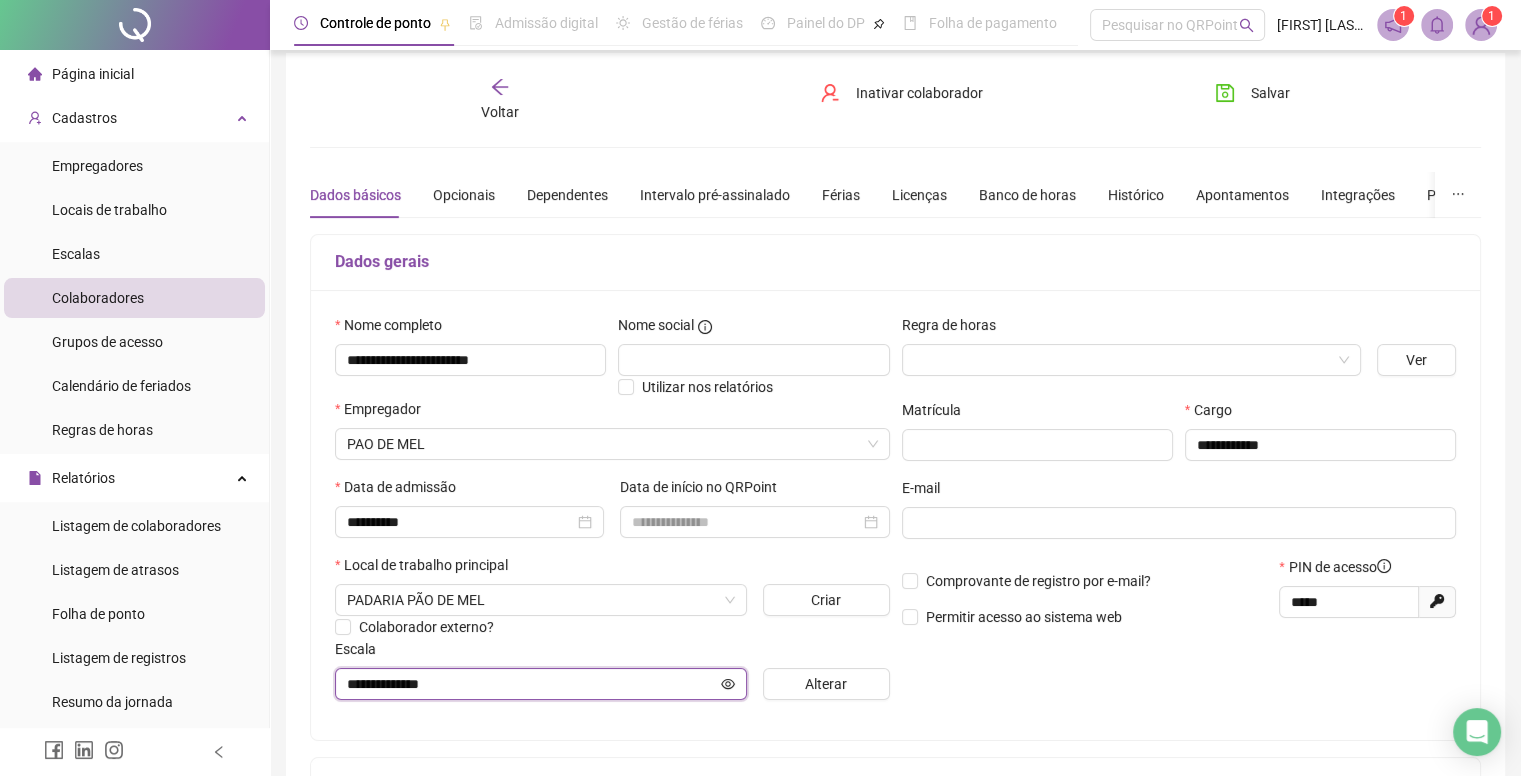 scroll, scrollTop: 0, scrollLeft: 0, axis: both 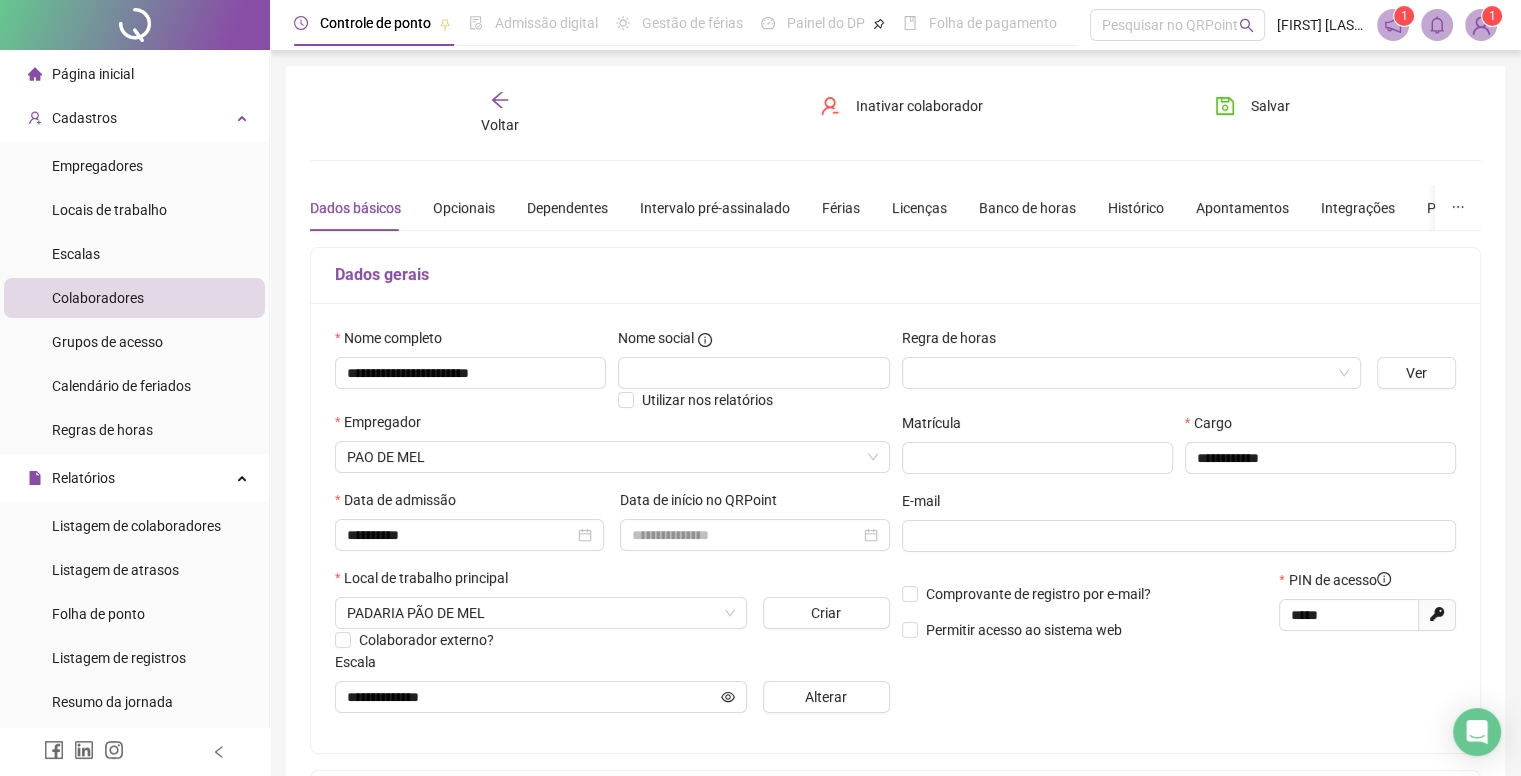 click 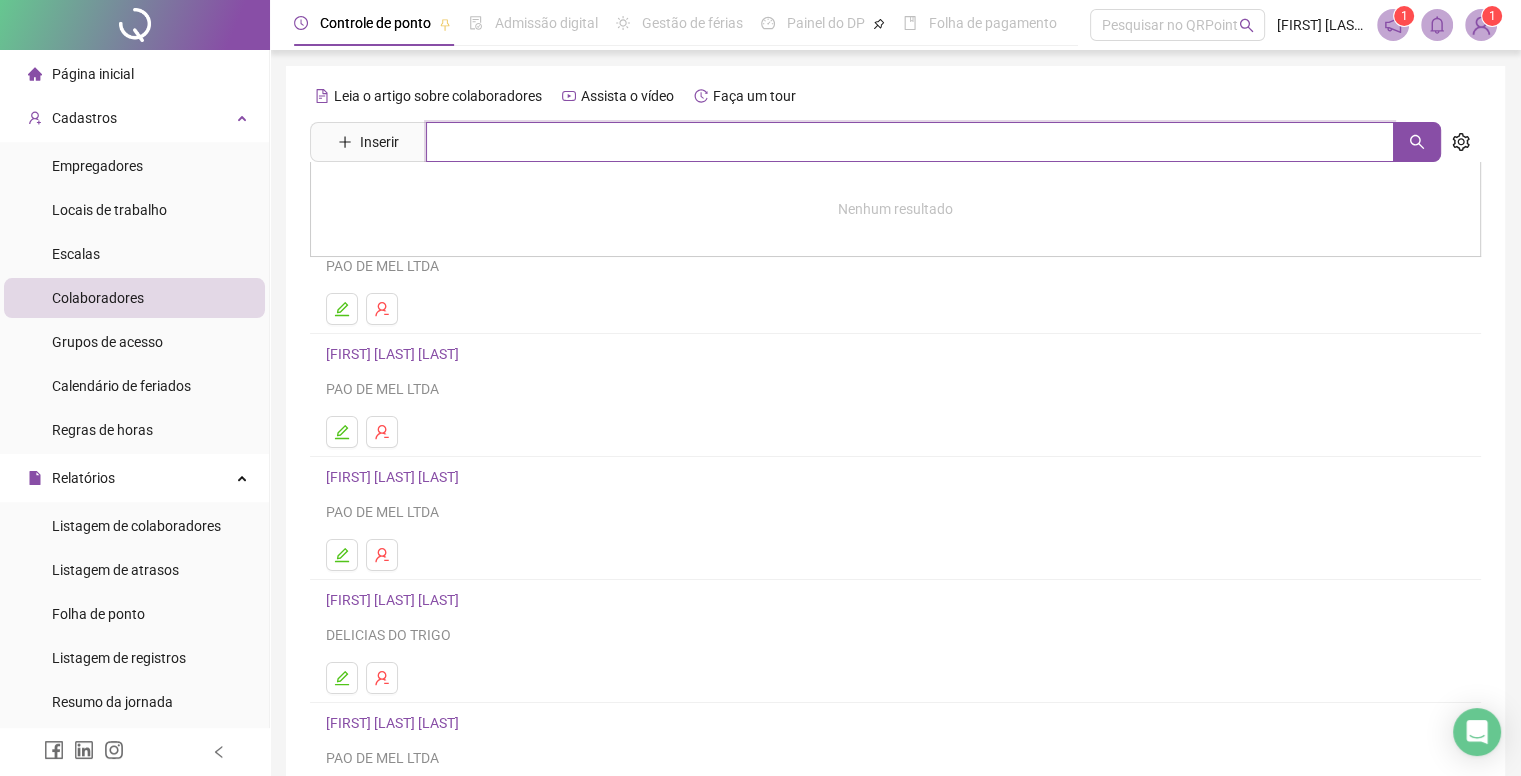 click at bounding box center (910, 142) 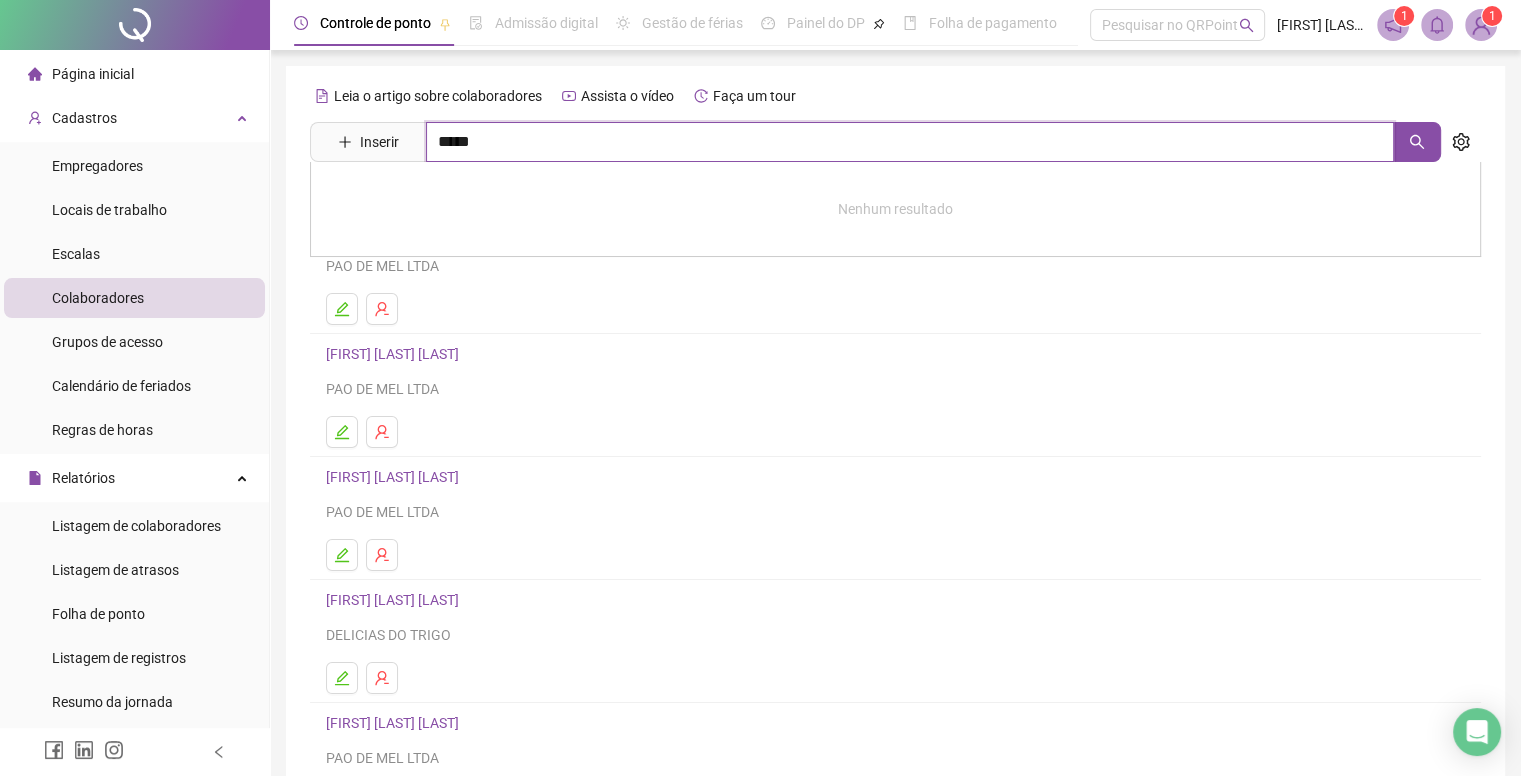type on "*****" 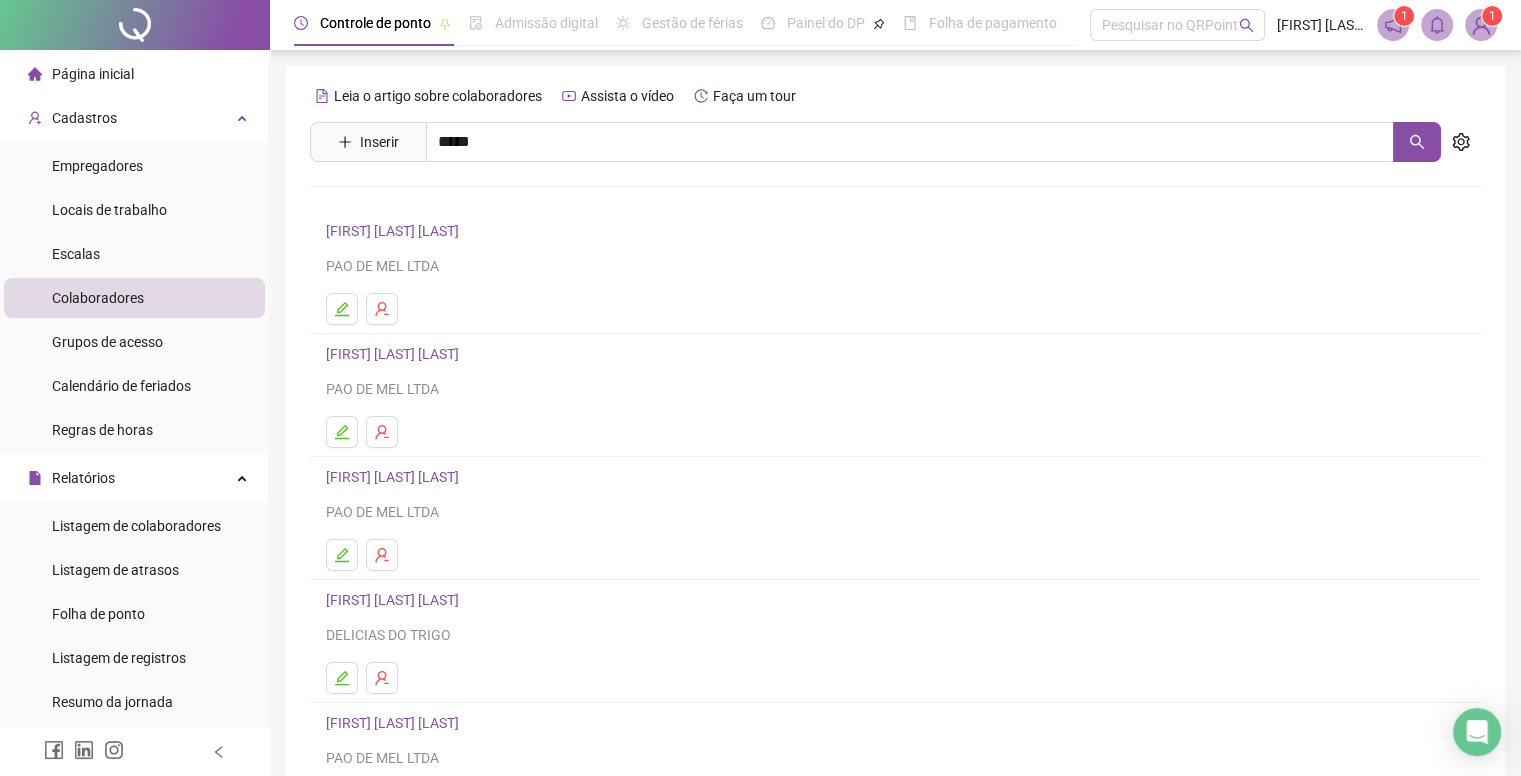 click on "[FIRST] [LAST] [LAST]" at bounding box center [413, 377] 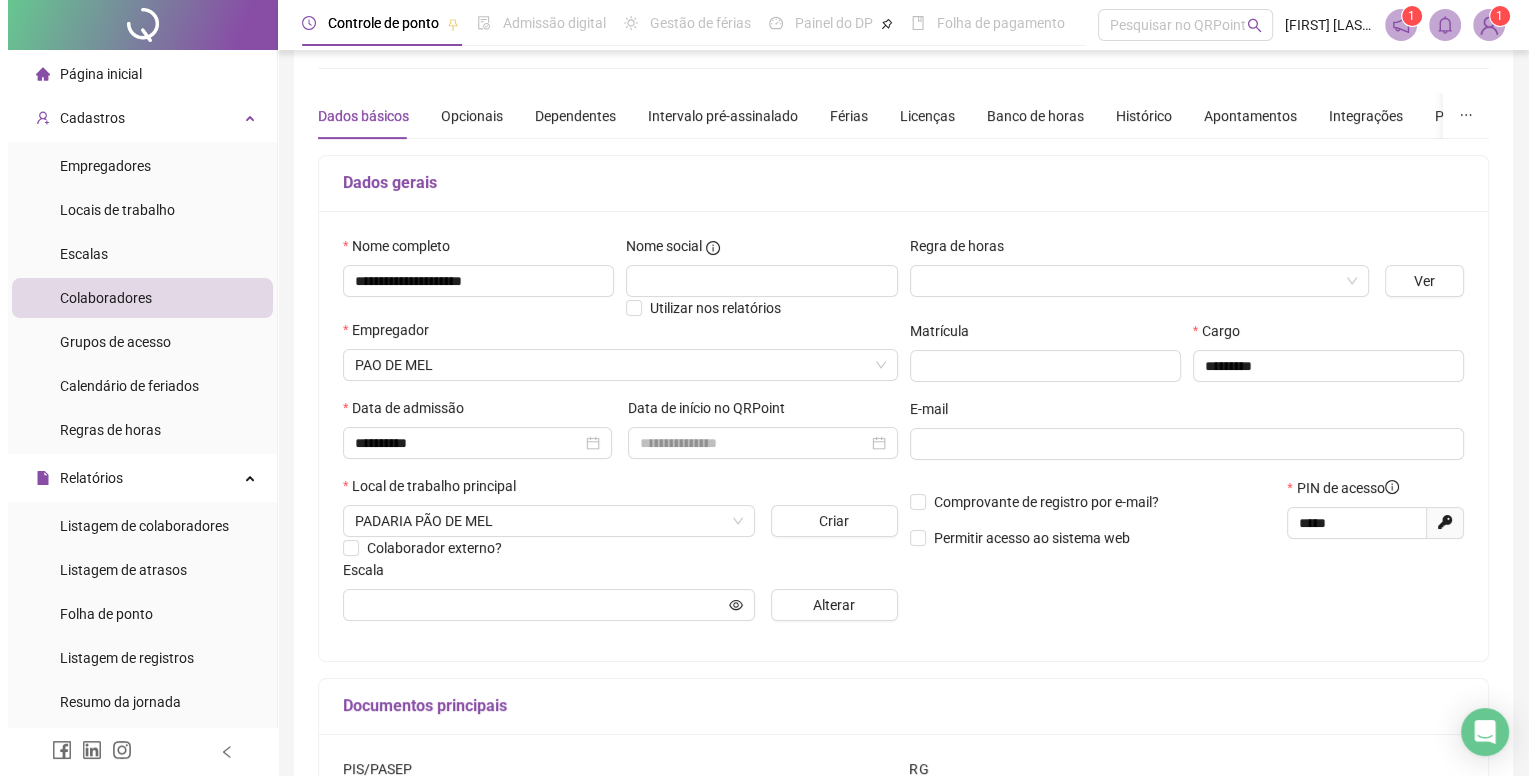 scroll, scrollTop: 200, scrollLeft: 0, axis: vertical 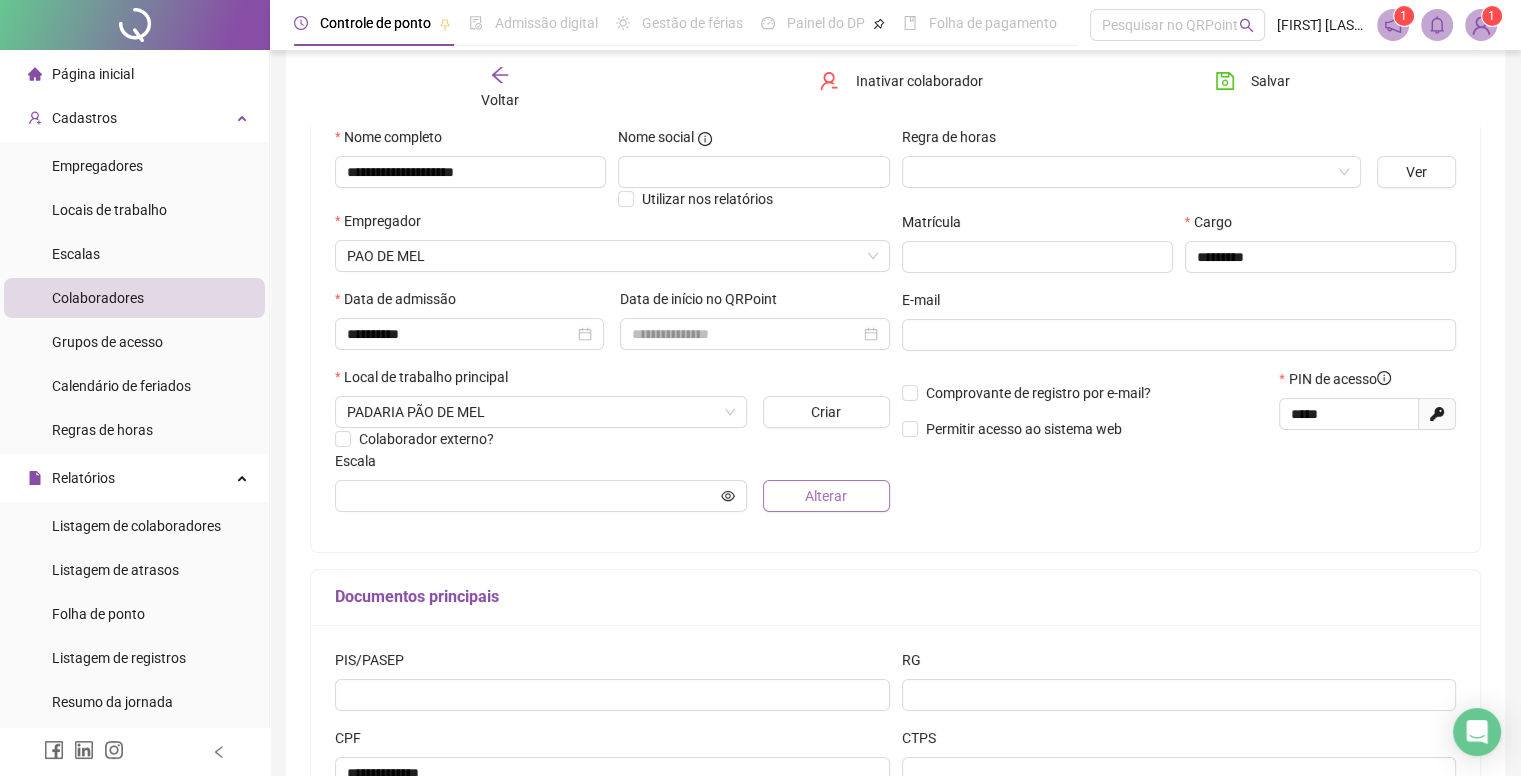 click on "Alterar" at bounding box center [826, 496] 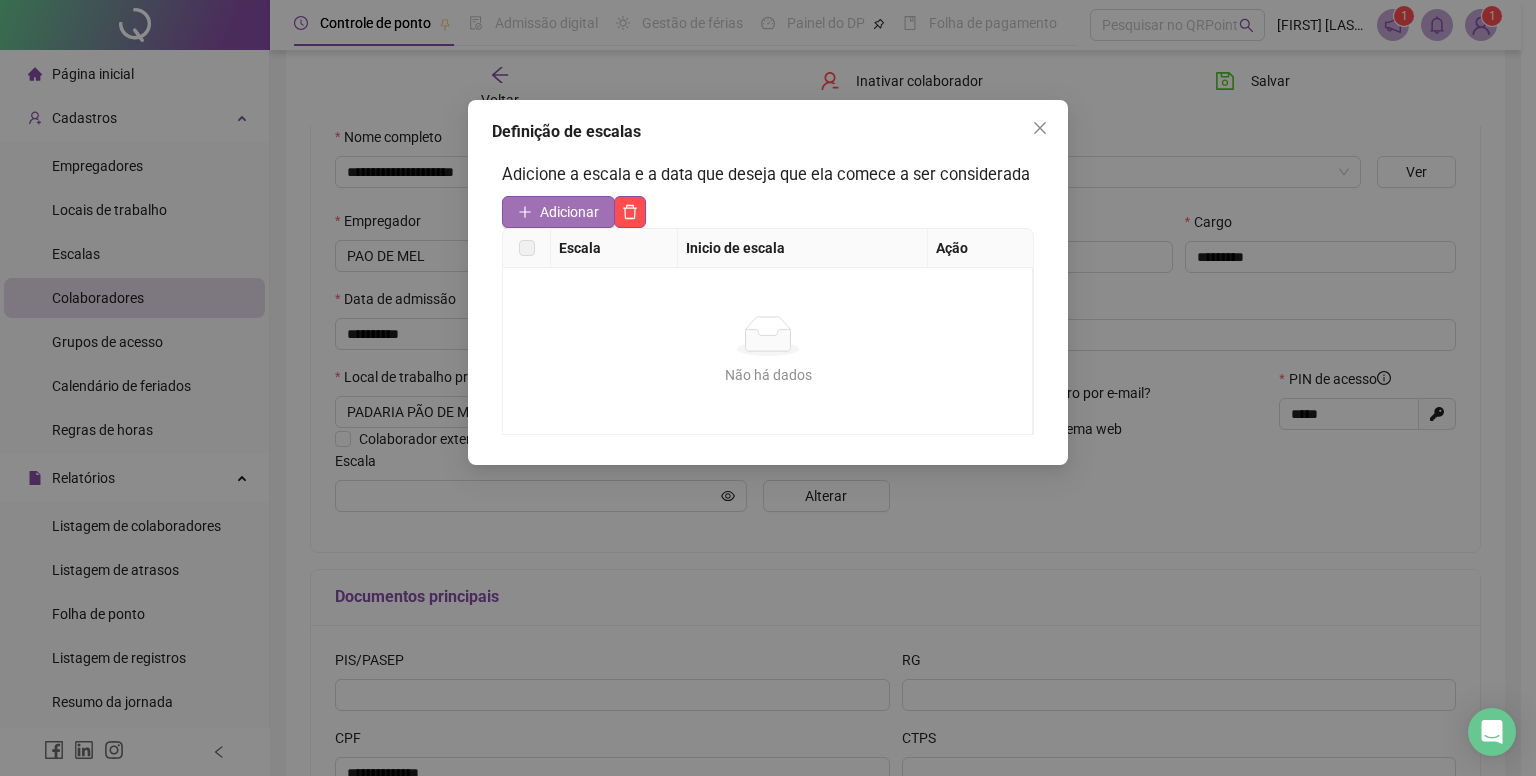 click on "Adicionar" at bounding box center [569, 212] 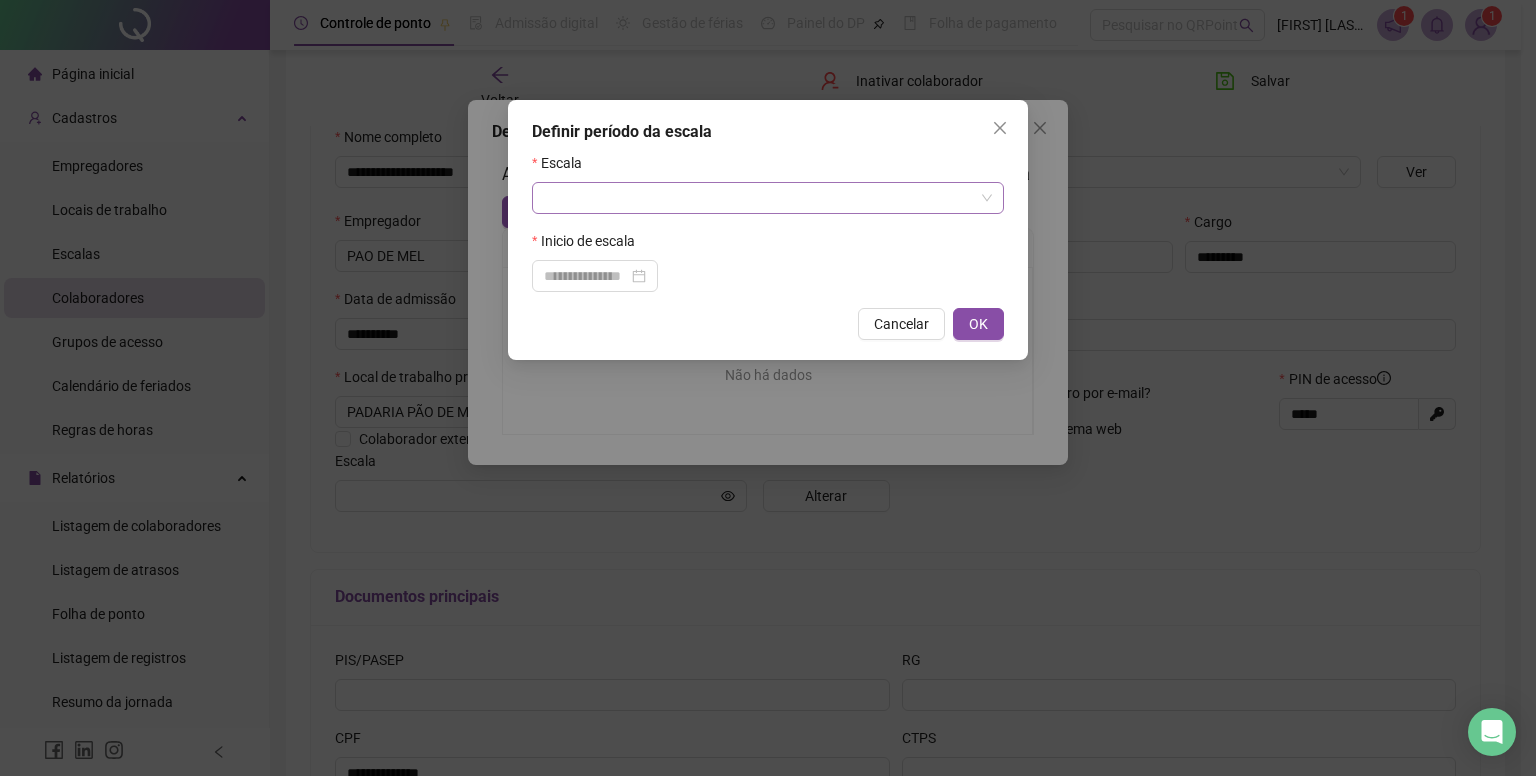 click at bounding box center [759, 198] 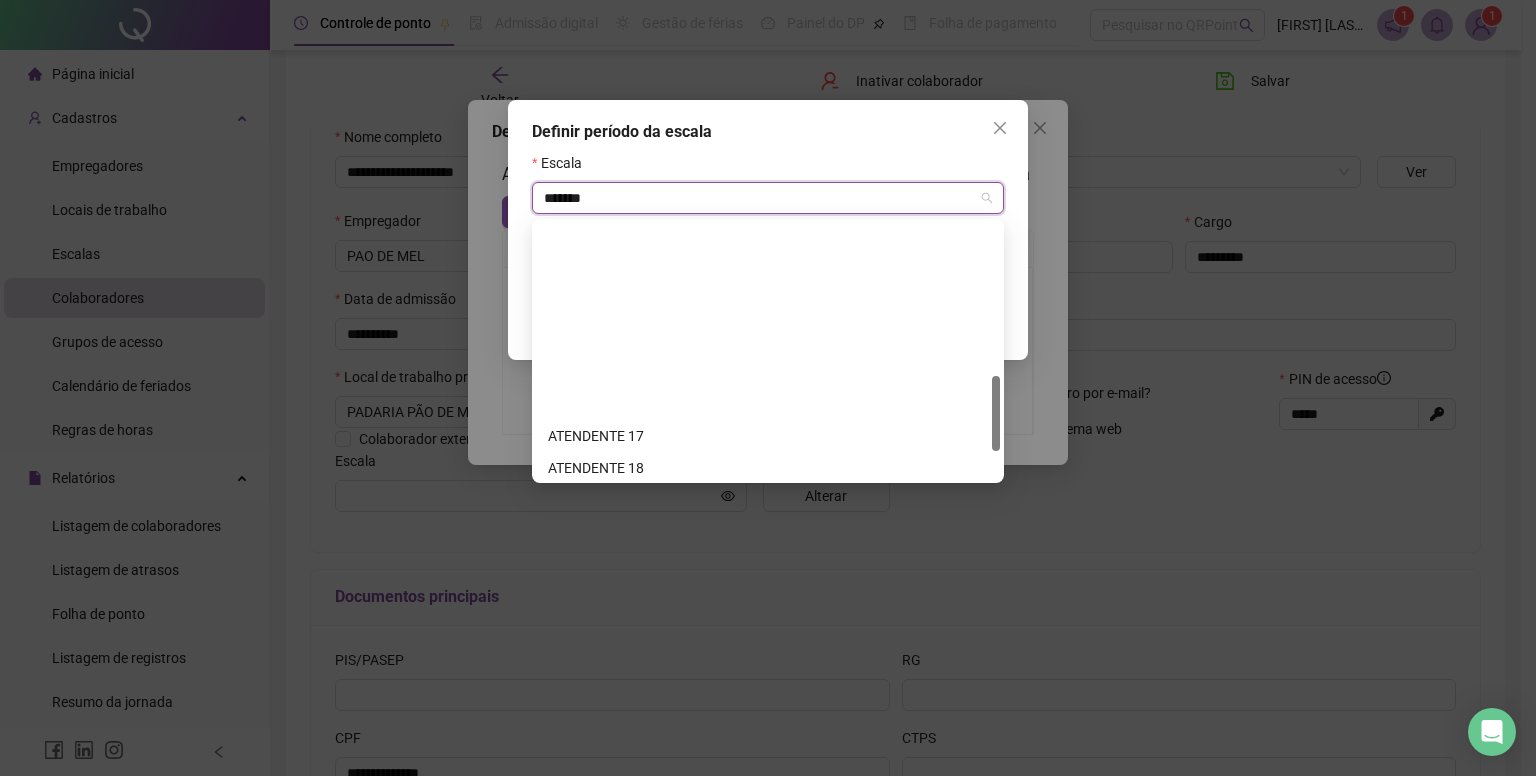 scroll, scrollTop: 608, scrollLeft: 0, axis: vertical 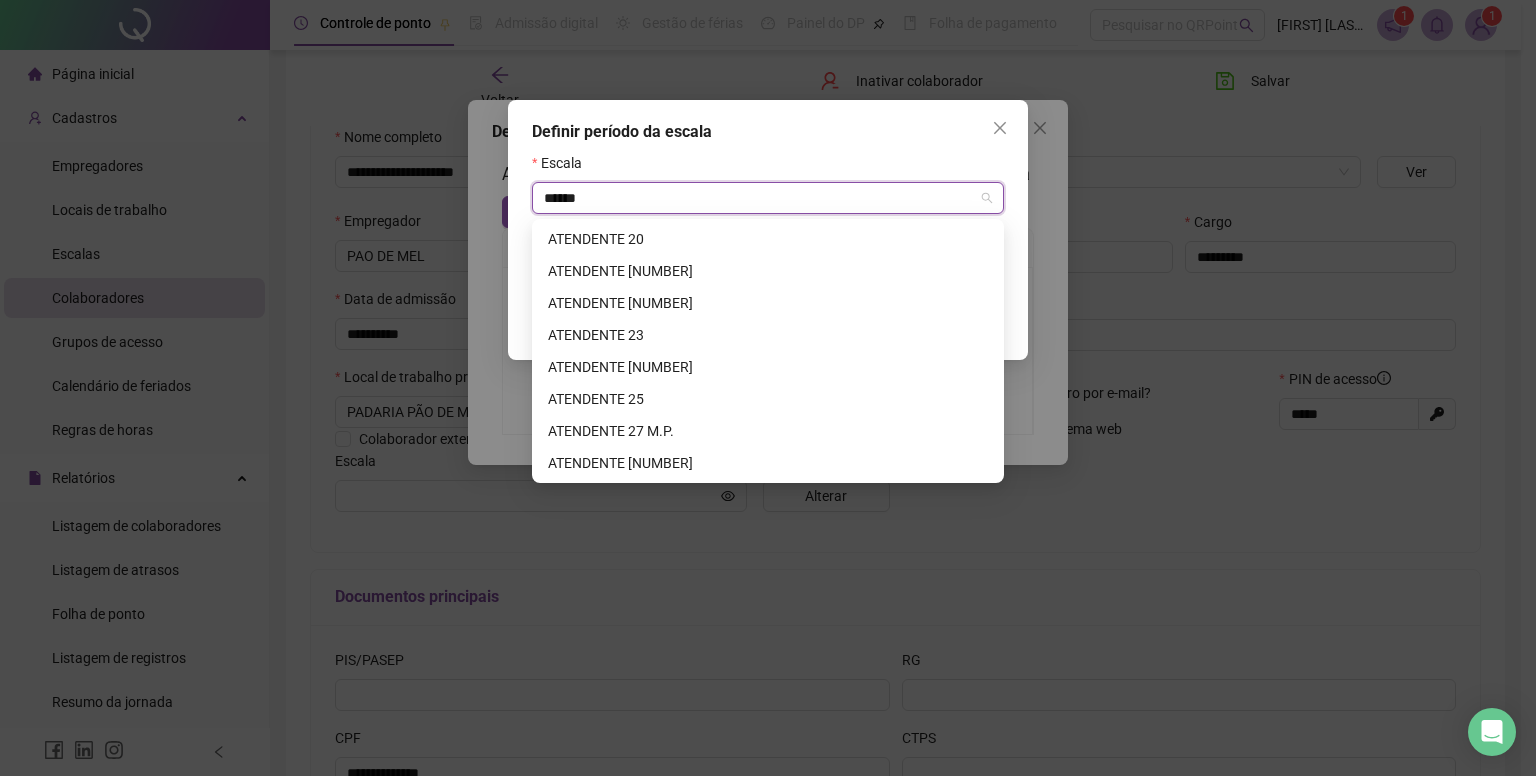 type on "*****" 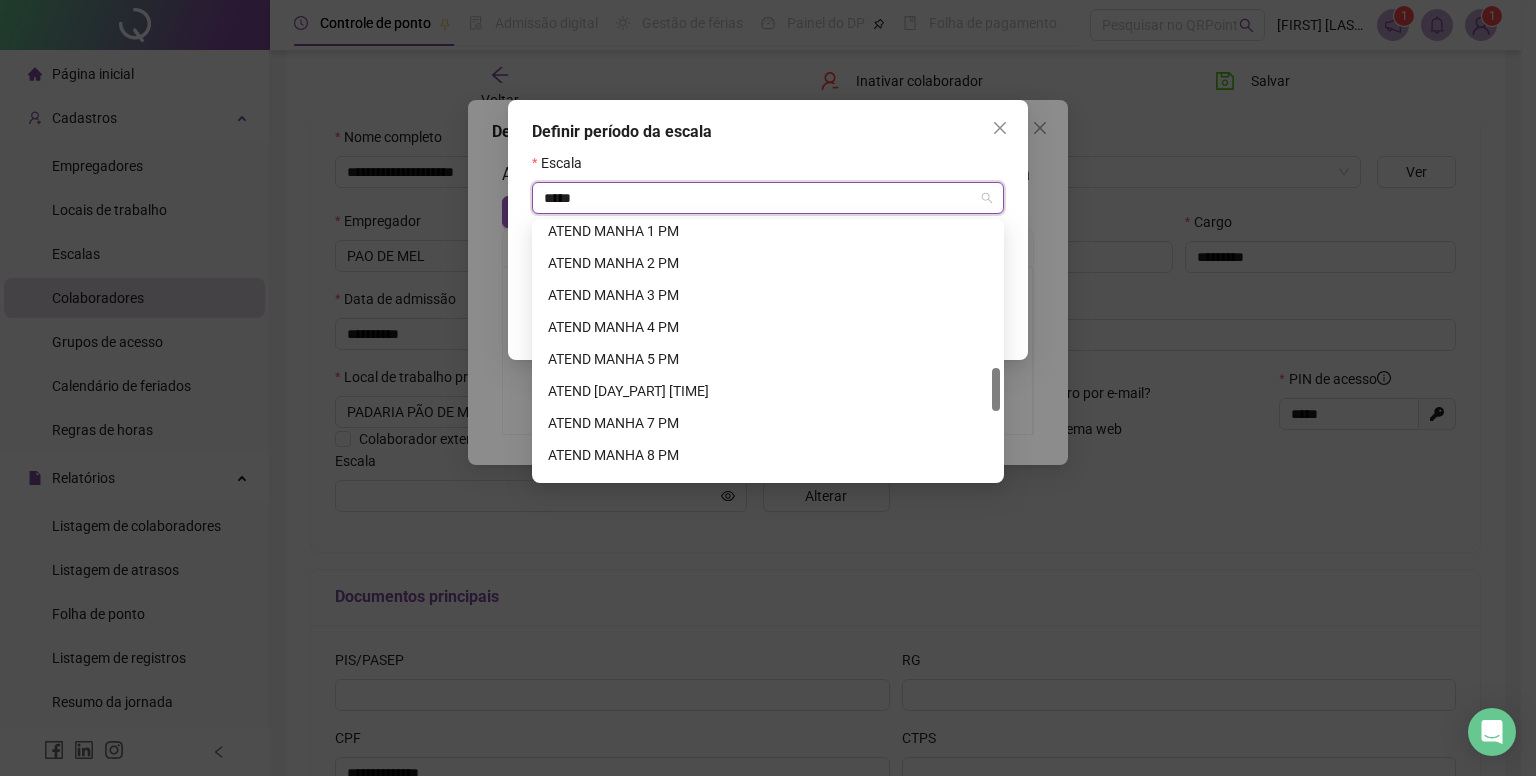 scroll, scrollTop: 859, scrollLeft: 0, axis: vertical 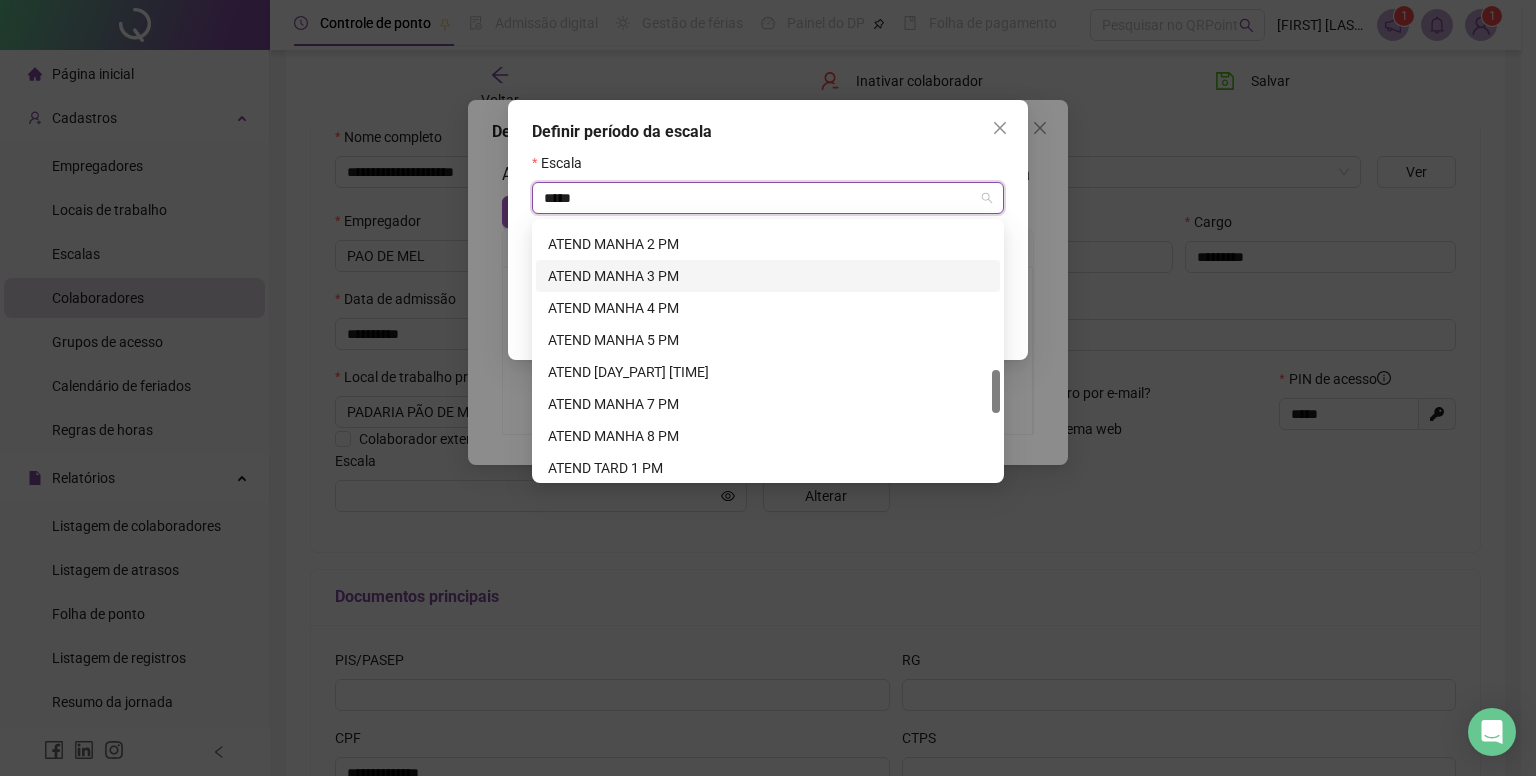 click on "ATEND MANHA 3 PM" at bounding box center [768, 276] 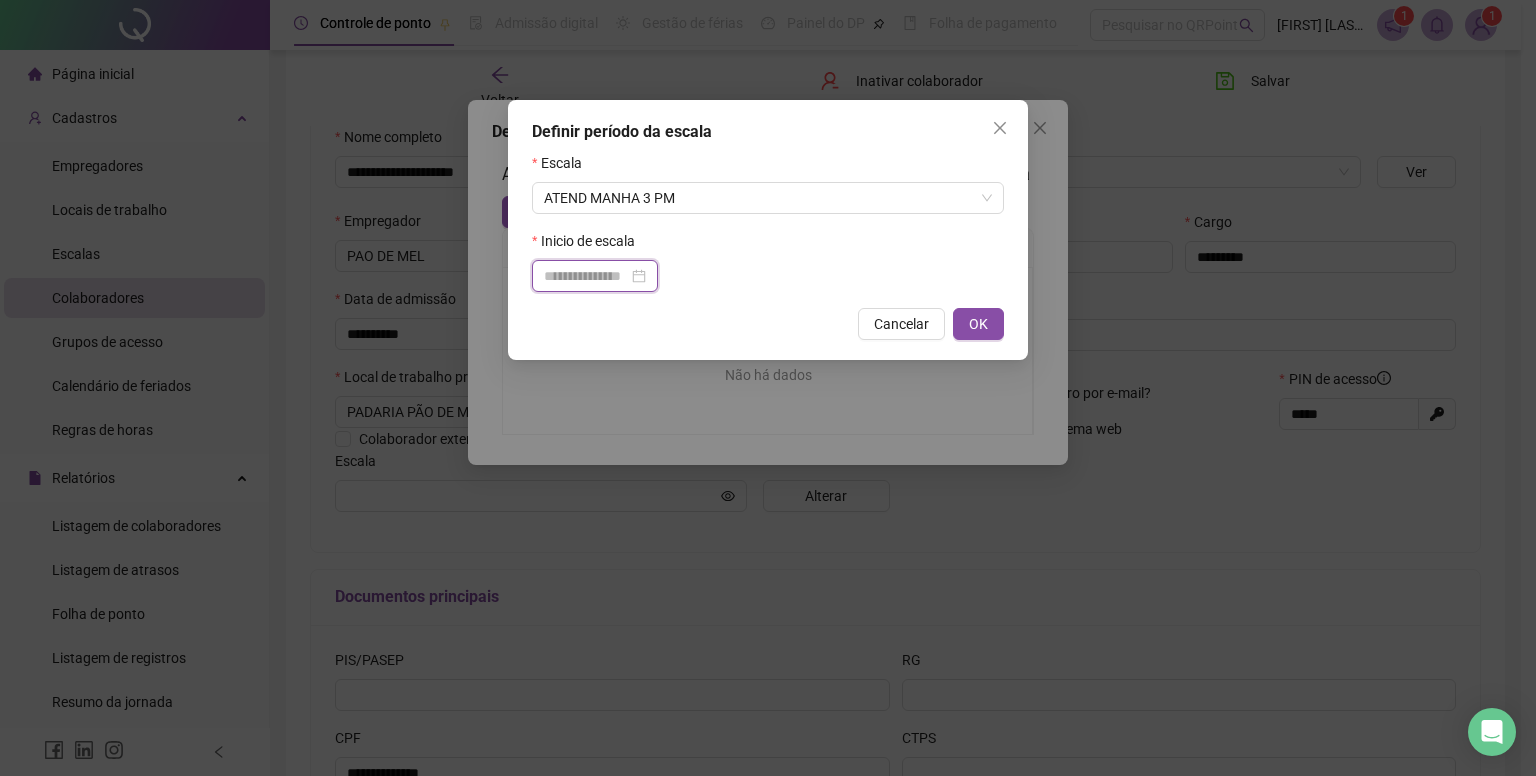 click at bounding box center (586, 276) 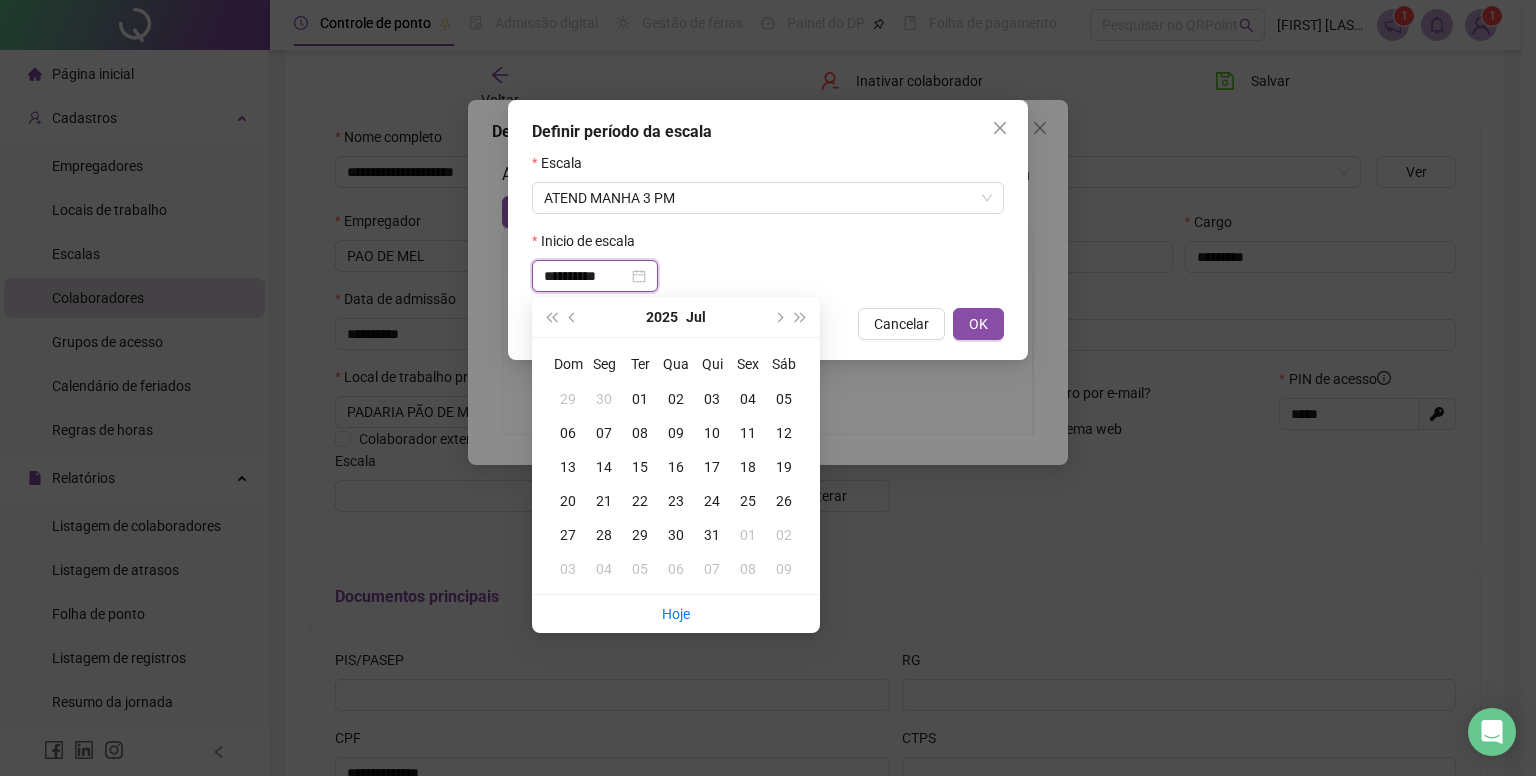 type on "**********" 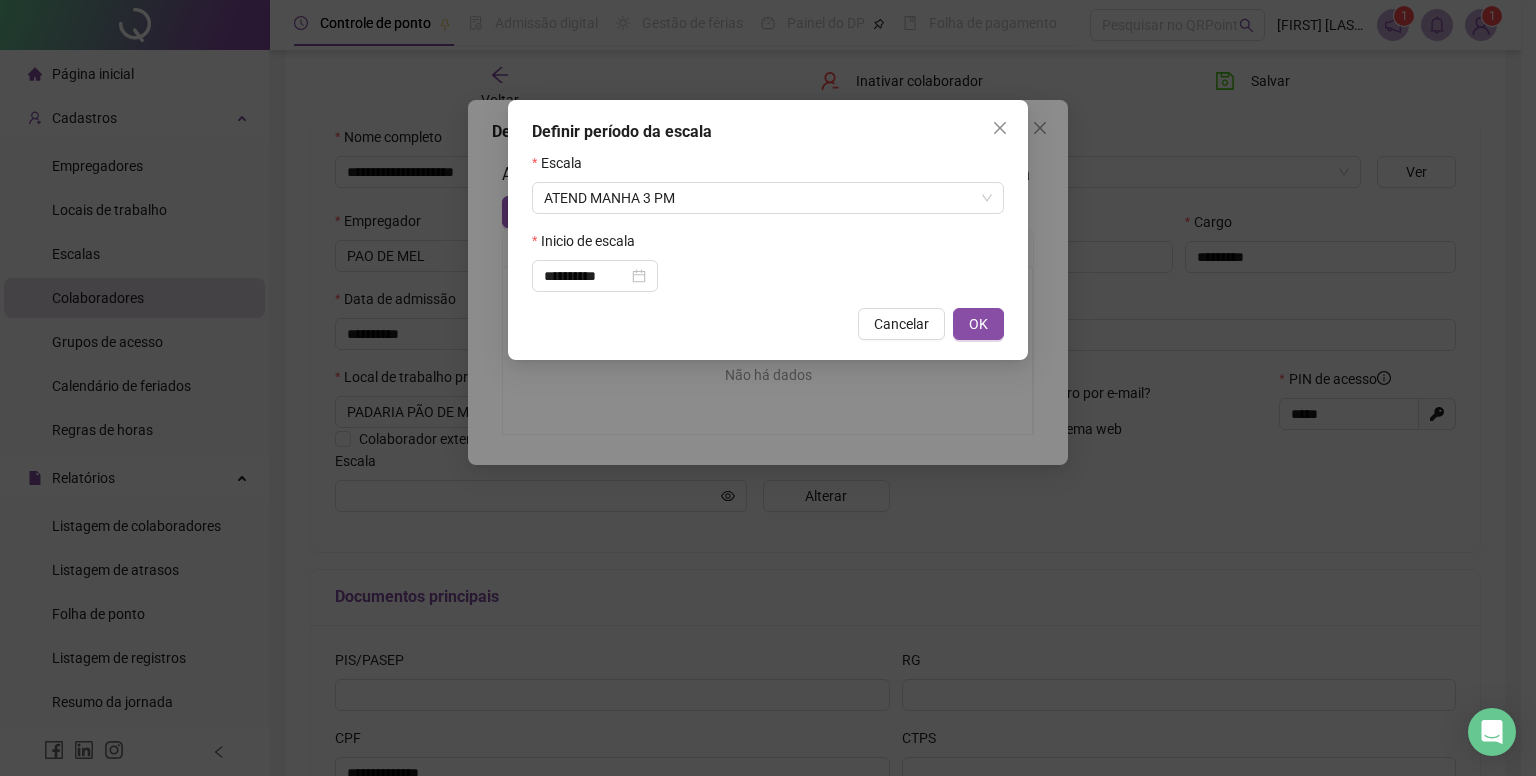 click on "**********" at bounding box center [768, 276] 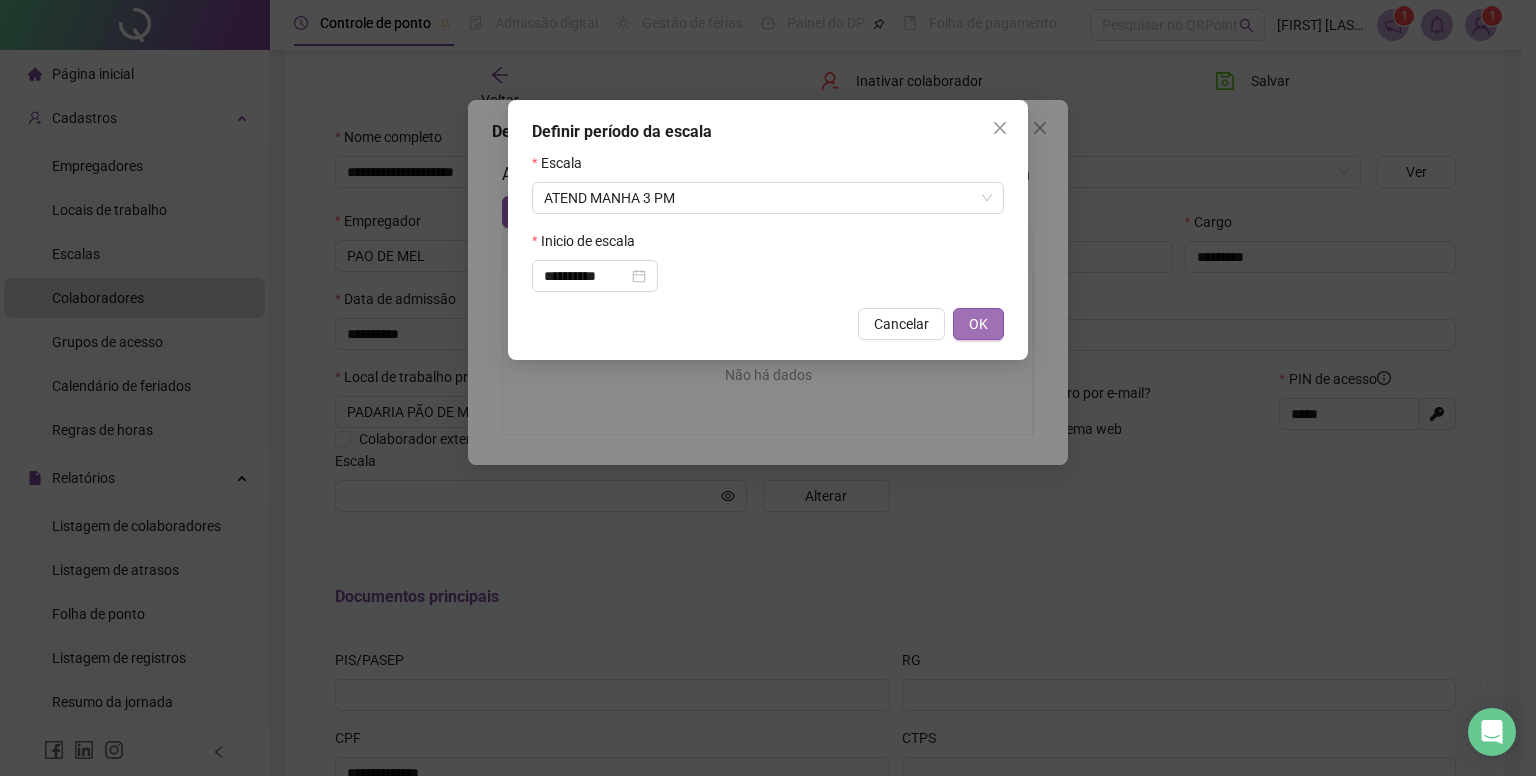 click on "OK" at bounding box center (978, 324) 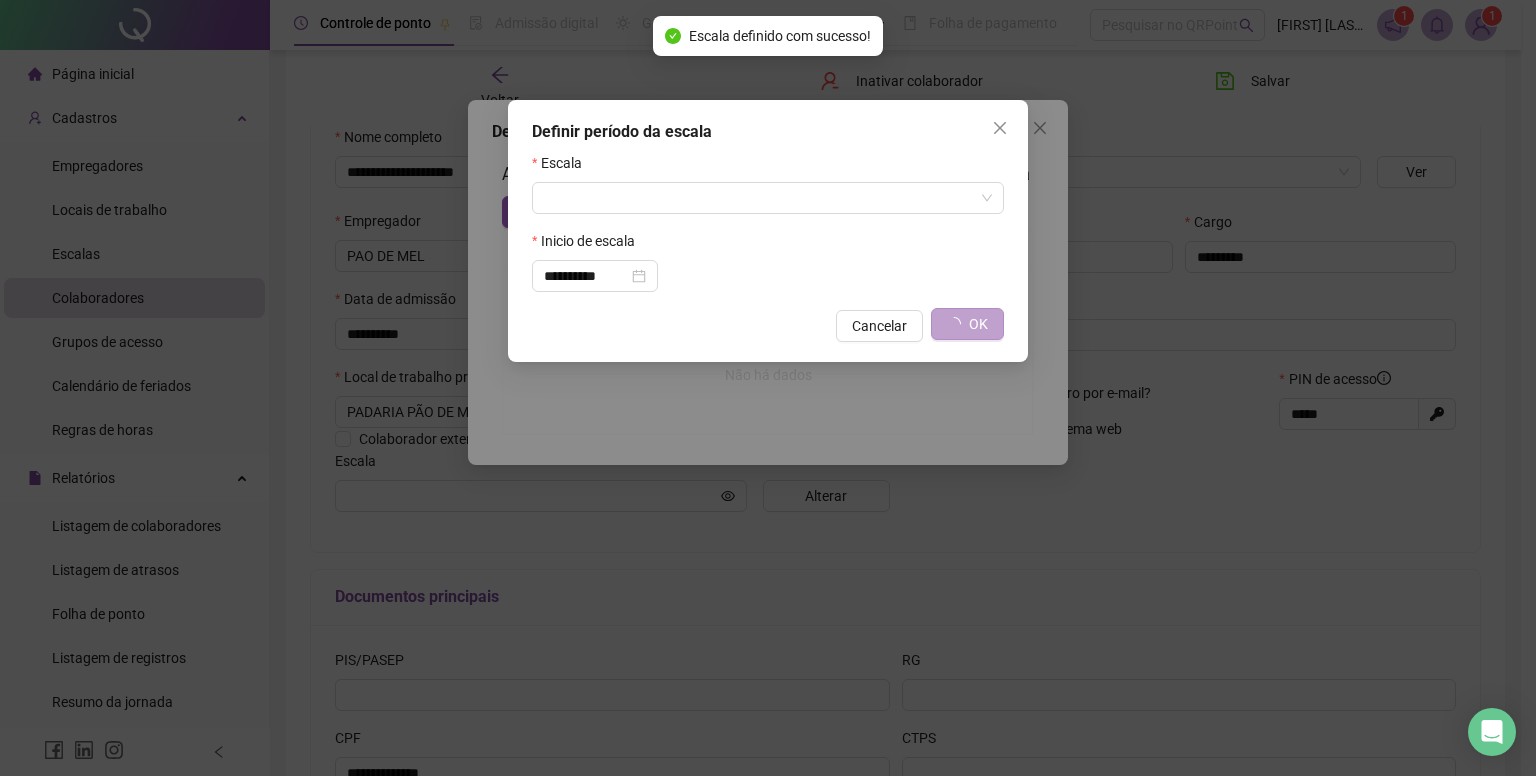 type on "**********" 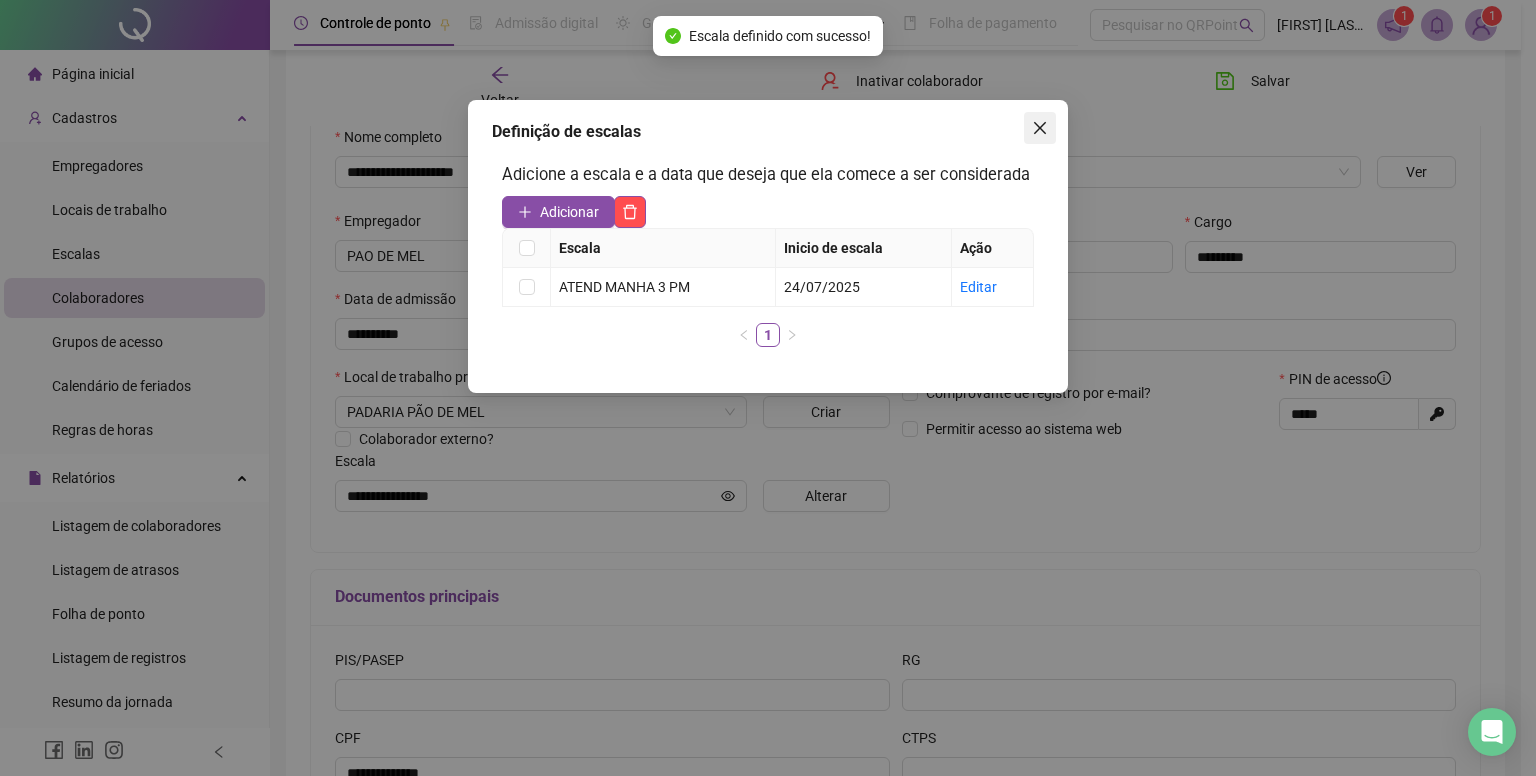 click at bounding box center (1040, 128) 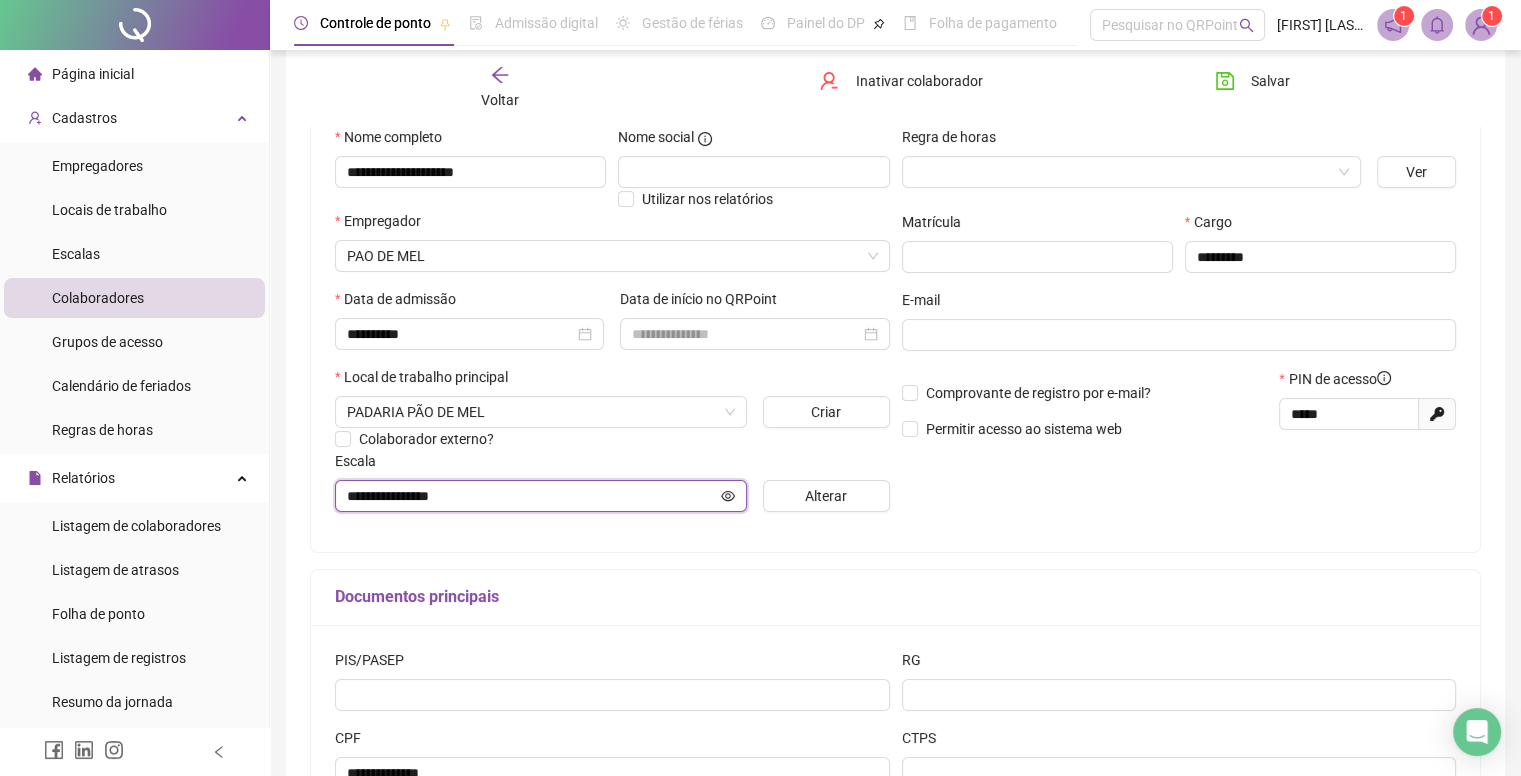 click 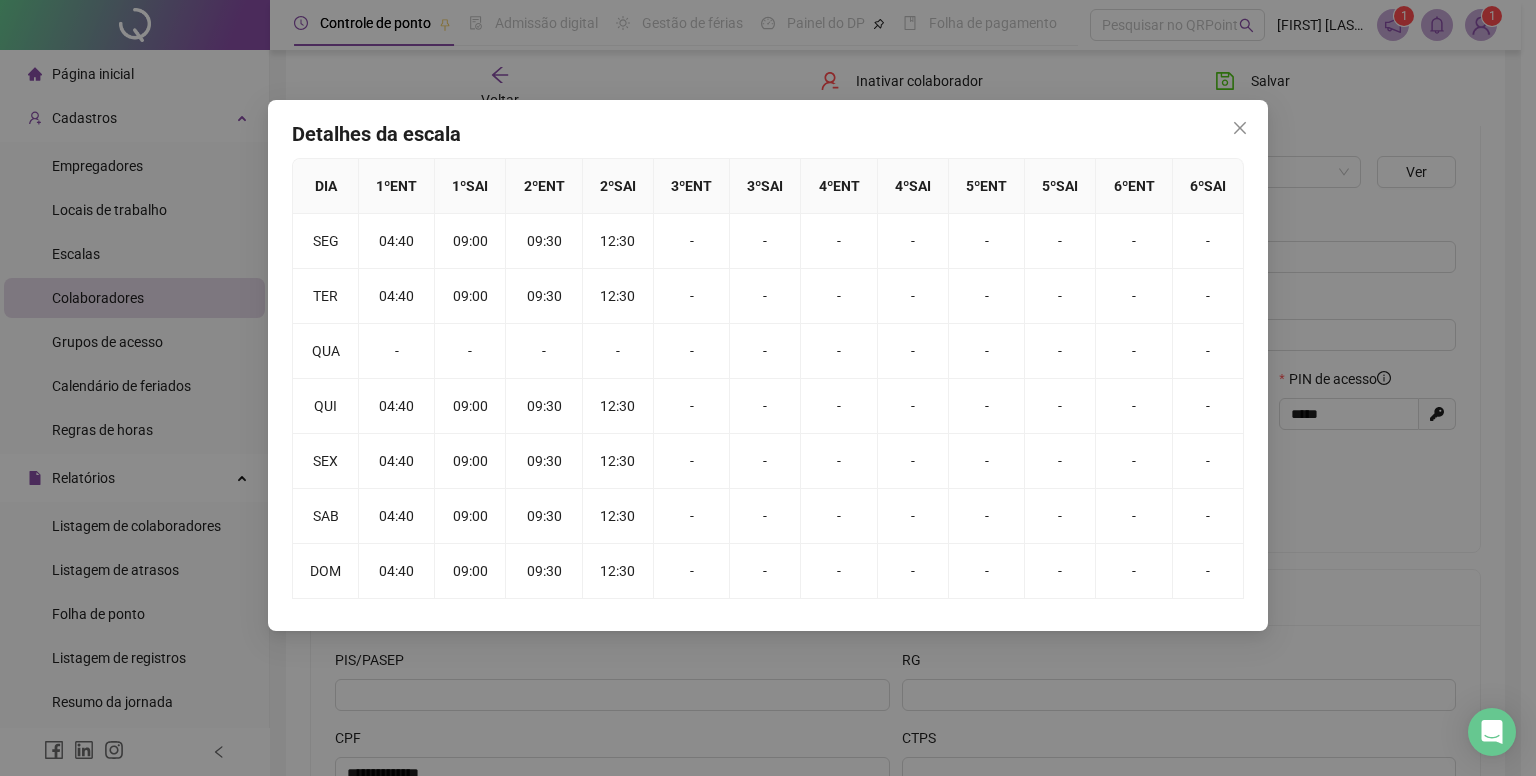 drag, startPoint x: 1224, startPoint y: 128, endPoint x: 1252, endPoint y: 124, distance: 28.284271 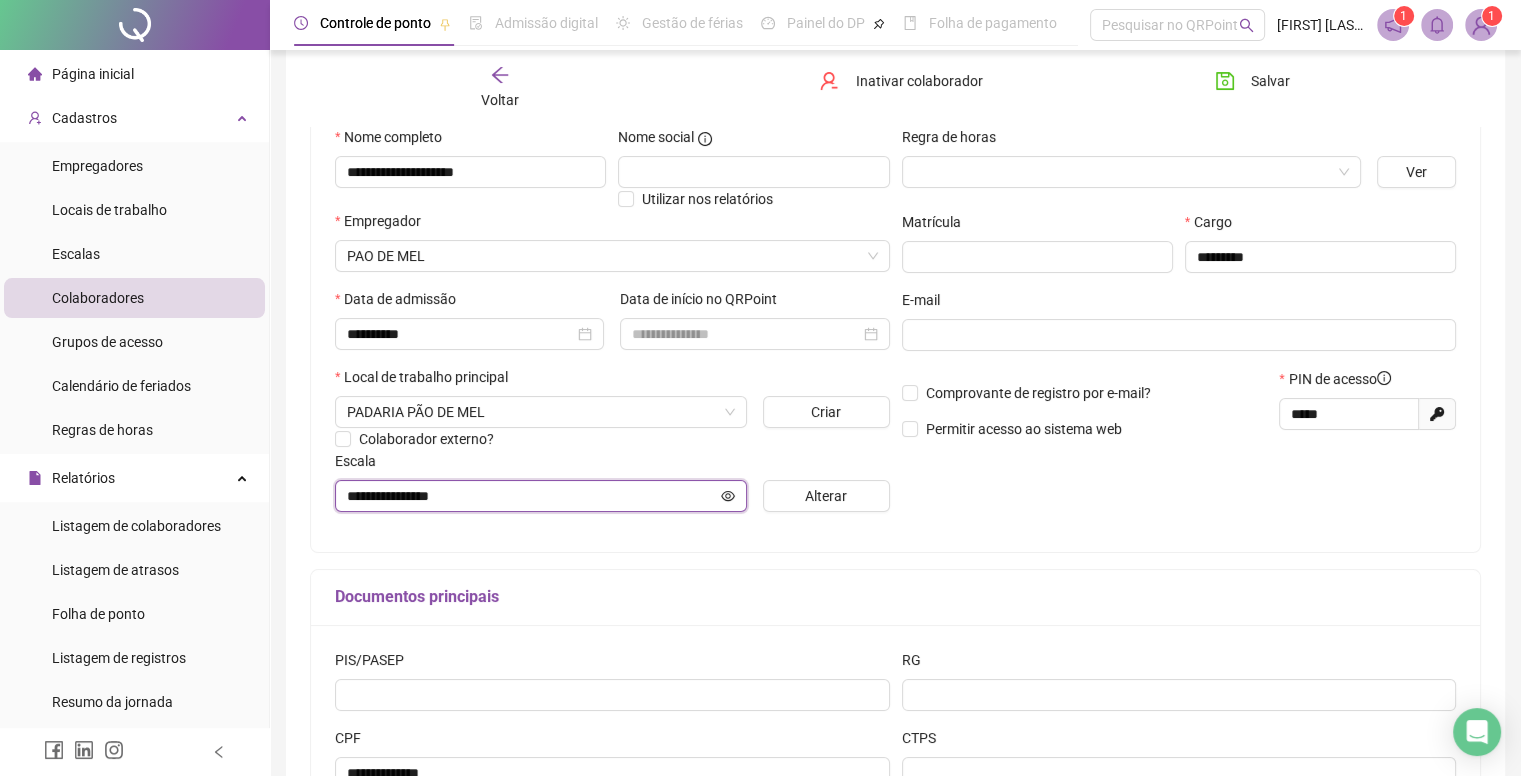 click on "Página inicial Cadastros Empregadores Locais de trabalho Escalas Colaboradores Grupos de acesso Calendário de feriados Regras de horas Relatórios Listagem de colaboradores Listagem de atrasos Folha de ponto Listagem de registros Resumo da jornada Localização de registros Banco de Horas Escalas de trabalho Relatório de solicitações Administração Ajustes da folha Ajustes rápidos Análise de inconsistências Controle de registros de ponto Gestão de solicitações Ocorrências Validar protocolo Link para Registro Rápido Exportações Integrações Aceite de uso Atestado técnico Gerar QRCode Financeiro Central de ajuda Clube QR - Beneficios Controle de ponto Admissão digital Gestão de férias Painel do DP Folha de pagamento   Pesquisar no QRPoint [FIRST] [LAST] 1 1 Voltar Inativar colaborador Salvar Dados básicos Opcionais Dependentes Intervalo pré-assinalado Férias Licenças Banco de horas Histórico Apontamentos Integrações Preferências   Venha aprender a como registrar um ponto! Criar" at bounding box center [760, 188] 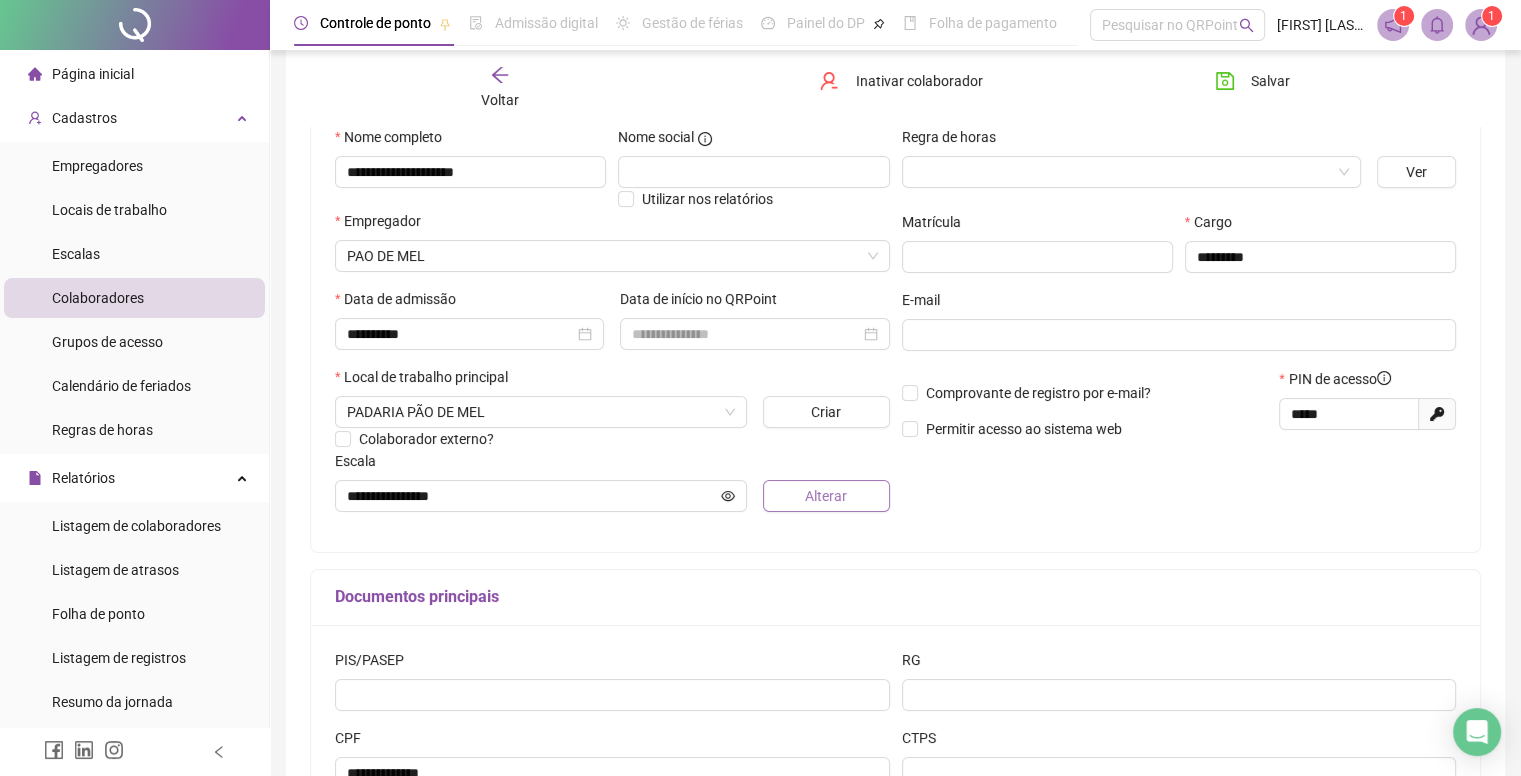 click on "Alterar" at bounding box center [826, 496] 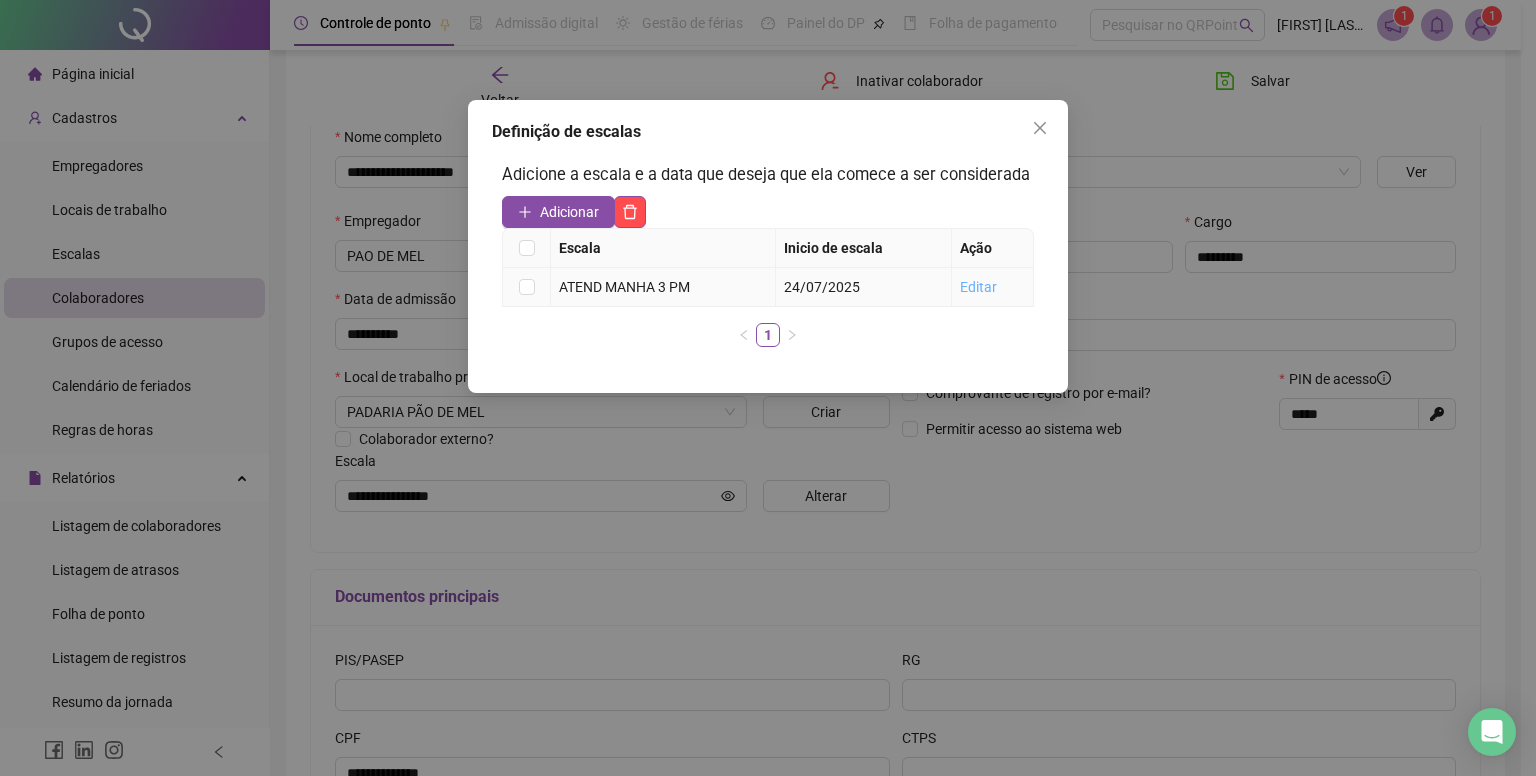 click on "Editar" at bounding box center [978, 287] 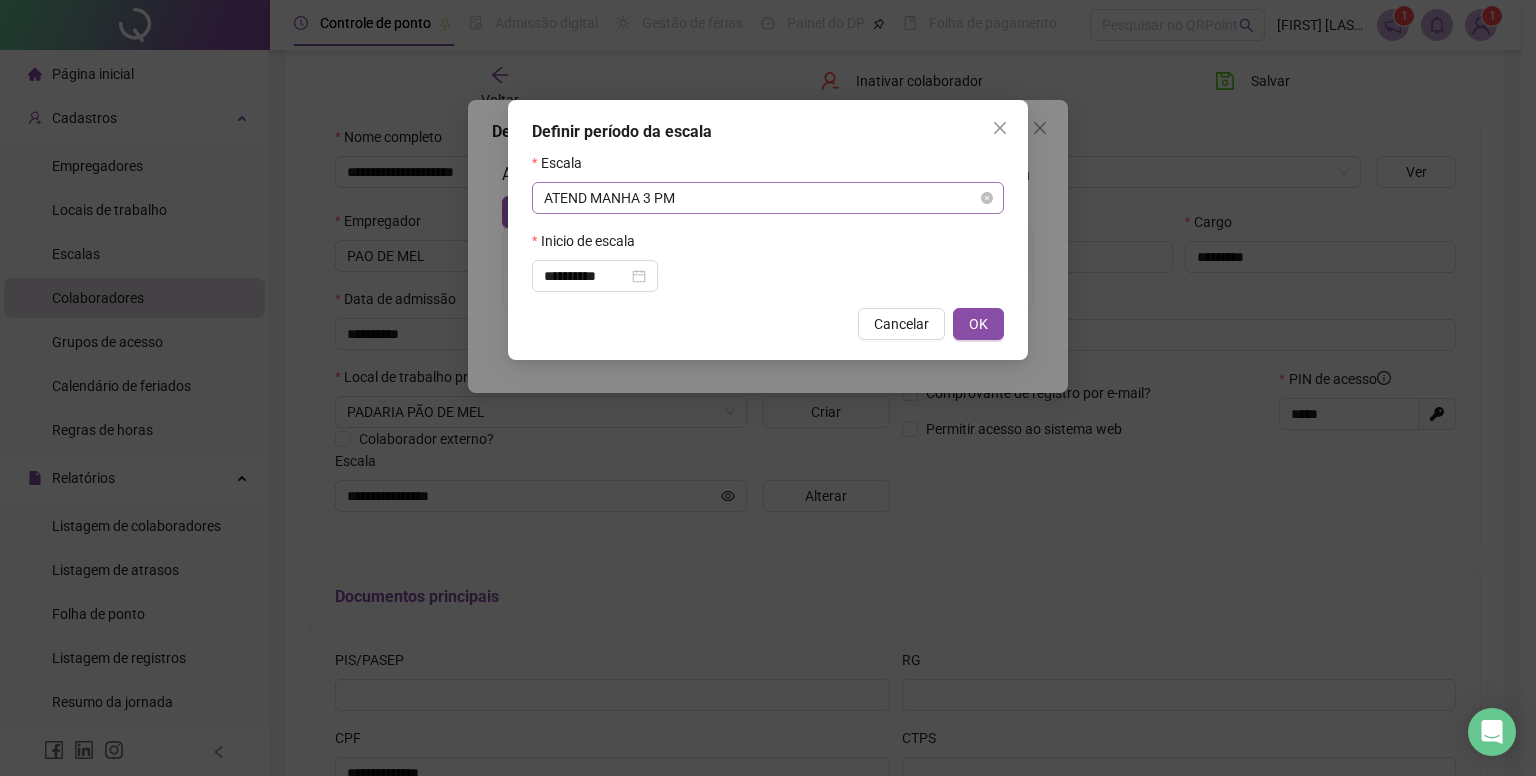 scroll, scrollTop: 1728, scrollLeft: 0, axis: vertical 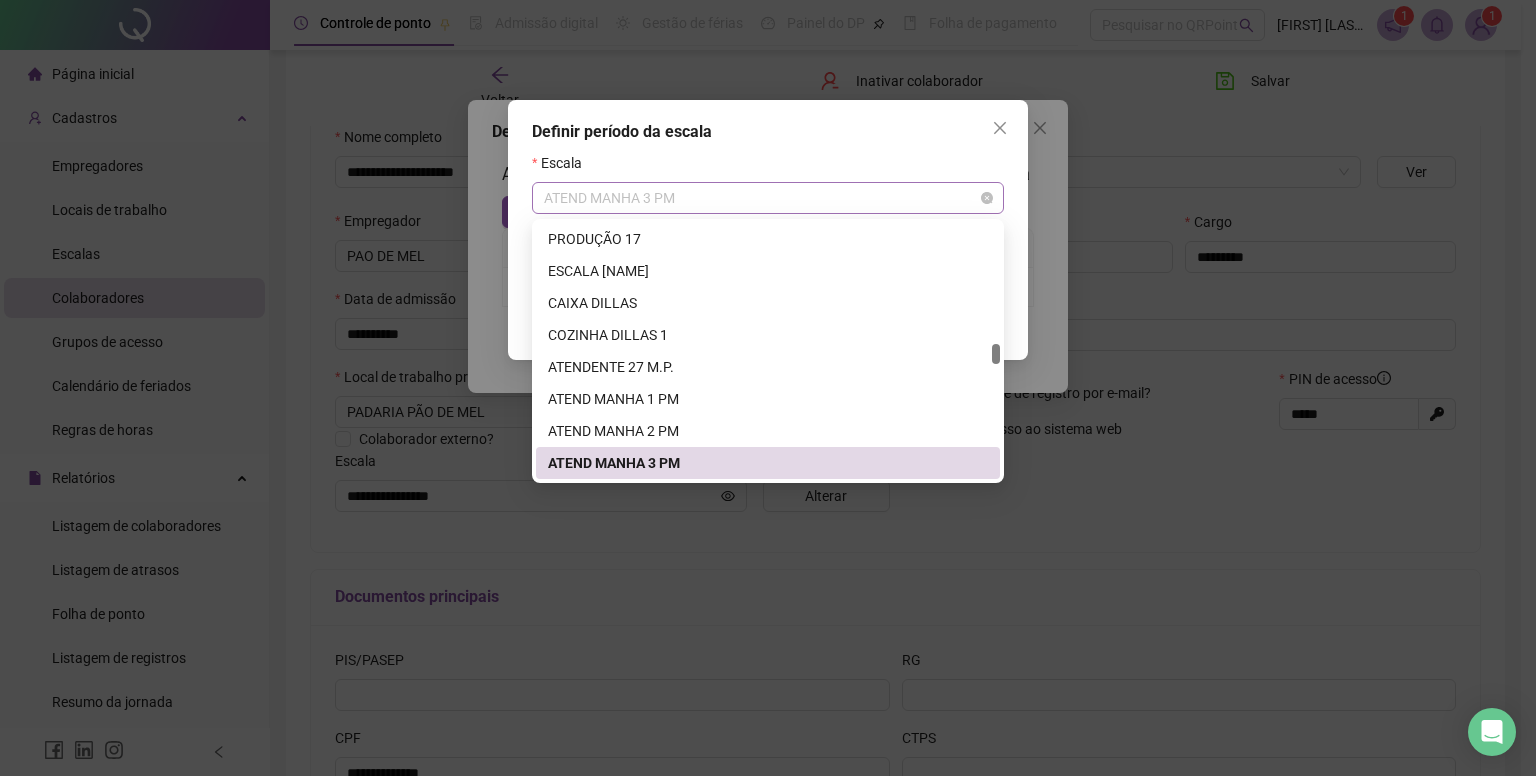 click on "ATEND MANHA 3 PM" at bounding box center (768, 198) 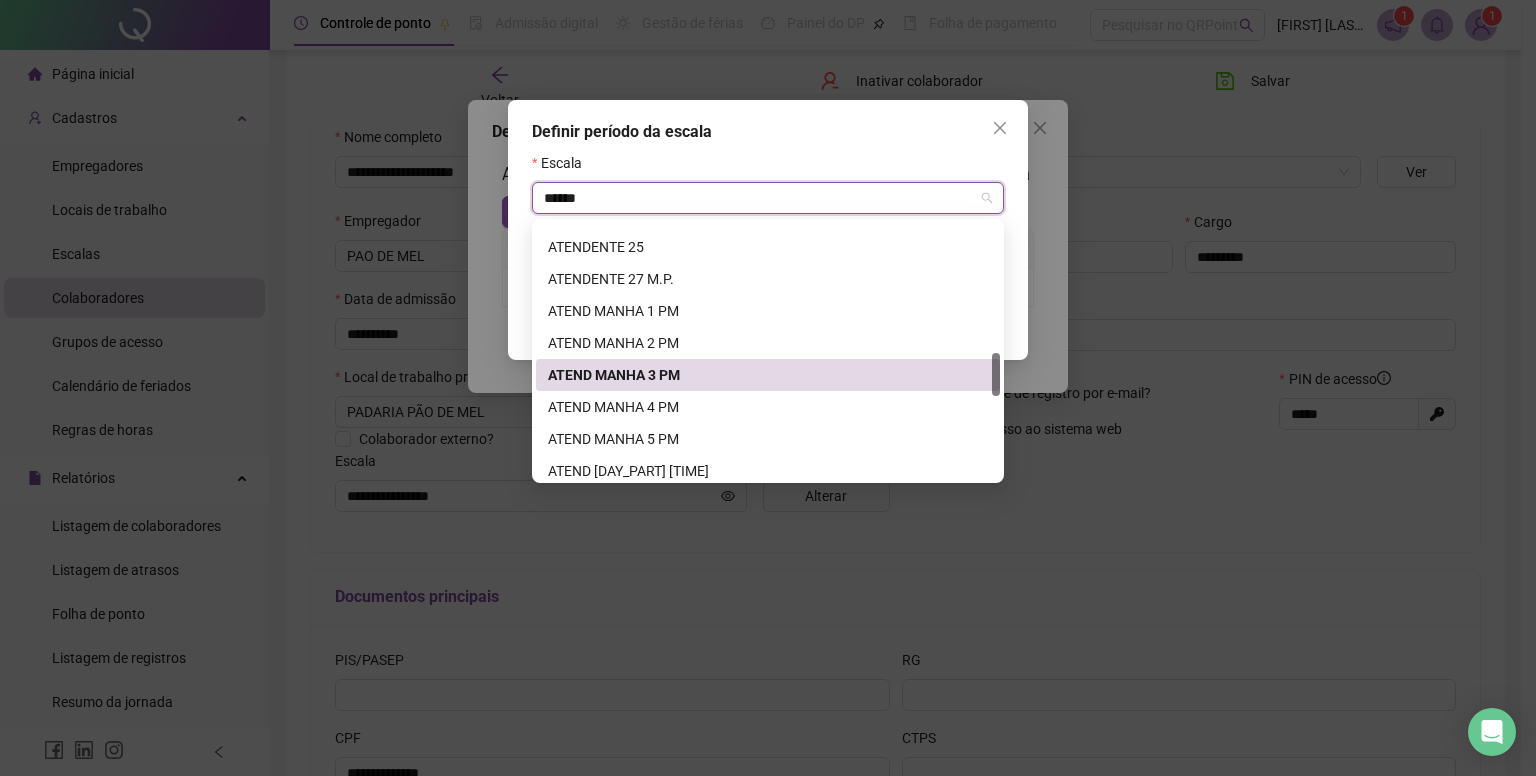 scroll, scrollTop: 0, scrollLeft: 0, axis: both 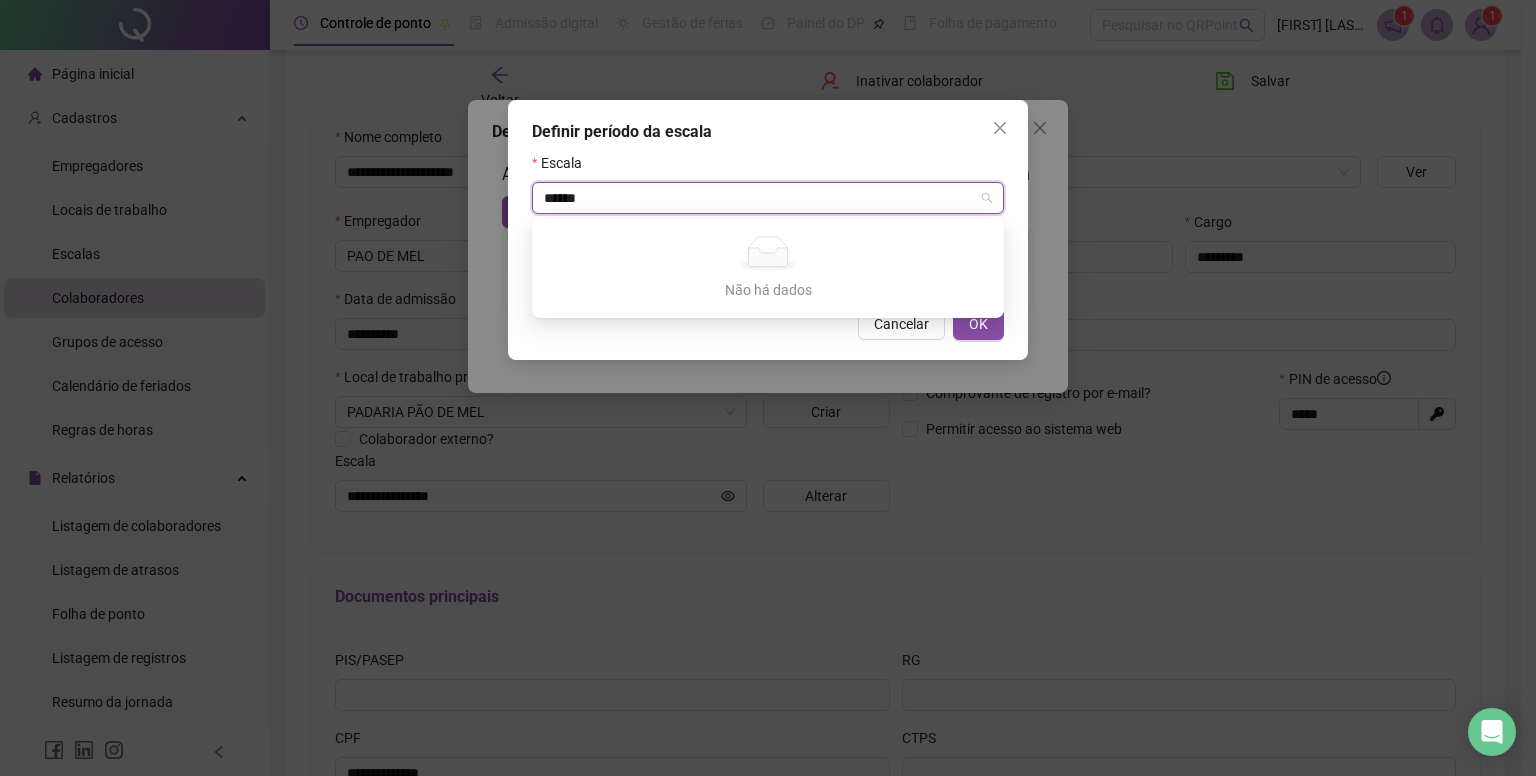 type on "*****" 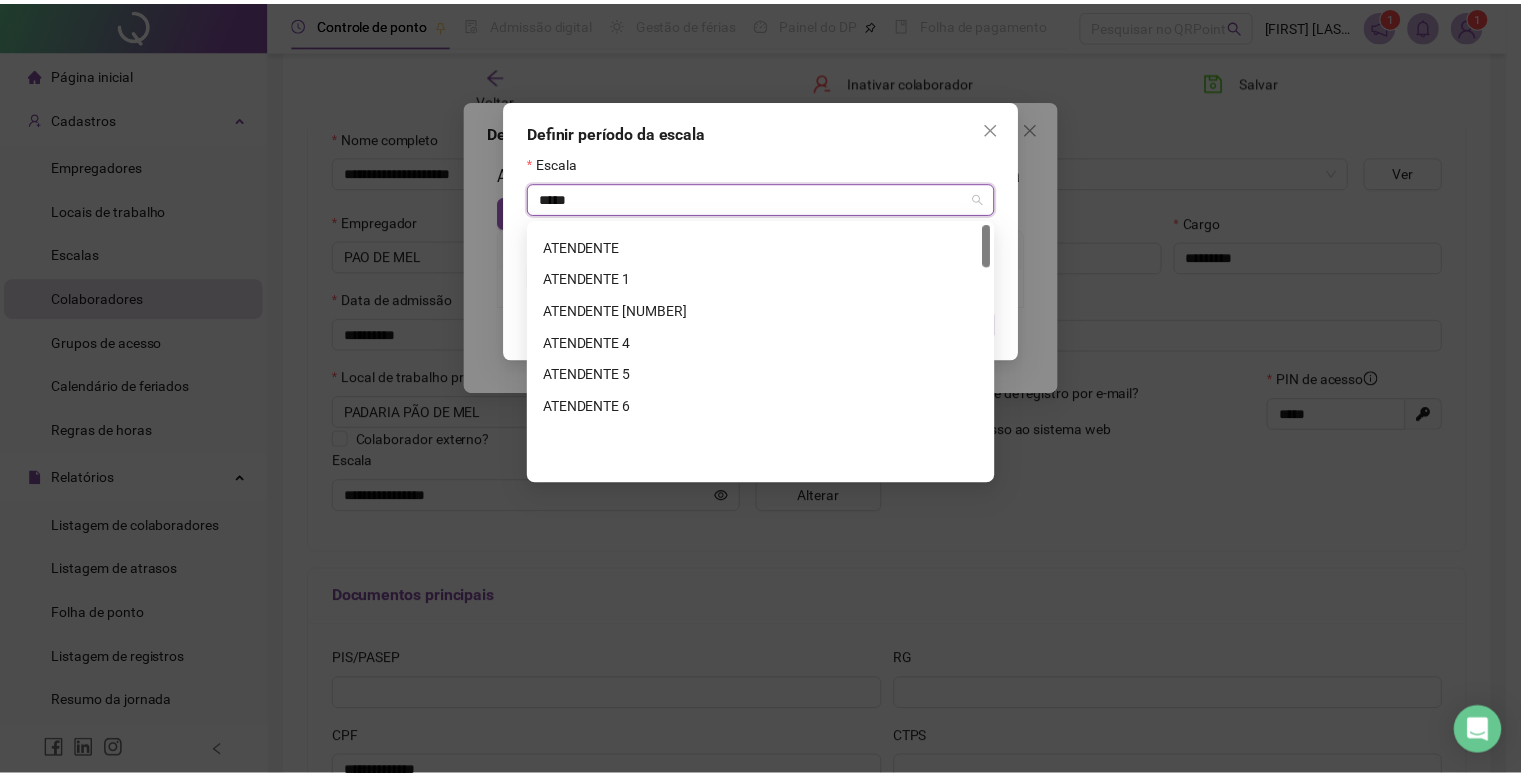scroll, scrollTop: 0, scrollLeft: 0, axis: both 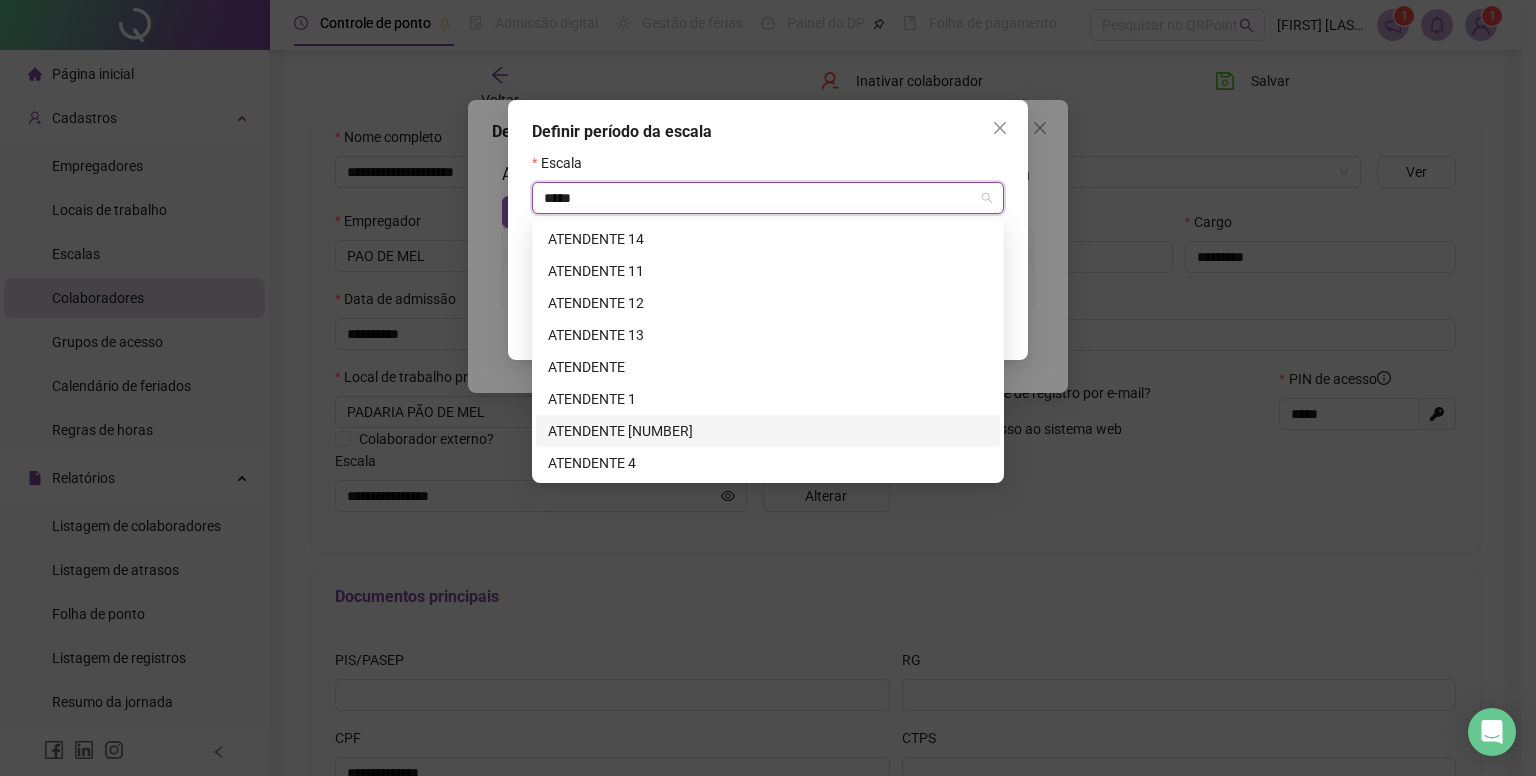 click on "ATENDENTE [NUMBER]" at bounding box center [768, 431] 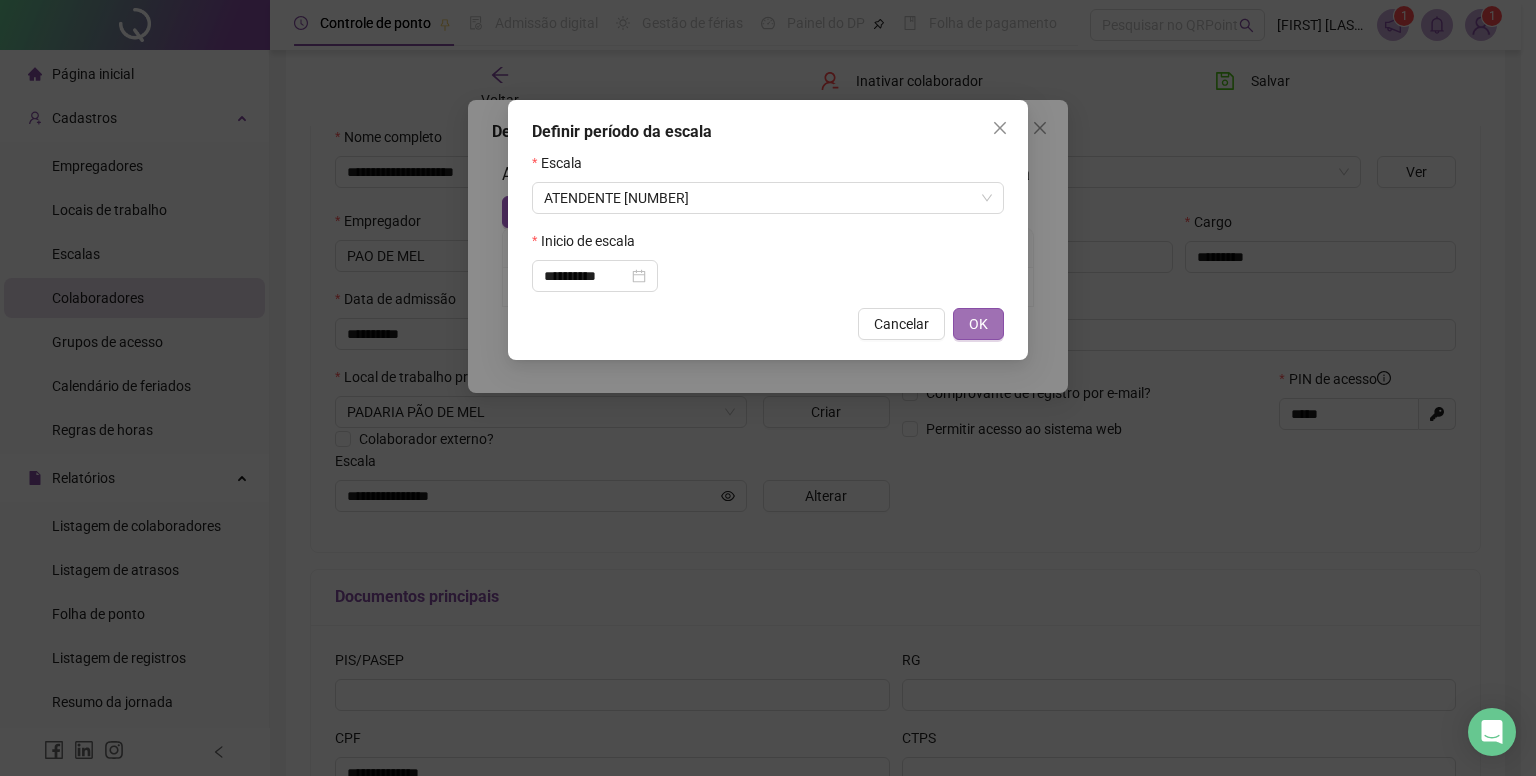 click on "OK" at bounding box center [978, 324] 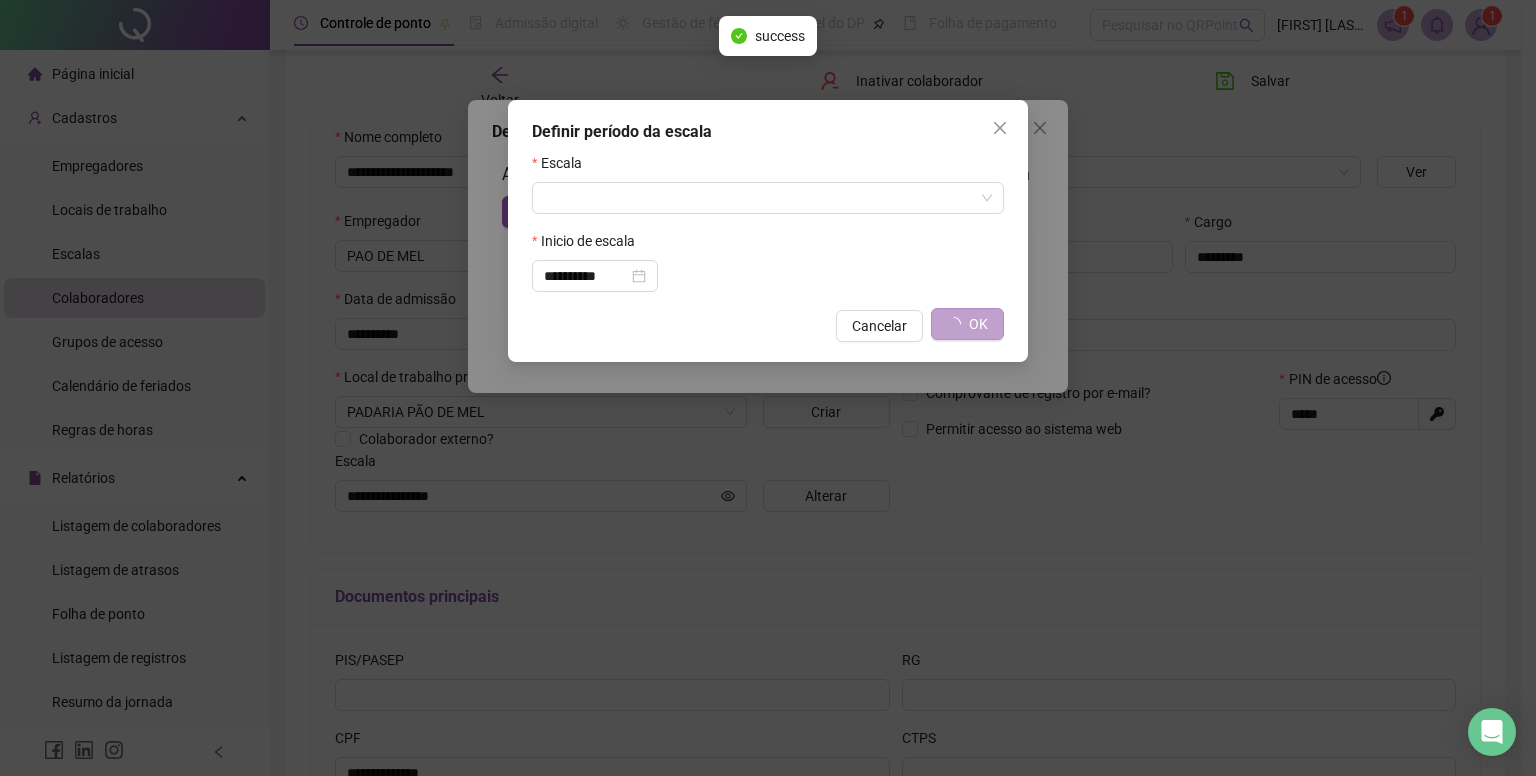 type on "**********" 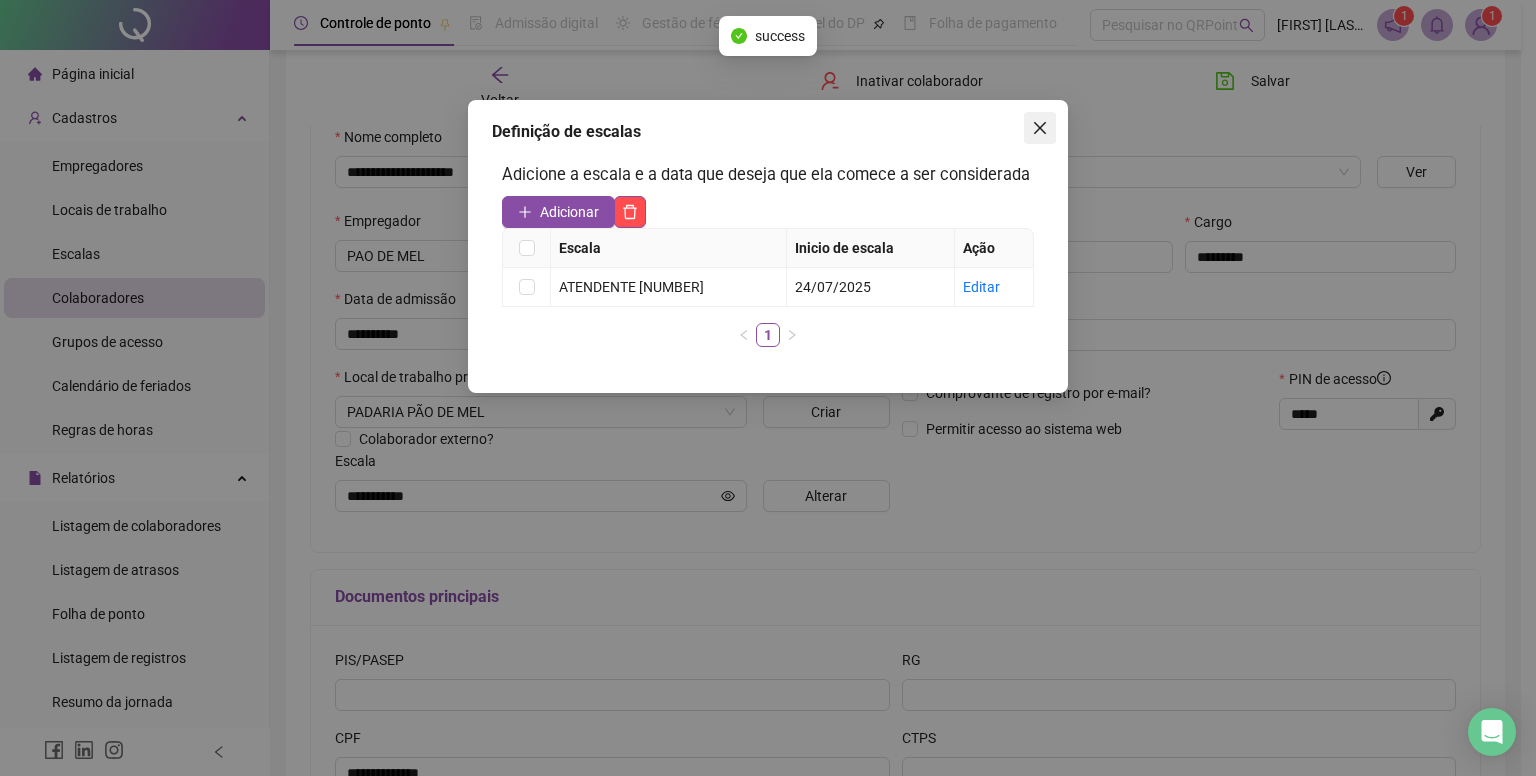 click 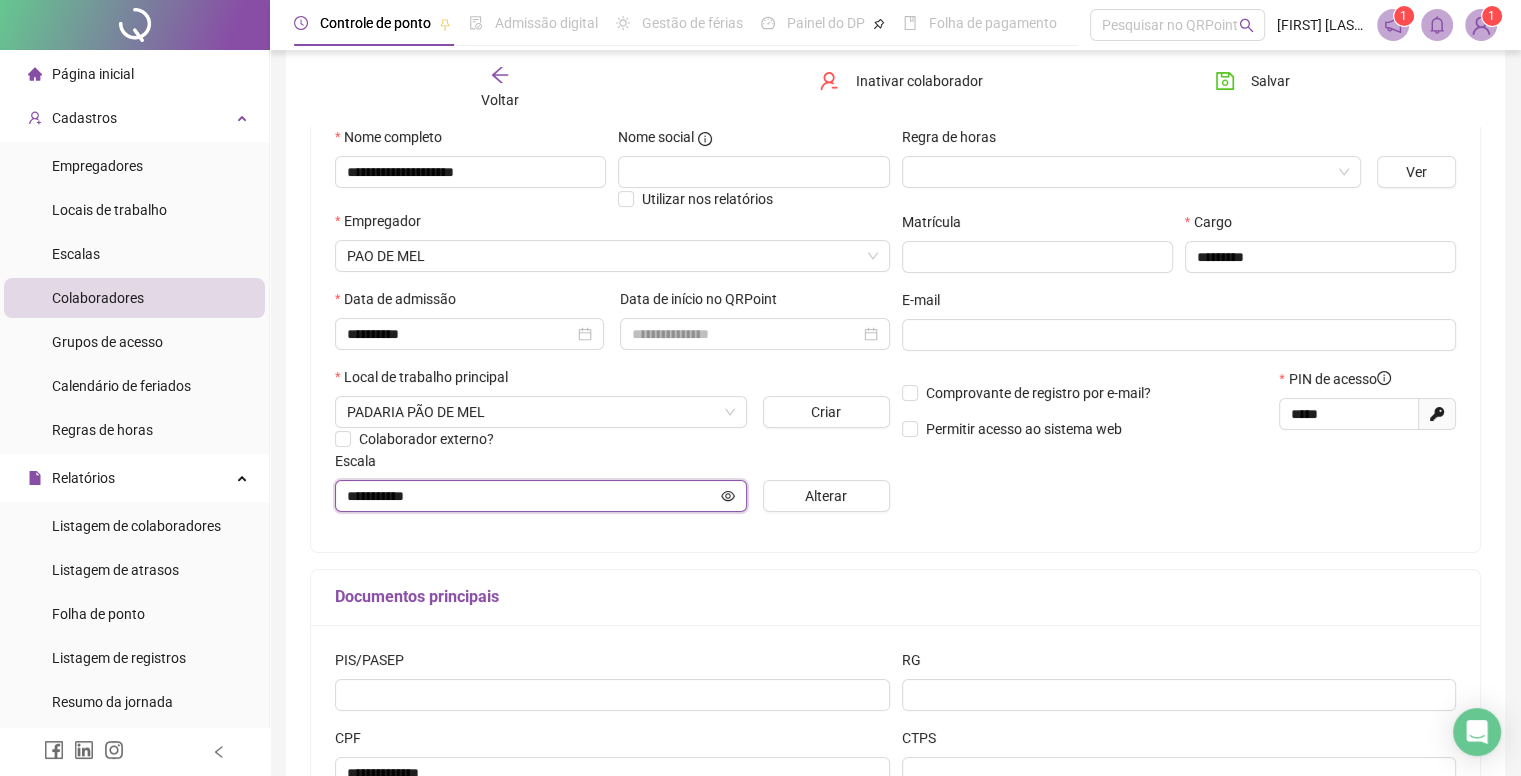 click 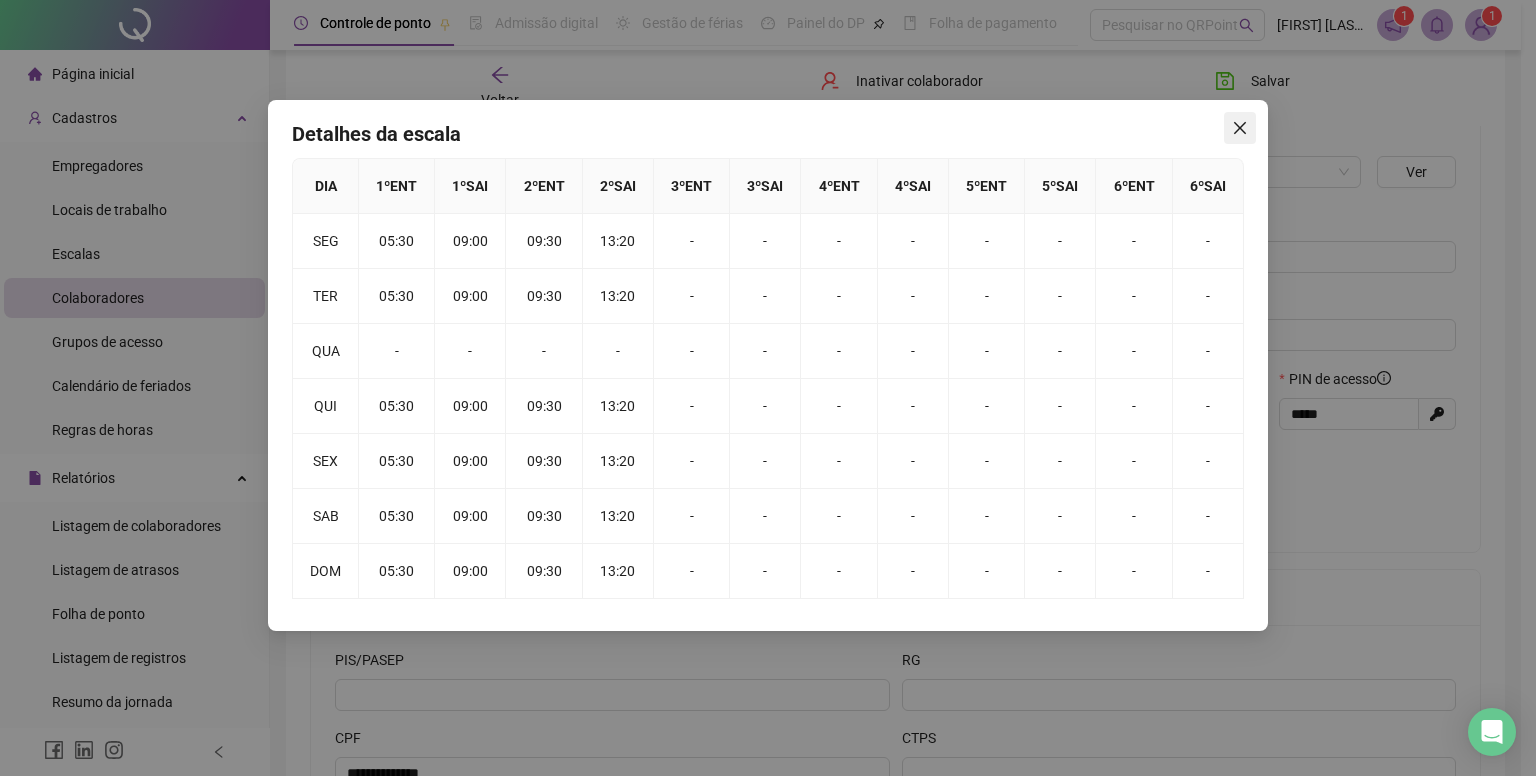click 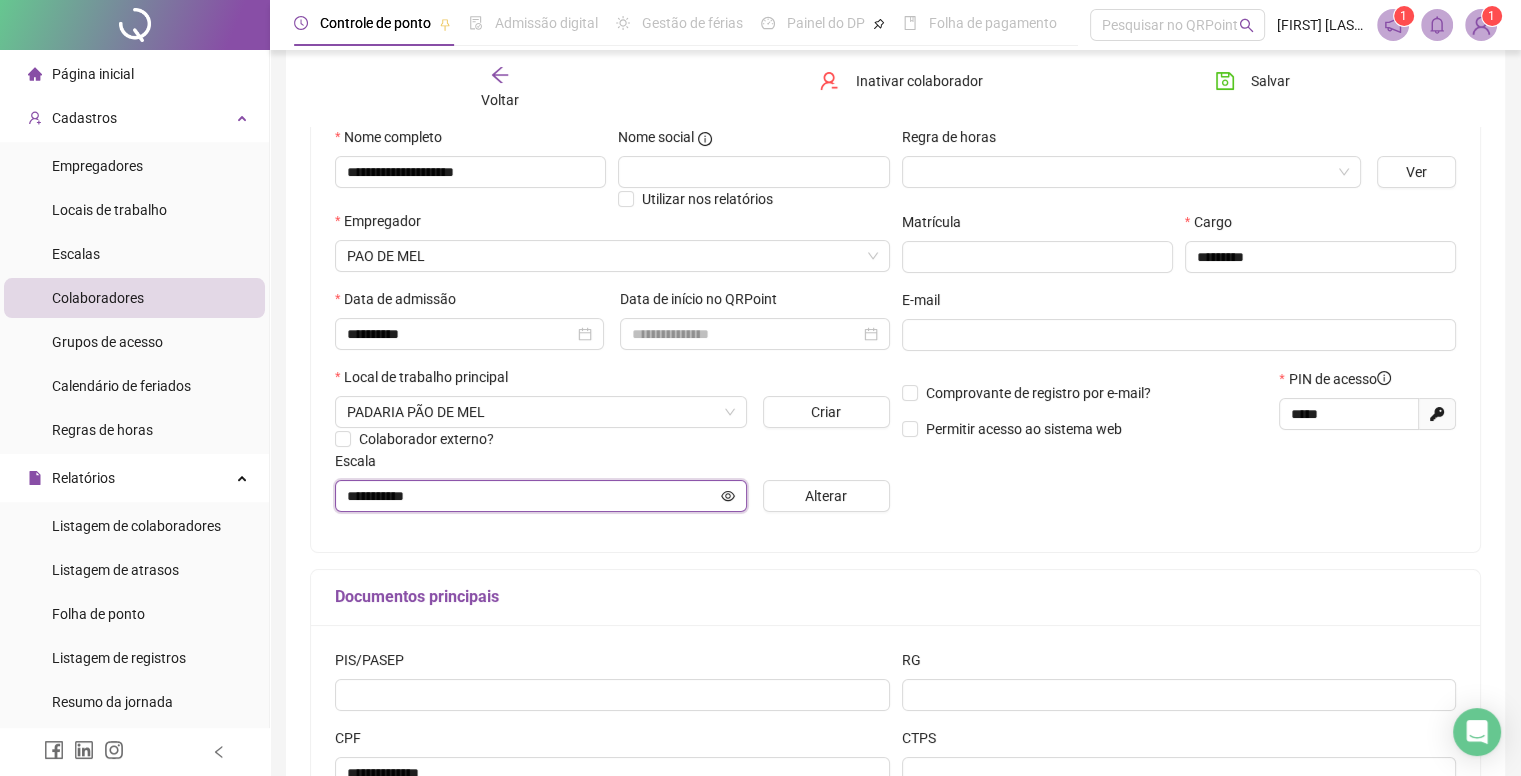 scroll, scrollTop: 0, scrollLeft: 0, axis: both 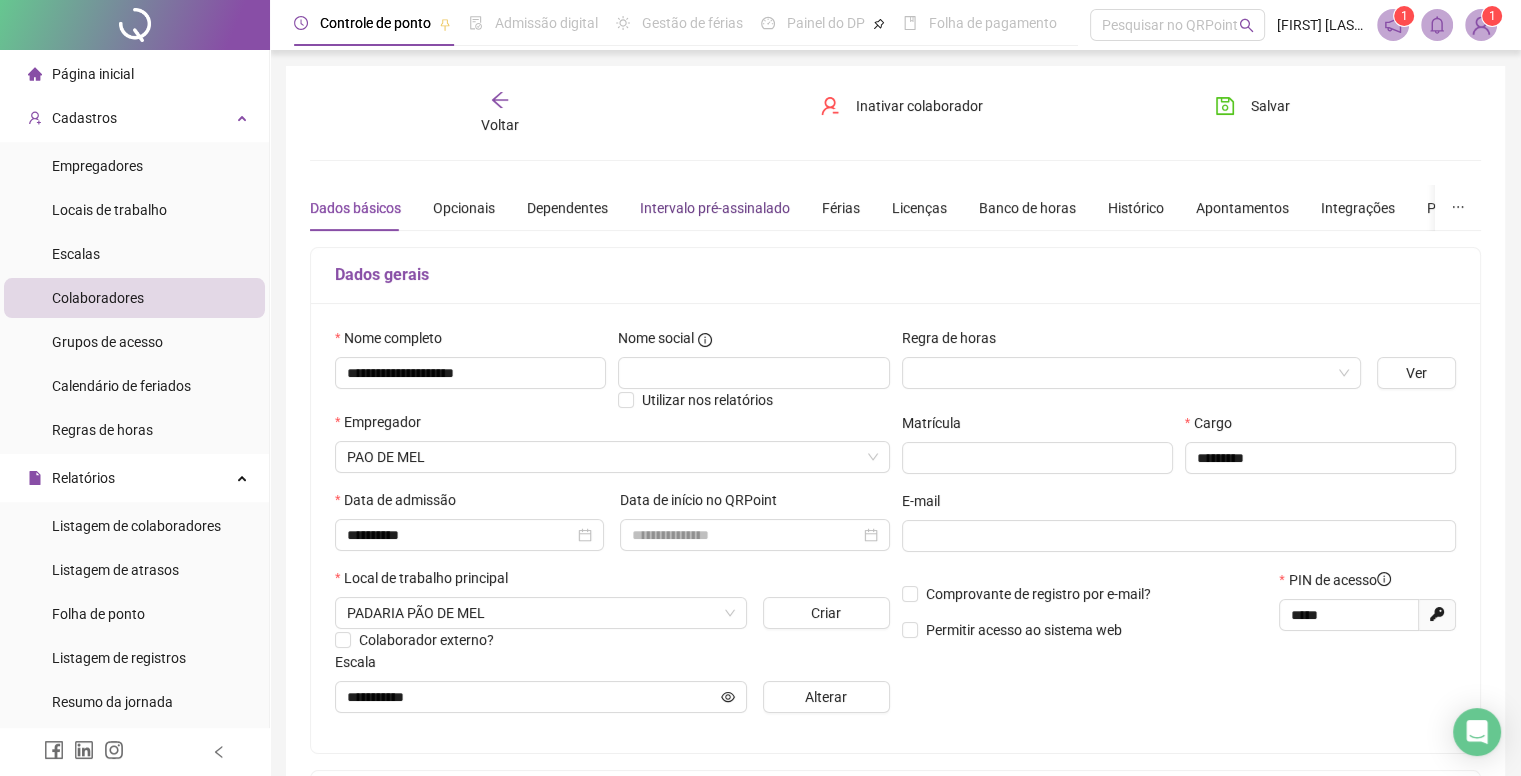 click on "Intervalo pré-assinalado" at bounding box center [715, 208] 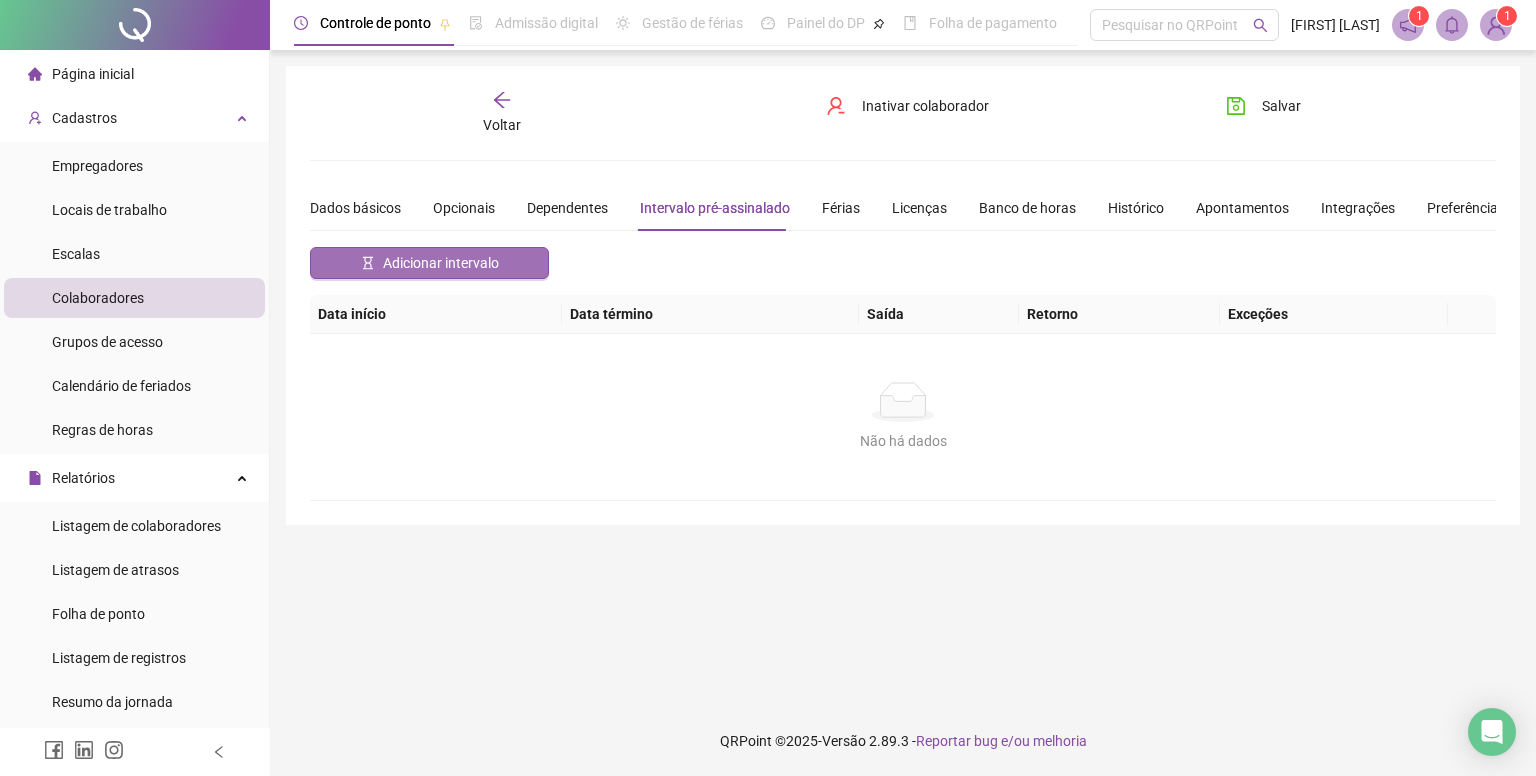 click on "Adicionar intervalo" at bounding box center (441, 263) 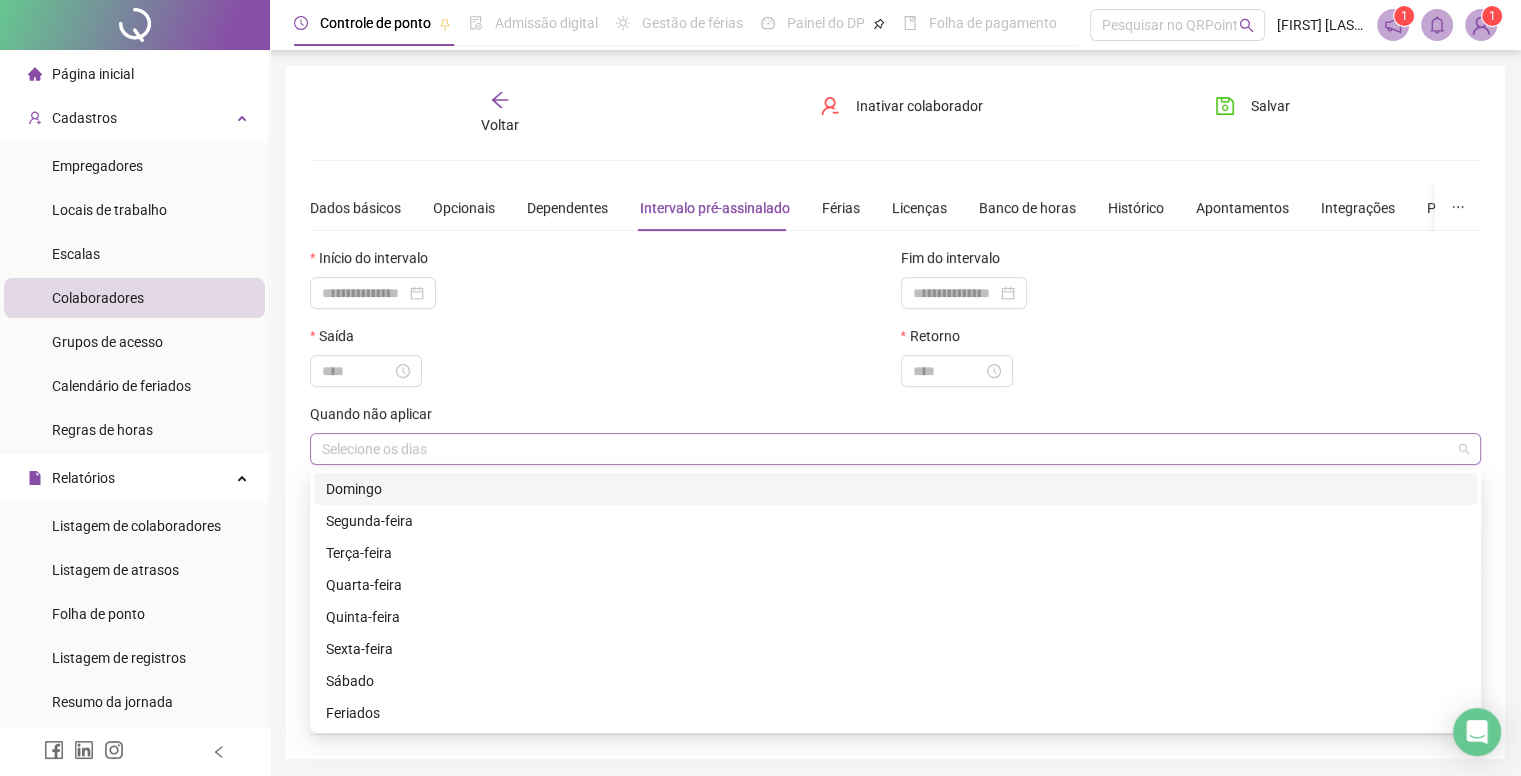 click on "Selecione os dias" at bounding box center (895, 449) 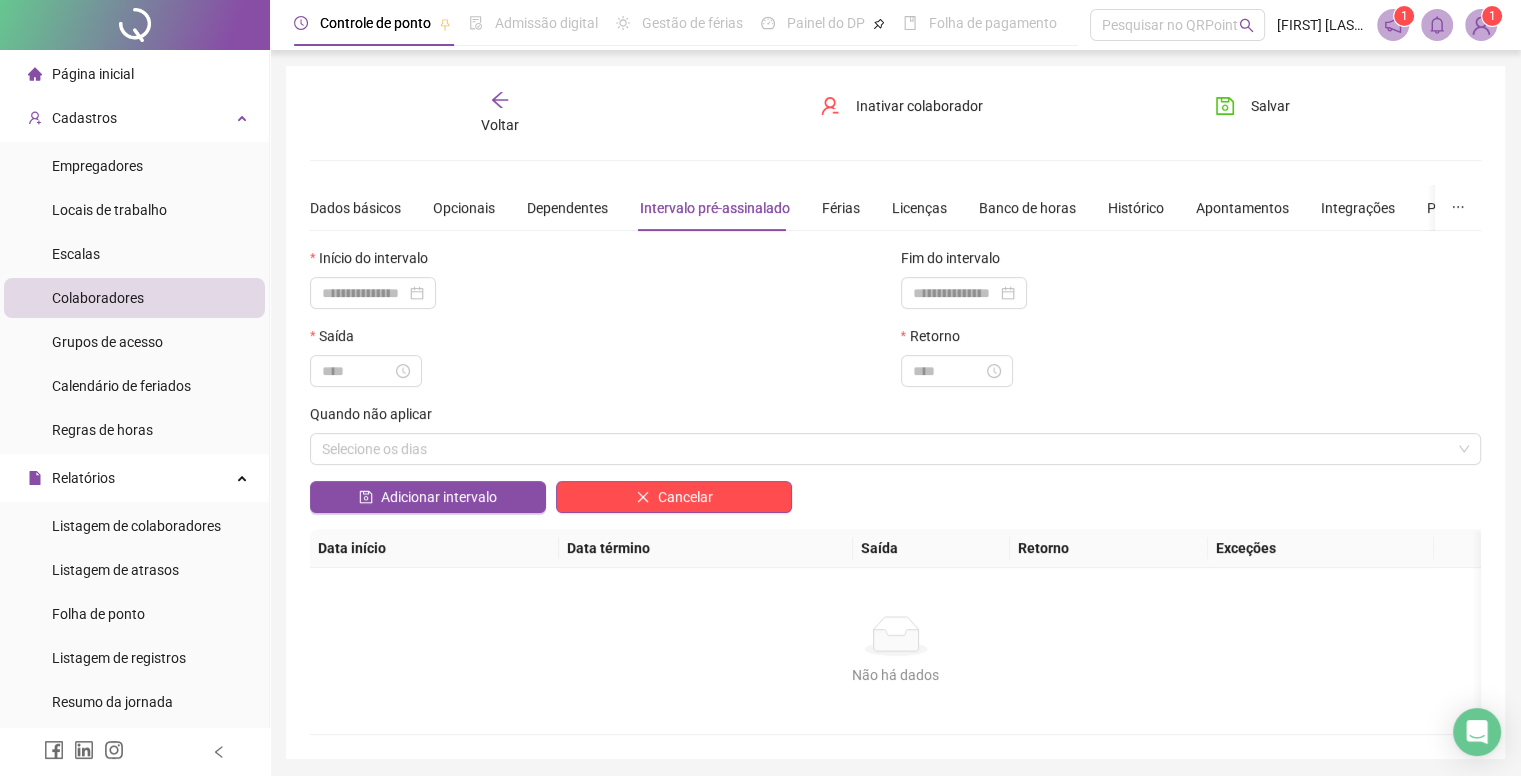 click on "Saída" at bounding box center (600, 364) 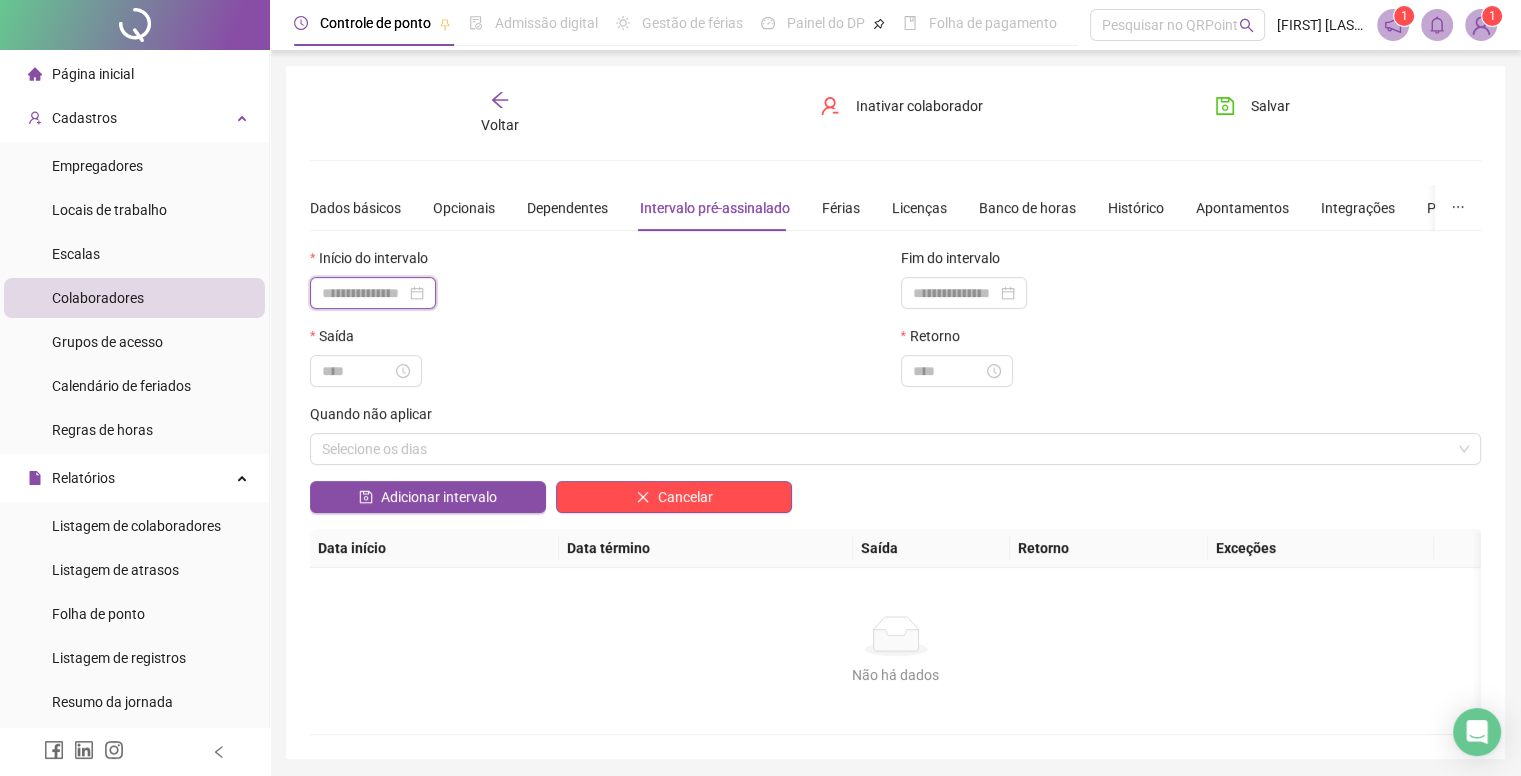 click at bounding box center [364, 293] 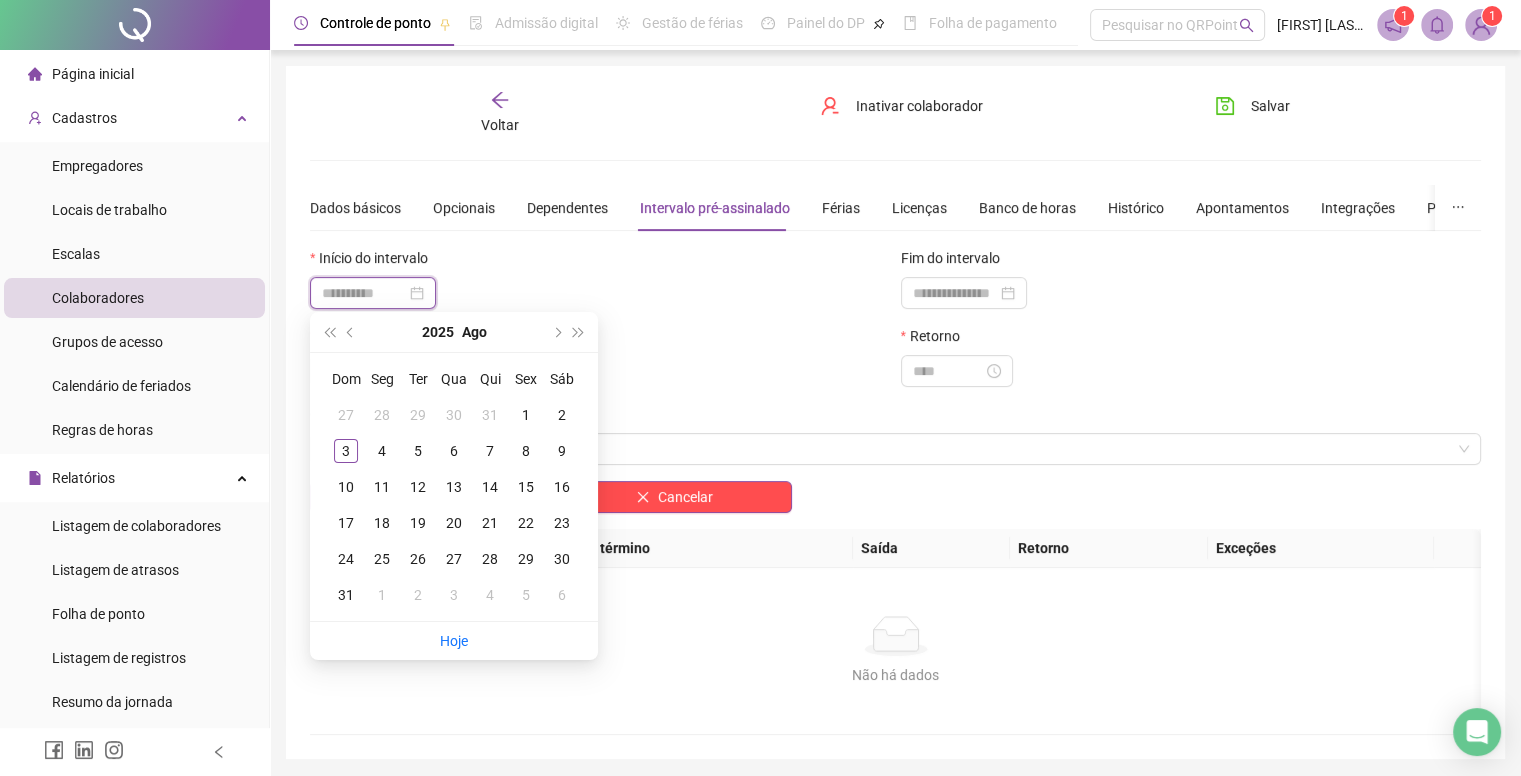 type on "**********" 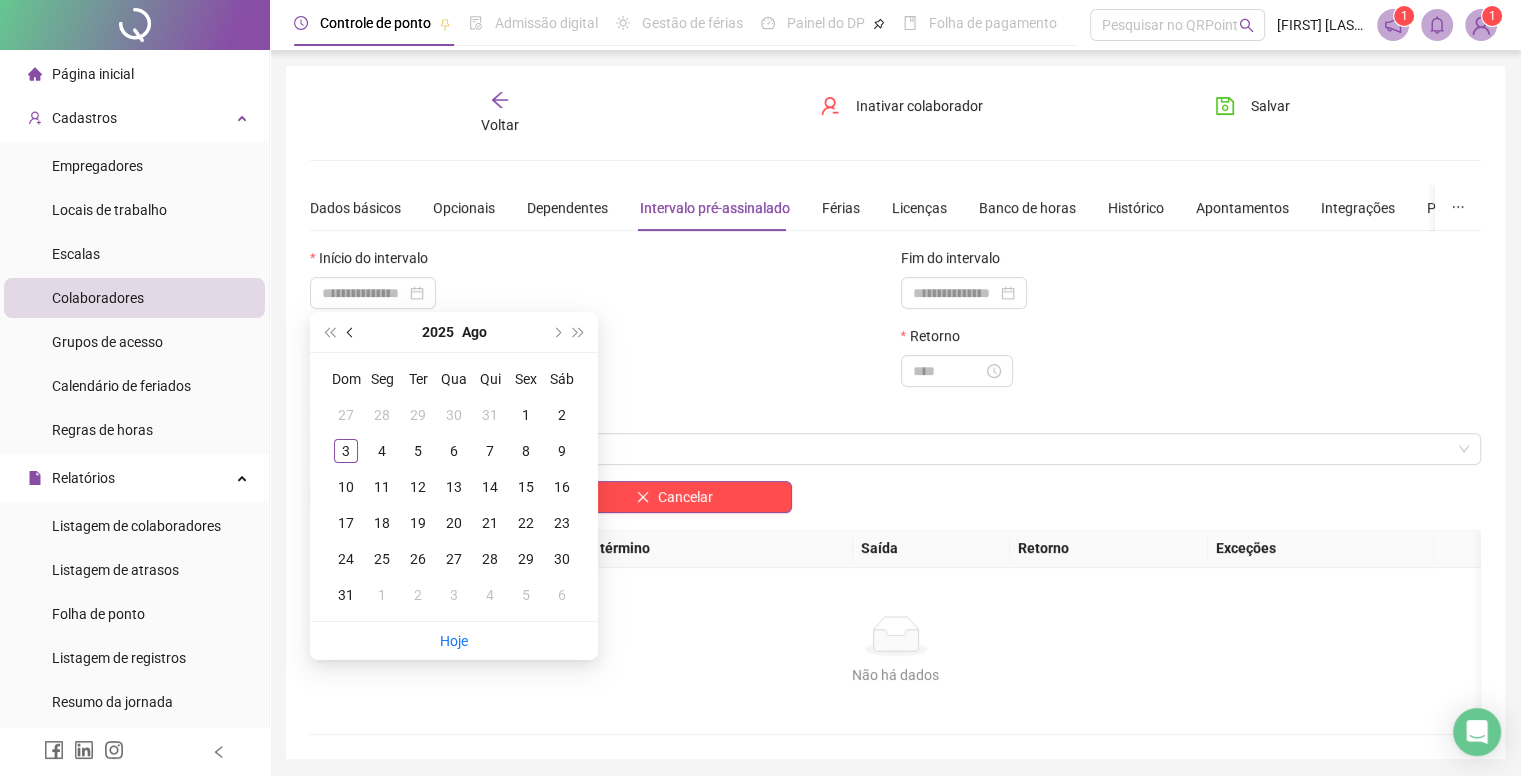 click at bounding box center (352, 332) 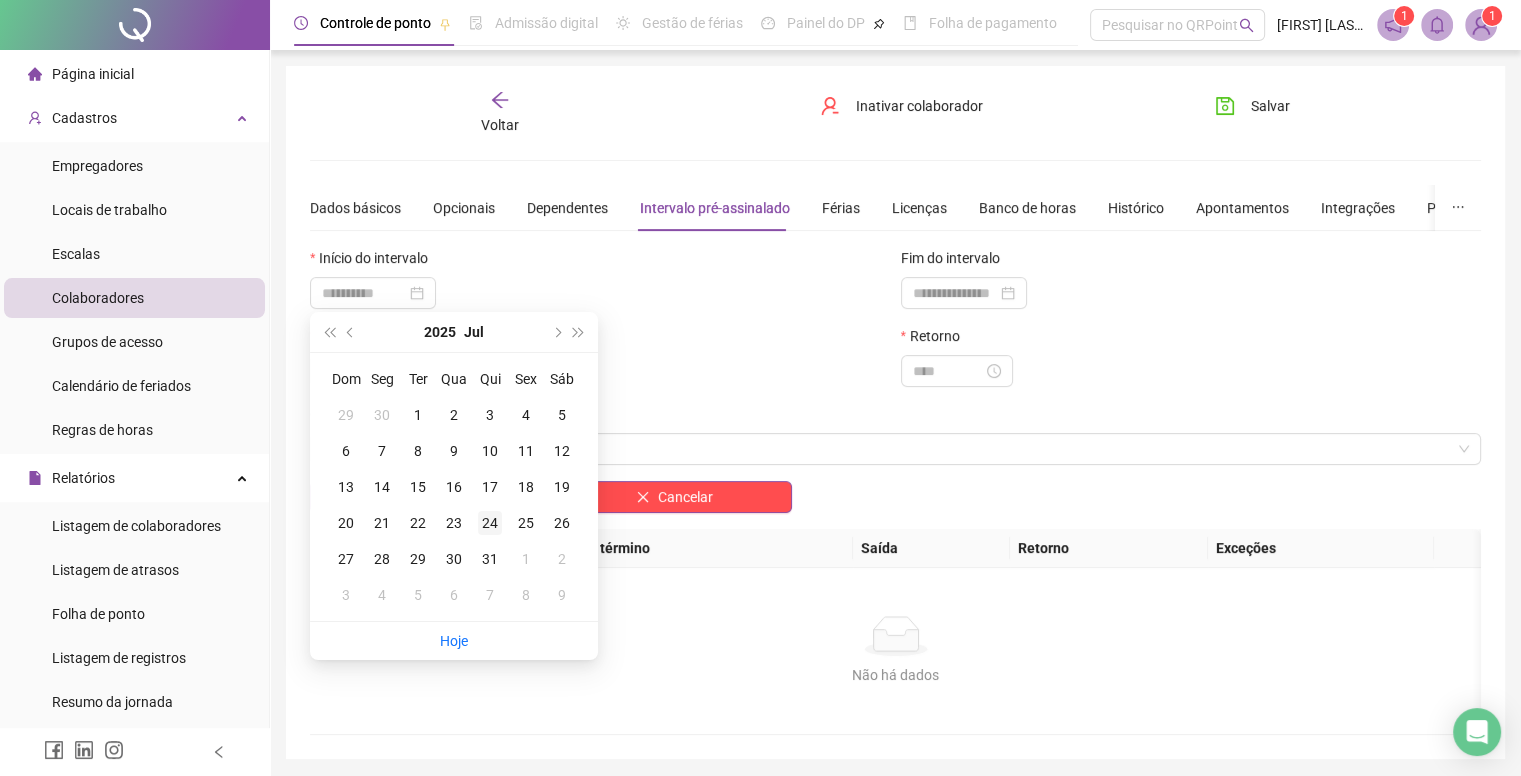 type on "**********" 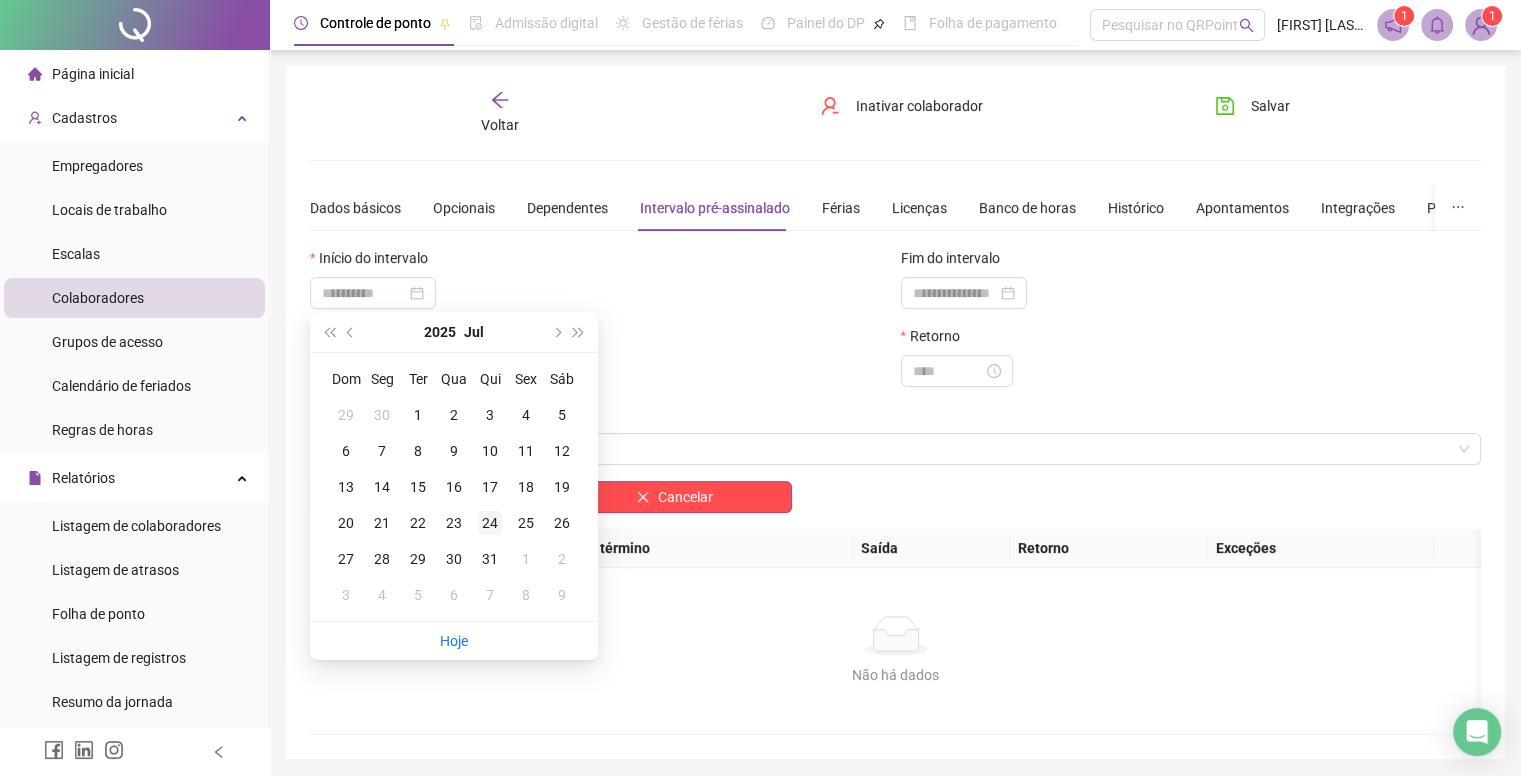 click on "24" at bounding box center (490, 523) 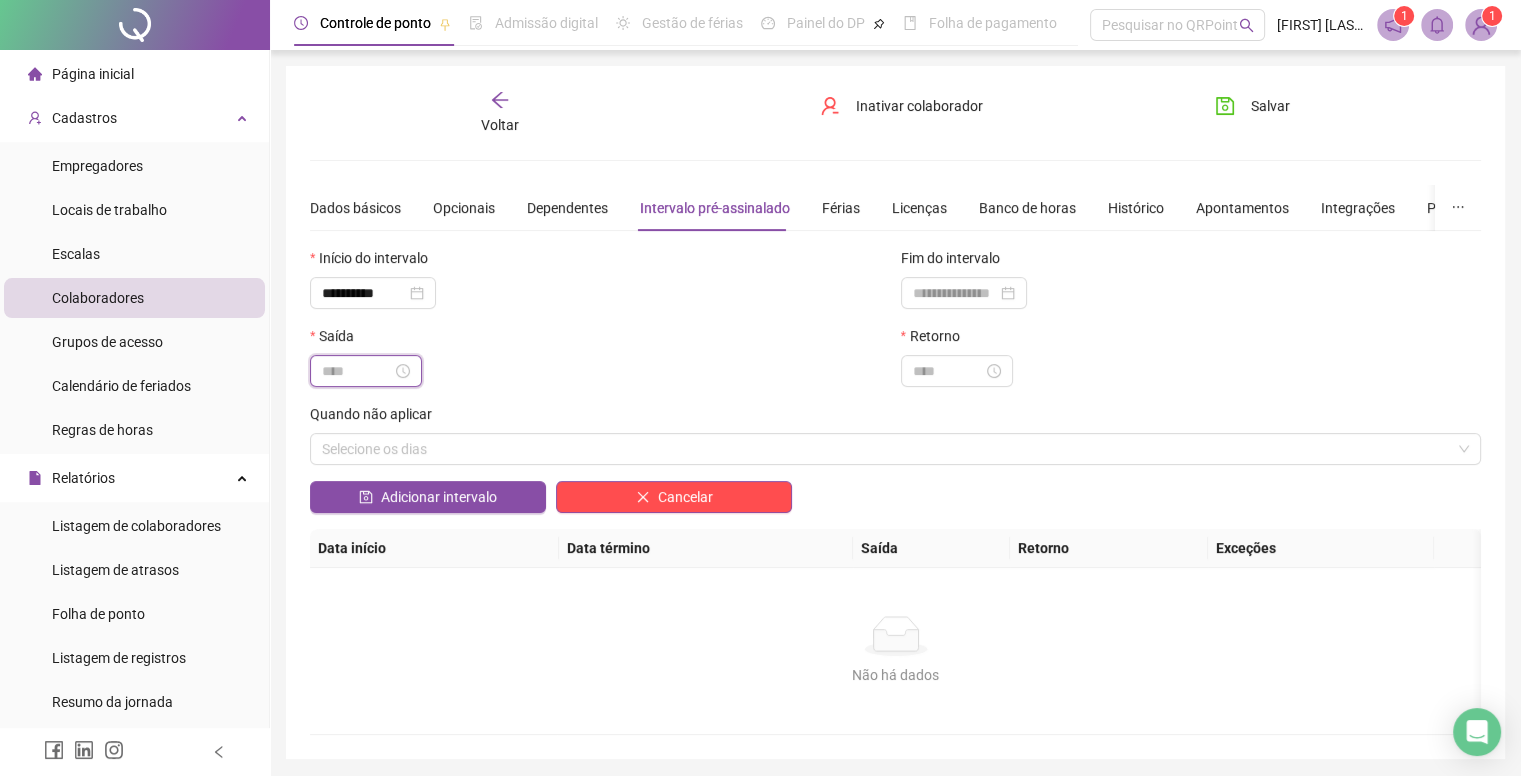 click at bounding box center [357, 371] 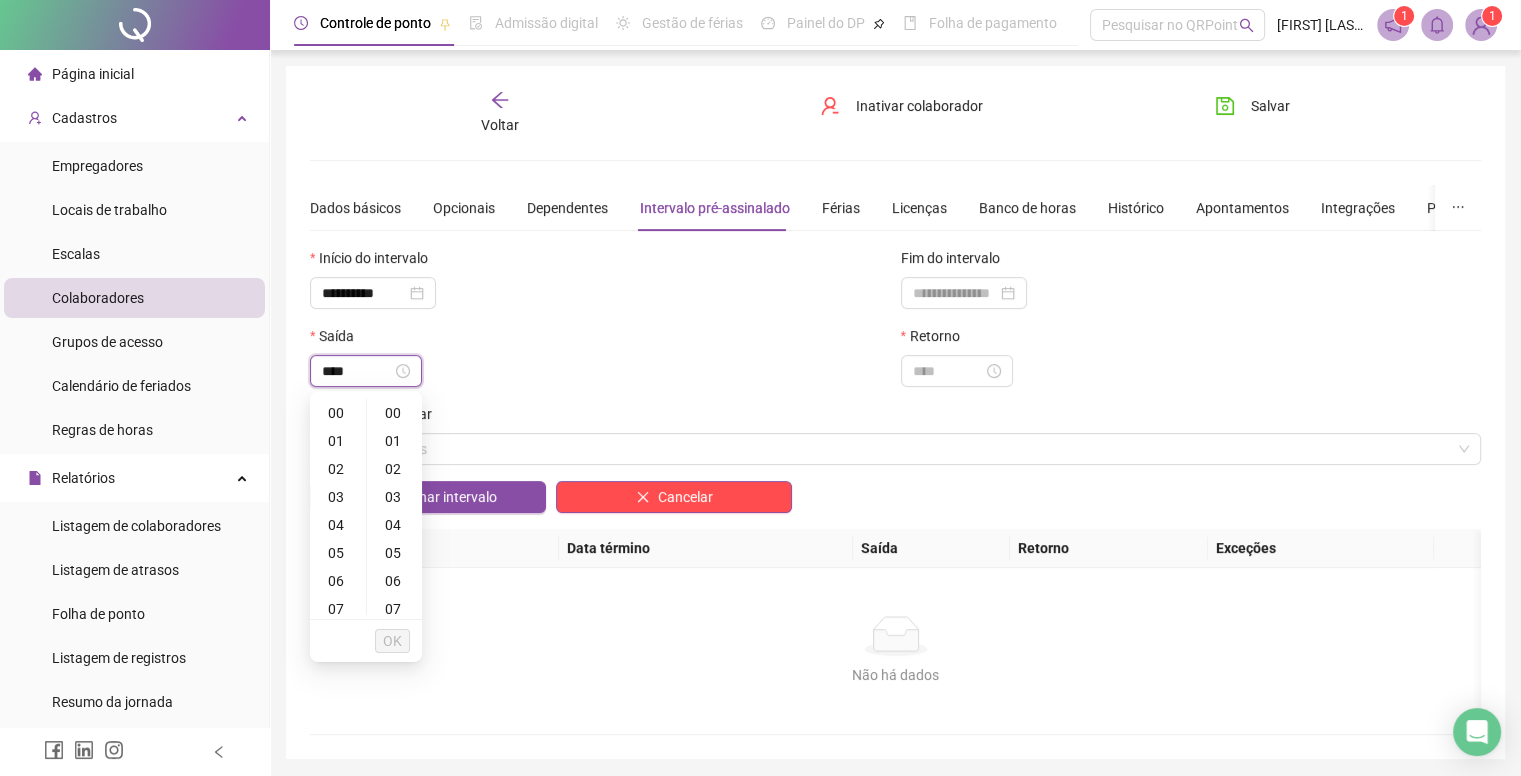 type on "****" 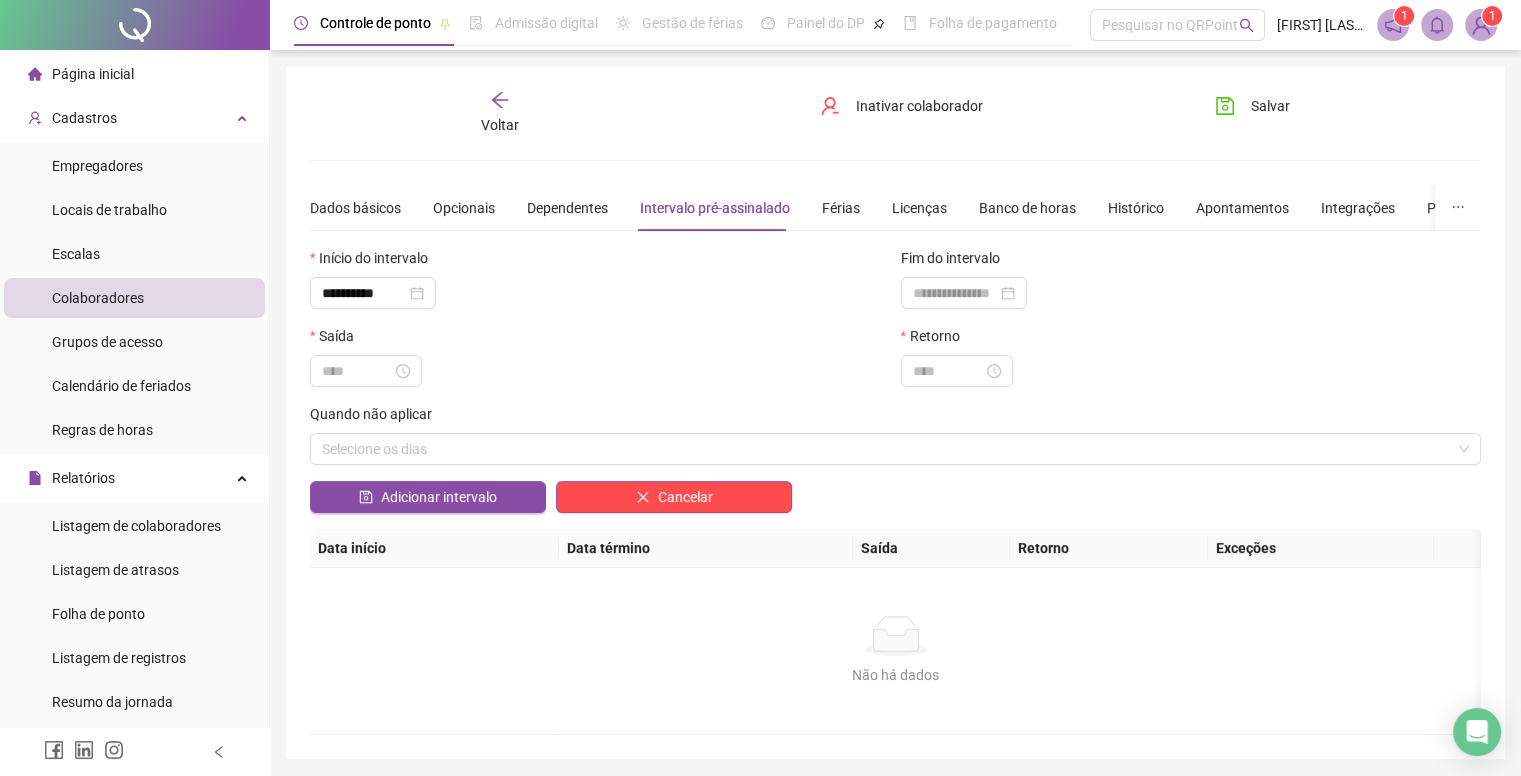 click at bounding box center [600, 371] 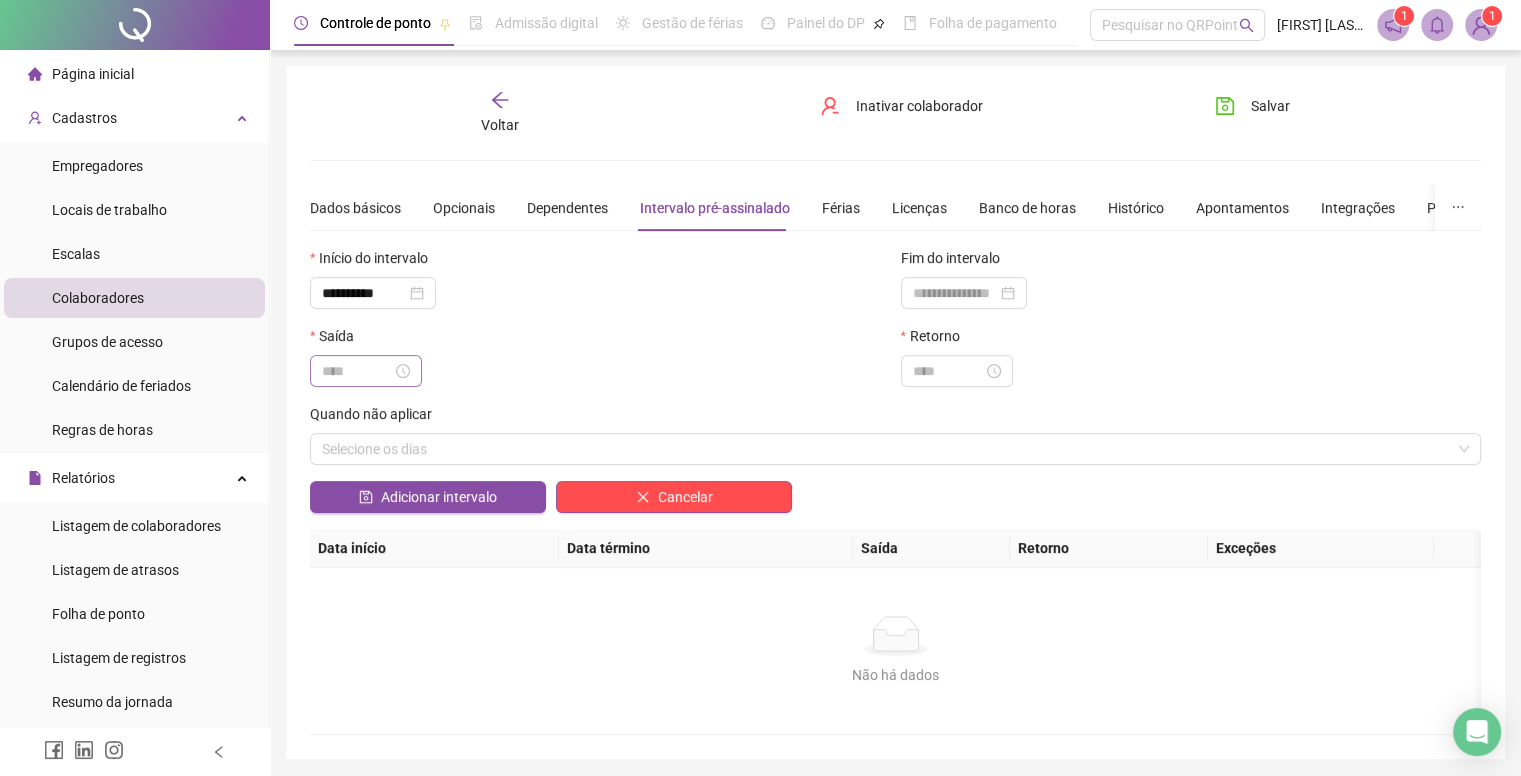 click at bounding box center [366, 371] 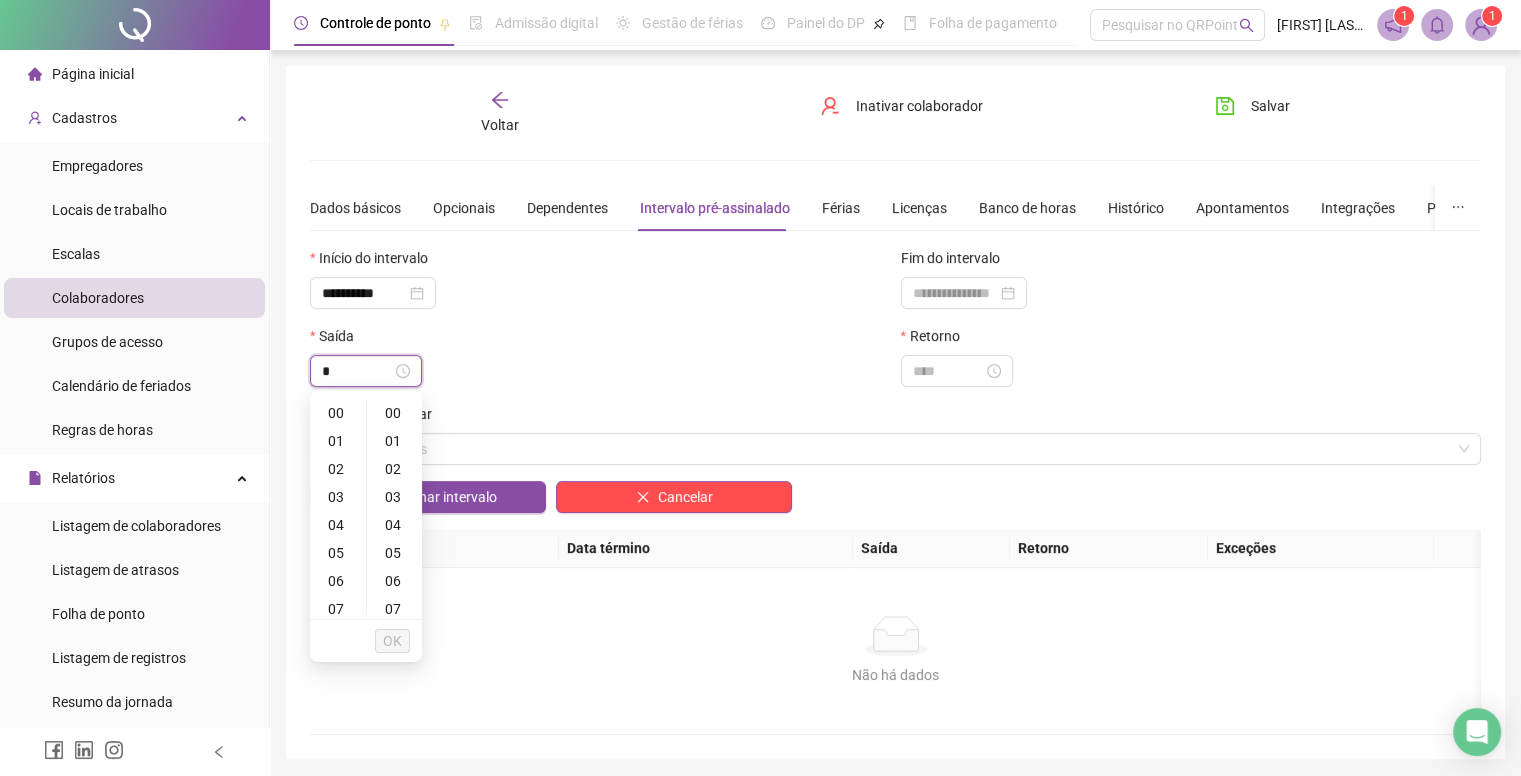 type on "*****" 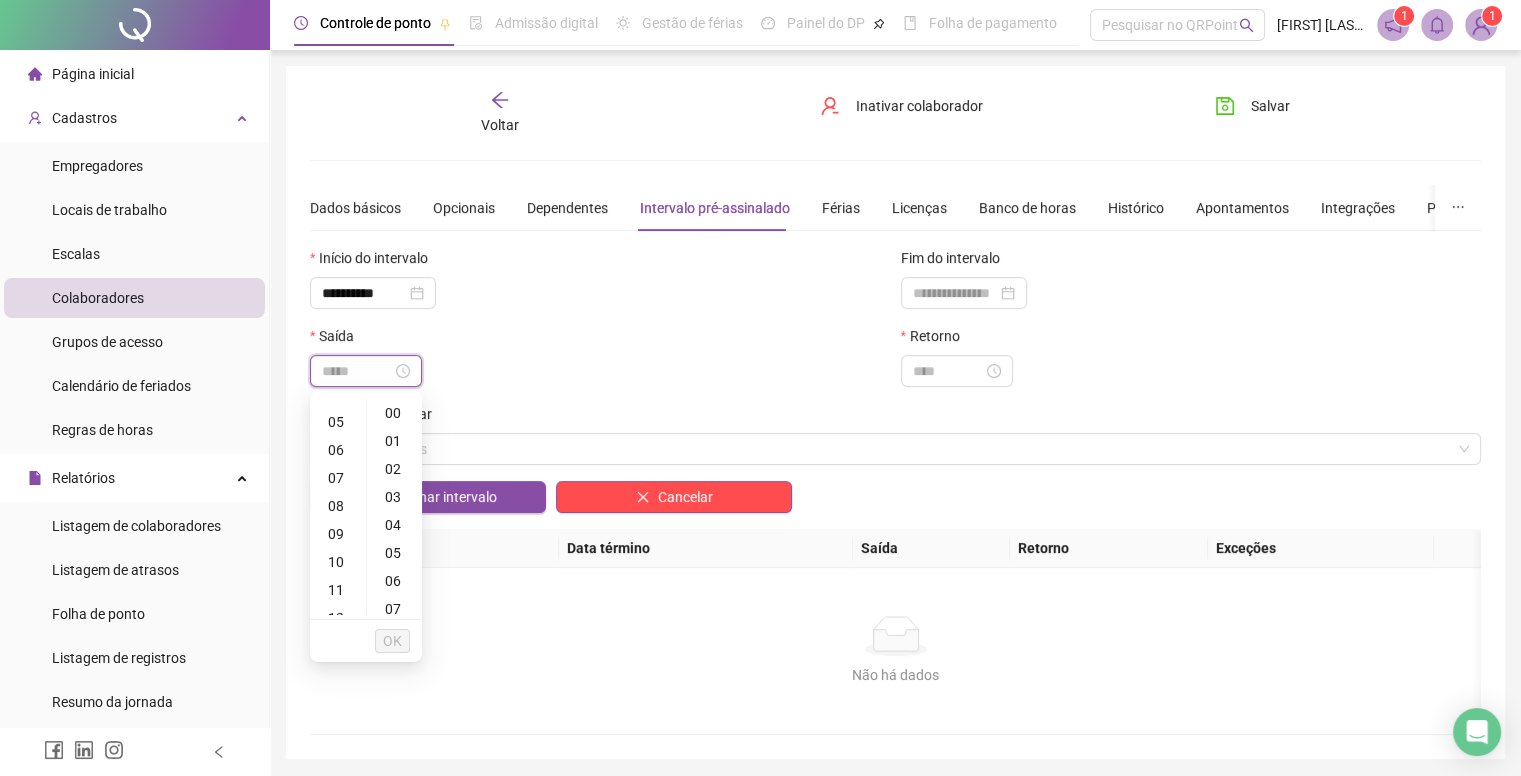 scroll, scrollTop: 132, scrollLeft: 0, axis: vertical 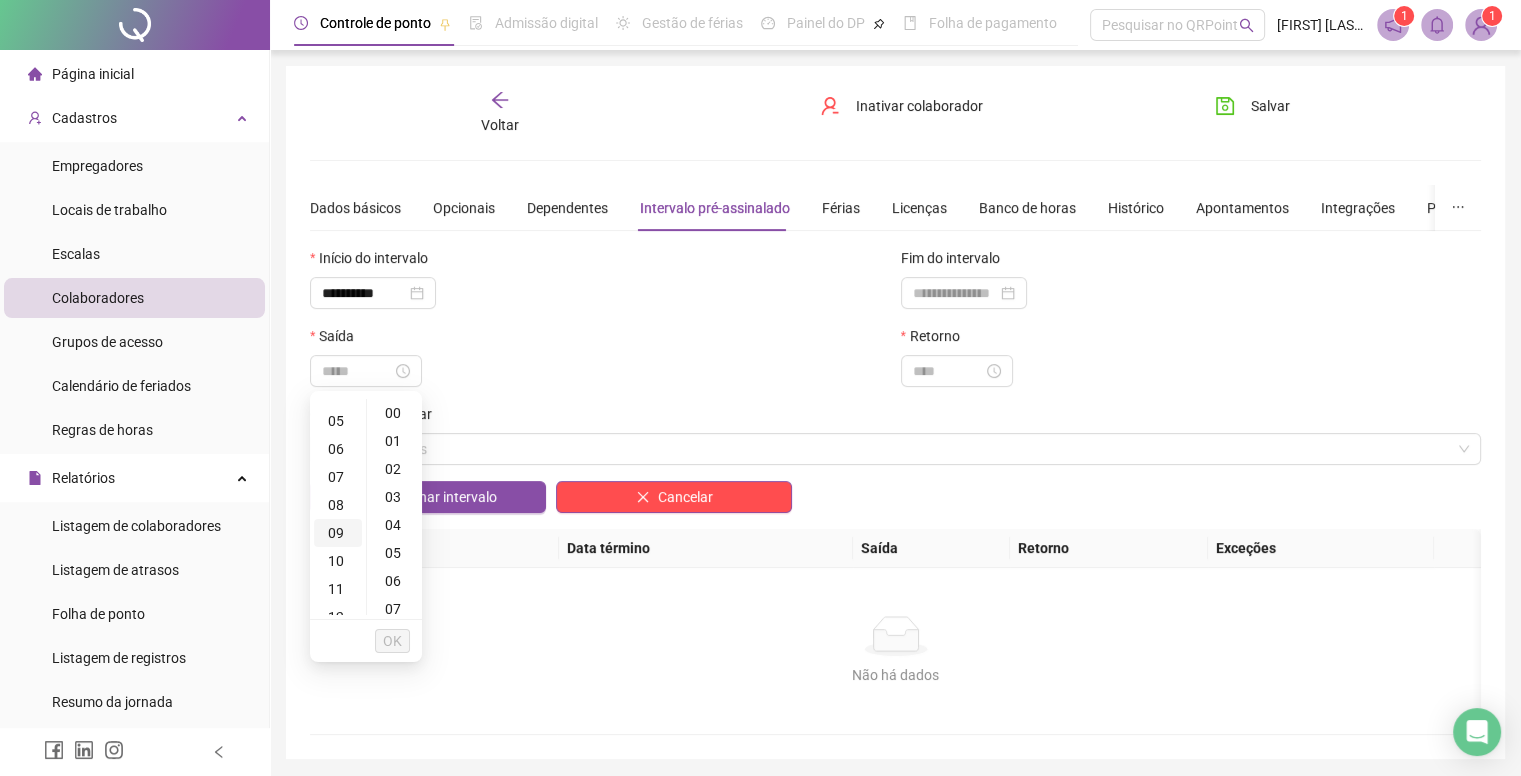click on "09" at bounding box center [338, 533] 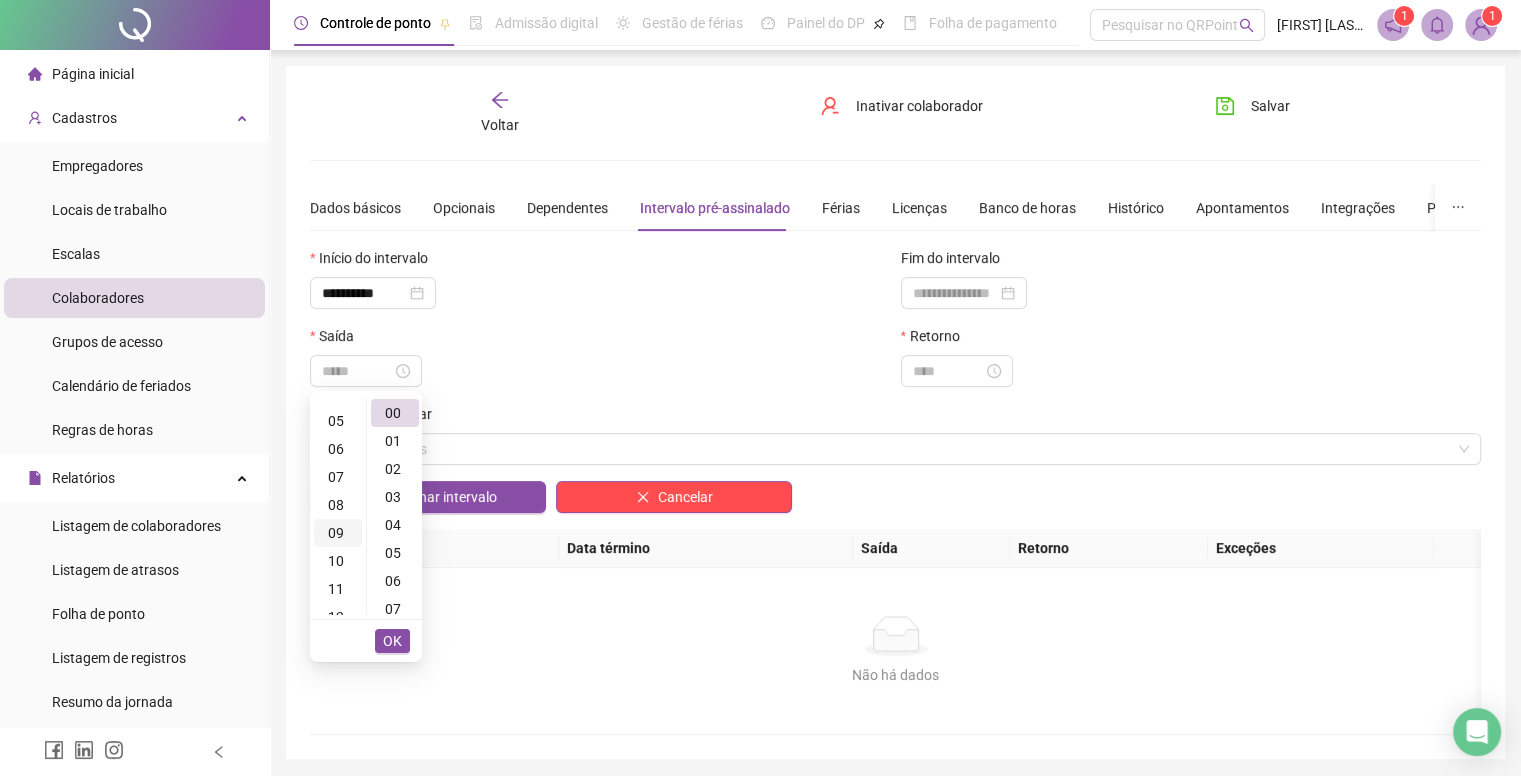 scroll, scrollTop: 252, scrollLeft: 0, axis: vertical 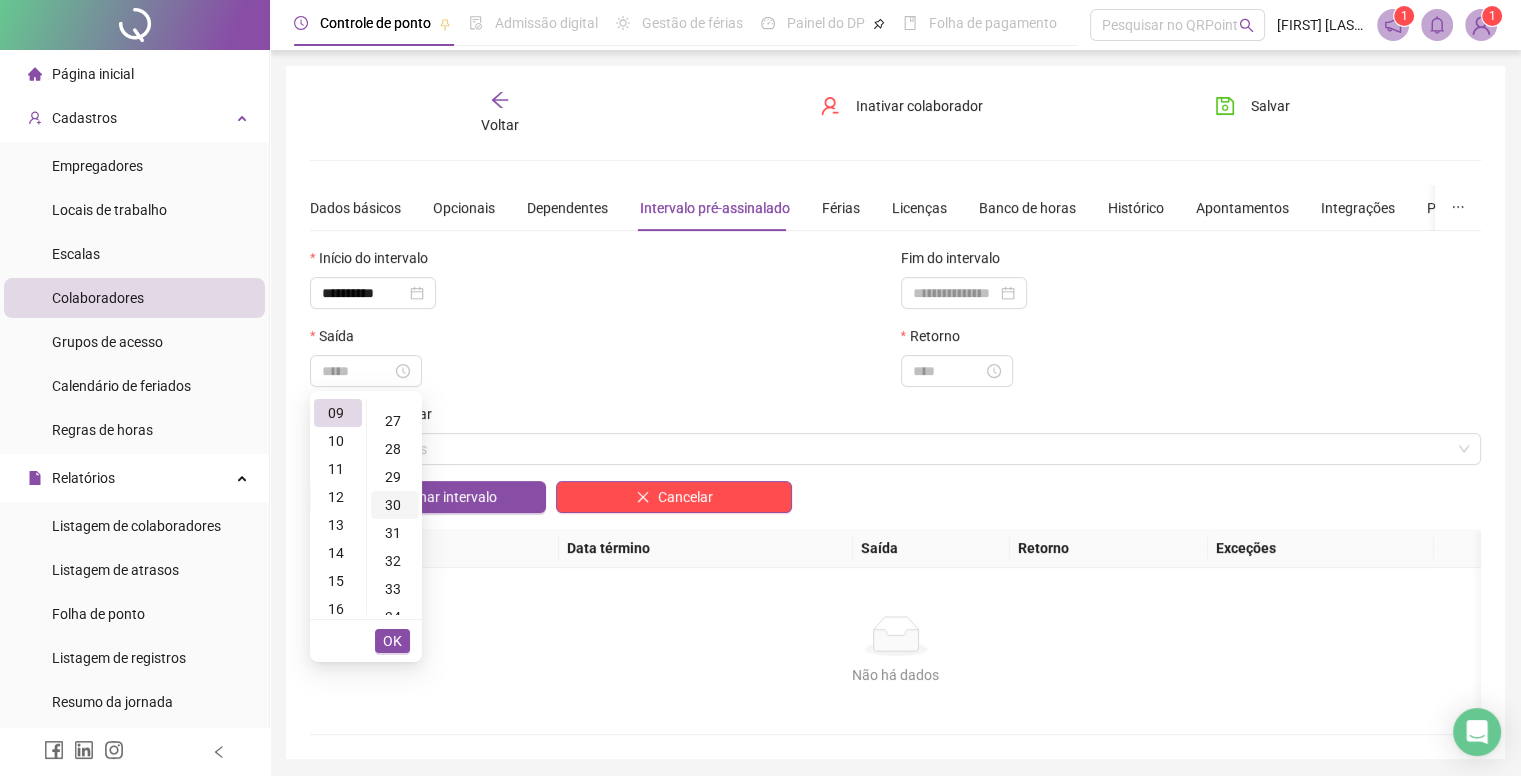 click on "30" at bounding box center (395, 505) 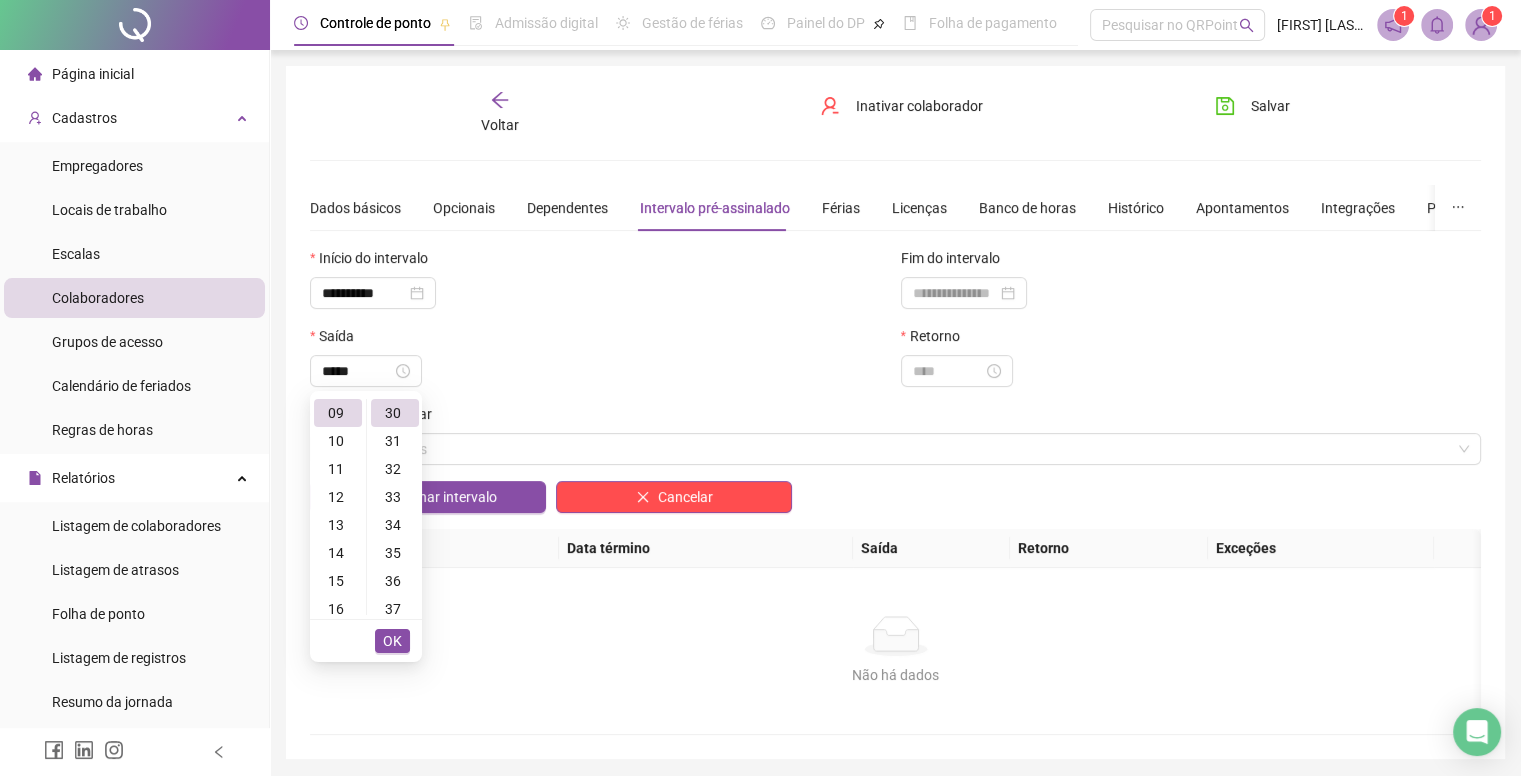 type on "*****" 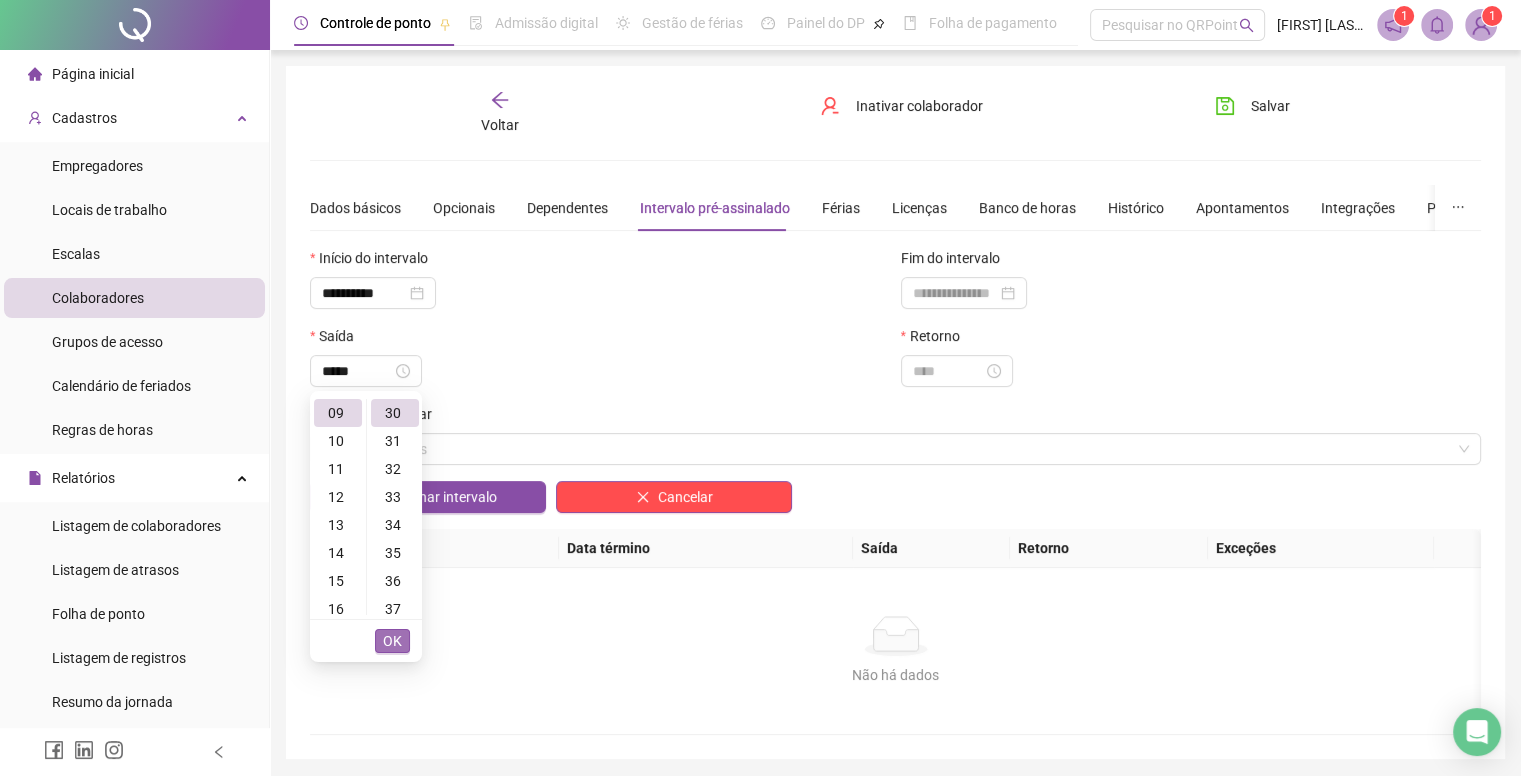 click on "OK" at bounding box center [392, 641] 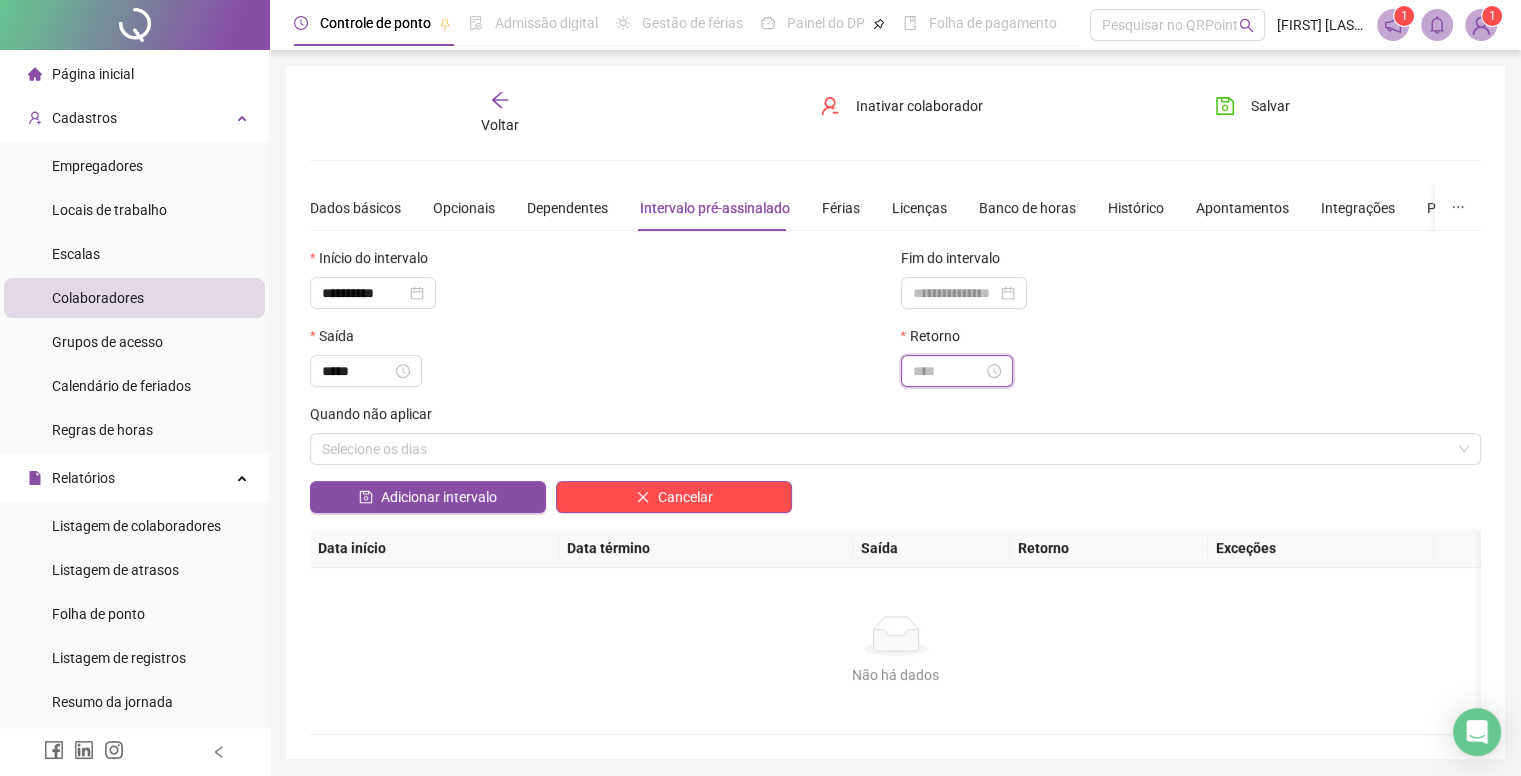 click at bounding box center (948, 371) 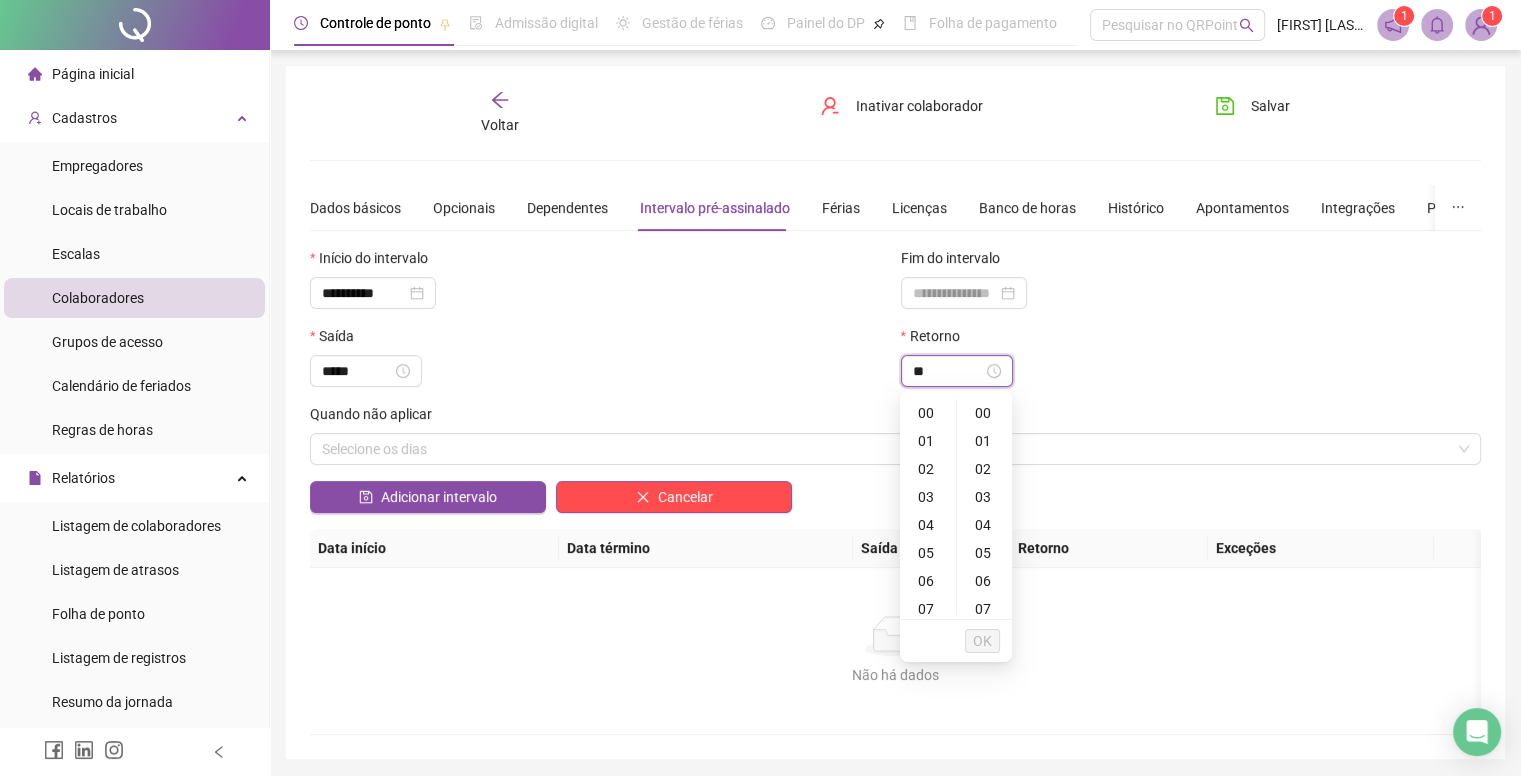 click on "**" at bounding box center [948, 371] 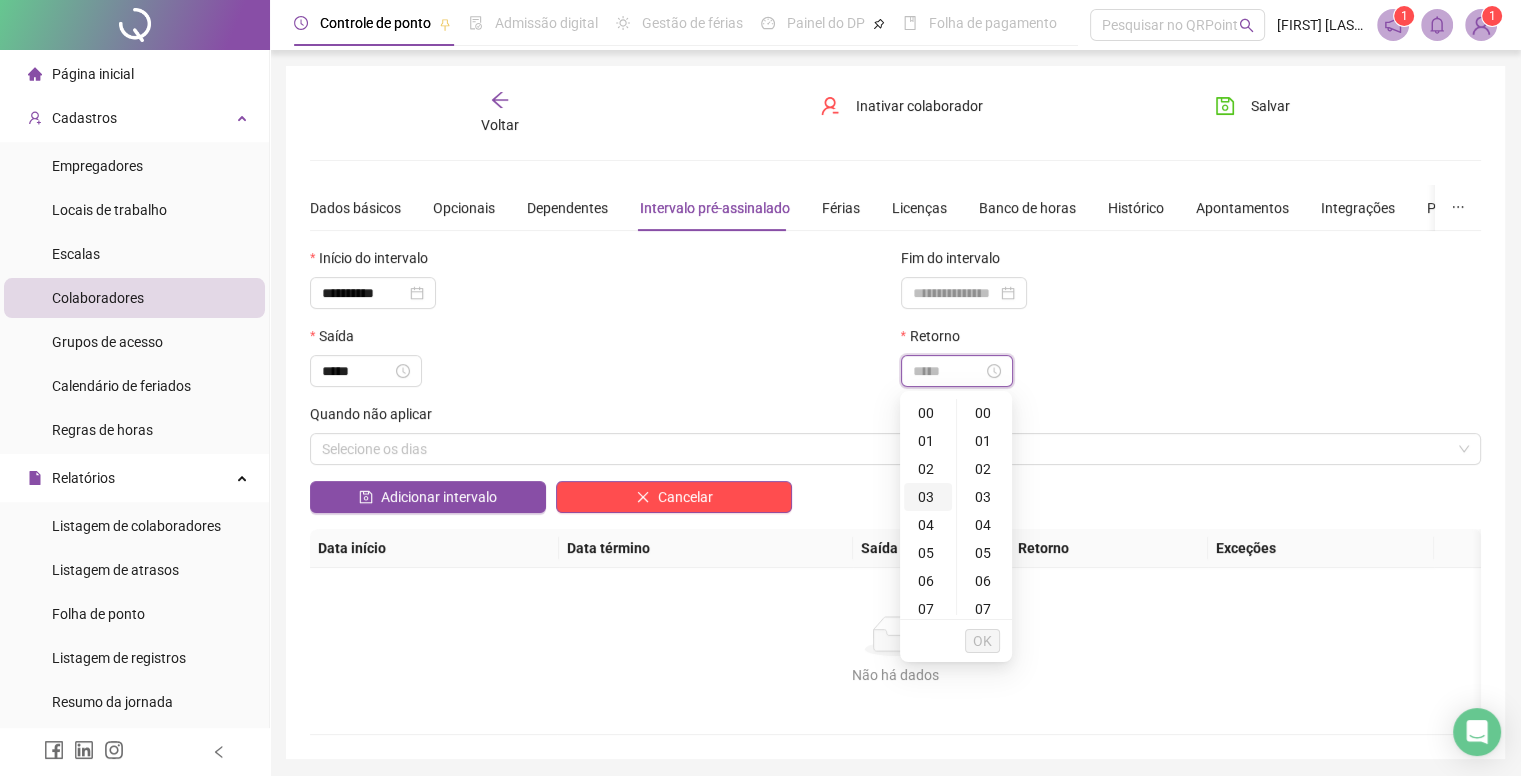 type on "*****" 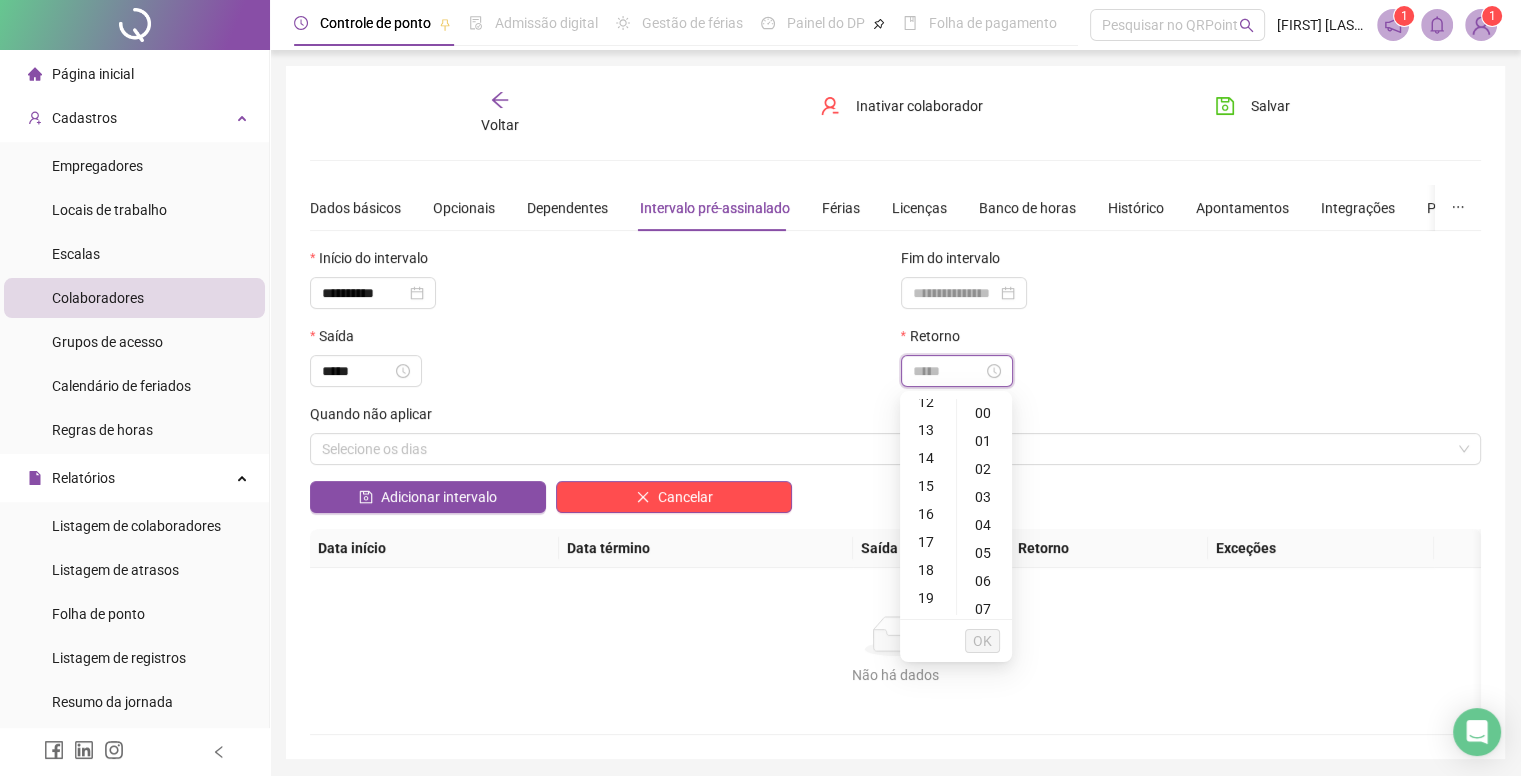 scroll, scrollTop: 348, scrollLeft: 0, axis: vertical 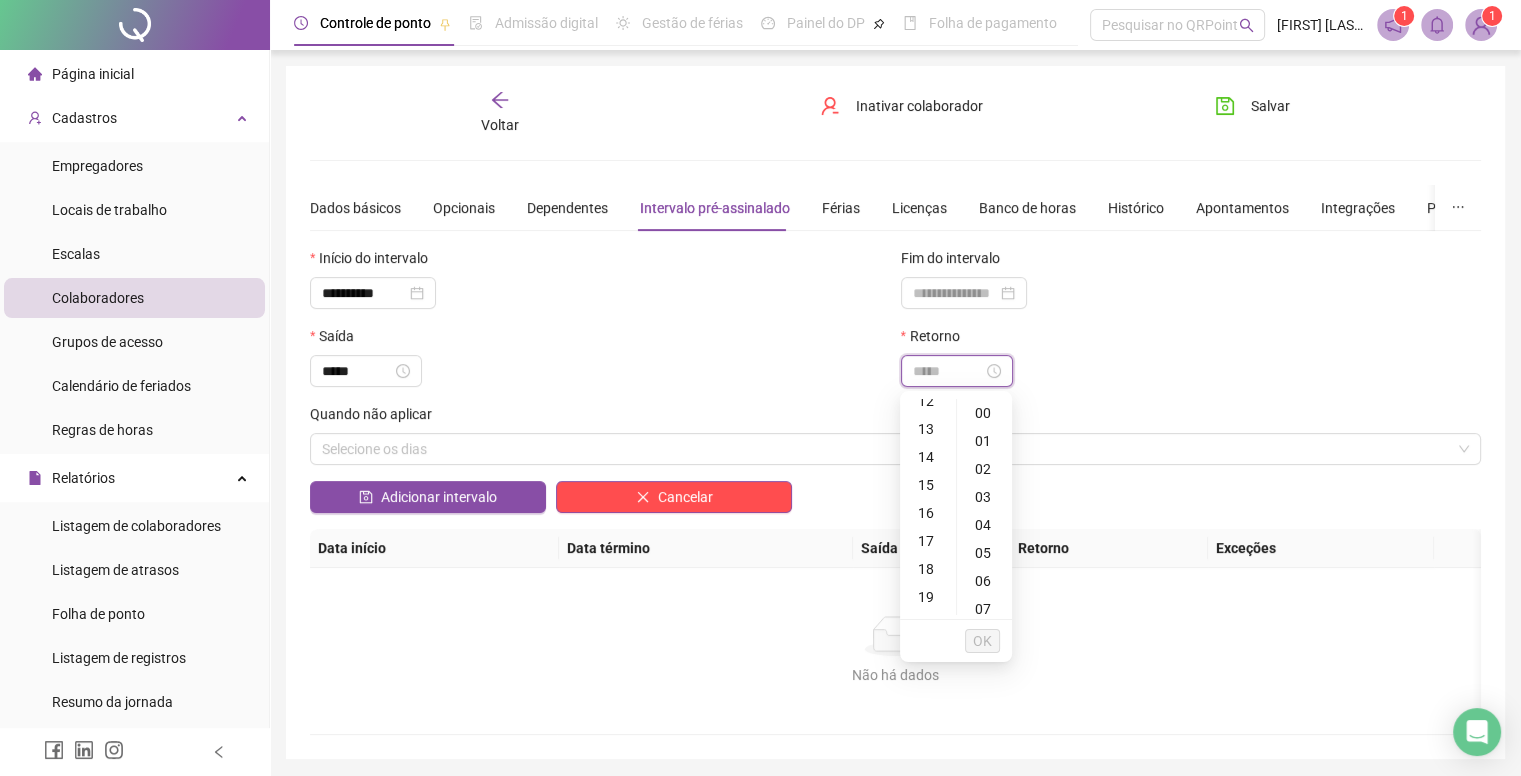 type on "*****" 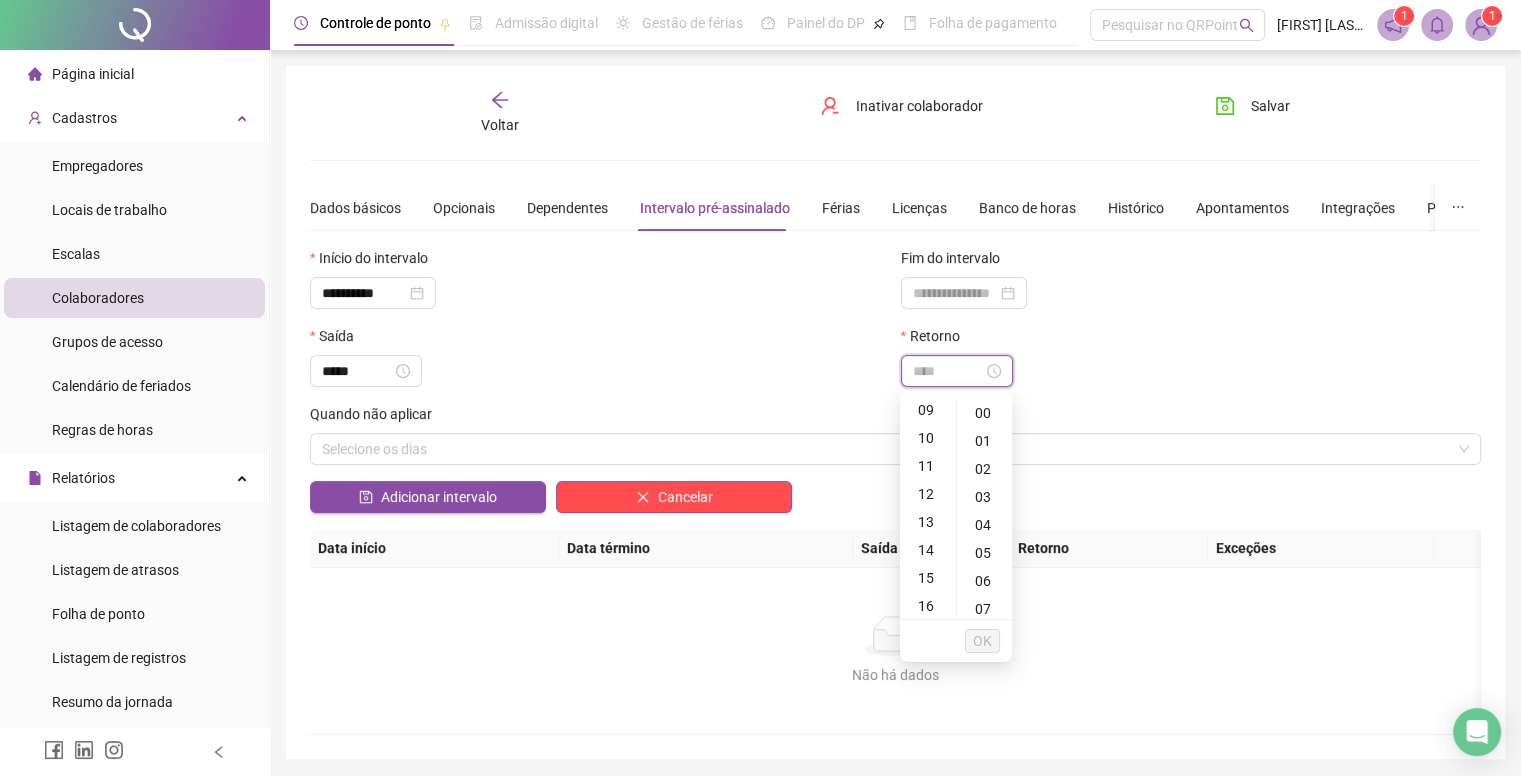 scroll, scrollTop: 256, scrollLeft: 0, axis: vertical 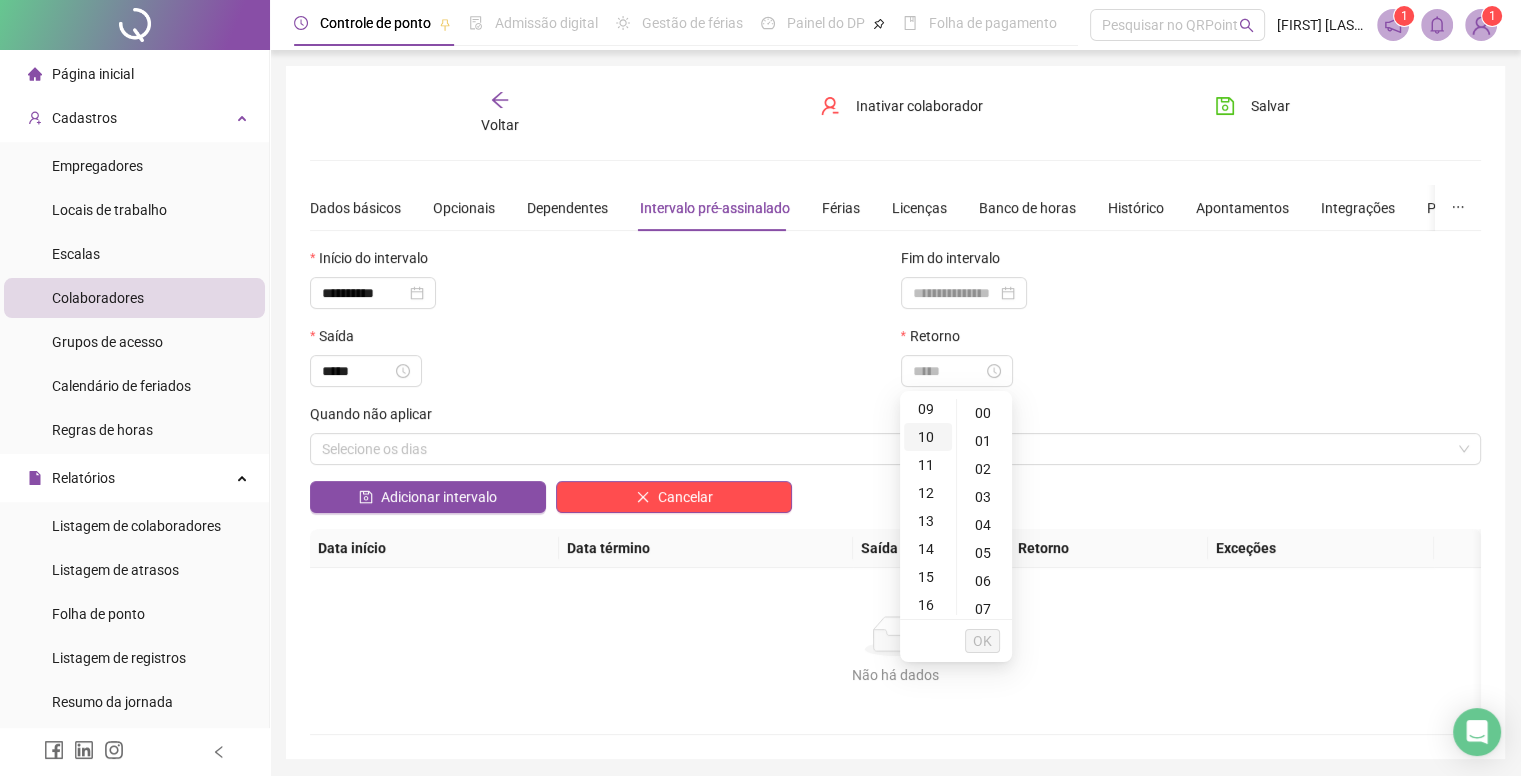 click on "10" at bounding box center [928, 437] 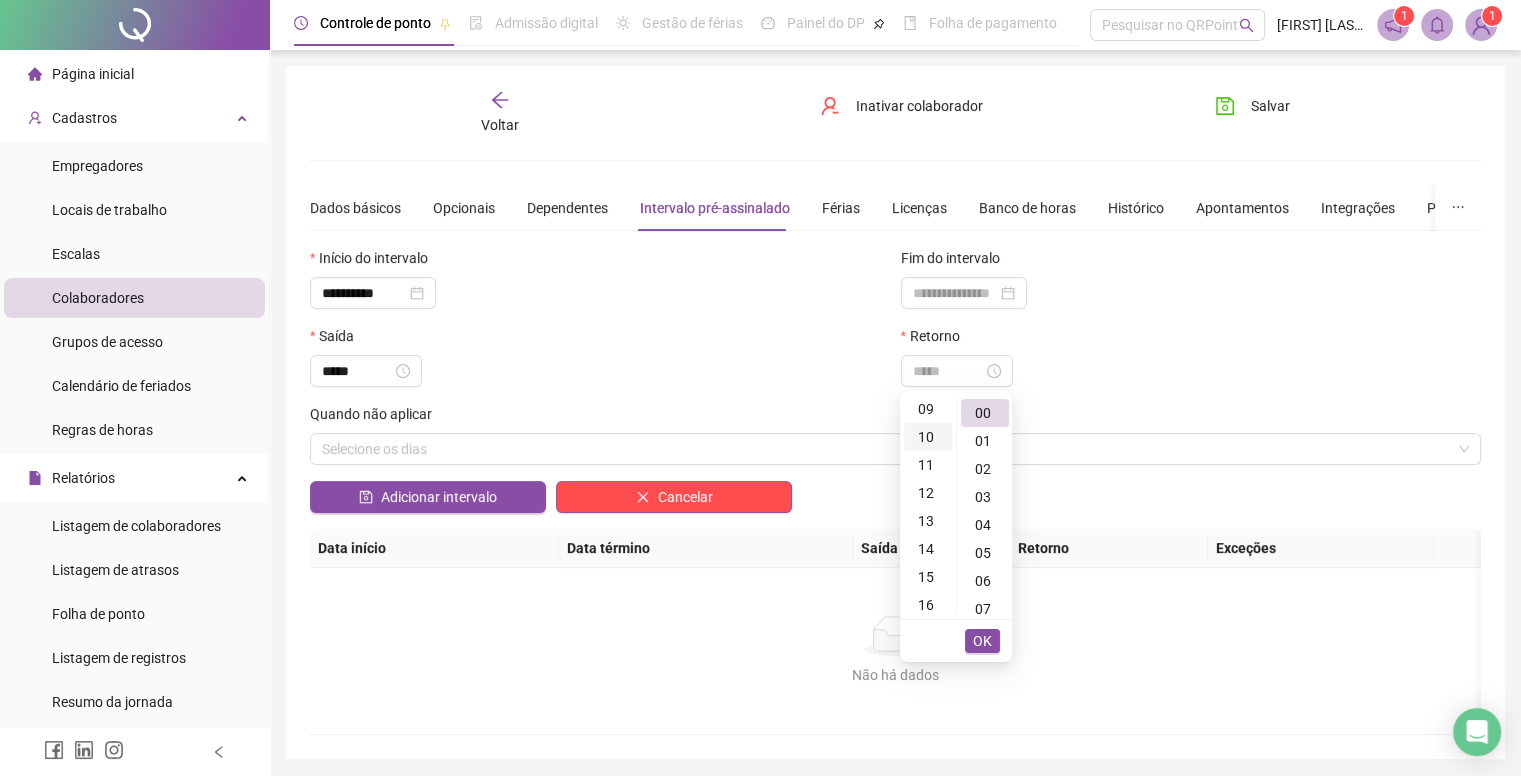 scroll, scrollTop: 280, scrollLeft: 0, axis: vertical 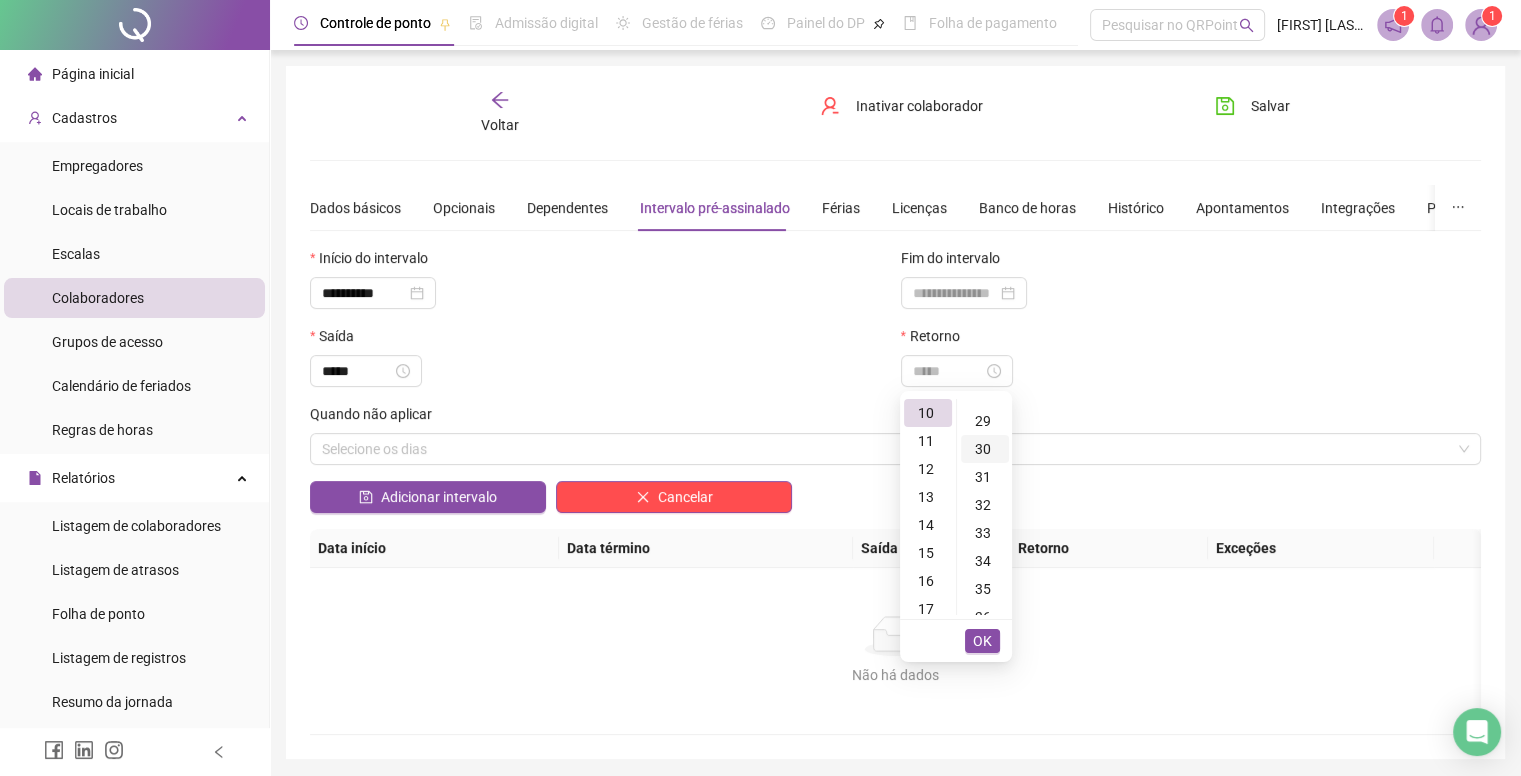 click on "30" at bounding box center (985, 449) 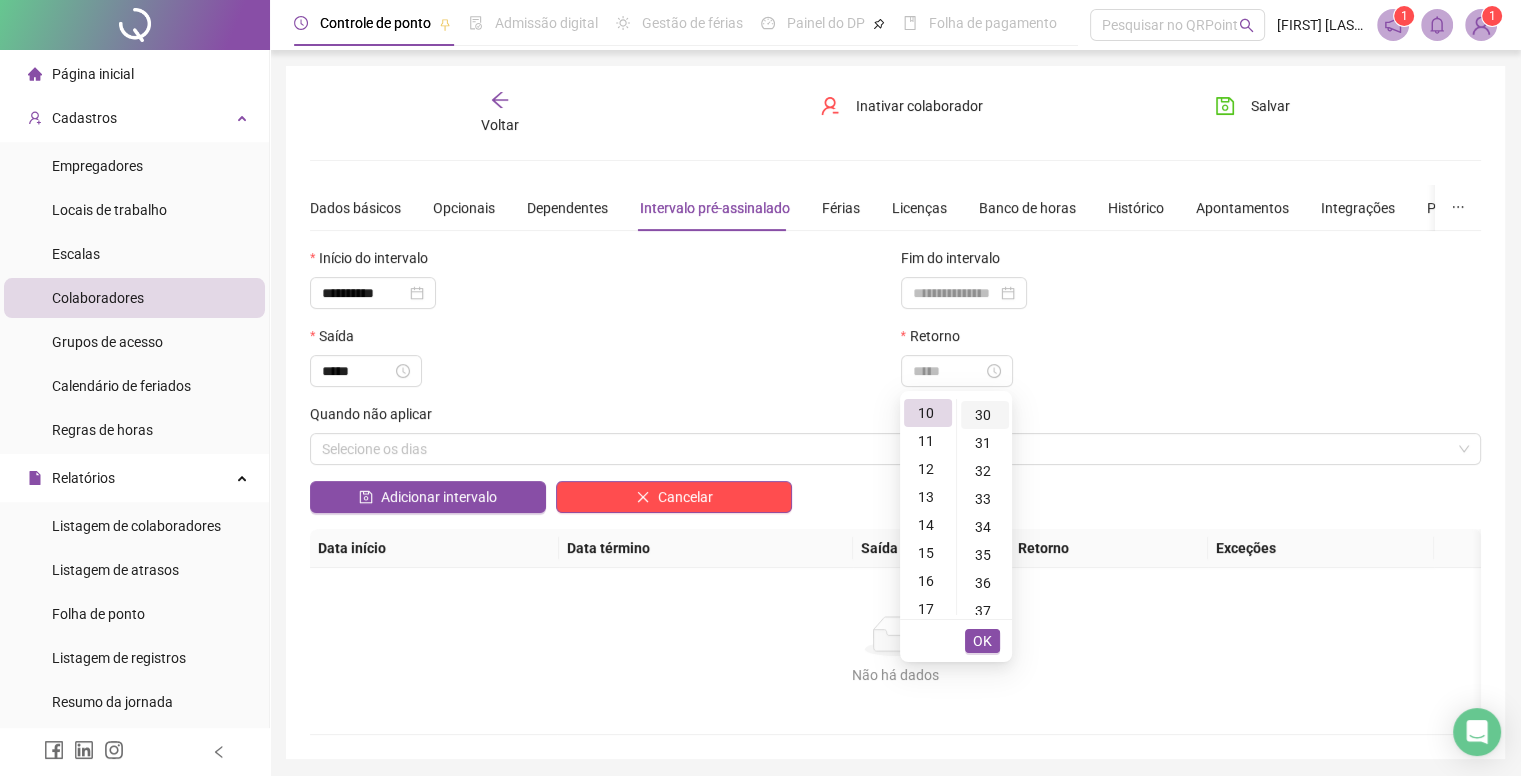 scroll, scrollTop: 840, scrollLeft: 0, axis: vertical 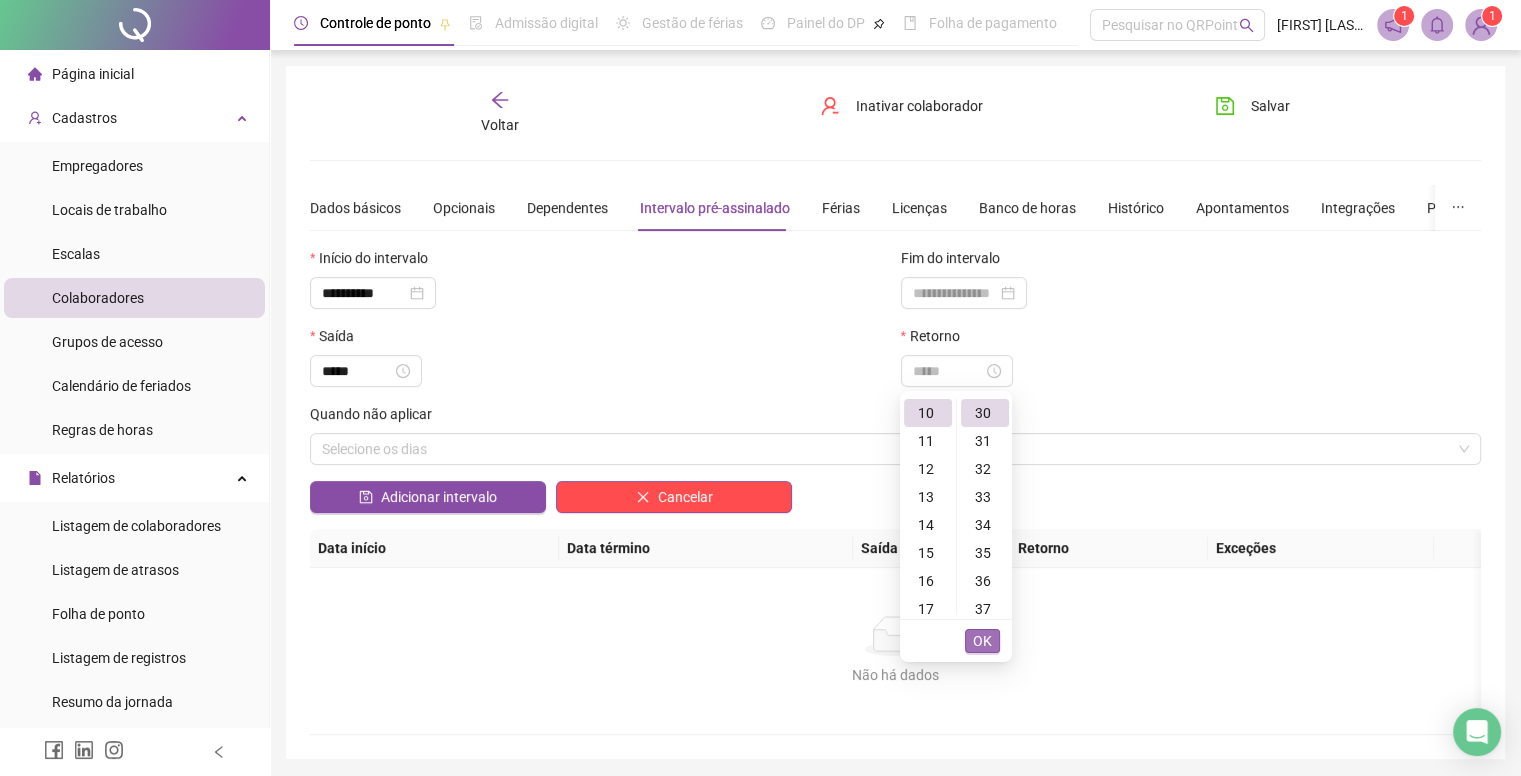 type on "*****" 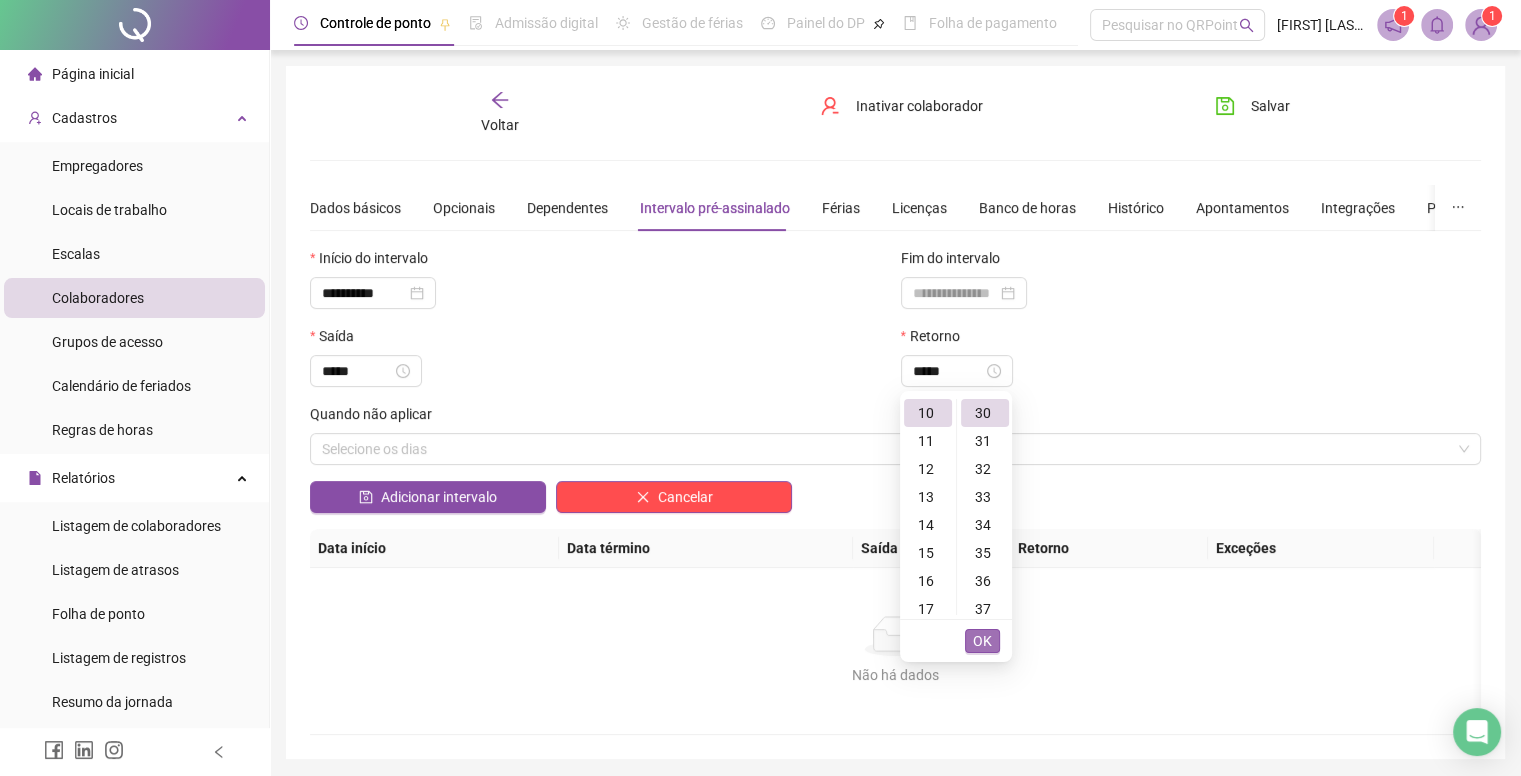 click on "OK" at bounding box center (982, 641) 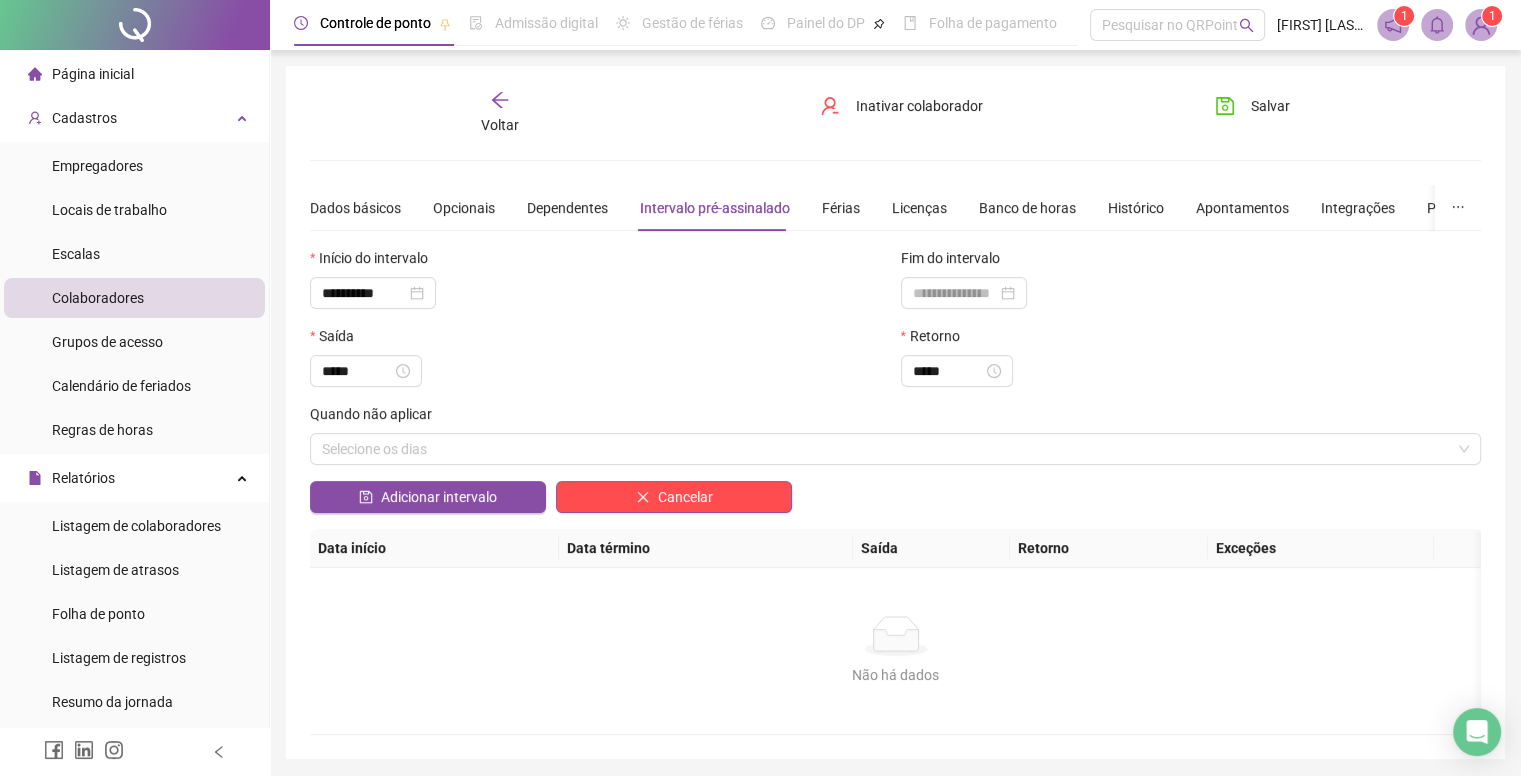 type 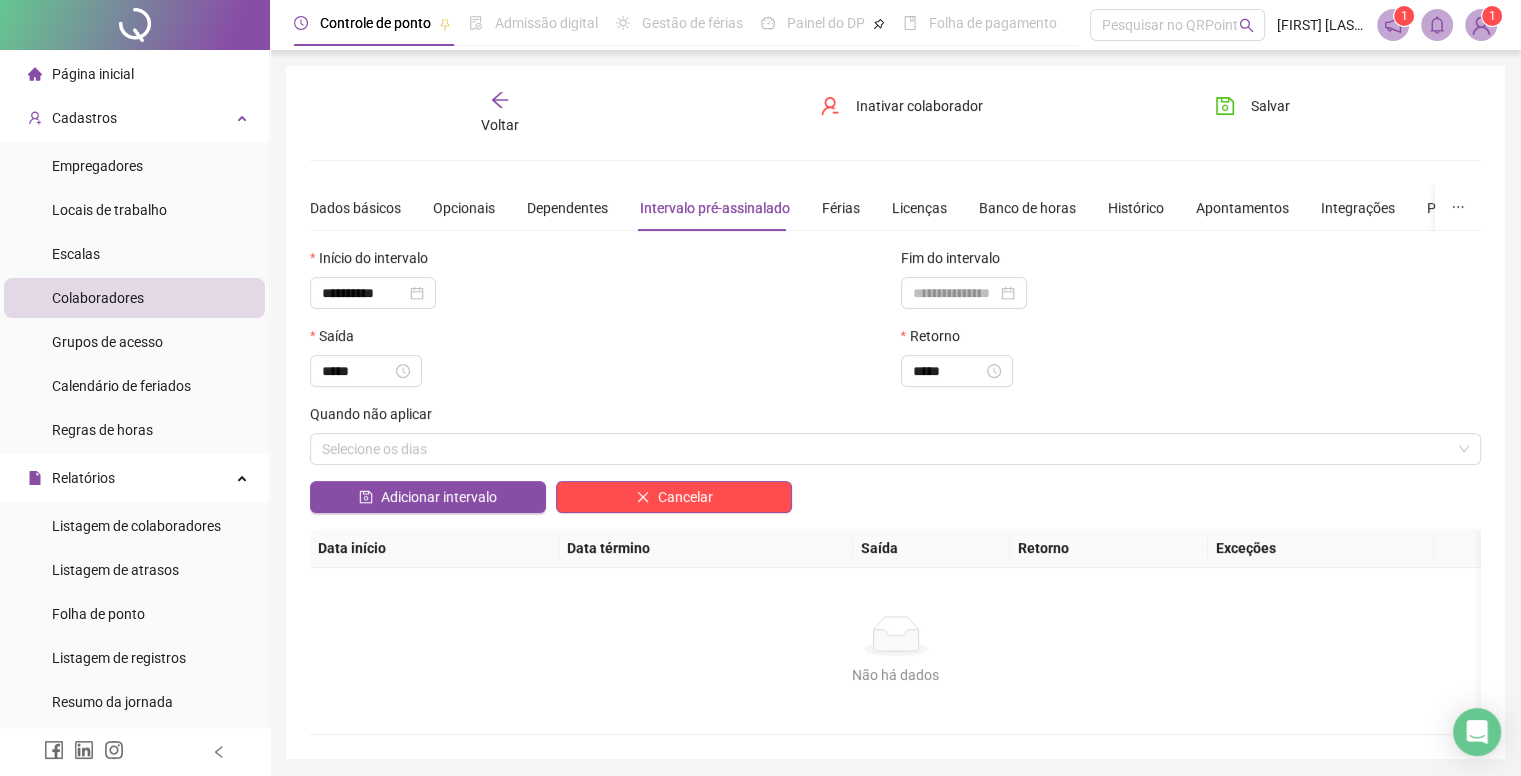 type 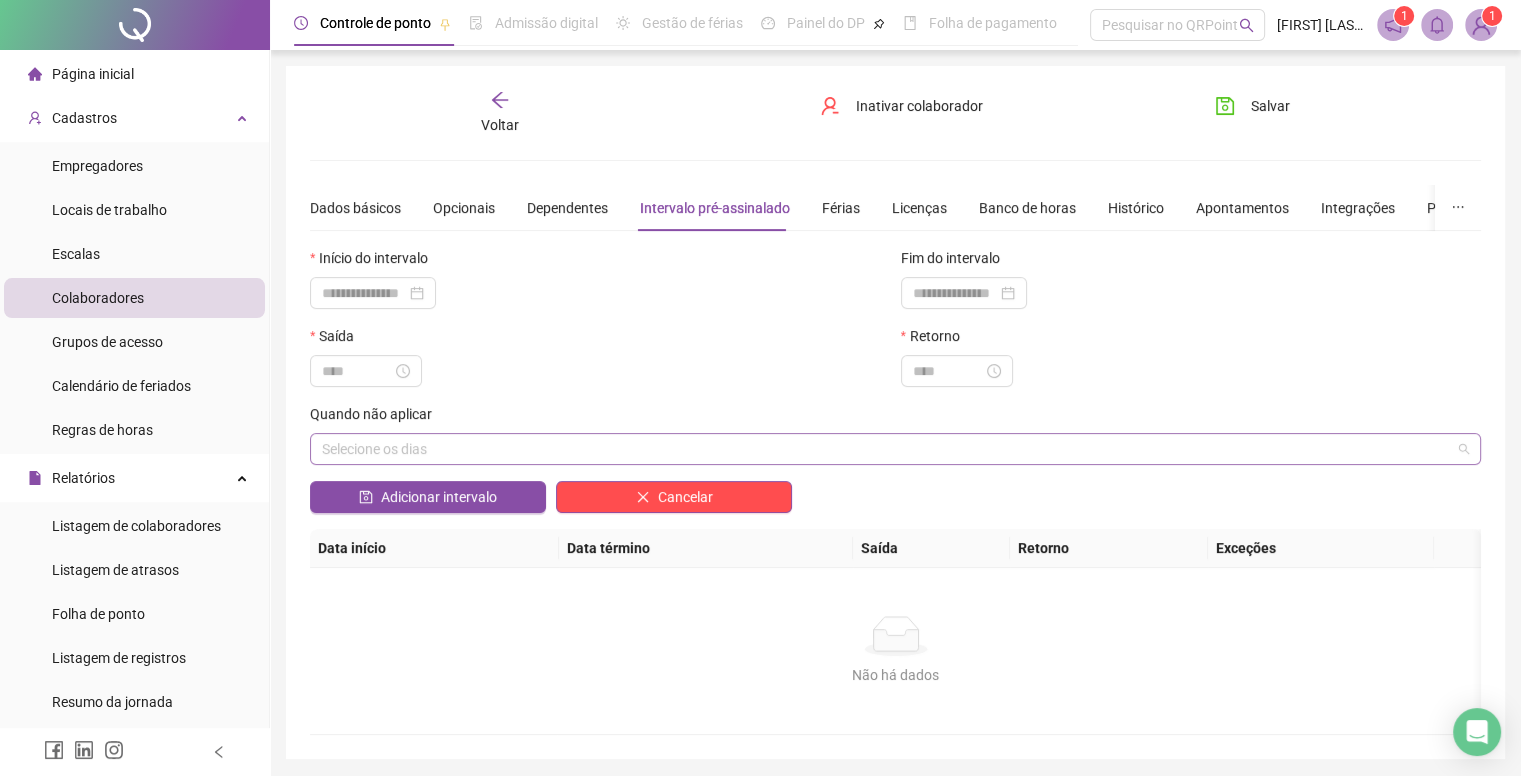 click on "Selecione os dias" at bounding box center [895, 449] 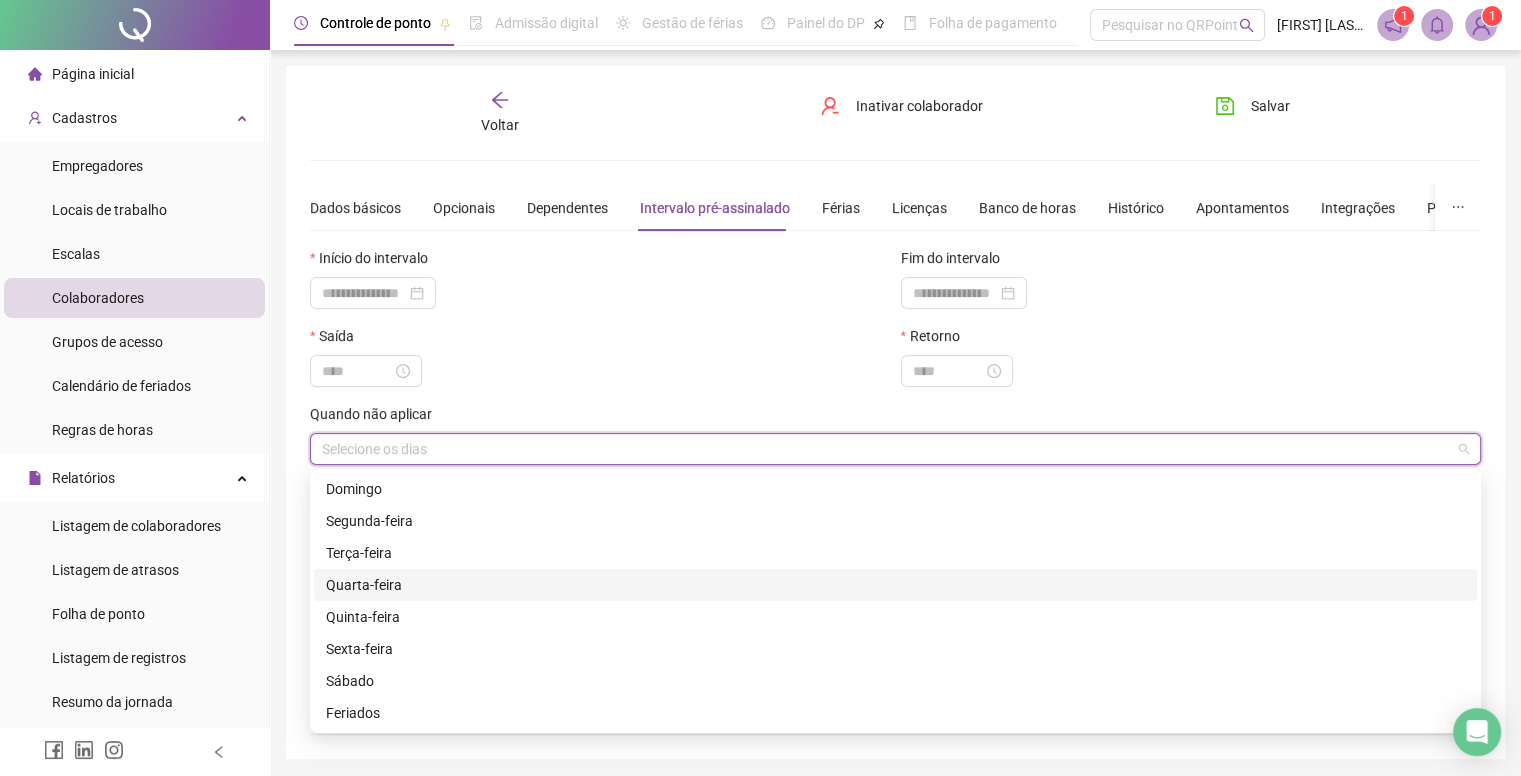 click on "Quarta-feira" at bounding box center (895, 585) 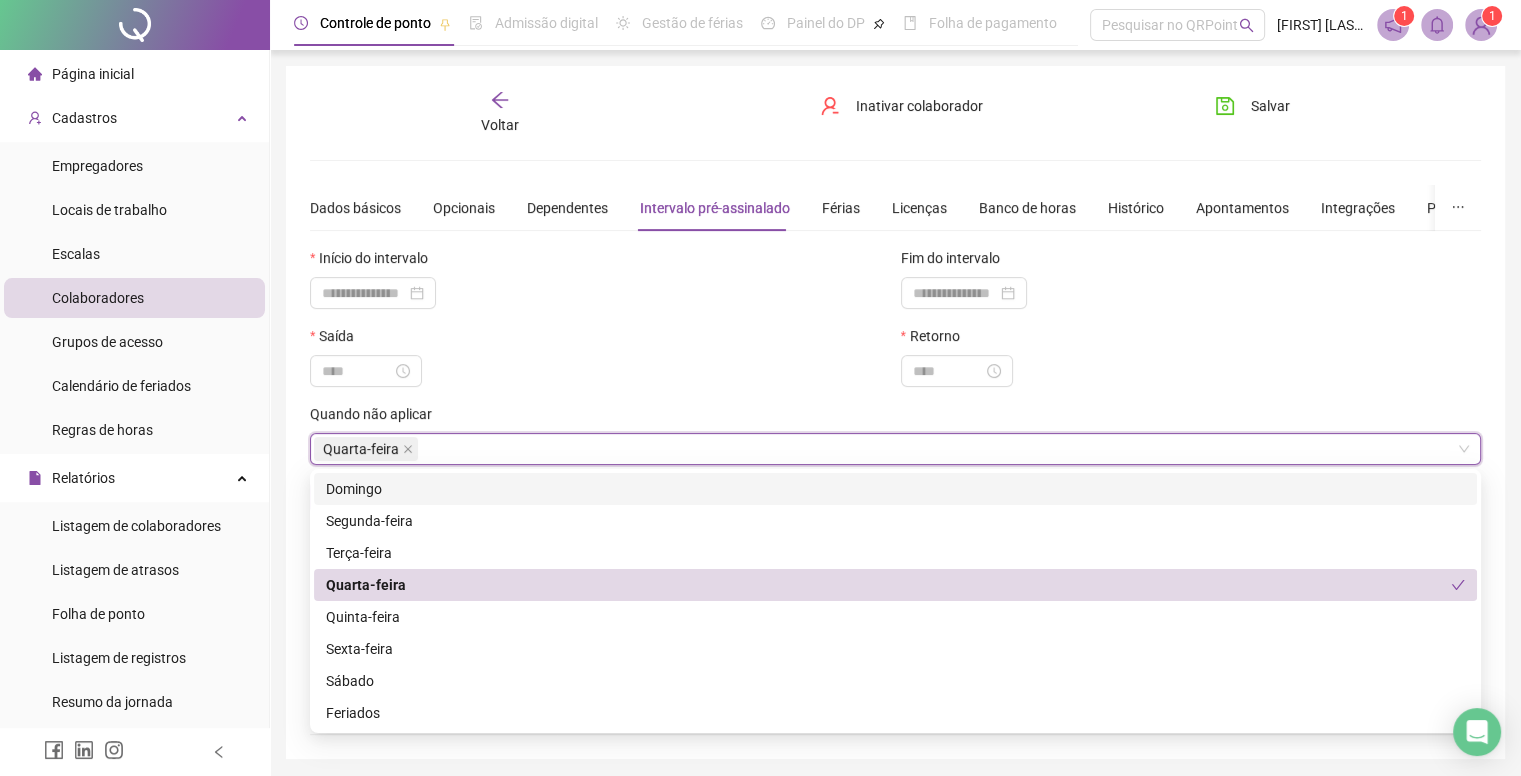 click at bounding box center [600, 371] 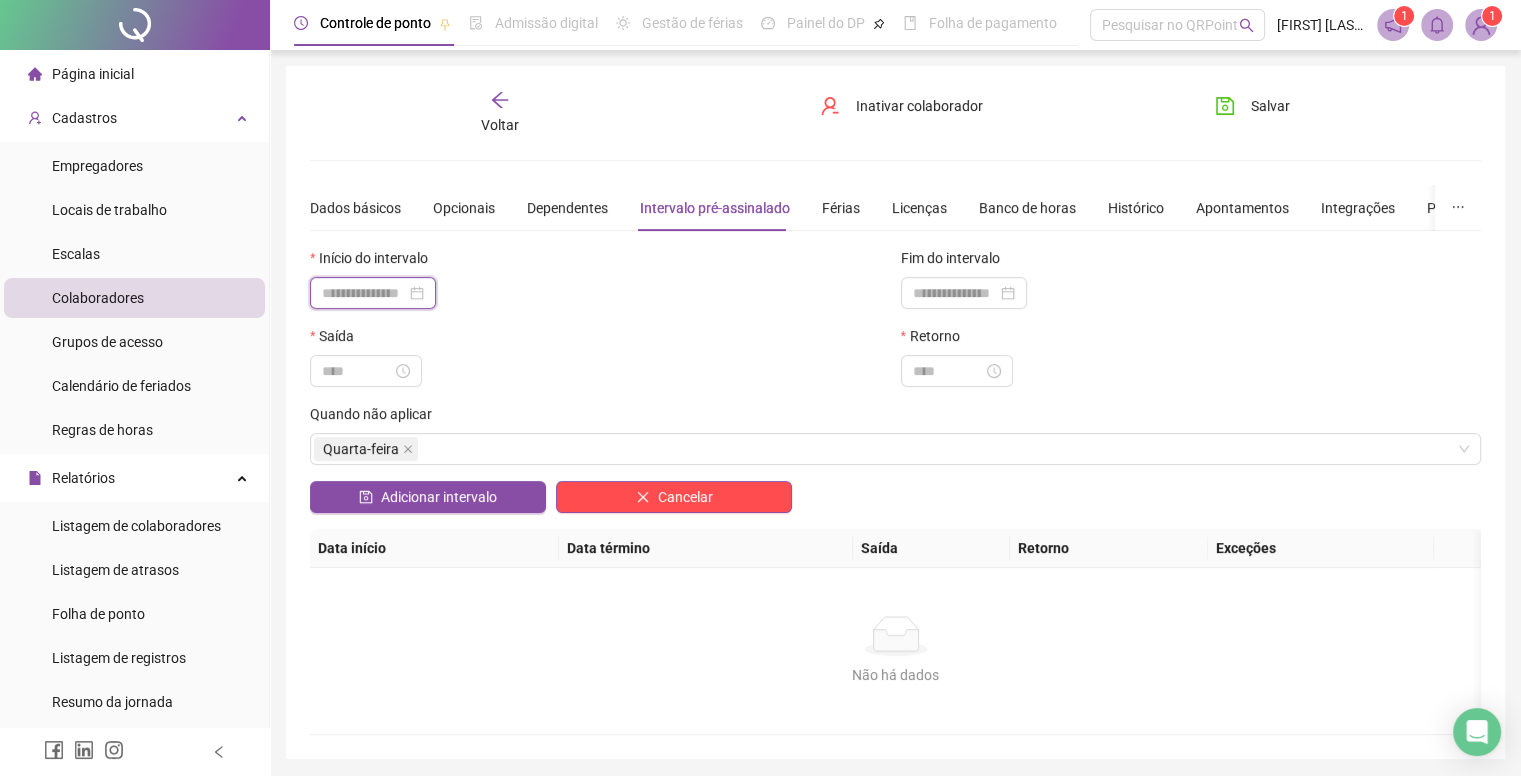 click at bounding box center (364, 293) 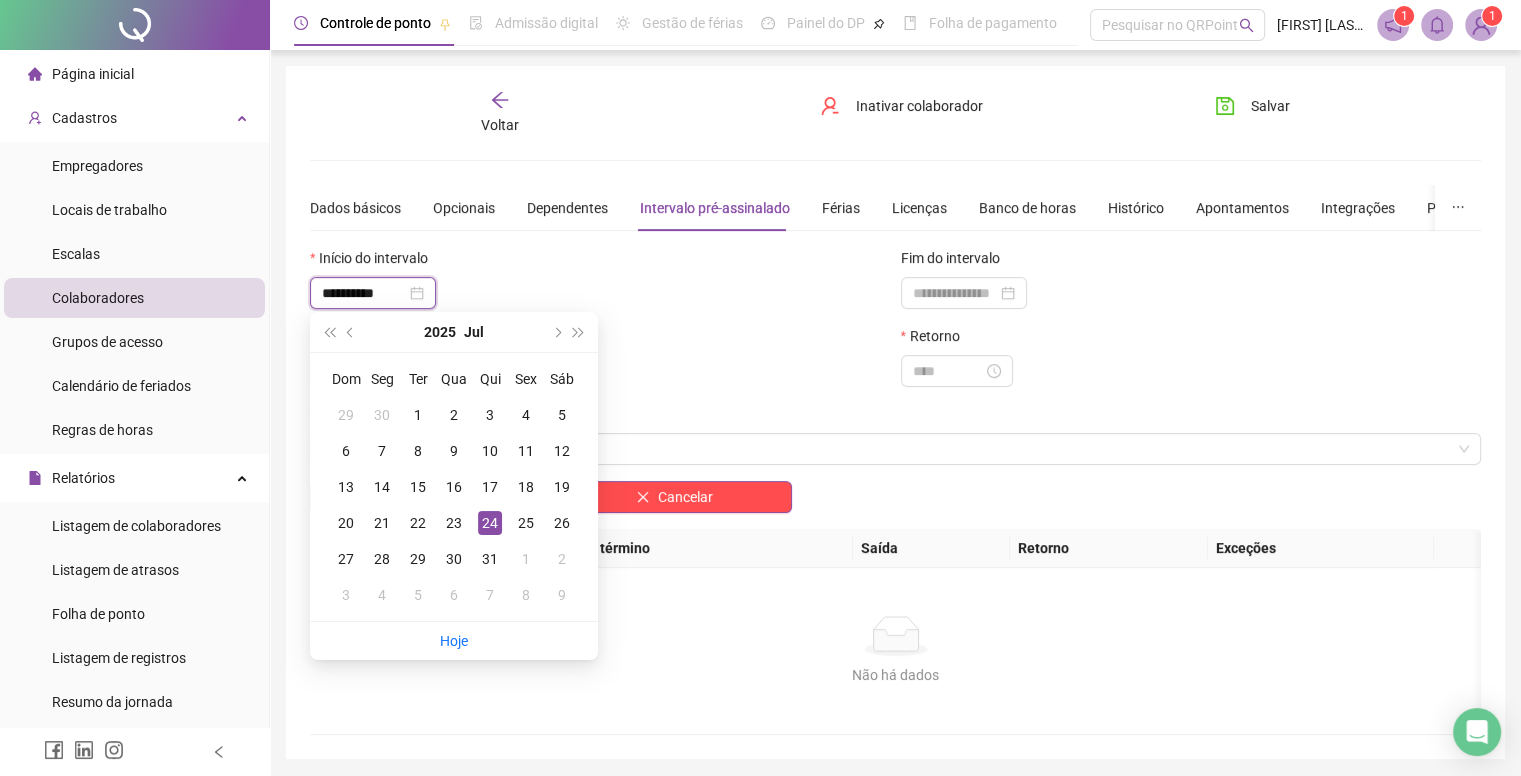 type on "**********" 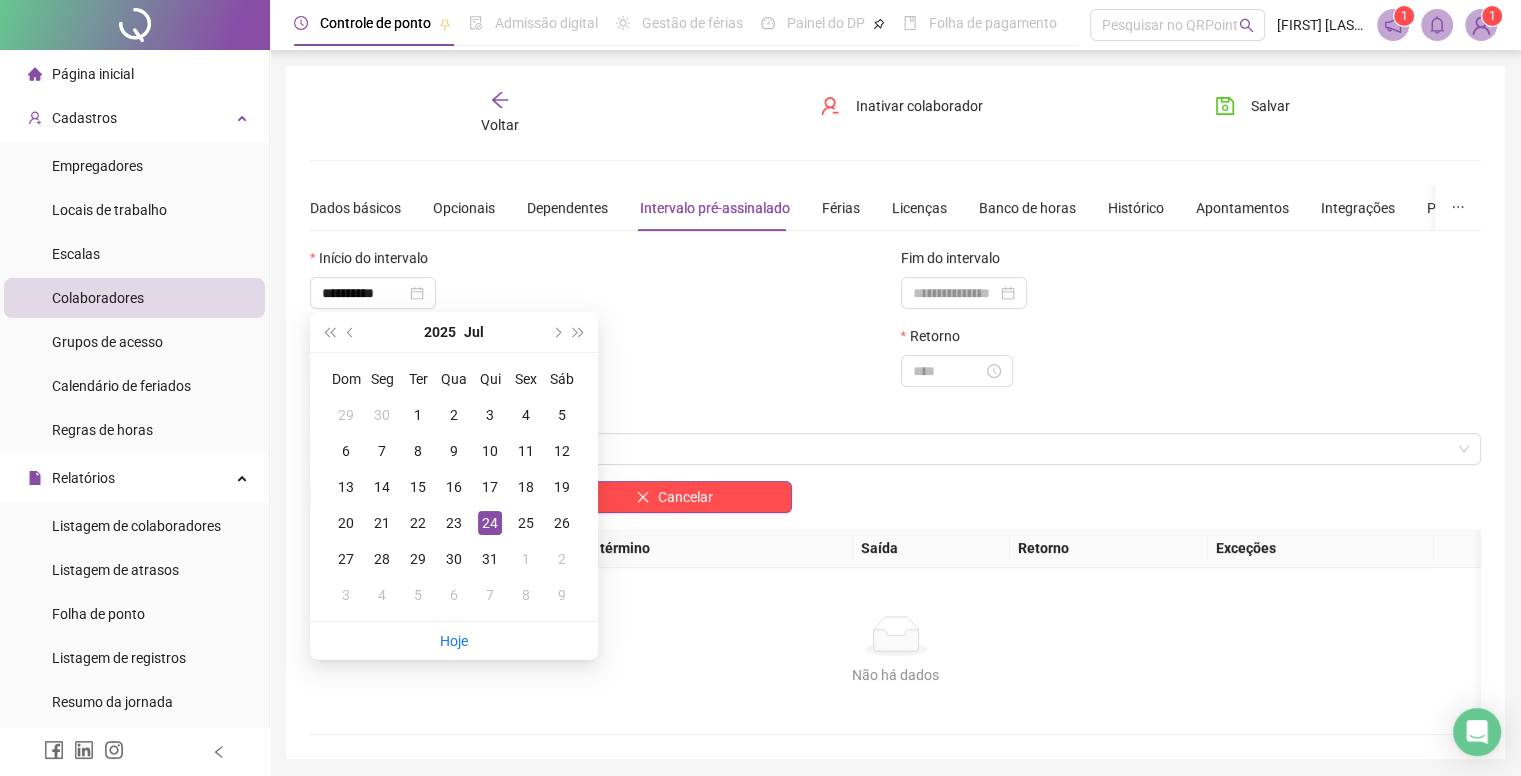 click at bounding box center (600, 371) 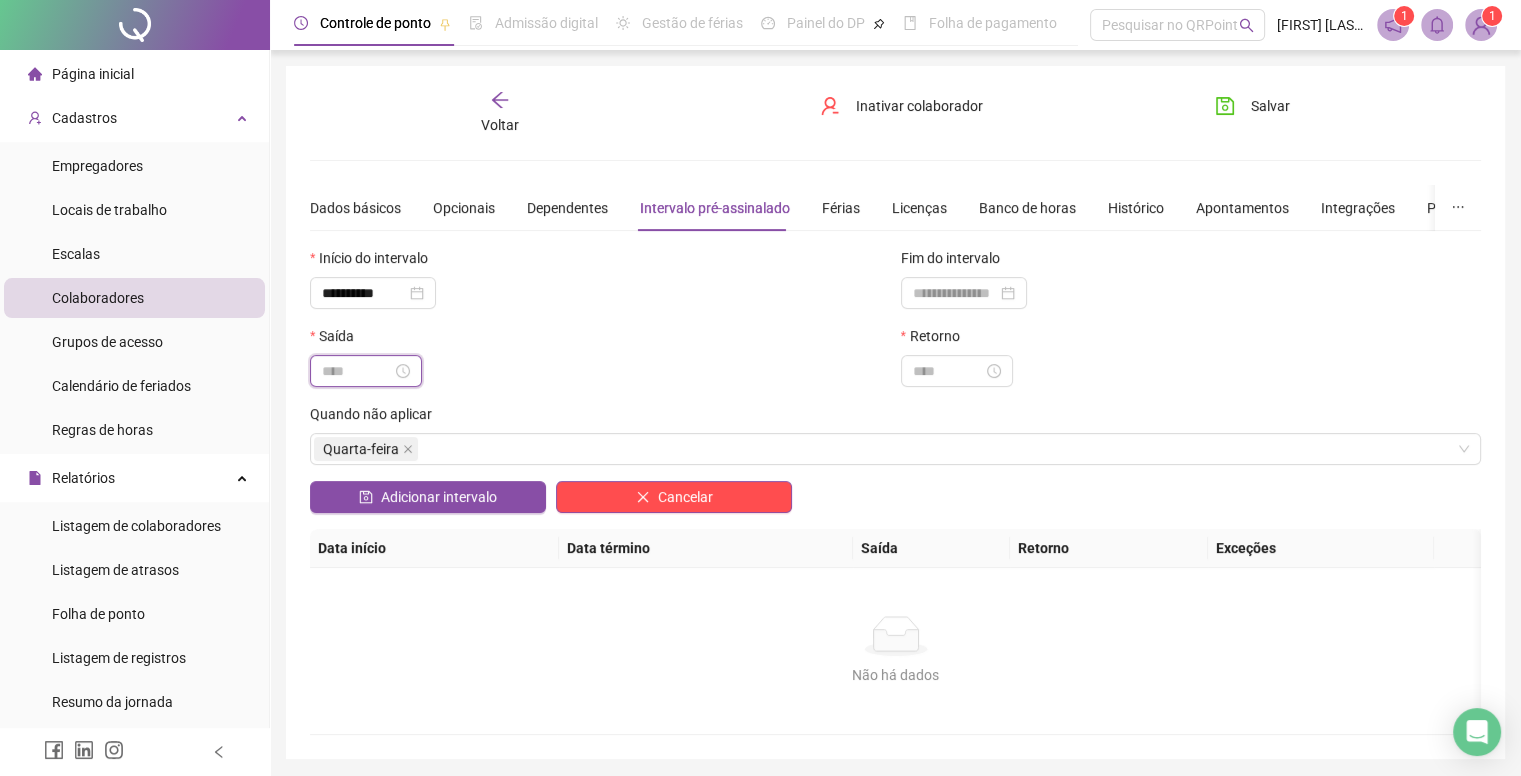 click at bounding box center [357, 371] 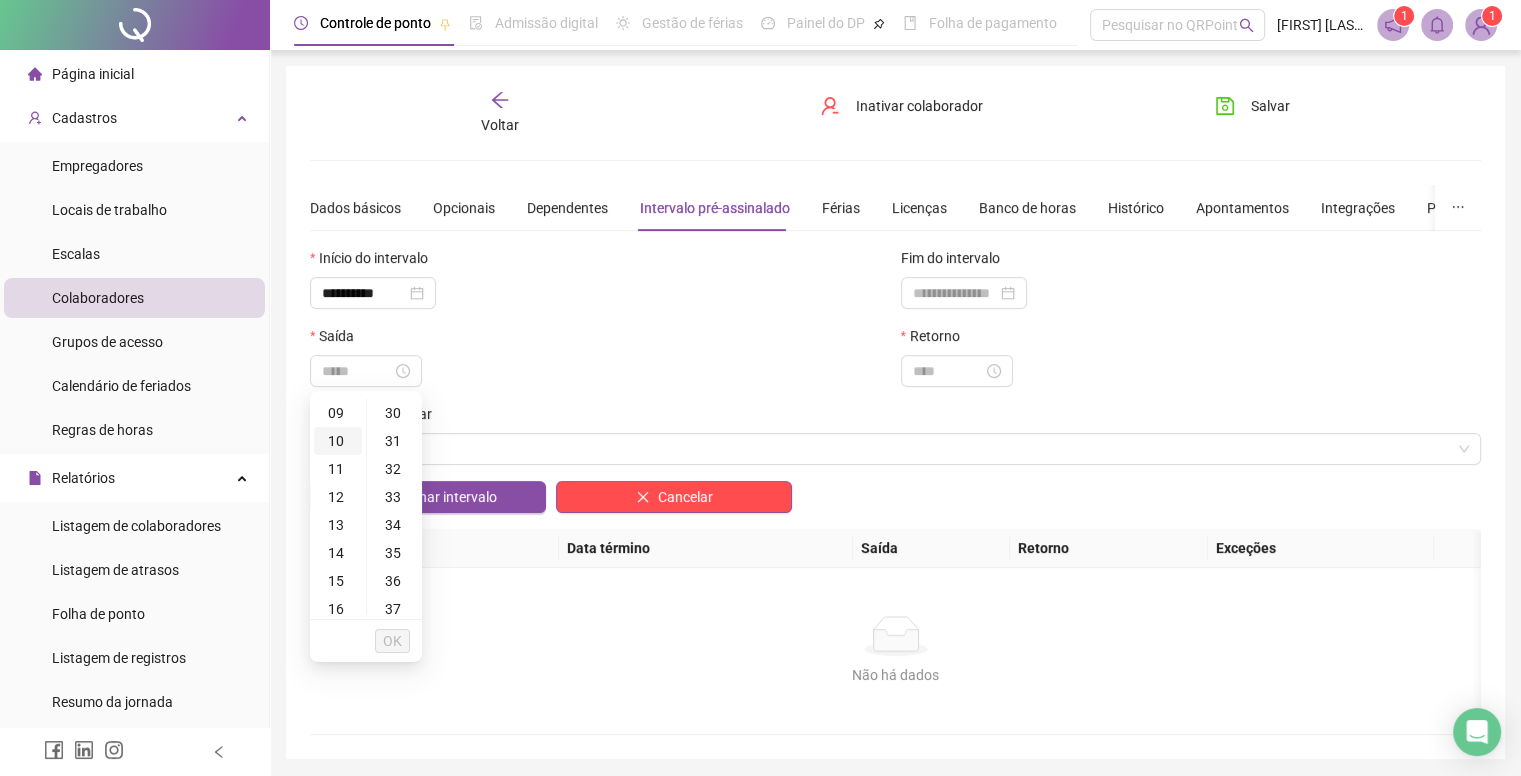click on "10" at bounding box center [338, 441] 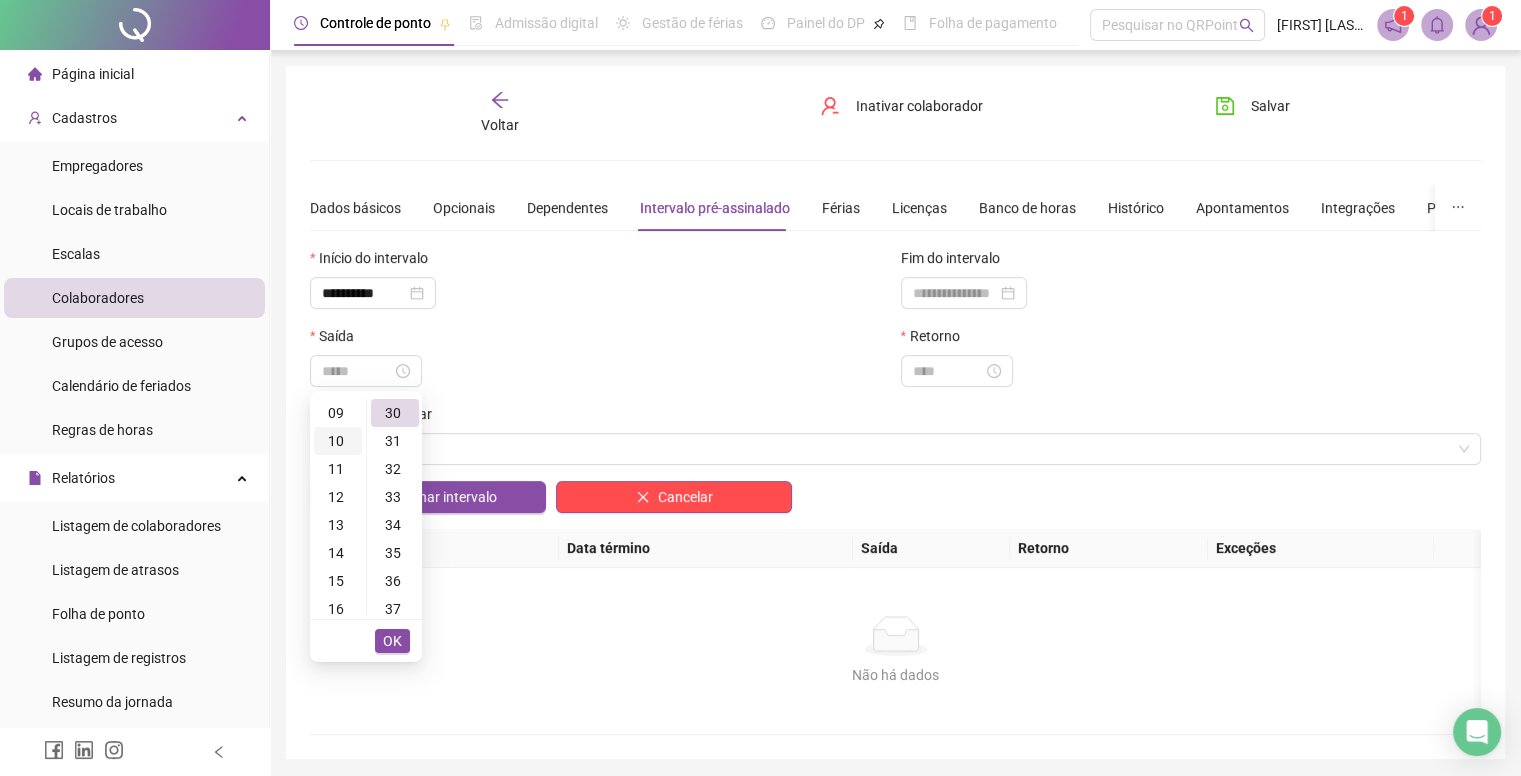 scroll, scrollTop: 280, scrollLeft: 0, axis: vertical 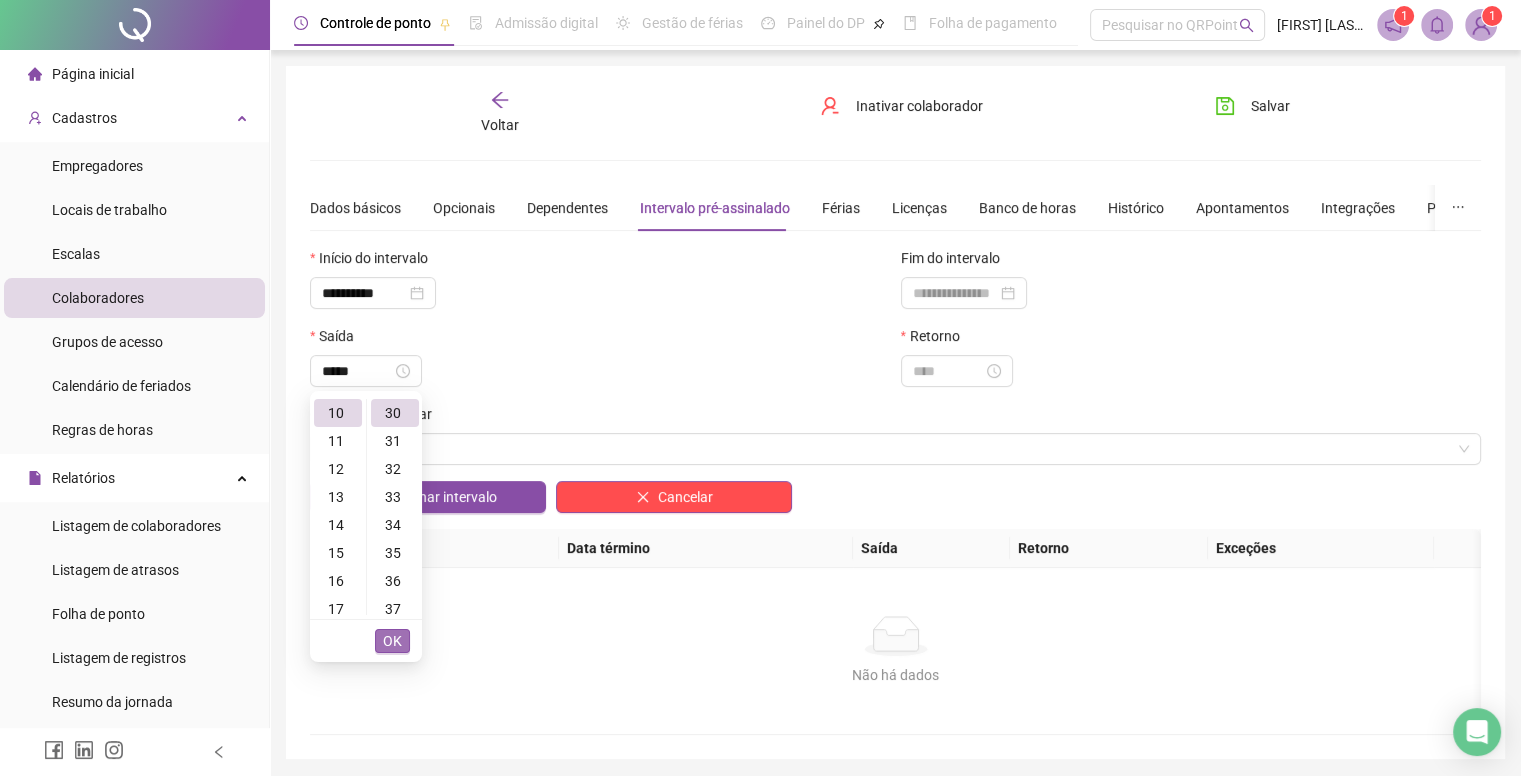 click on "OK" at bounding box center (392, 641) 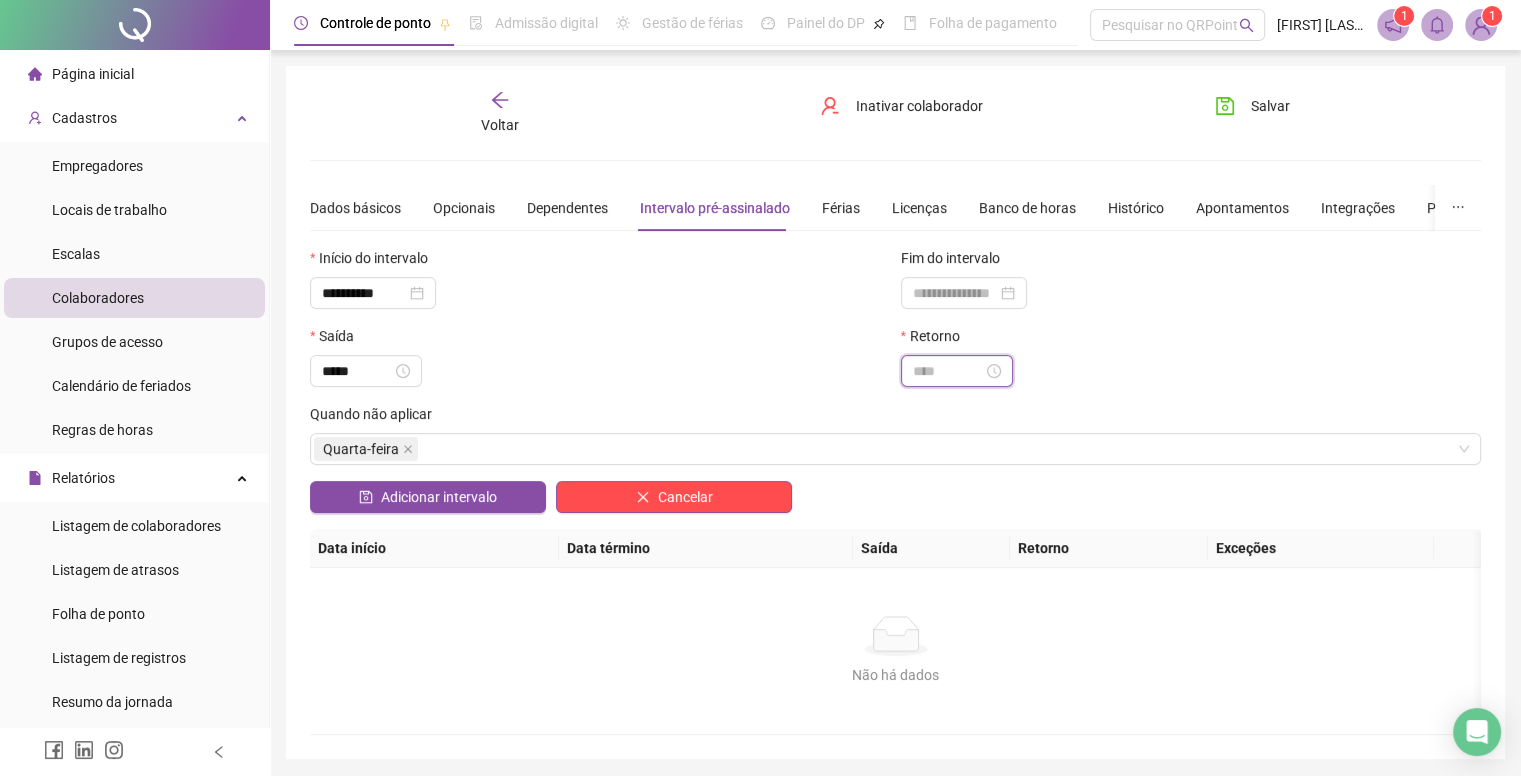 click at bounding box center (948, 371) 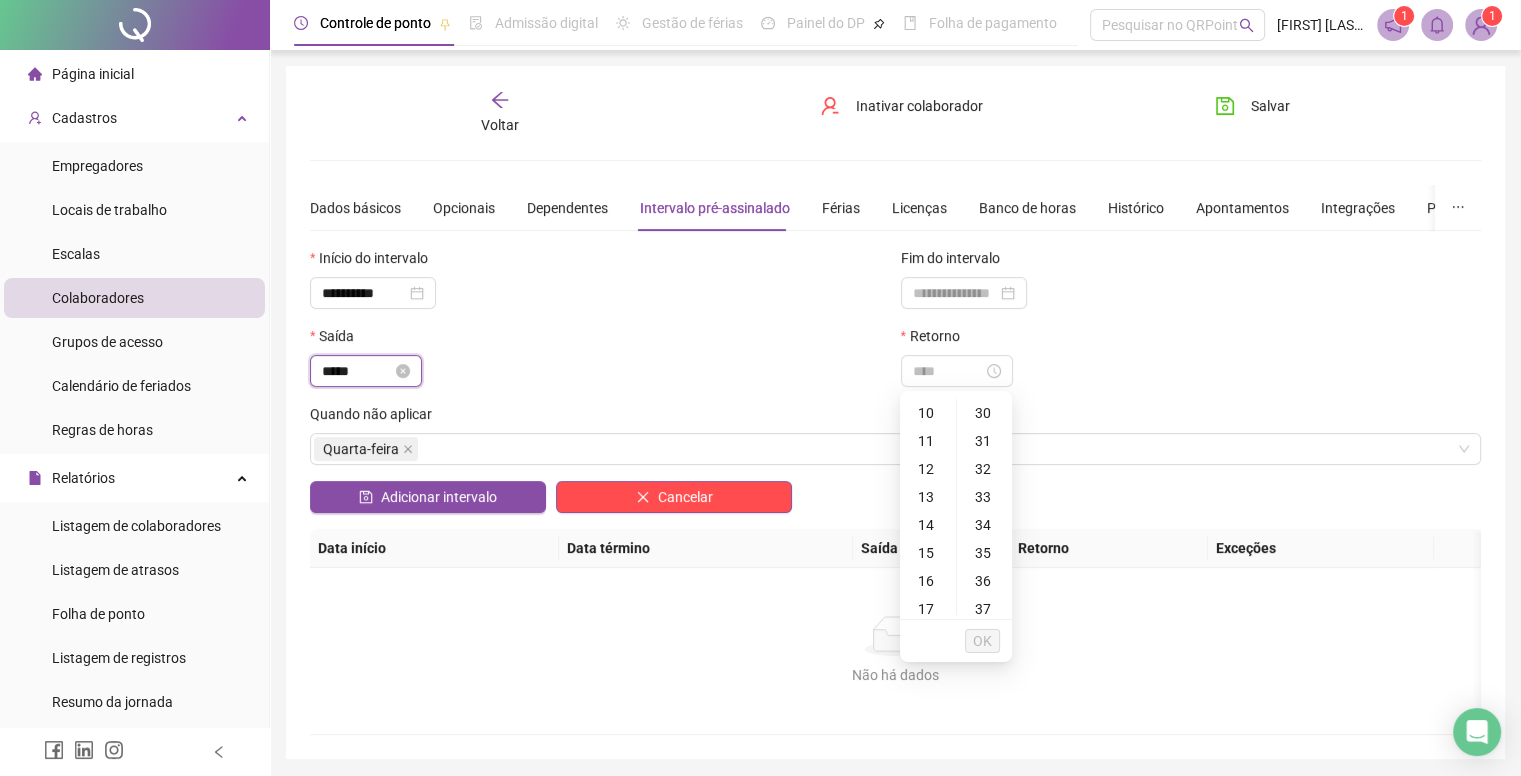 click on "*****" at bounding box center (357, 371) 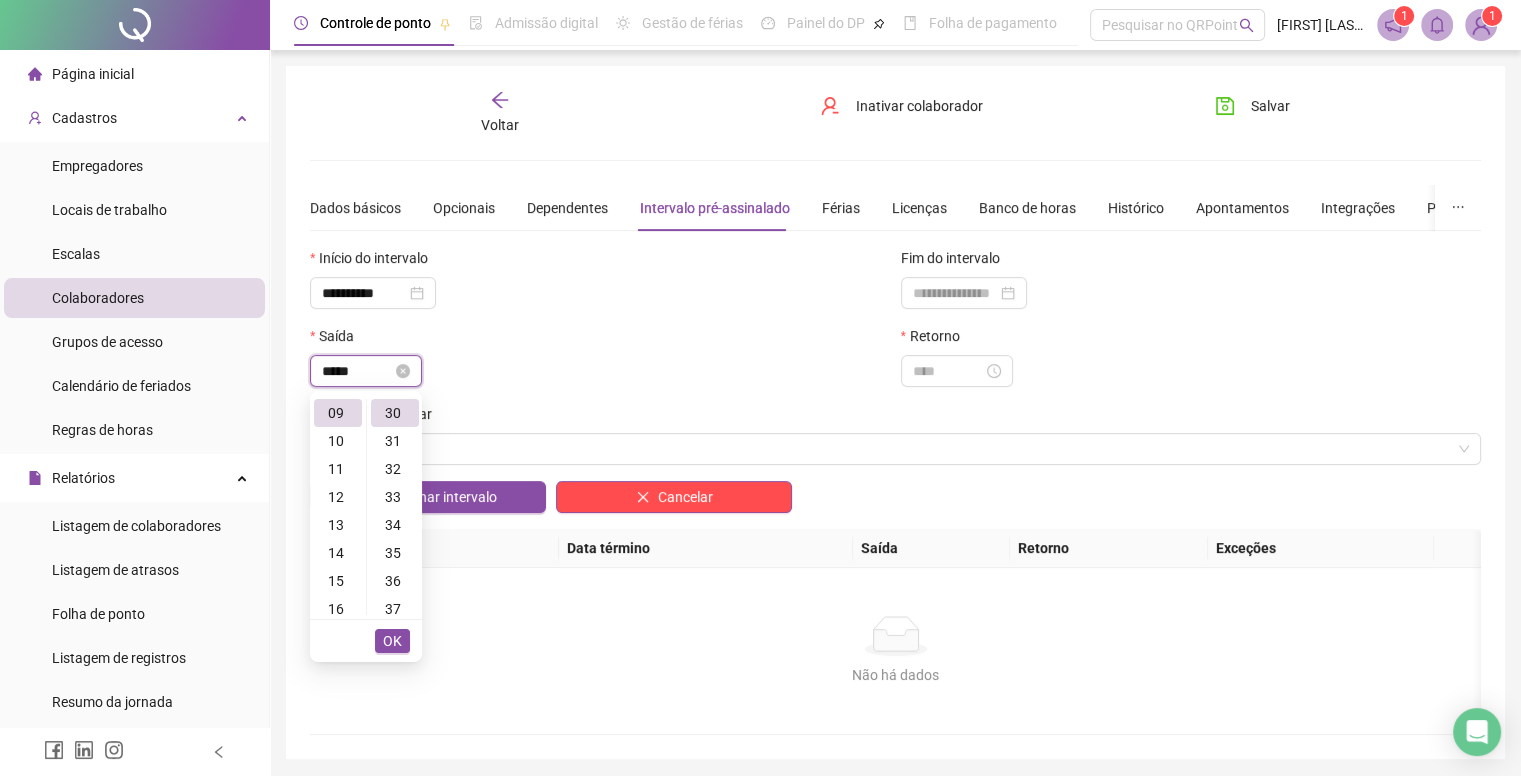 scroll, scrollTop: 252, scrollLeft: 0, axis: vertical 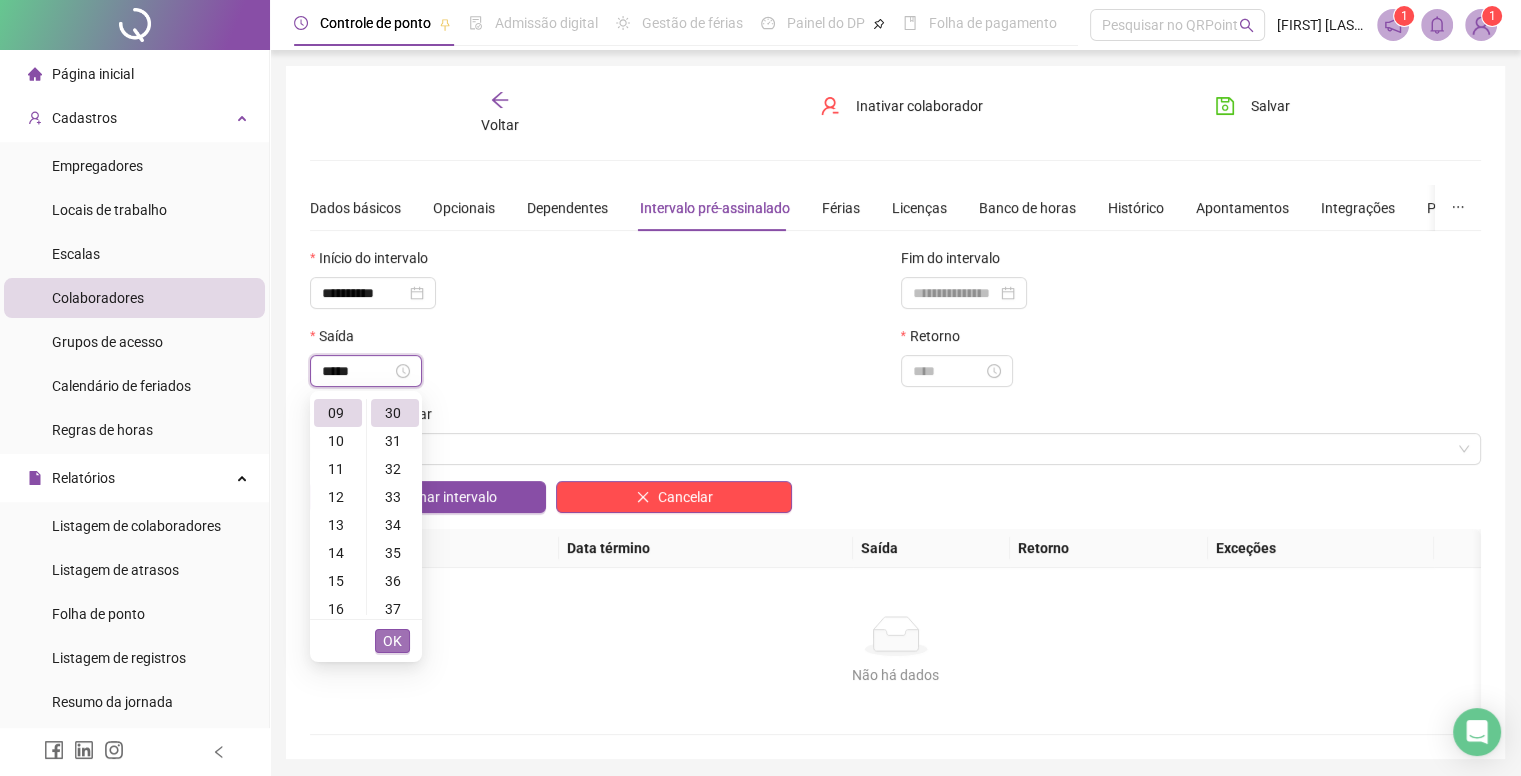 type on "*****" 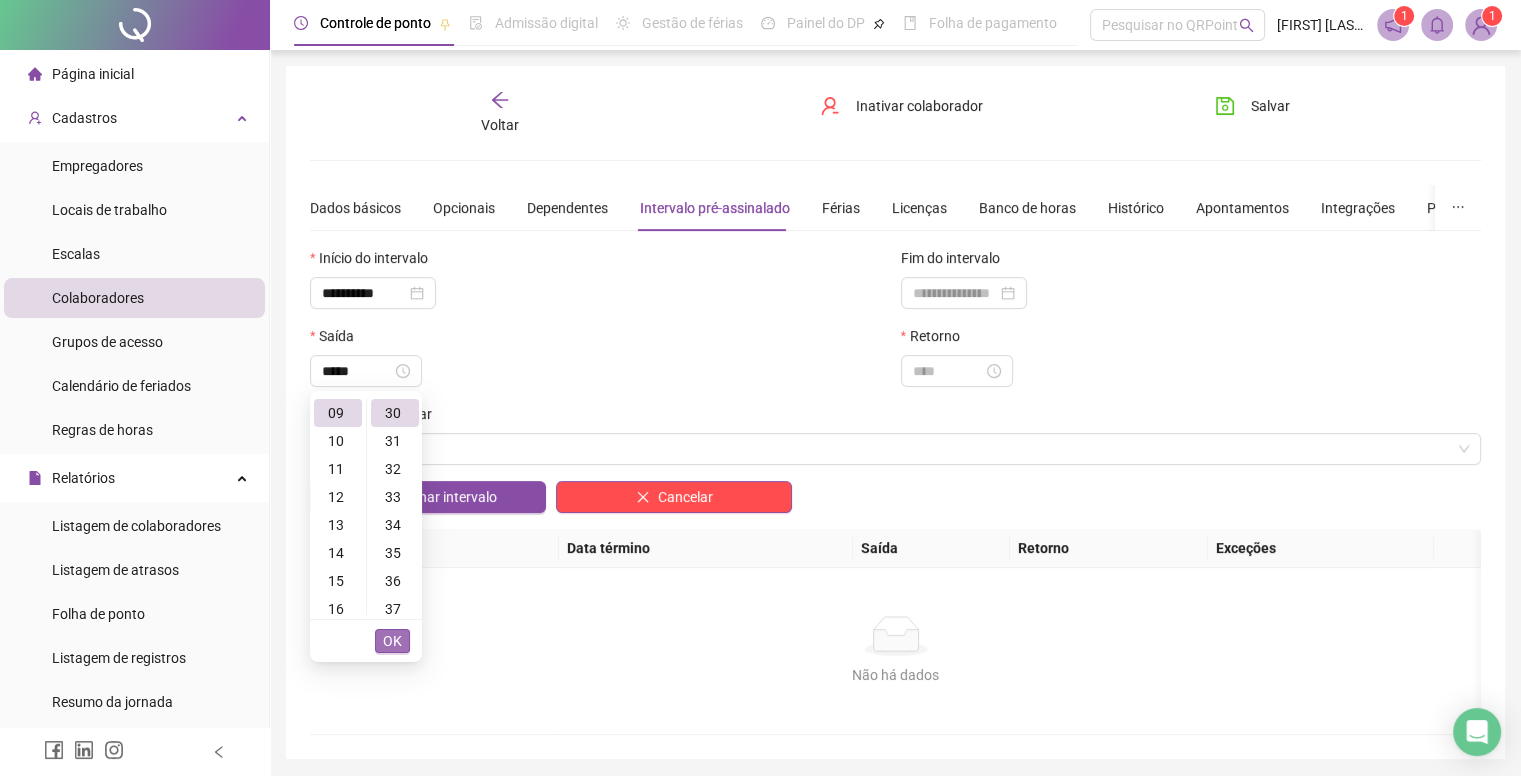 click on "OK" at bounding box center [392, 641] 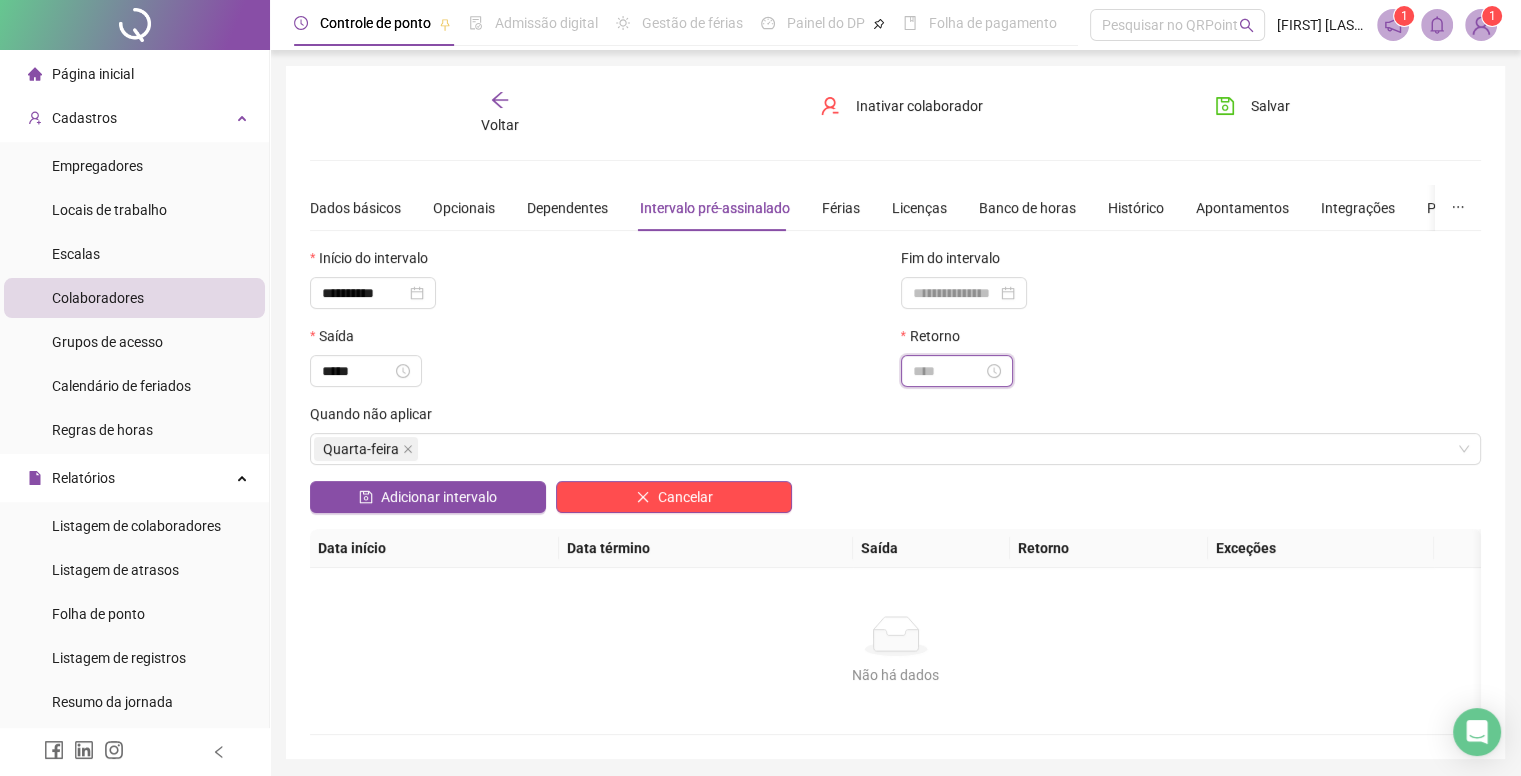 click at bounding box center [948, 371] 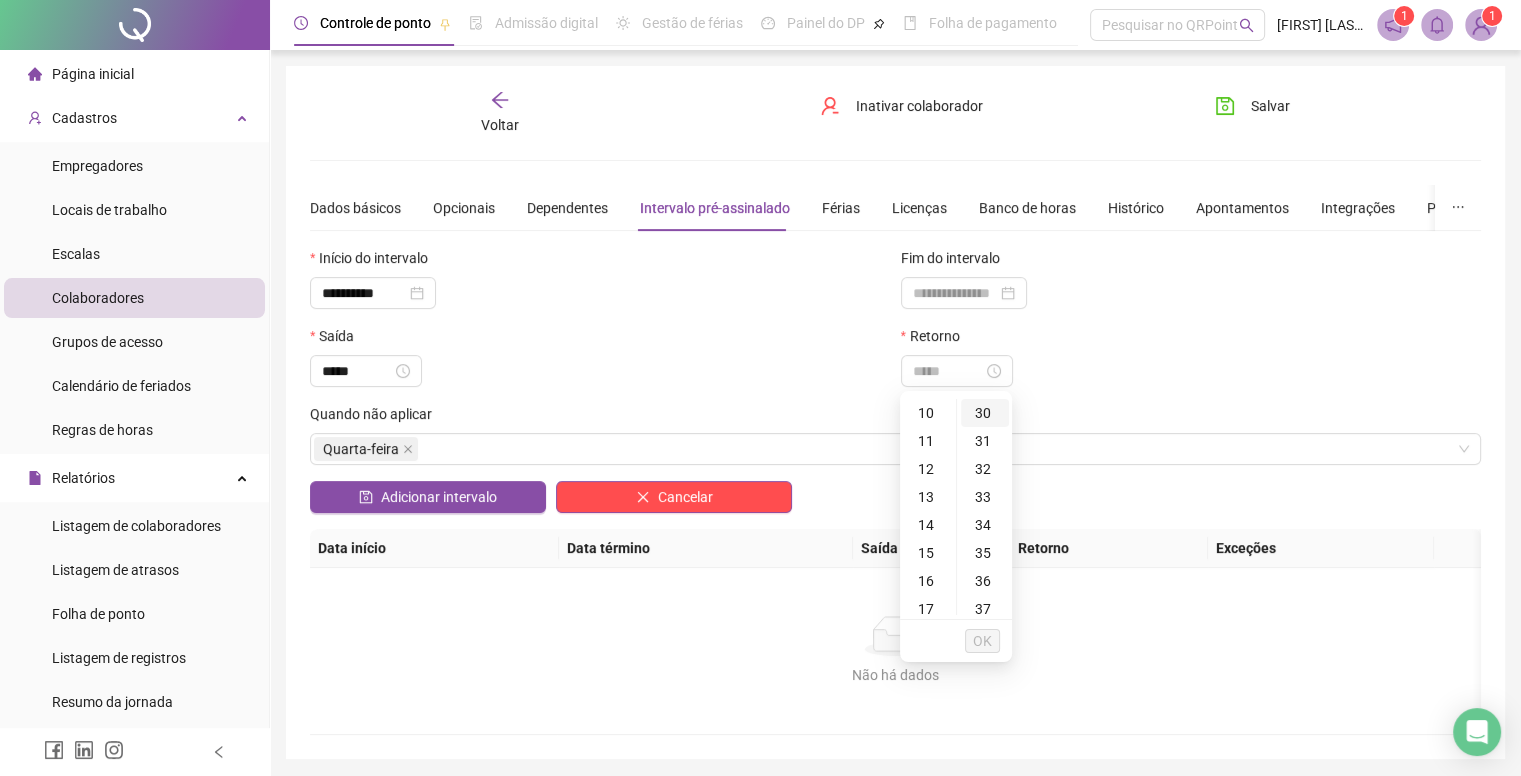 click on "30" at bounding box center (985, 413) 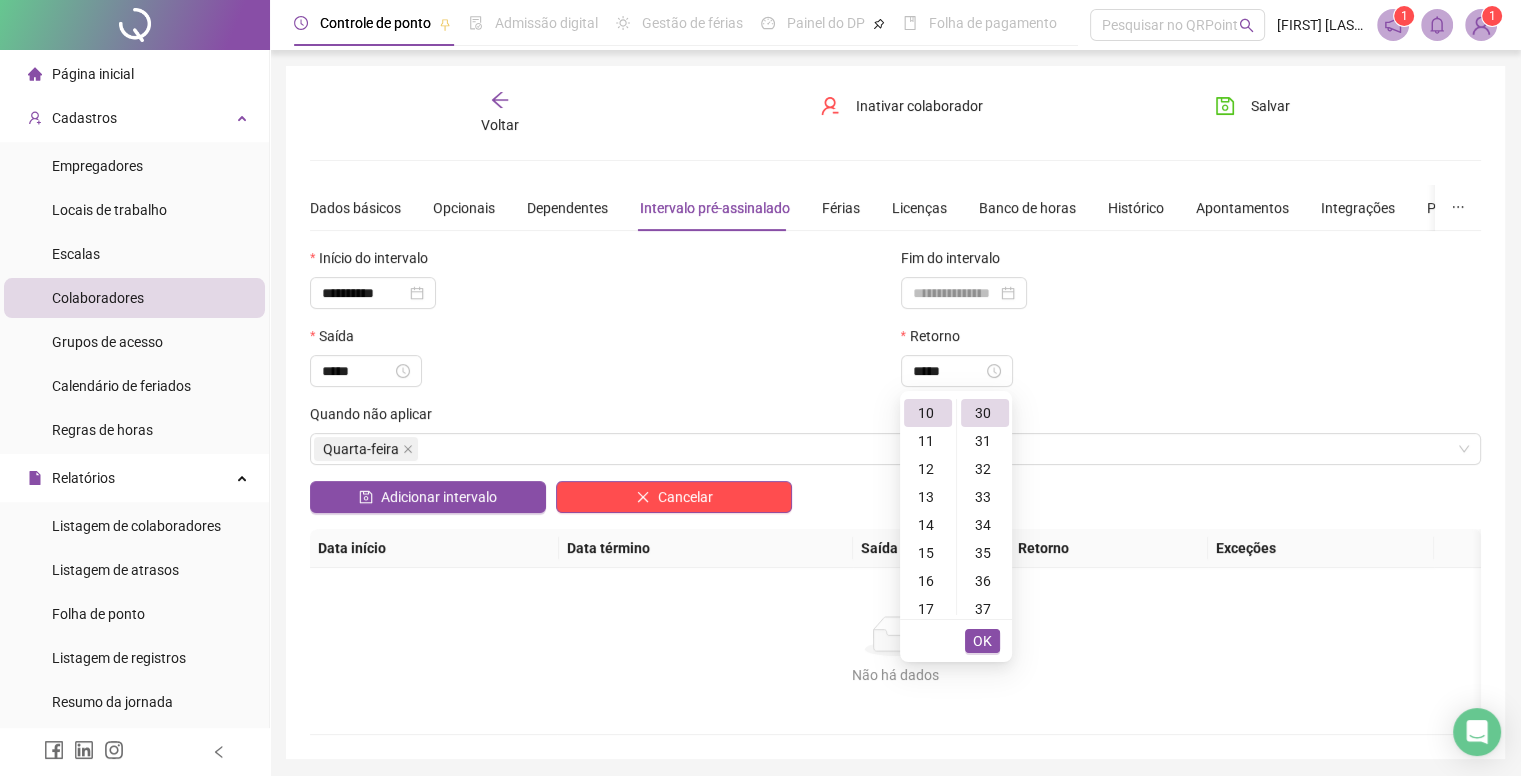 click on "OK" at bounding box center (982, 641) 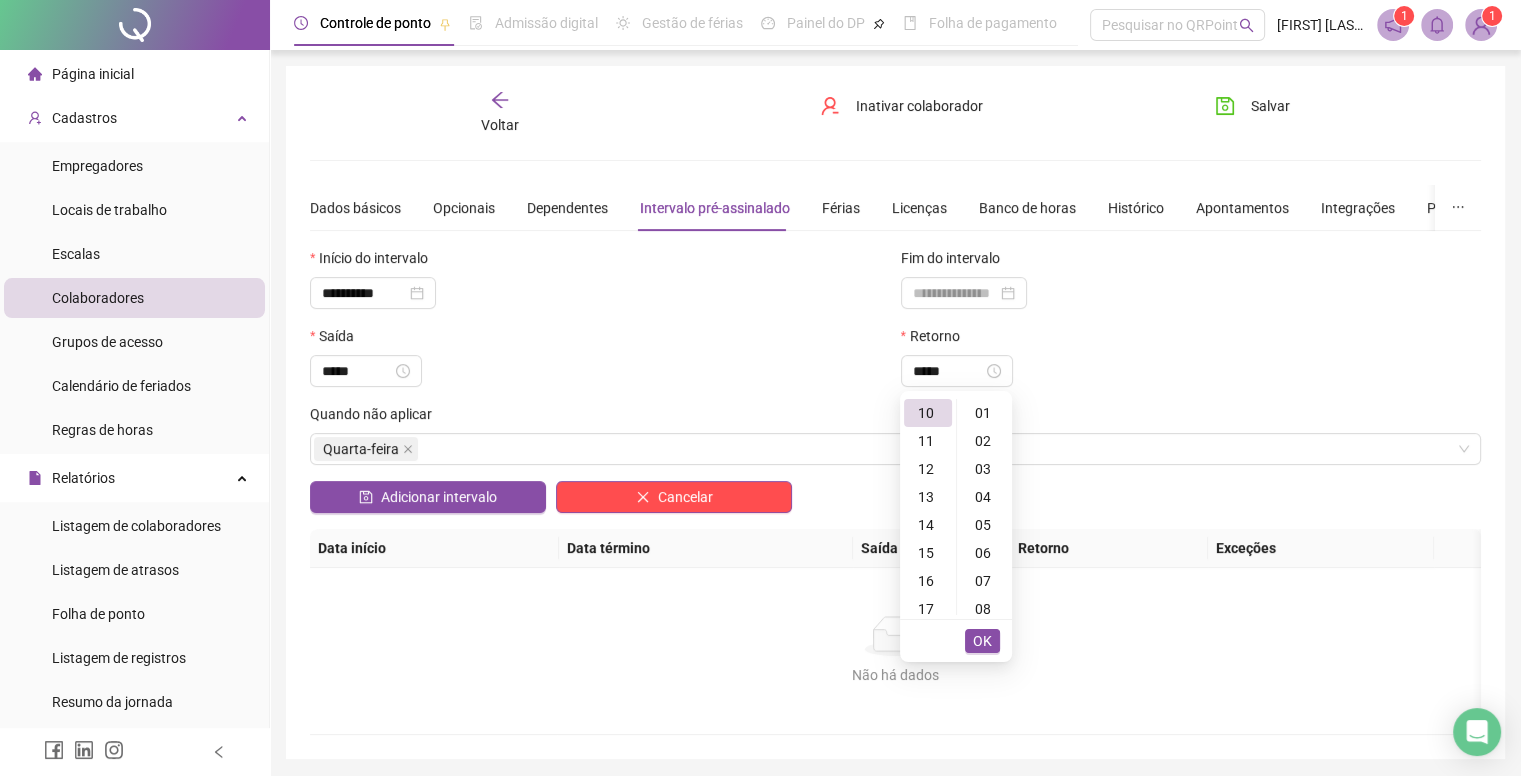 scroll, scrollTop: 0, scrollLeft: 0, axis: both 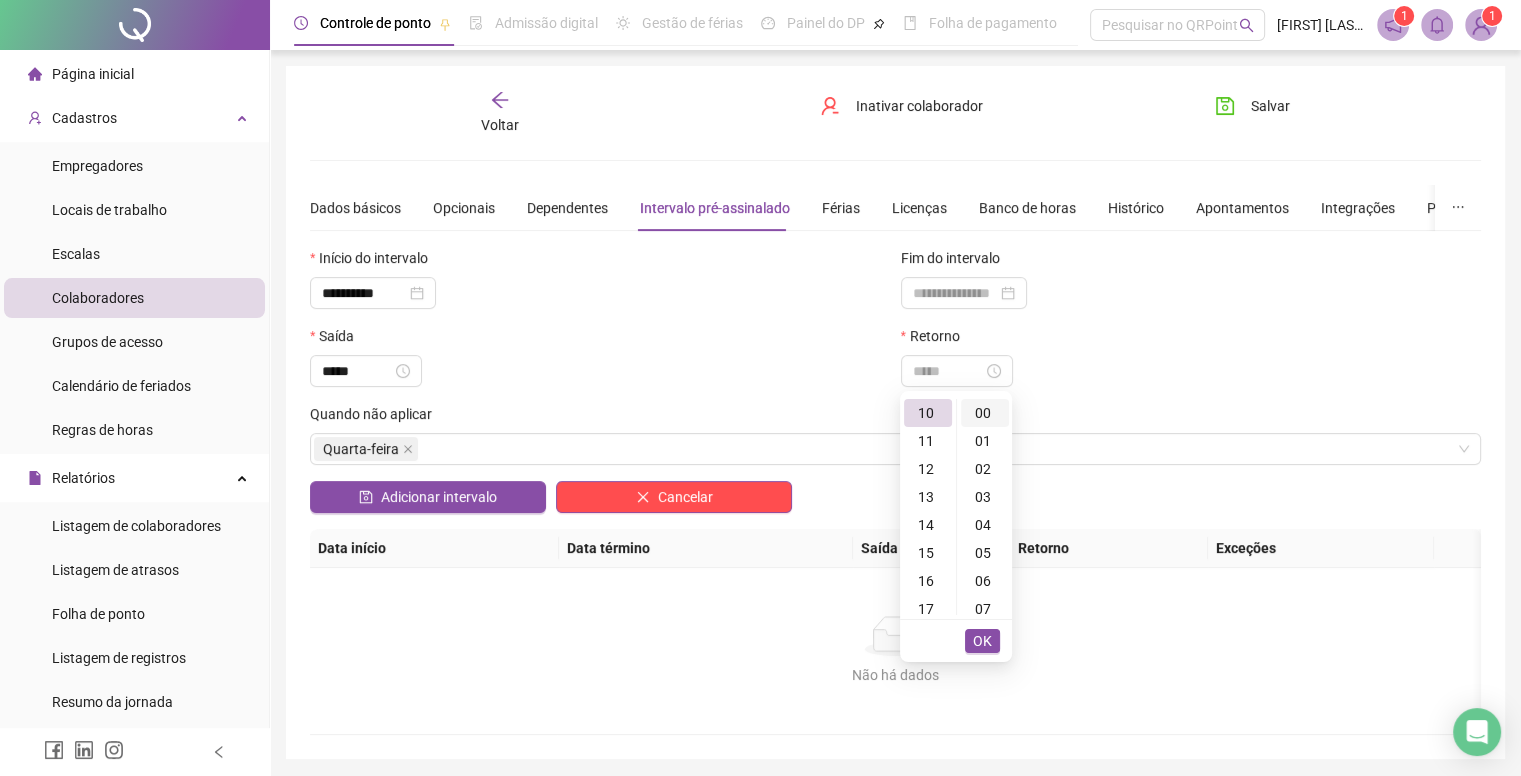 click on "00" at bounding box center [985, 413] 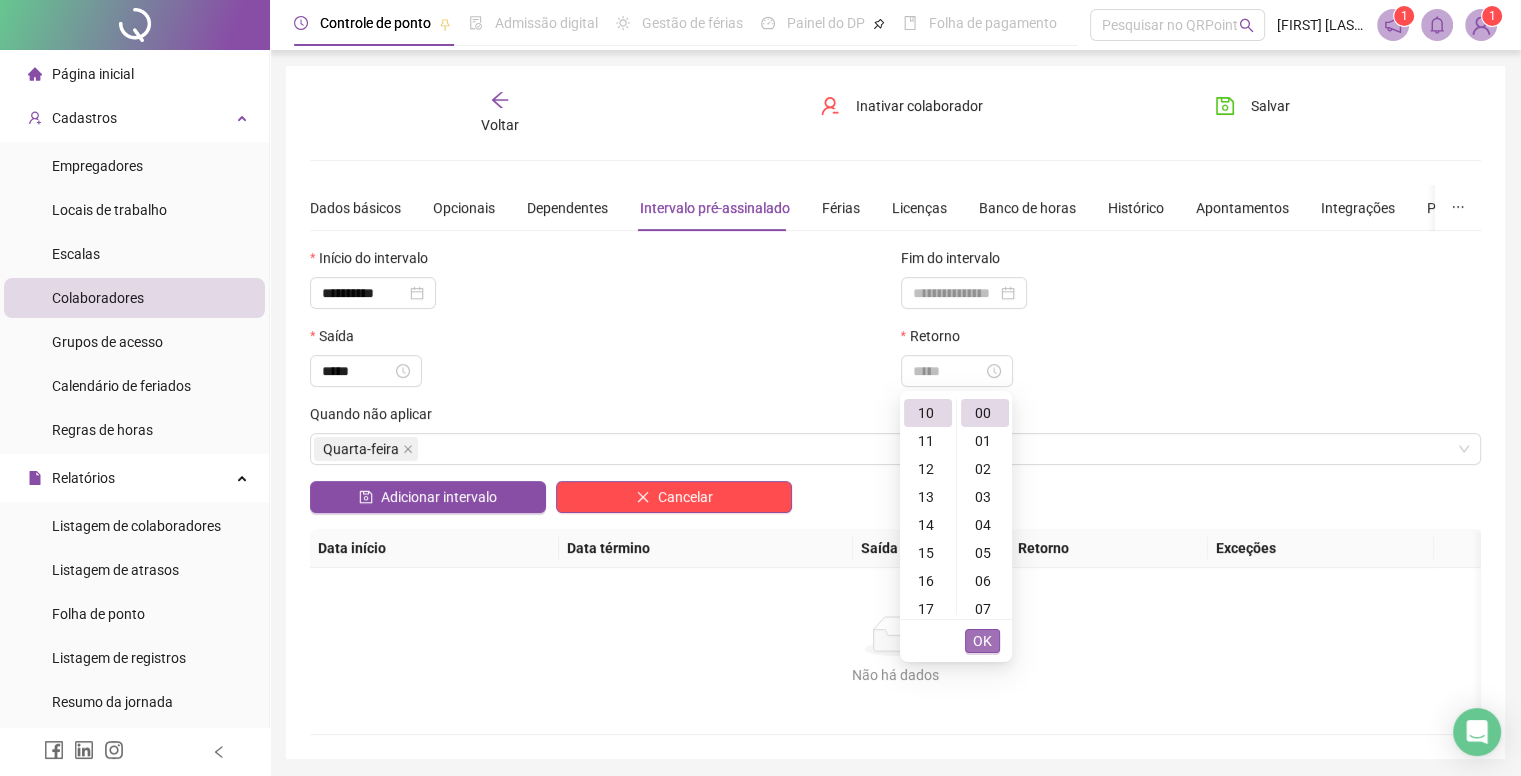 type on "*****" 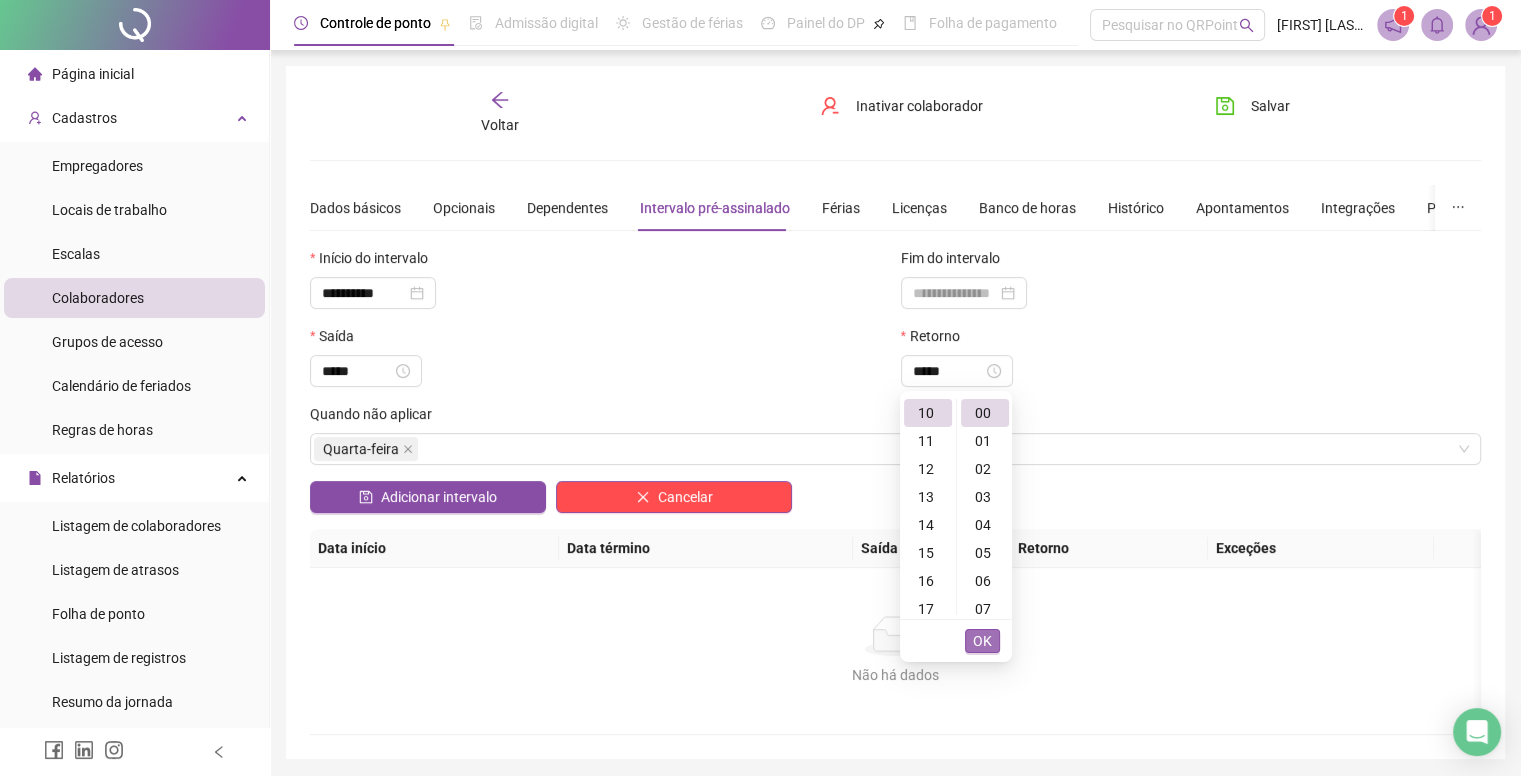 click on "OK" at bounding box center [982, 641] 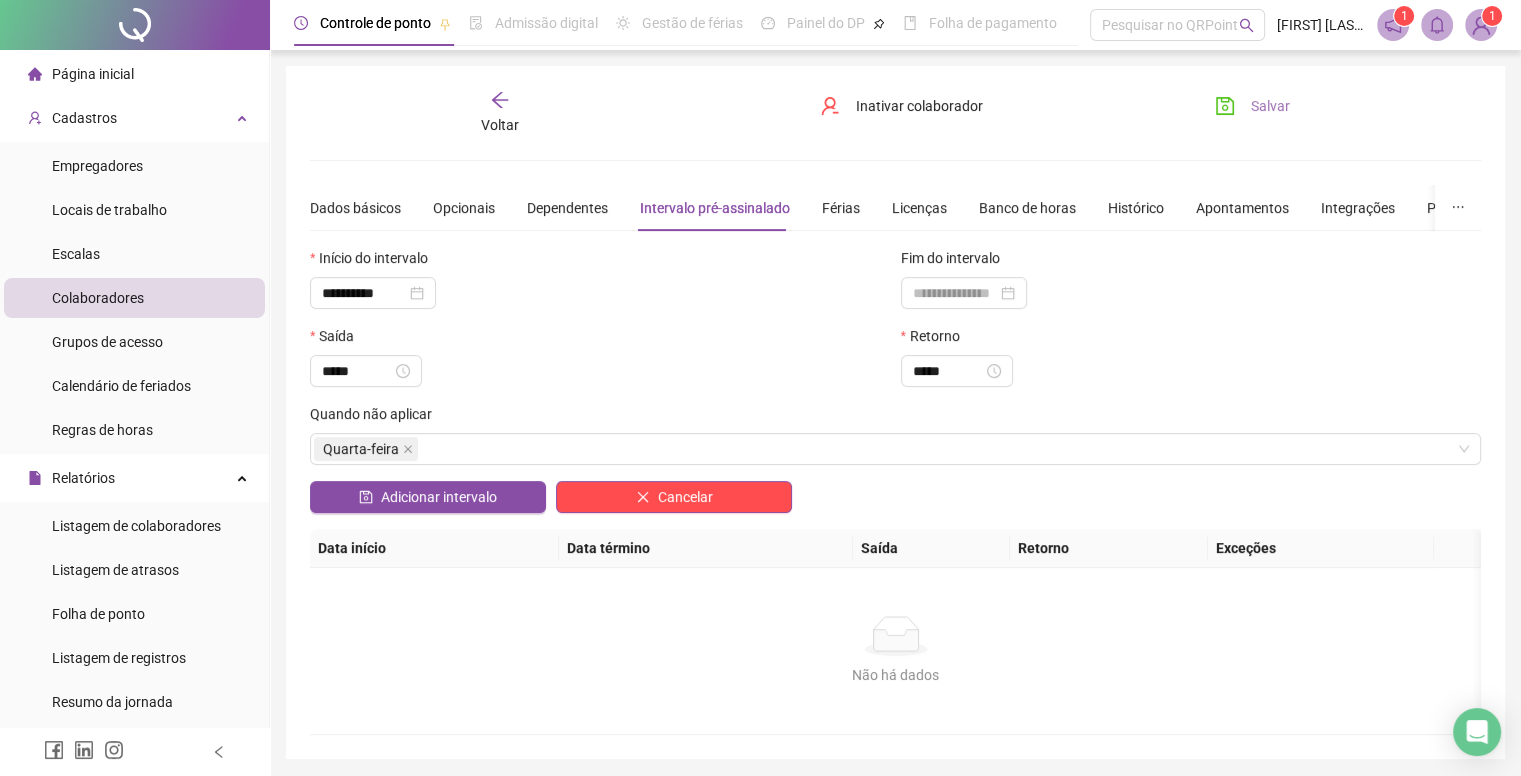 click on "Salvar" at bounding box center (1270, 106) 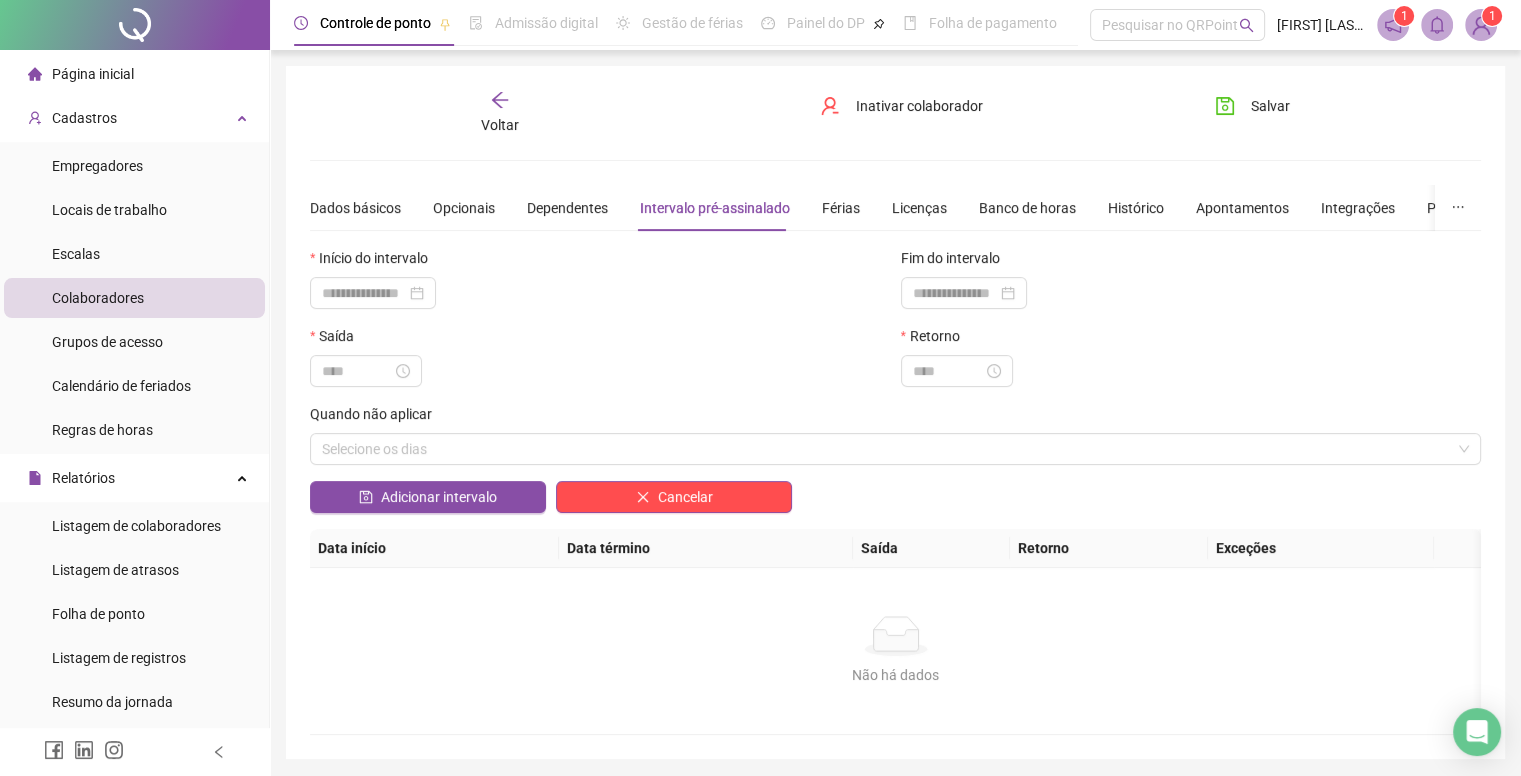 click on "Voltar" at bounding box center [500, 125] 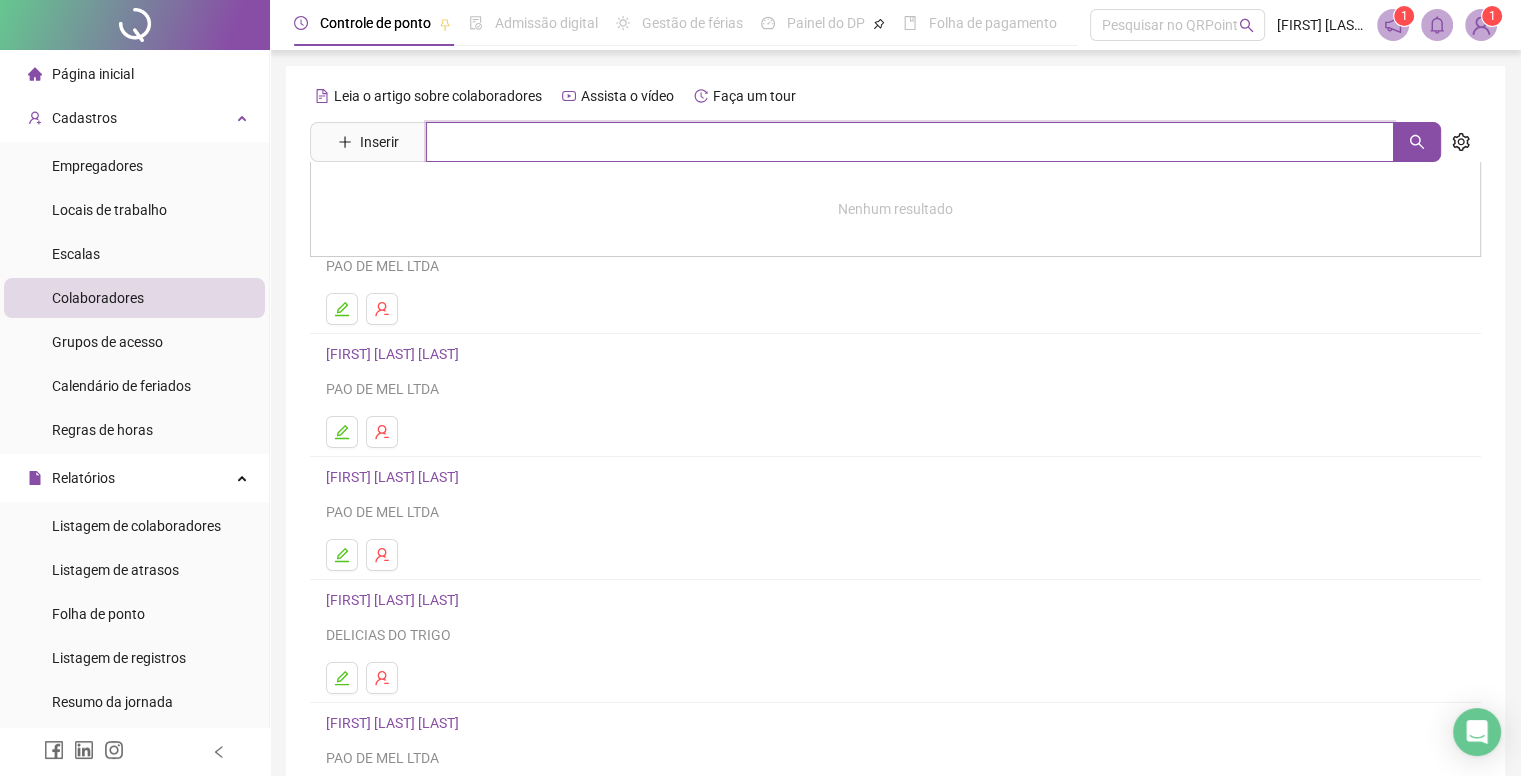 click at bounding box center [910, 142] 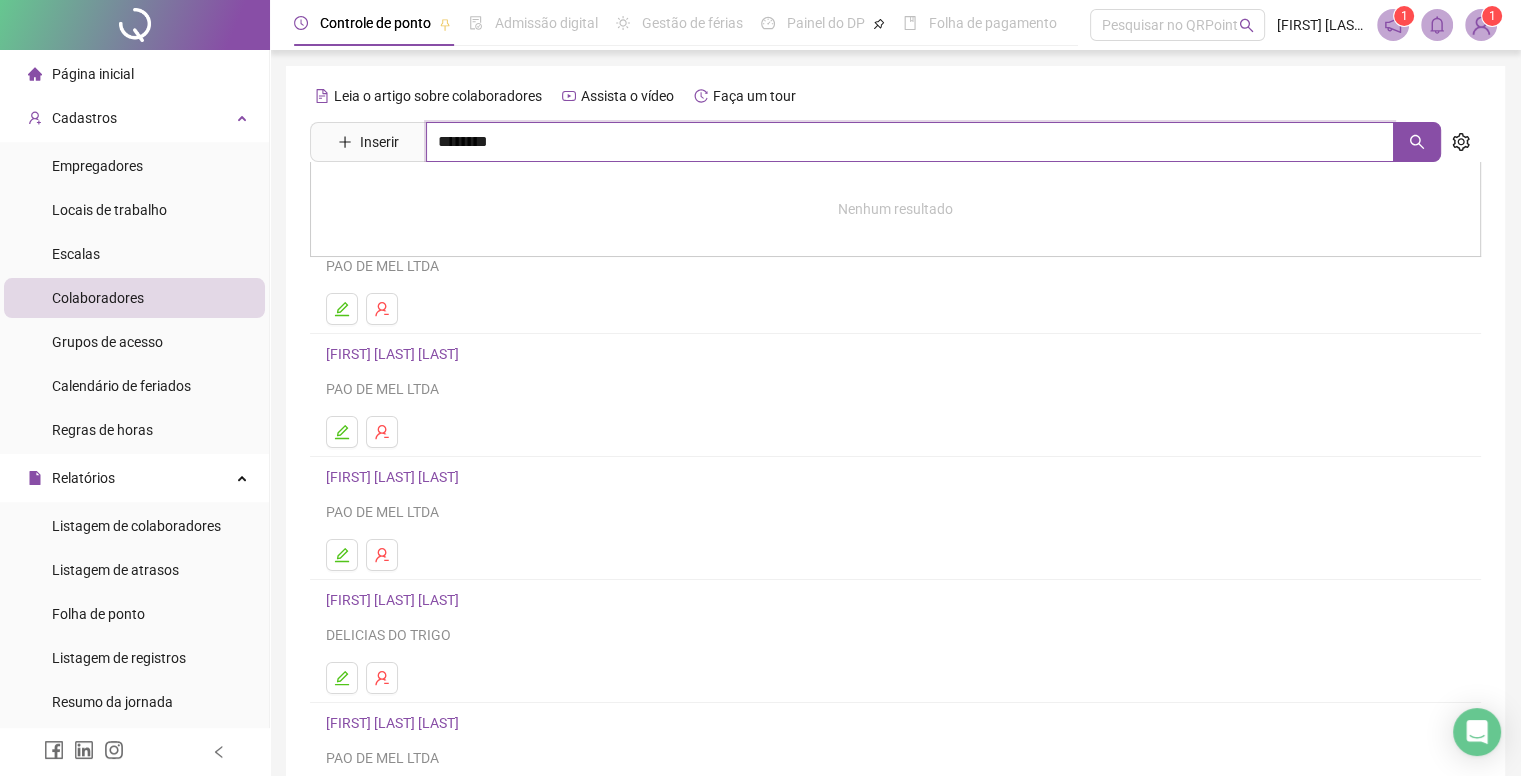 type on "********" 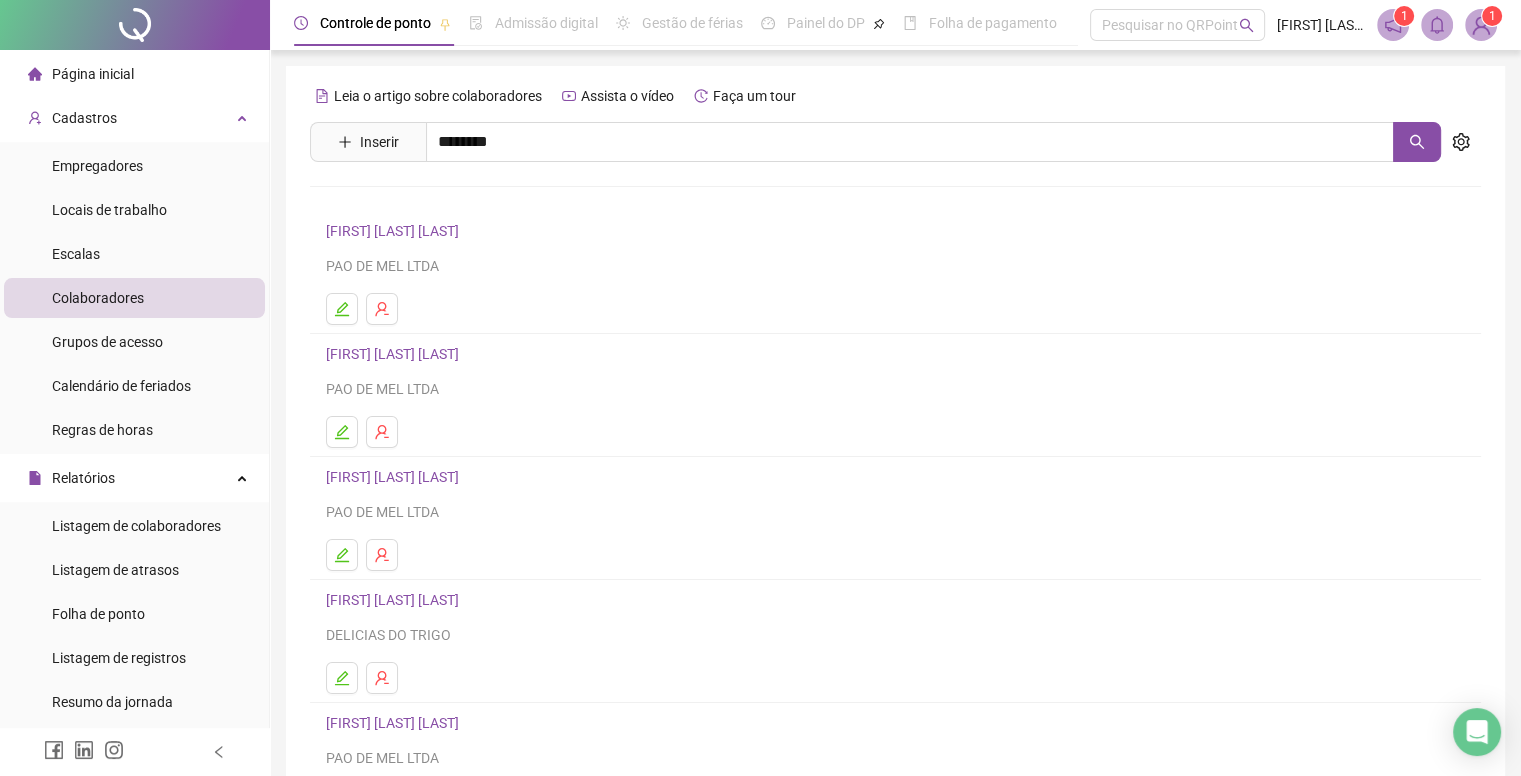 click on "Leia o artigo sobre colaboradores Assista o vídeo Faça um tour Inserir ******** [FIRST] [LAST] [LAST] [FIRST] [LAST] [LAST] Inativo [FIRST] [LAST] [LAST]   PAO DE MEL LTDA [FIRST] [LAST] [LAST]   PAO DE MEL LTDA [FIRST] [LAST] [LAST]   PAO DE MEL LTDA [FIRST] [LAST] [LAST]   DELICIAS DO TRIGO [FIRST] [LAST] [LAST]   PAO DE MEL LTDA 1 2 3 4 5 ••• 13" at bounding box center [895, 468] 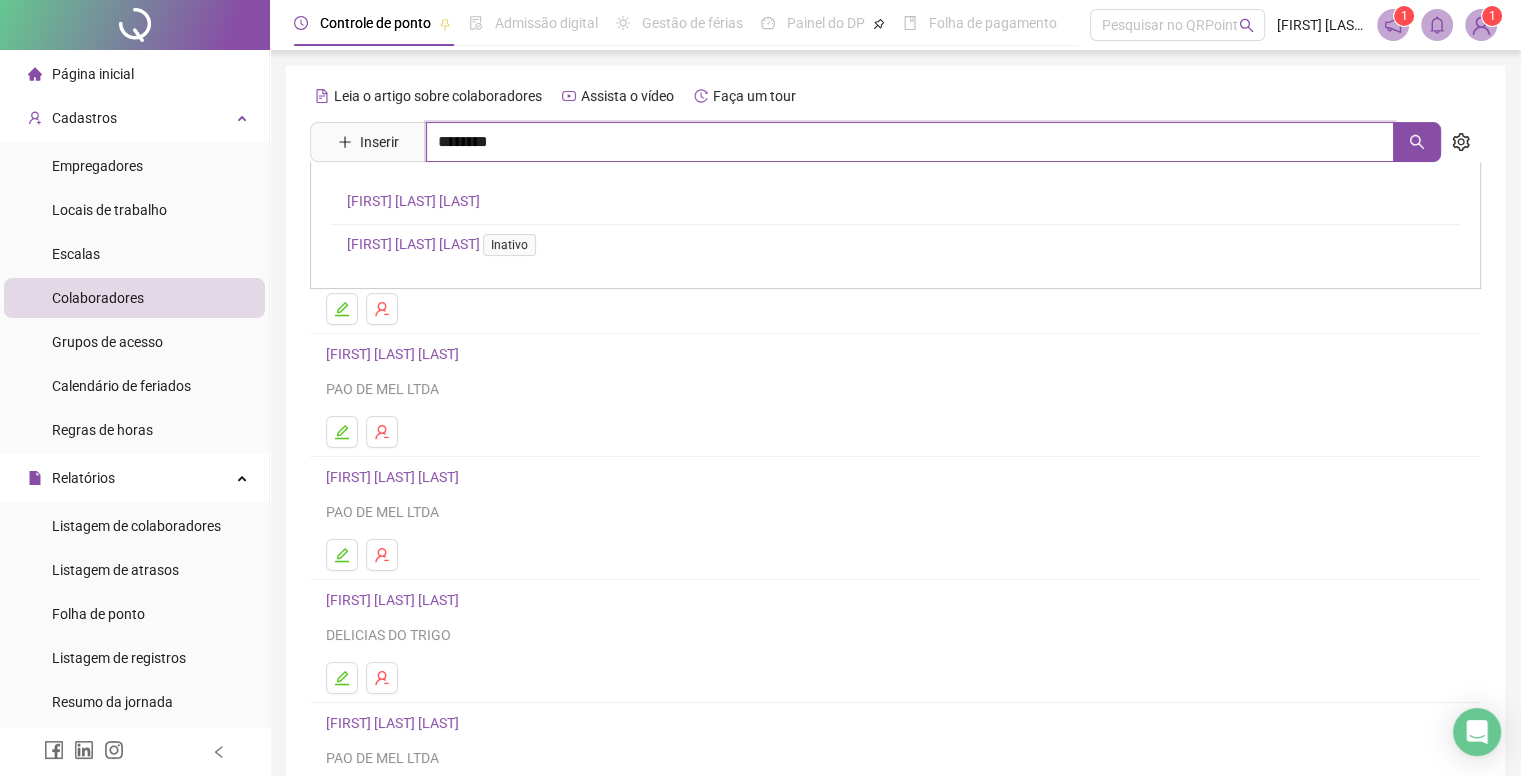 click on "********" at bounding box center [910, 142] 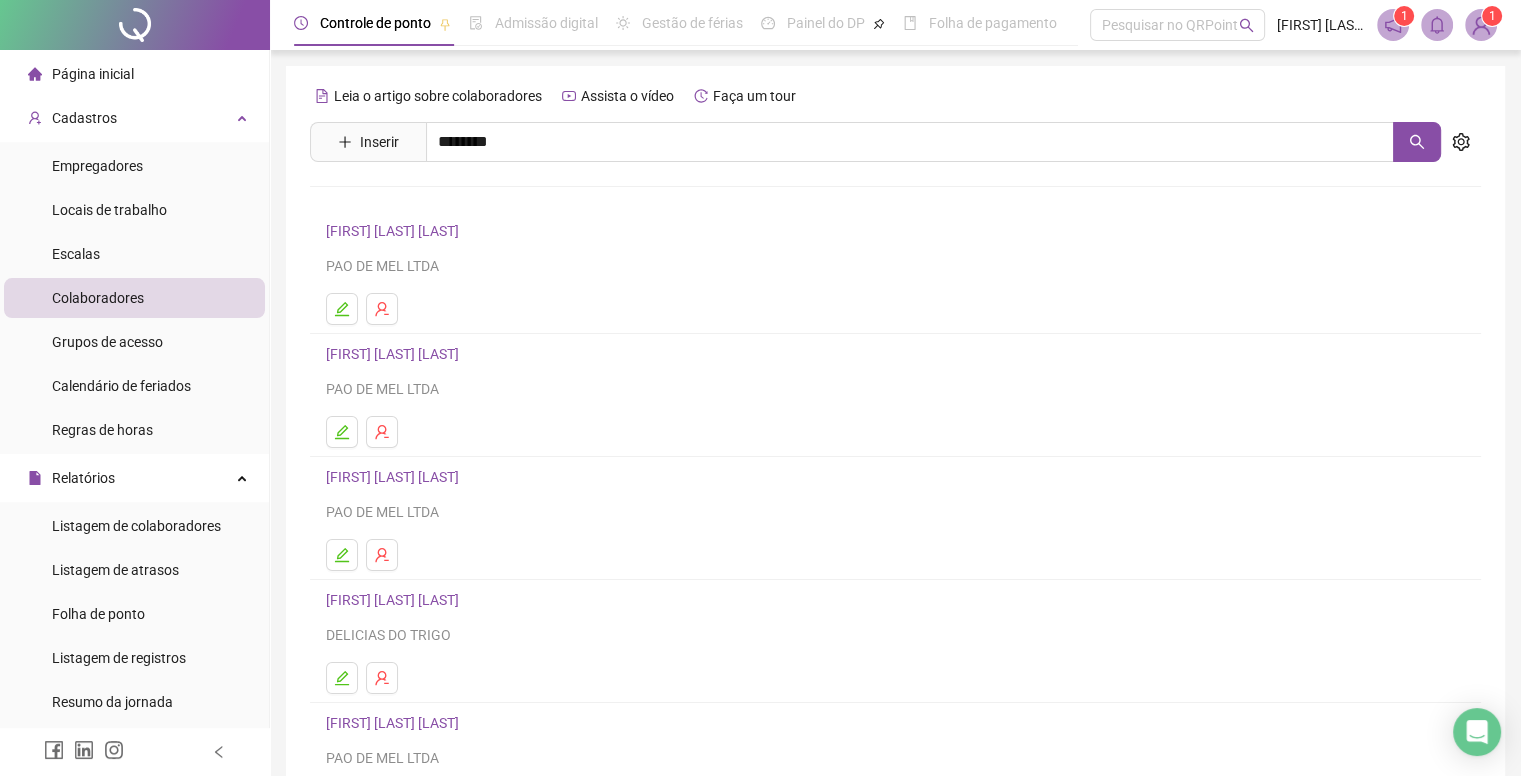 click on "[FIRST] [LAST] [LAST]" at bounding box center [413, 201] 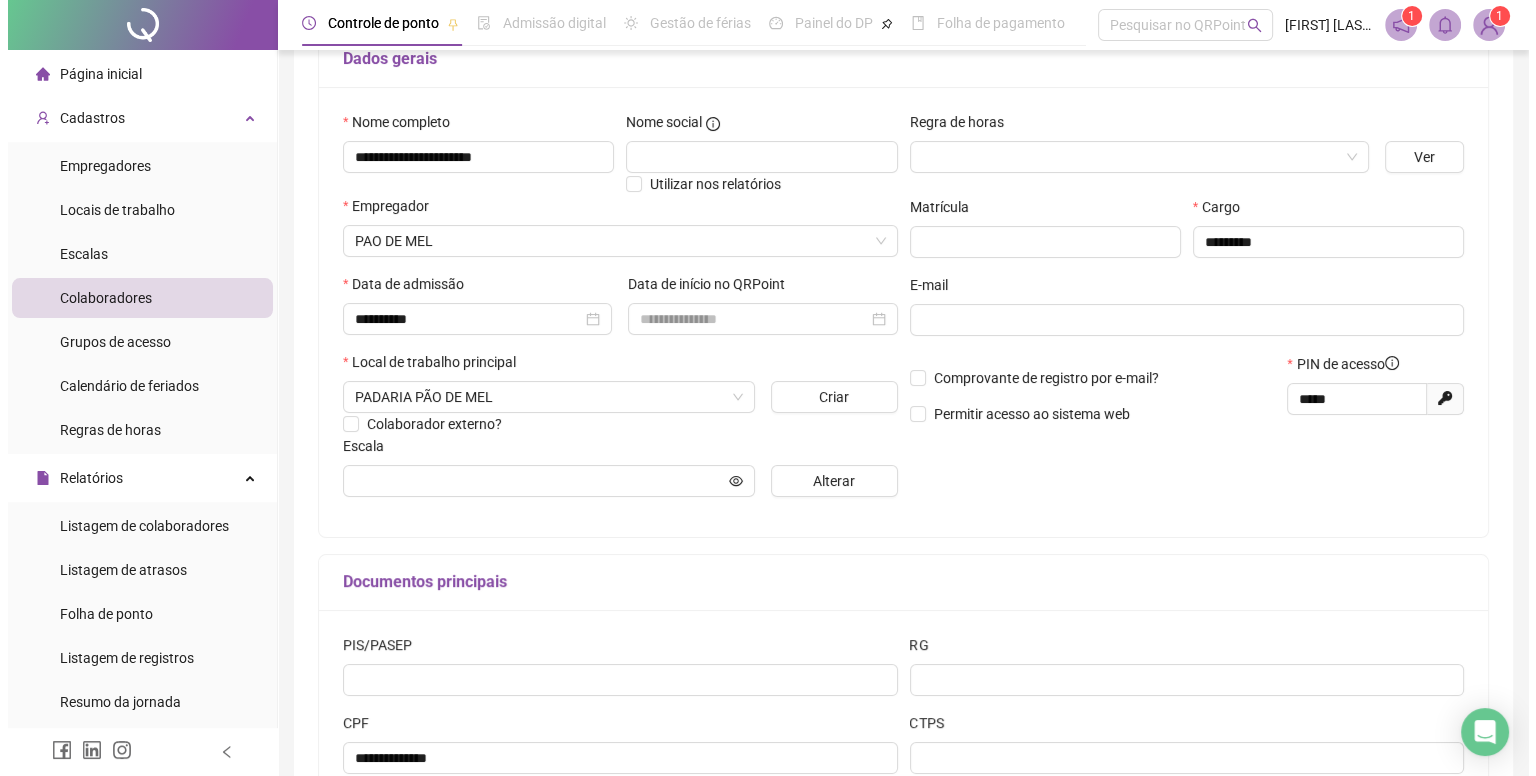 scroll, scrollTop: 364, scrollLeft: 0, axis: vertical 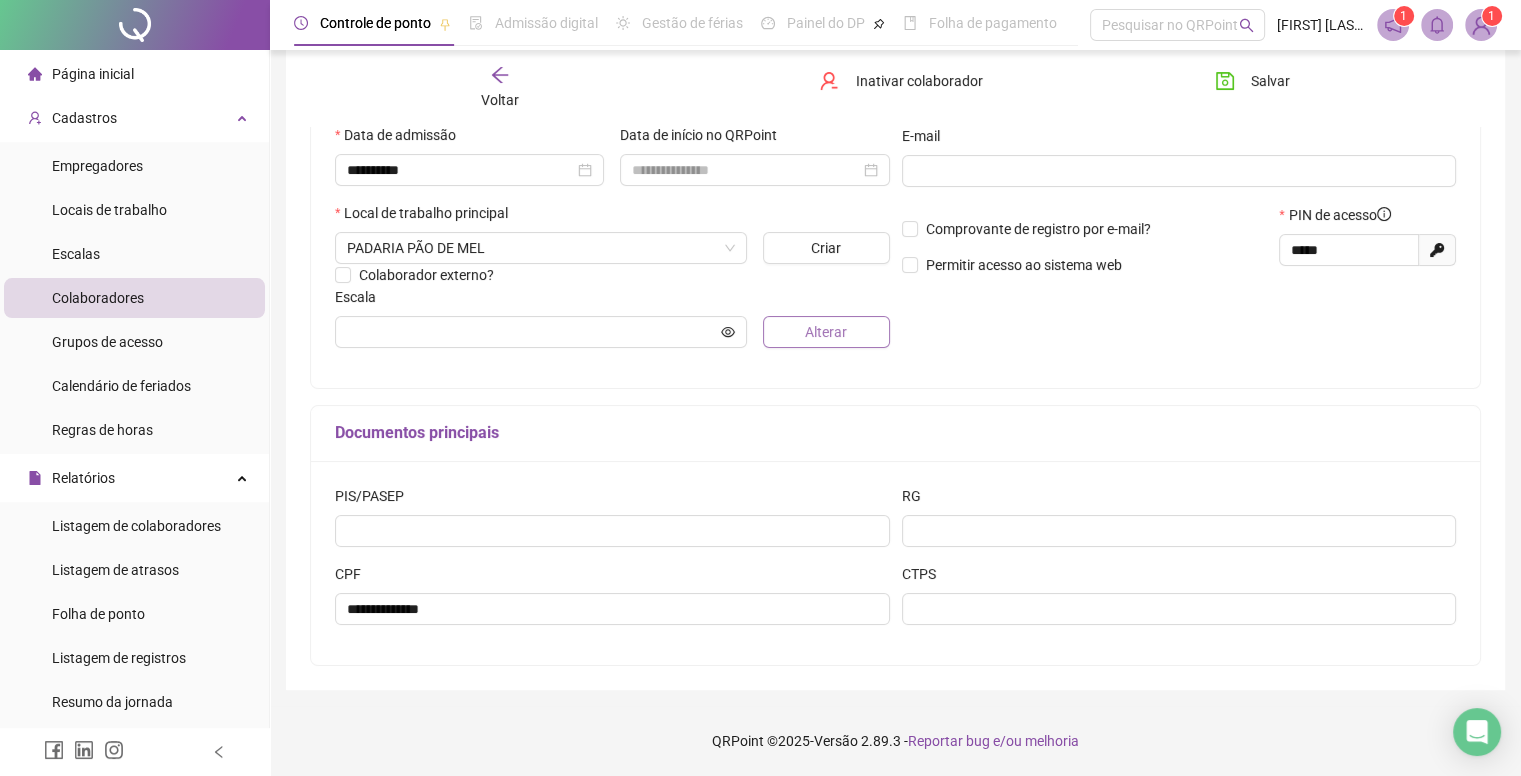 click on "Alterar" at bounding box center (826, 332) 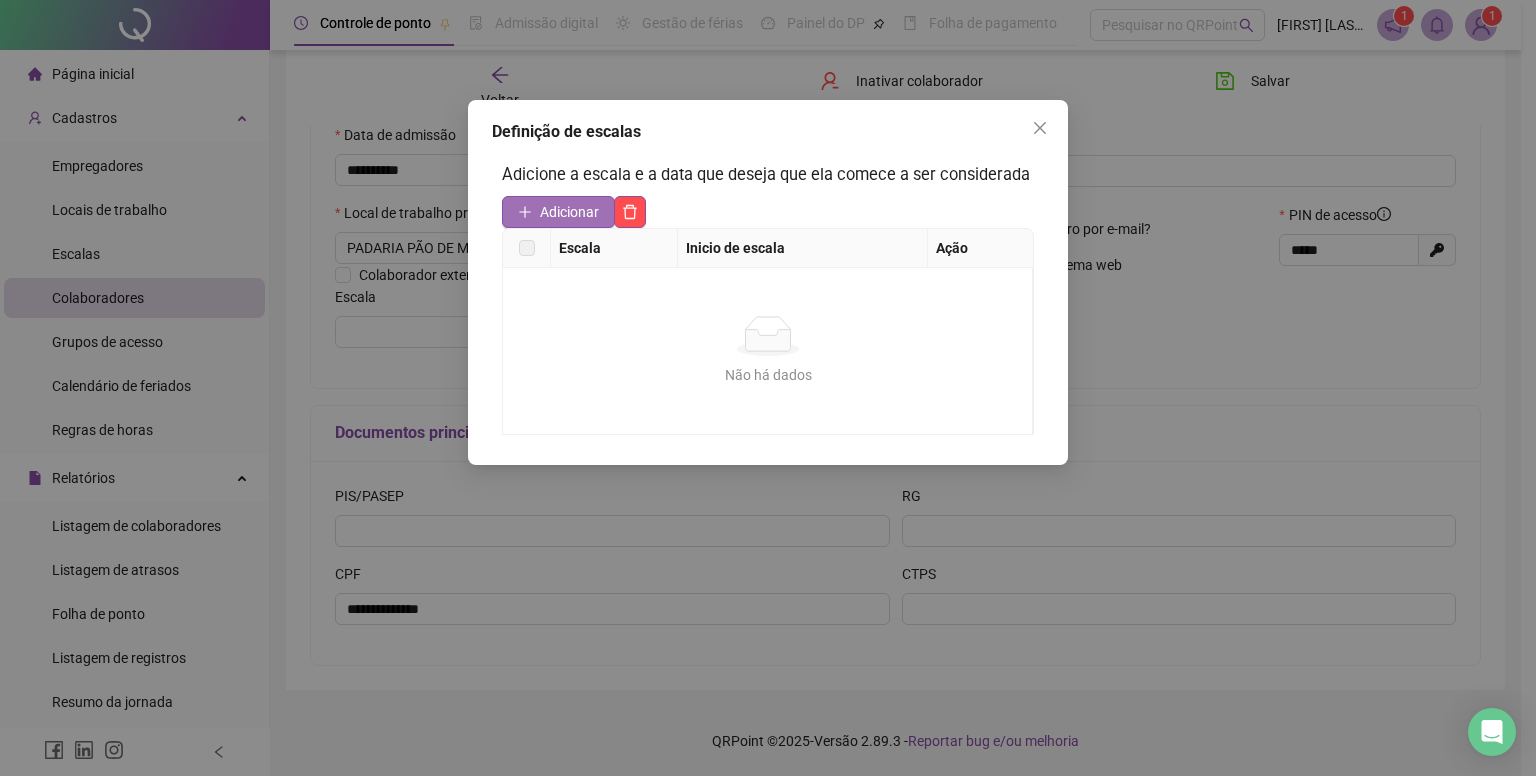 click on "Adicionar" at bounding box center [558, 212] 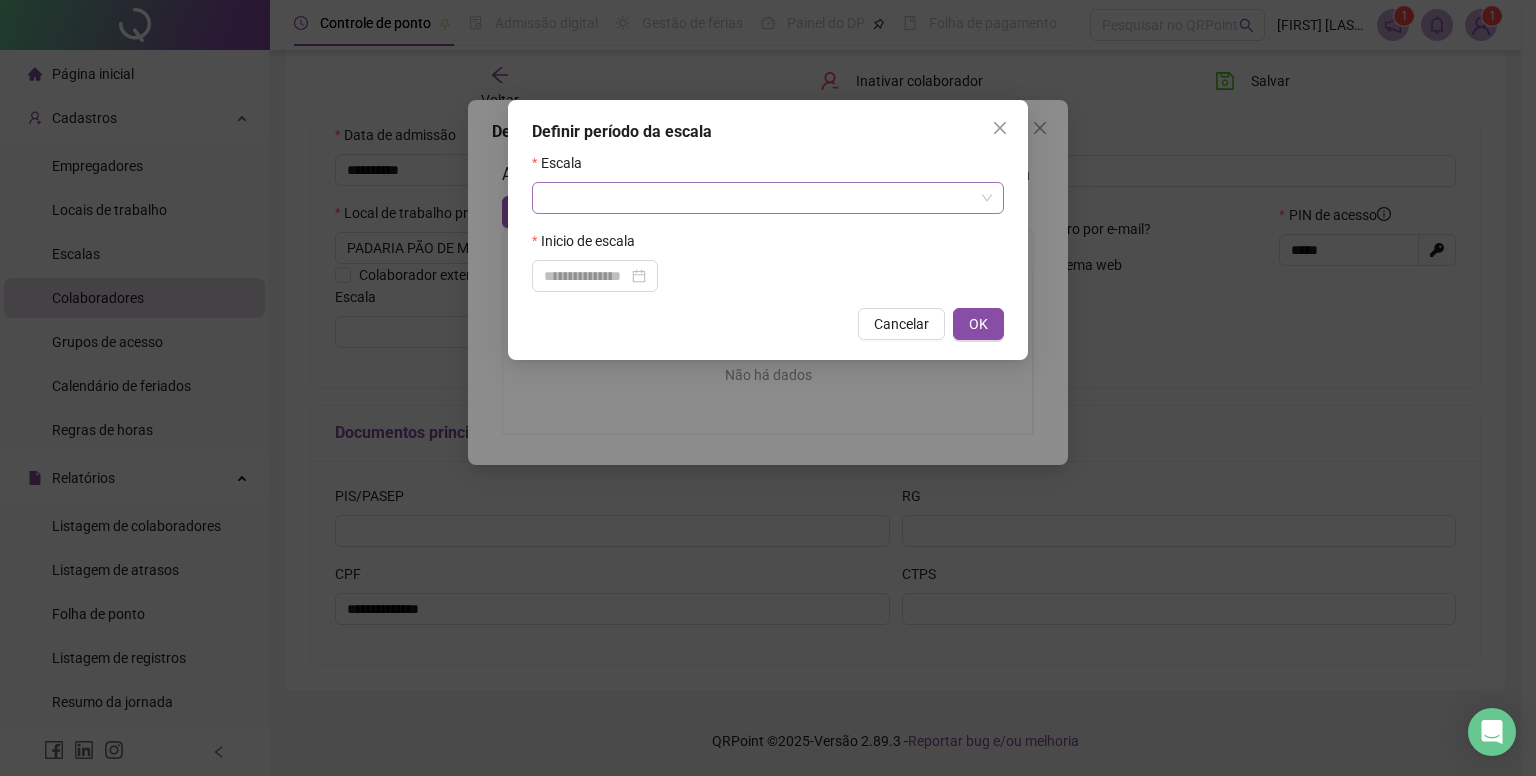 click at bounding box center [759, 198] 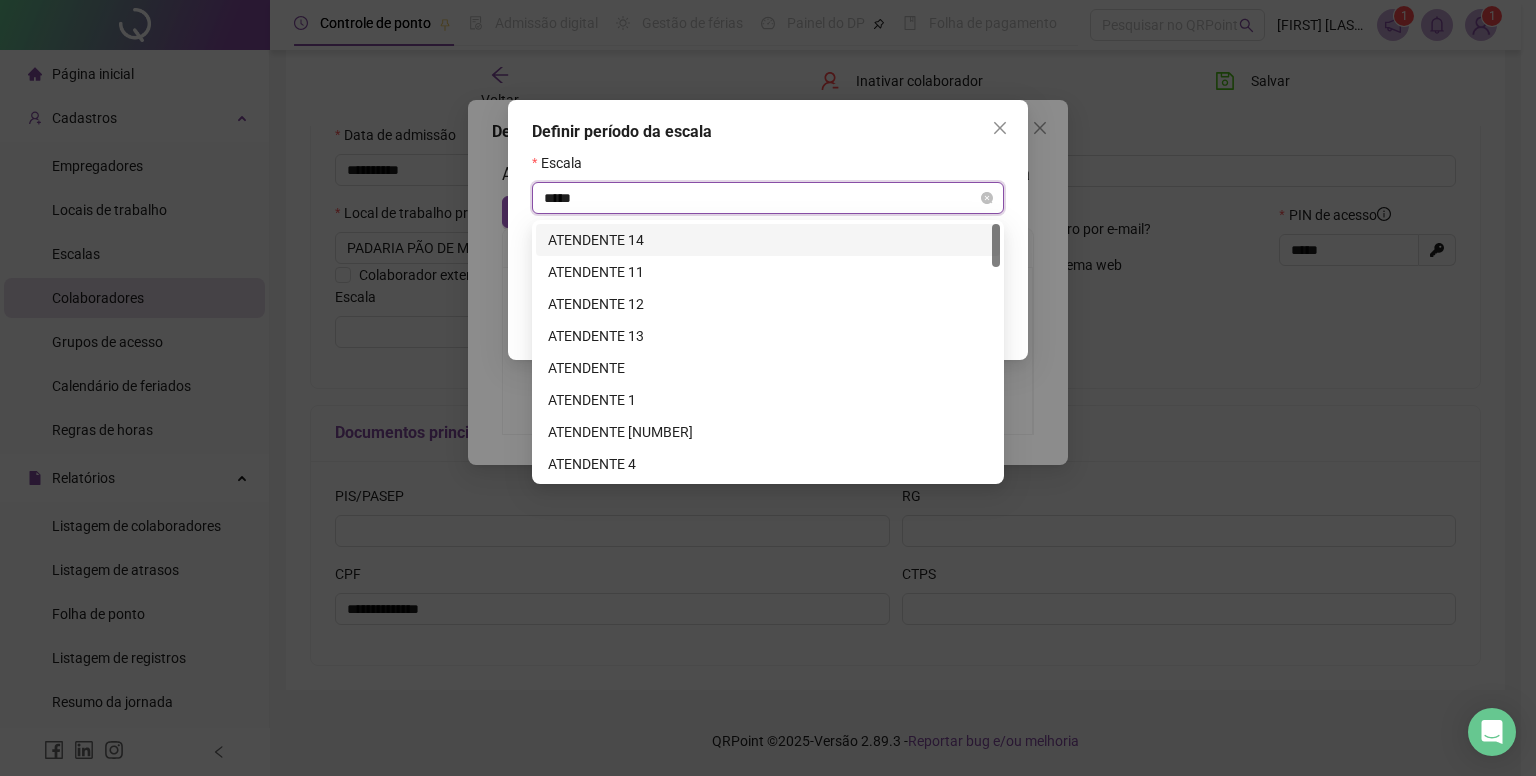 type on "******" 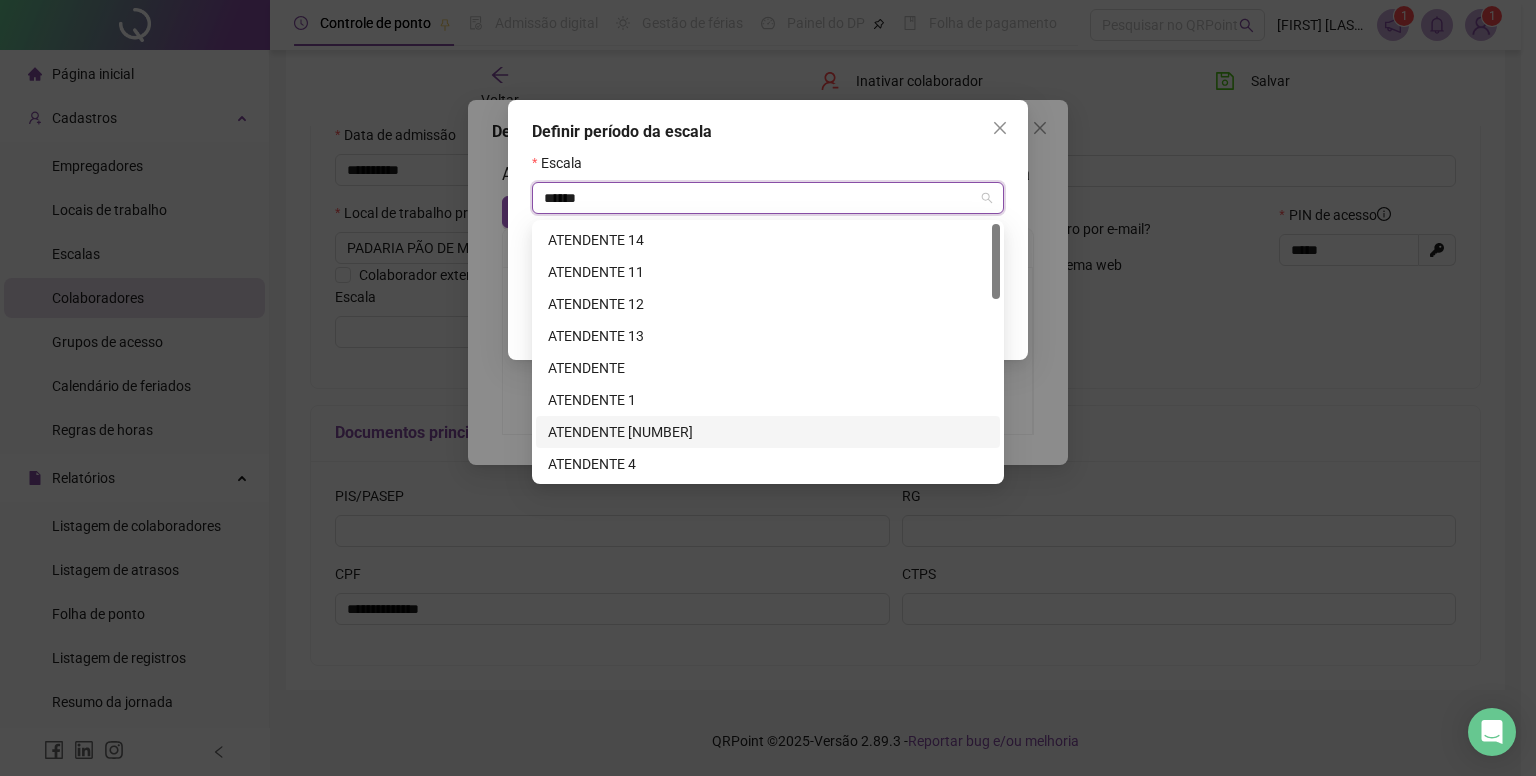 click on "ATENDENTE [NUMBER]" at bounding box center (768, 432) 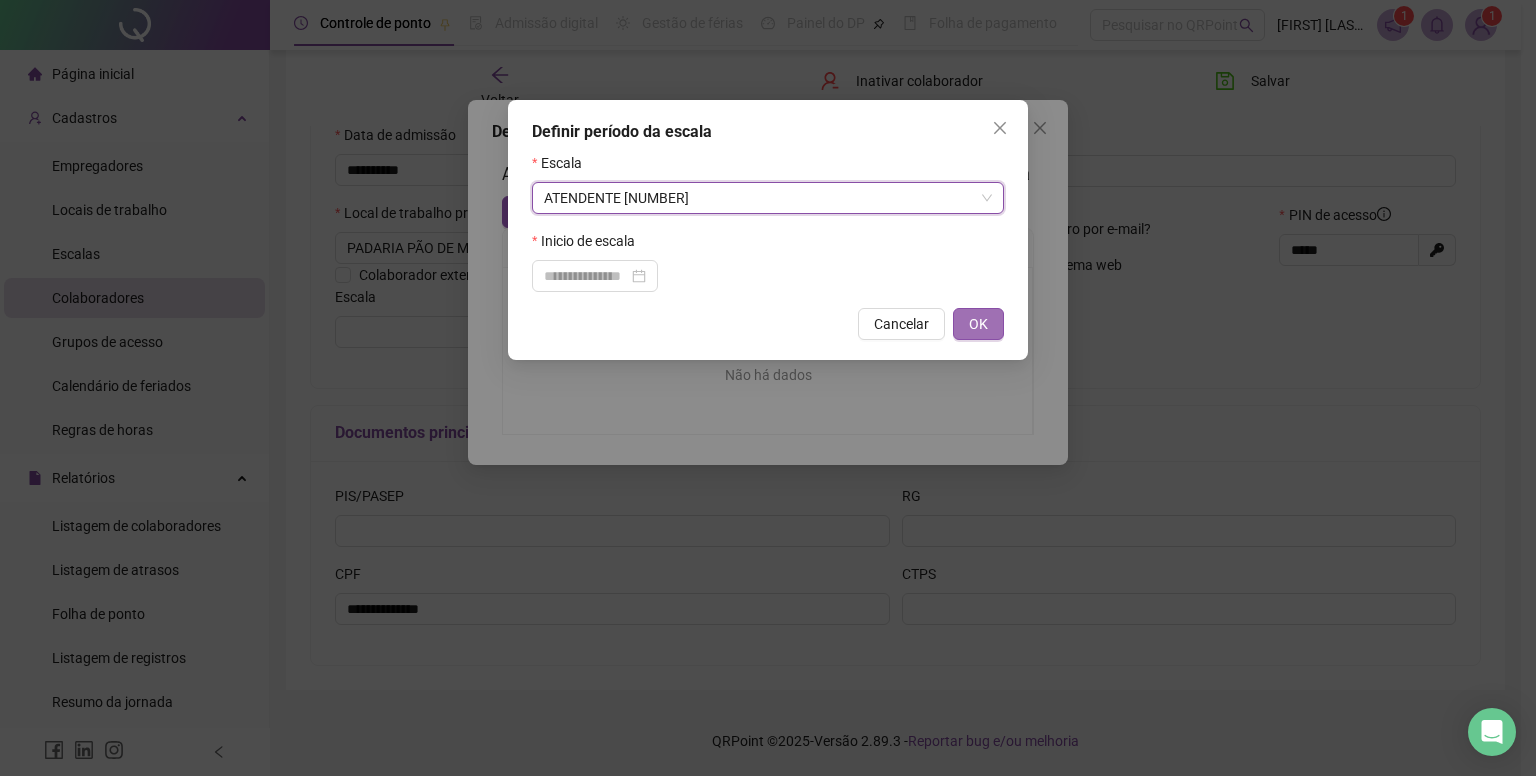 click on "OK" at bounding box center [978, 324] 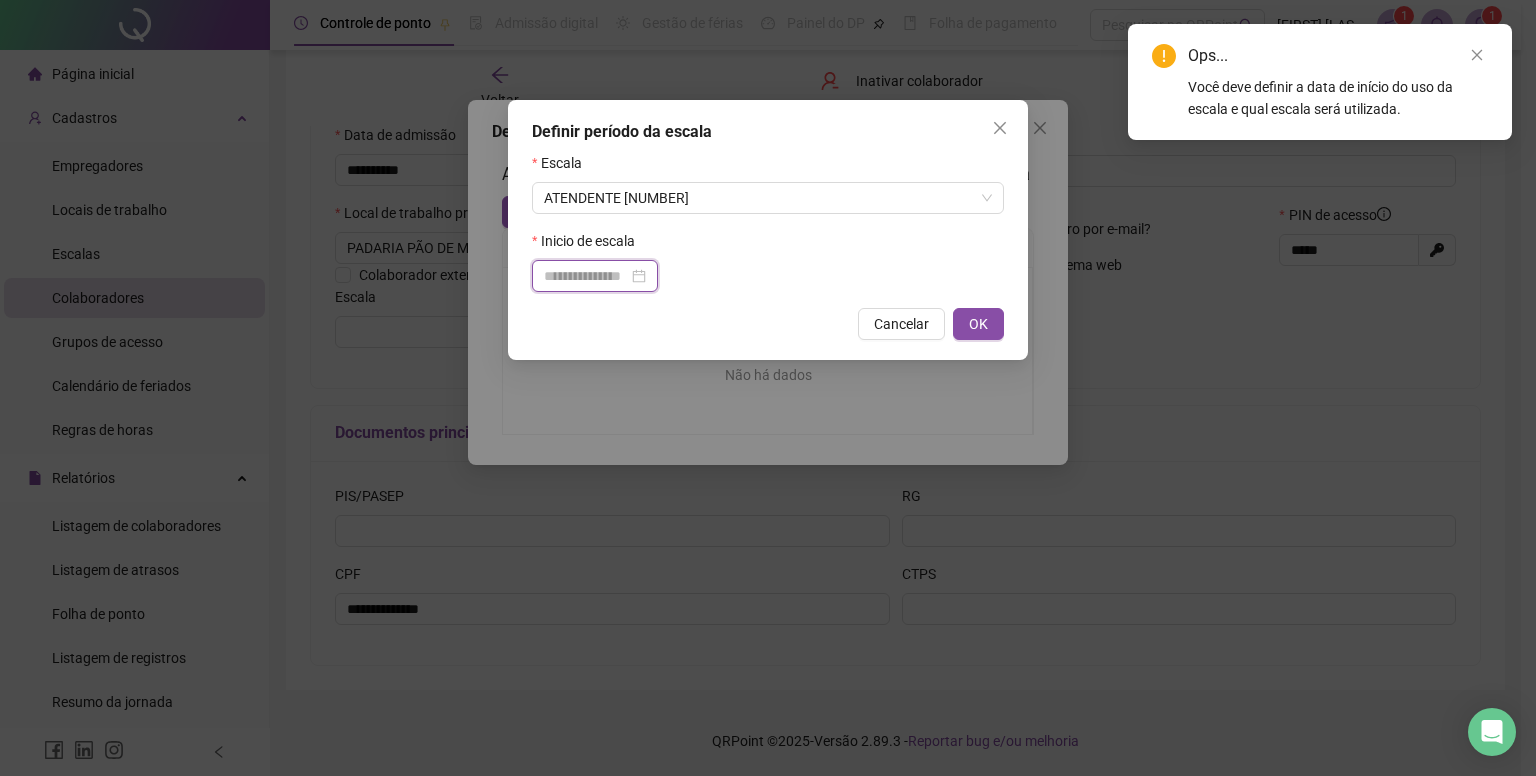 click at bounding box center (586, 276) 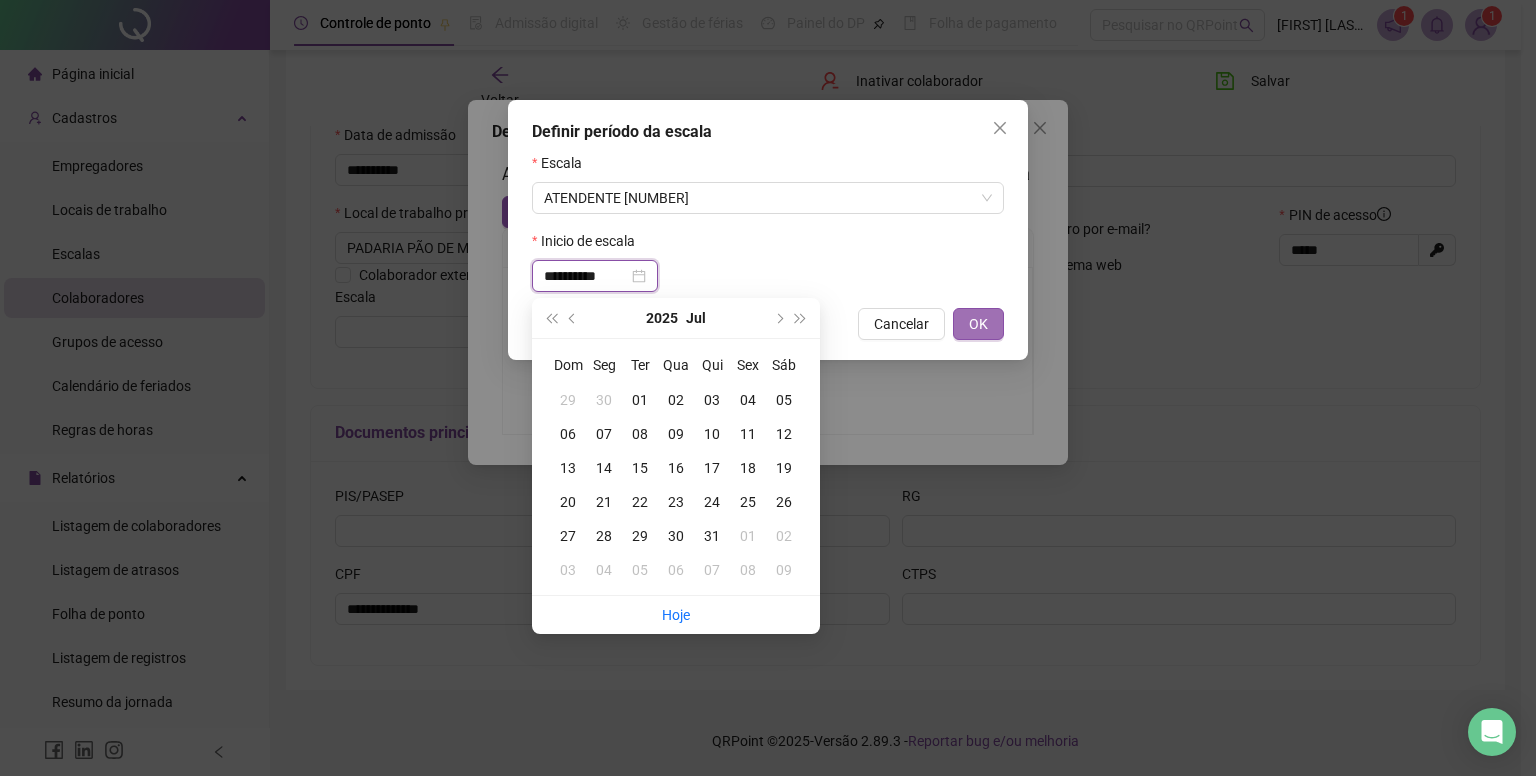 type on "**********" 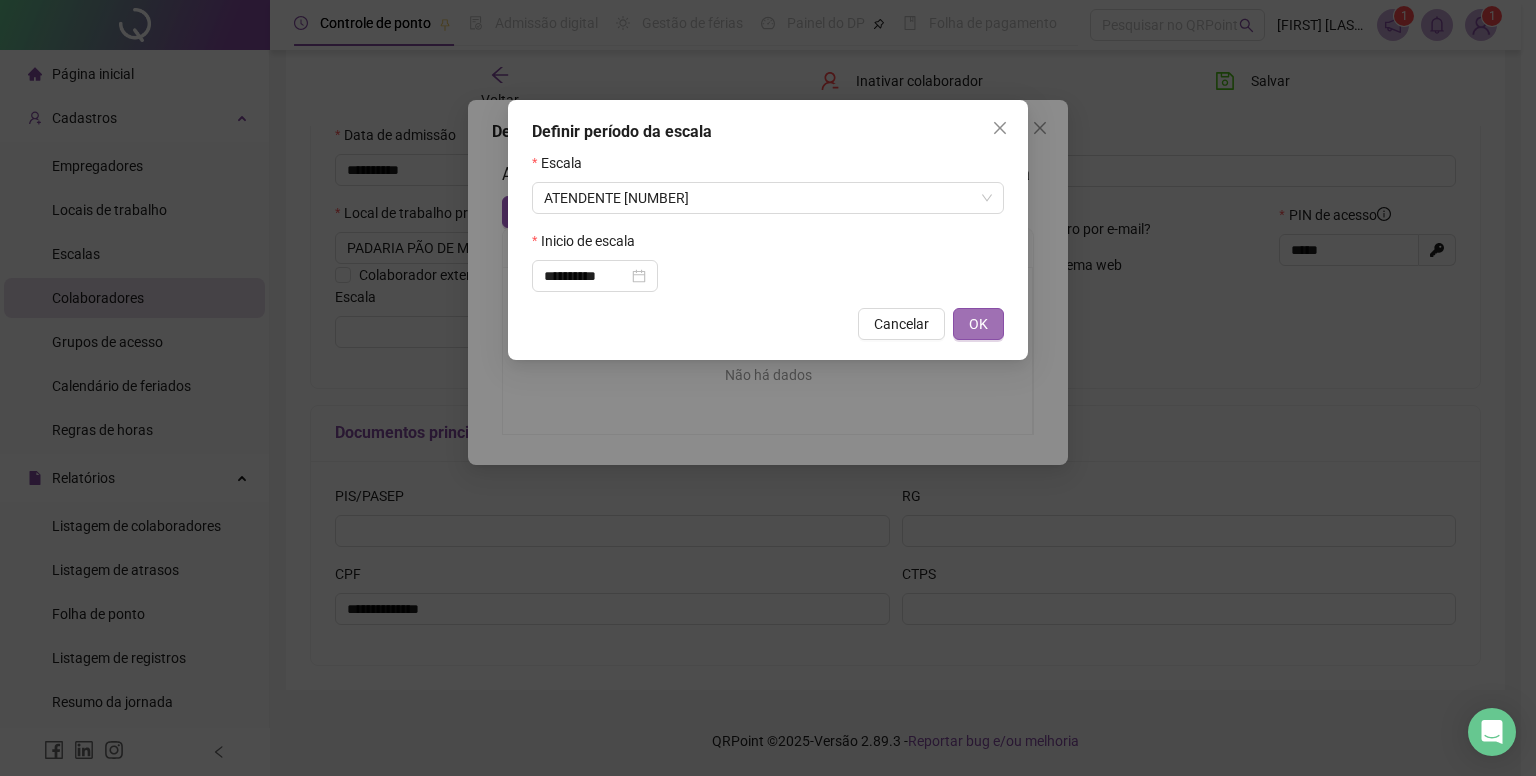 click on "OK" at bounding box center (978, 324) 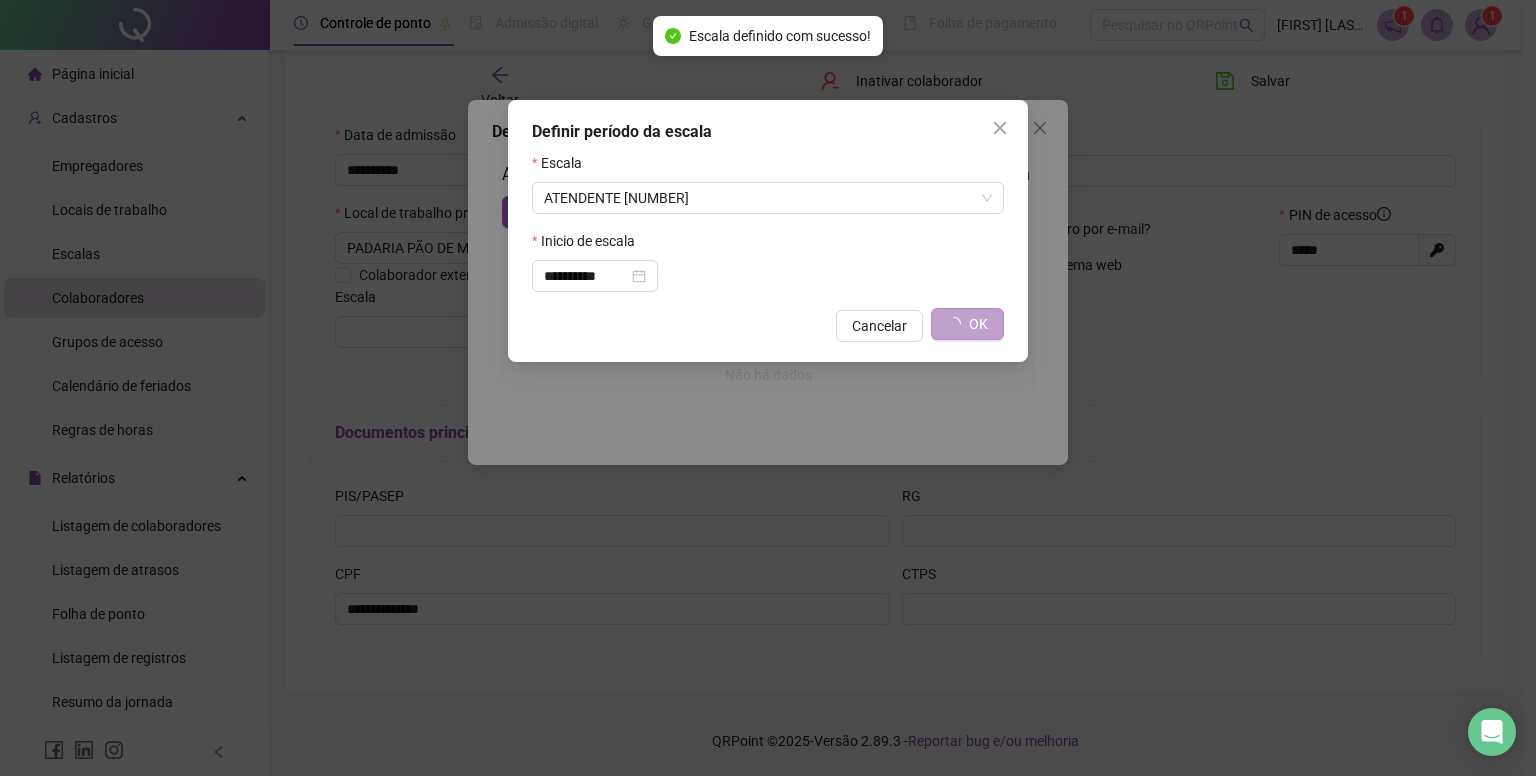 type on "**********" 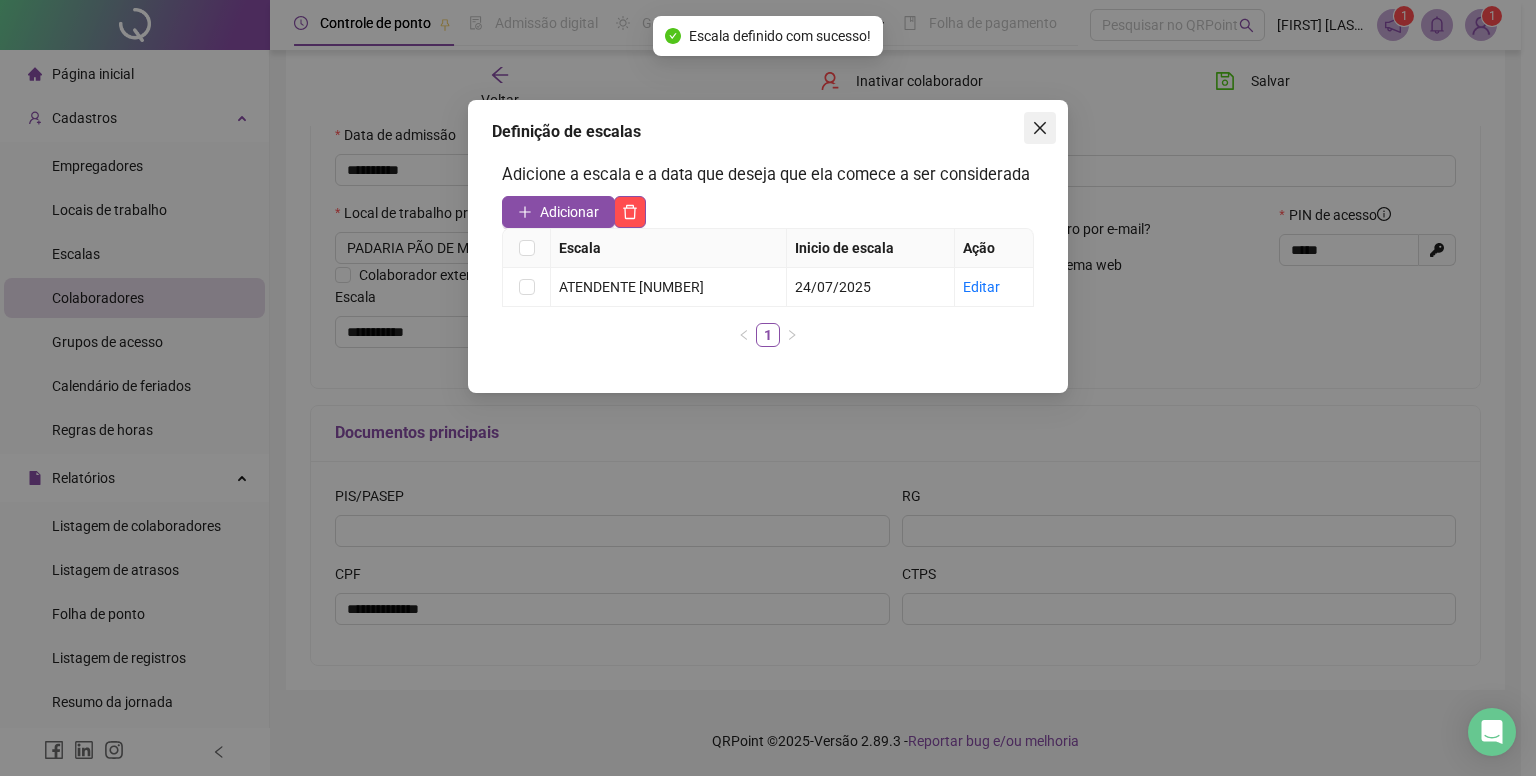 click at bounding box center (1040, 128) 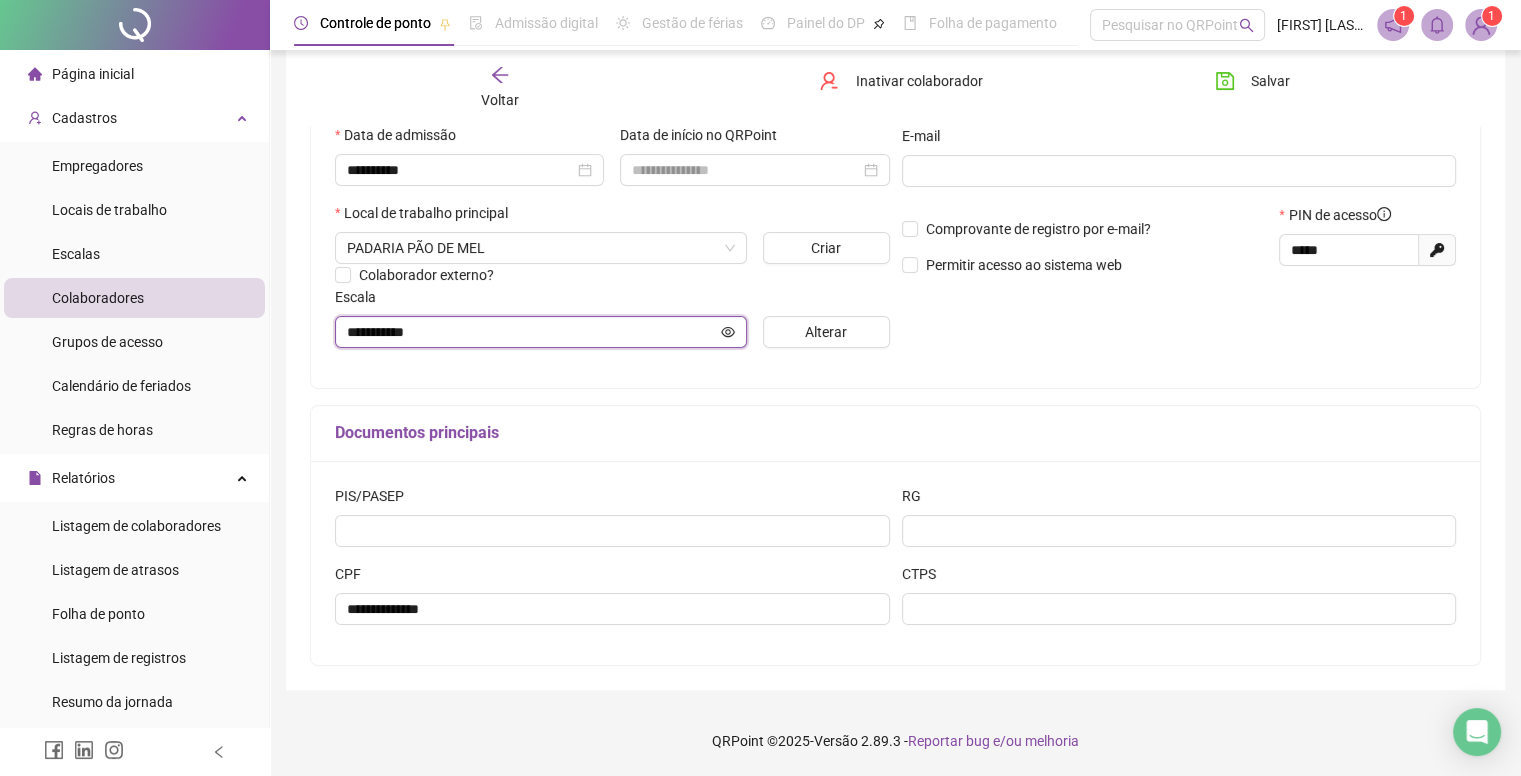 click 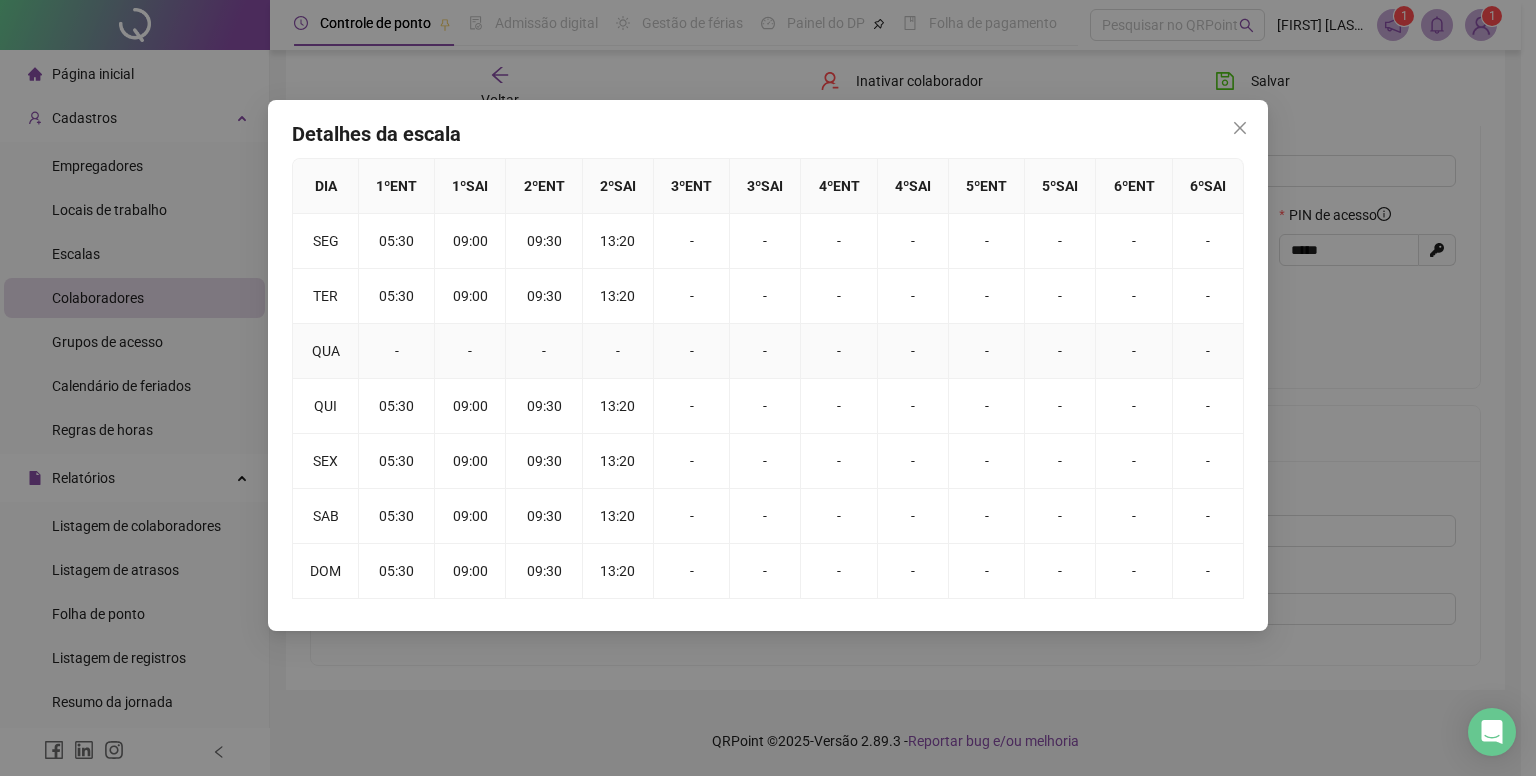 click on "-" at bounding box center (765, 351) 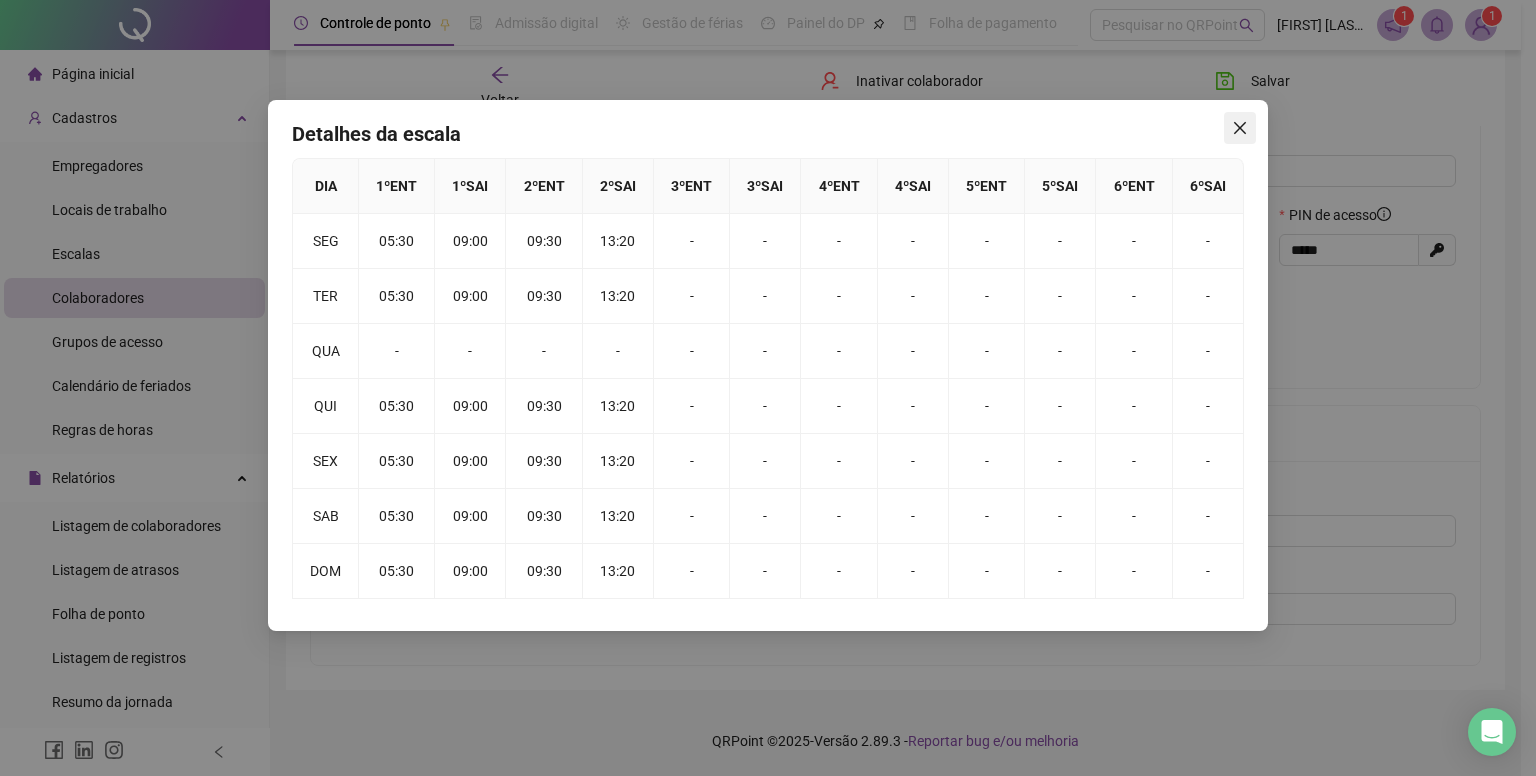 click 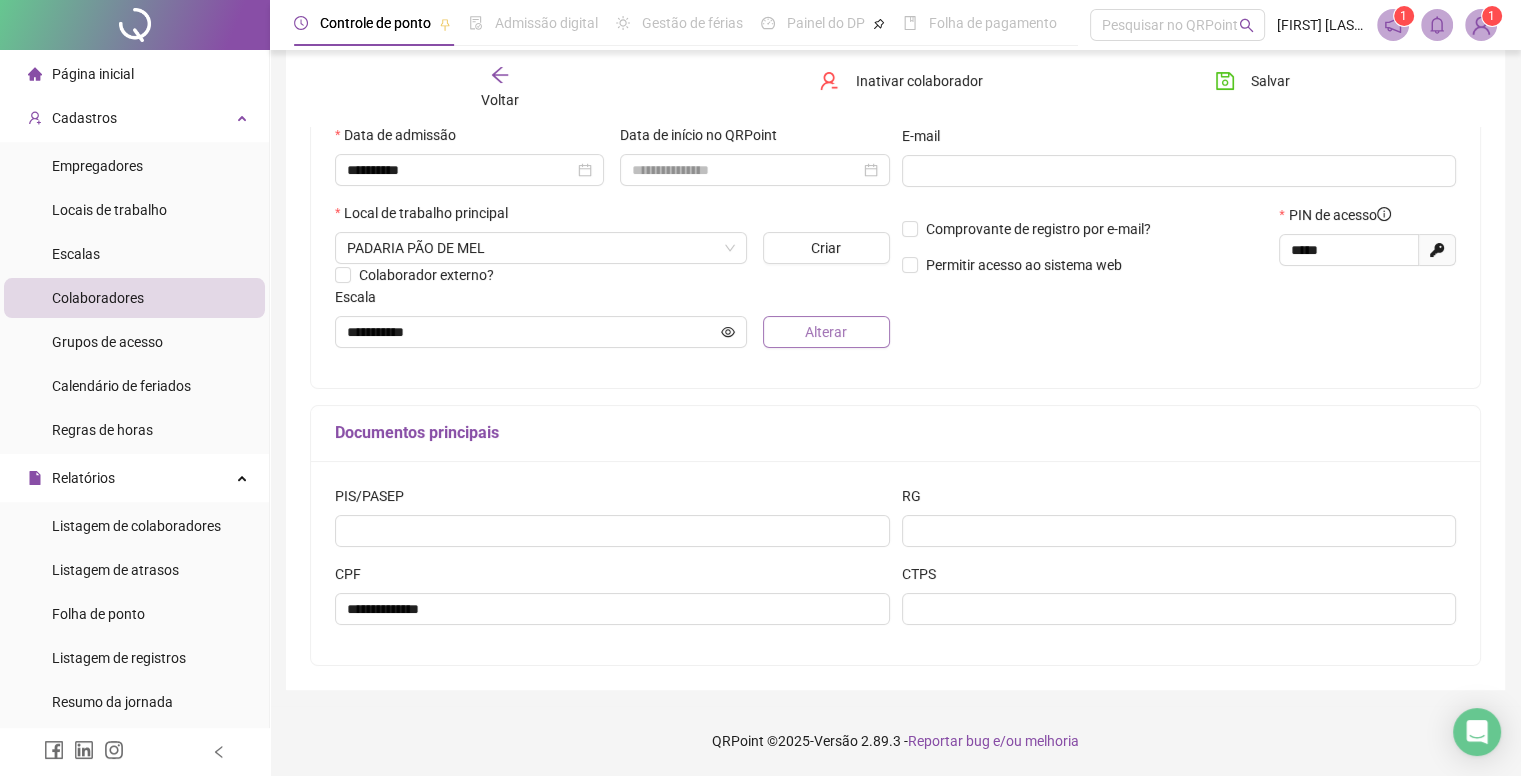 click on "Alterar" at bounding box center [826, 332] 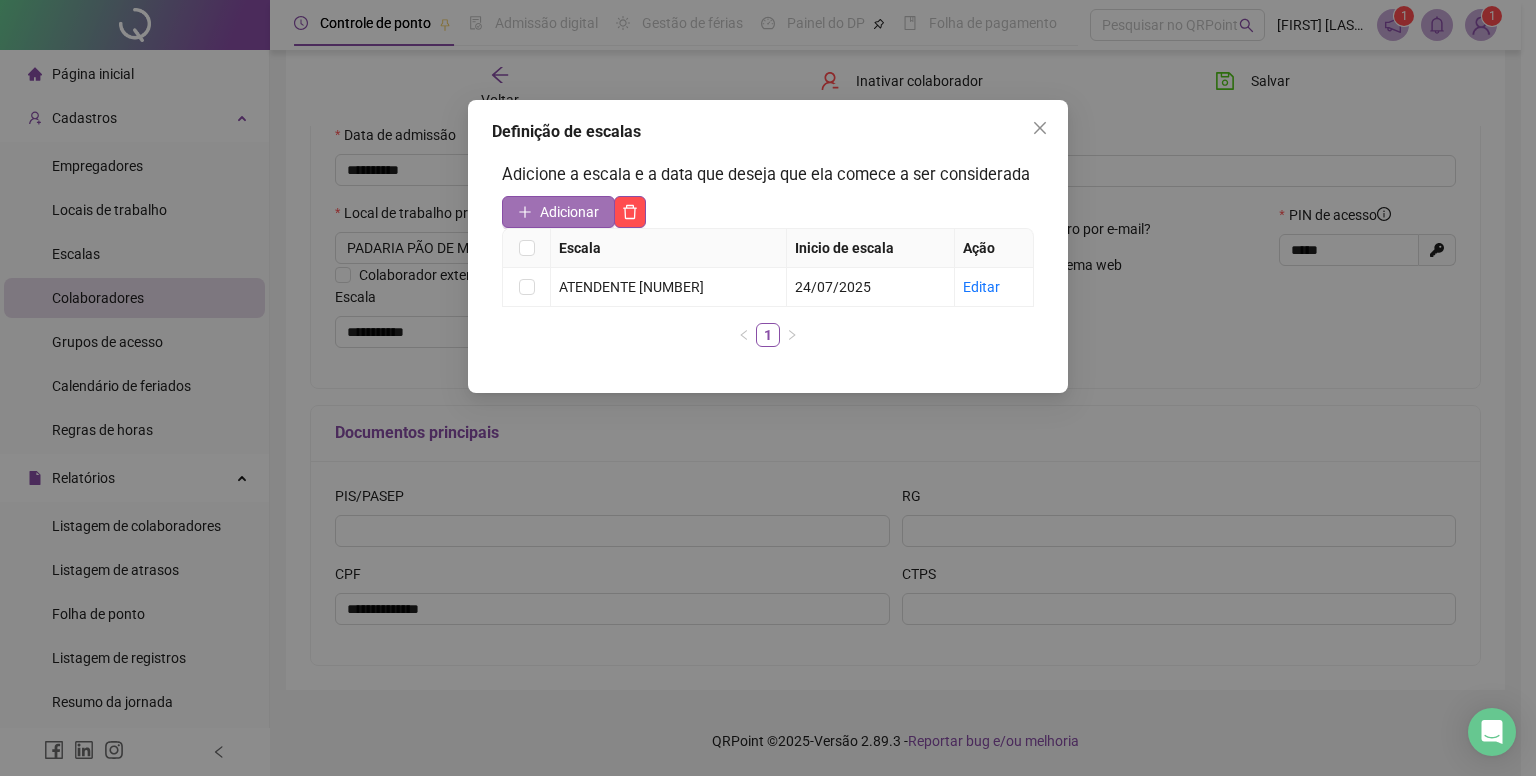 click on "Adicionar" at bounding box center (569, 212) 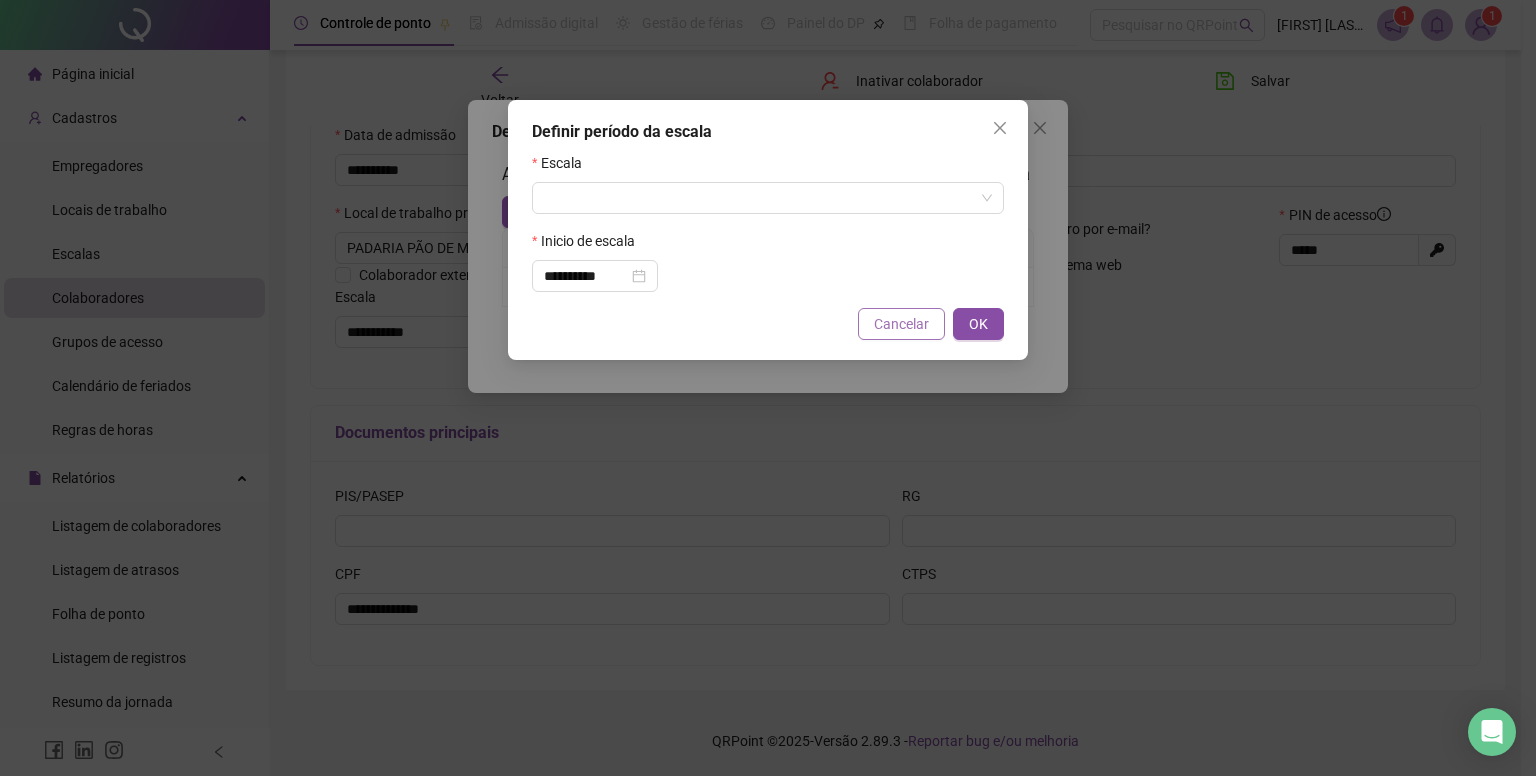 click on "Cancelar" at bounding box center (901, 324) 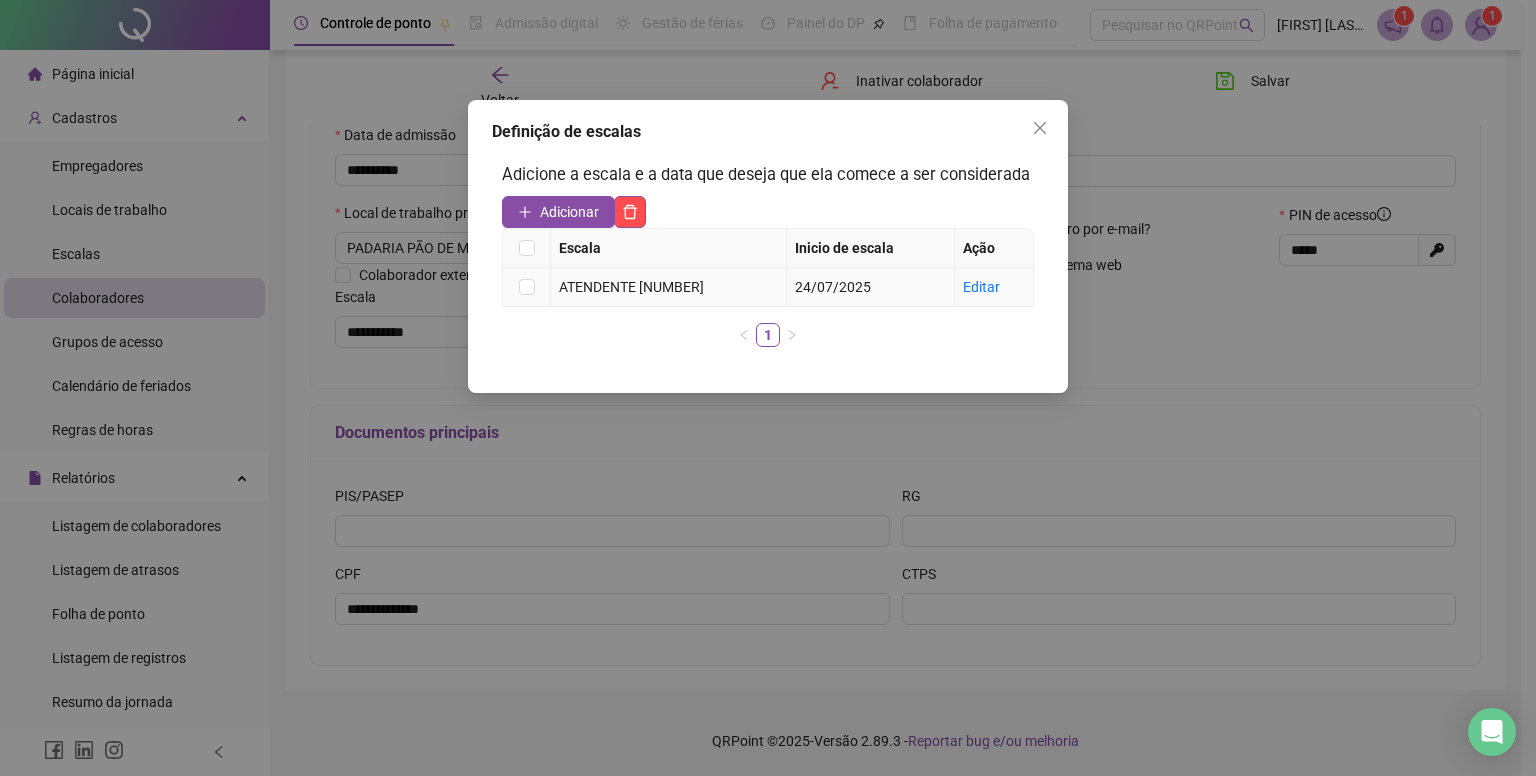 click on "Editar" at bounding box center (994, 287) 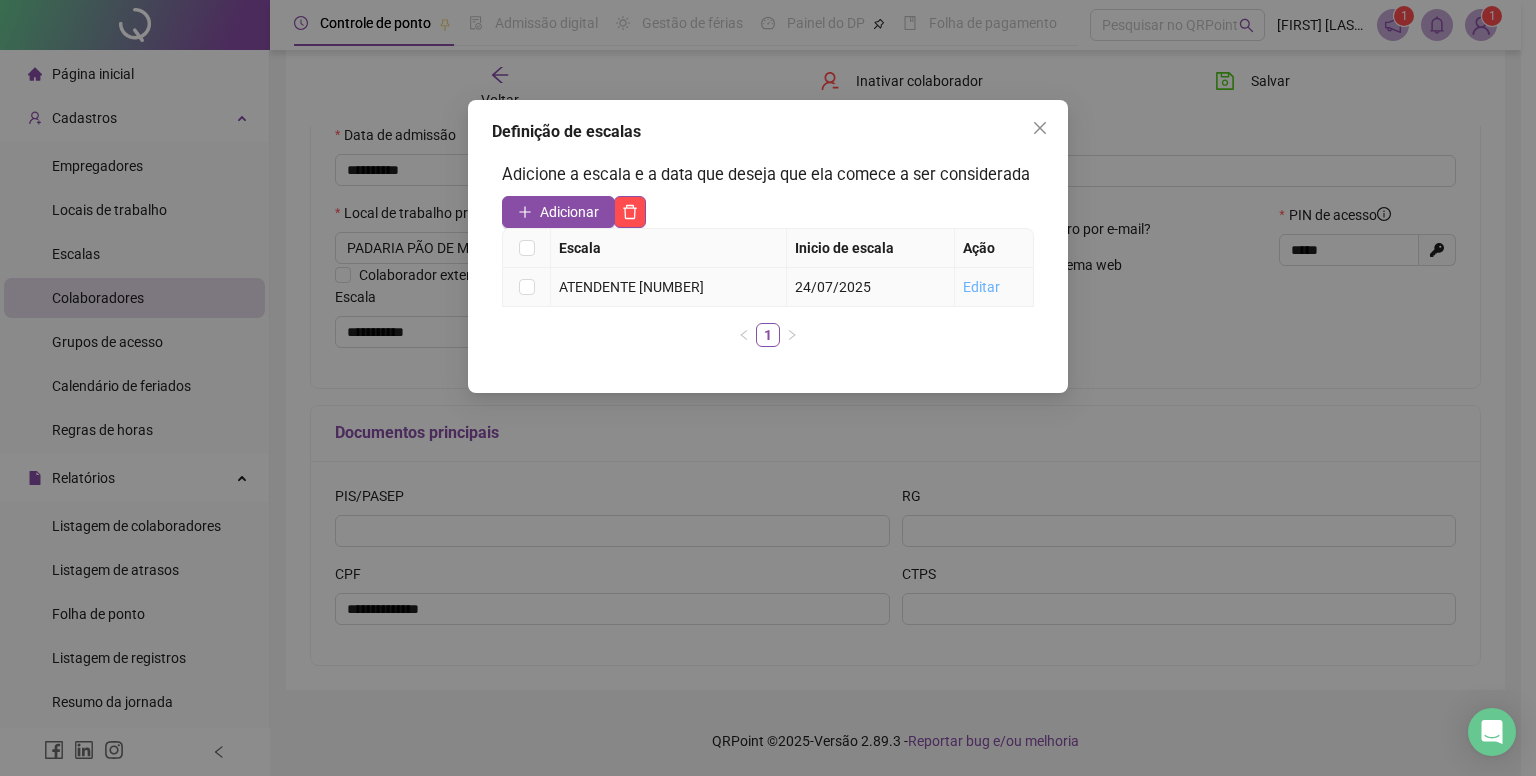 click on "Editar" at bounding box center [981, 287] 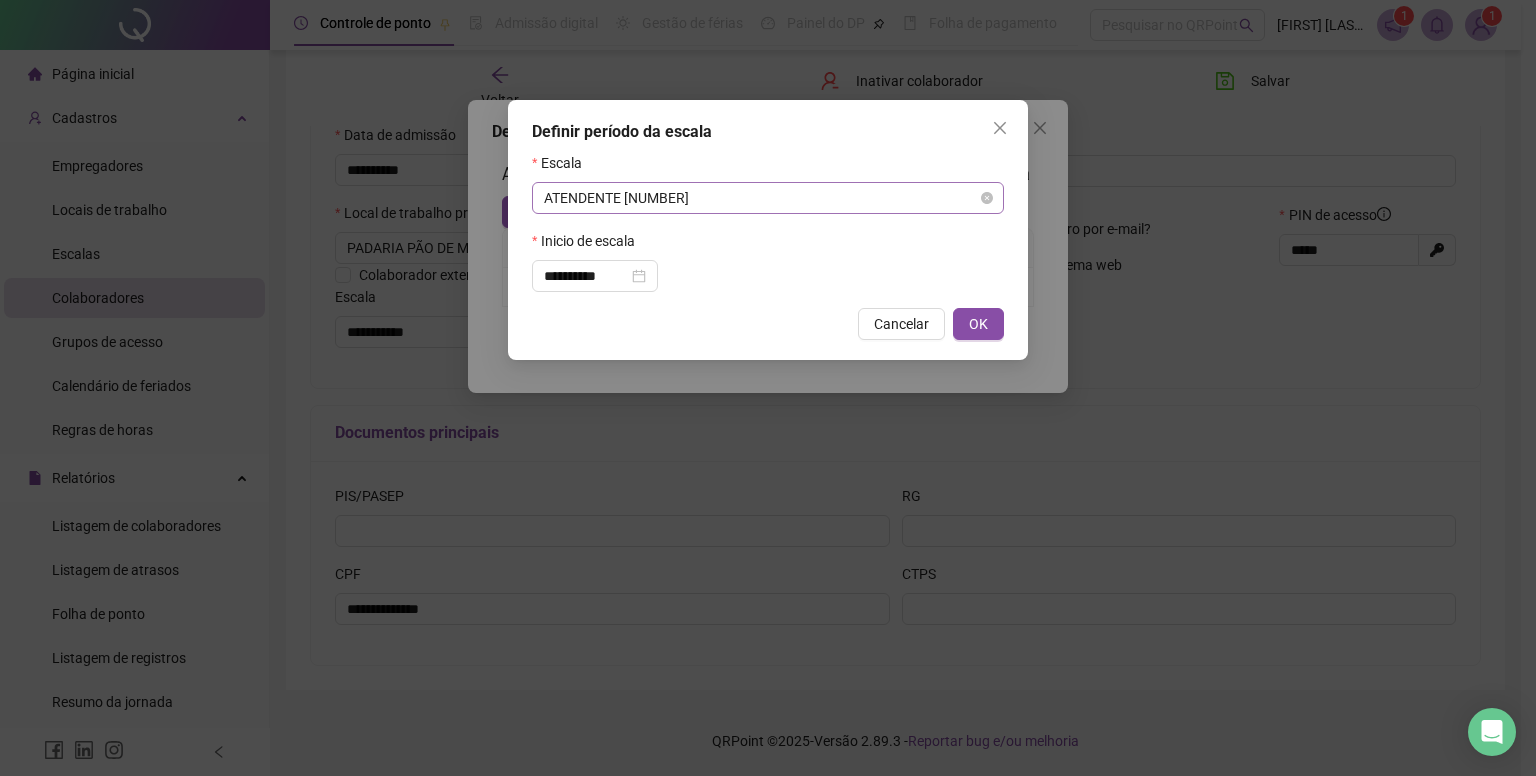 scroll, scrollTop: 256, scrollLeft: 0, axis: vertical 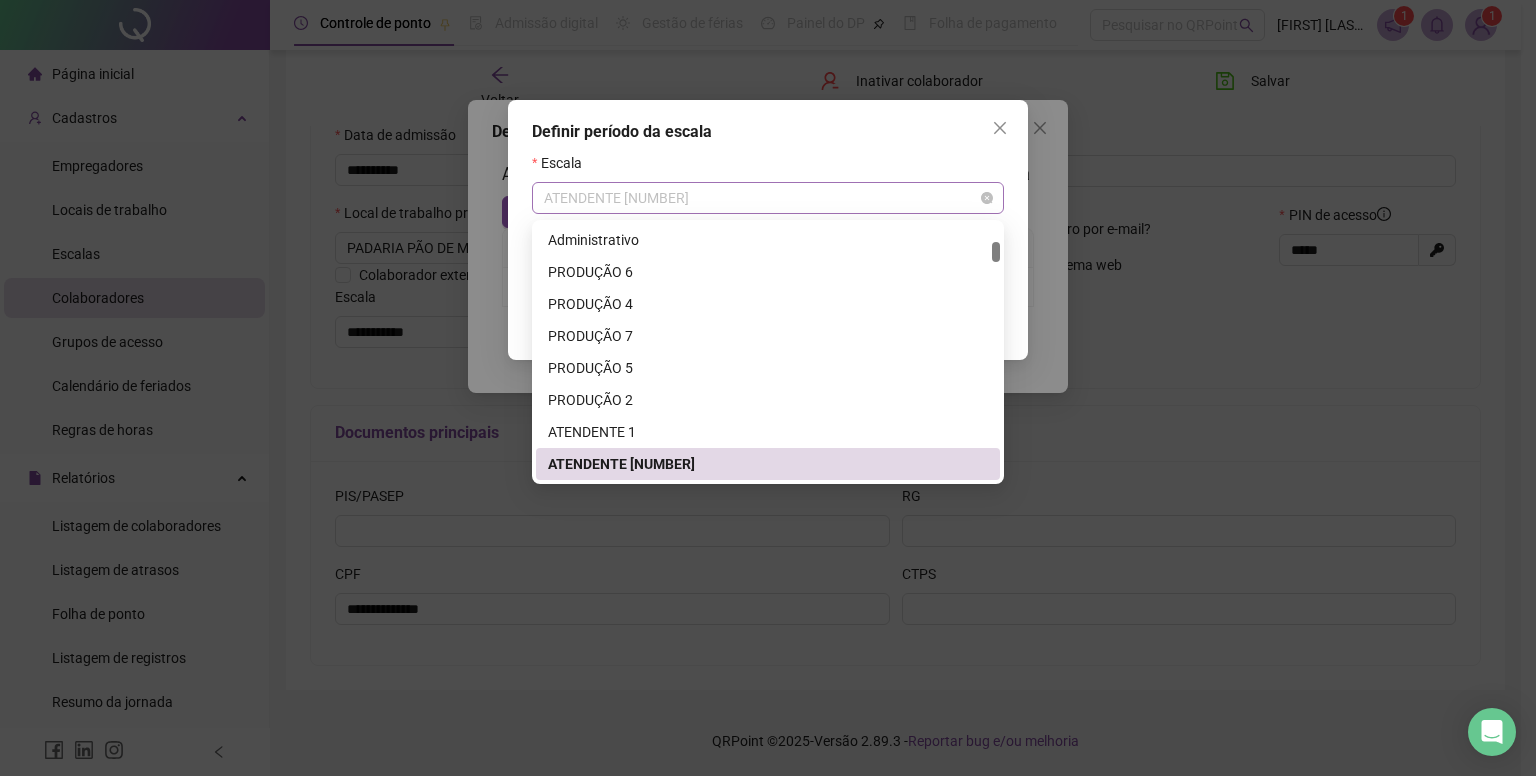 click on "ATENDENTE [NUMBER]" at bounding box center (768, 198) 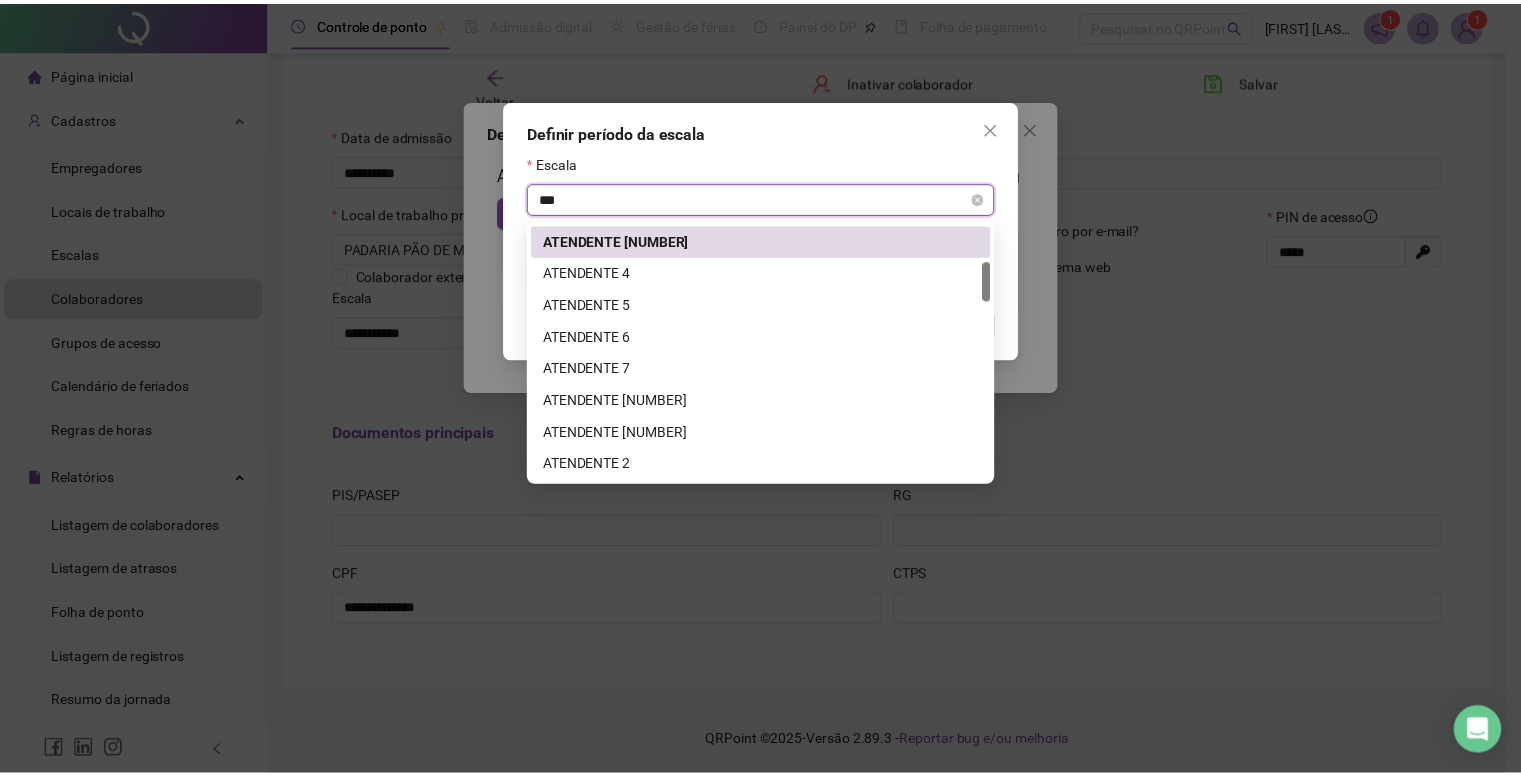 scroll, scrollTop: 192, scrollLeft: 0, axis: vertical 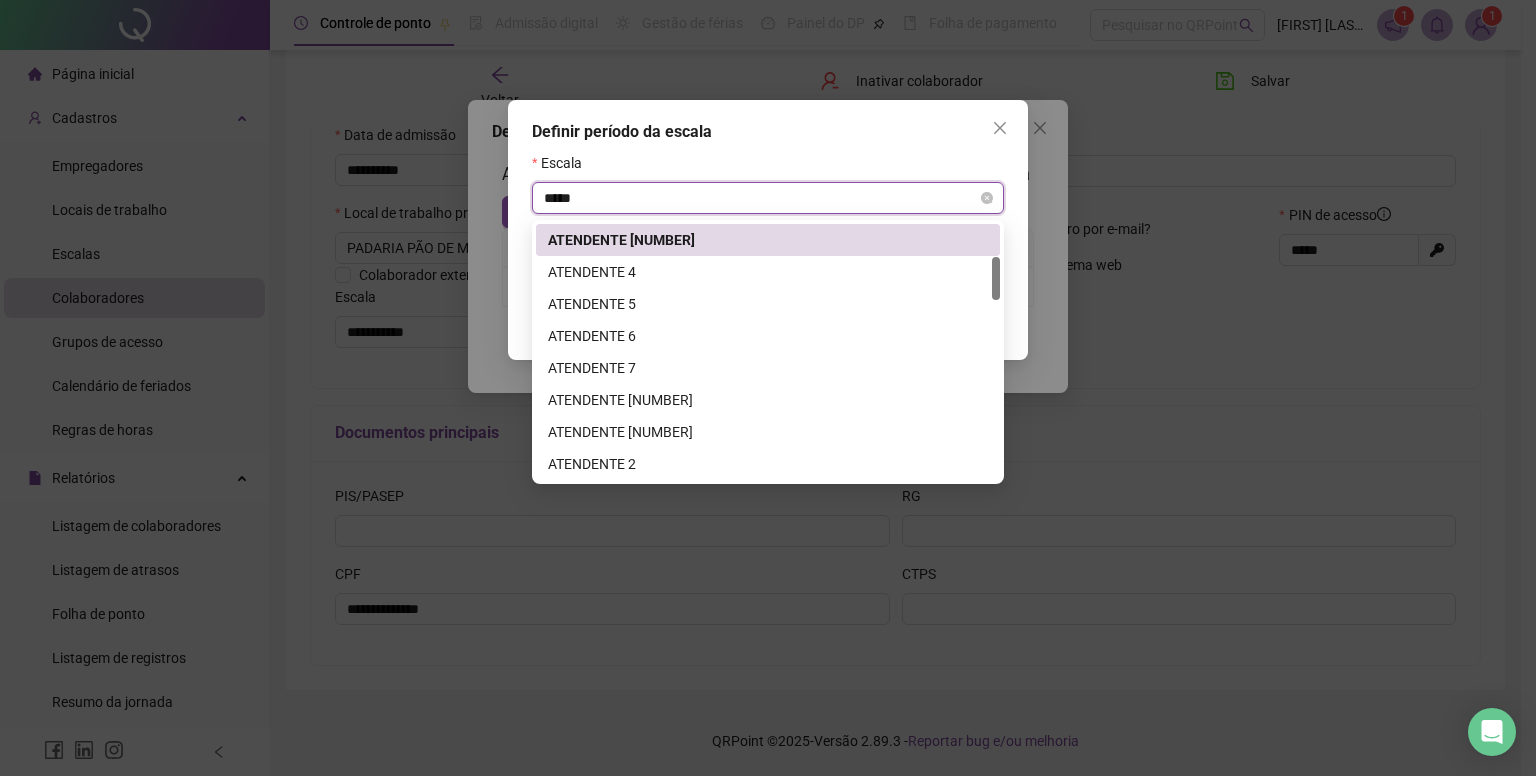 type on "******" 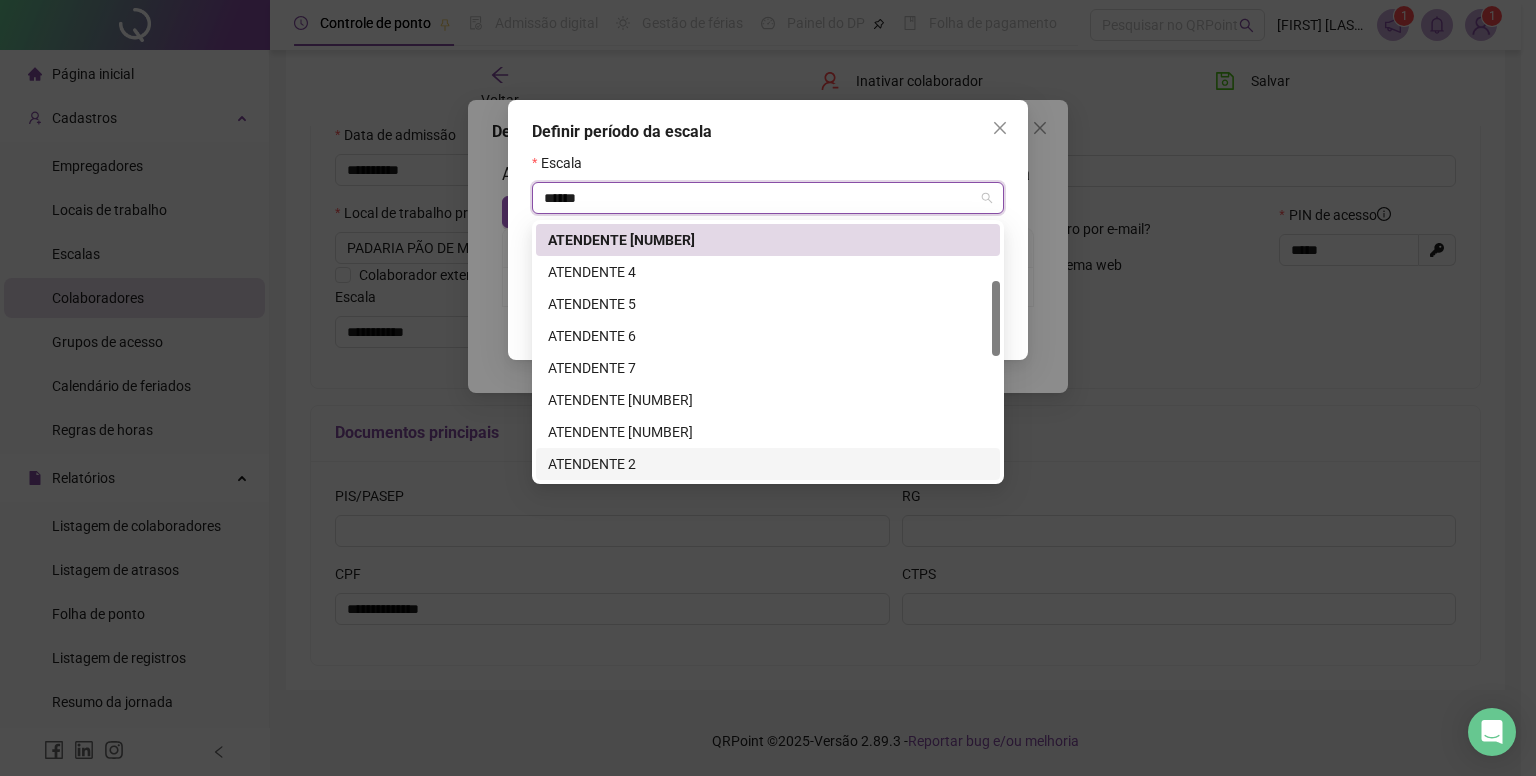 click on "ATENDENTE 2" at bounding box center [768, 464] 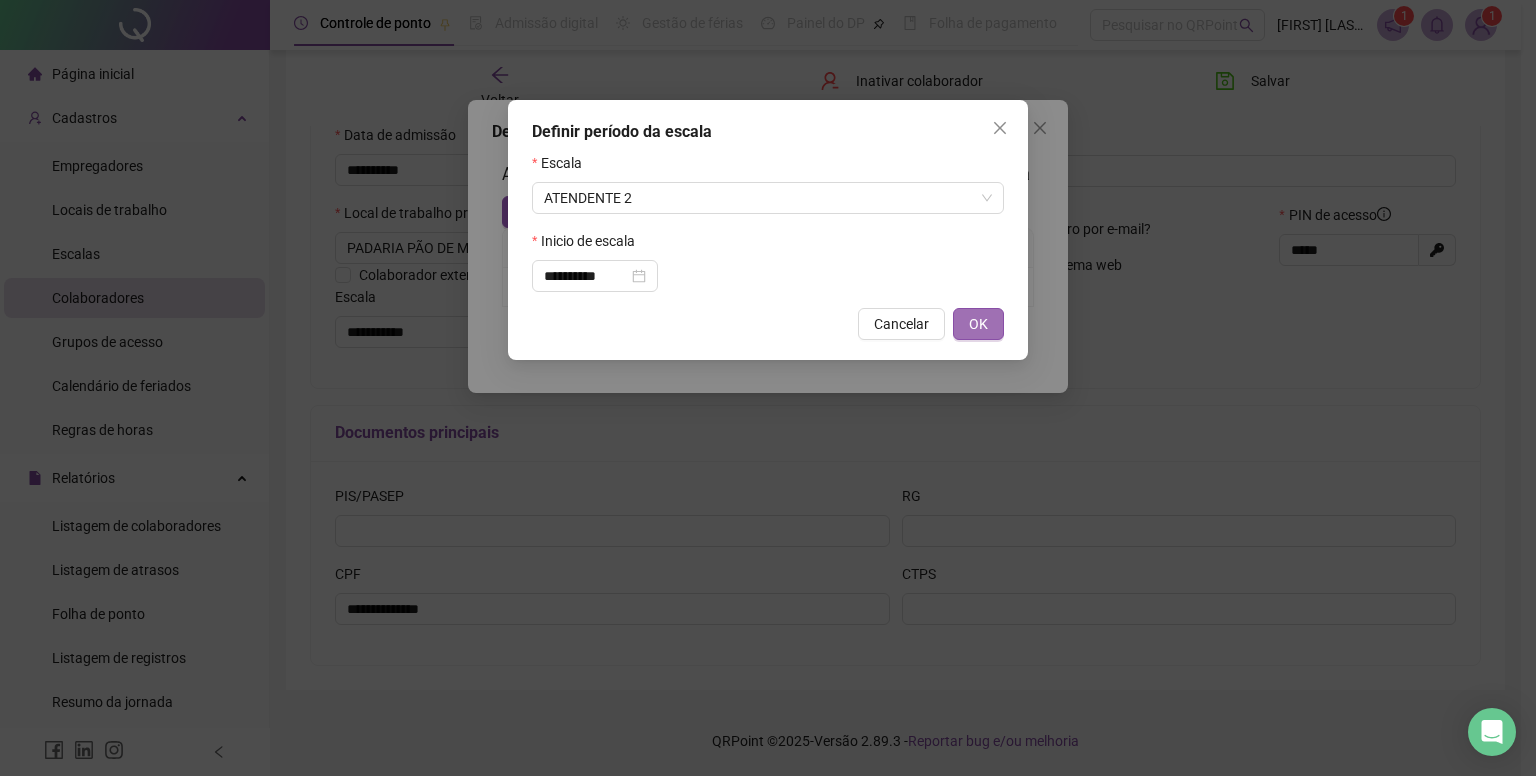click on "OK" at bounding box center [978, 324] 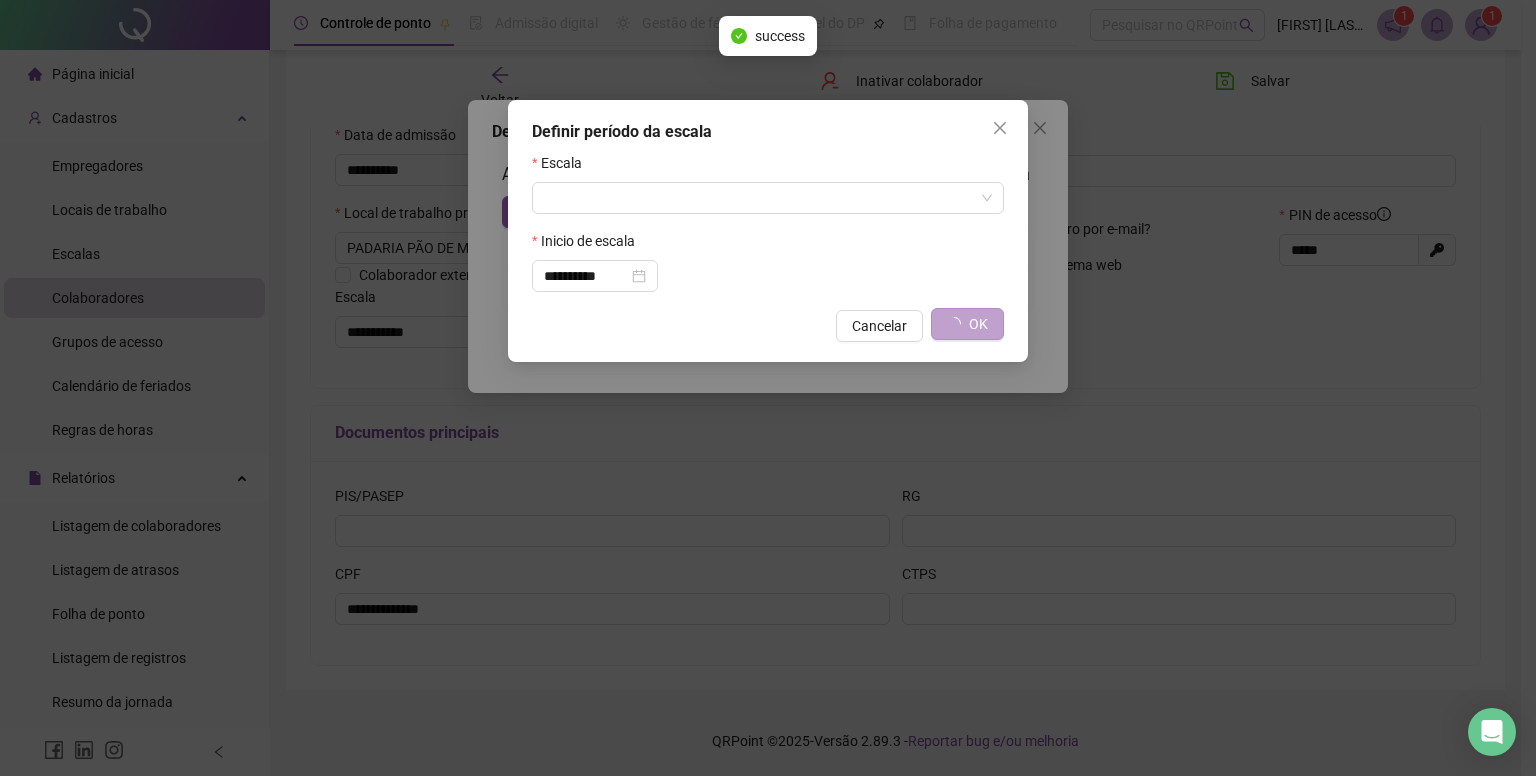 type on "**********" 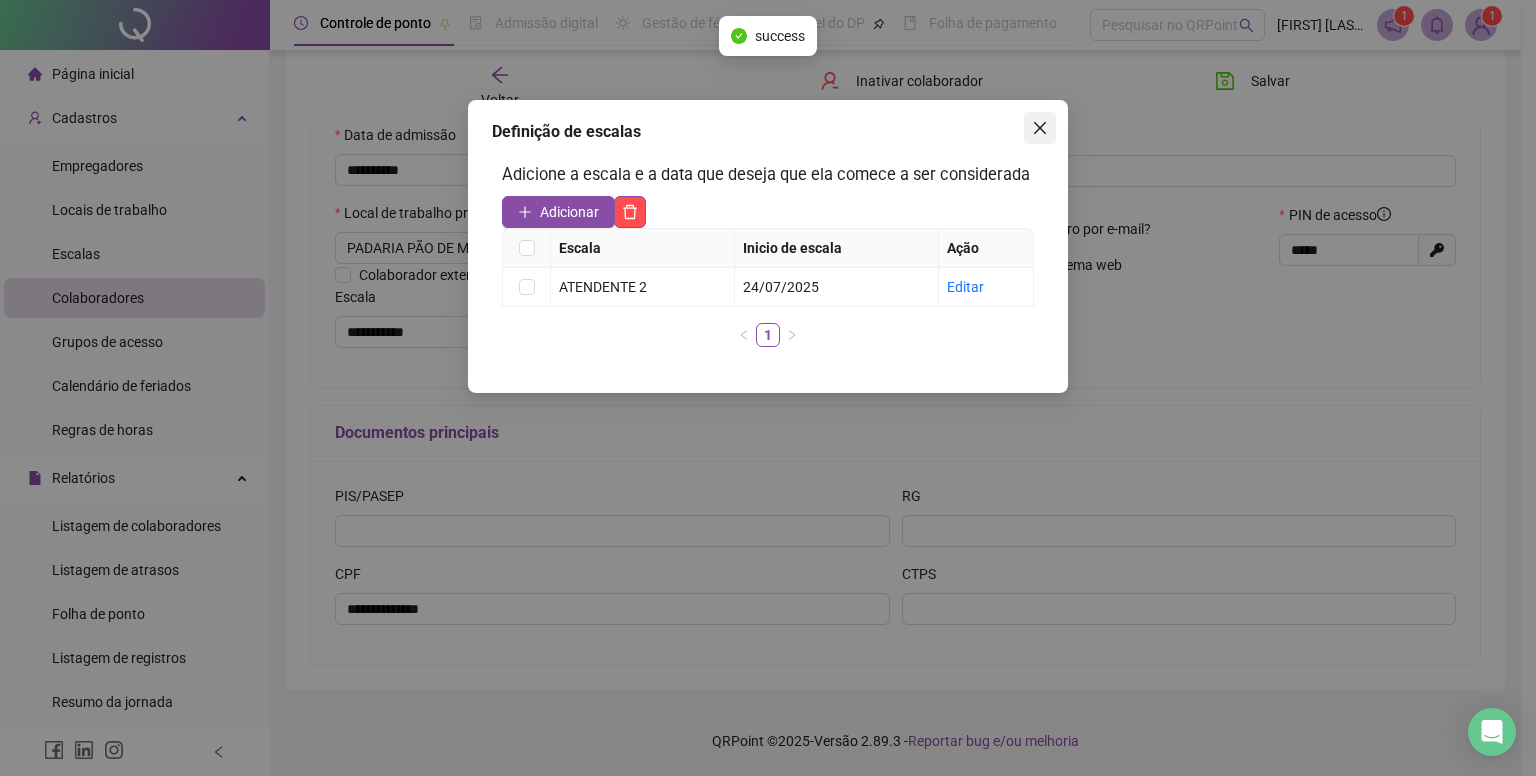 click 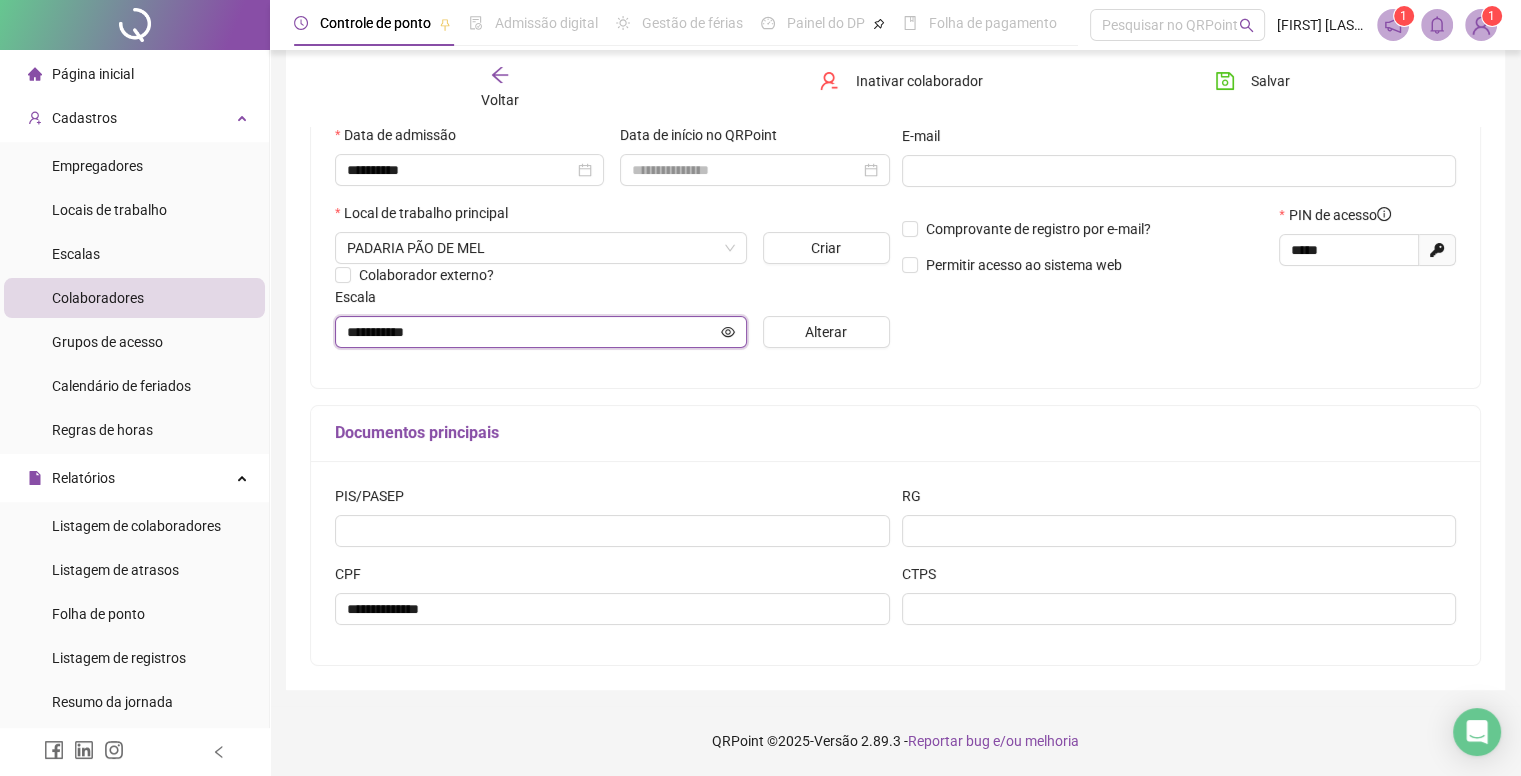 click 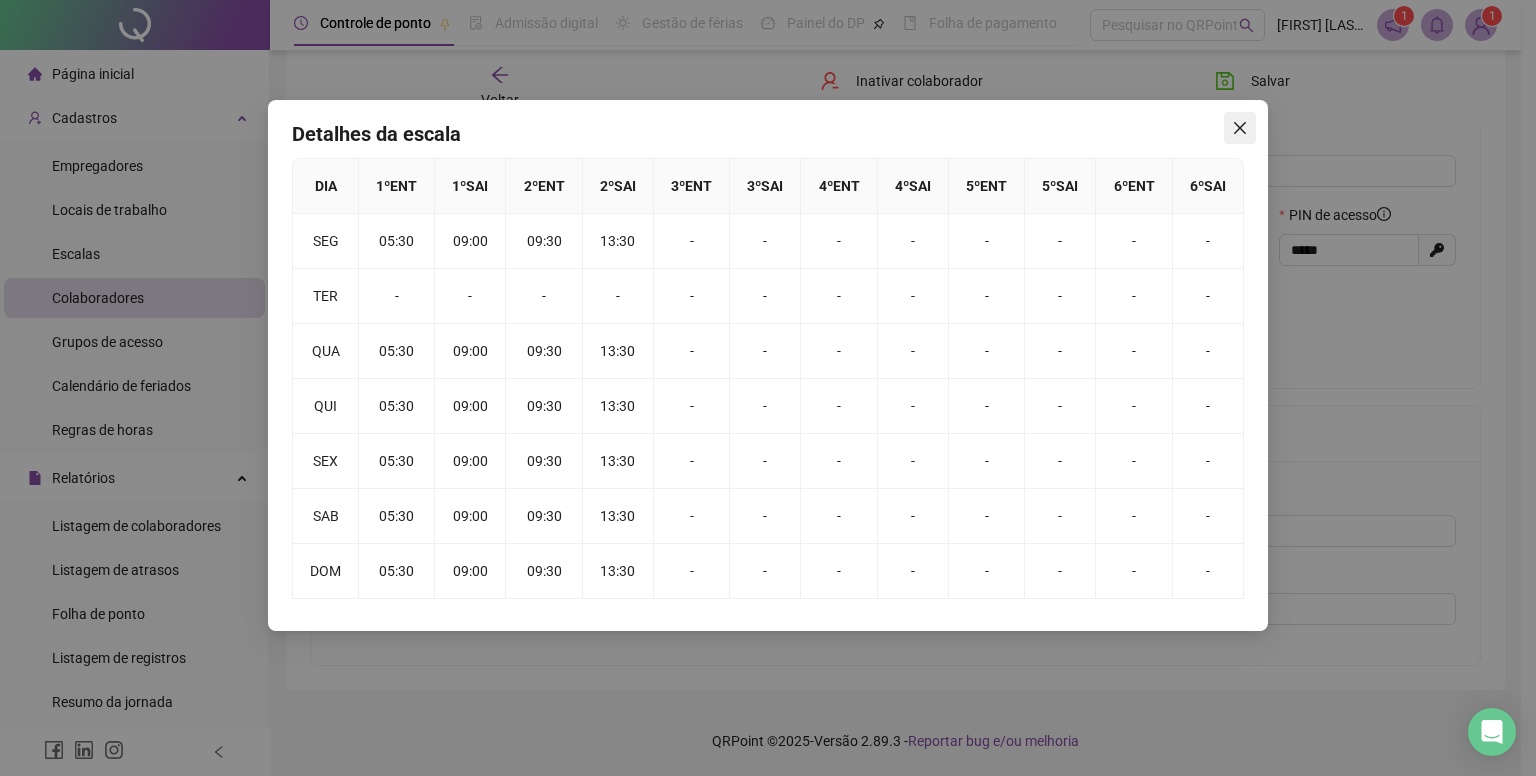 click 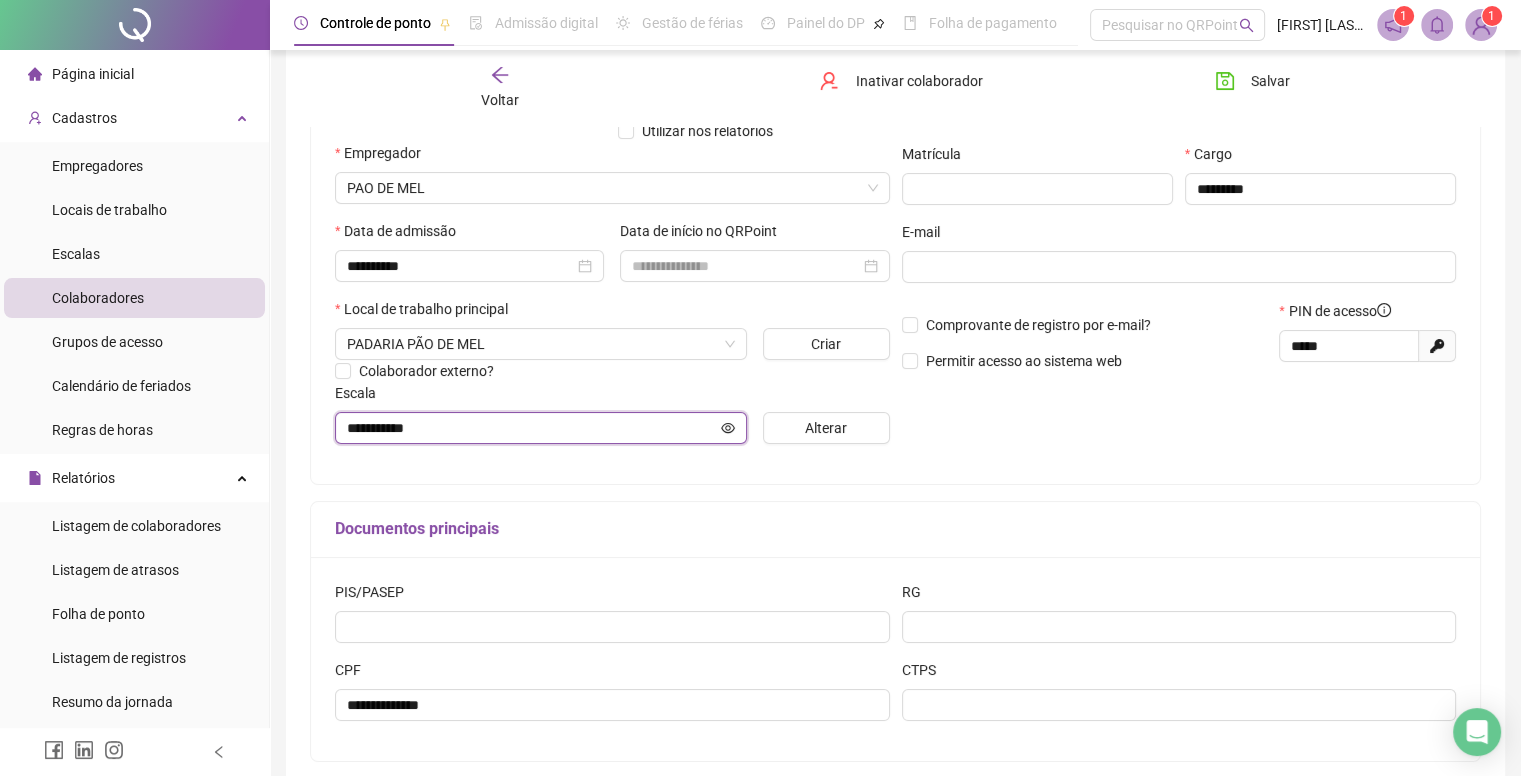 scroll, scrollTop: 0, scrollLeft: 0, axis: both 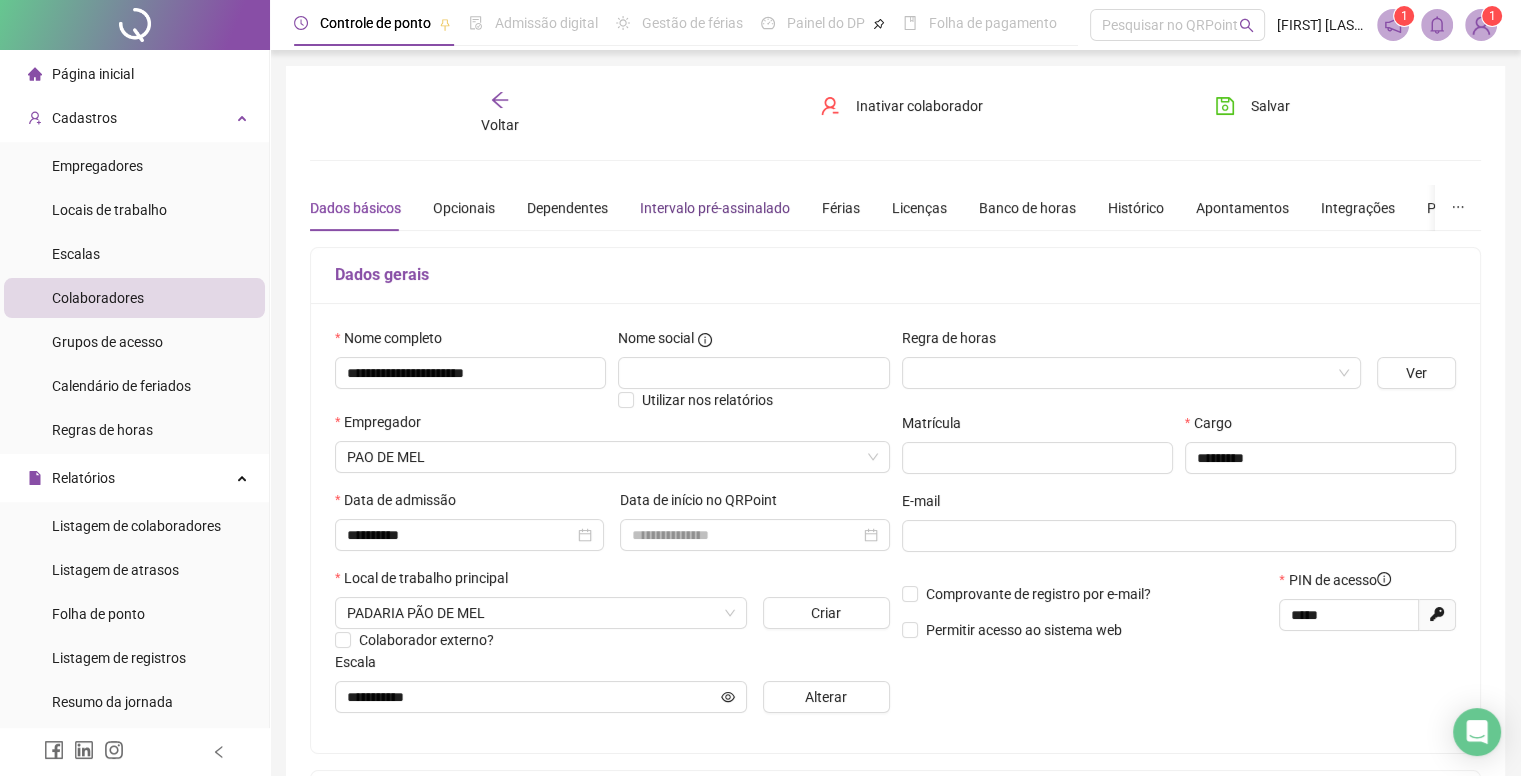 click on "Intervalo pré-assinalado" at bounding box center (715, 208) 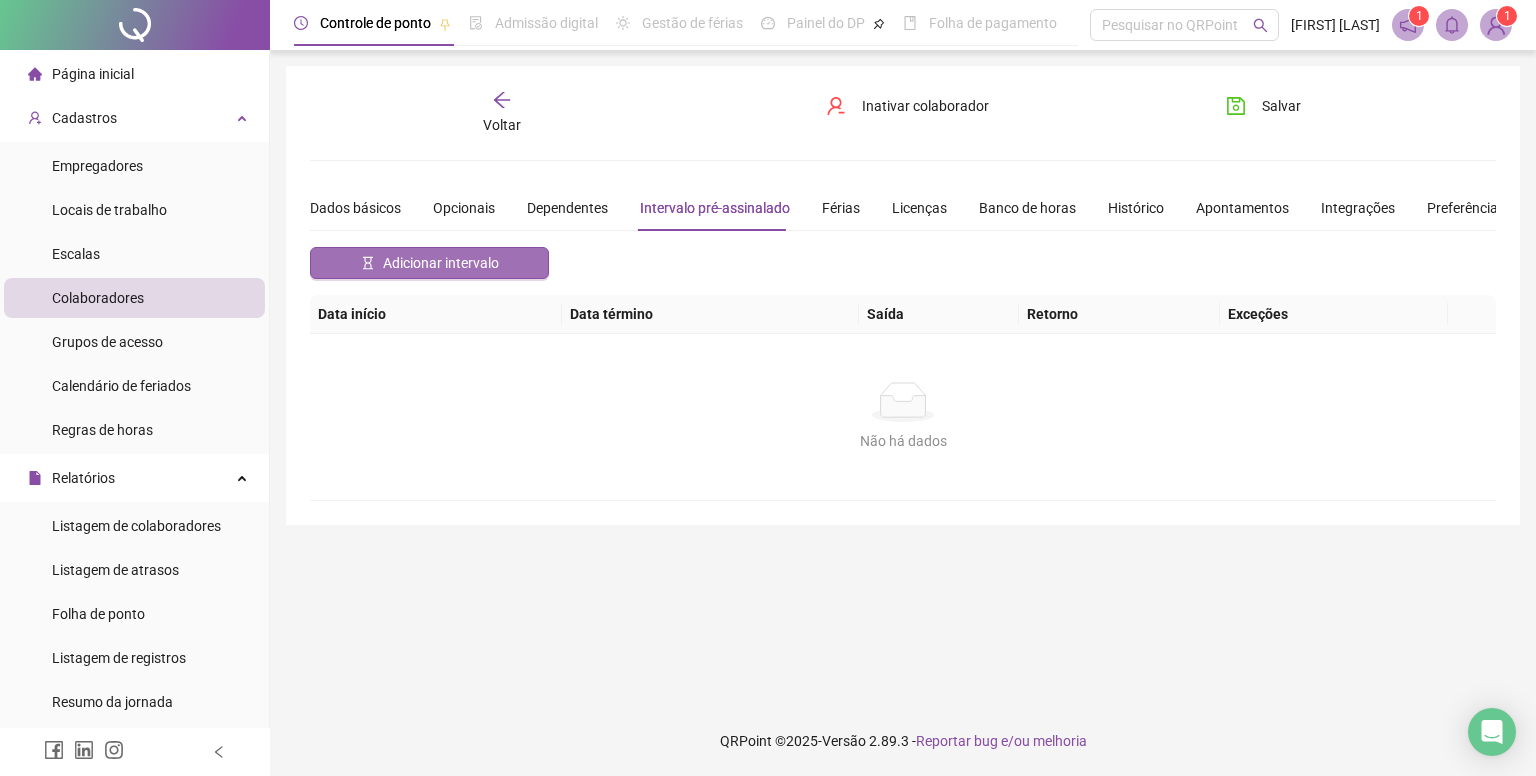 click on "Adicionar intervalo" at bounding box center [441, 263] 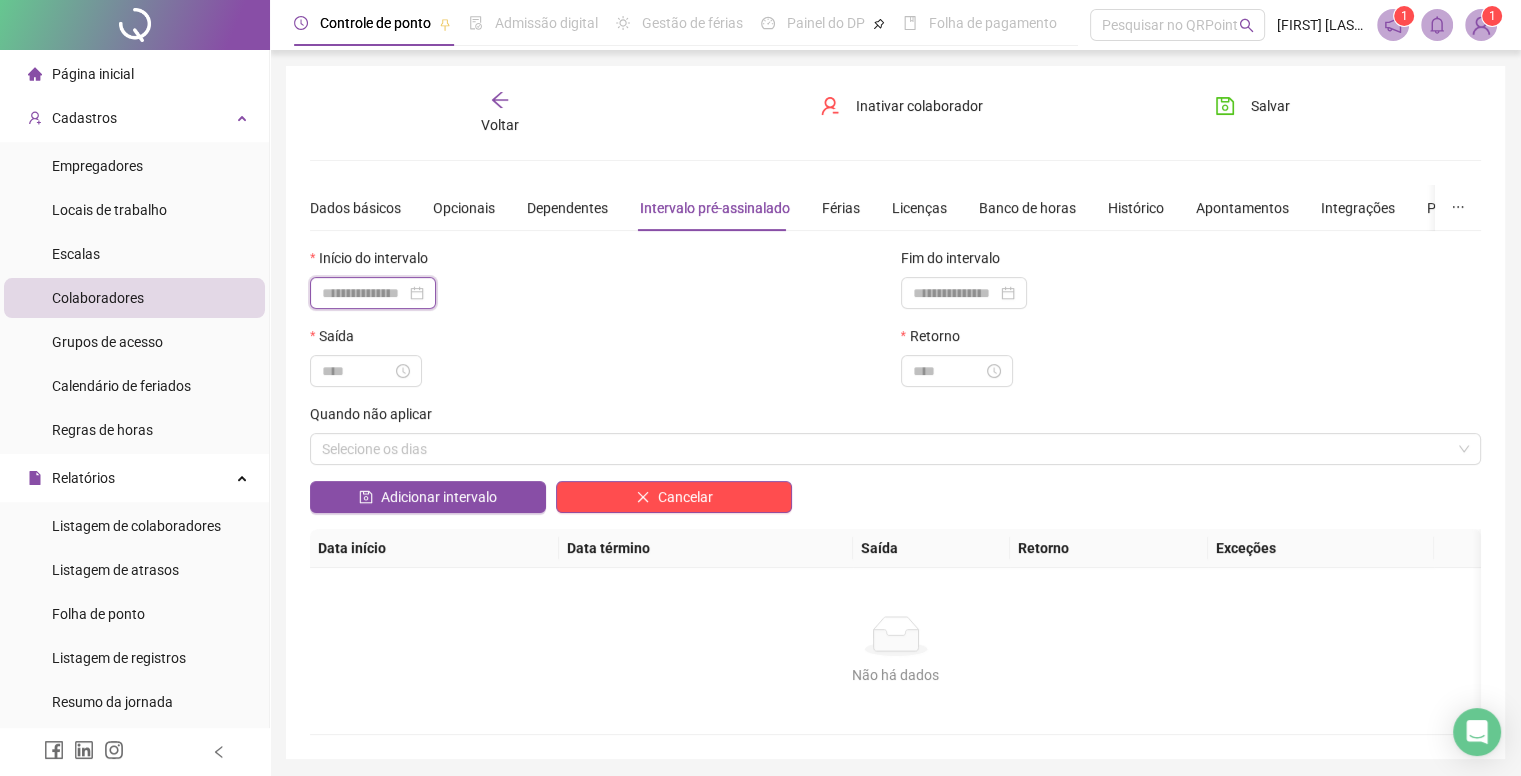 click at bounding box center [364, 293] 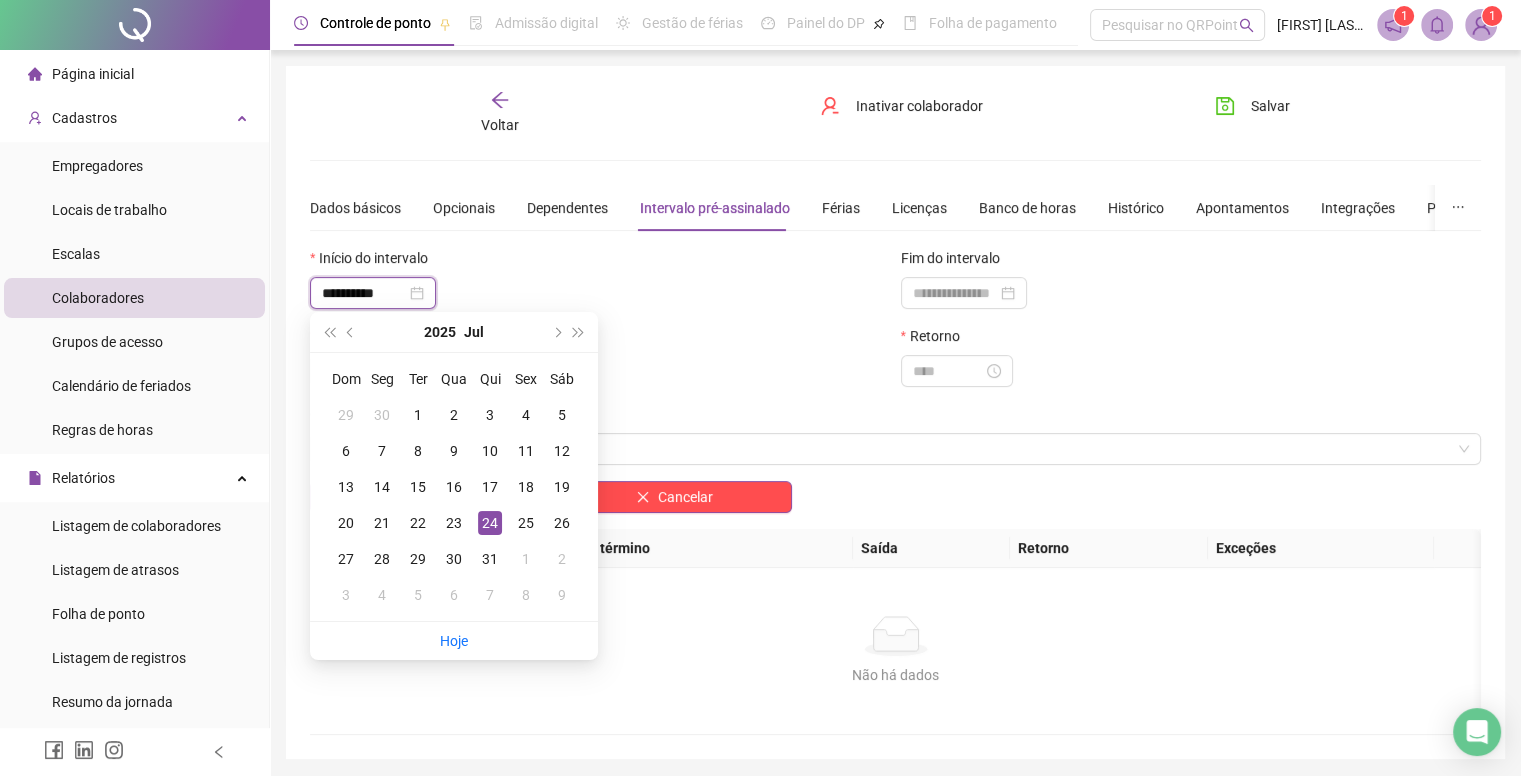type on "**********" 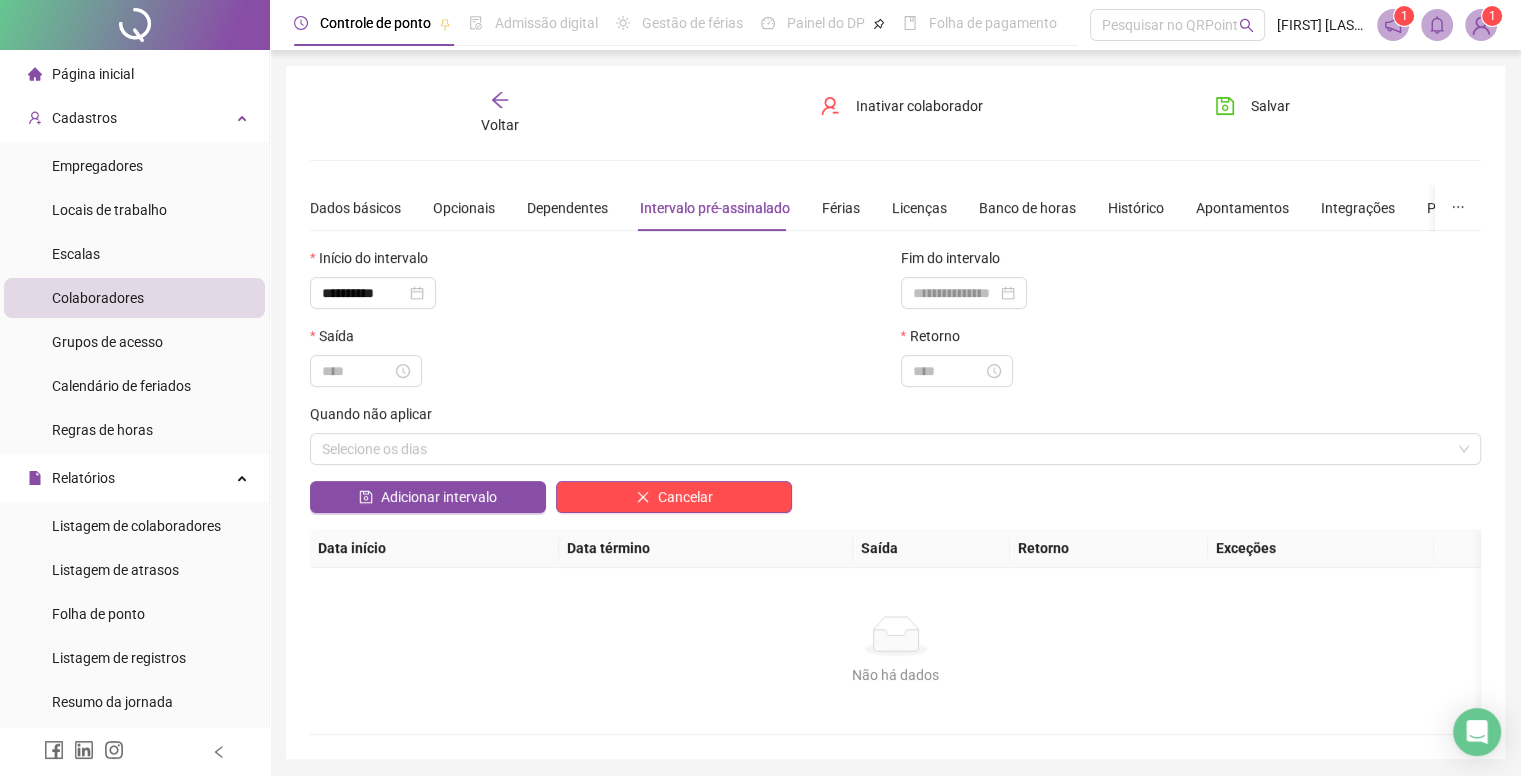 click on "**********" at bounding box center [600, 293] 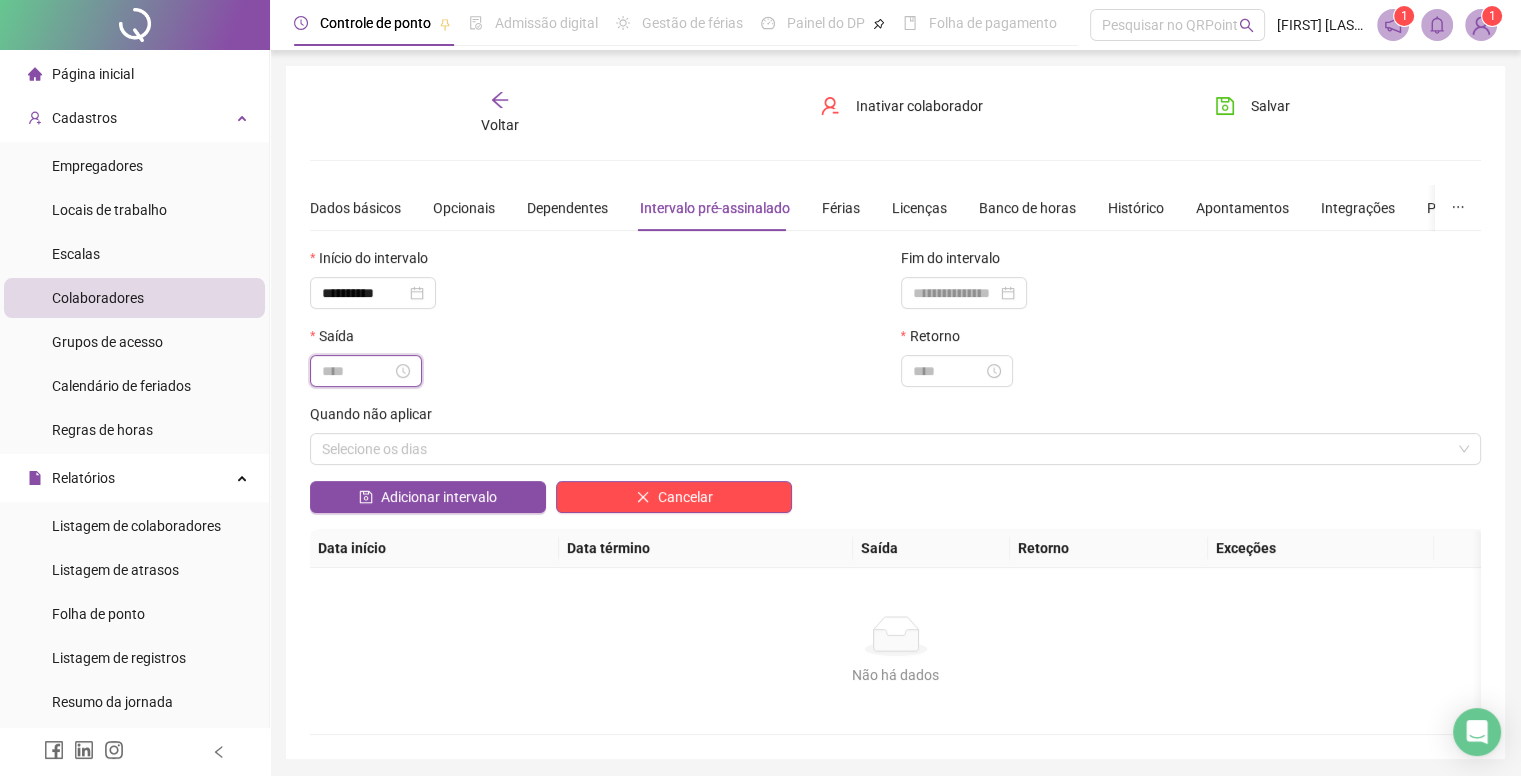 click at bounding box center (357, 371) 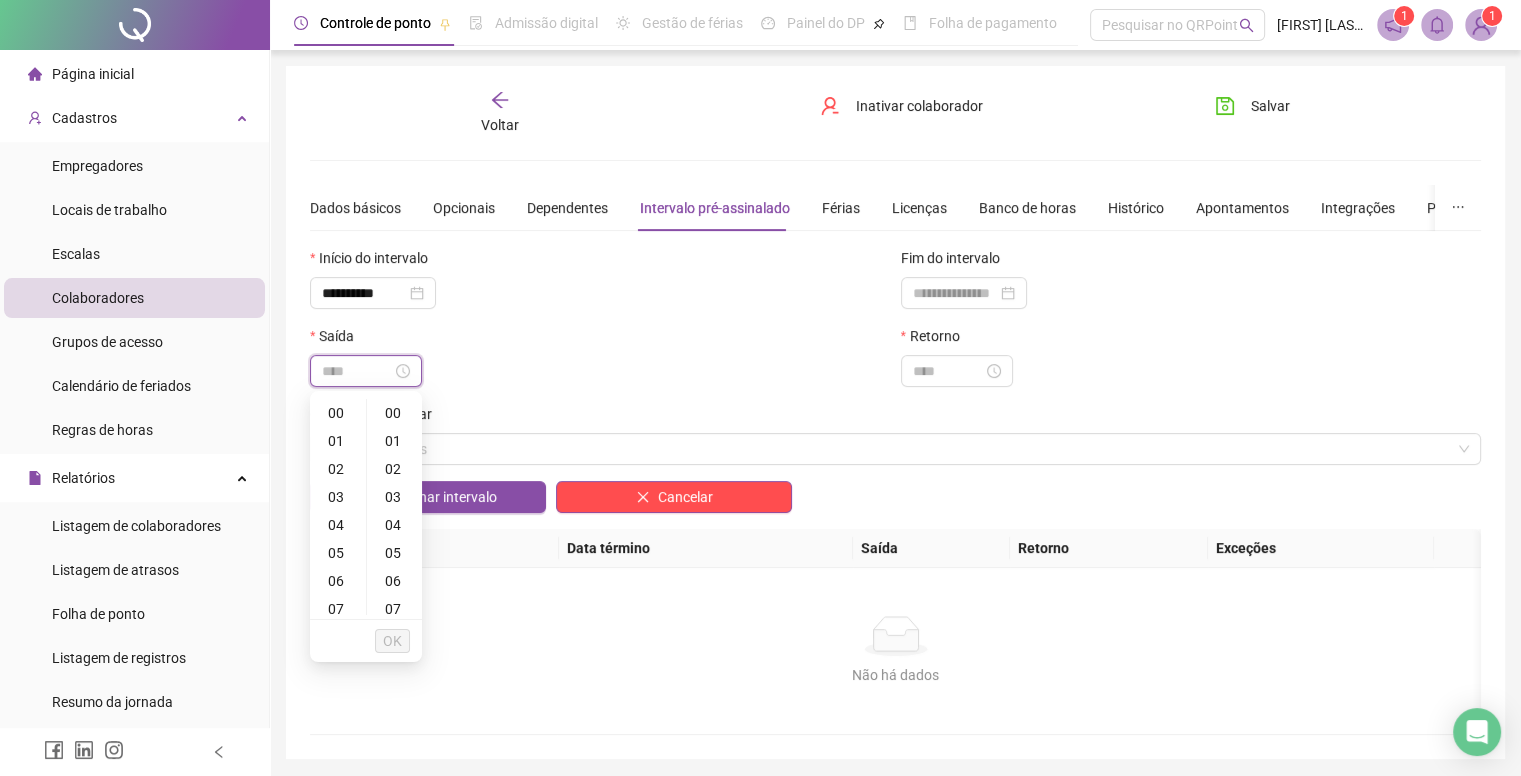 type on "*" 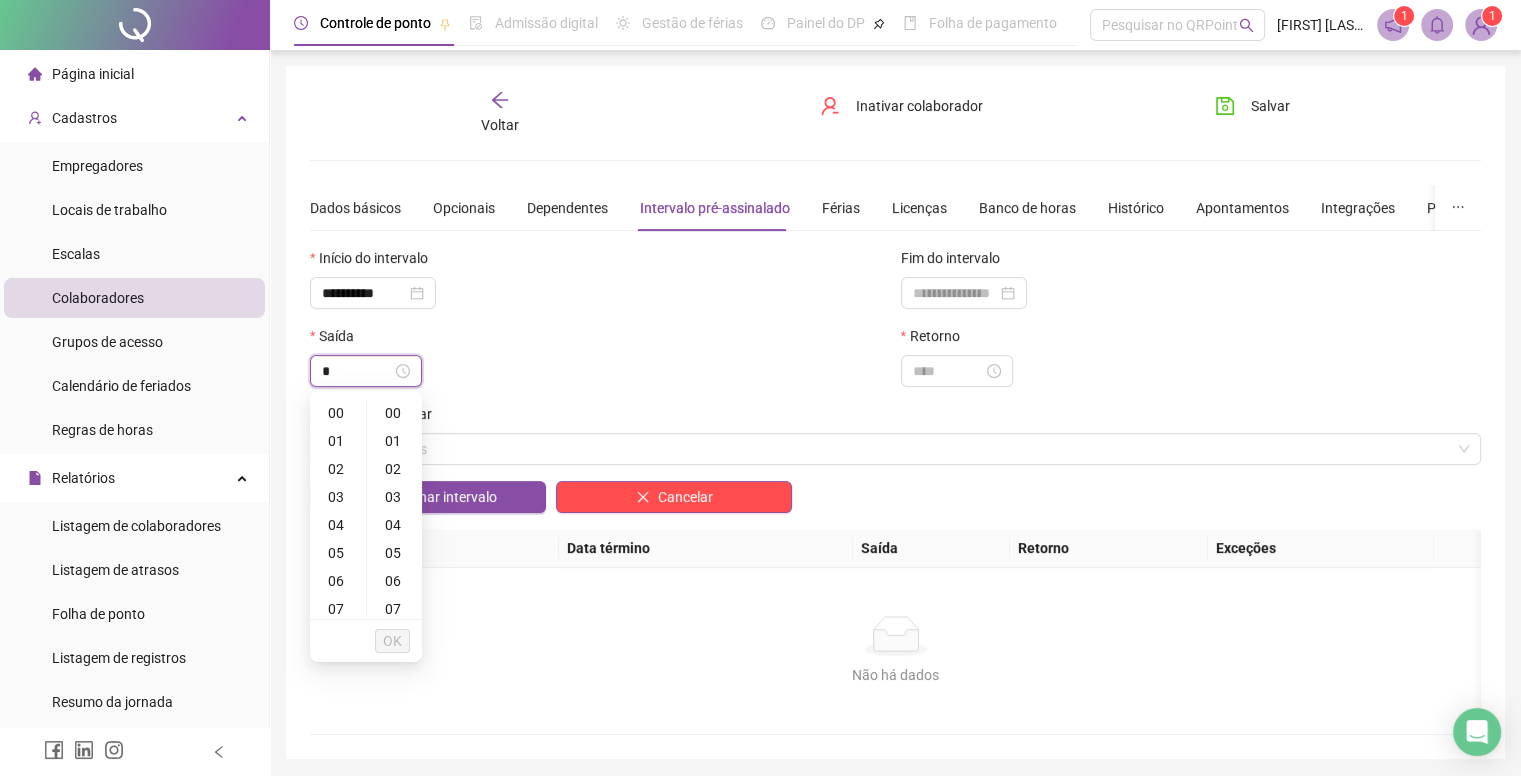 click on "*" at bounding box center (357, 371) 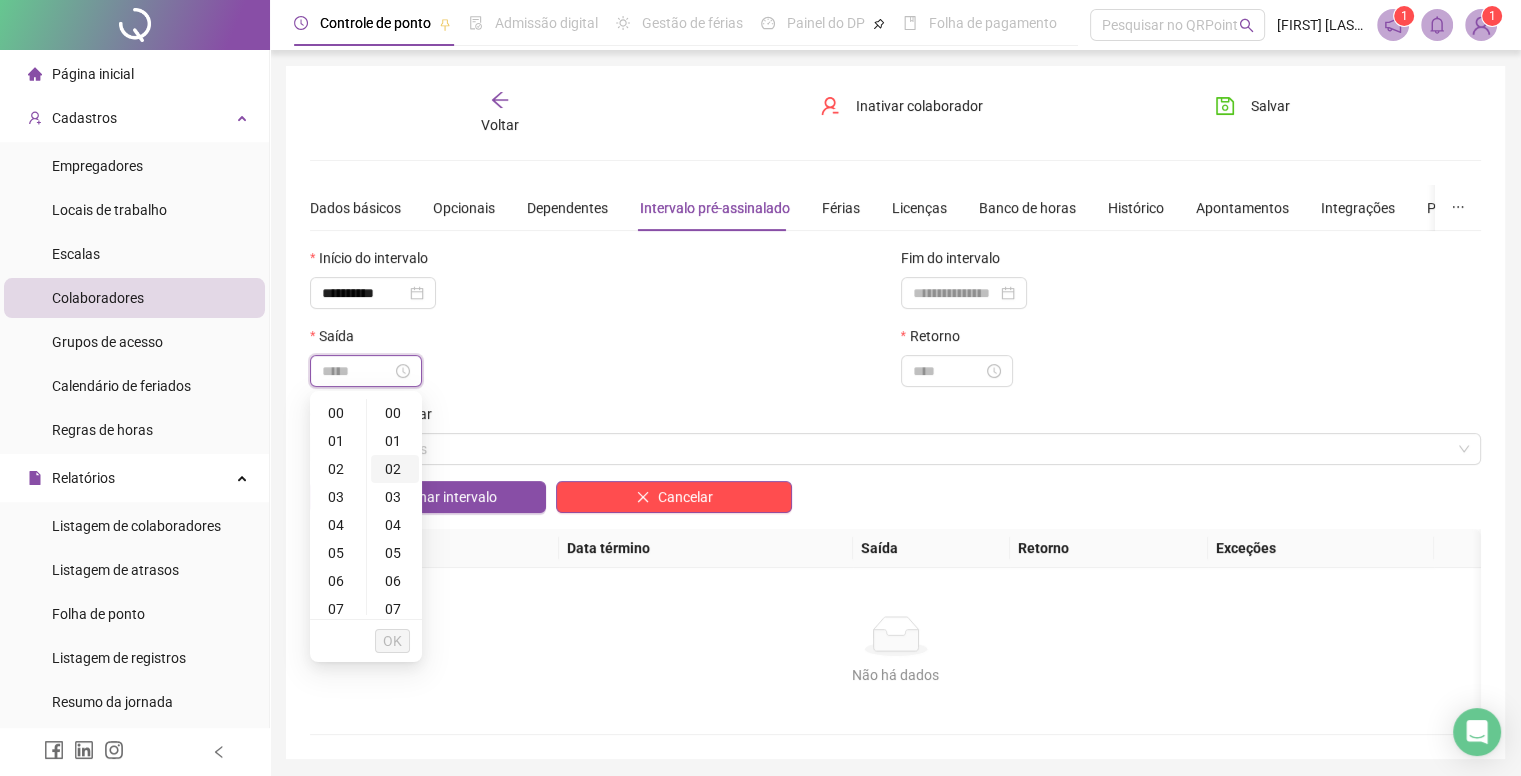 type on "*****" 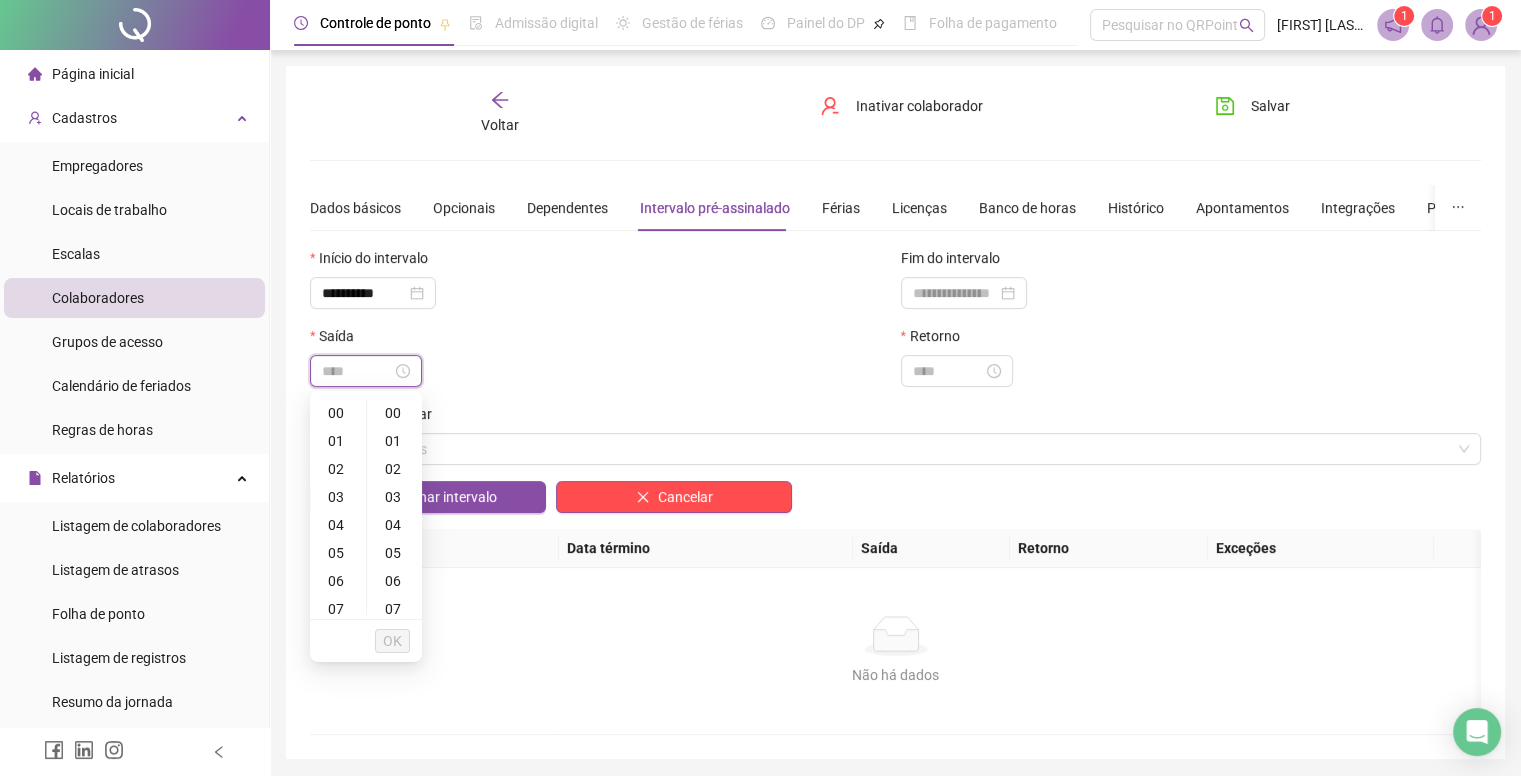 click at bounding box center (357, 371) 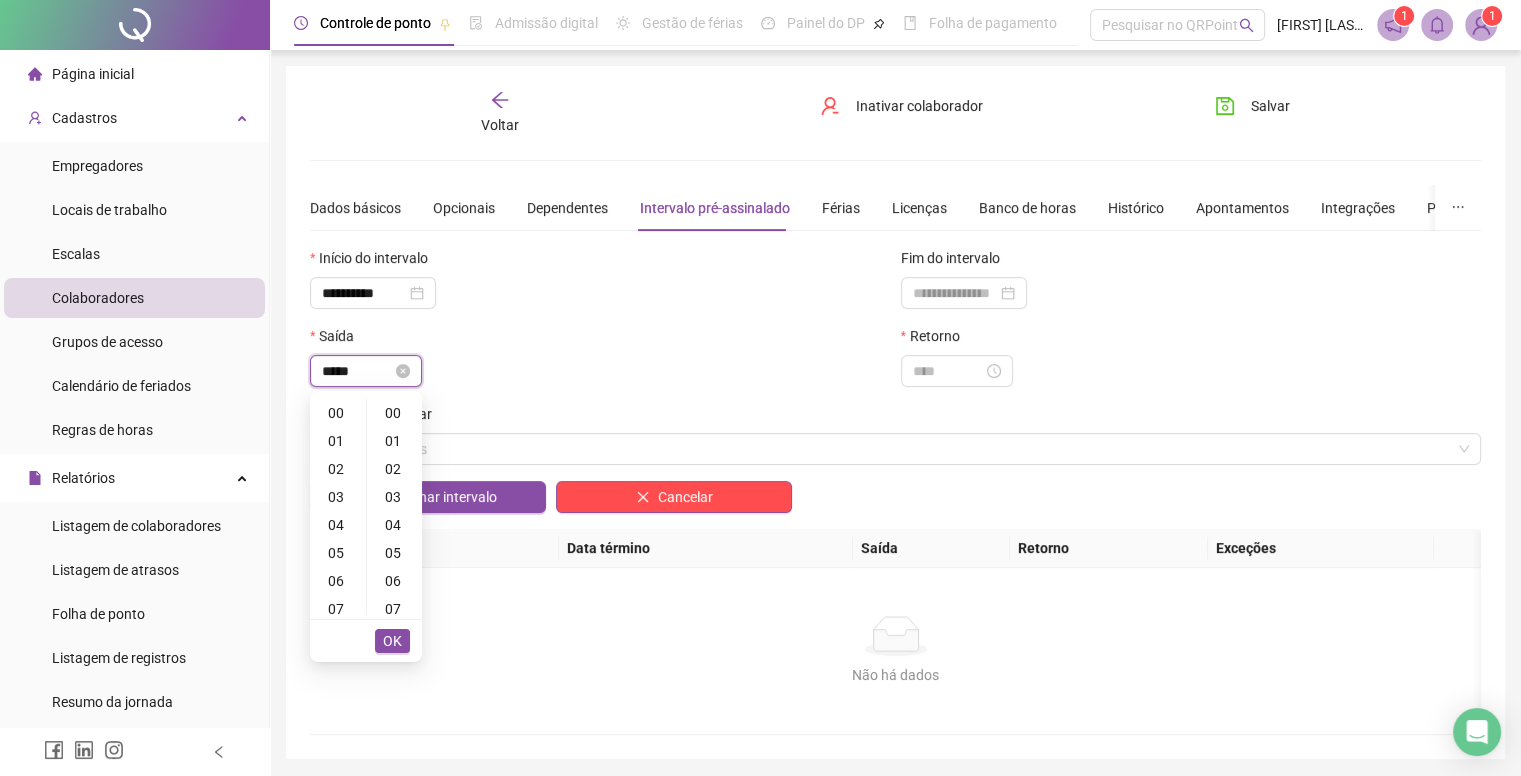 scroll, scrollTop: 252, scrollLeft: 0, axis: vertical 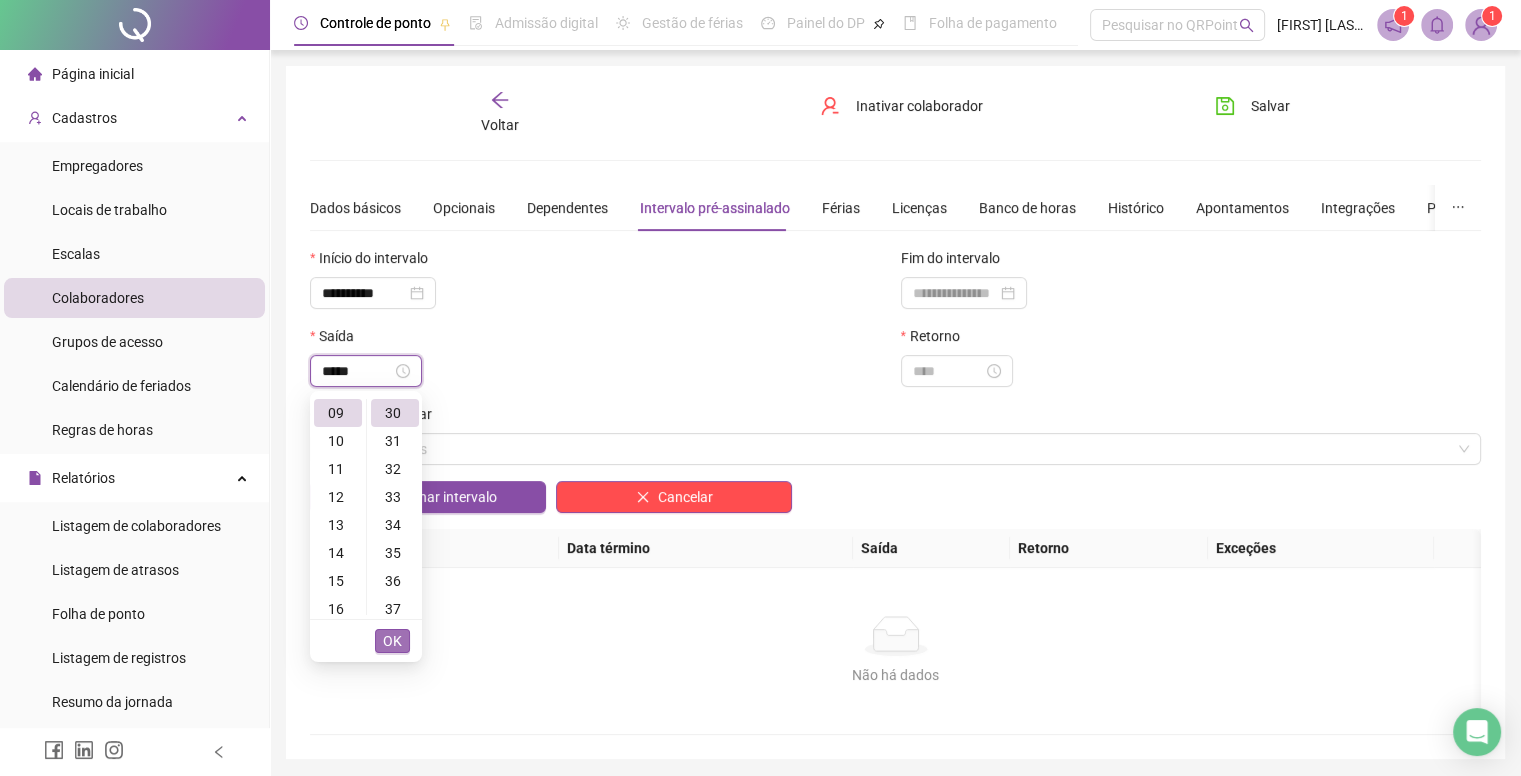 type on "*****" 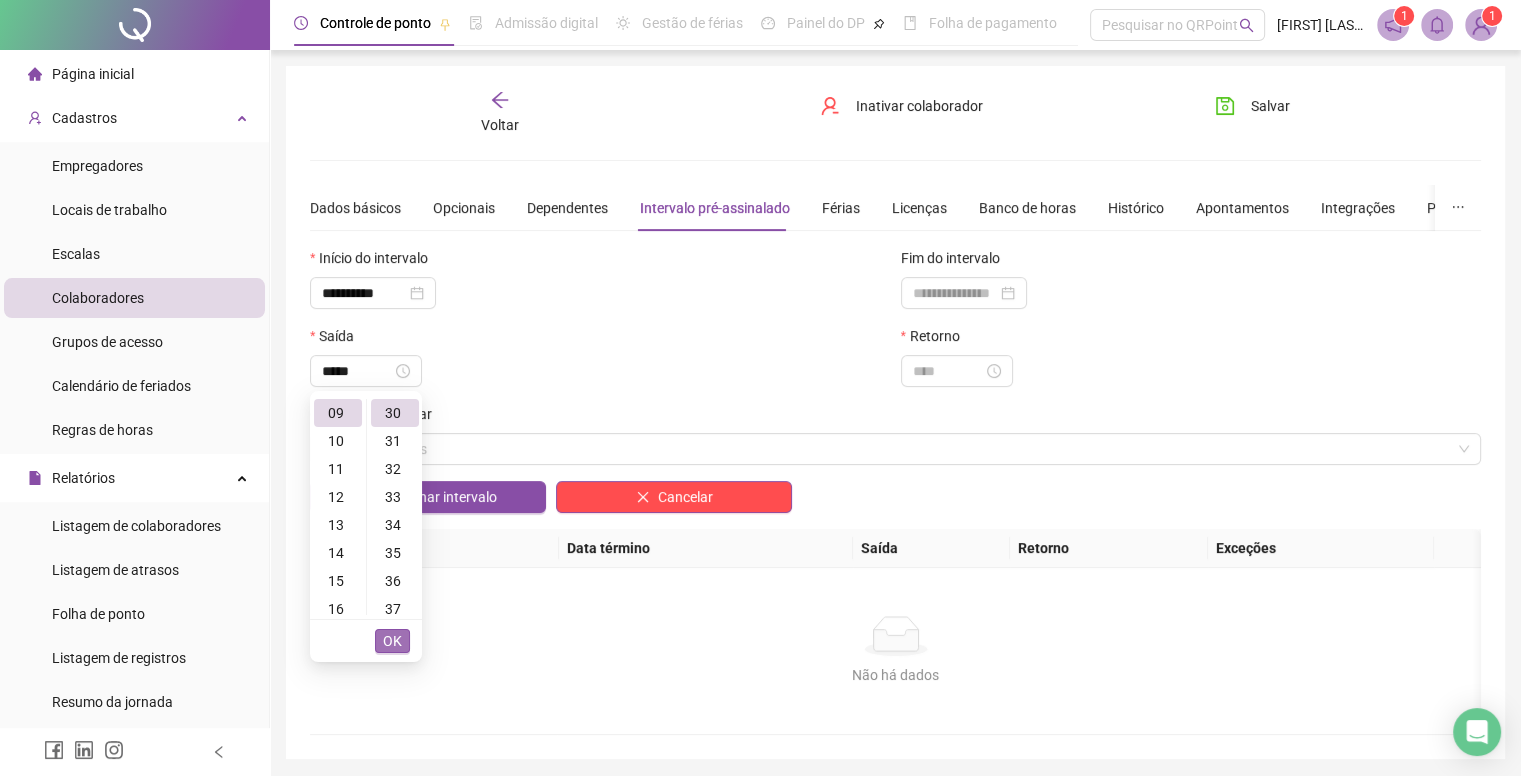 click on "OK" at bounding box center [392, 641] 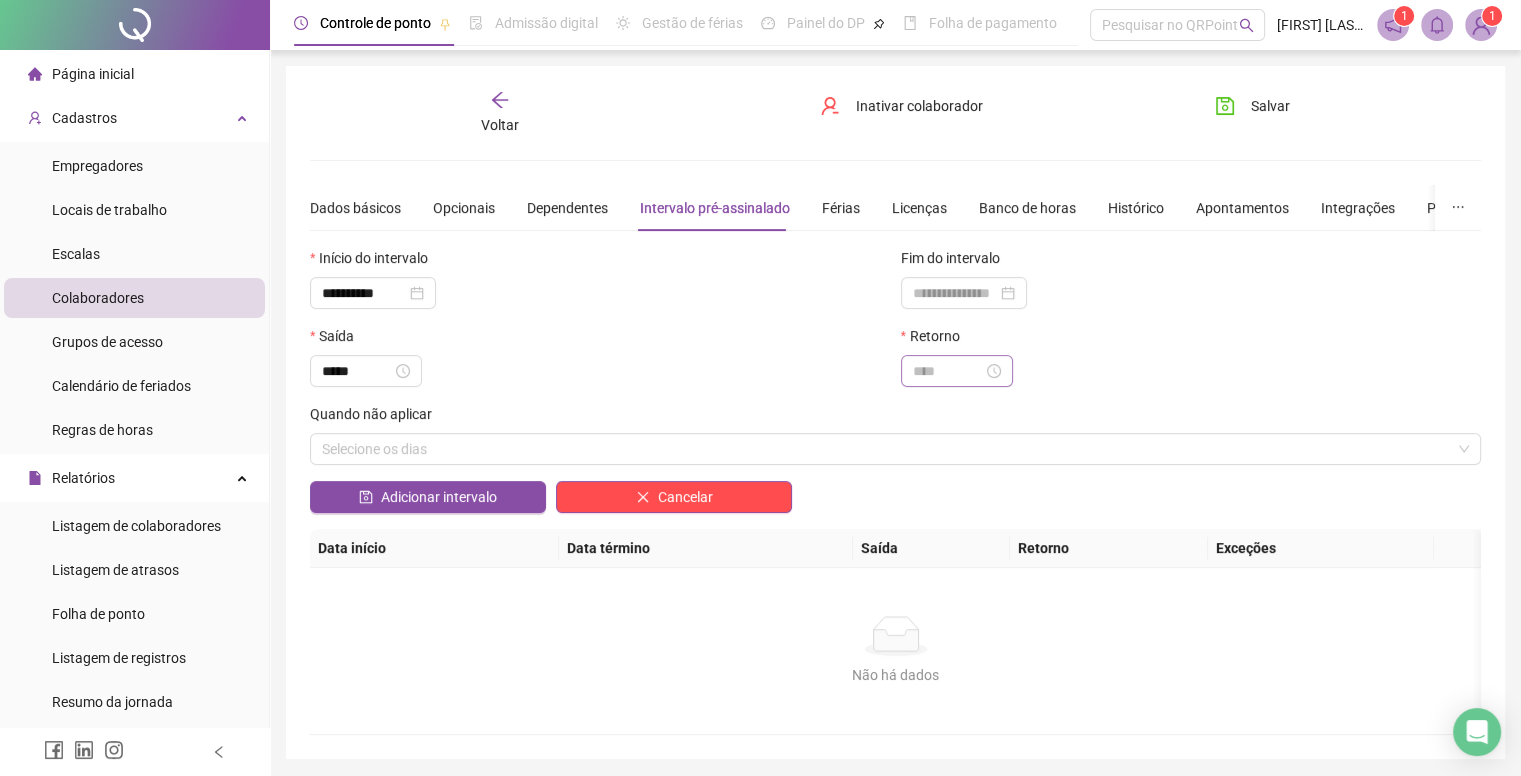 drag, startPoint x: 960, startPoint y: 336, endPoint x: 930, endPoint y: 358, distance: 37.202152 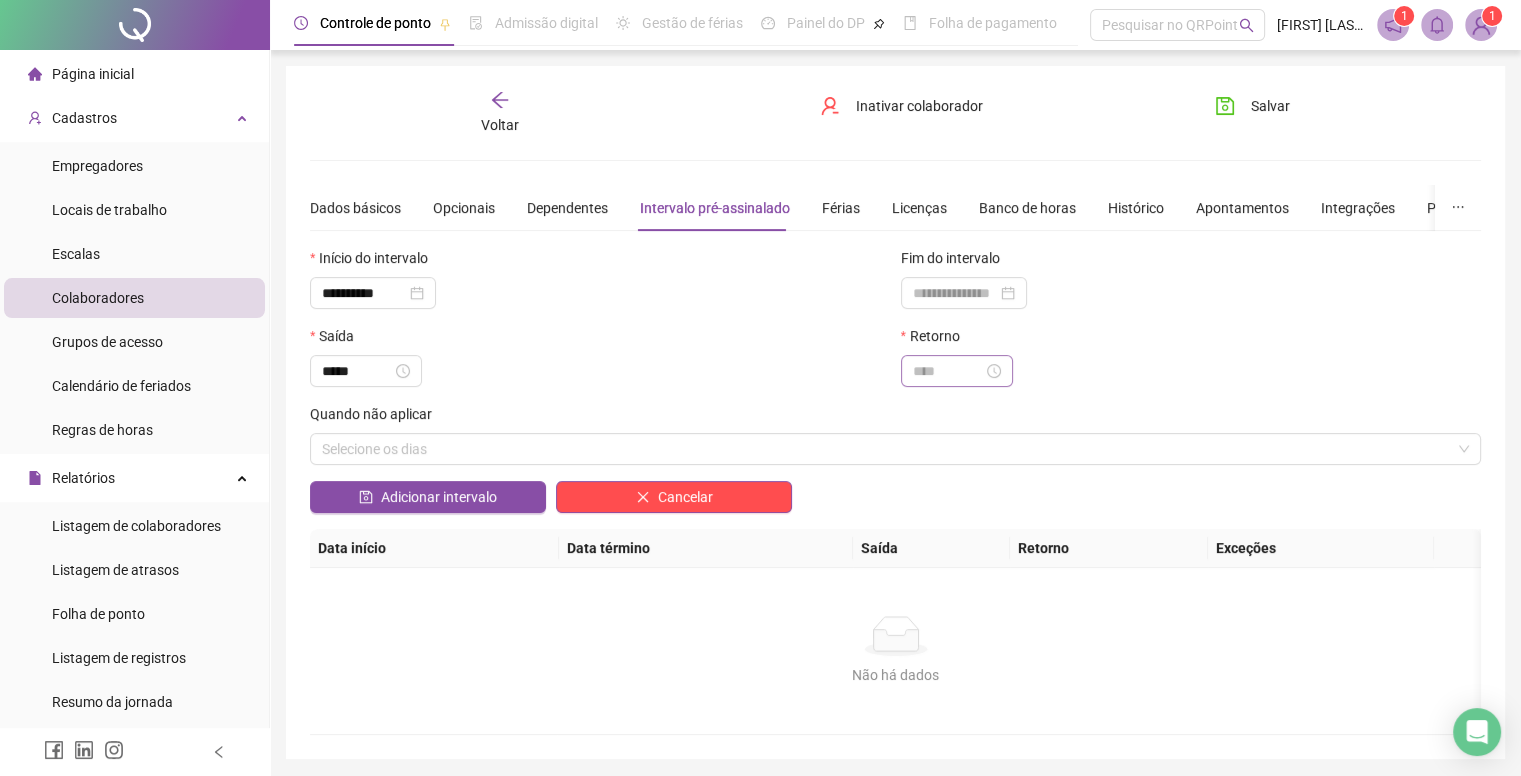 click on "Retorno" at bounding box center (1191, 356) 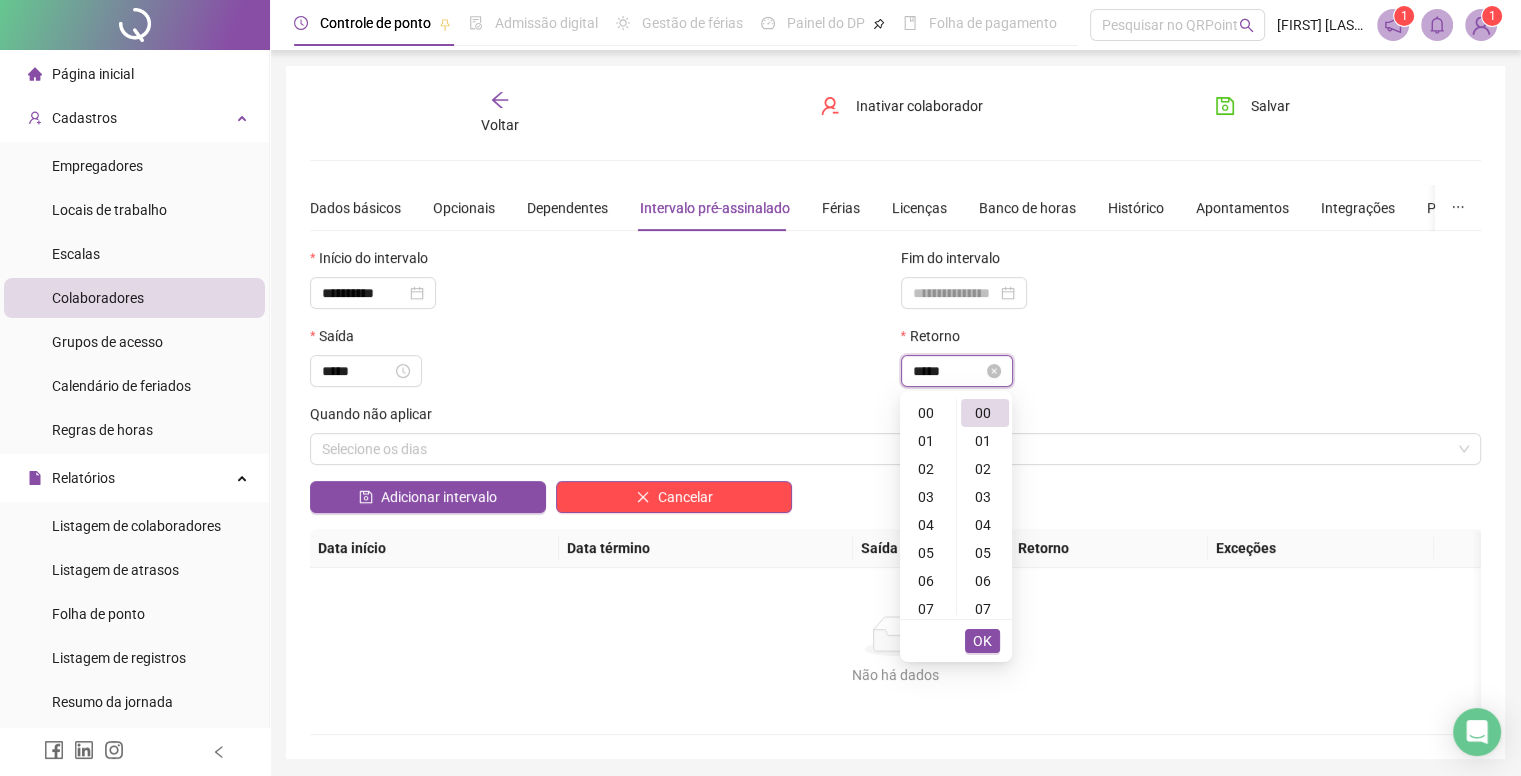 scroll, scrollTop: 280, scrollLeft: 0, axis: vertical 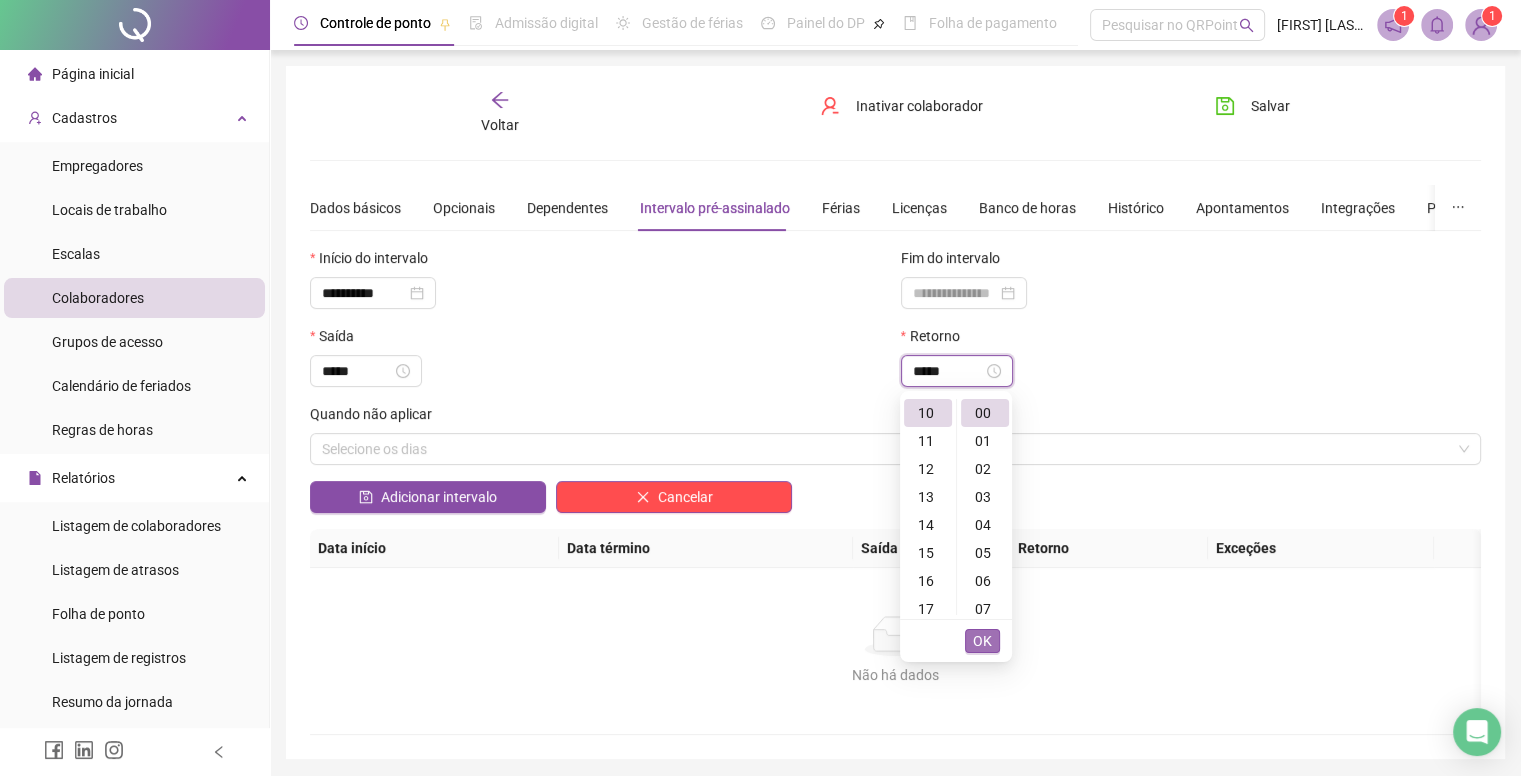 type on "*****" 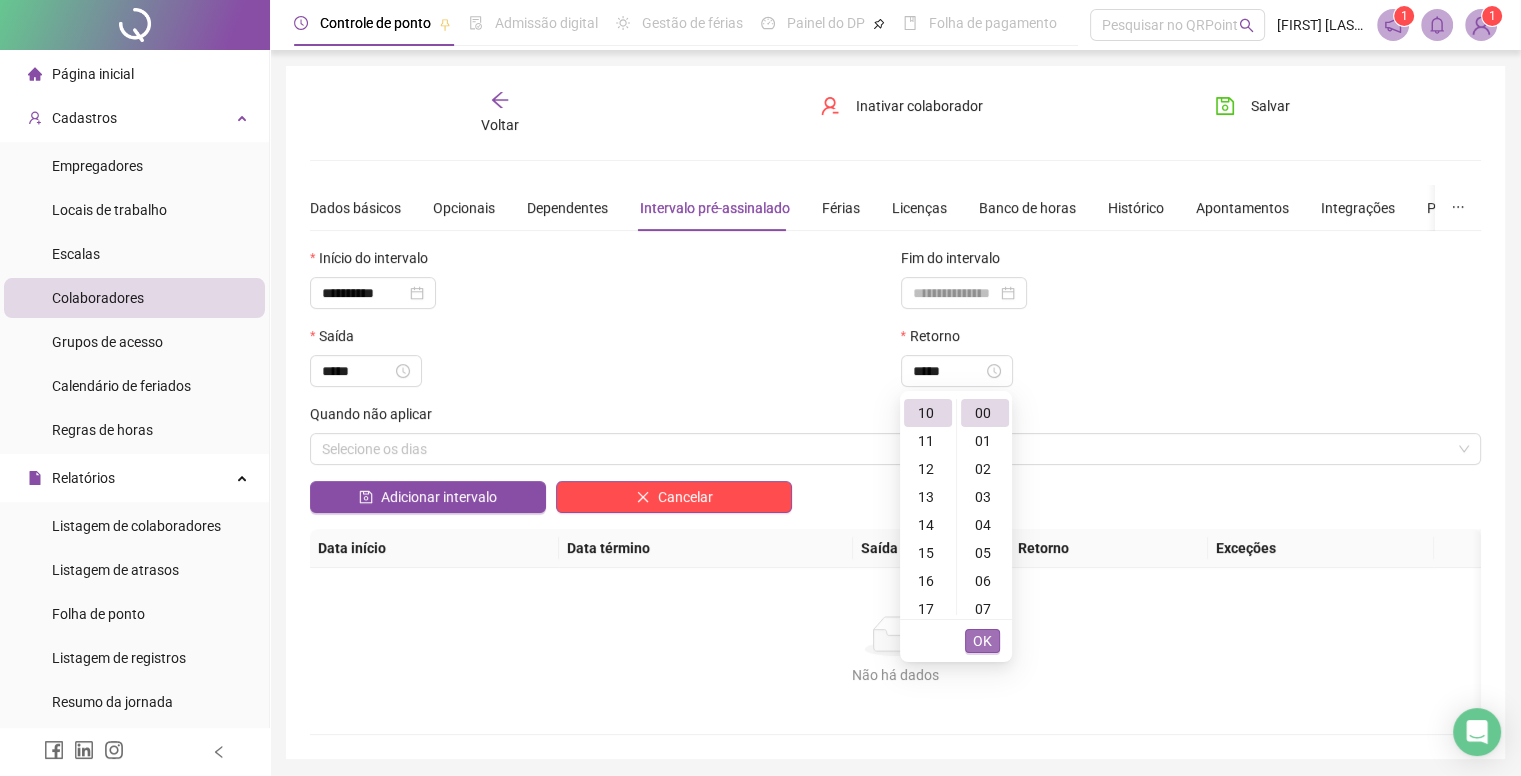 click on "OK" at bounding box center [982, 641] 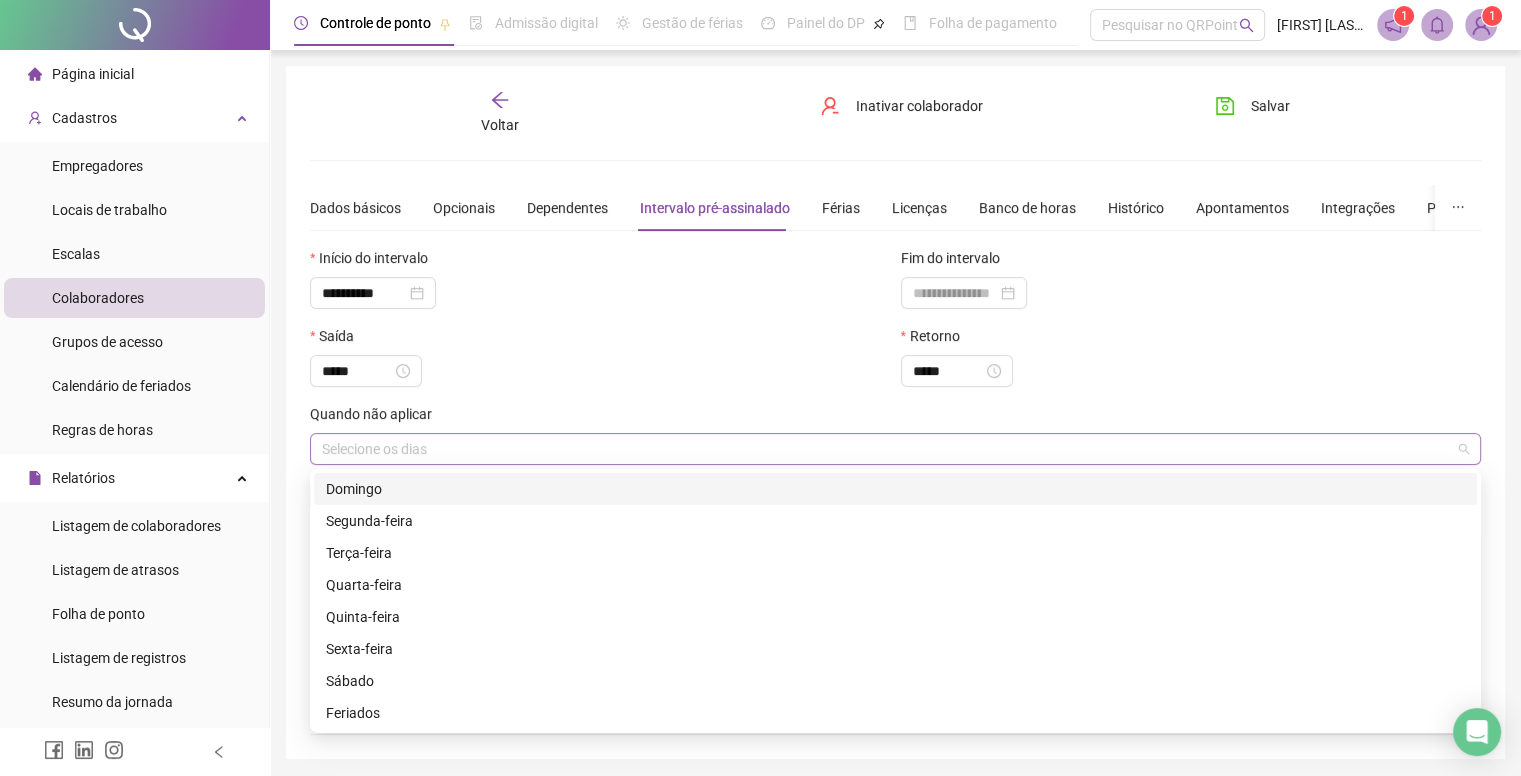 click on "Selecione os dias" at bounding box center [895, 449] 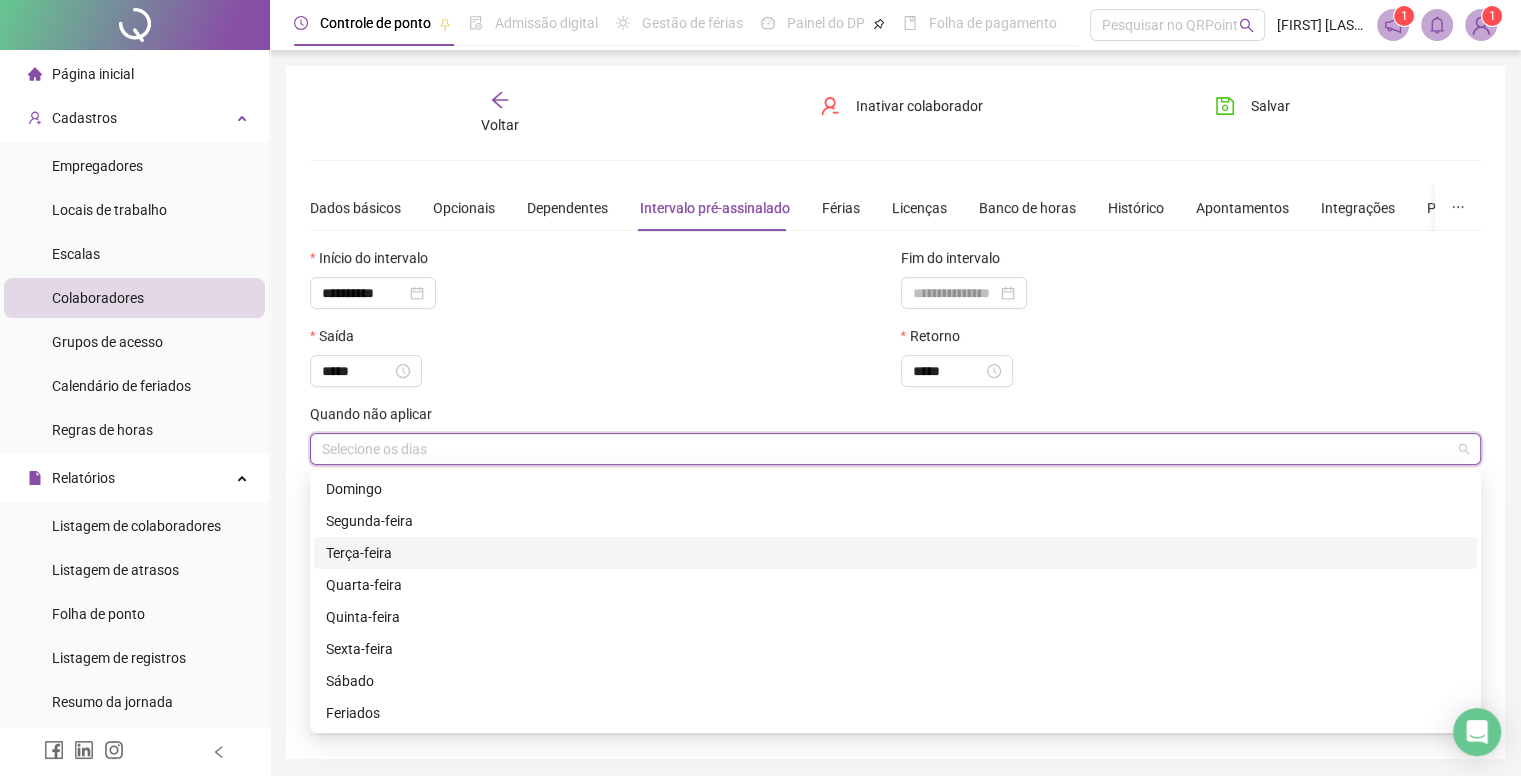 click on "Terça-feira" at bounding box center (895, 553) 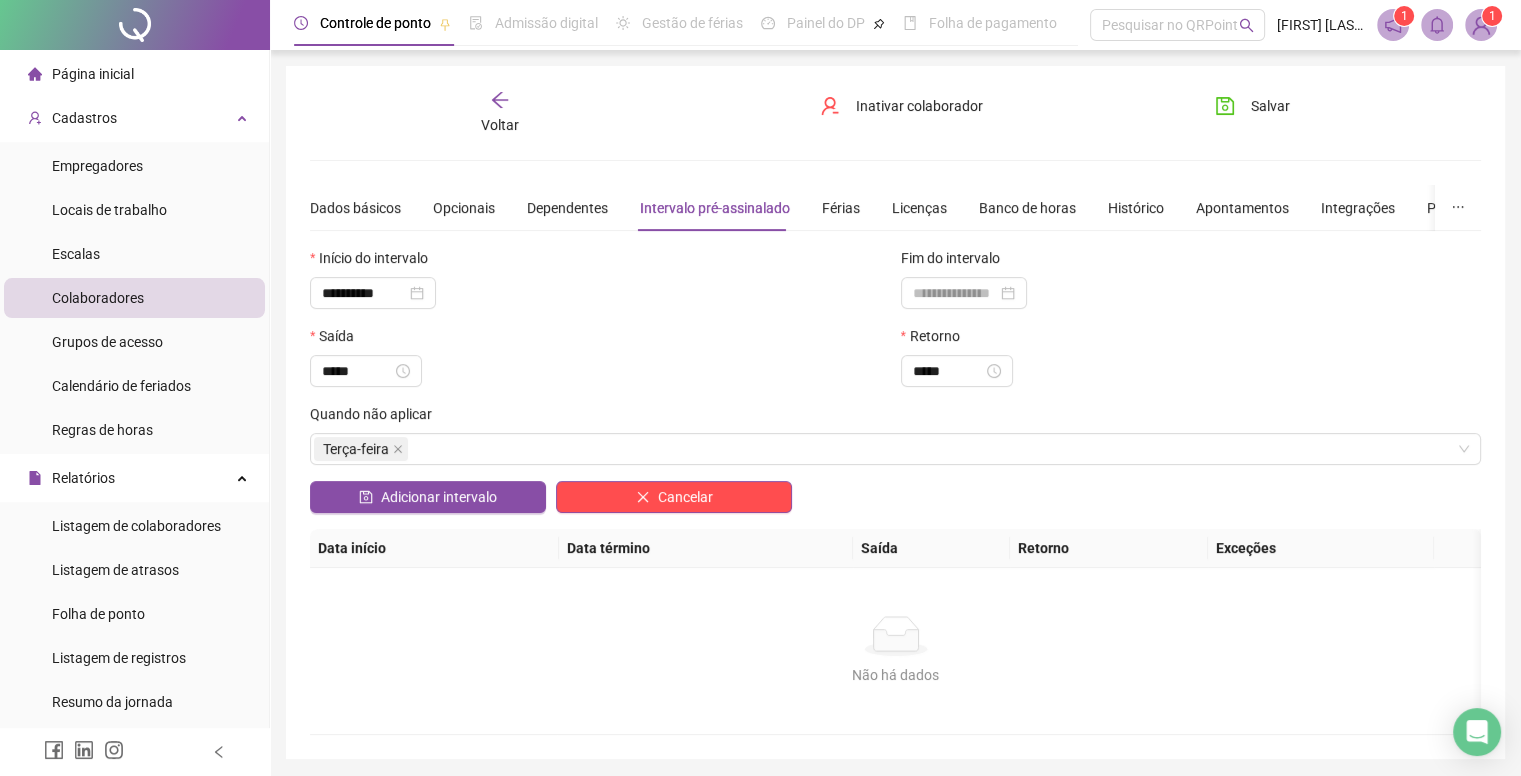 click on "Saída *****" at bounding box center [600, 364] 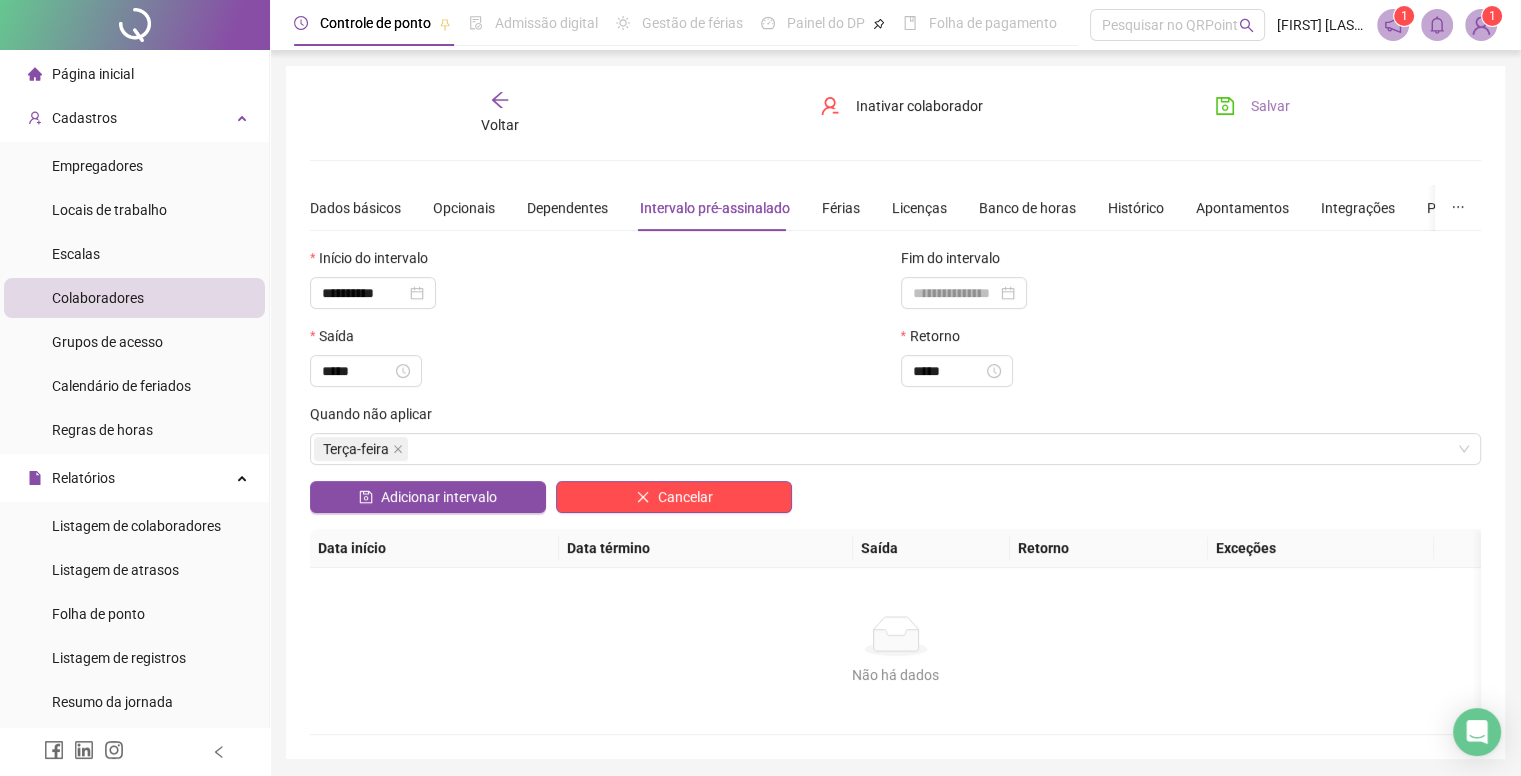click 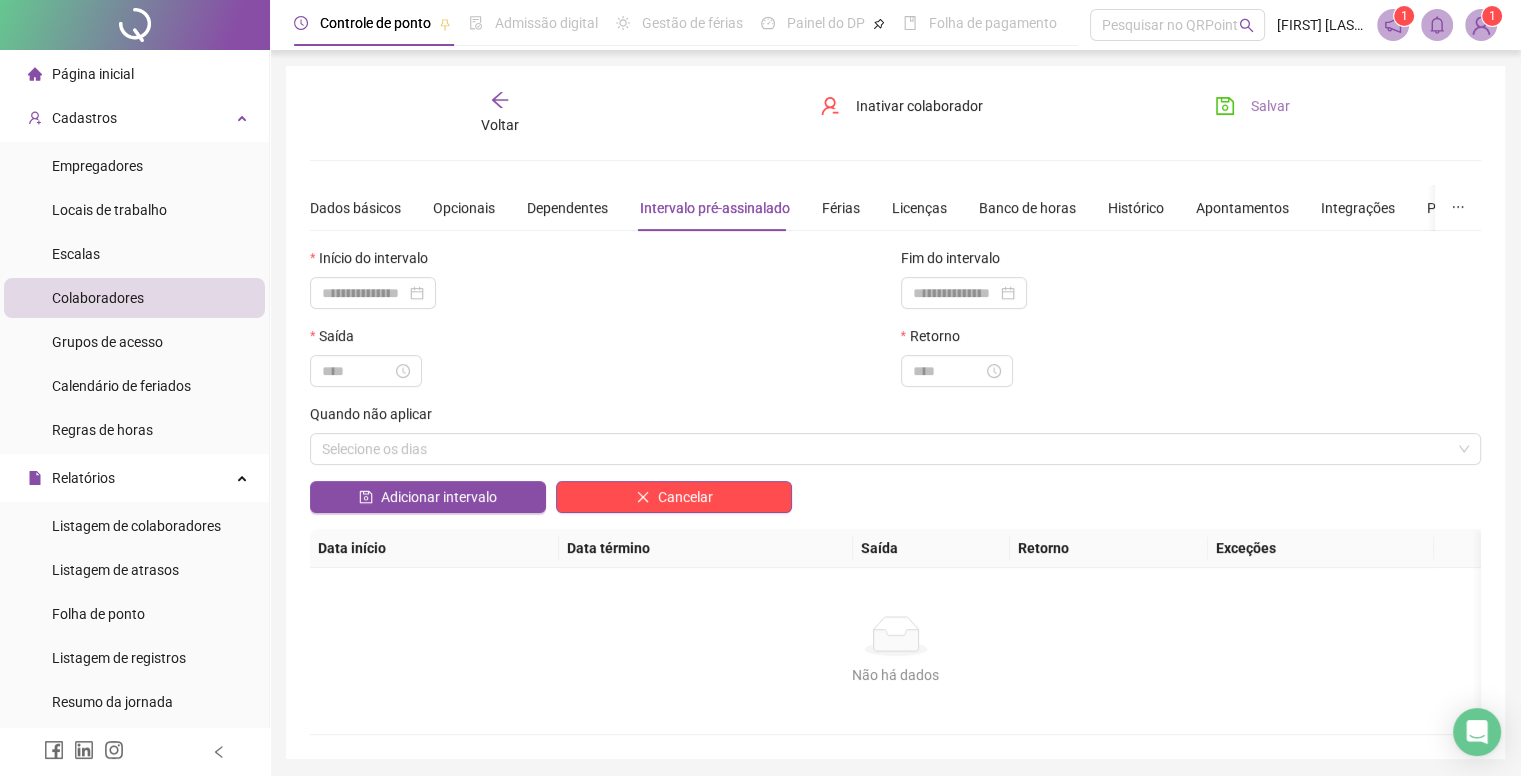 click 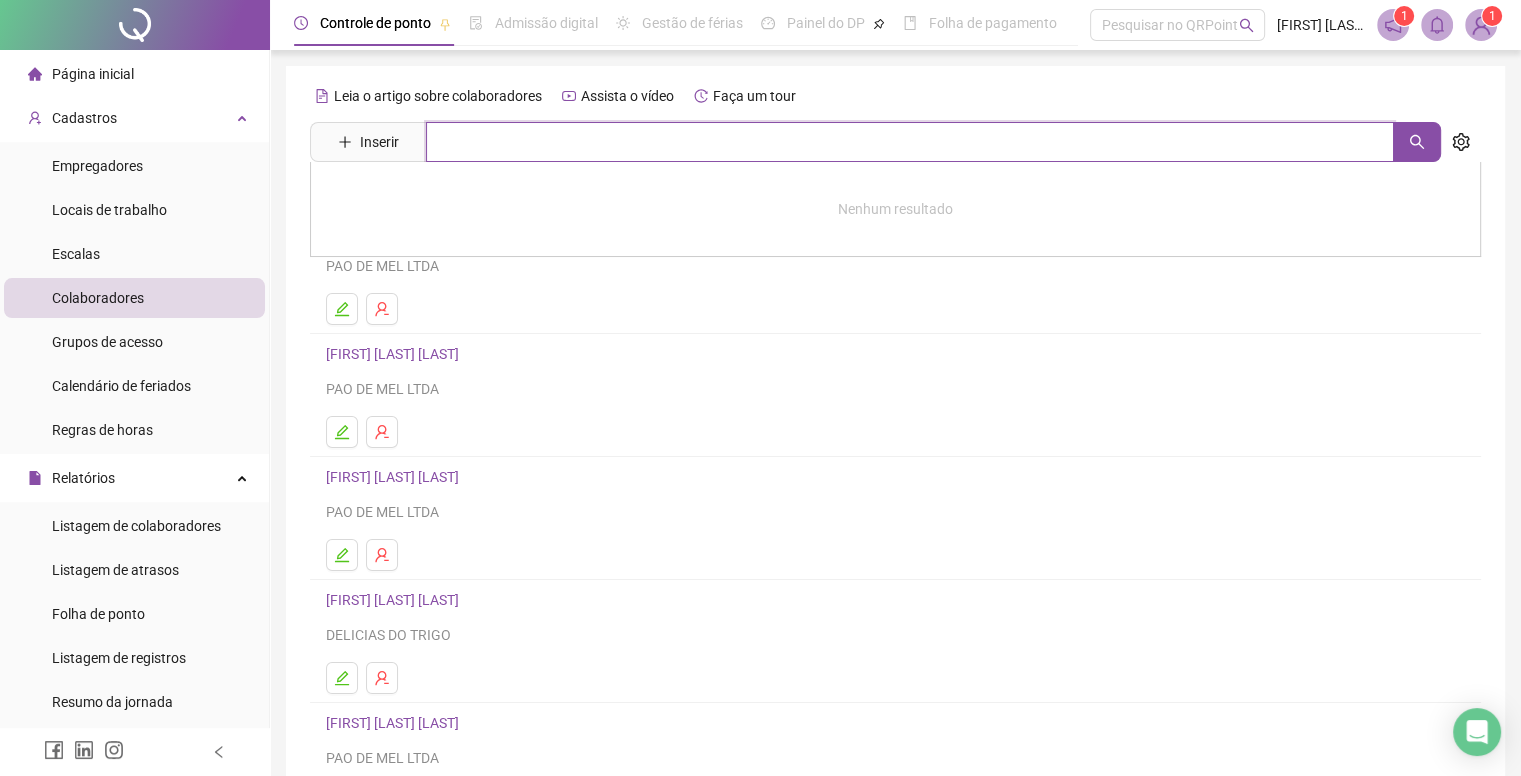 click at bounding box center [910, 142] 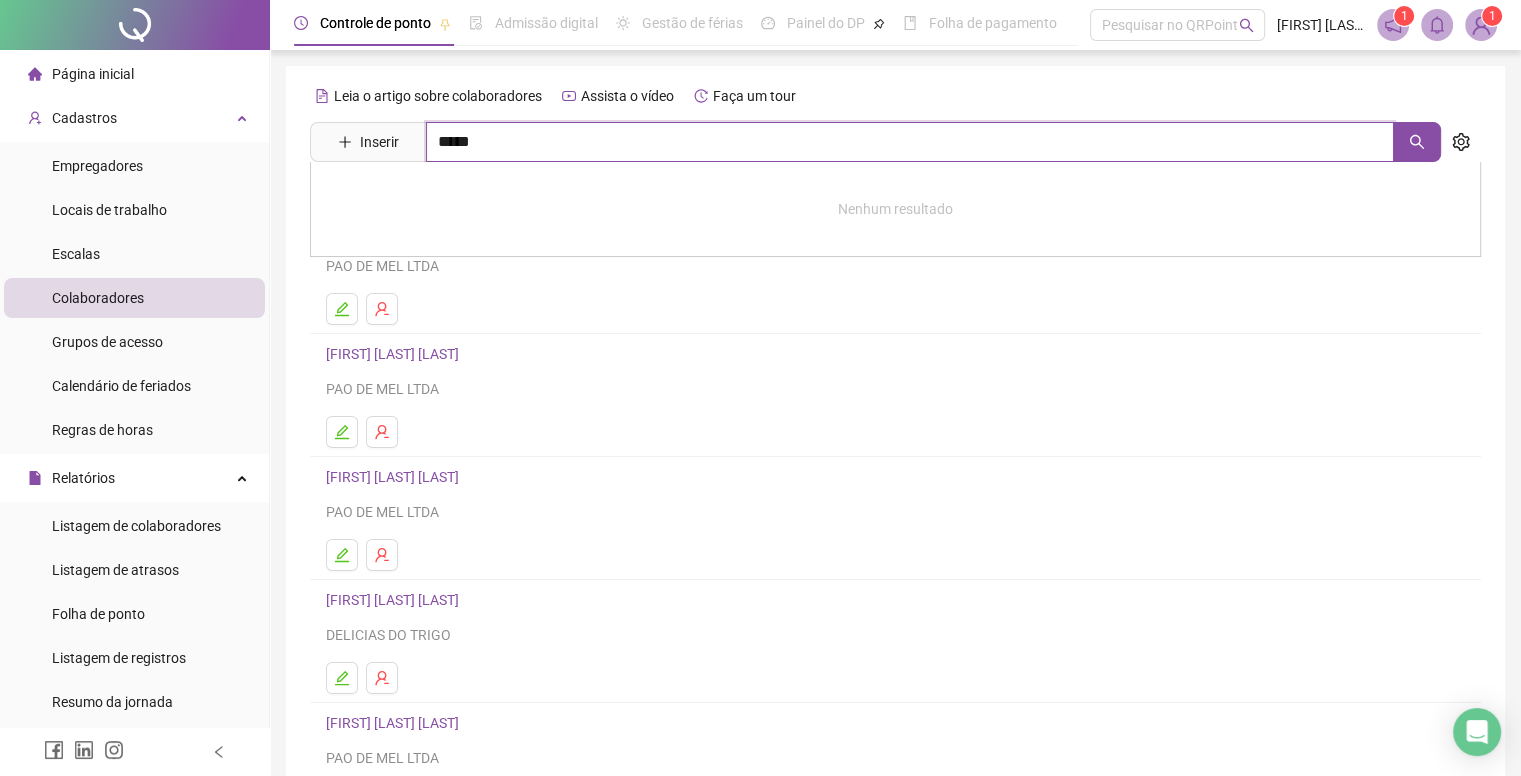click on "*****" at bounding box center [910, 142] 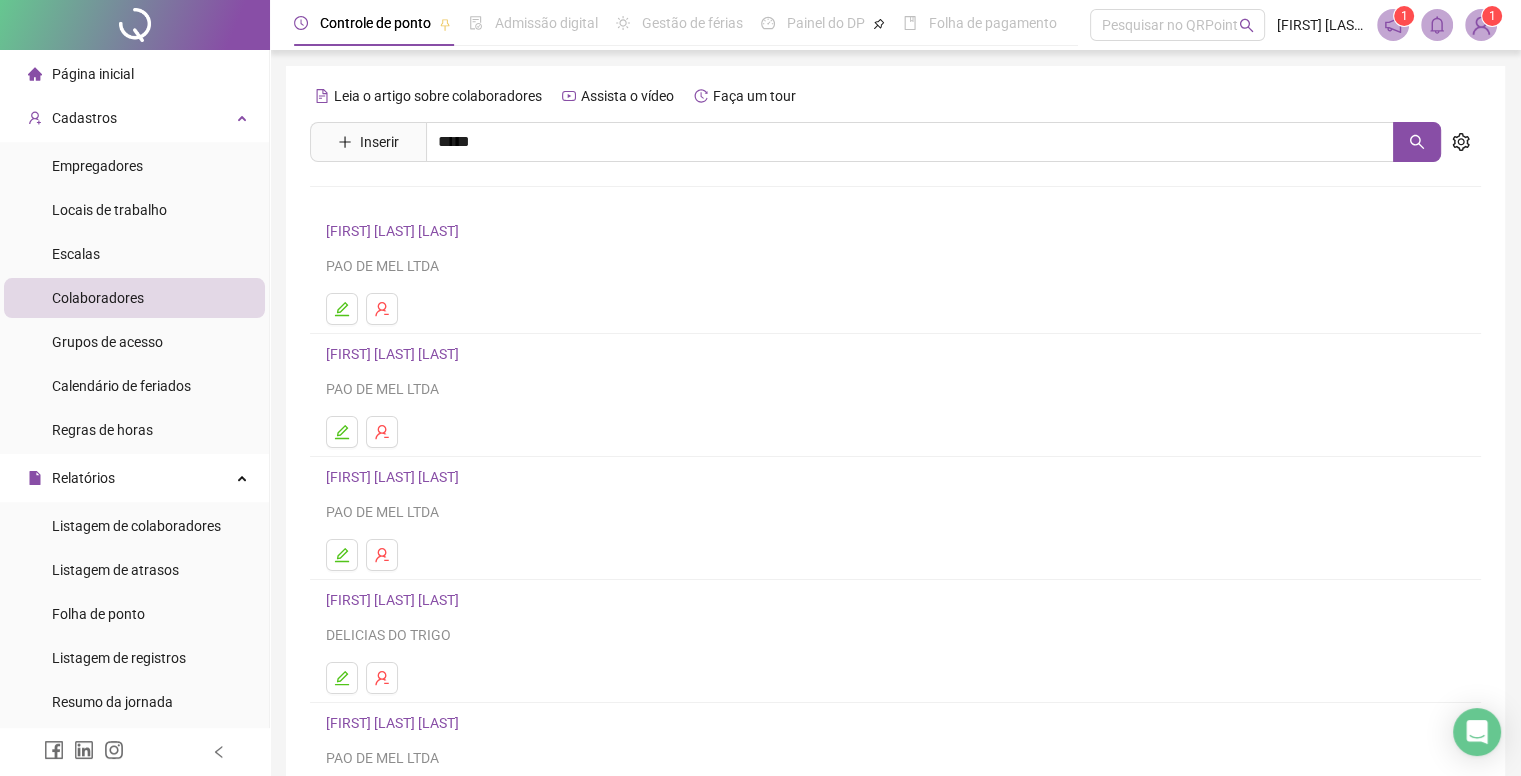 click on "[FIRST] [LAST] [LAST]" at bounding box center [413, 201] 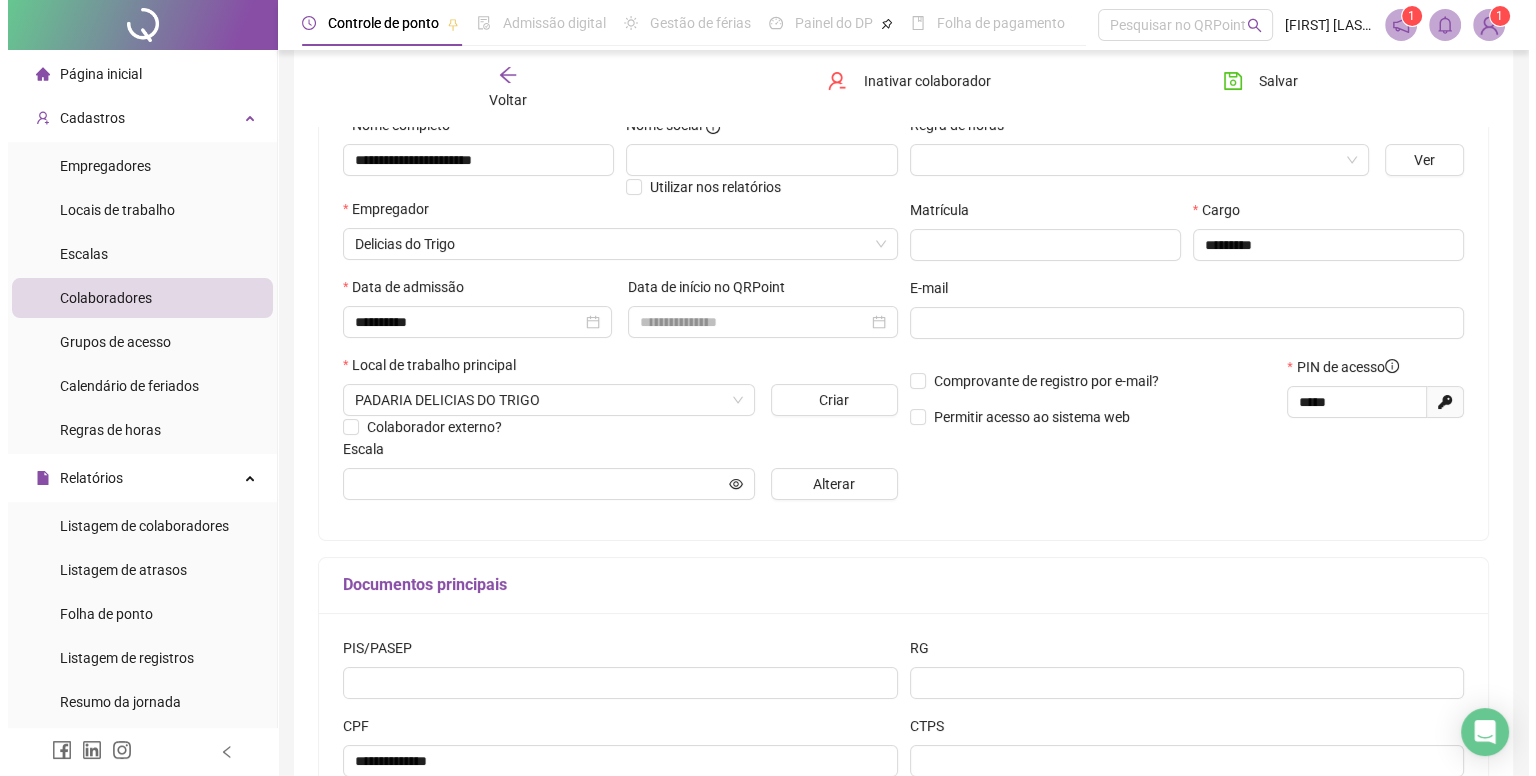 scroll, scrollTop: 364, scrollLeft: 0, axis: vertical 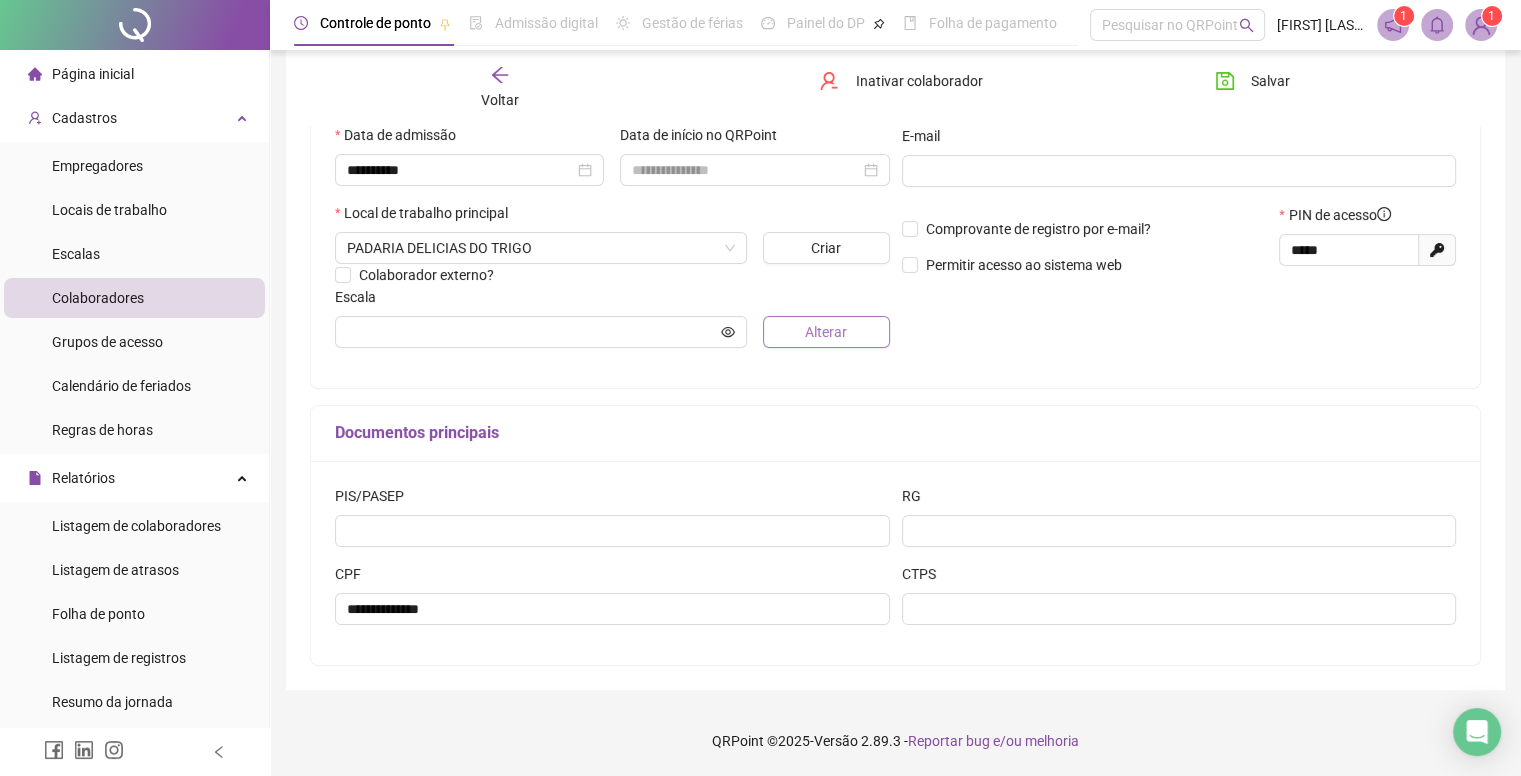 click on "Alterar" at bounding box center (826, 332) 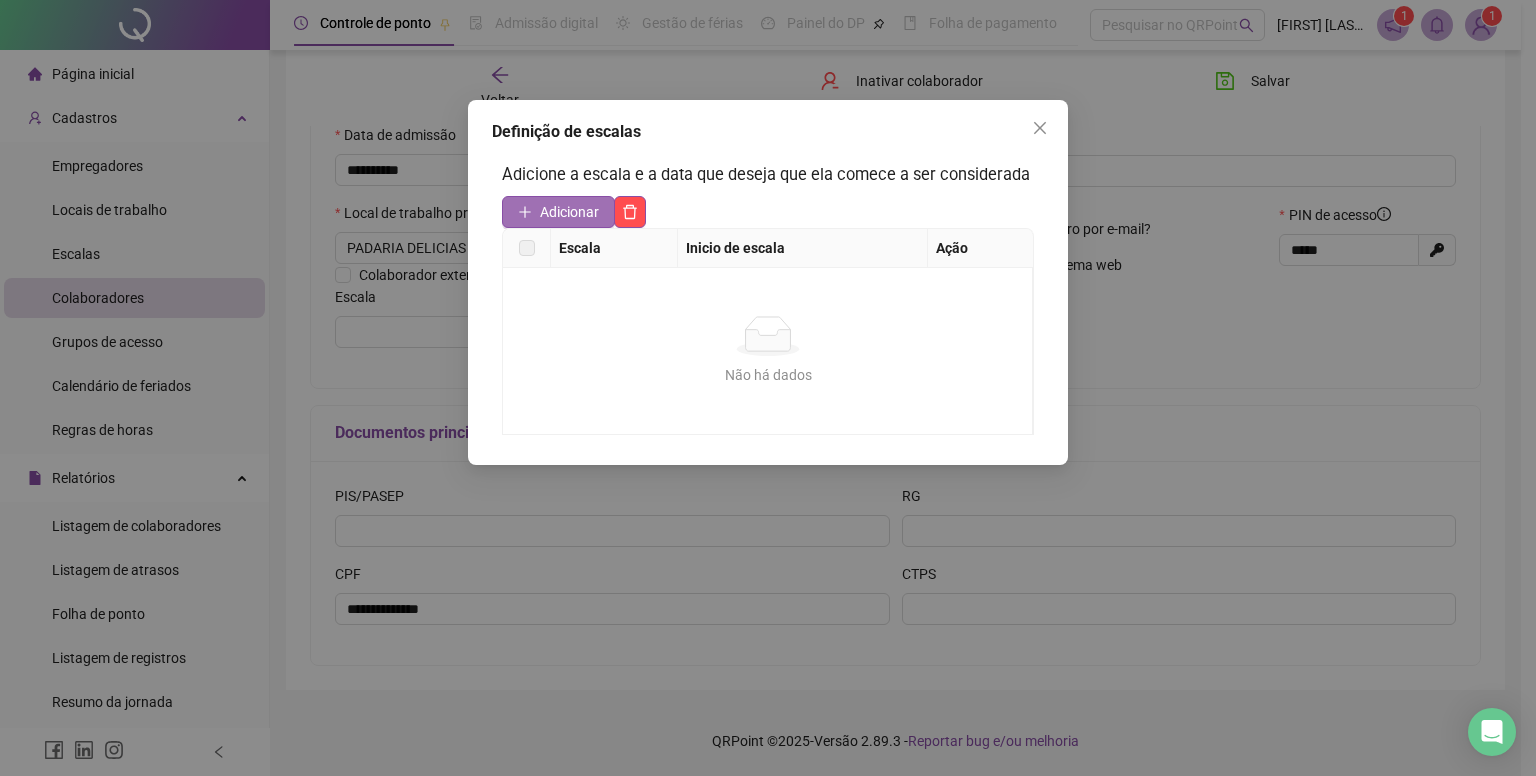 click on "Adicionar" at bounding box center [569, 212] 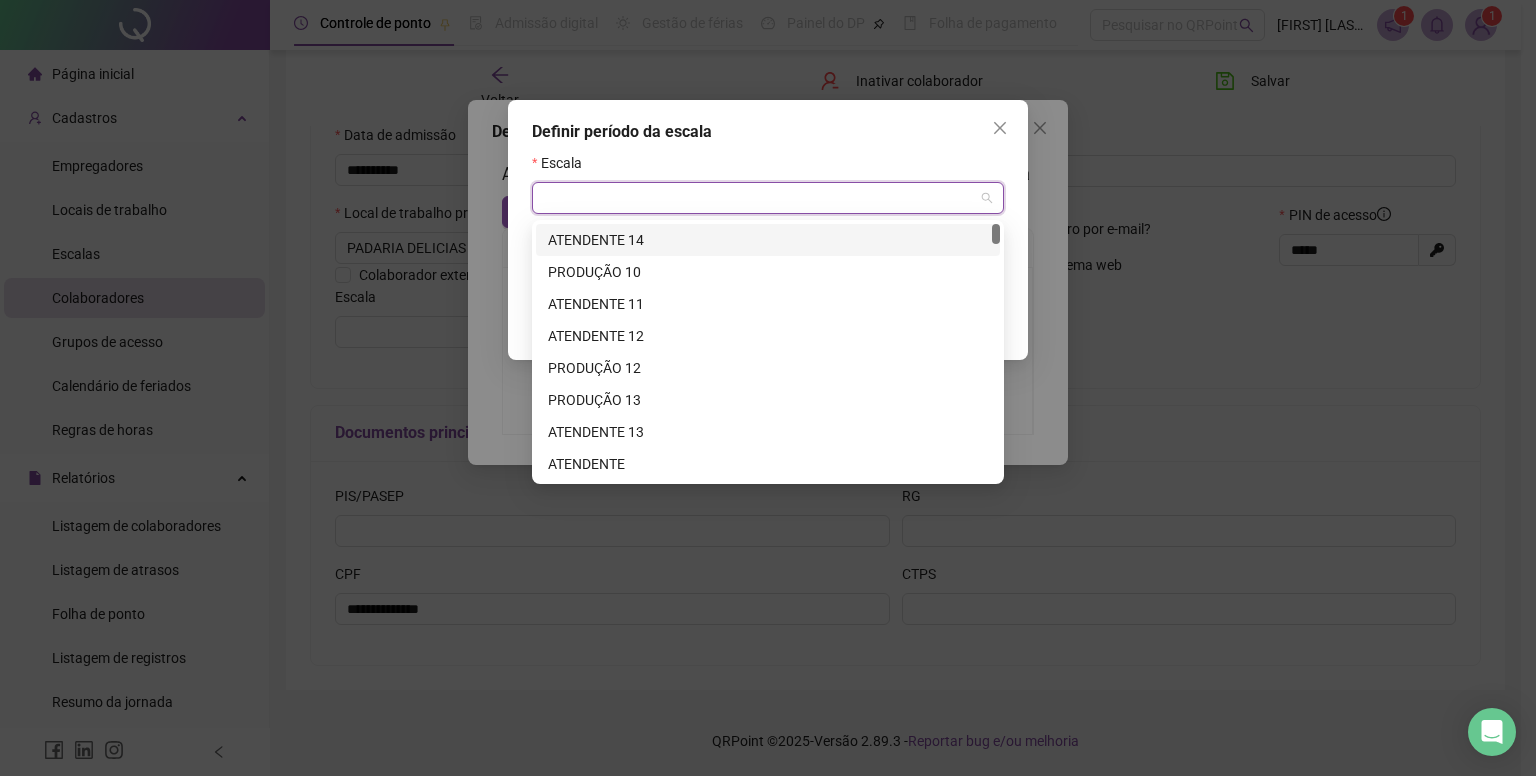 click at bounding box center (759, 198) 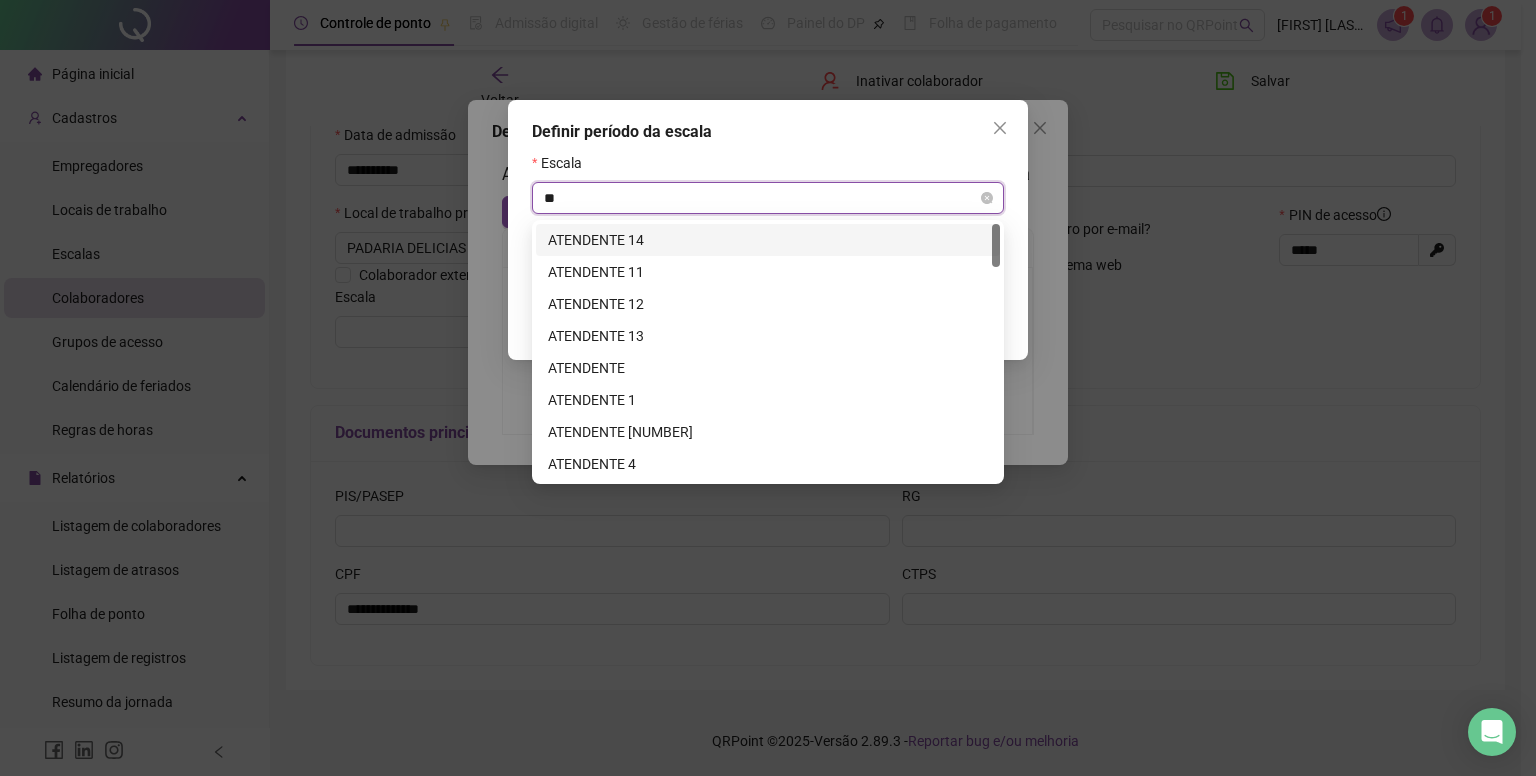 type on "*" 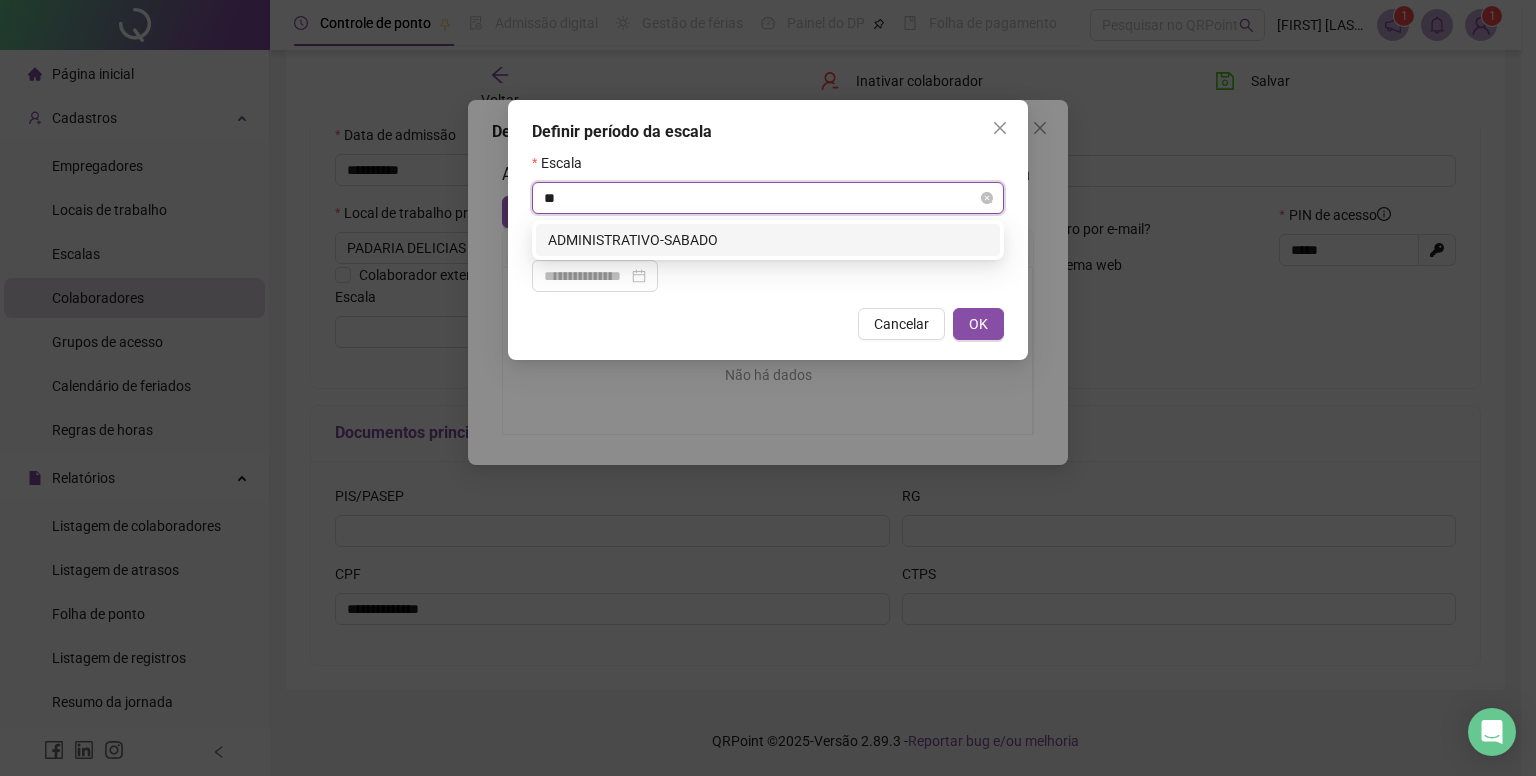 type on "*" 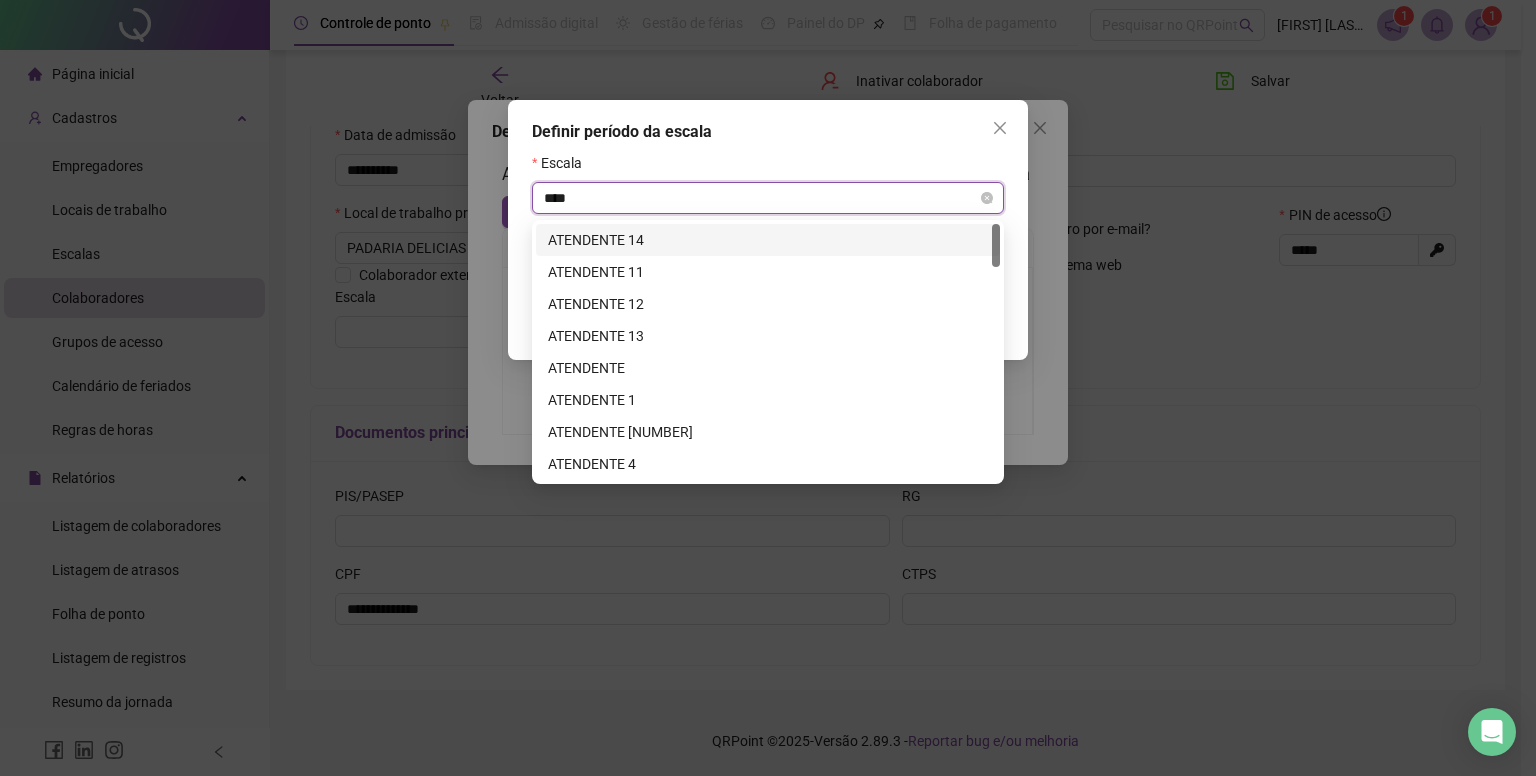 type on "*****" 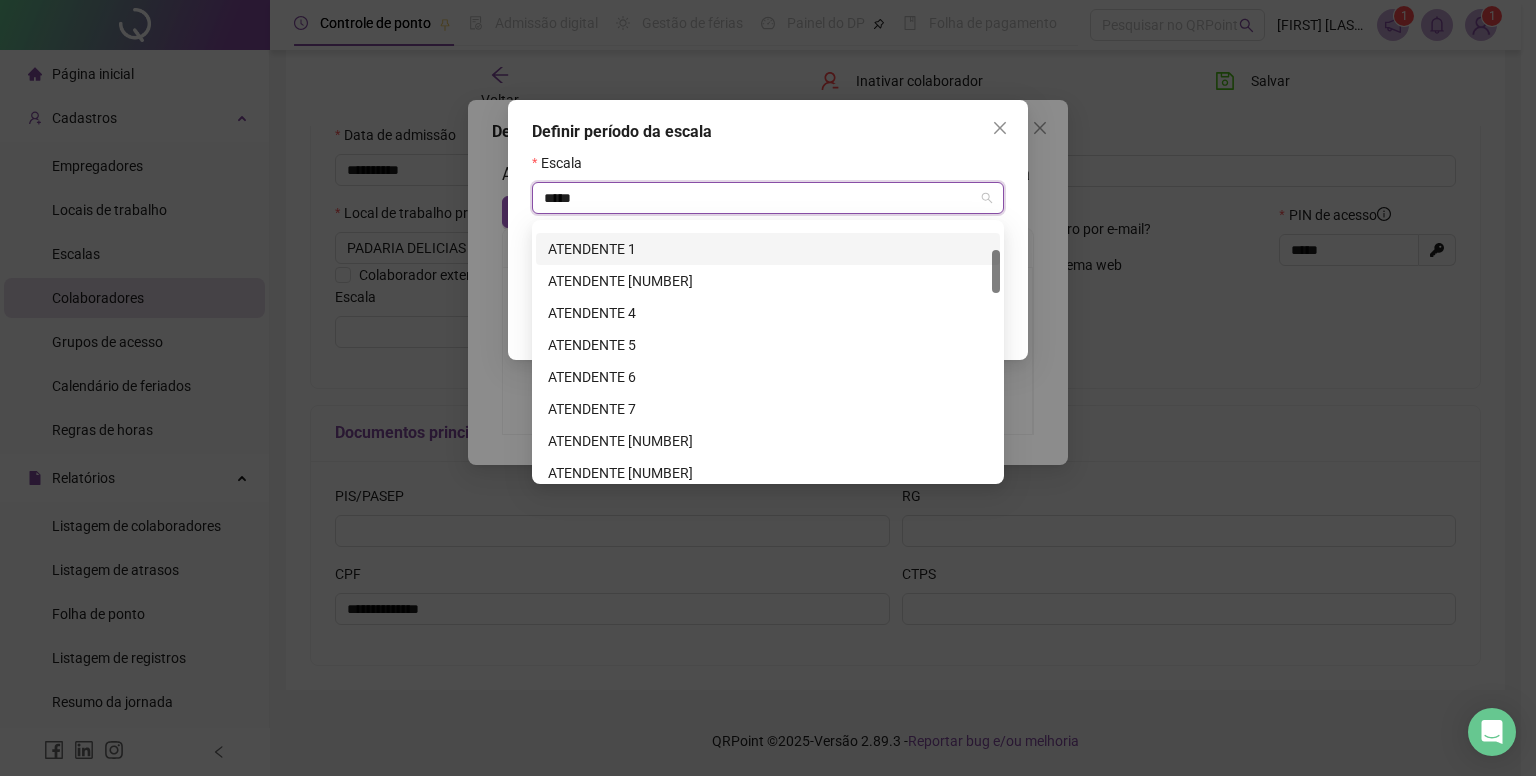scroll, scrollTop: 150, scrollLeft: 0, axis: vertical 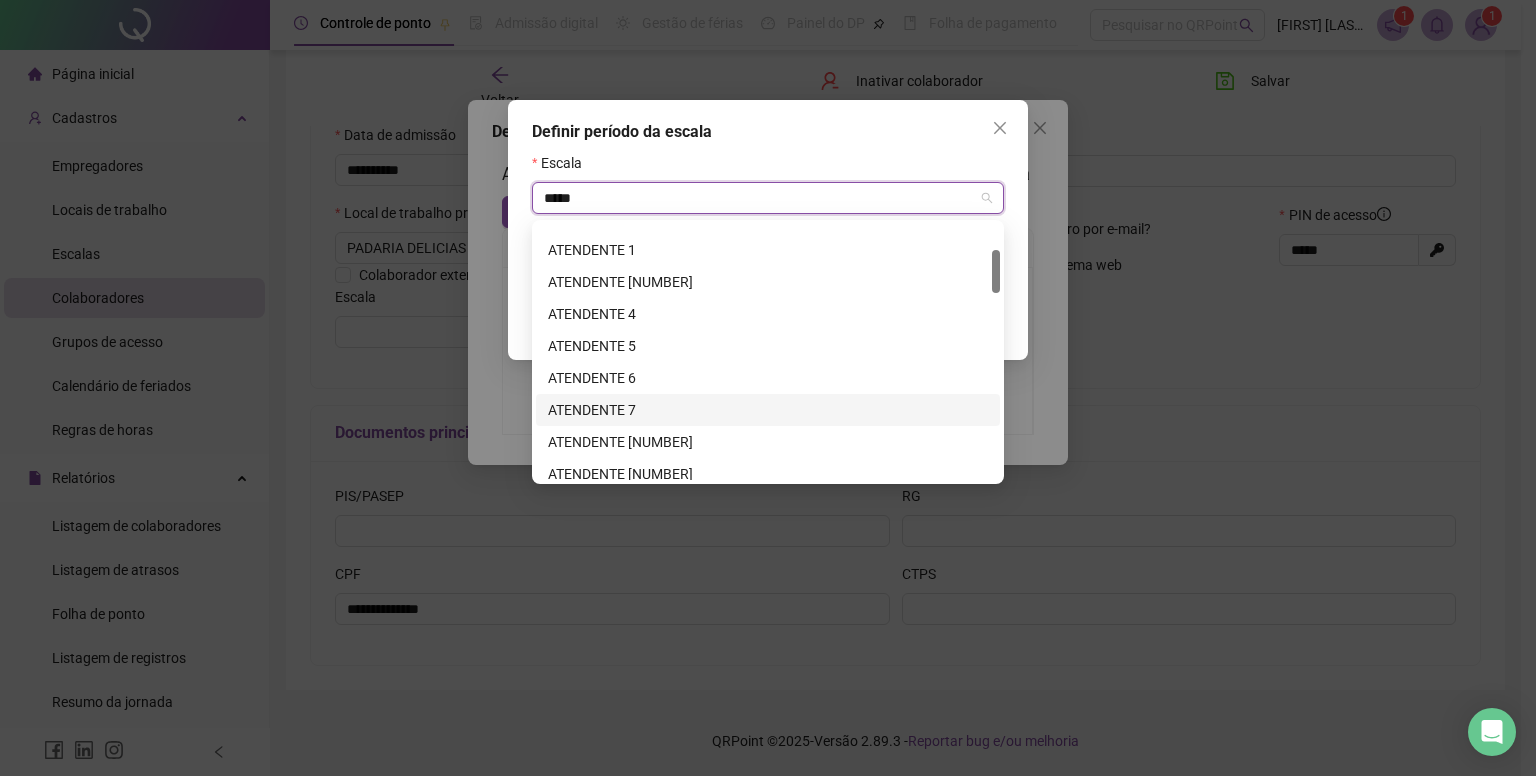 click on "ATENDENTE 7" at bounding box center (768, 410) 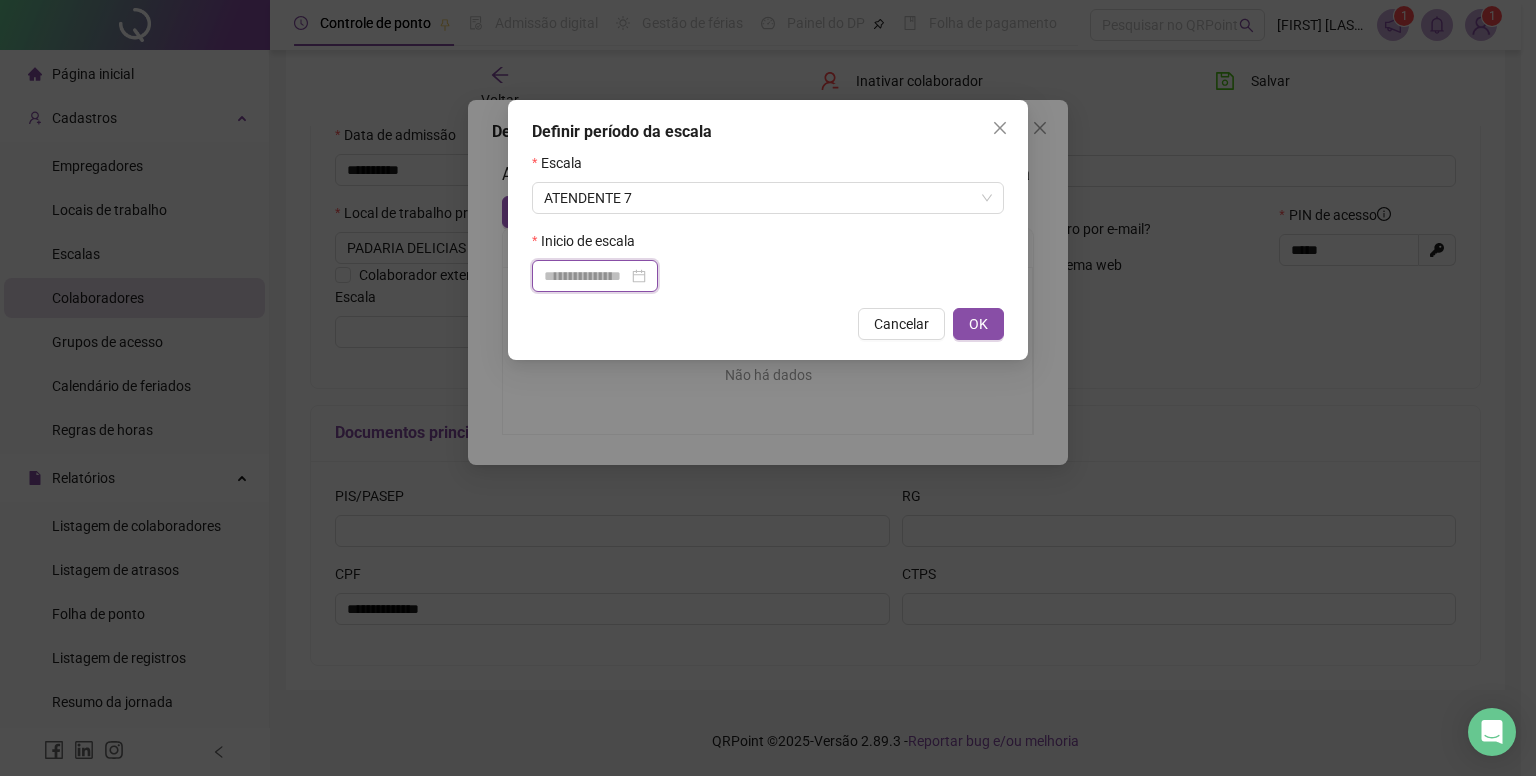 click at bounding box center (586, 276) 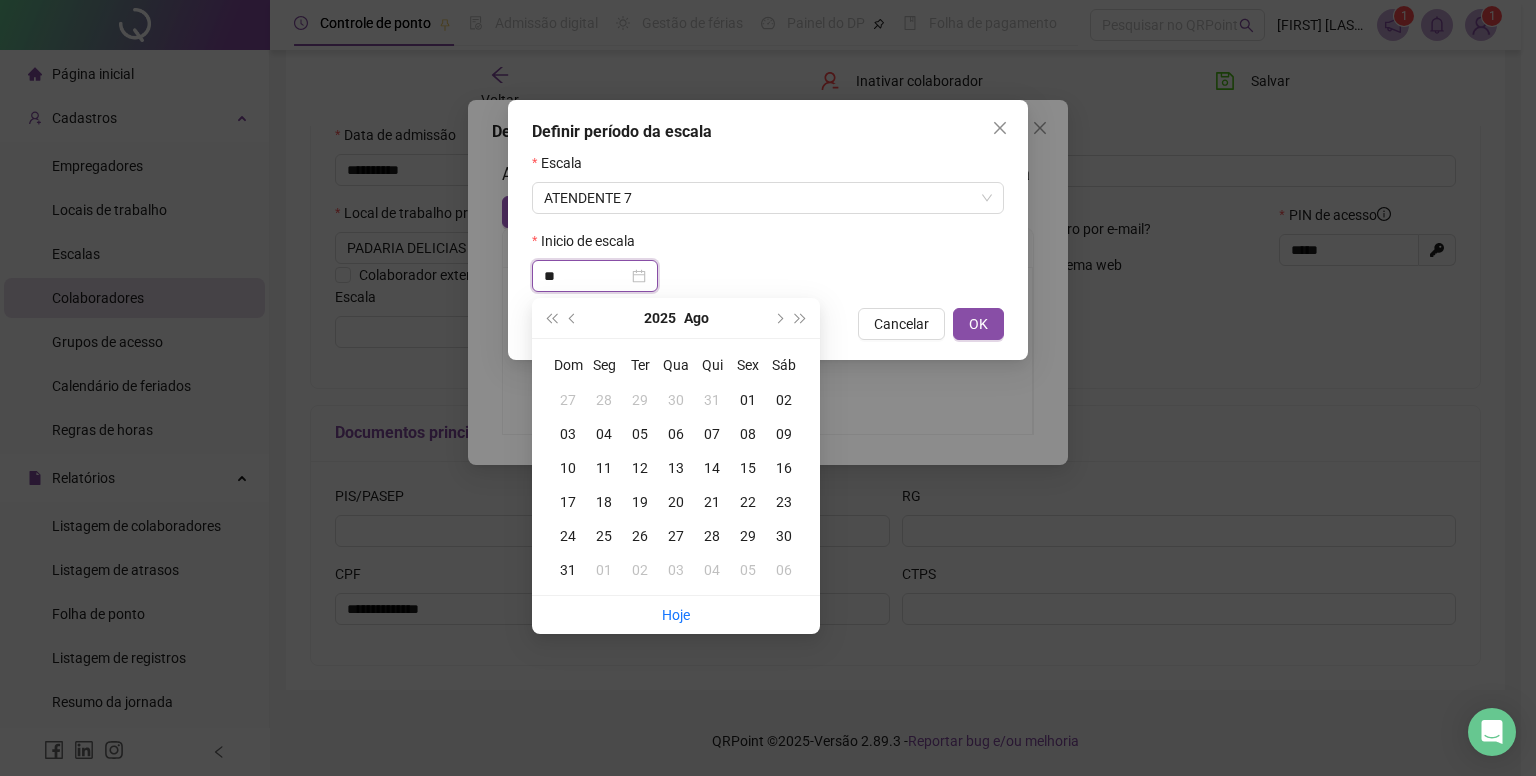 type on "*" 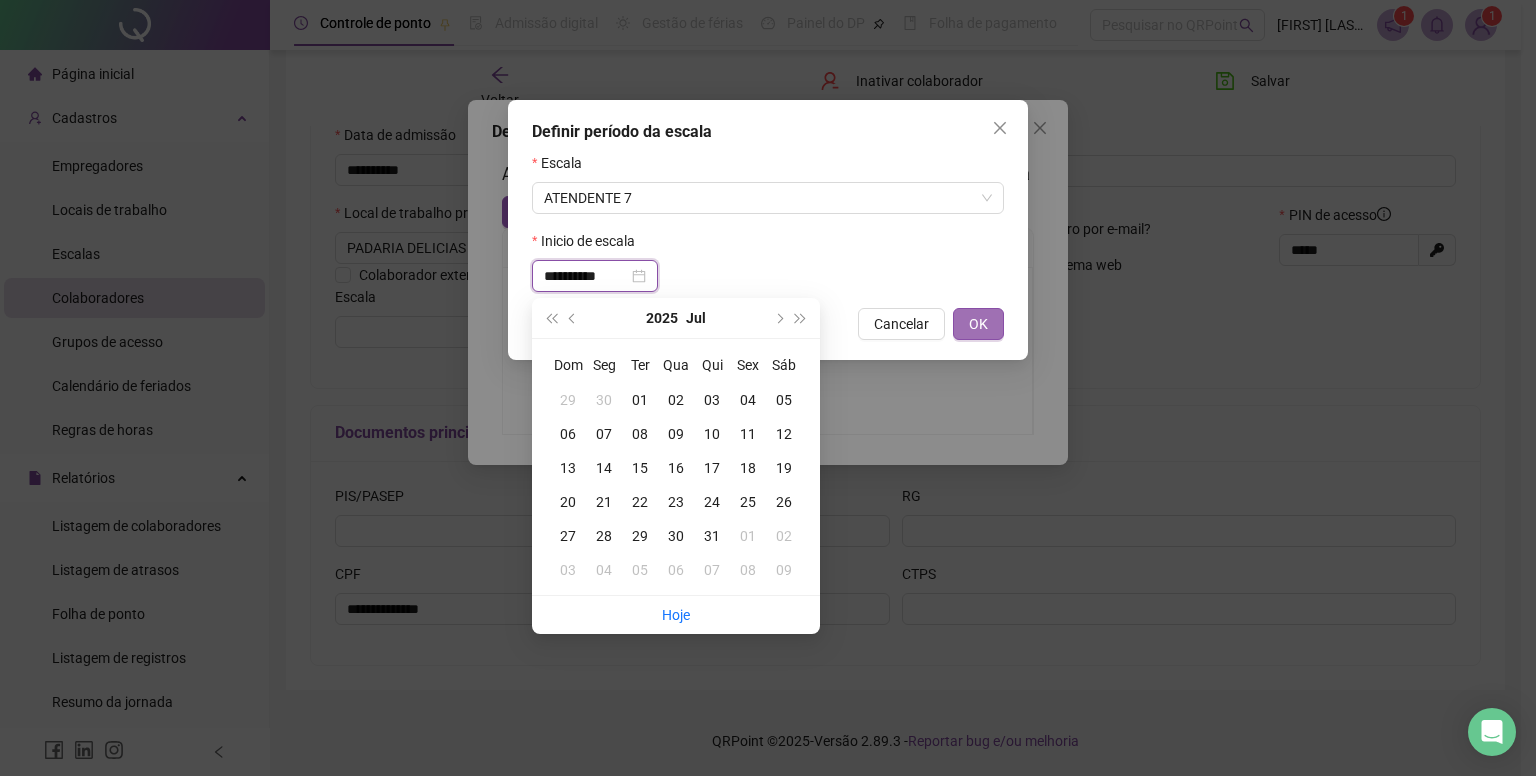 type on "**********" 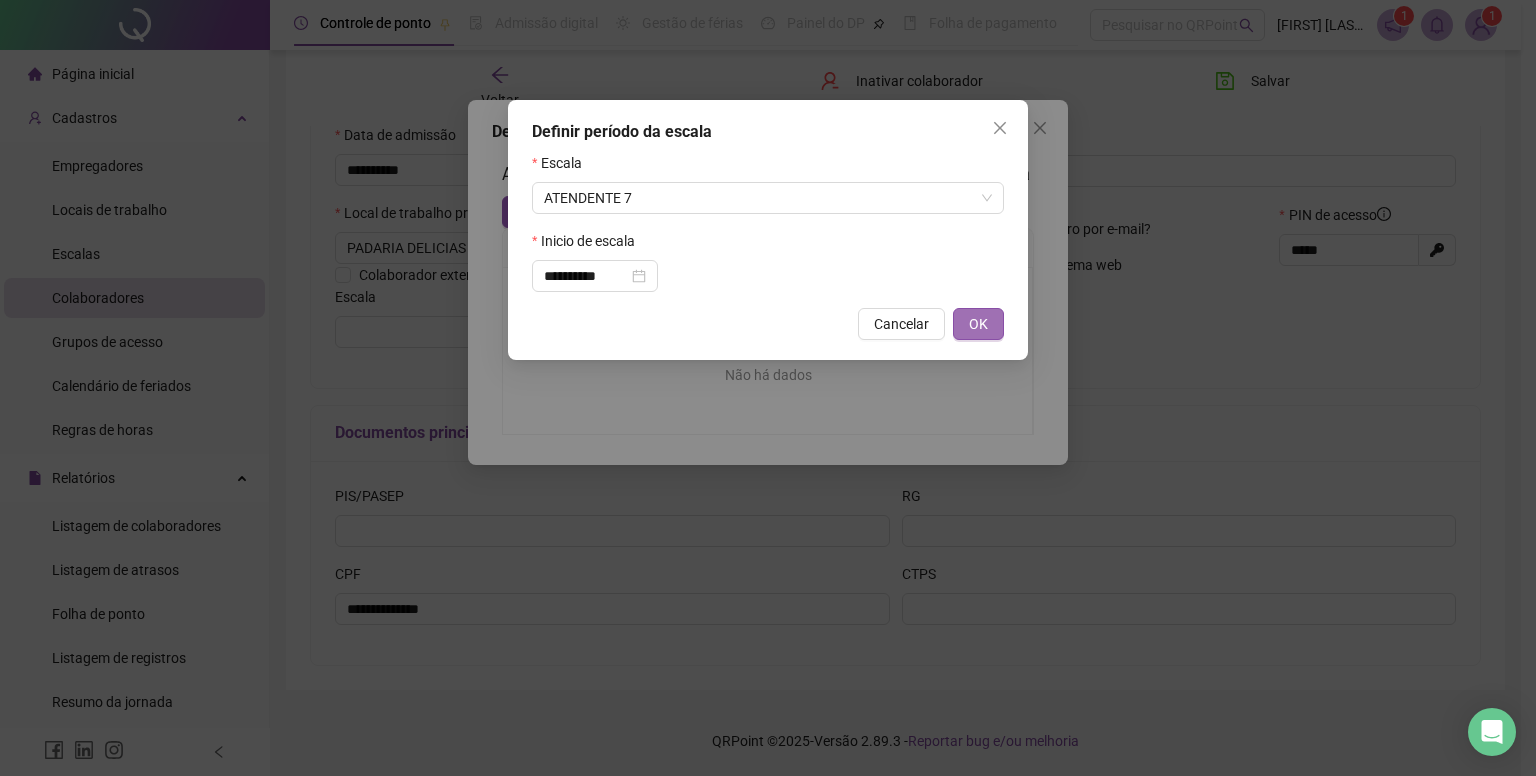 click on "OK" at bounding box center (978, 324) 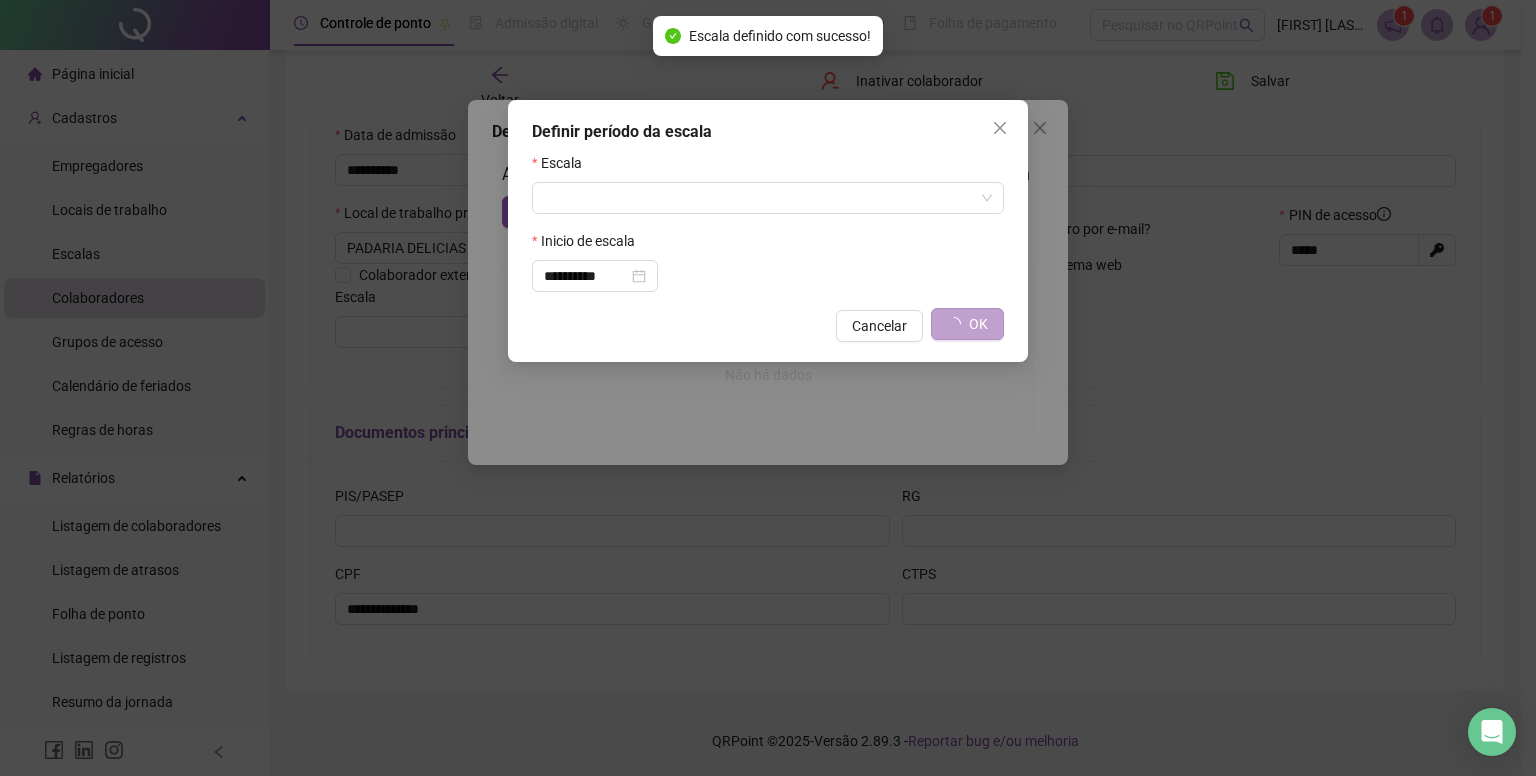 type on "**********" 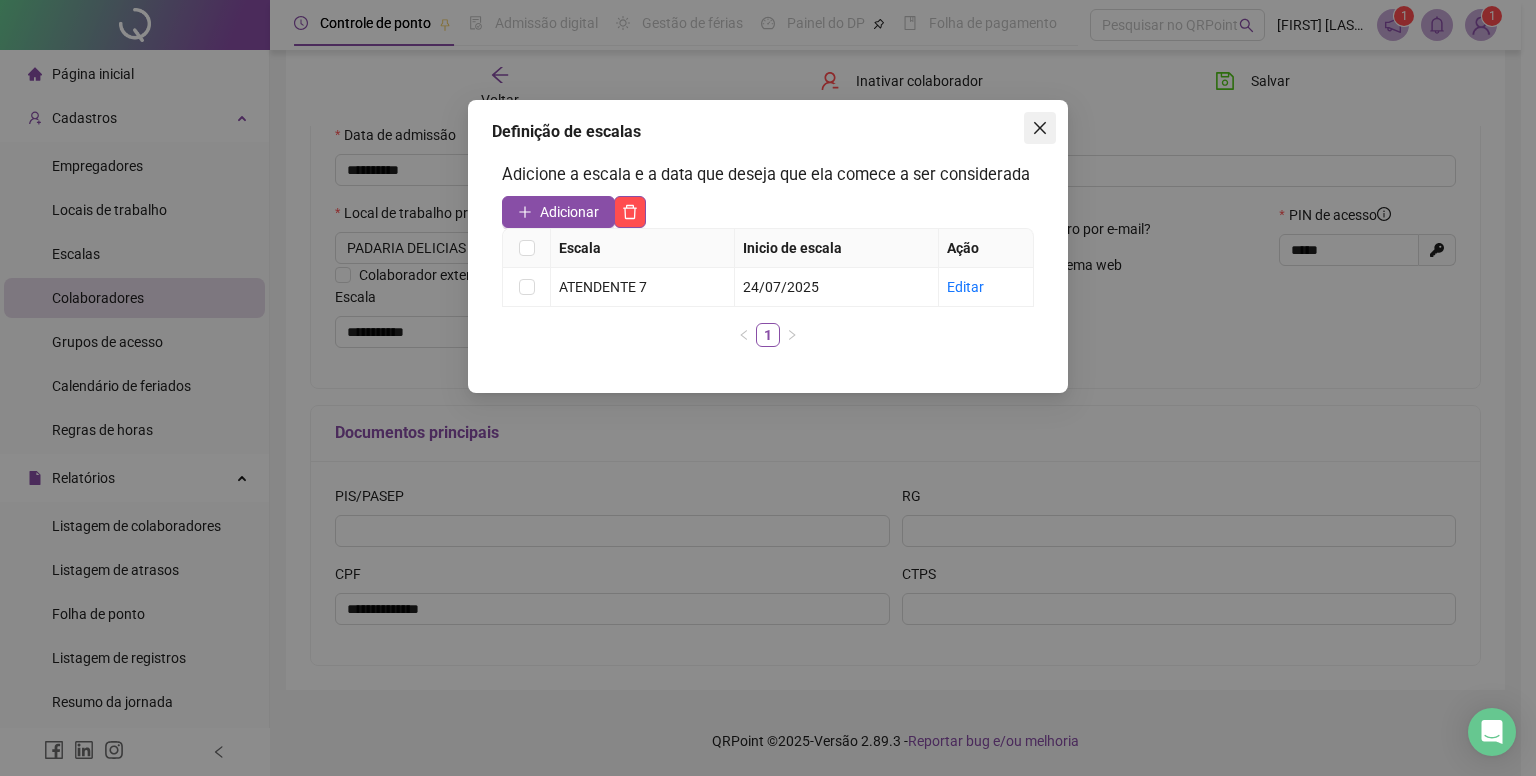click 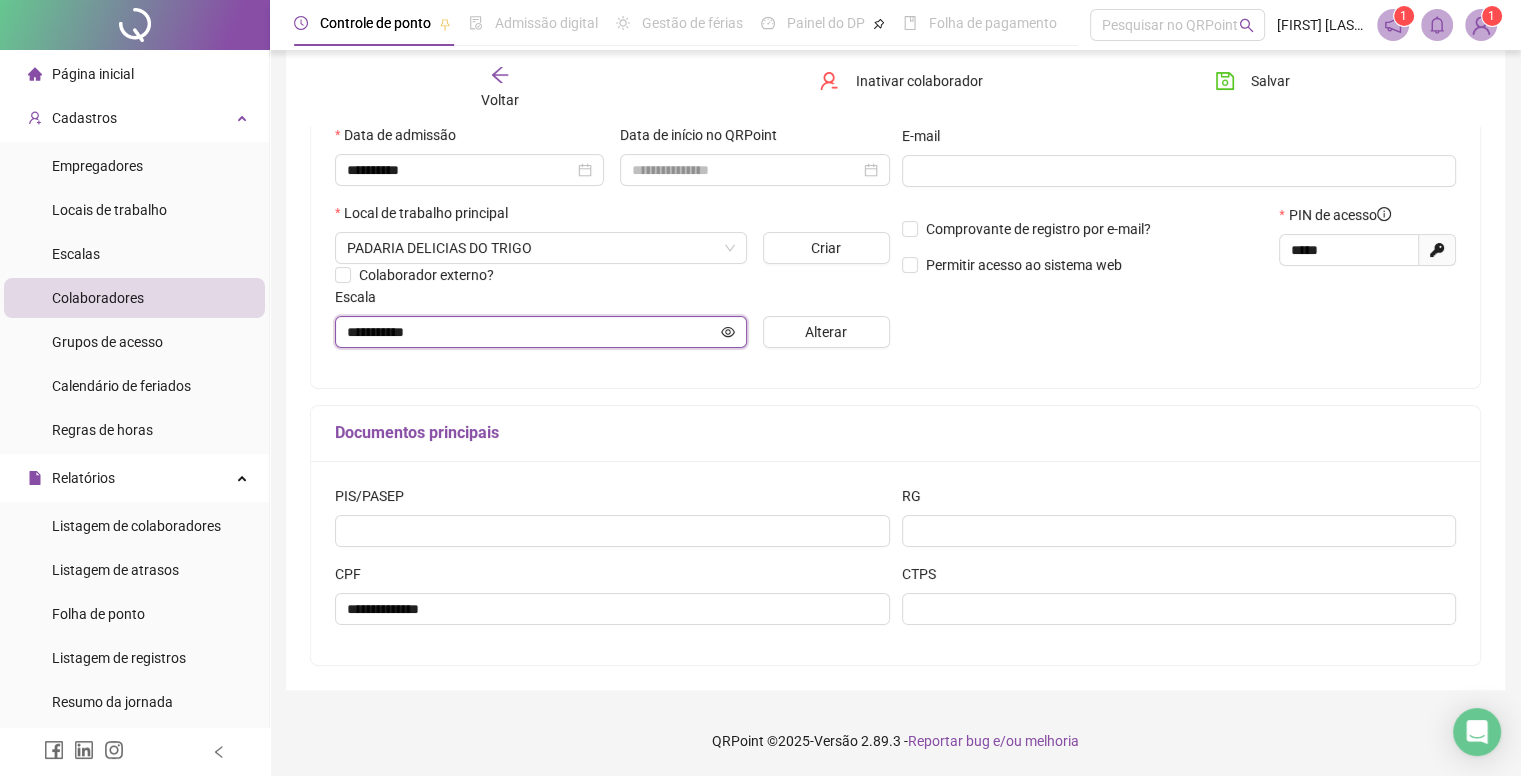 click 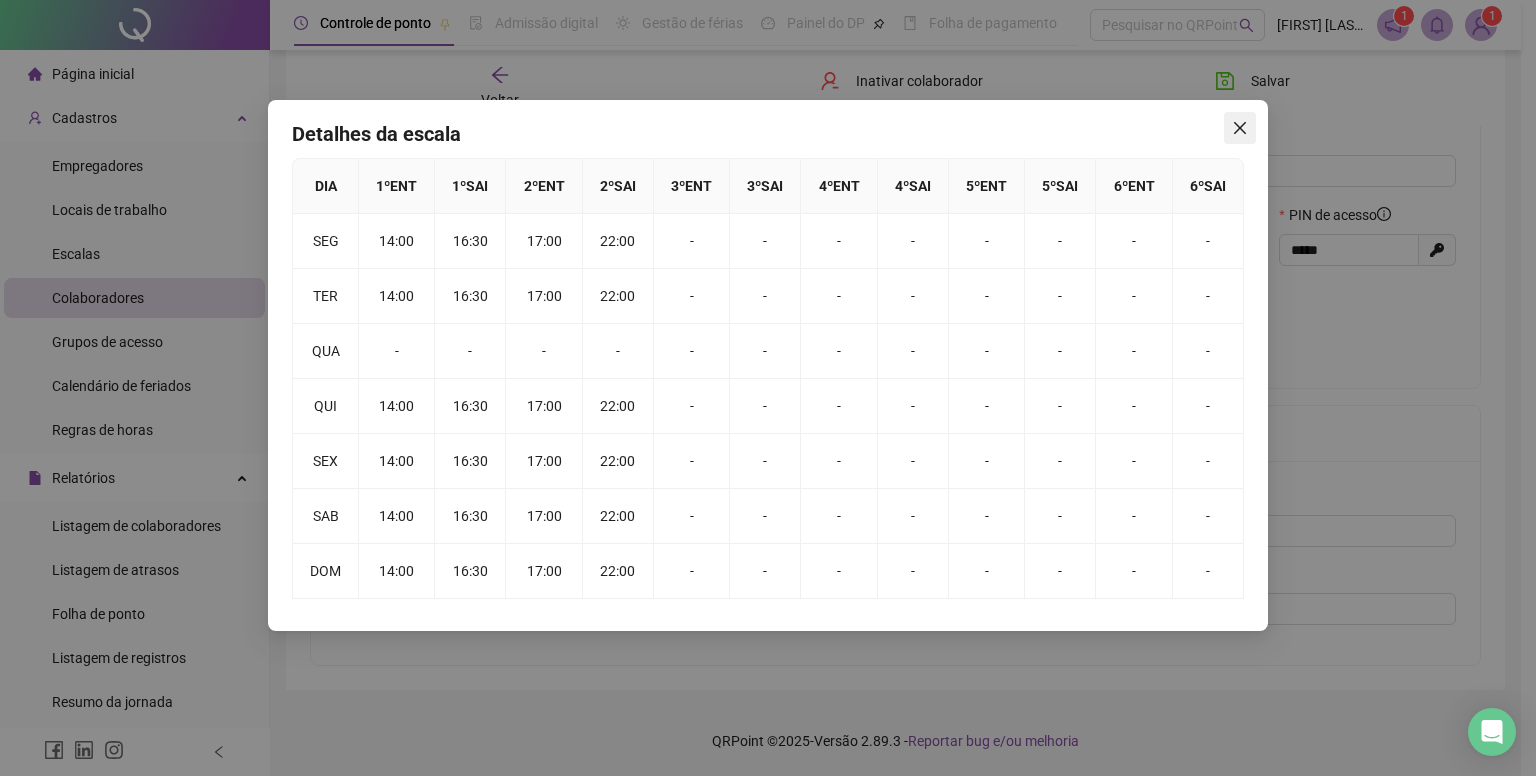 click 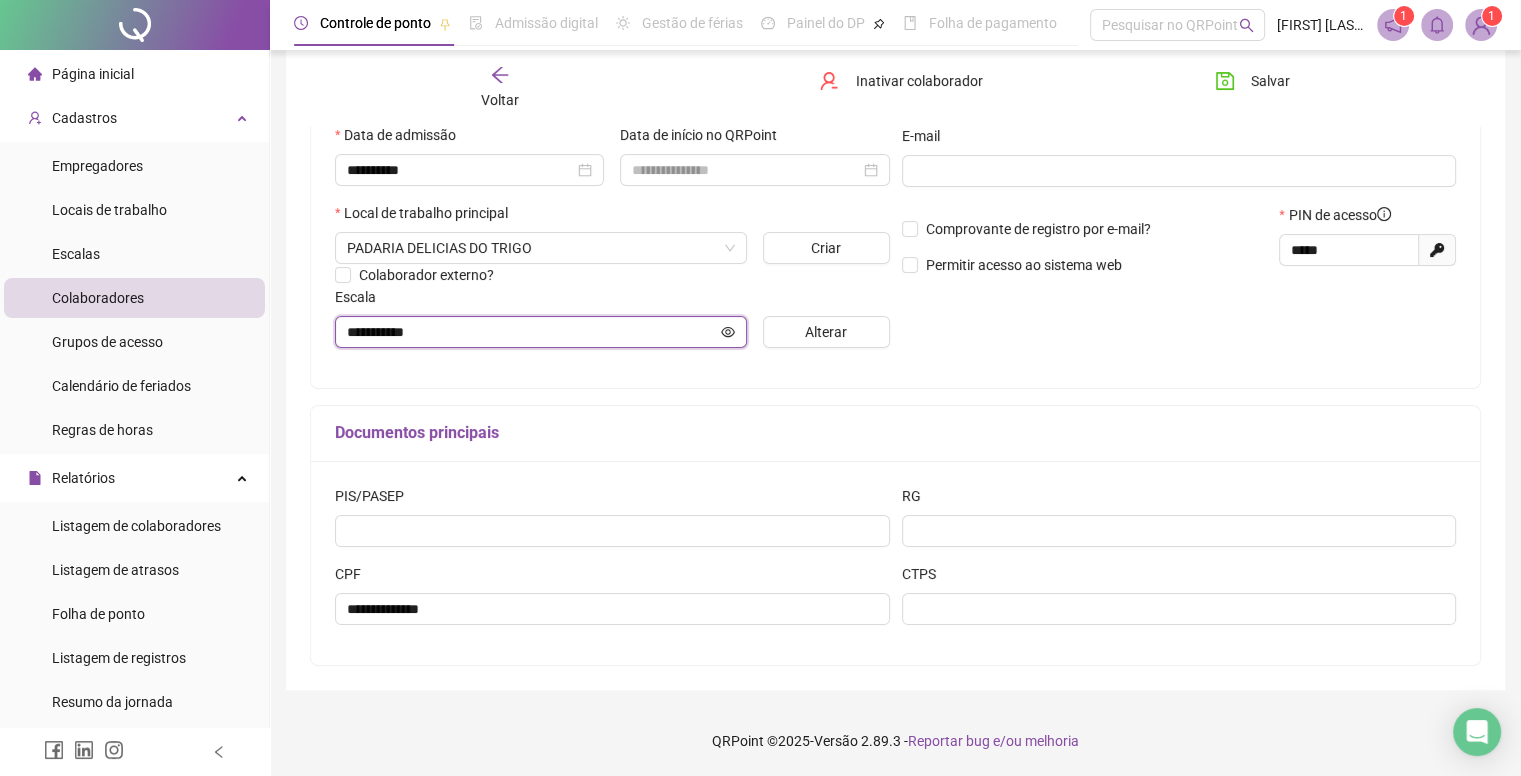 click 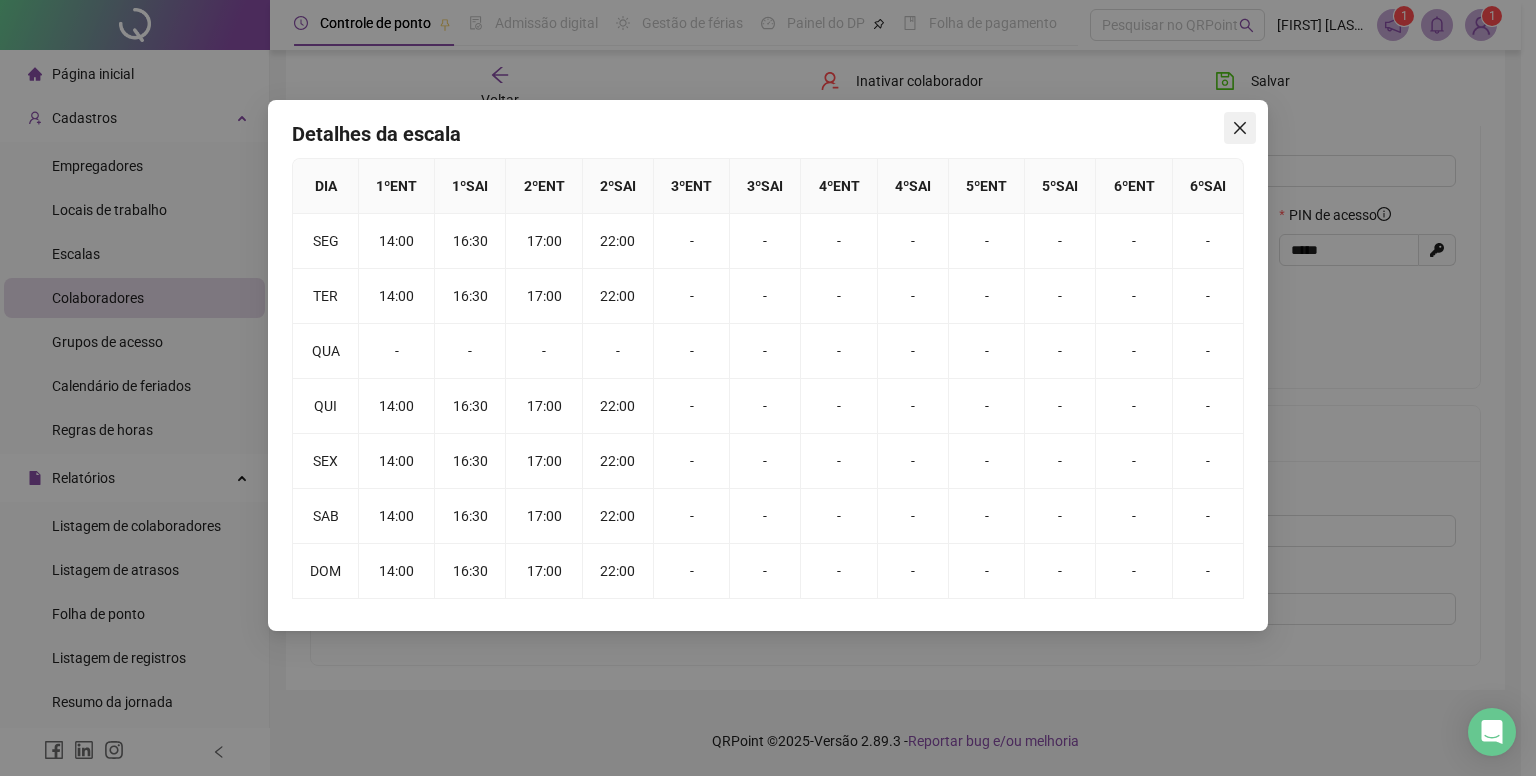 click at bounding box center [1240, 128] 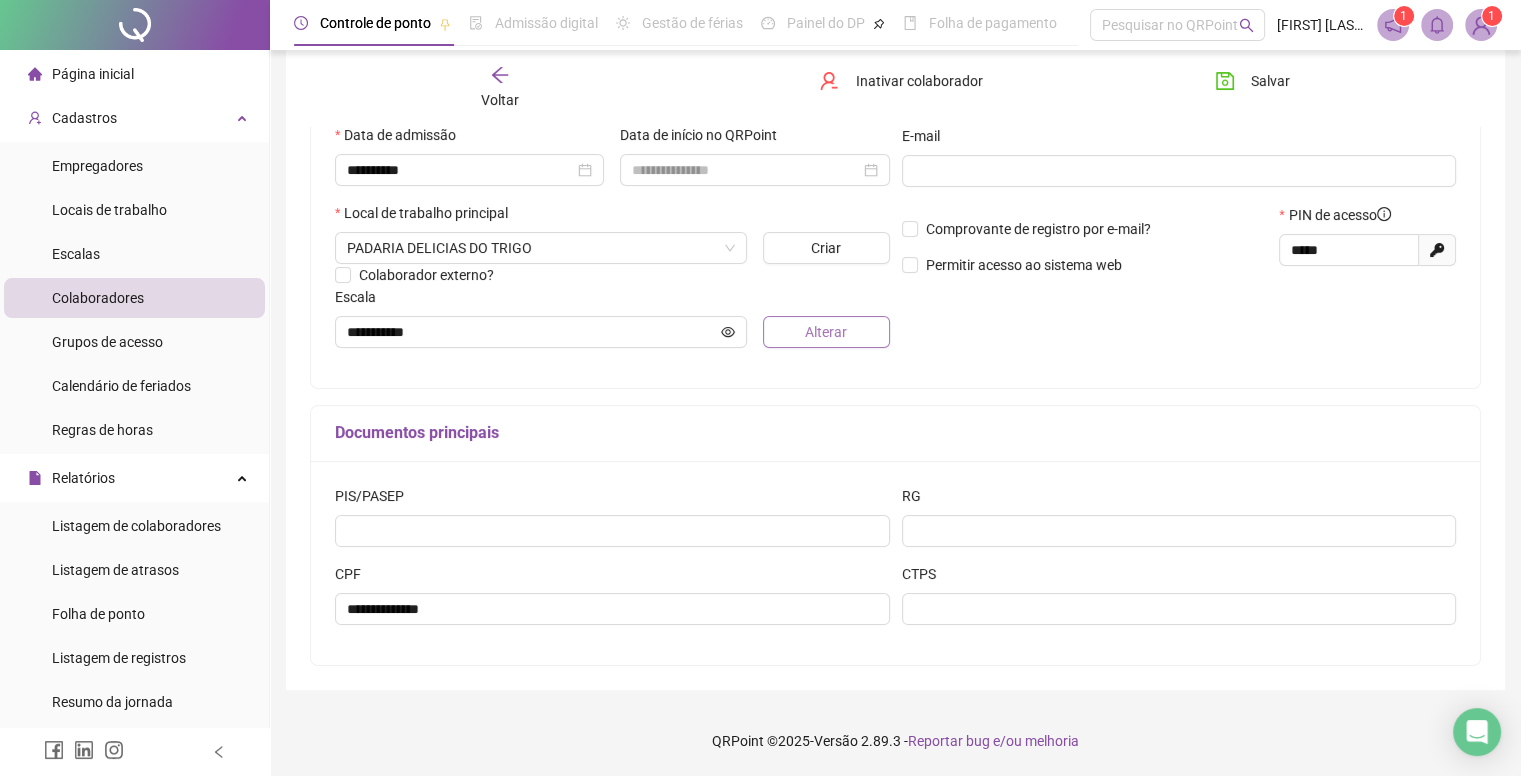 click on "Alterar" at bounding box center (826, 332) 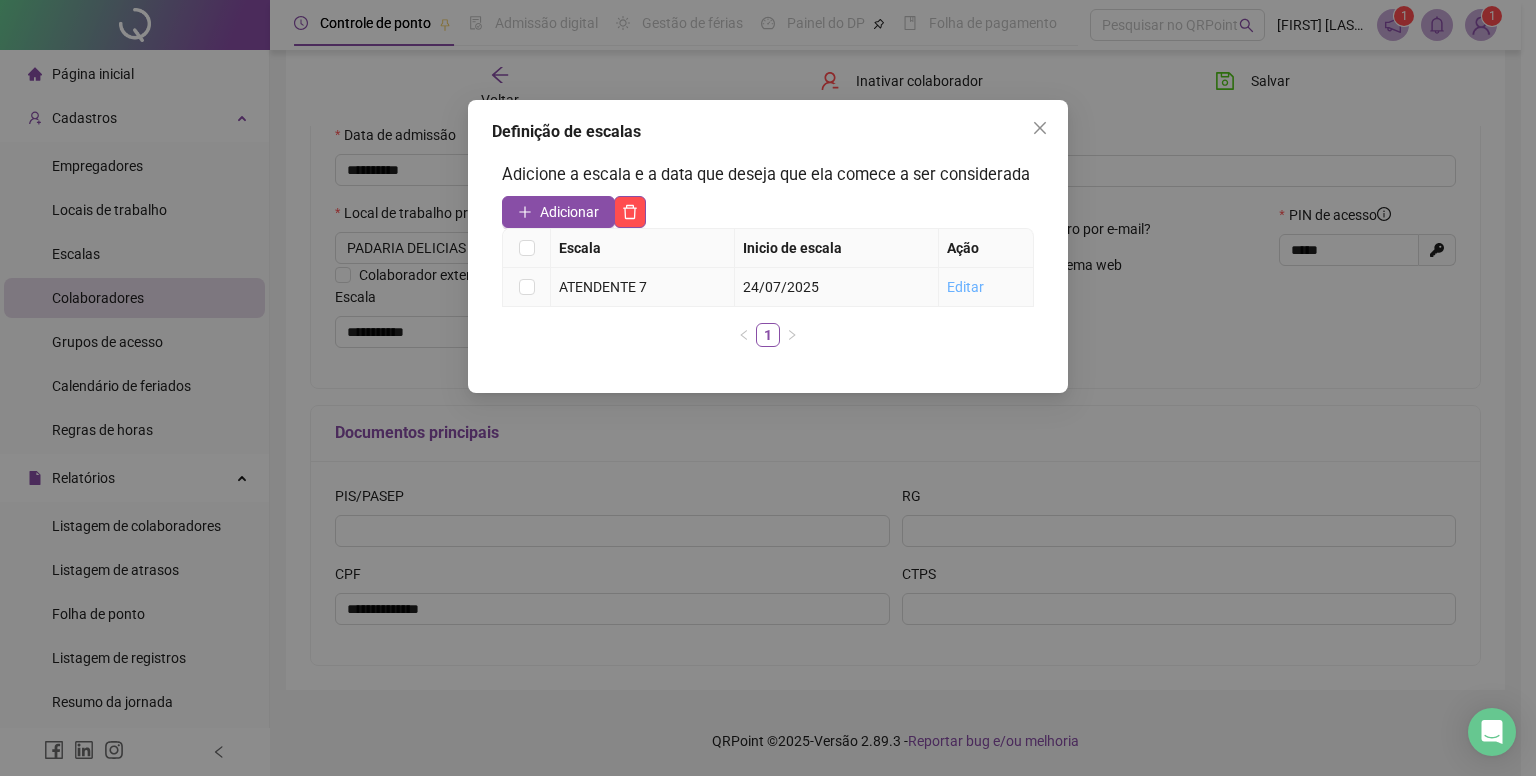 click on "Editar" at bounding box center (965, 287) 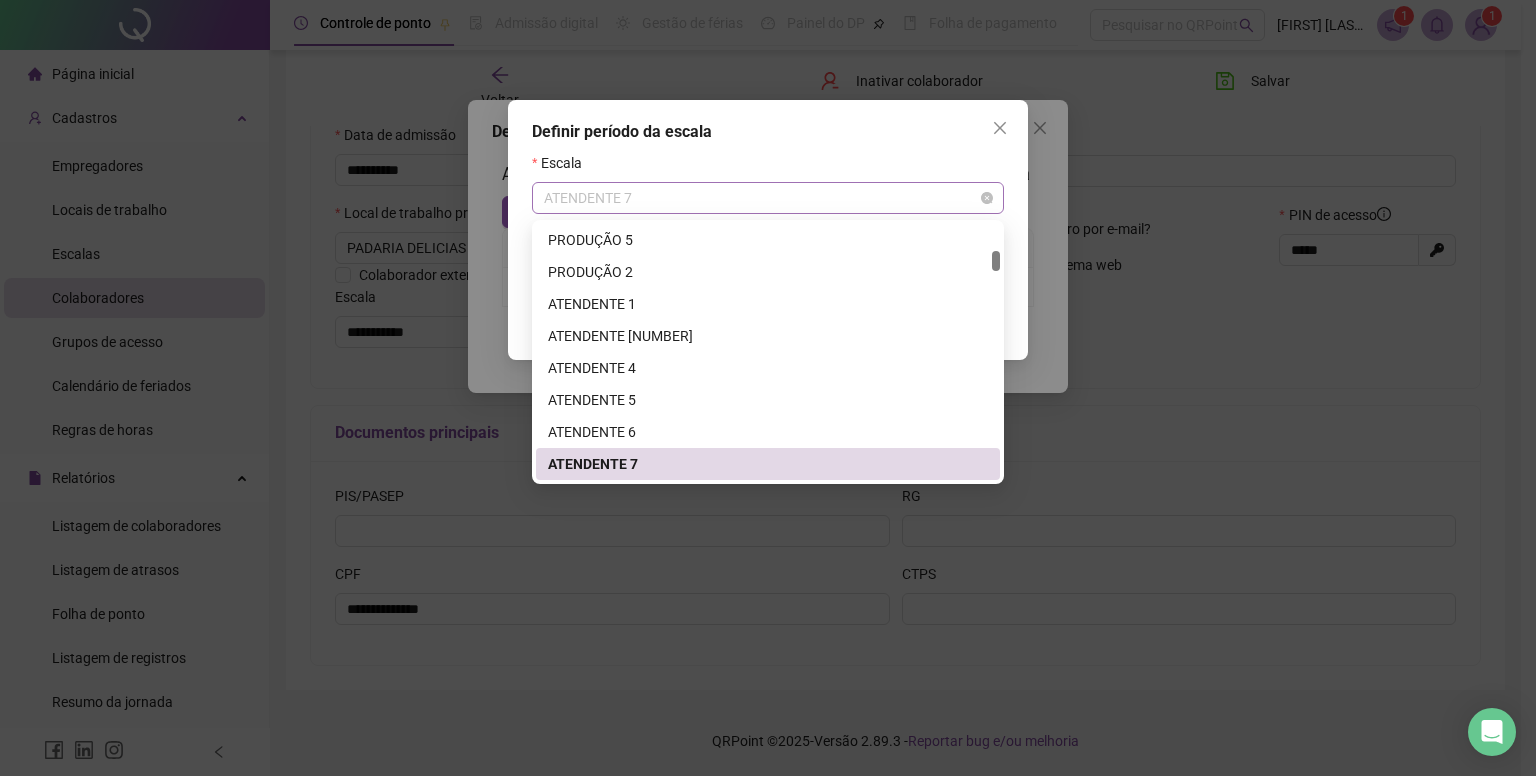 click on "ATENDENTE 7" at bounding box center [768, 198] 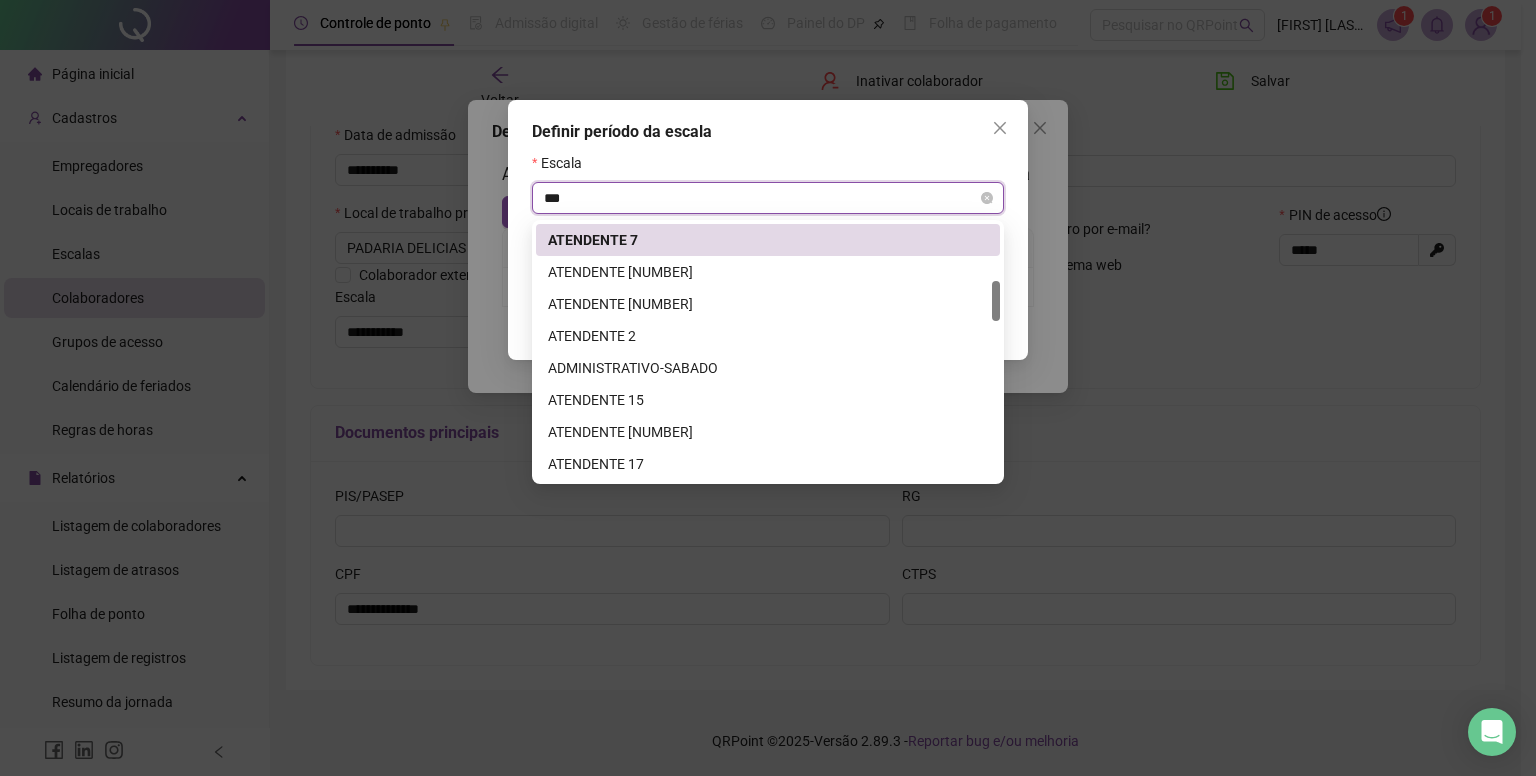 scroll, scrollTop: 320, scrollLeft: 0, axis: vertical 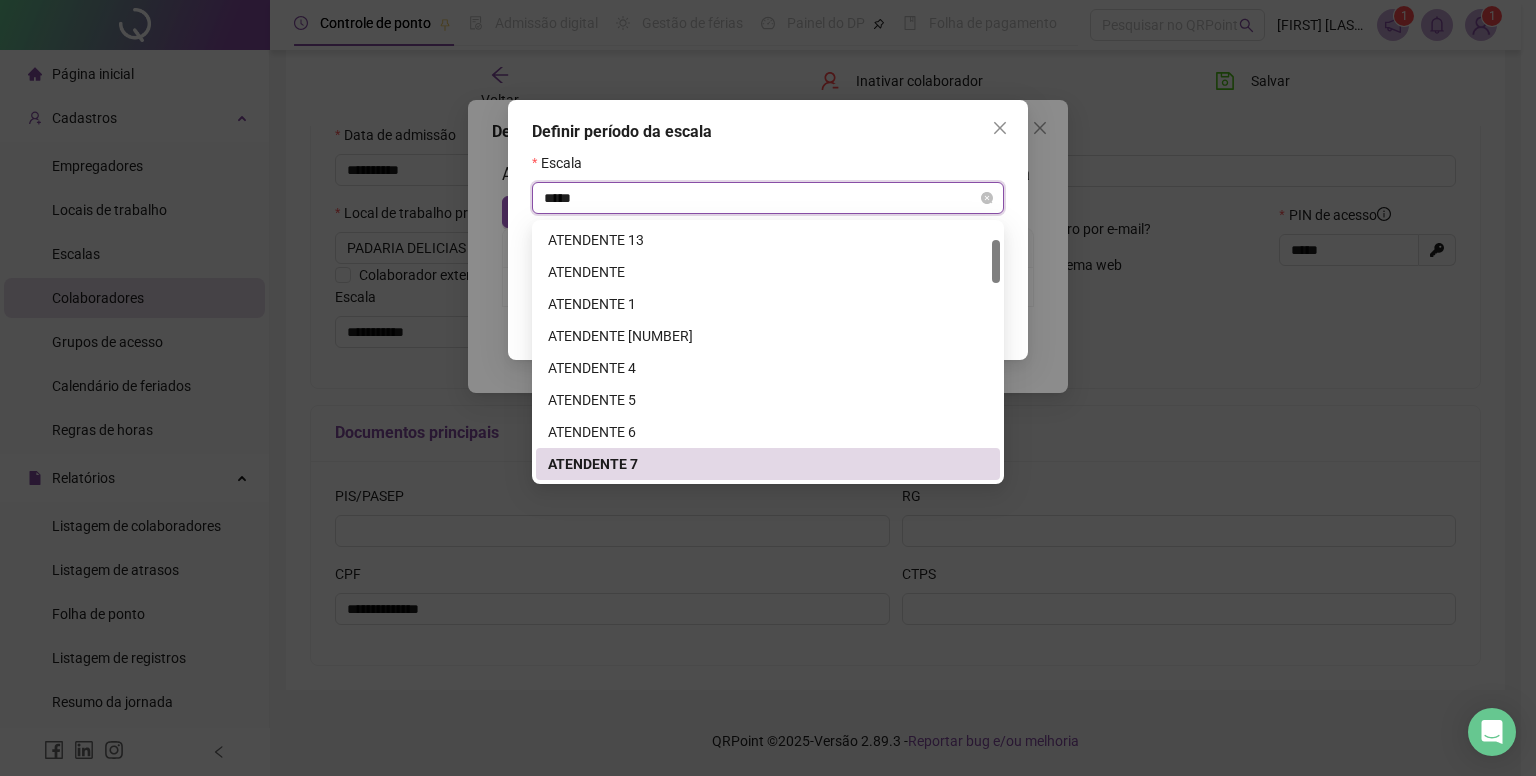 type on "******" 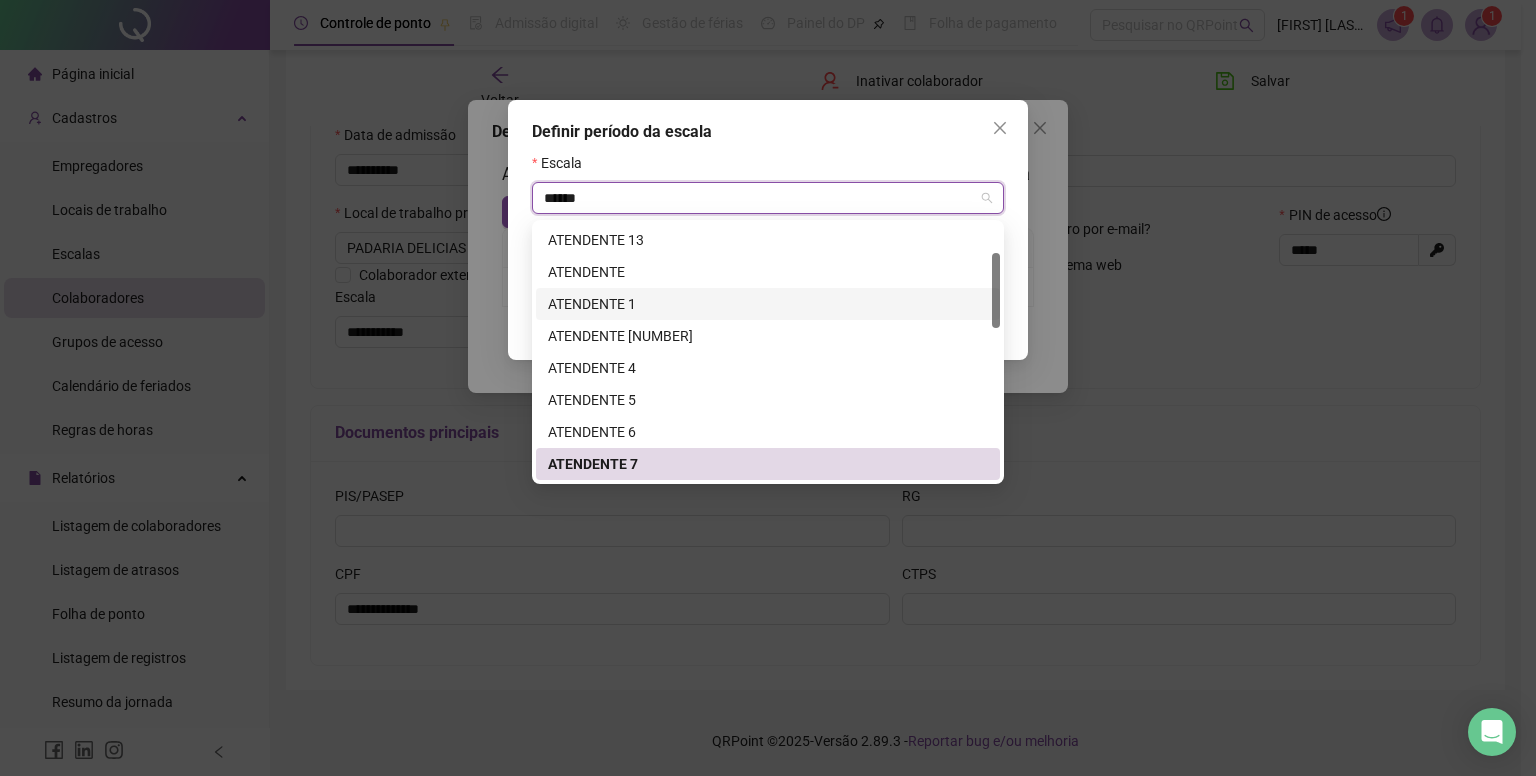 click on "ATENDENTE 1" at bounding box center [768, 304] 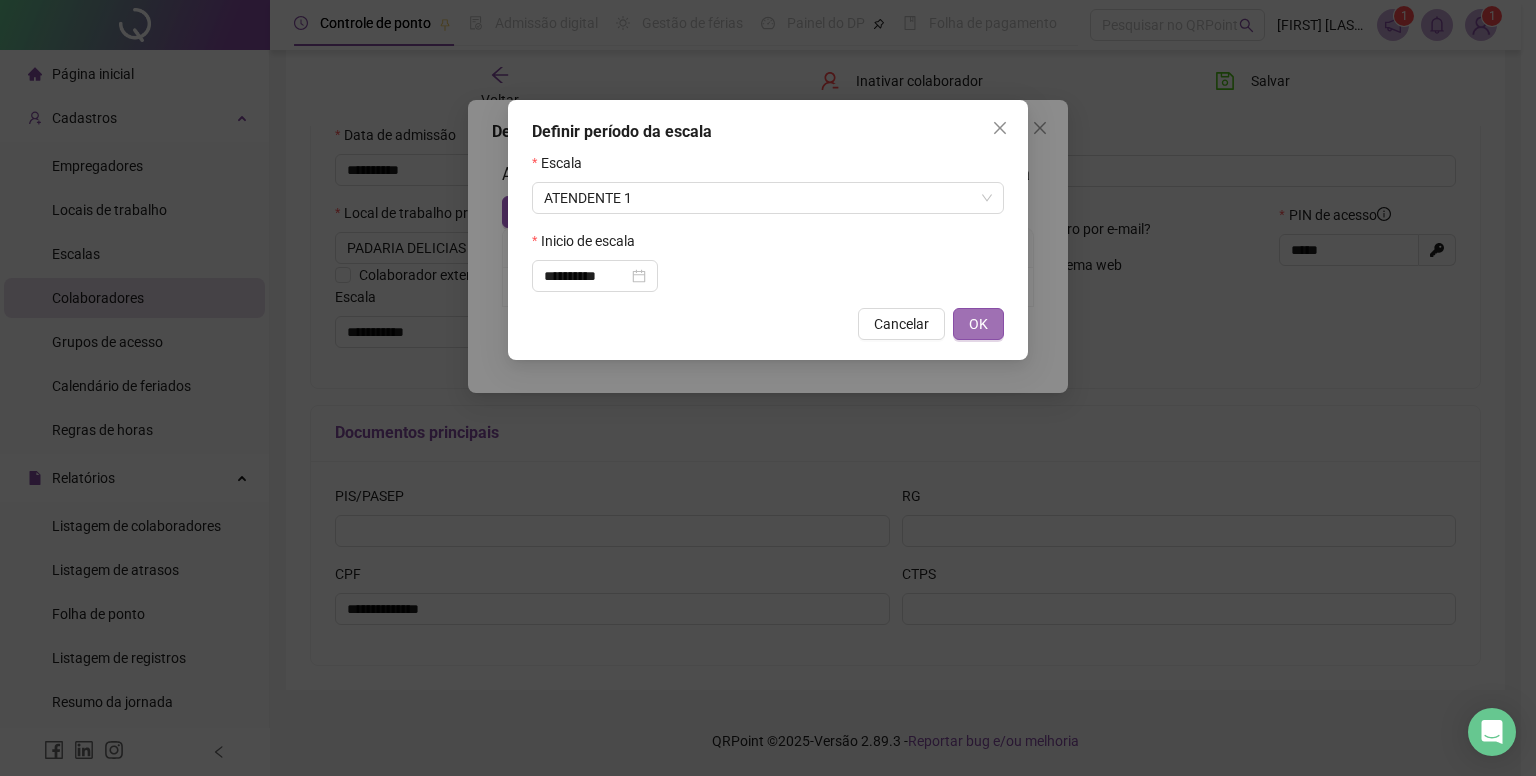 click on "OK" at bounding box center (978, 324) 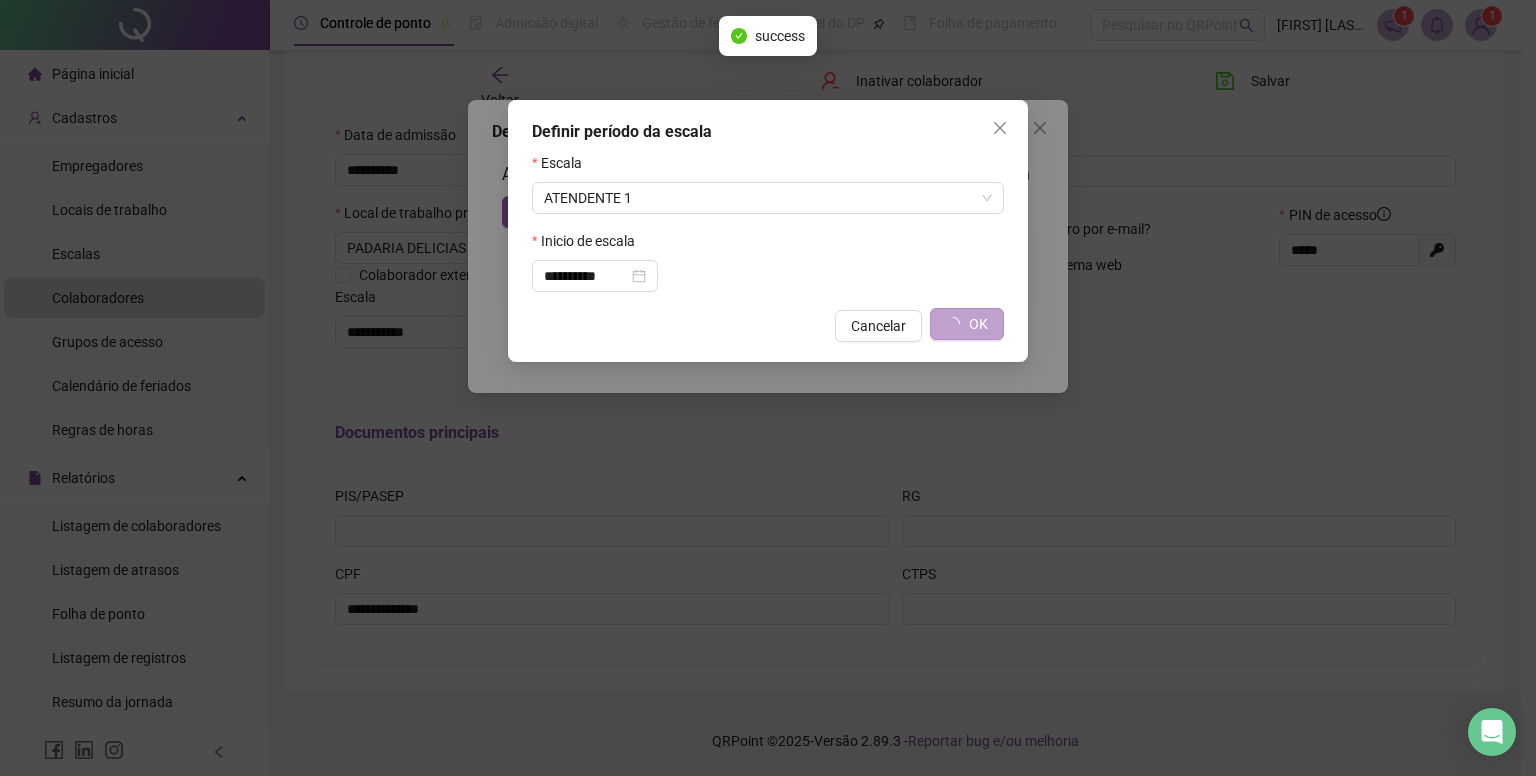type on "**********" 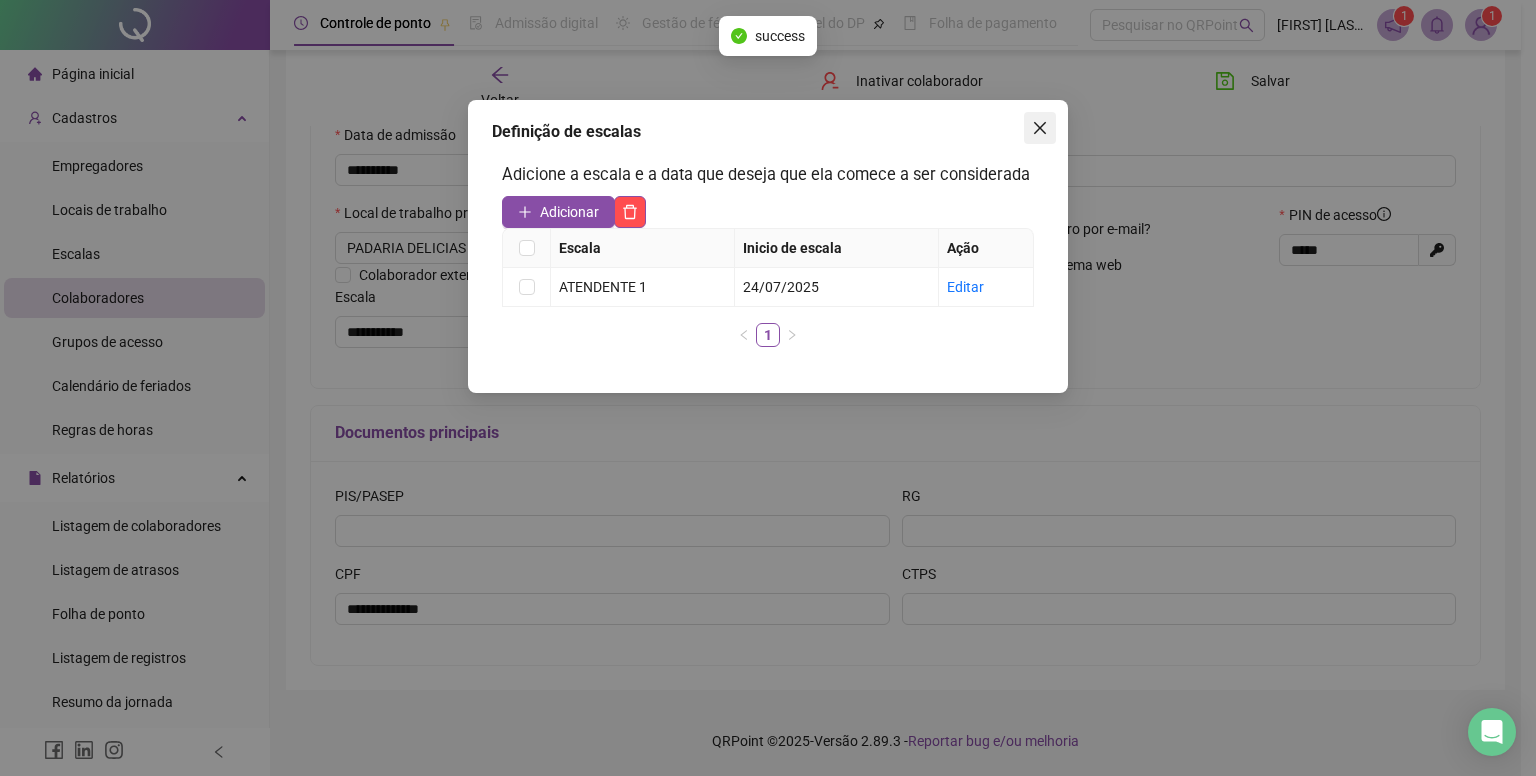 click 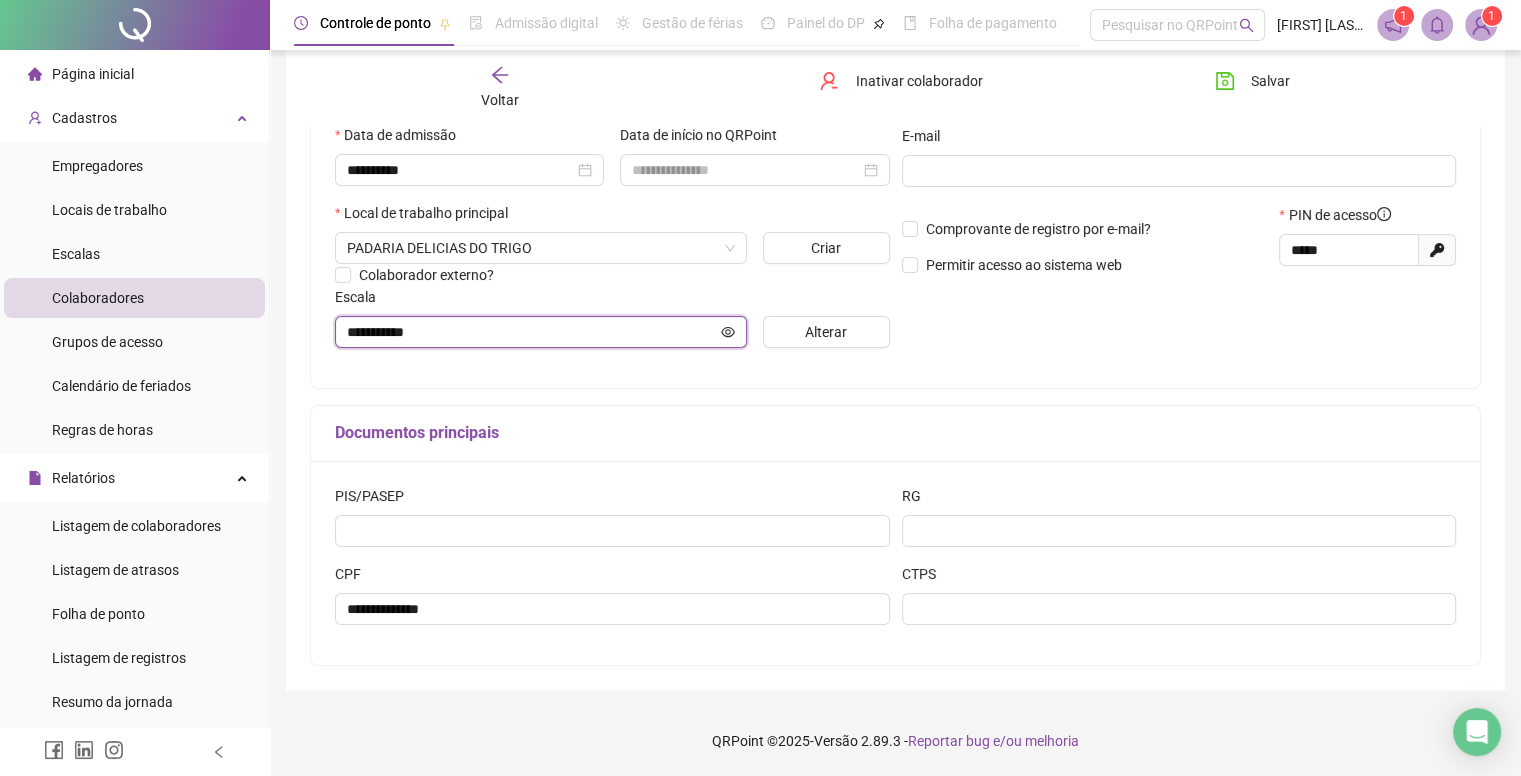 click 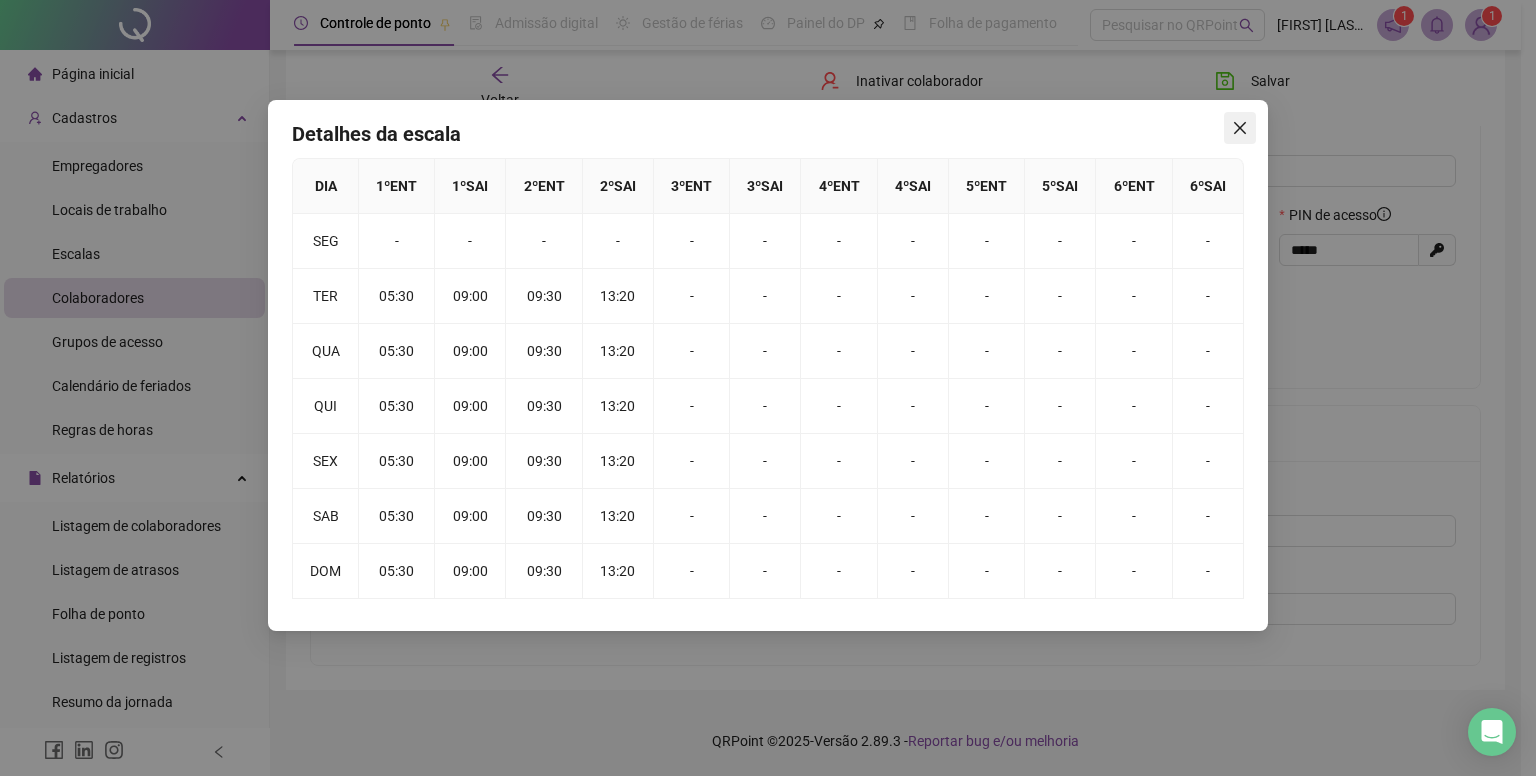 click 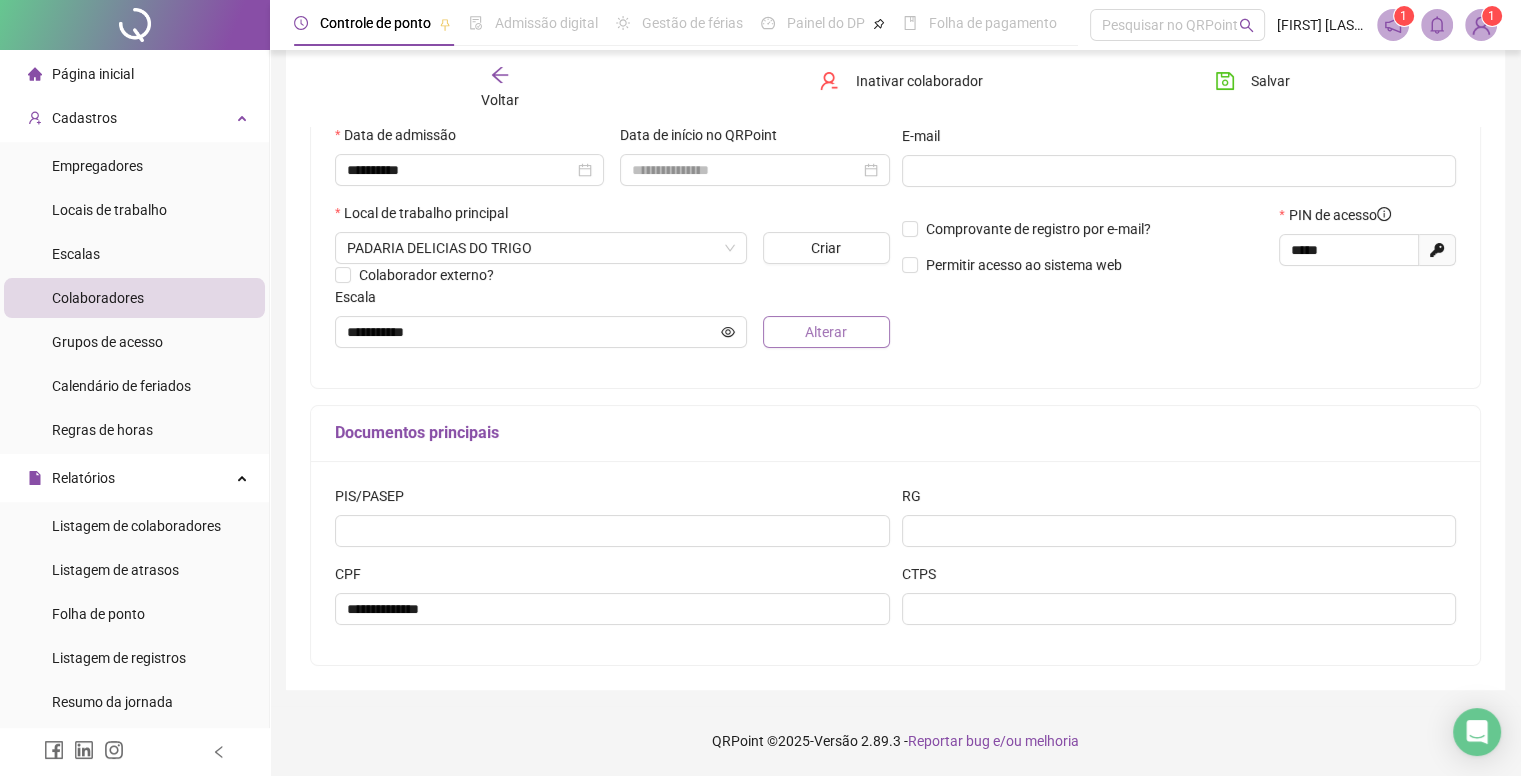 click on "Alterar" at bounding box center (826, 332) 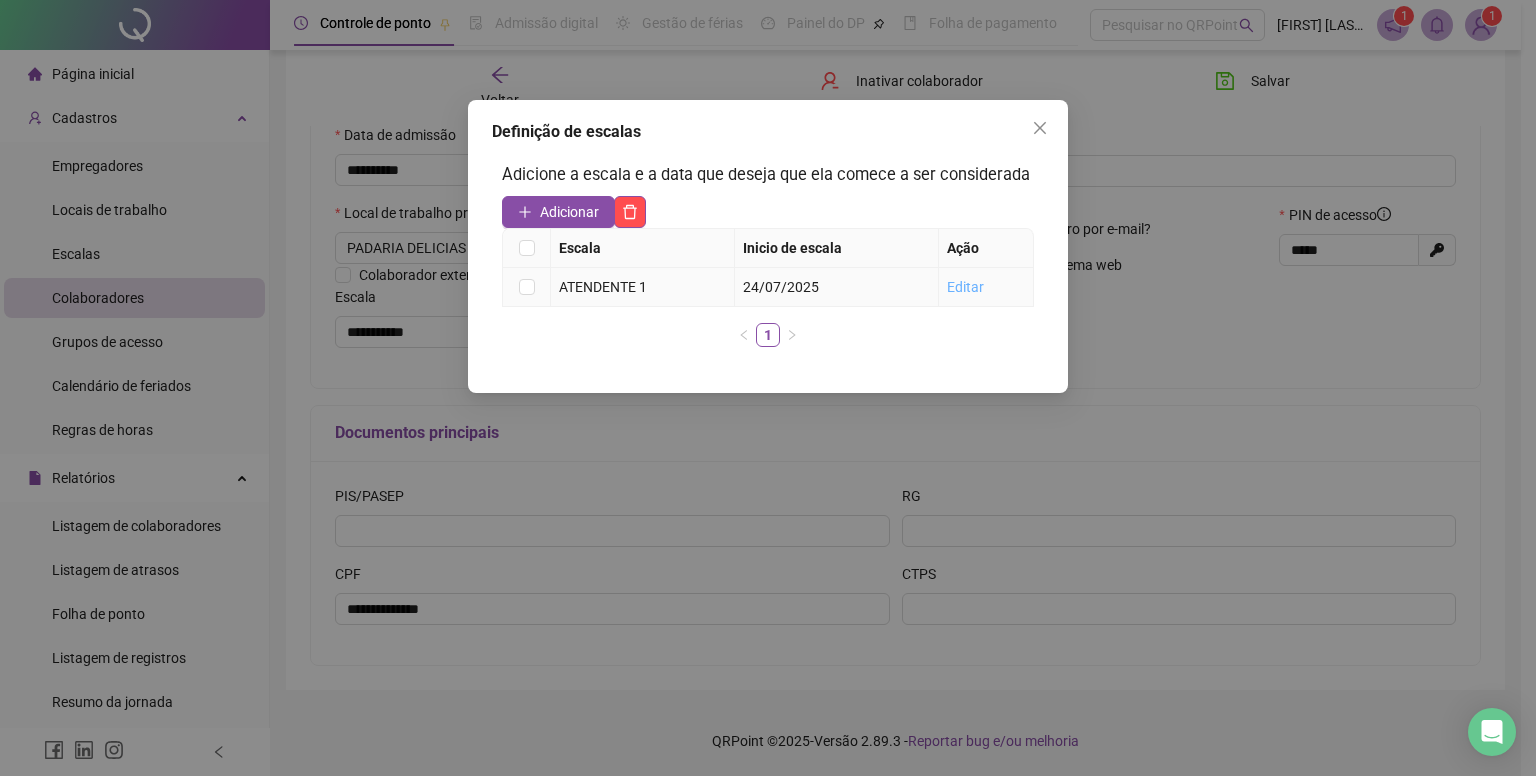 click on "Editar" at bounding box center (965, 287) 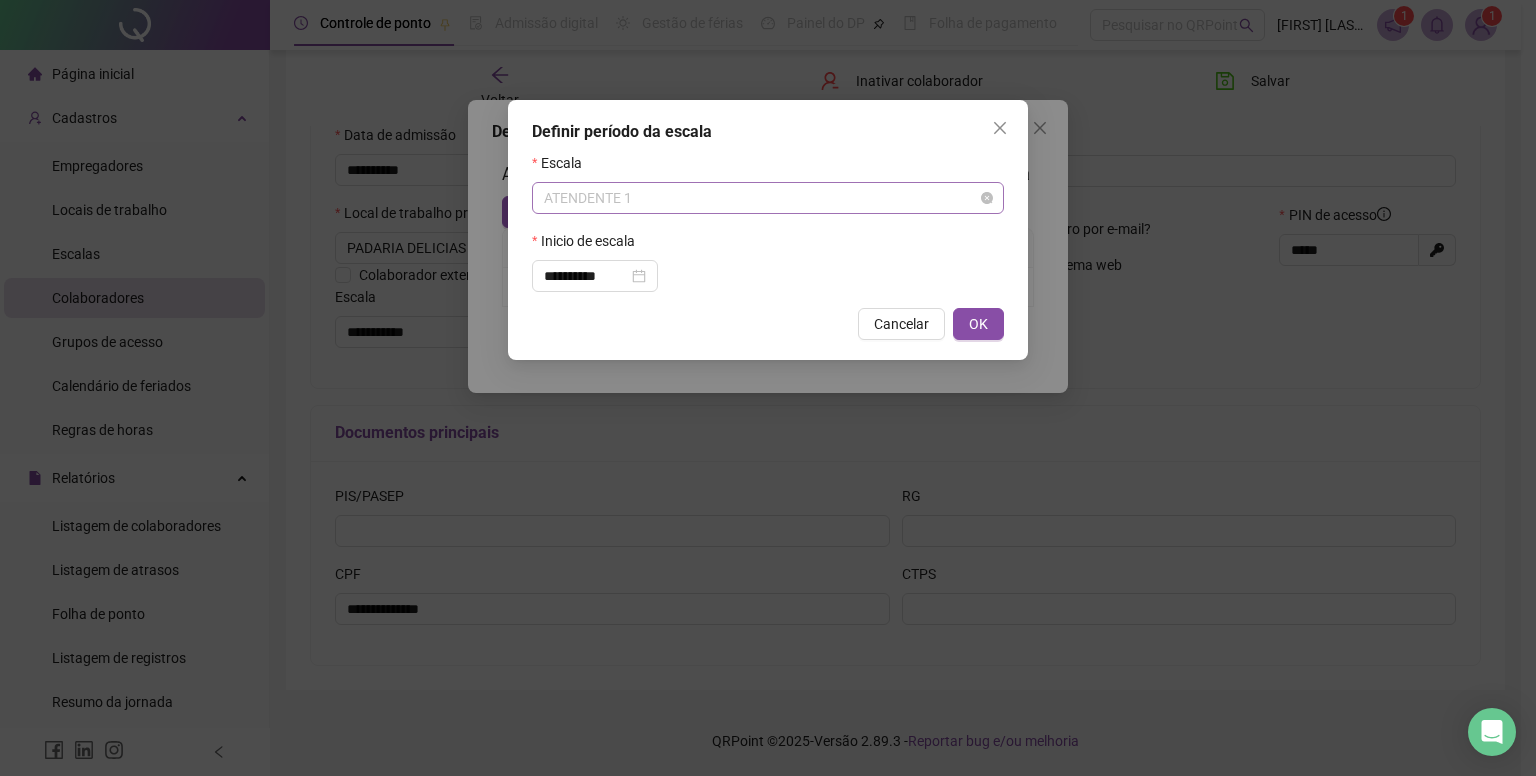 scroll, scrollTop: 224, scrollLeft: 0, axis: vertical 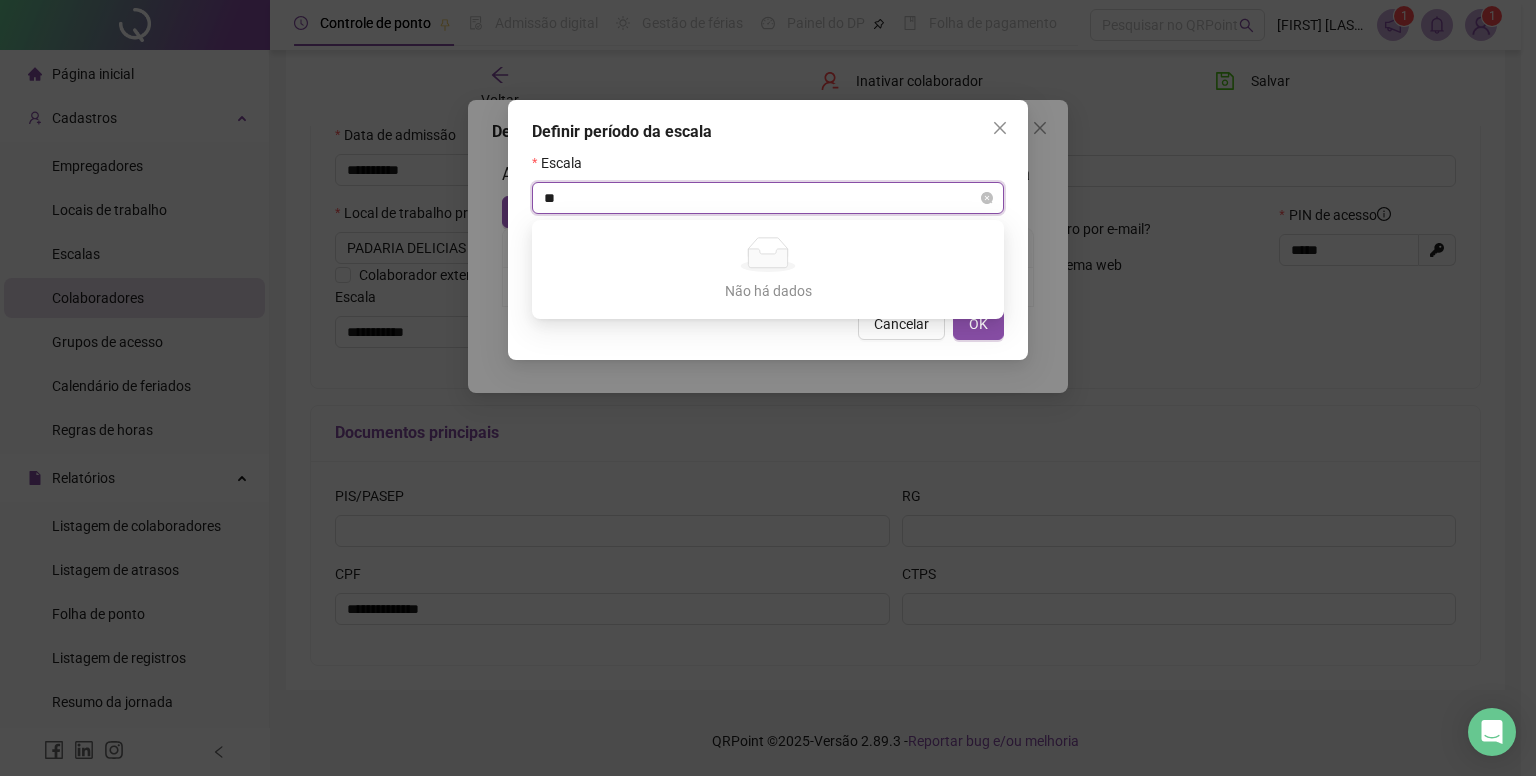 type on "*" 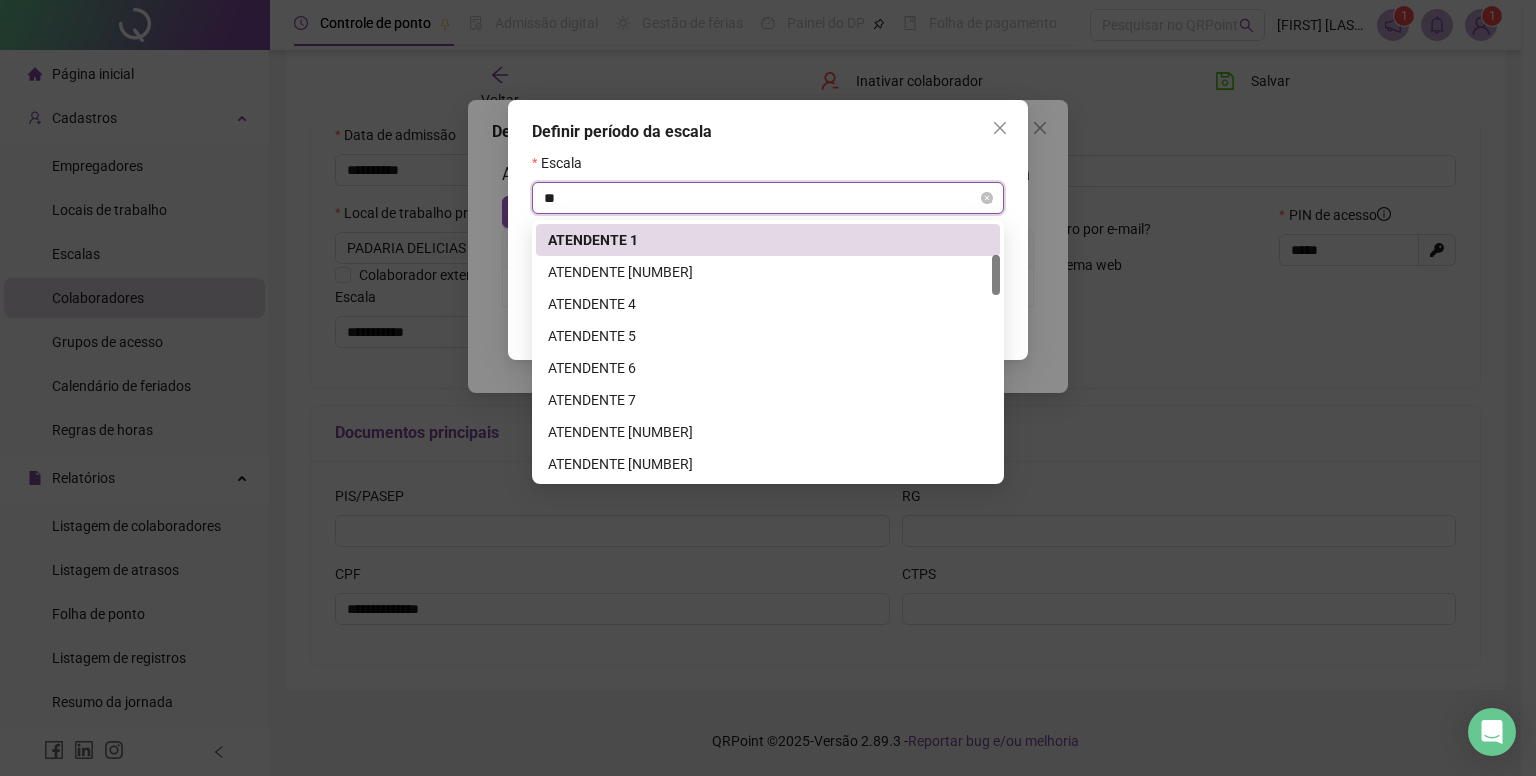 type on "***" 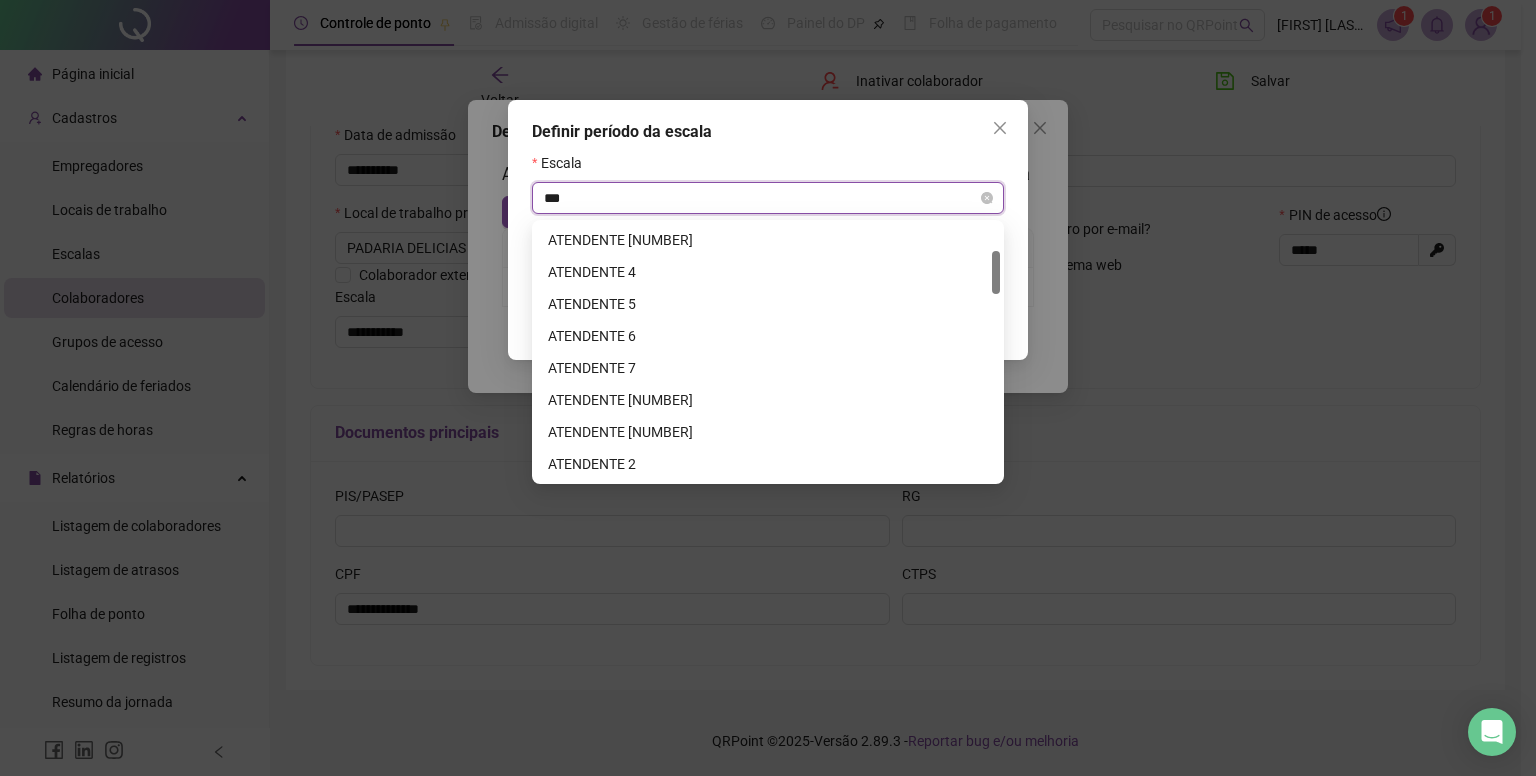 scroll, scrollTop: 160, scrollLeft: 0, axis: vertical 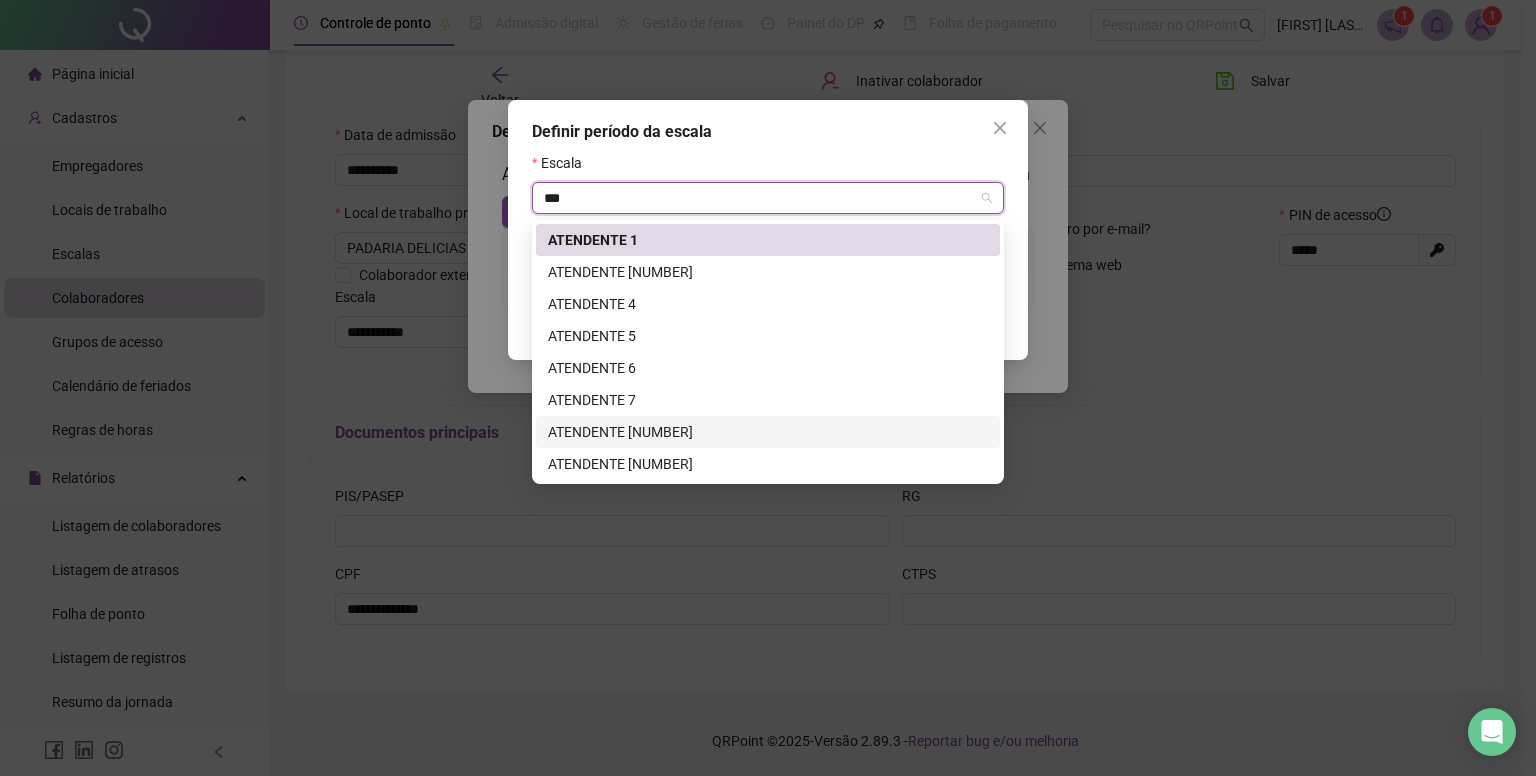 click on "ATENDENTE [NUMBER]" at bounding box center (768, 432) 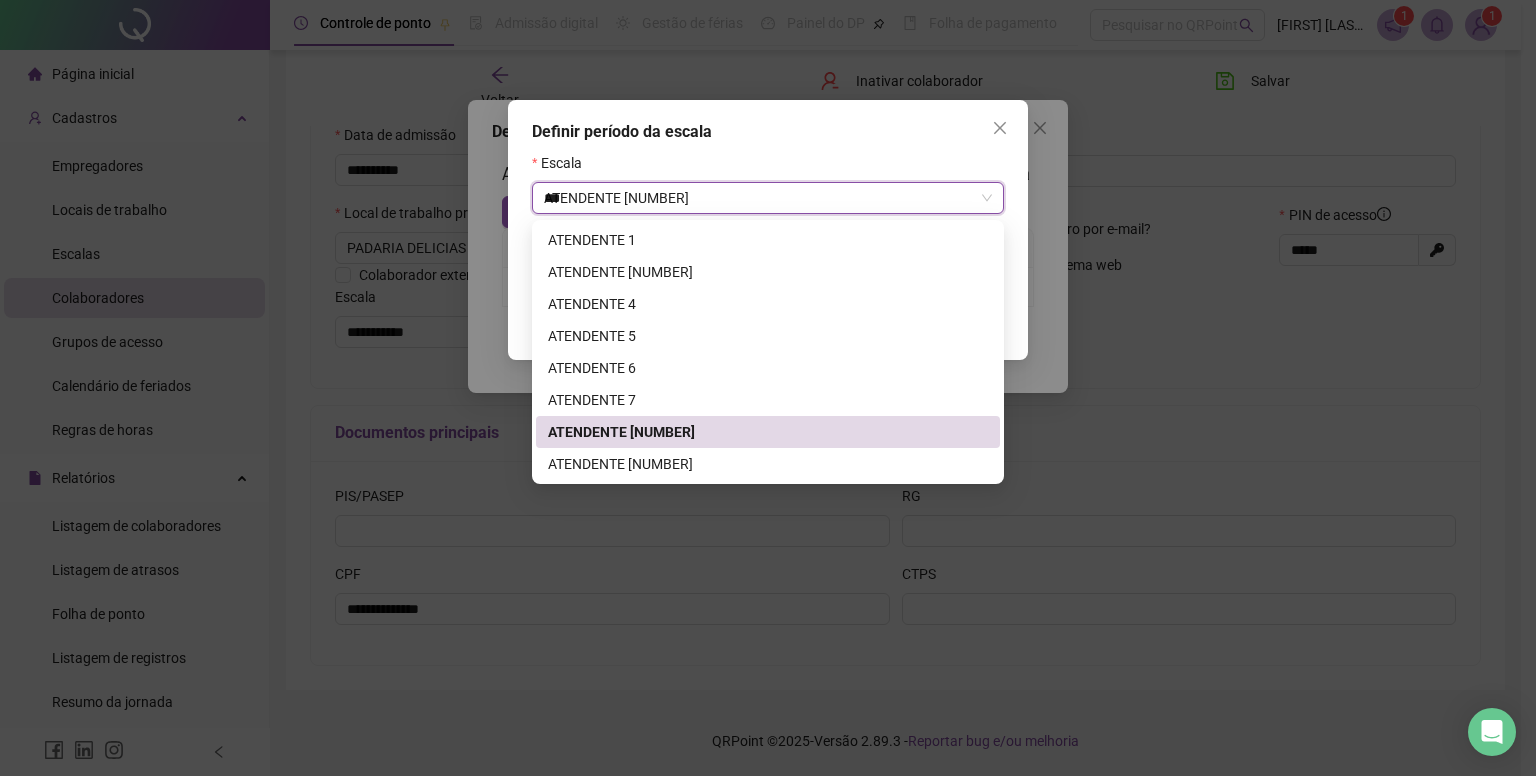 type 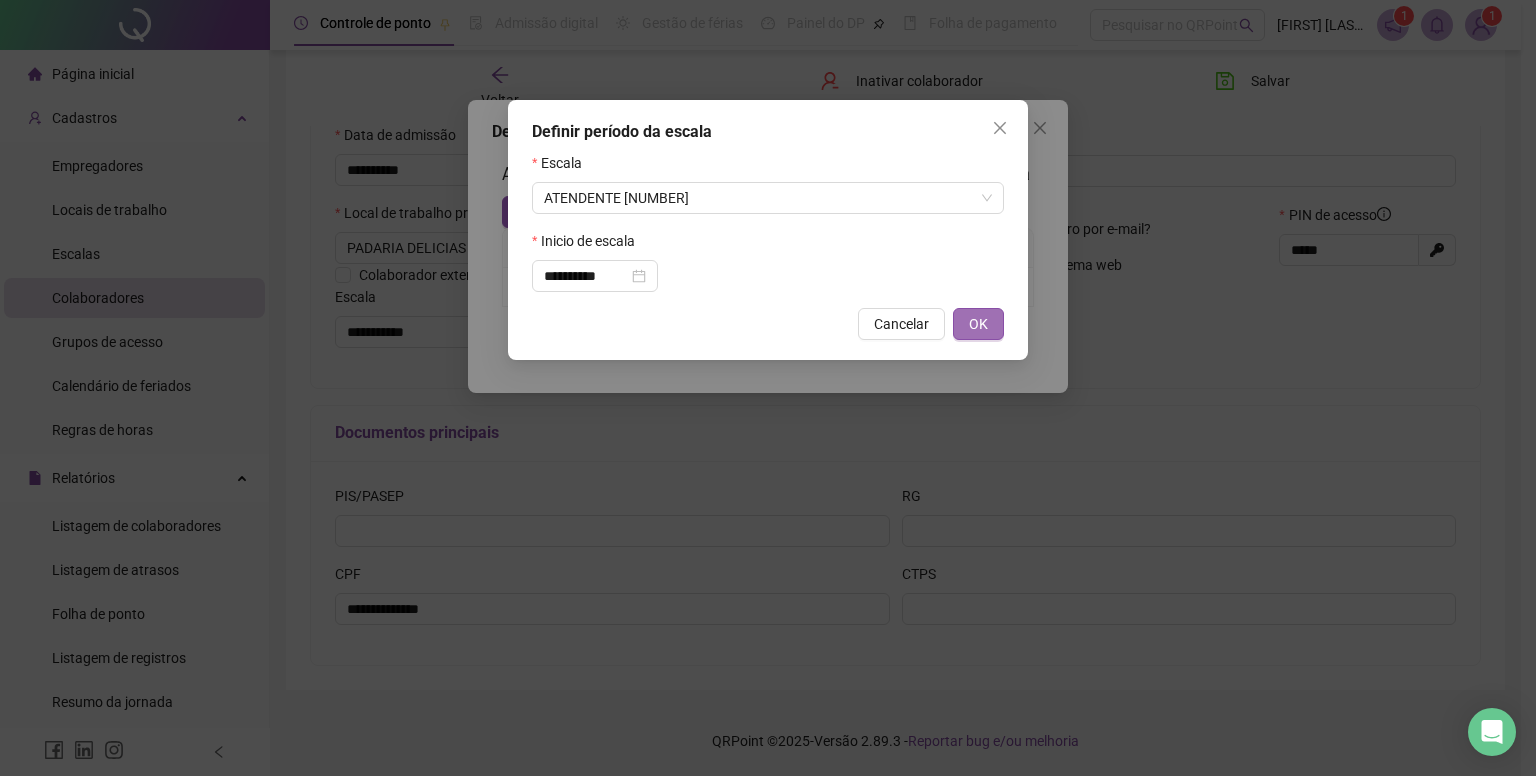click on "OK" at bounding box center [978, 324] 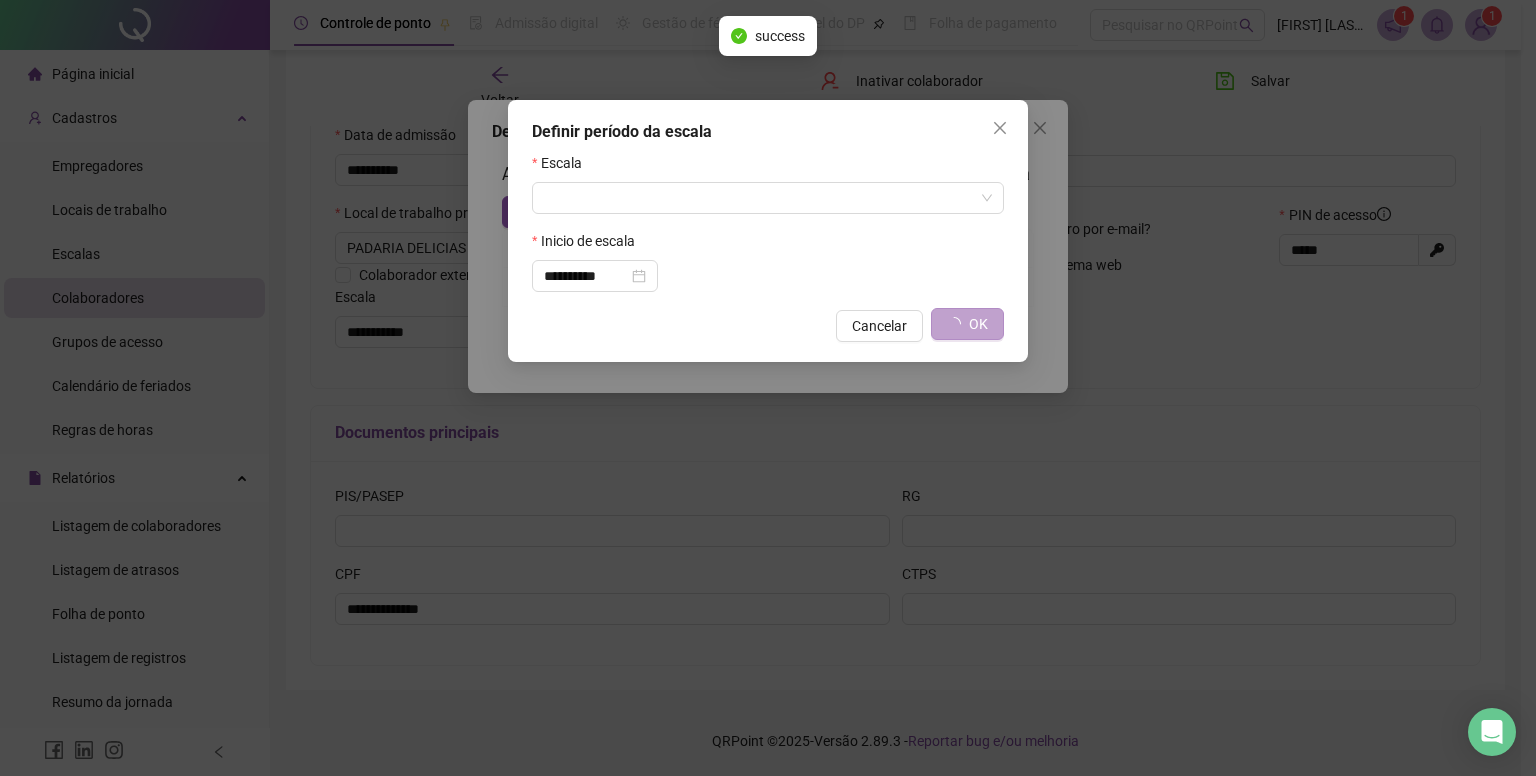 type on "**********" 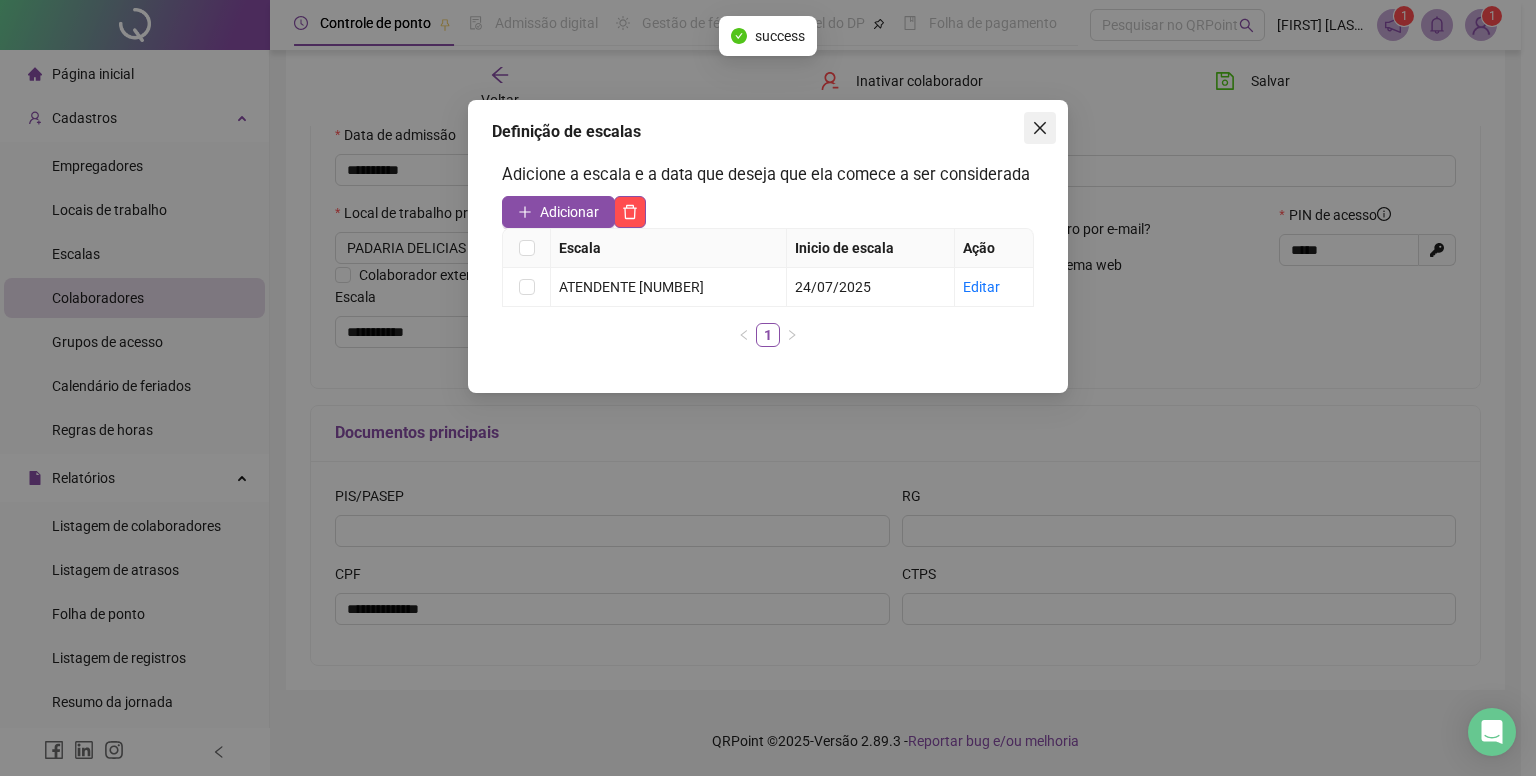 click 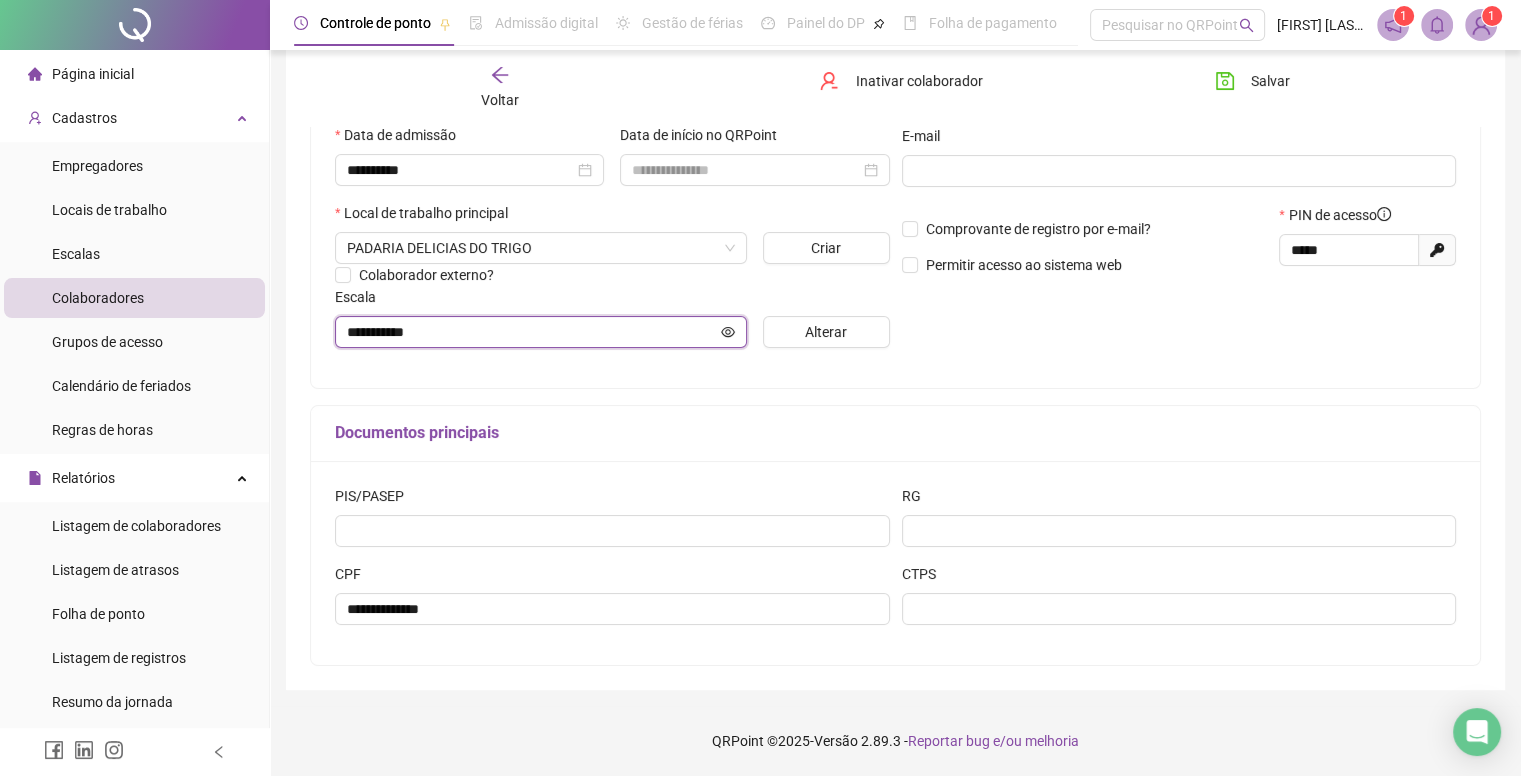 click 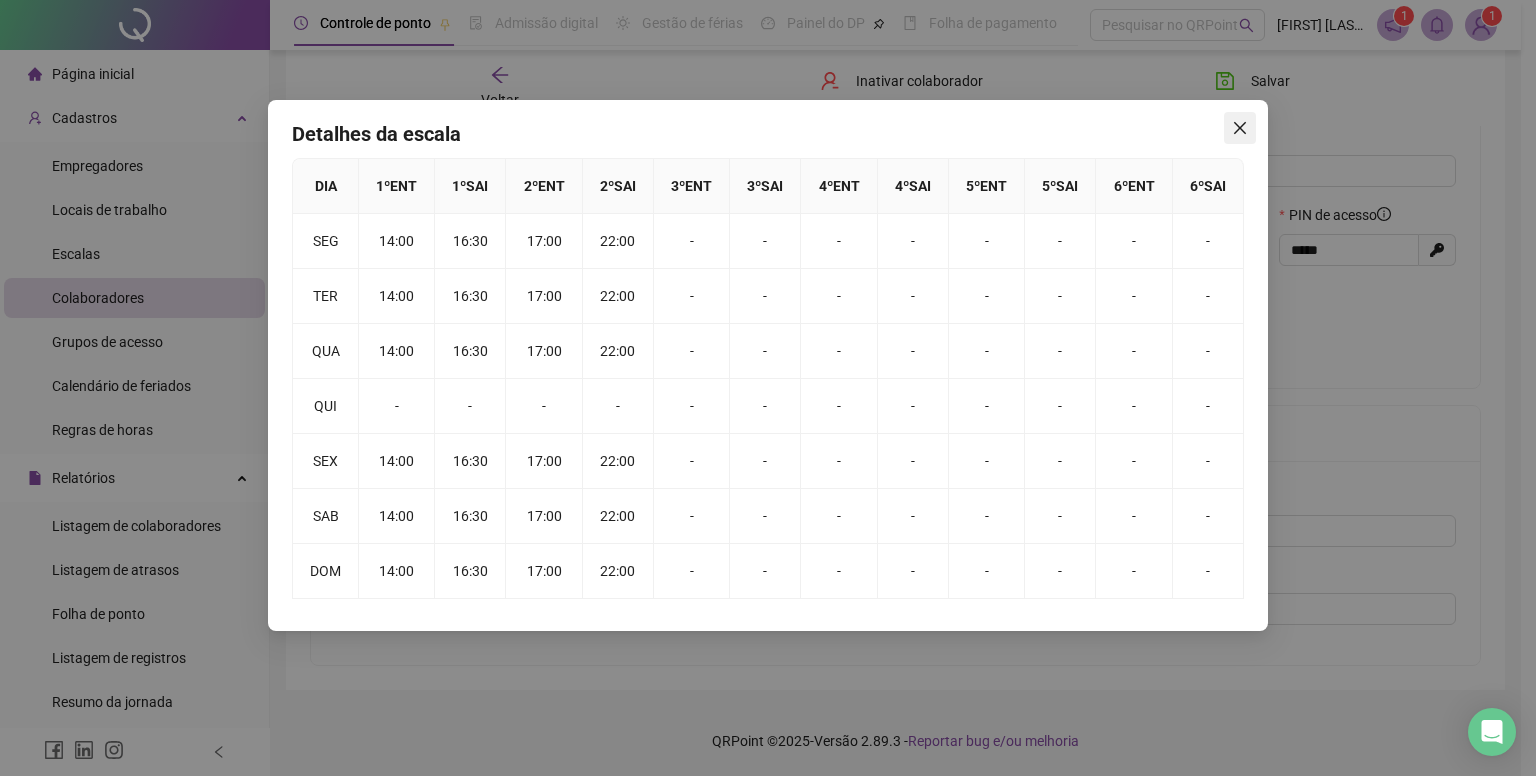 click 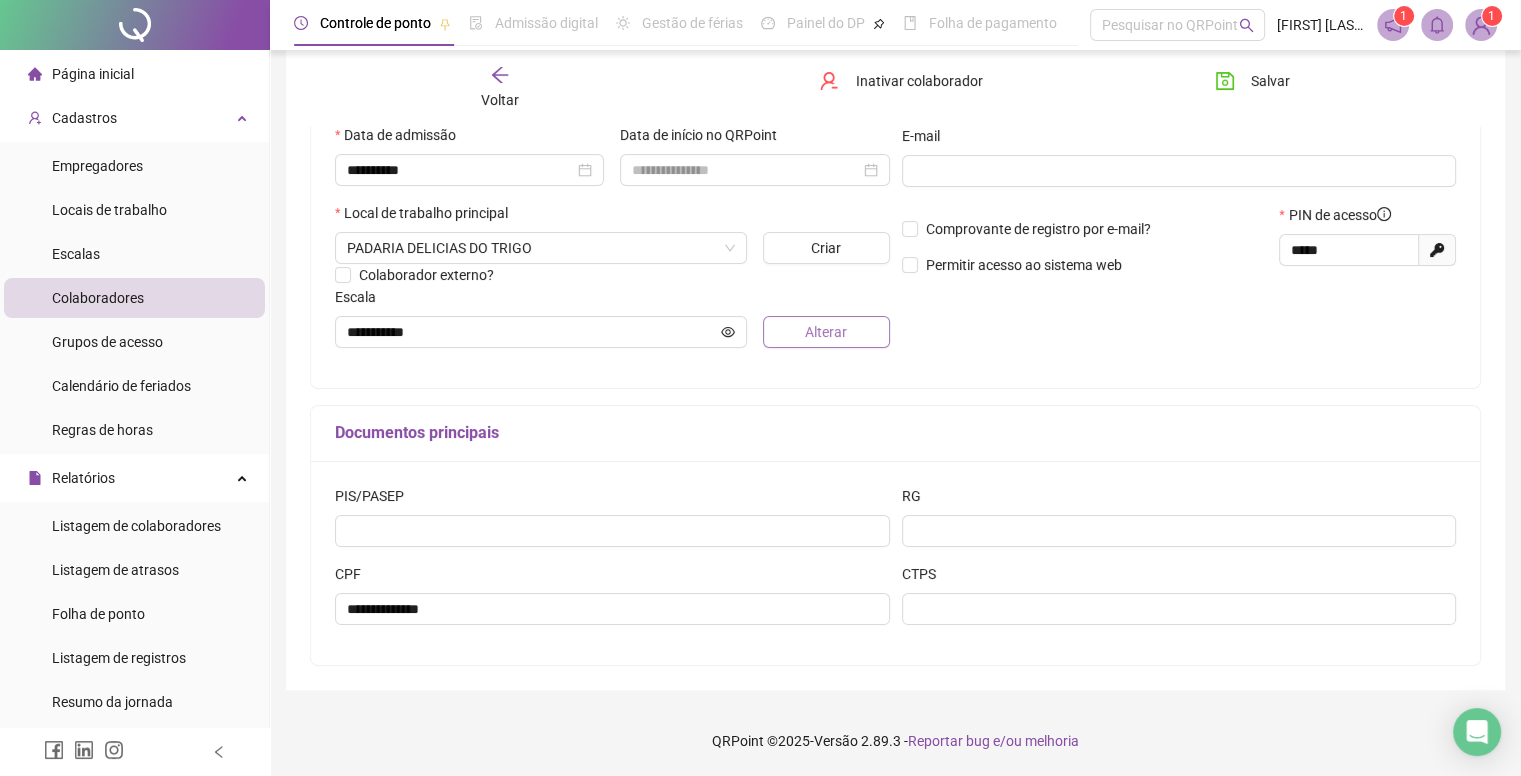 click on "Alterar" at bounding box center [826, 332] 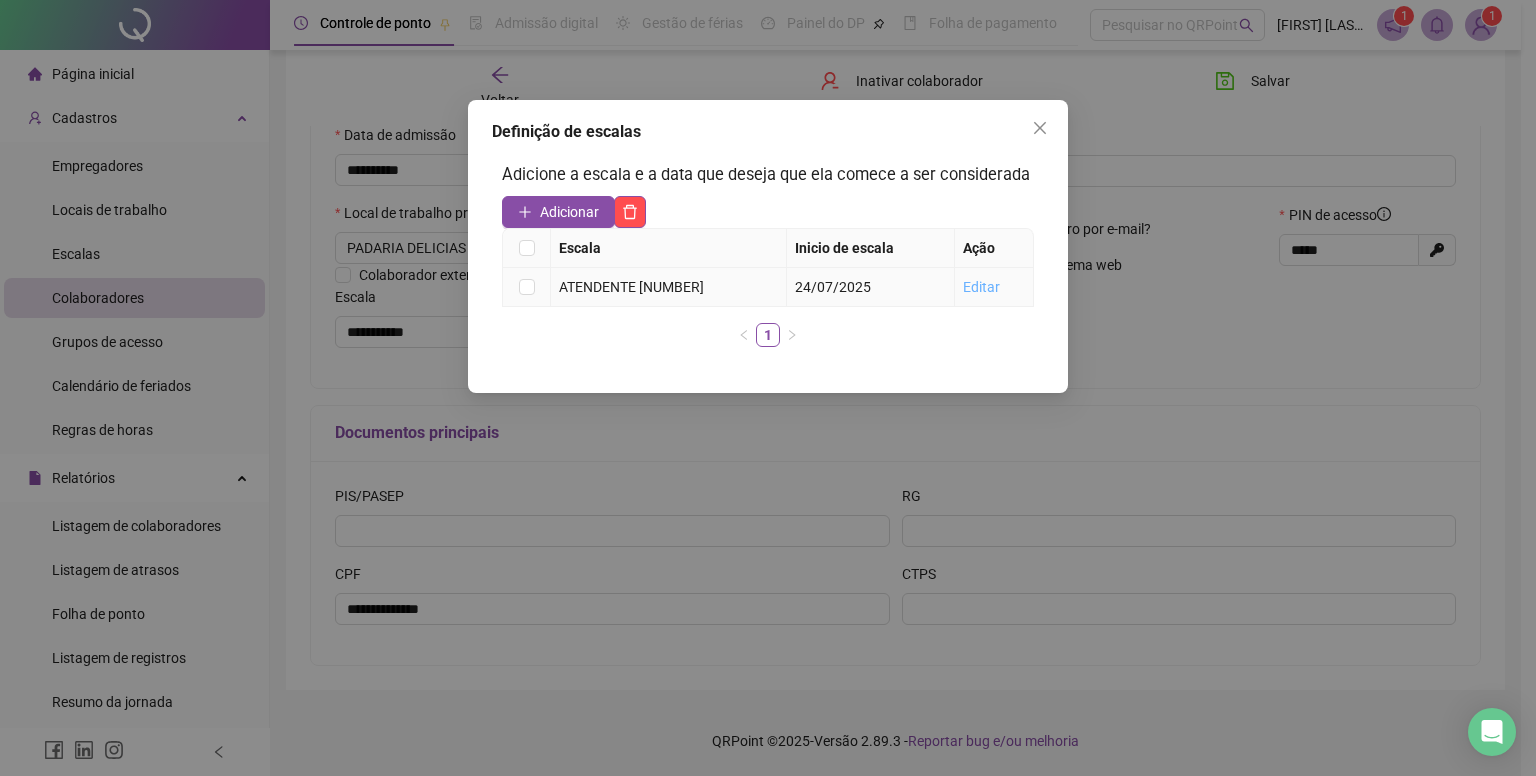 click on "Editar" at bounding box center [981, 287] 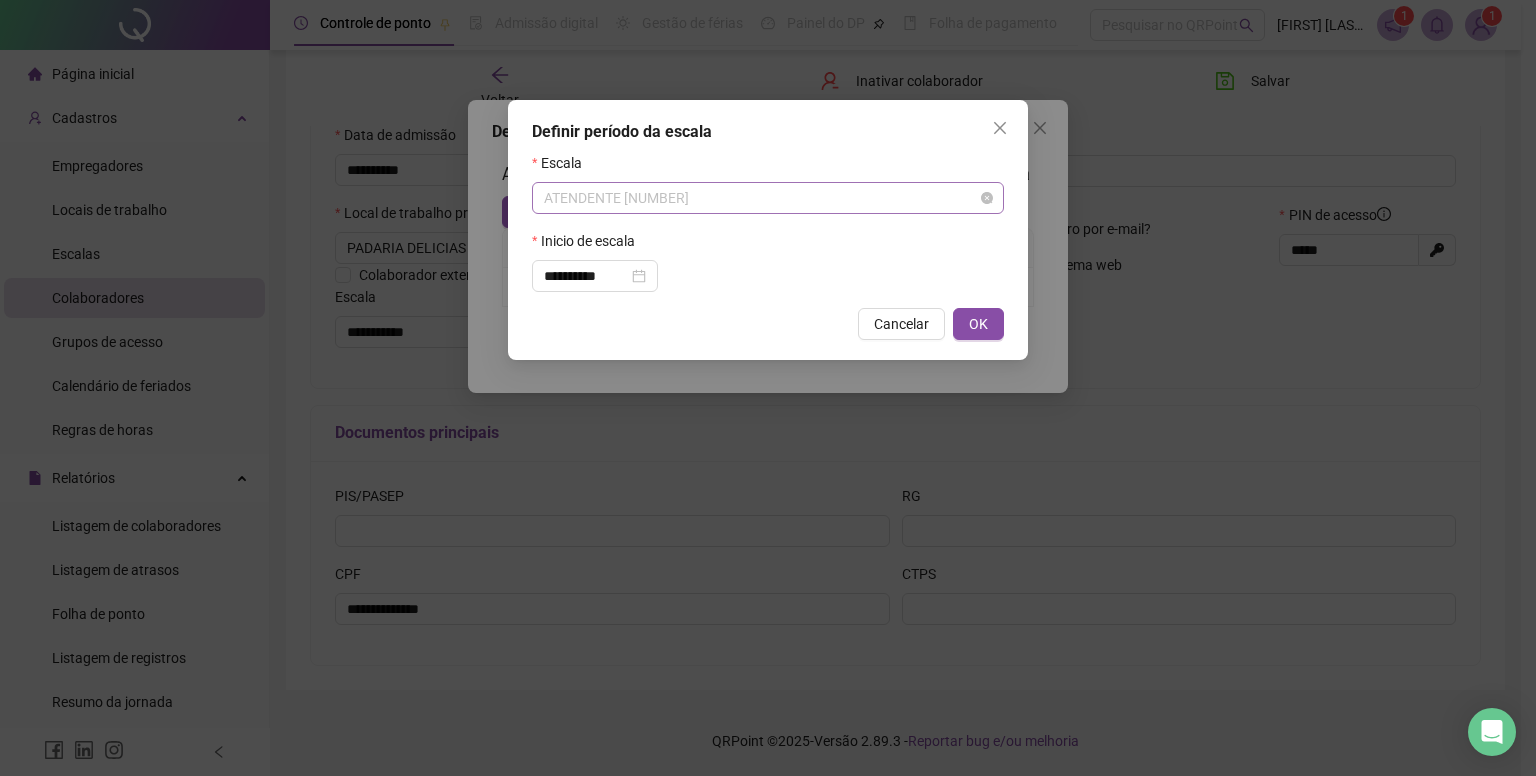 click on "ATENDENTE [NUMBER]" at bounding box center (768, 198) 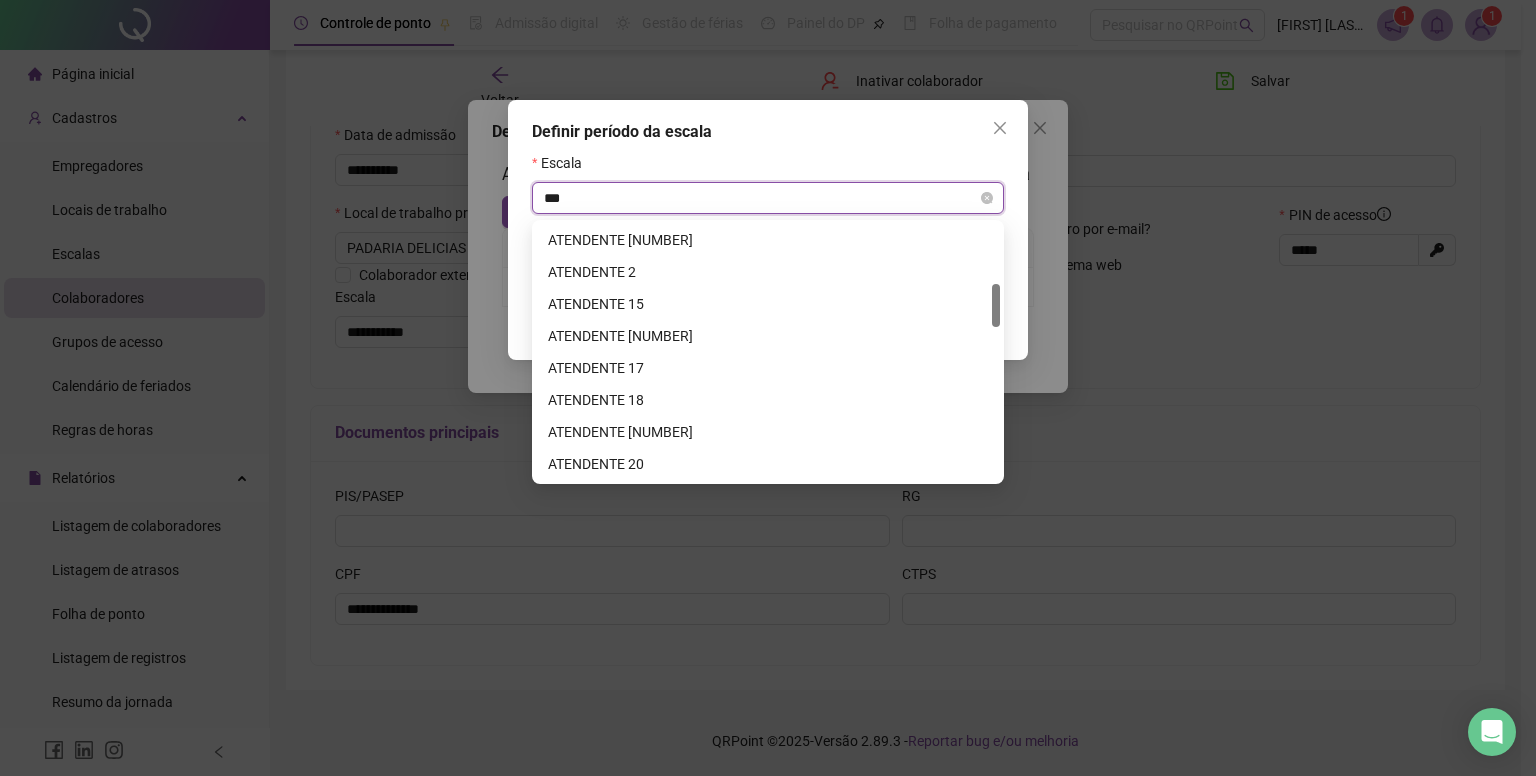 scroll, scrollTop: 352, scrollLeft: 0, axis: vertical 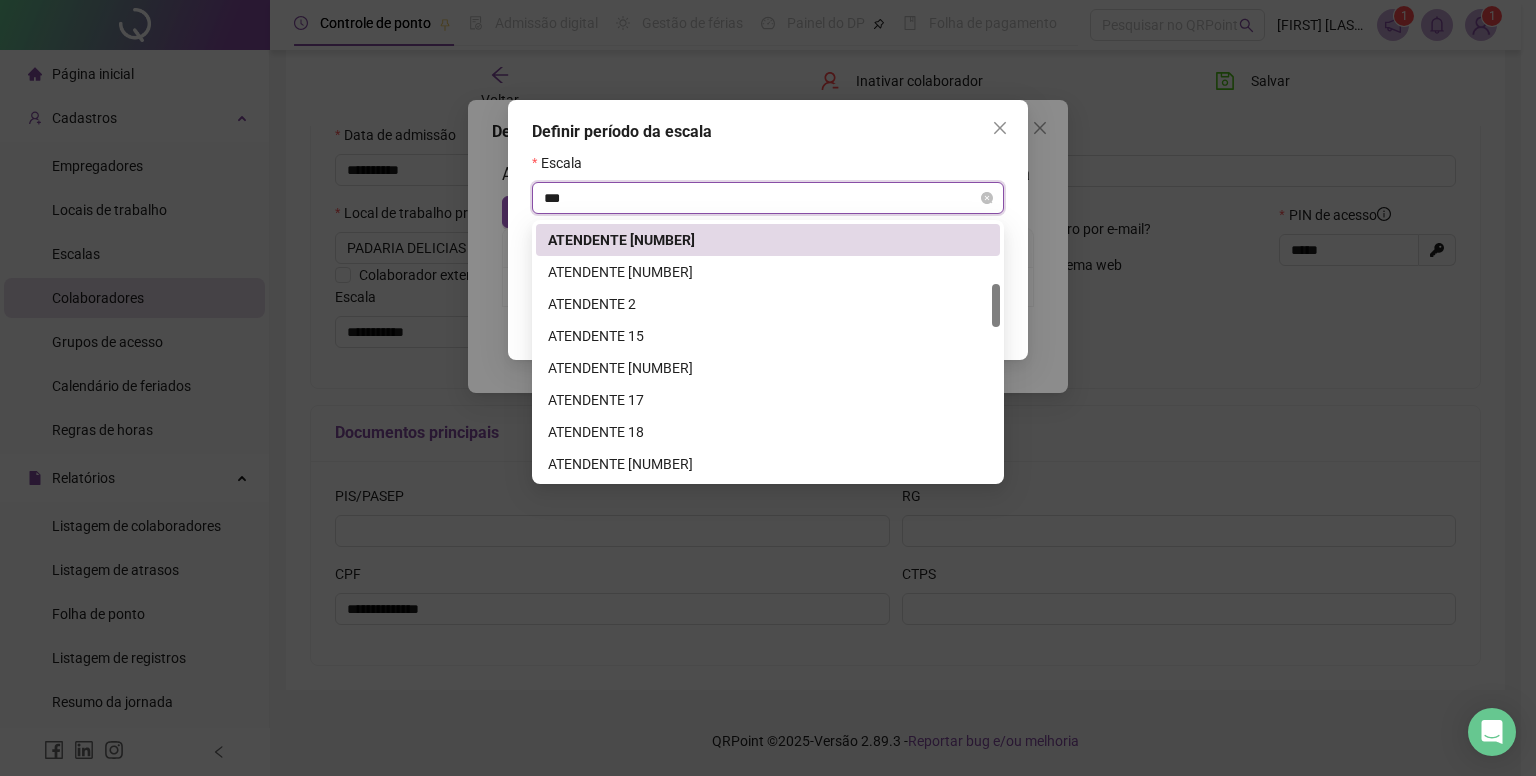 type on "****" 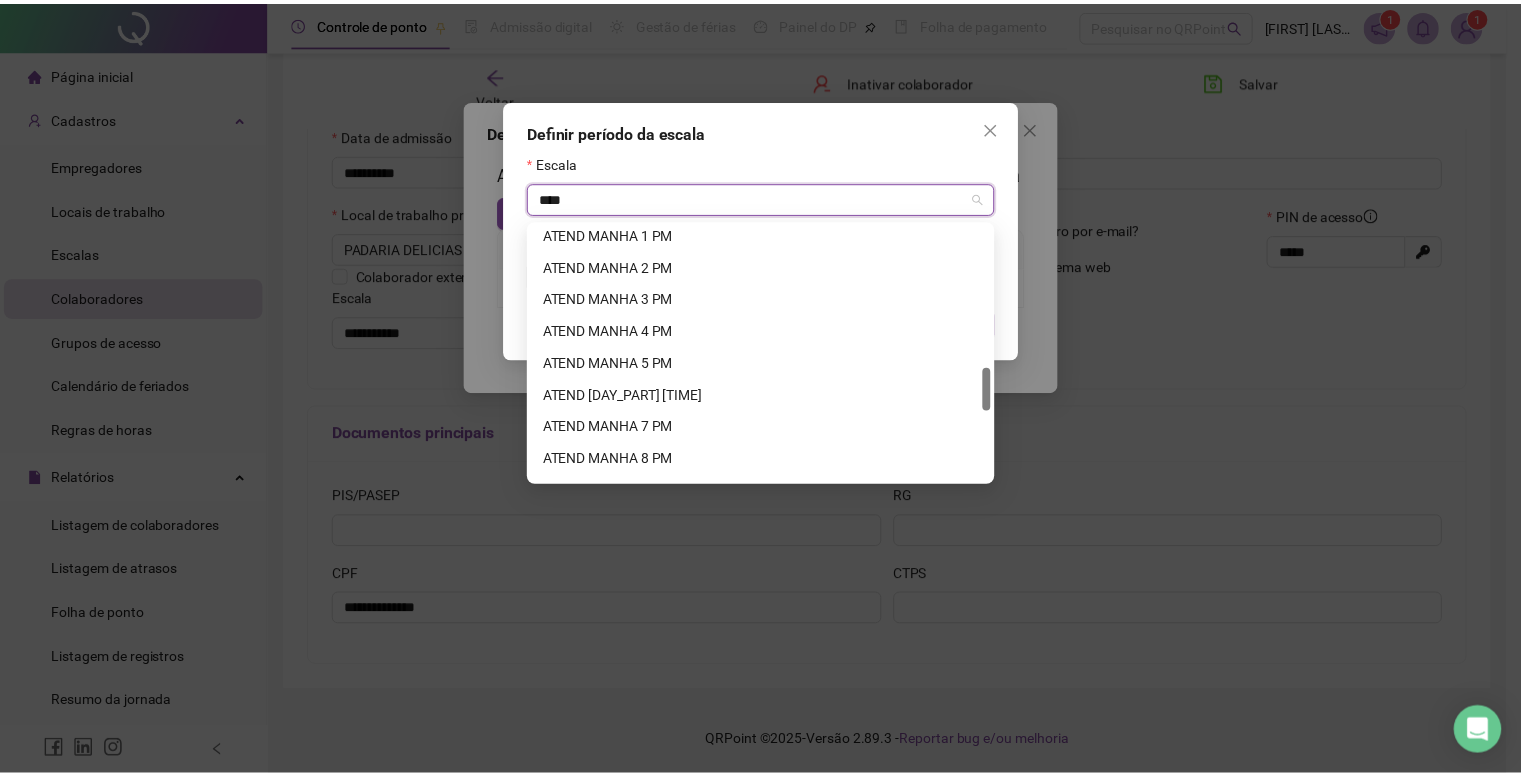scroll, scrollTop: 839, scrollLeft: 0, axis: vertical 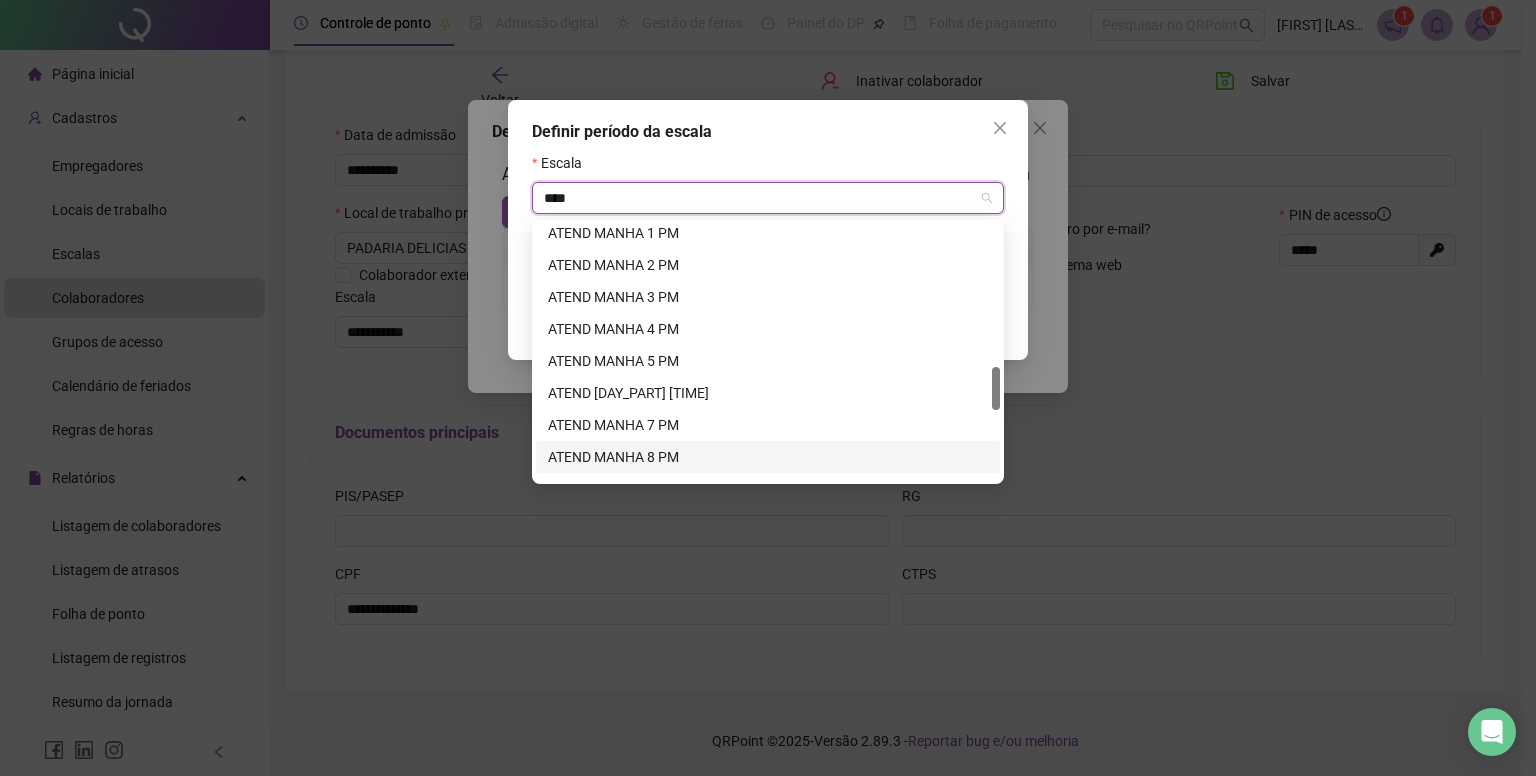 click on "ATEND MANHA 8 PM" at bounding box center [768, 457] 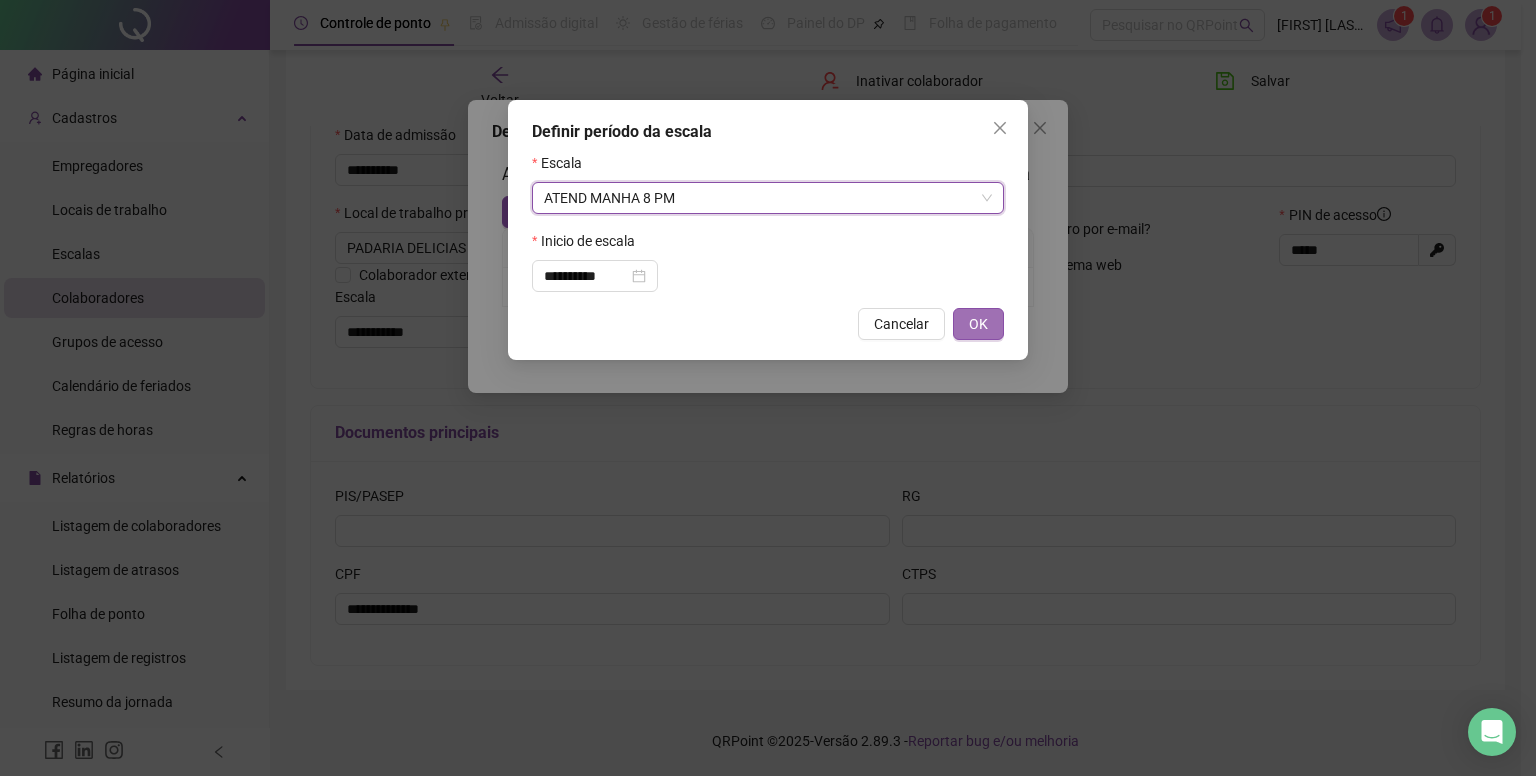 click on "OK" at bounding box center (978, 324) 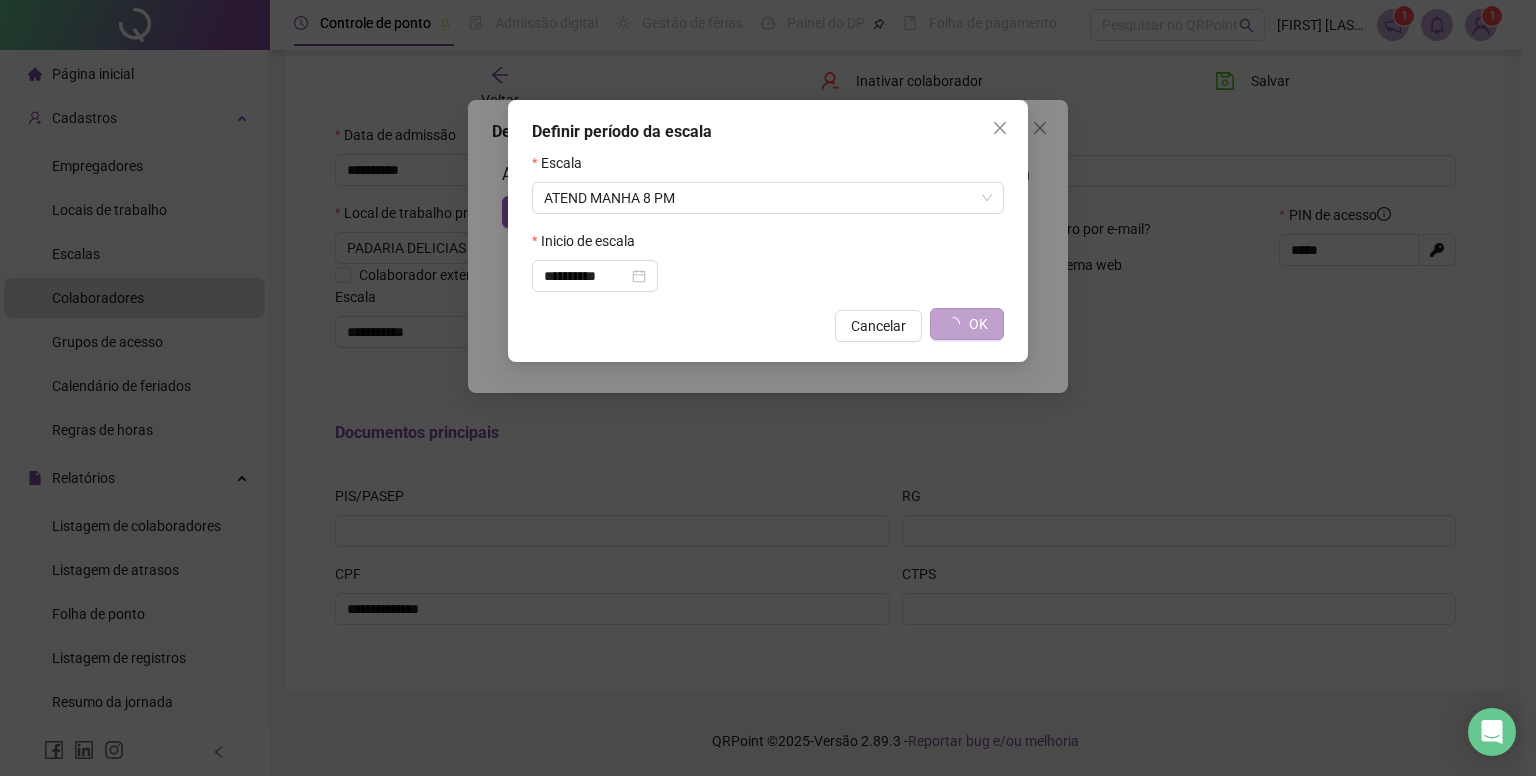 type on "**********" 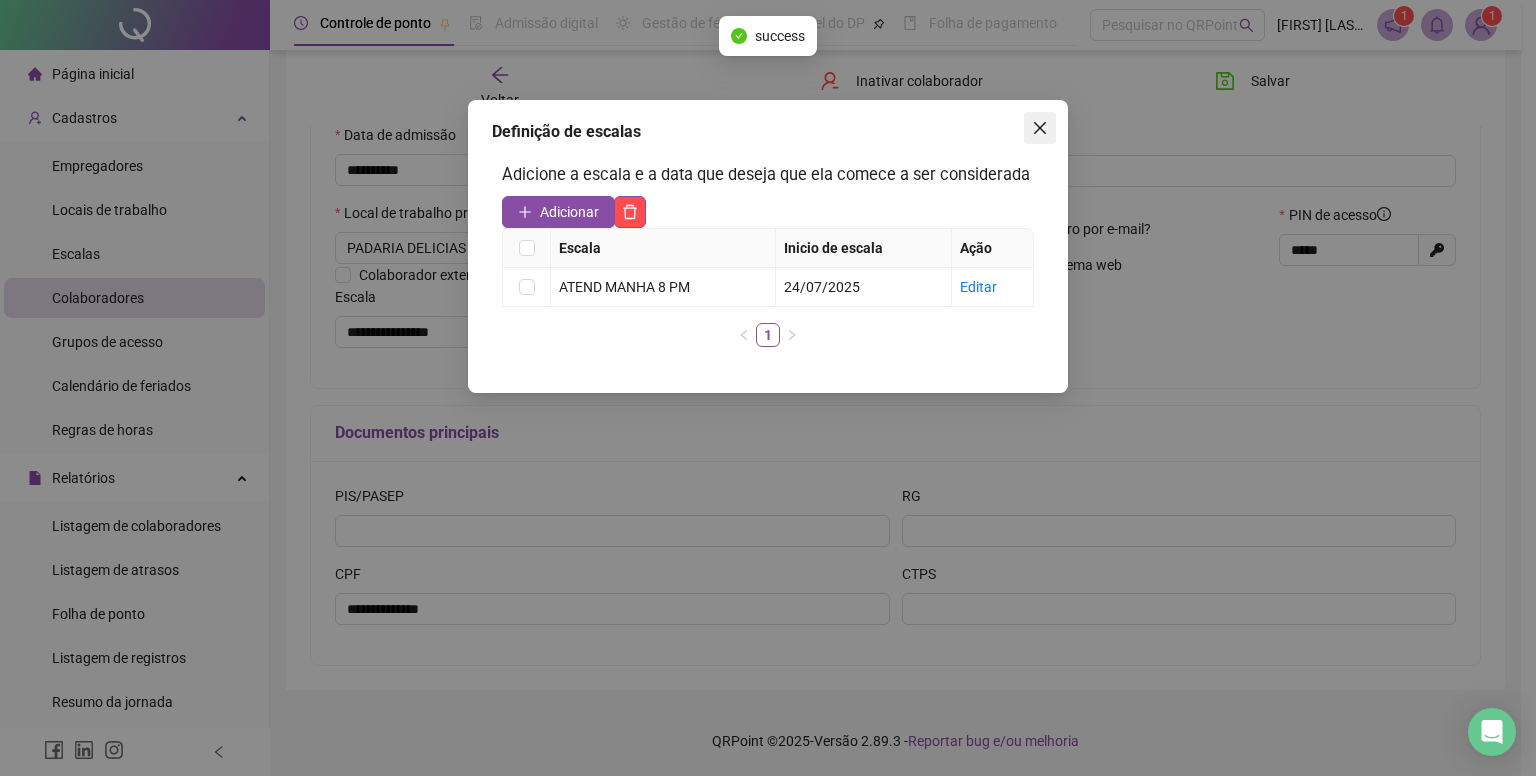 click 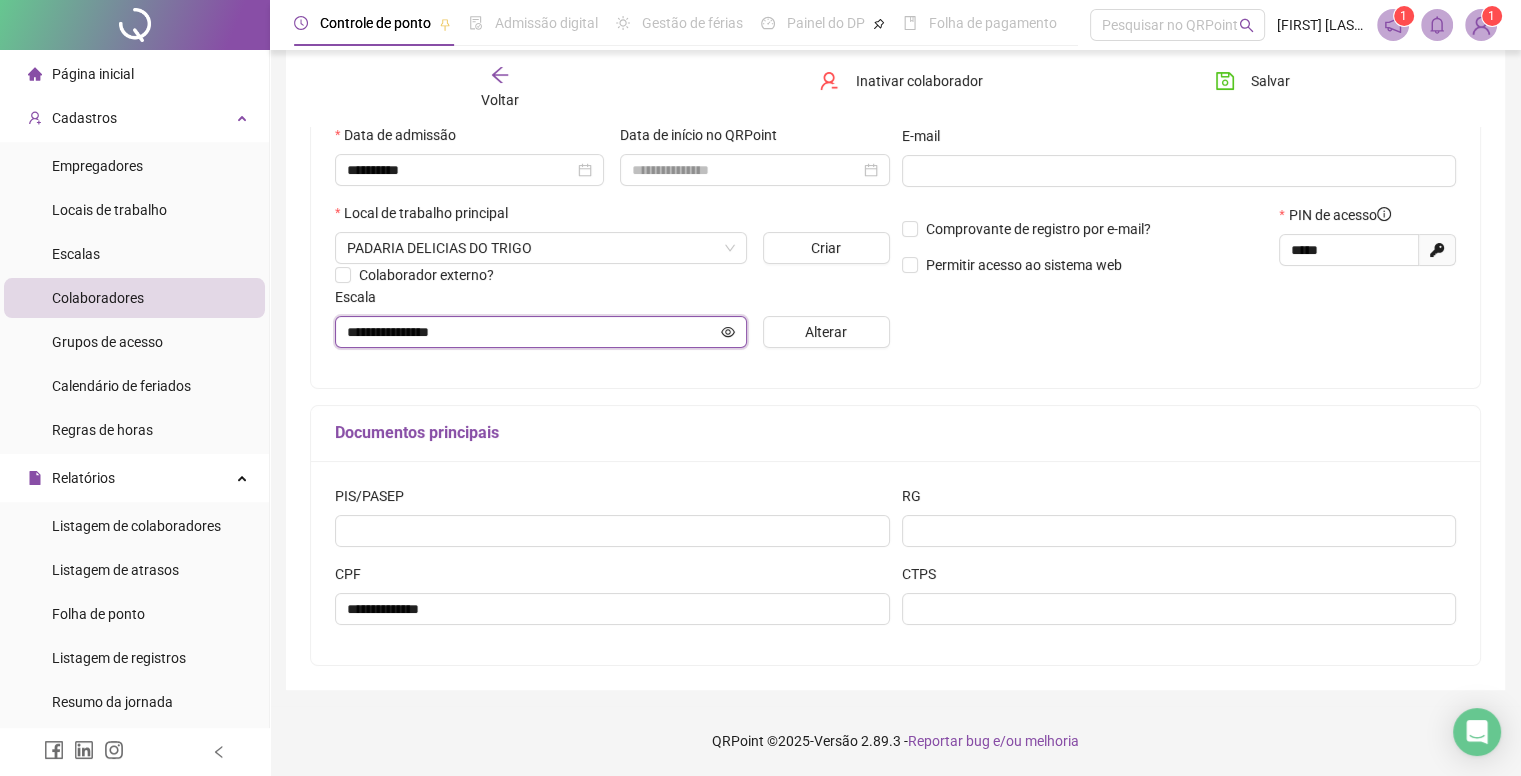 click 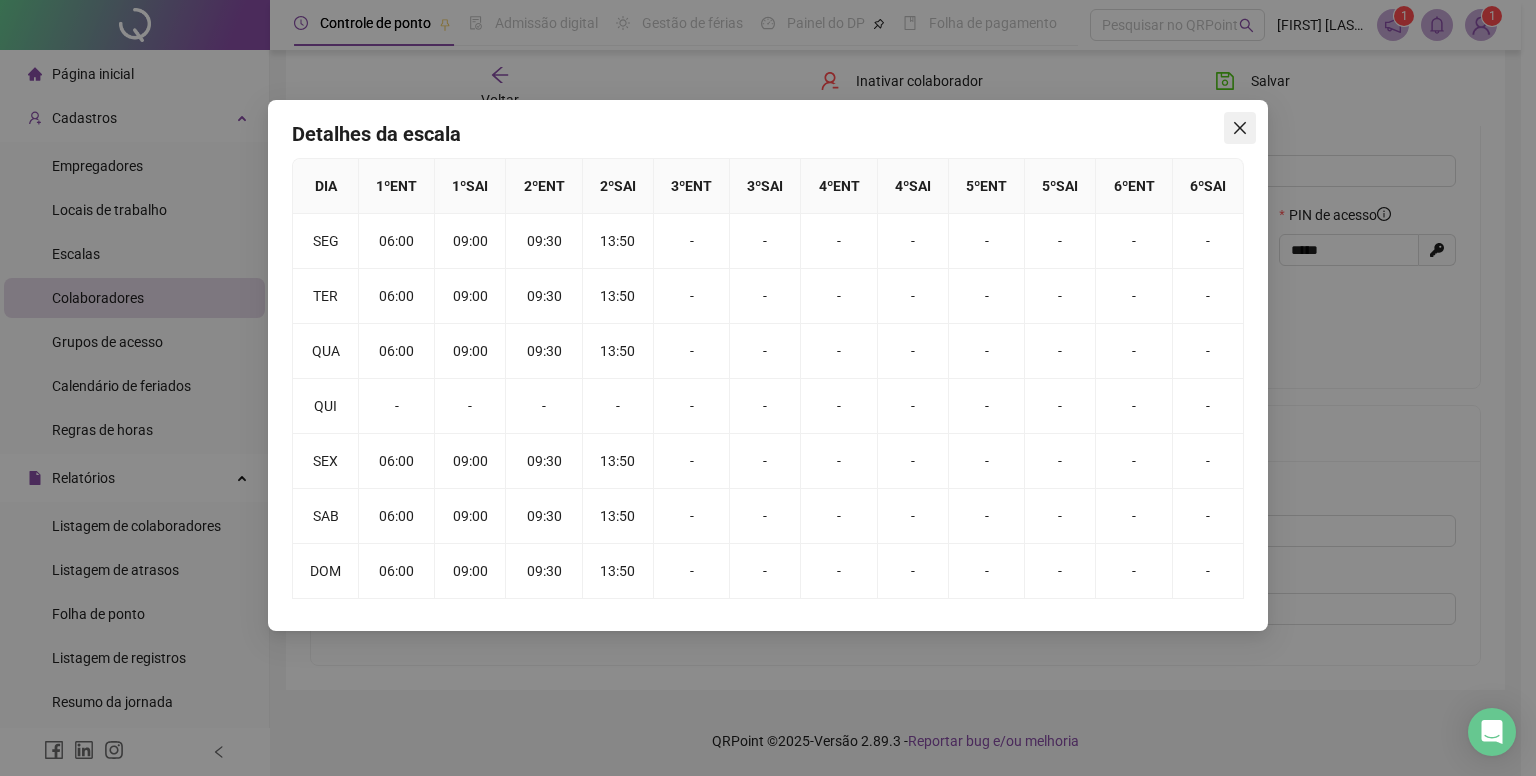 click 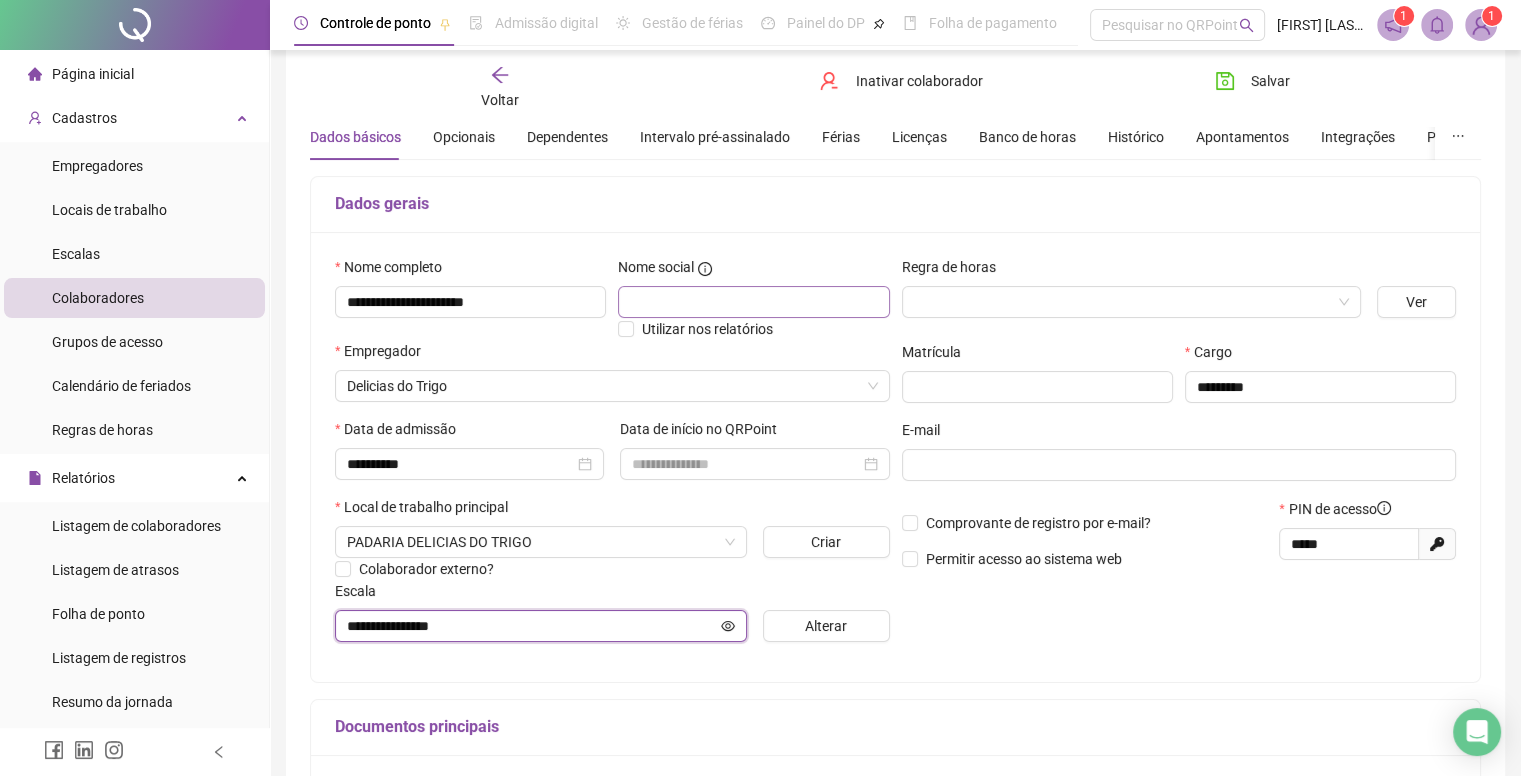 scroll, scrollTop: 364, scrollLeft: 0, axis: vertical 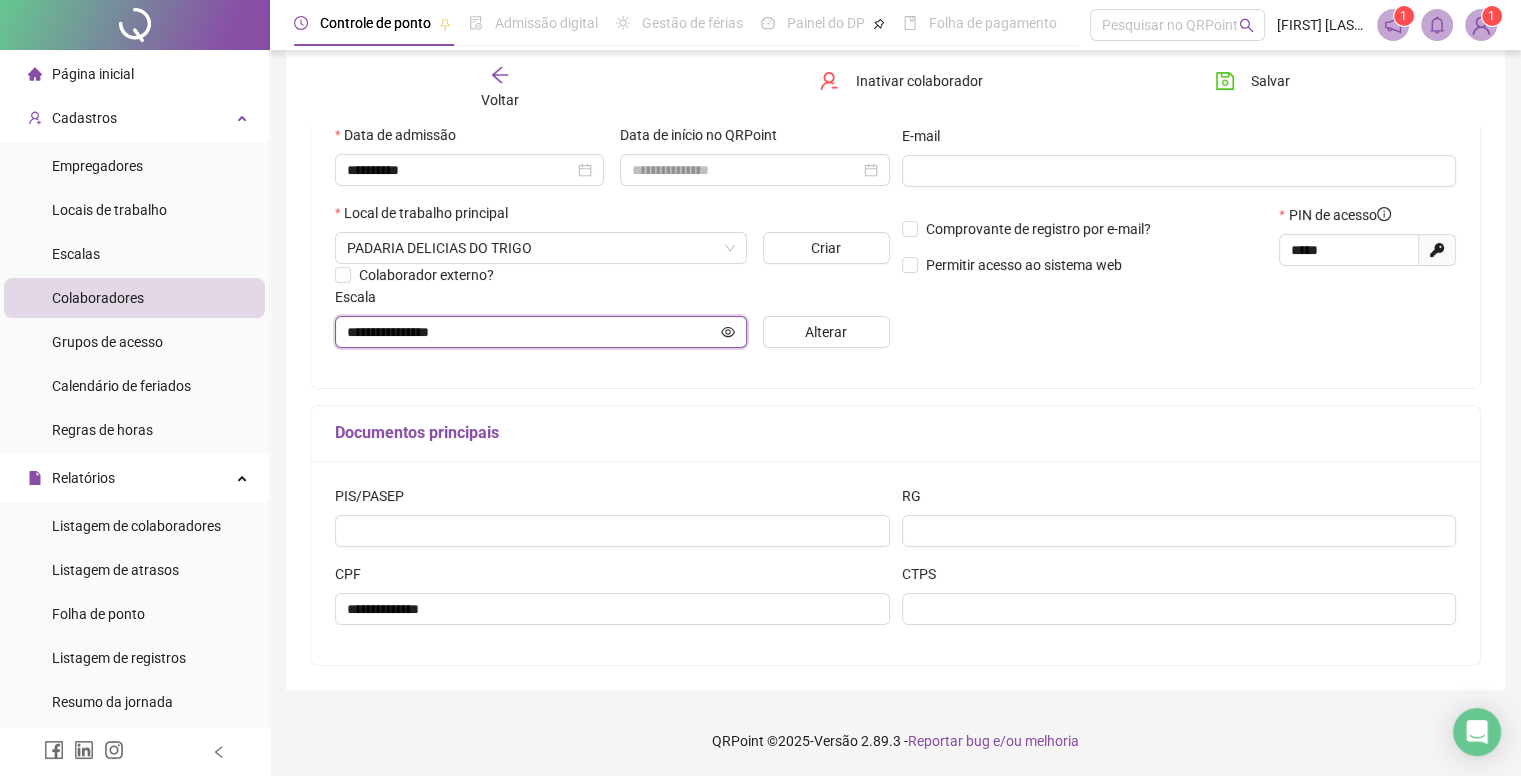 click 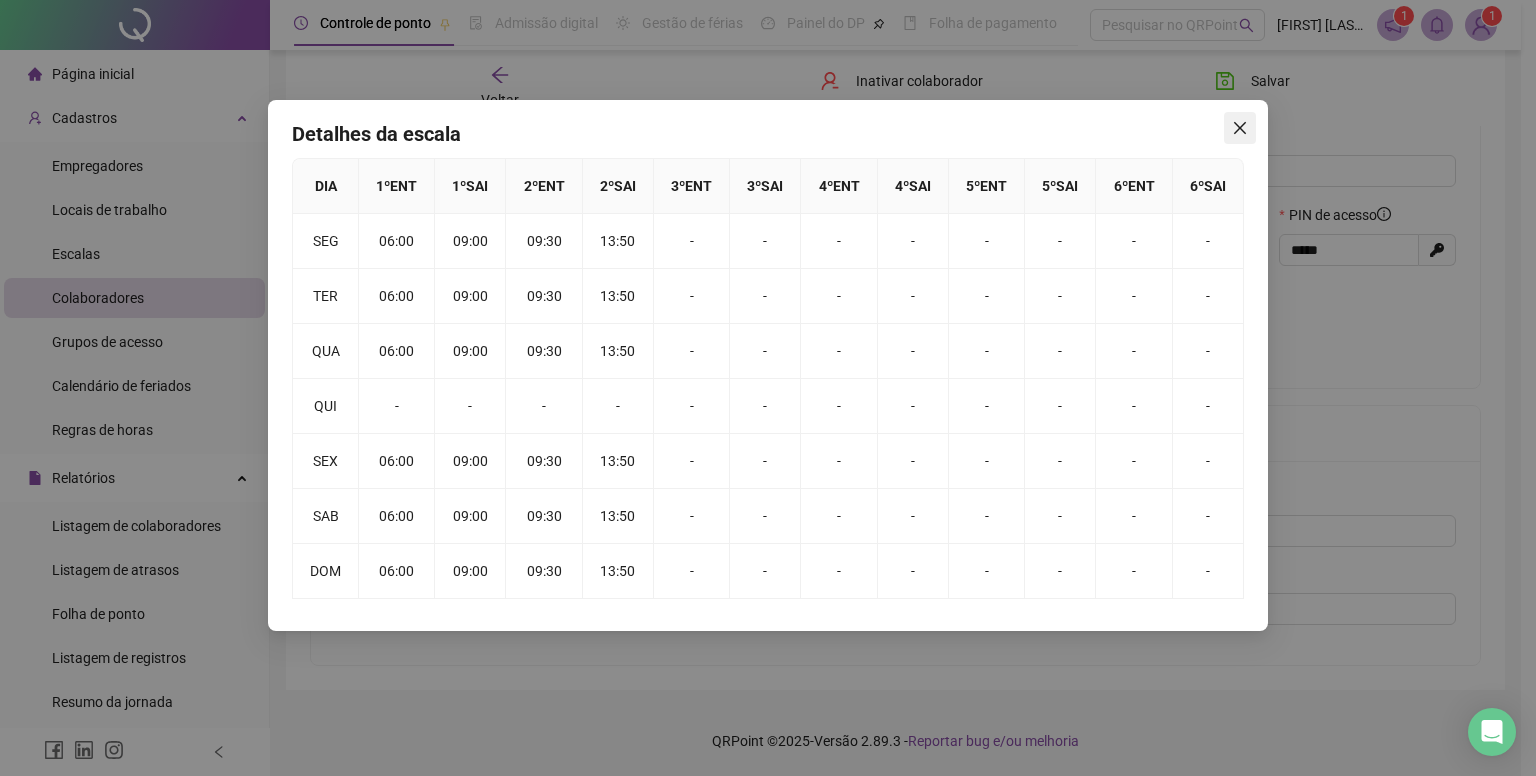 click at bounding box center [1240, 128] 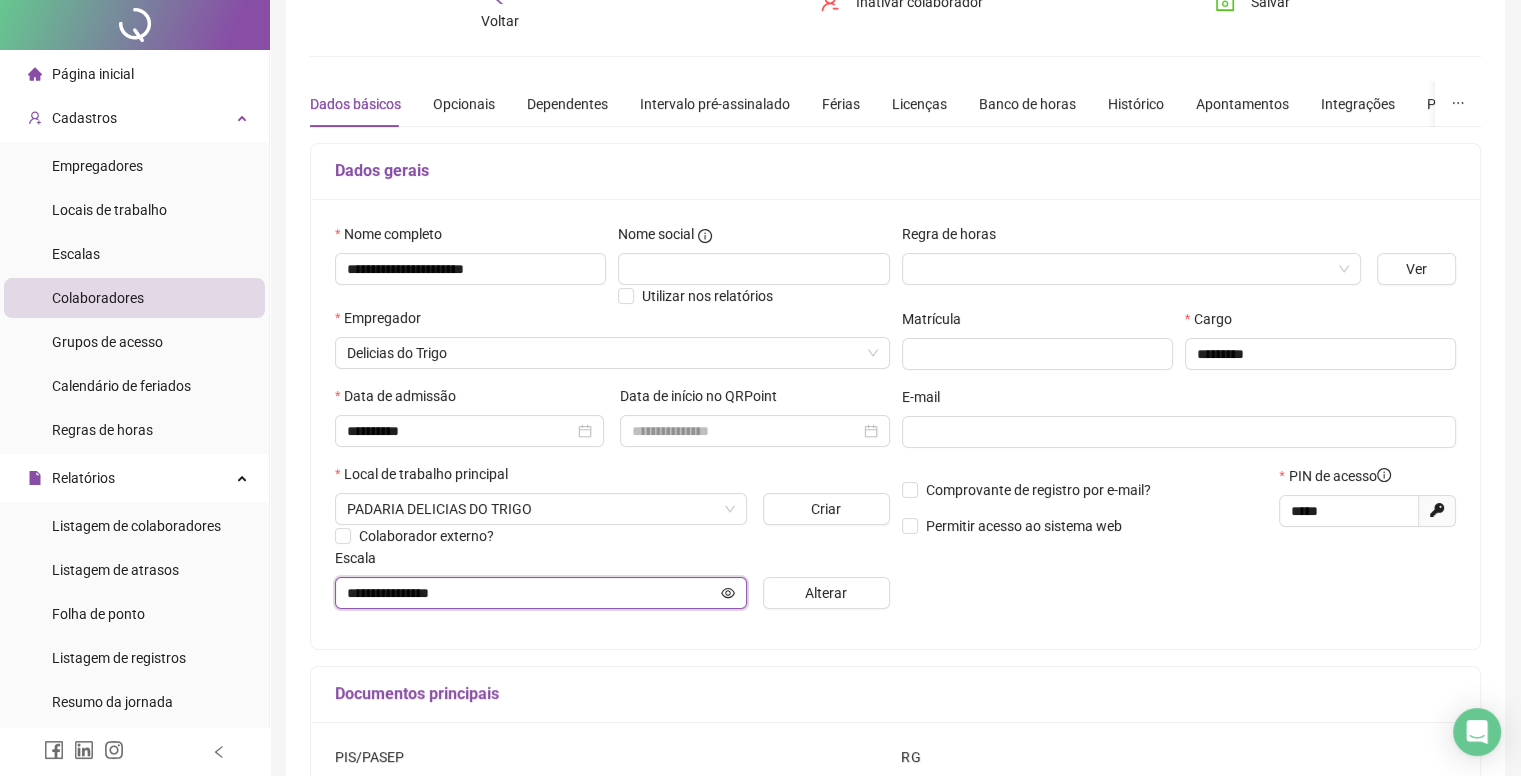 scroll, scrollTop: 0, scrollLeft: 0, axis: both 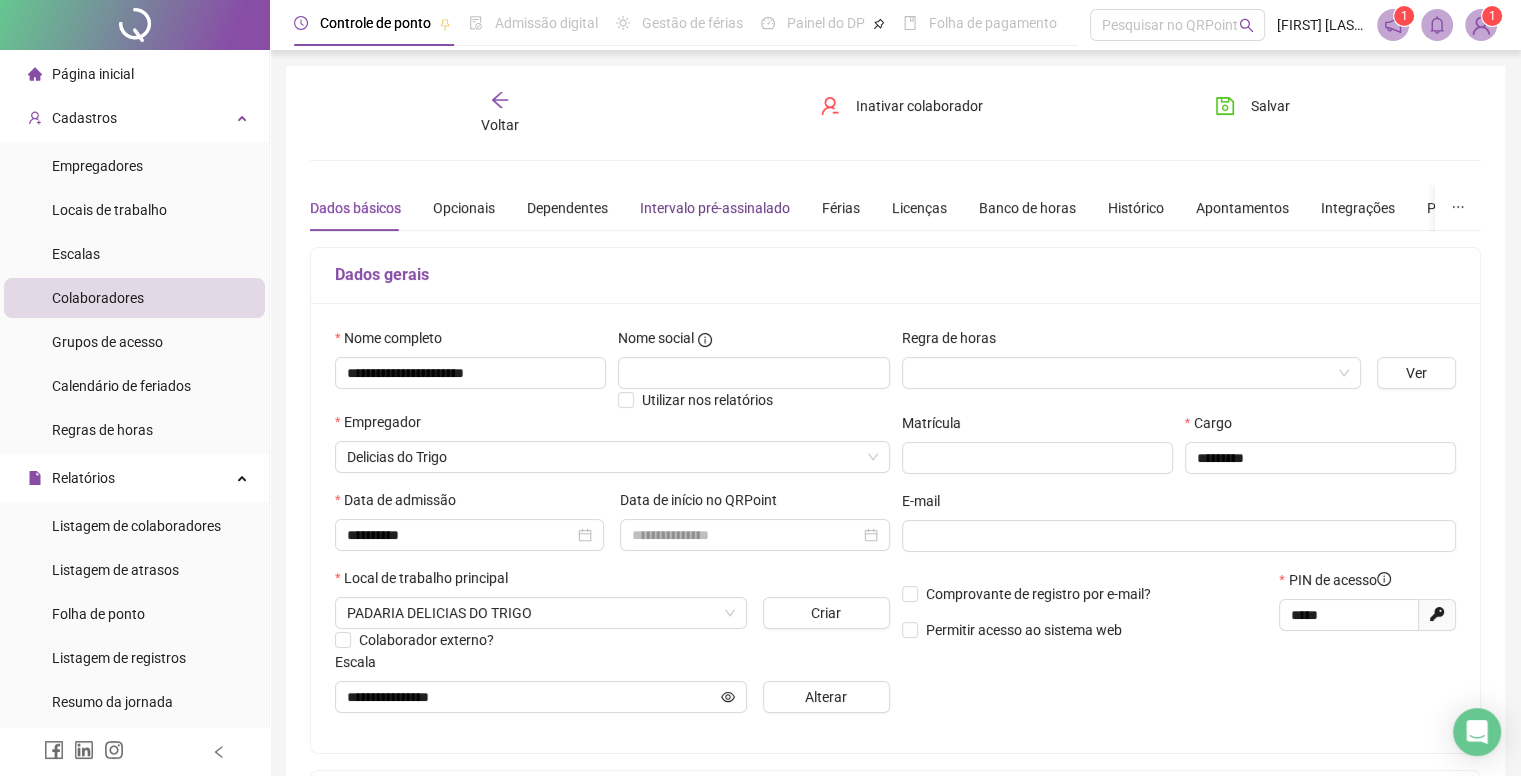 click on "Intervalo pré-assinalado" at bounding box center [715, 208] 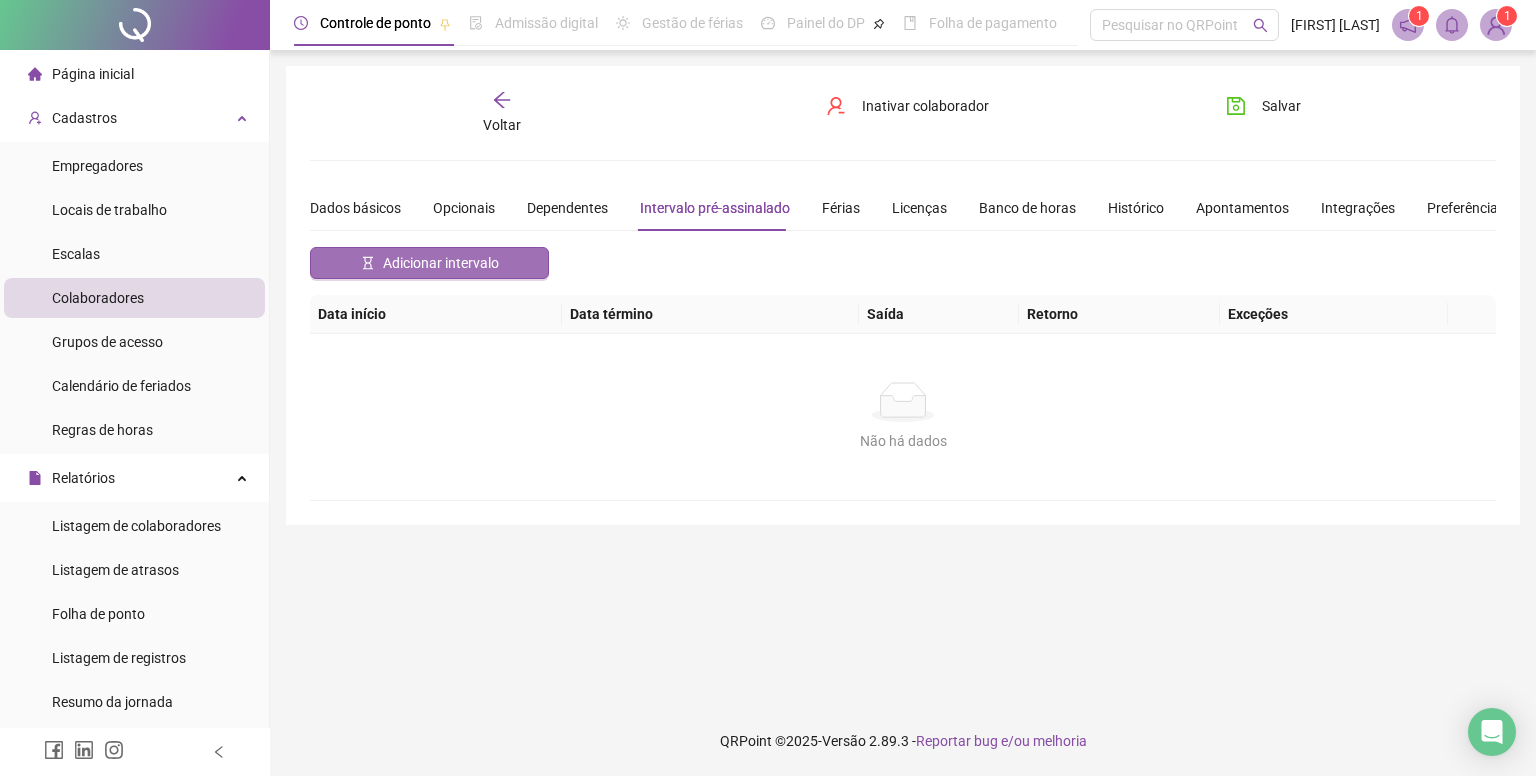 click on "Adicionar intervalo" at bounding box center [441, 263] 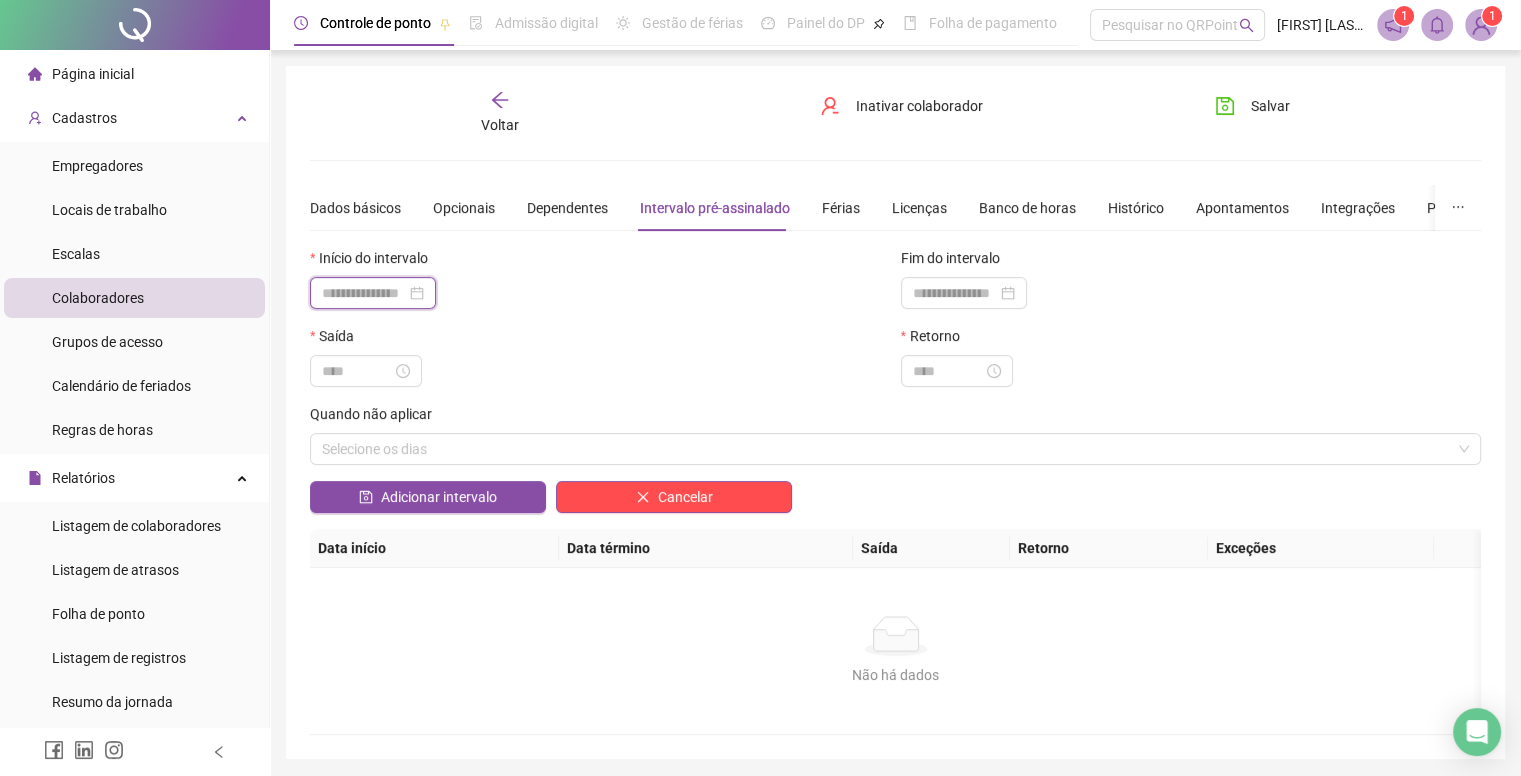 click at bounding box center (364, 293) 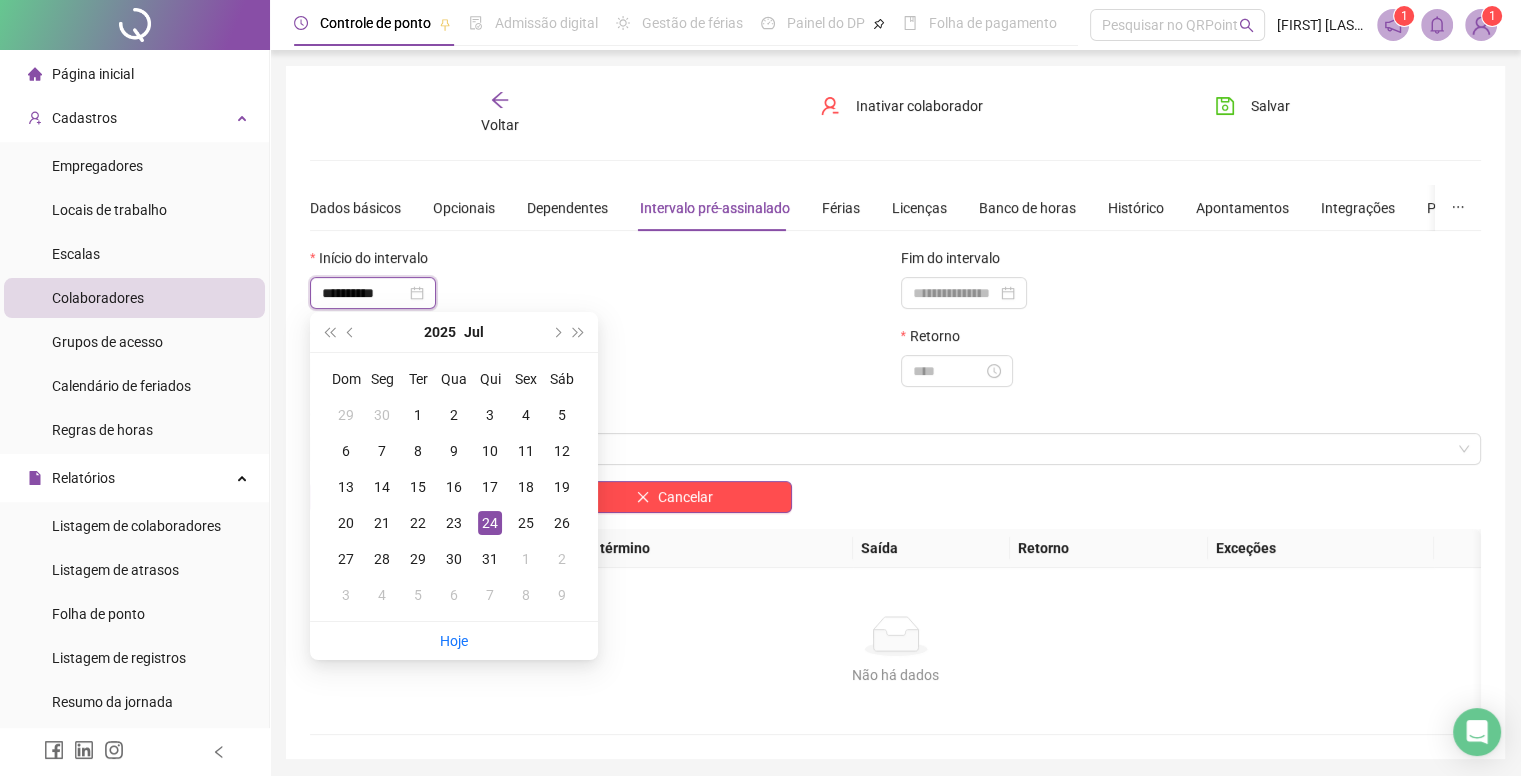 type on "**********" 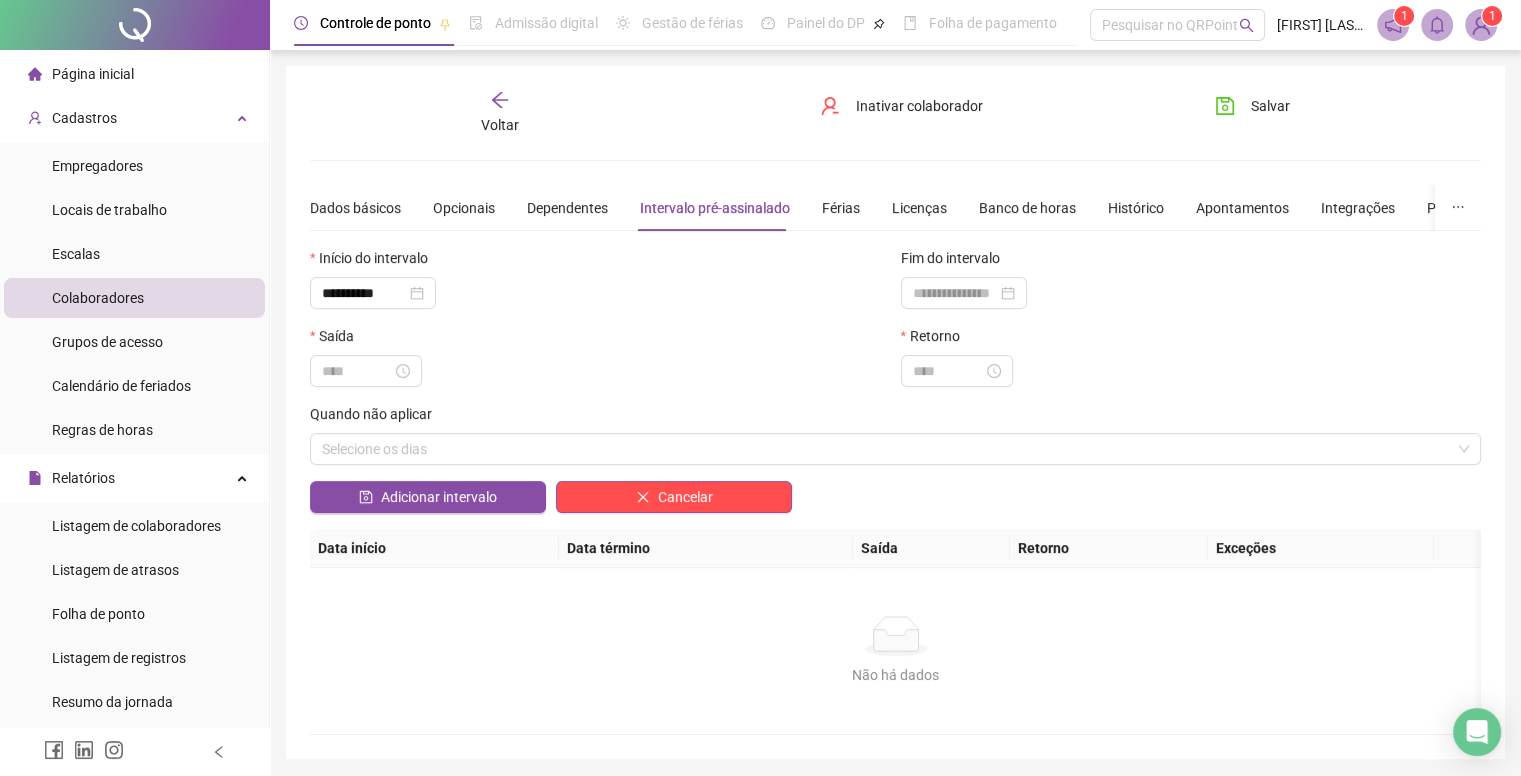 click on "**********" at bounding box center (600, 293) 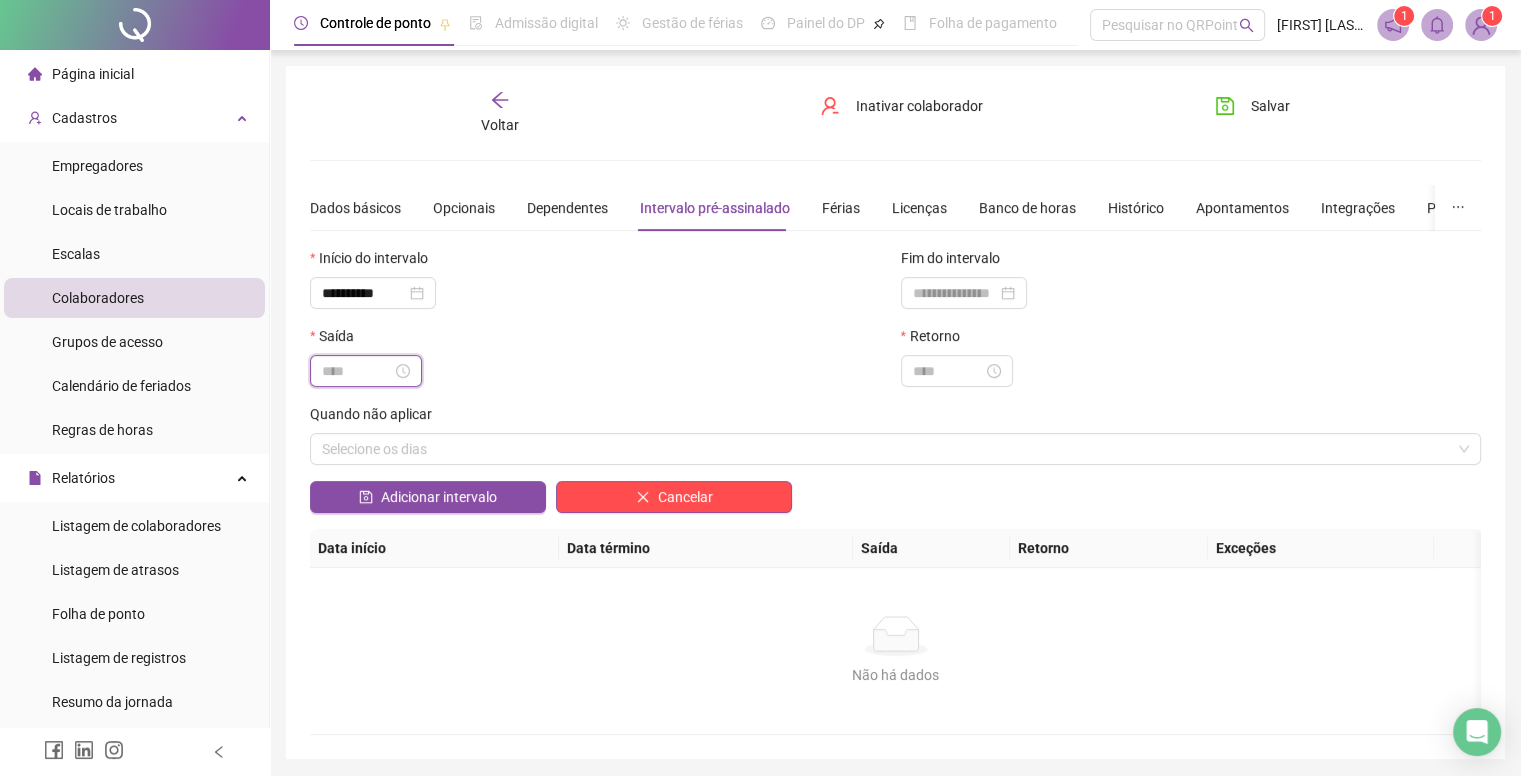 click at bounding box center (357, 371) 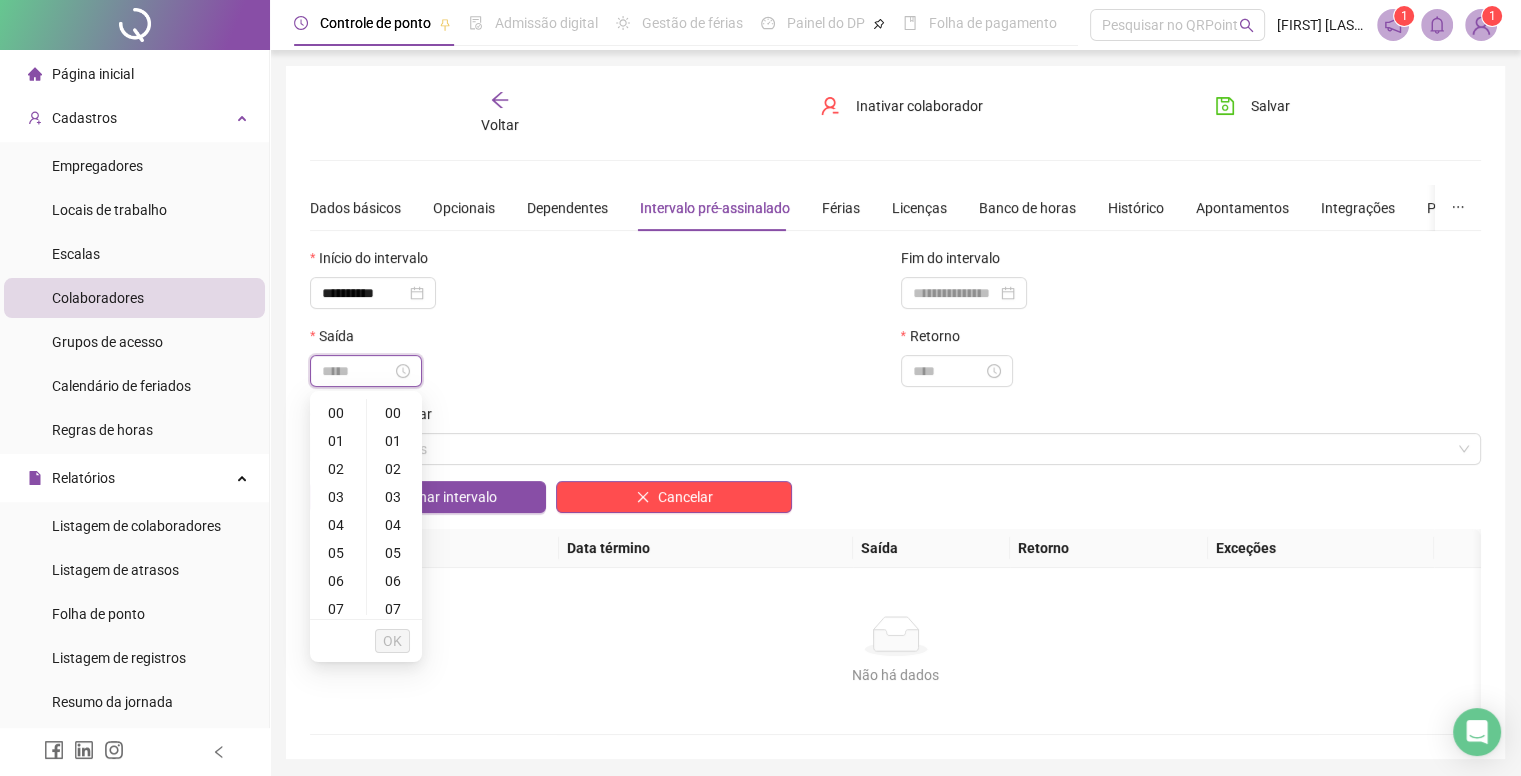 type on "*****" 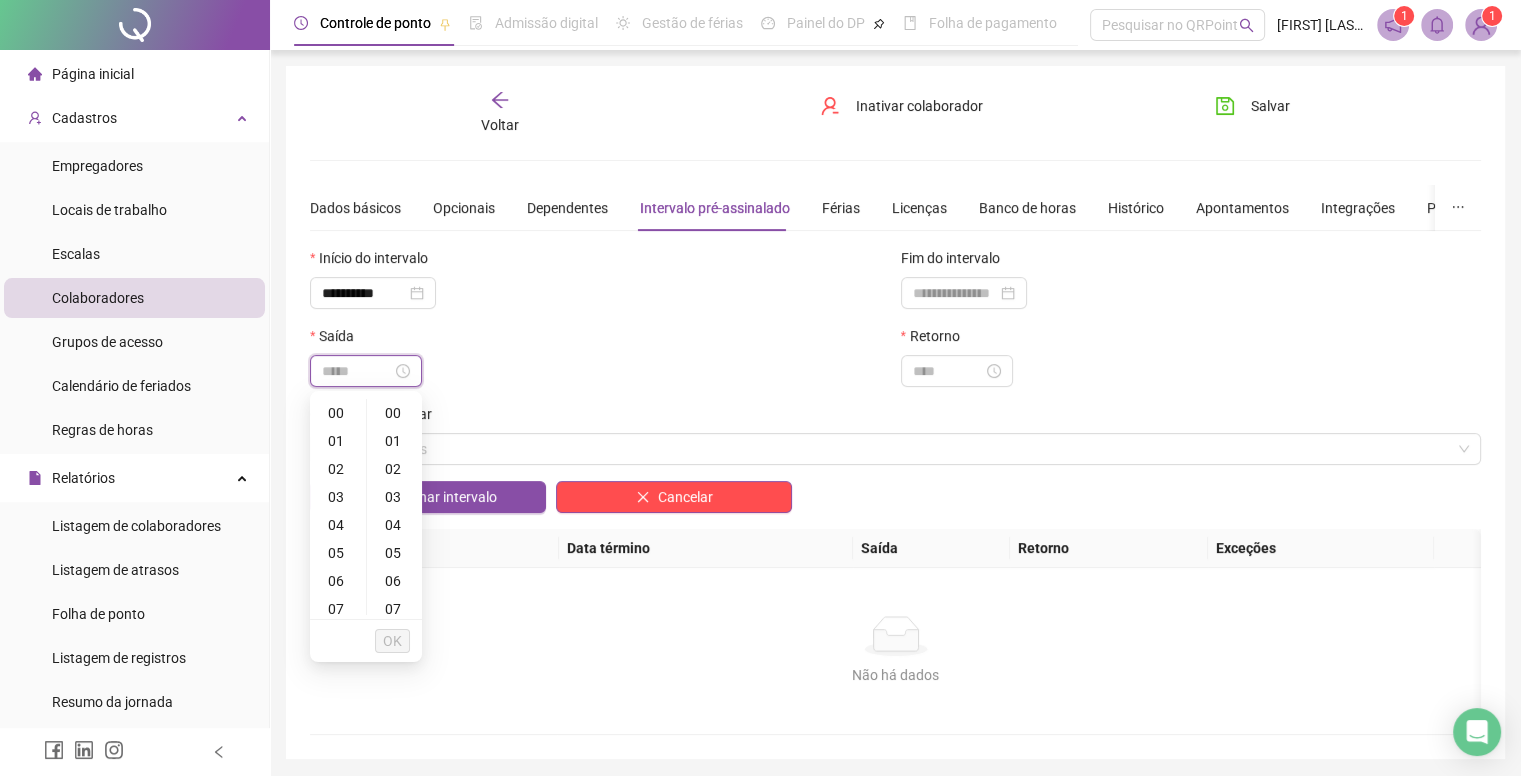 type on "*****" 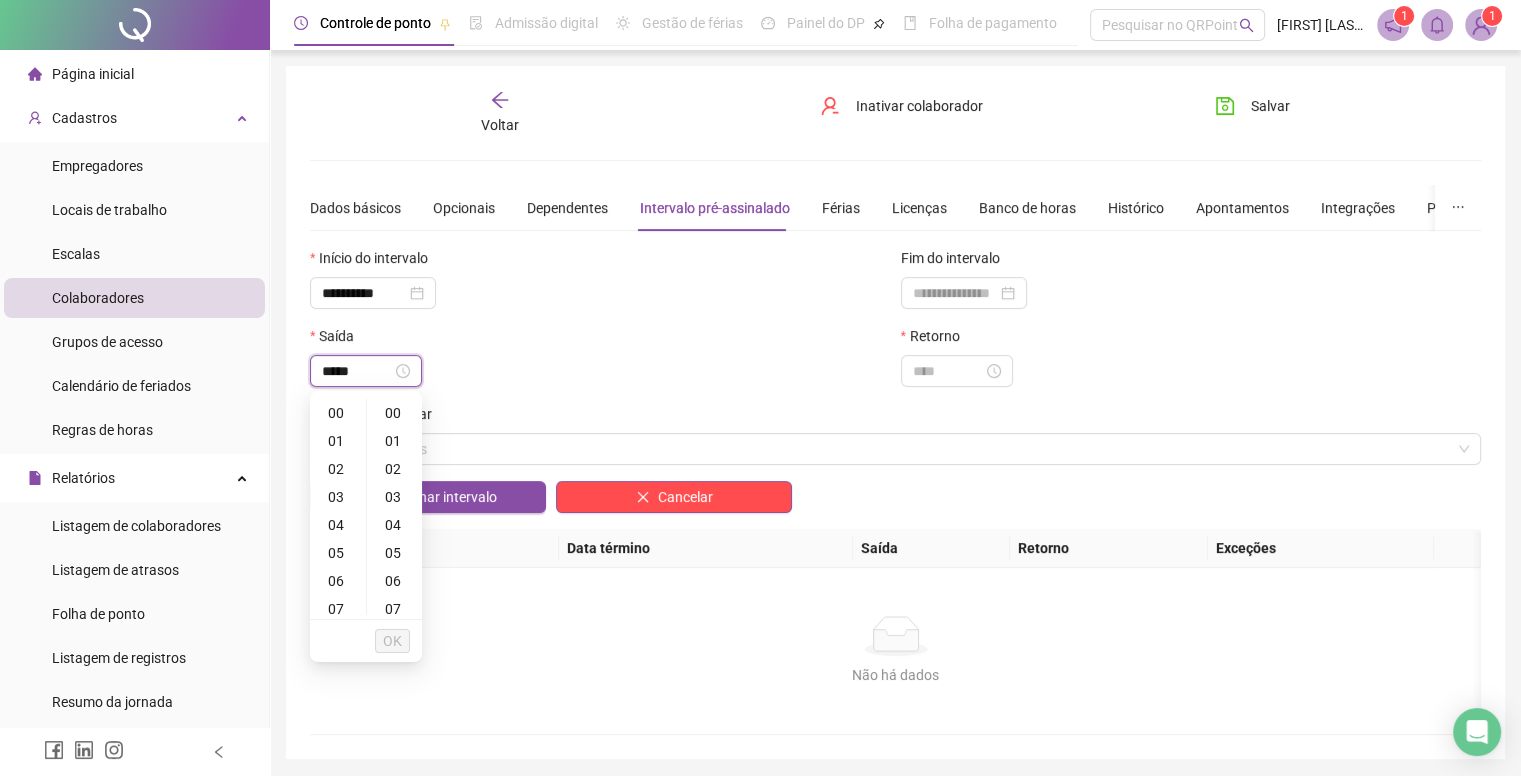 type on "*****" 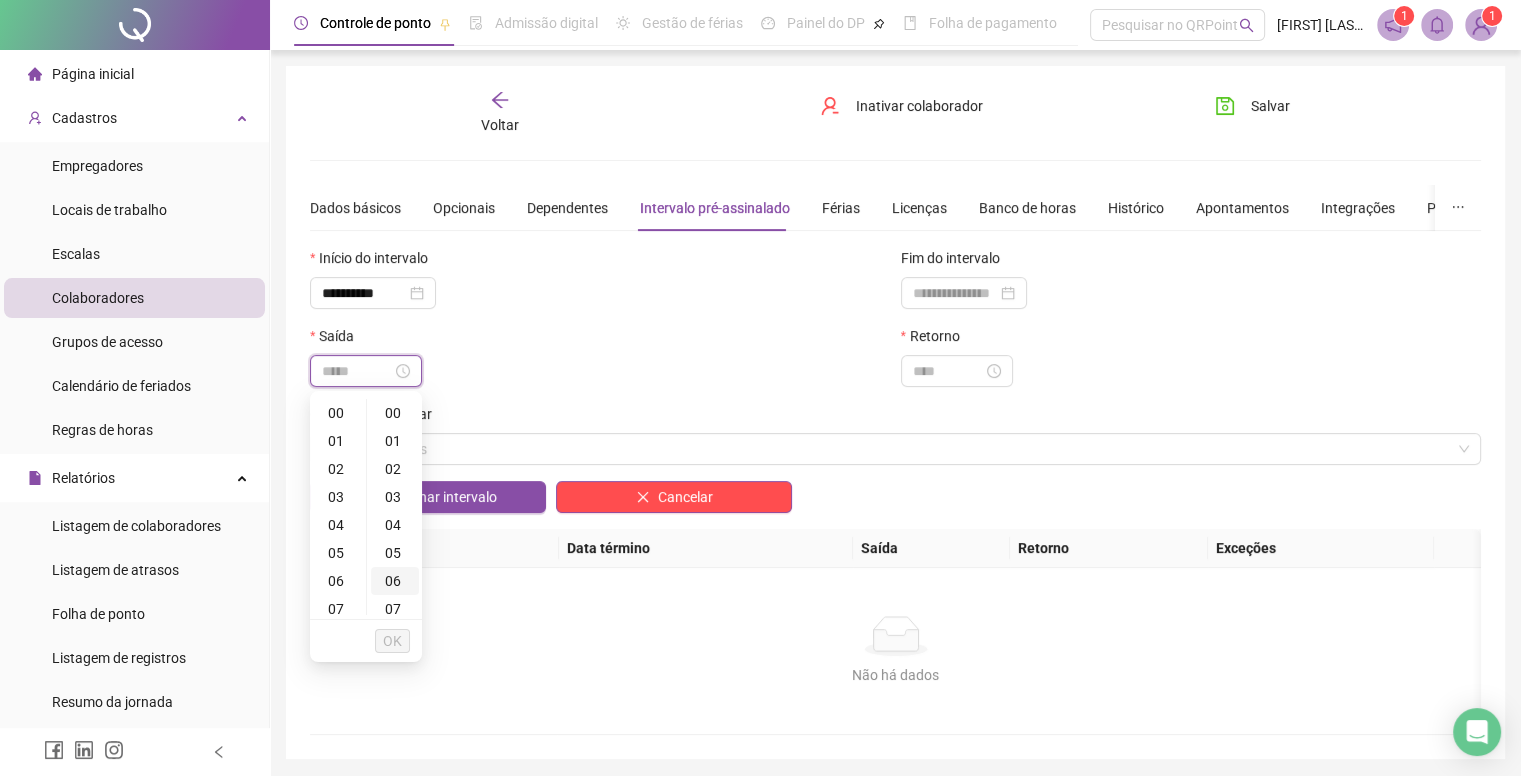 type on "*****" 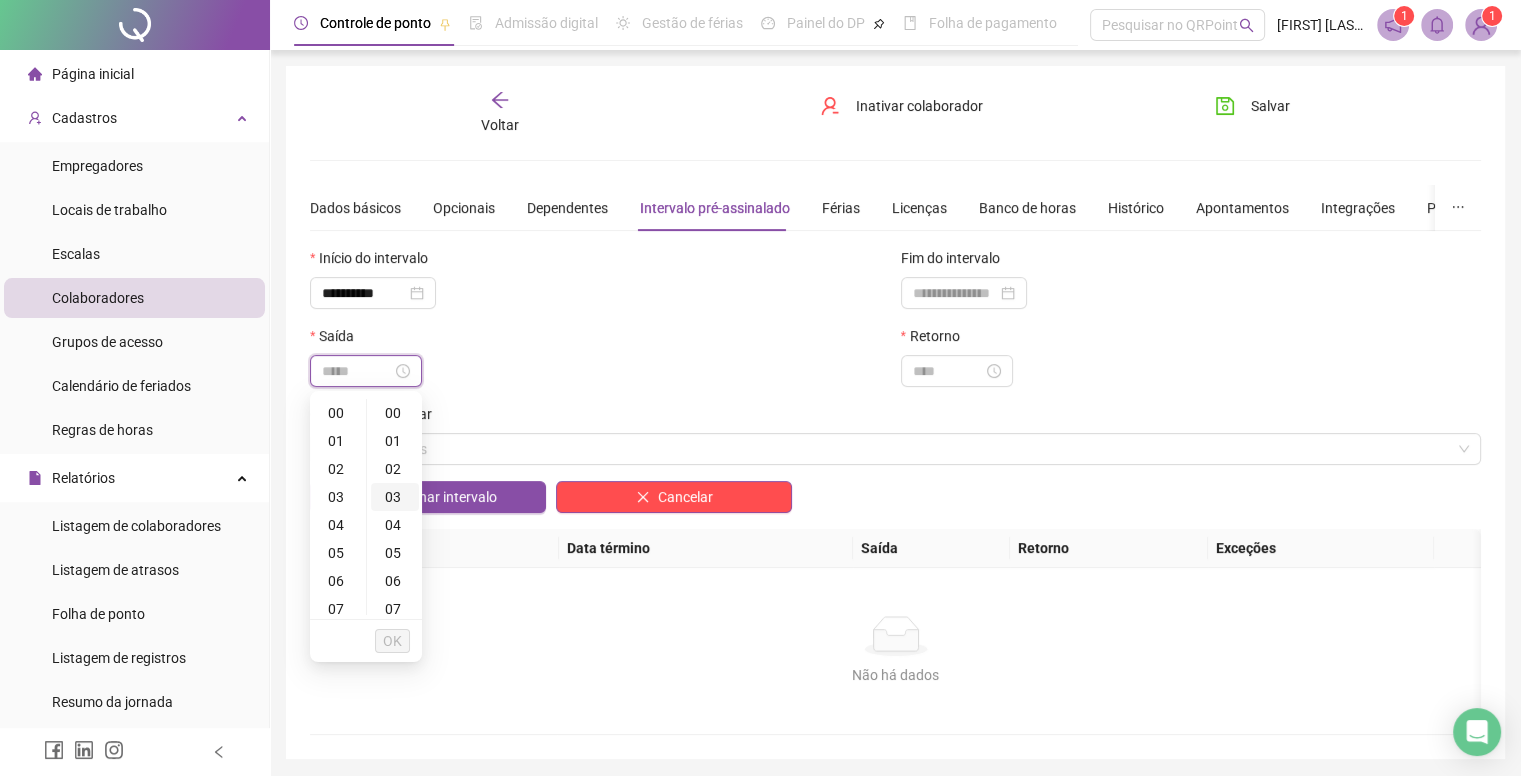 type on "*****" 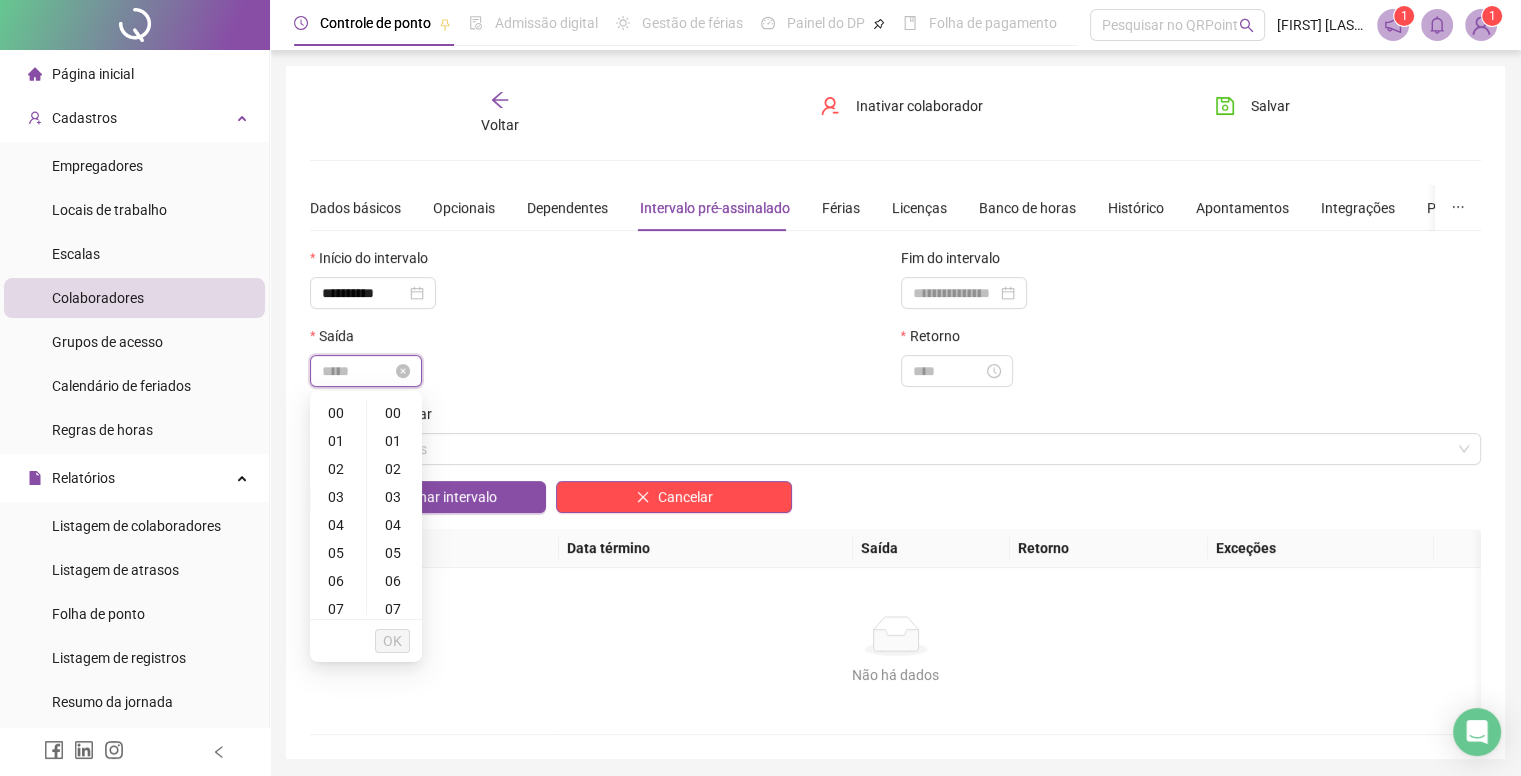 type on "*****" 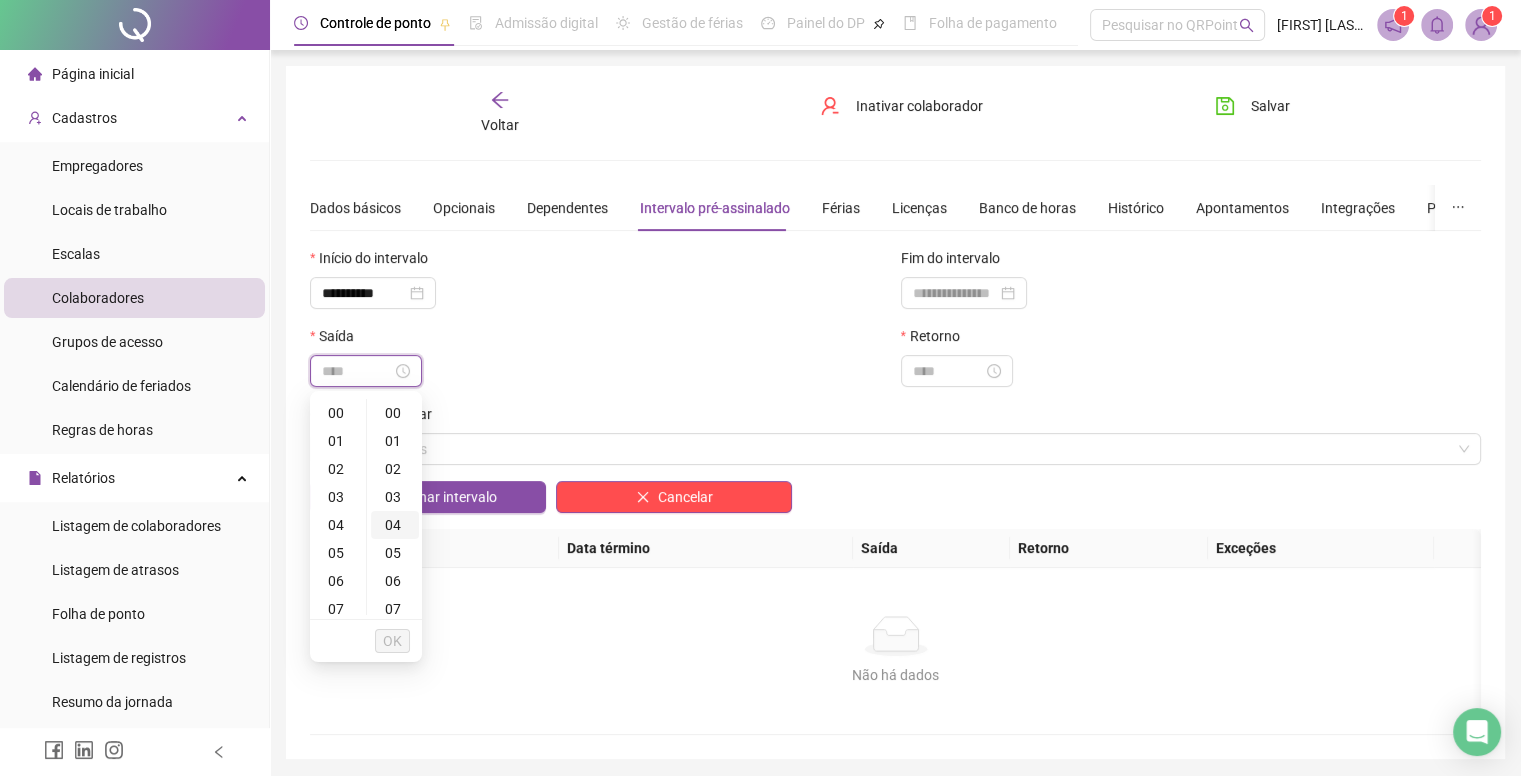 type on "*****" 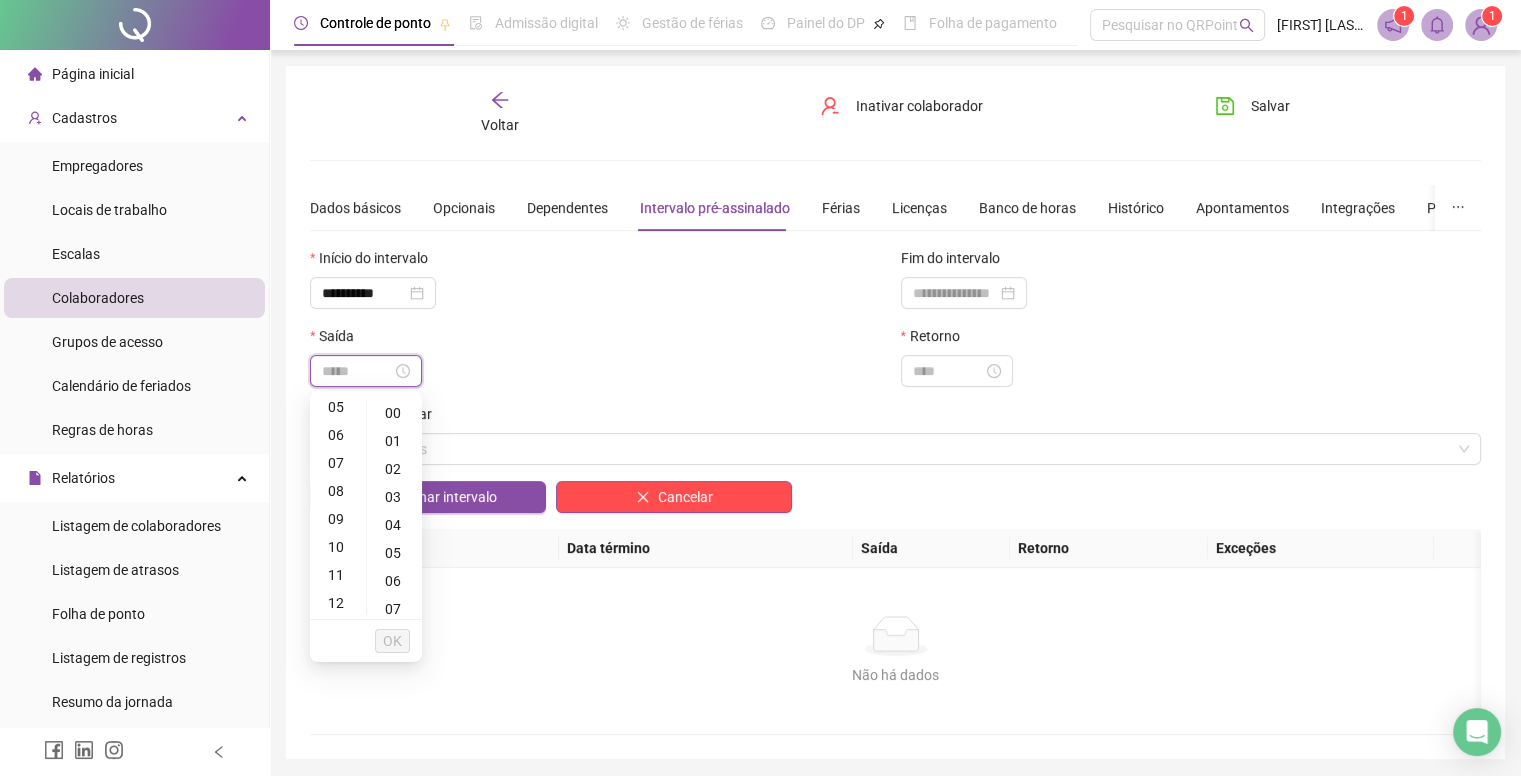 scroll, scrollTop: 100, scrollLeft: 0, axis: vertical 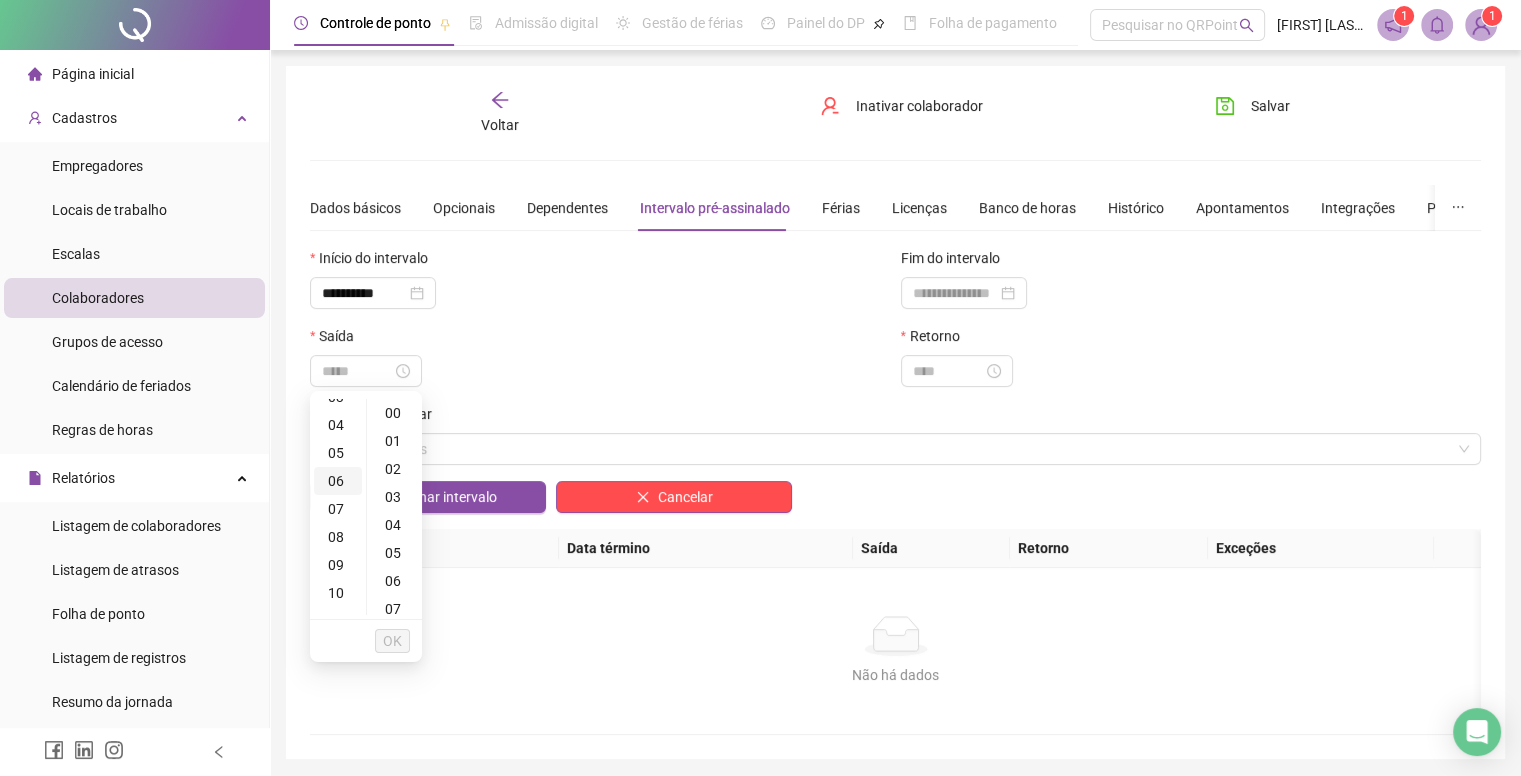 click on "06" at bounding box center (338, 481) 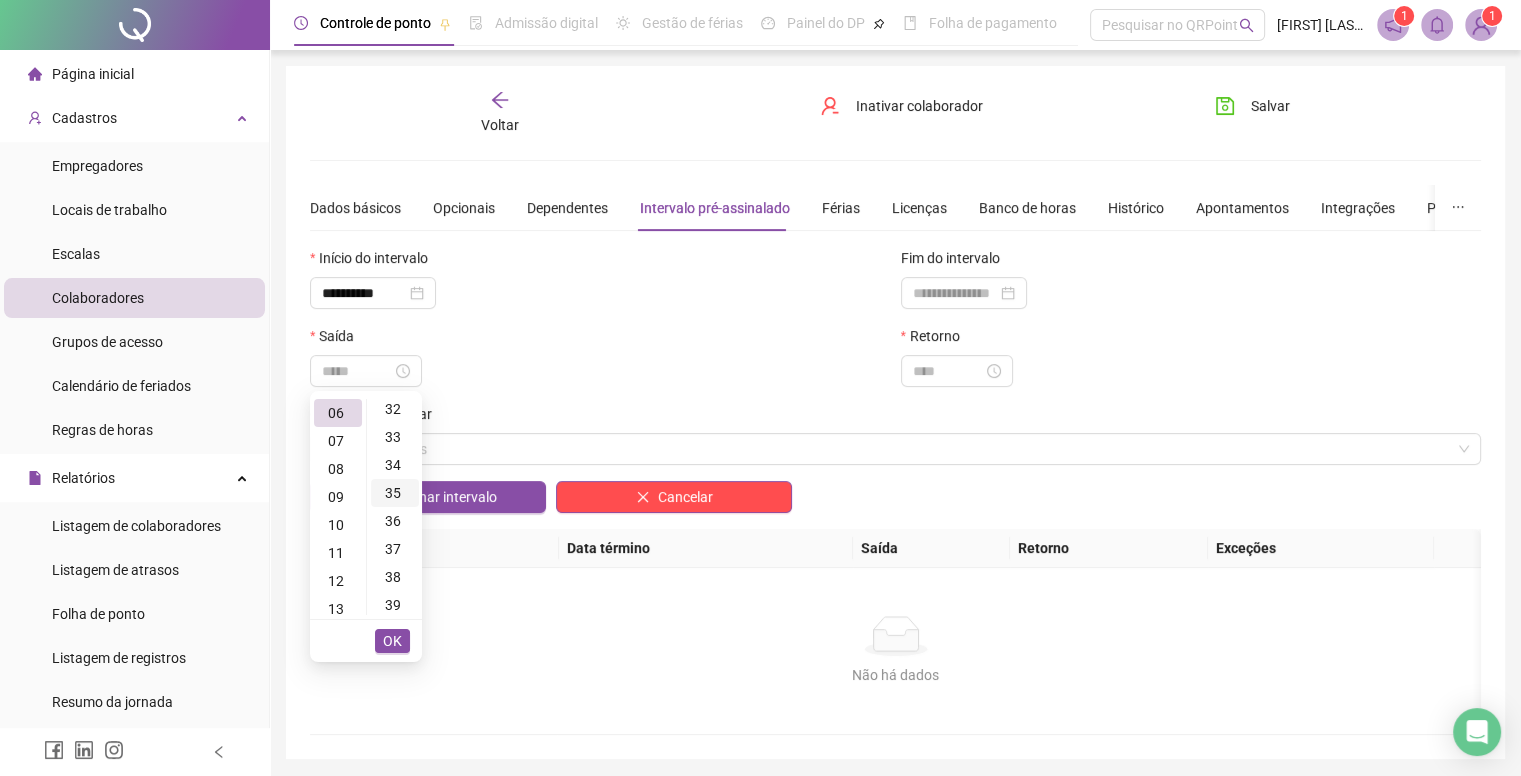 scroll, scrollTop: 800, scrollLeft: 0, axis: vertical 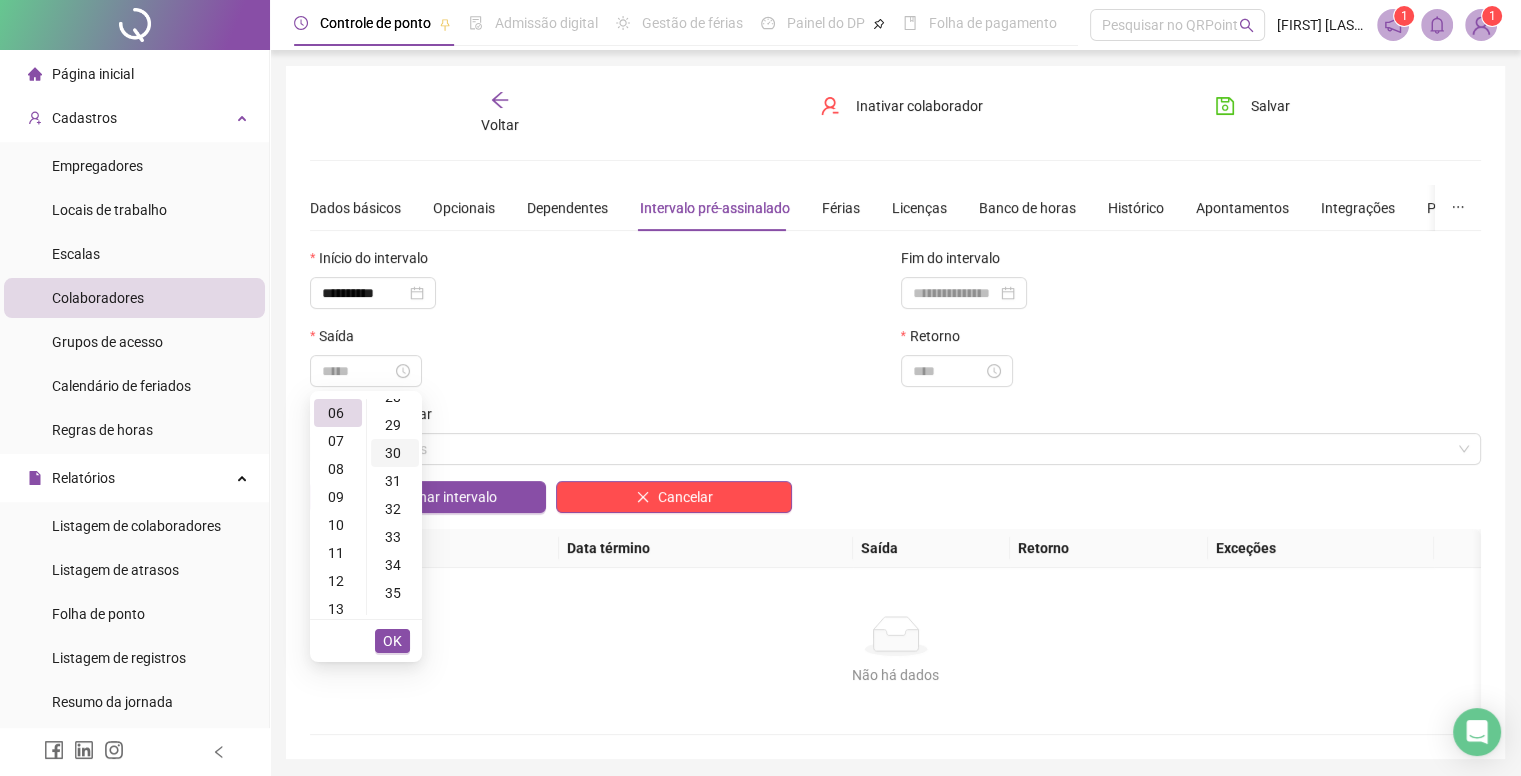 click on "30" at bounding box center (395, 453) 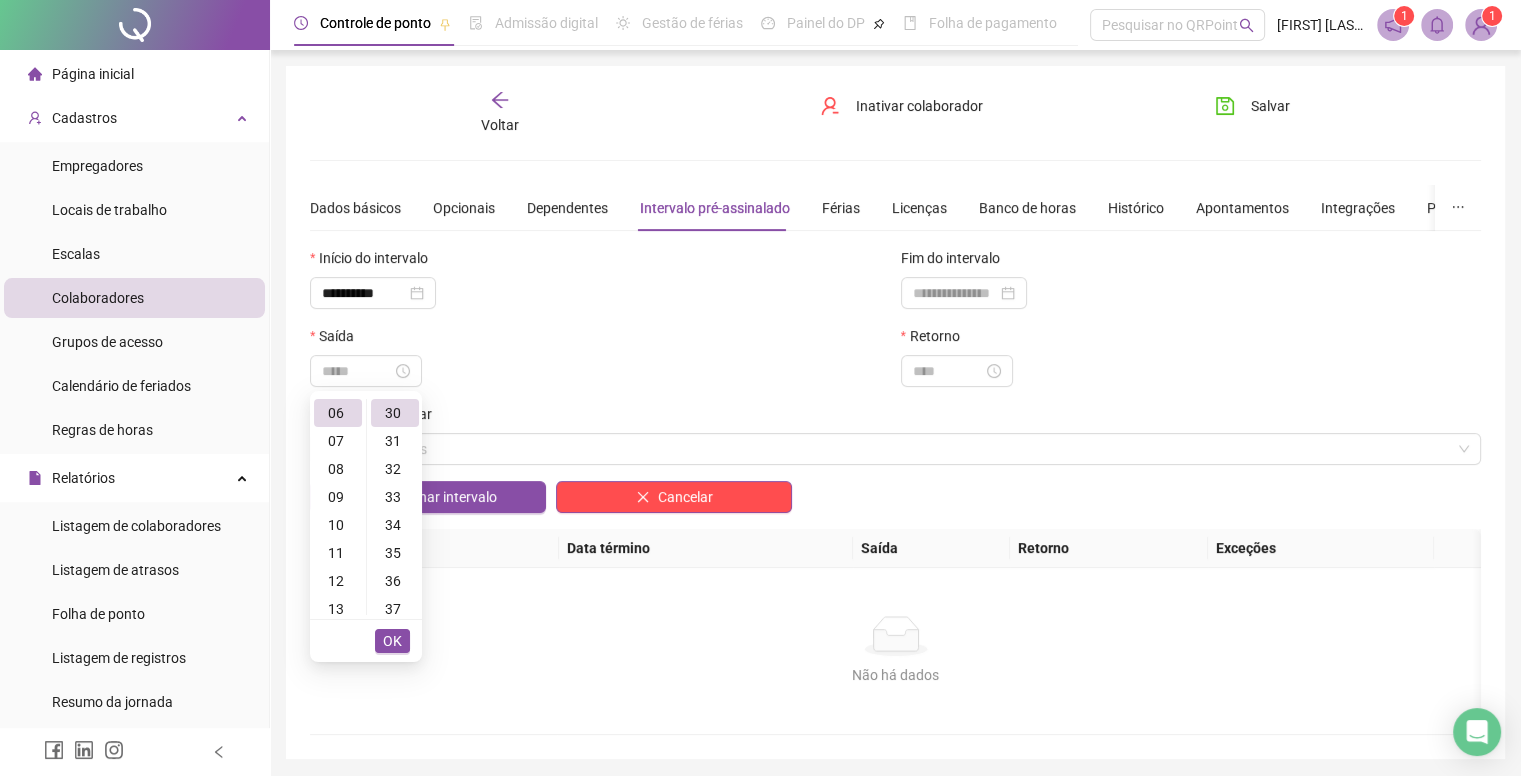 type on "*****" 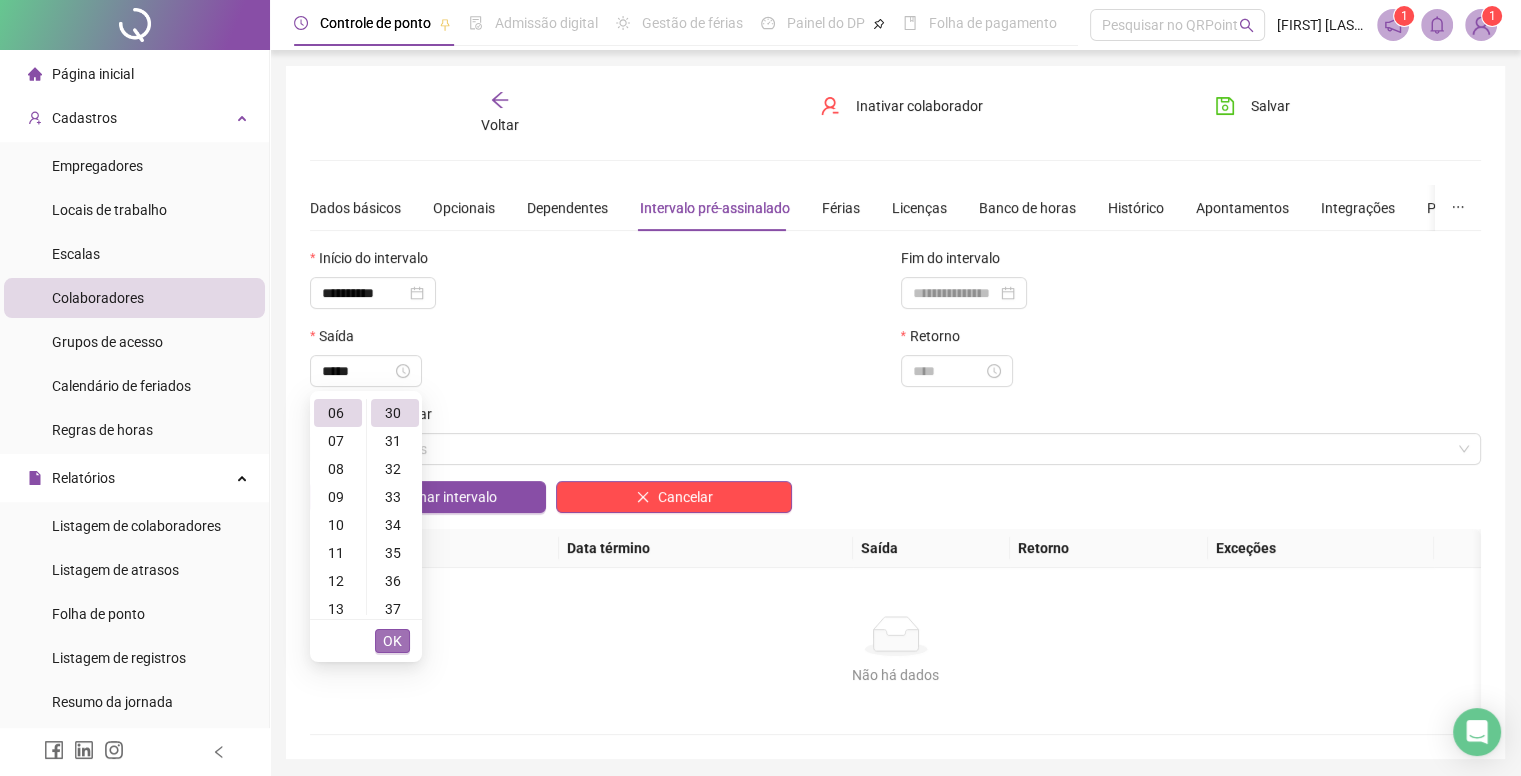 click on "OK" at bounding box center (392, 641) 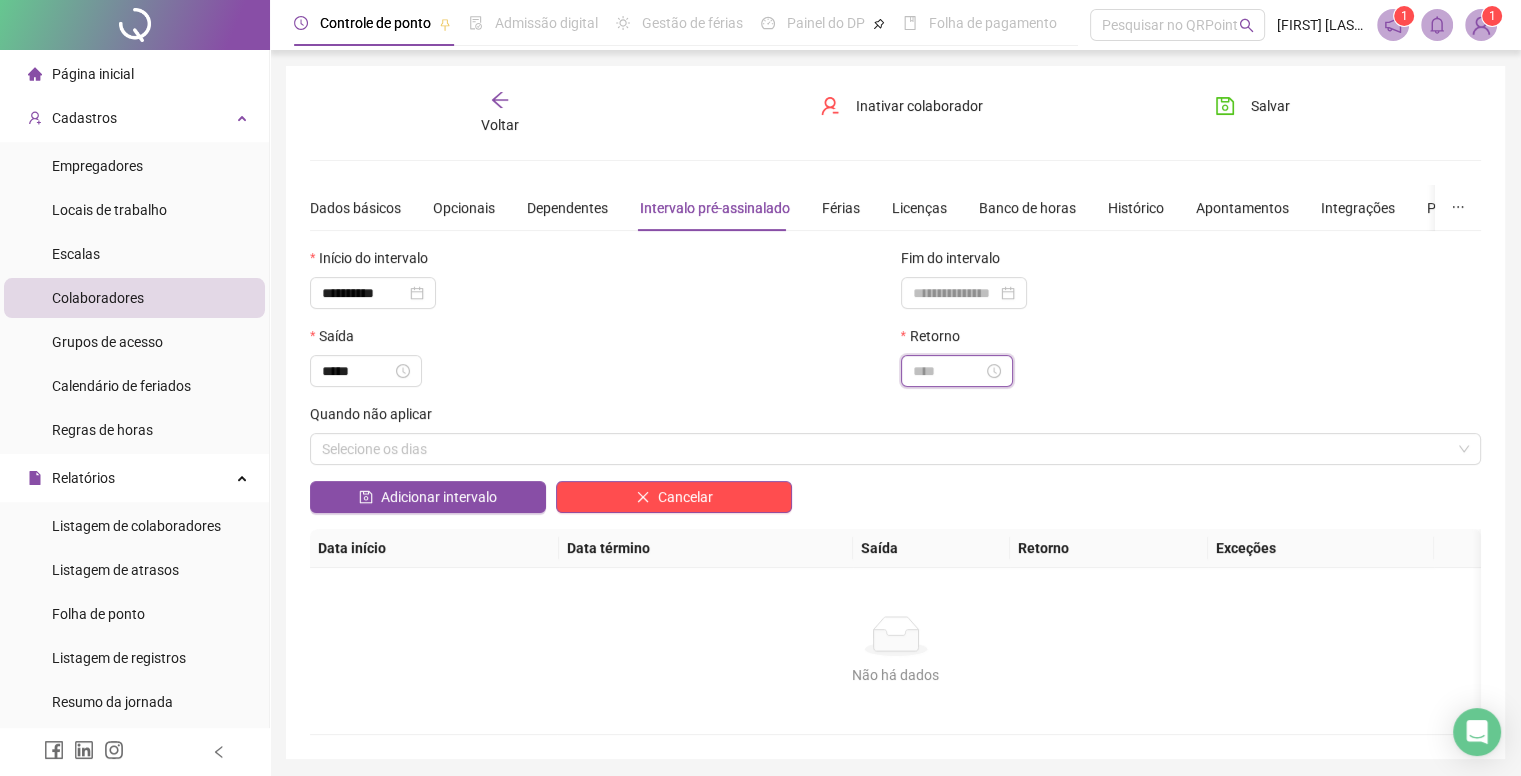 click at bounding box center (948, 371) 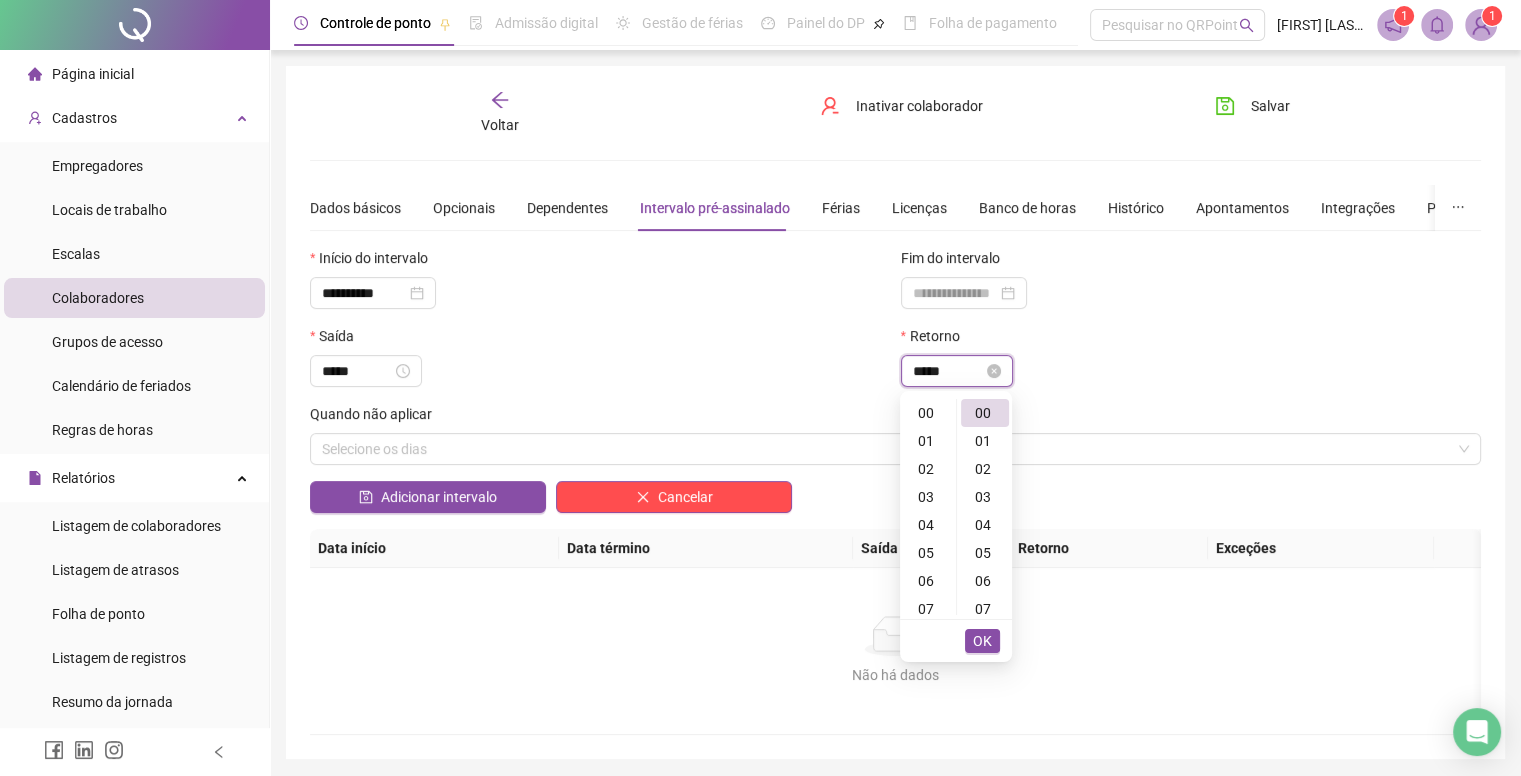 scroll, scrollTop: 280, scrollLeft: 0, axis: vertical 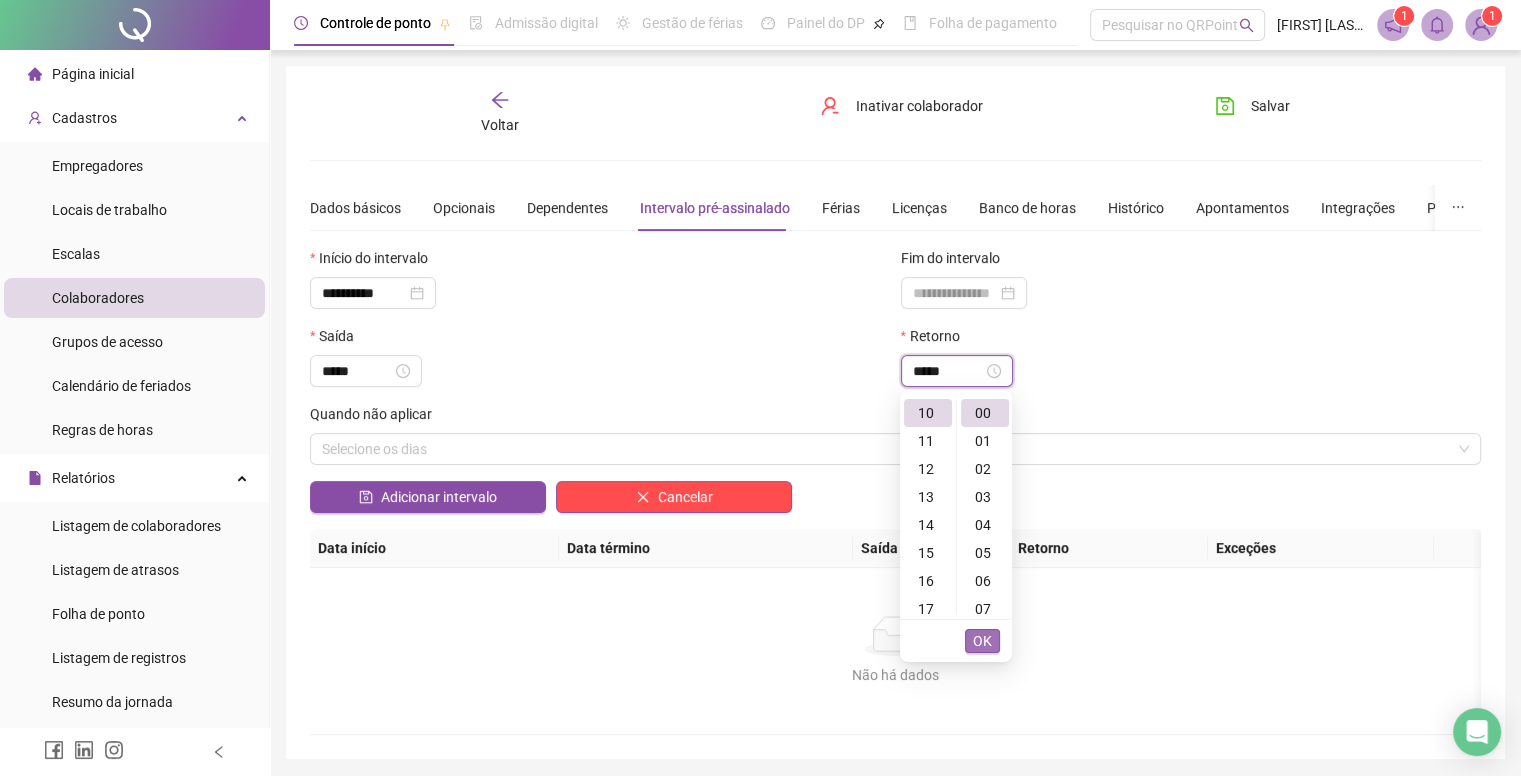type on "*****" 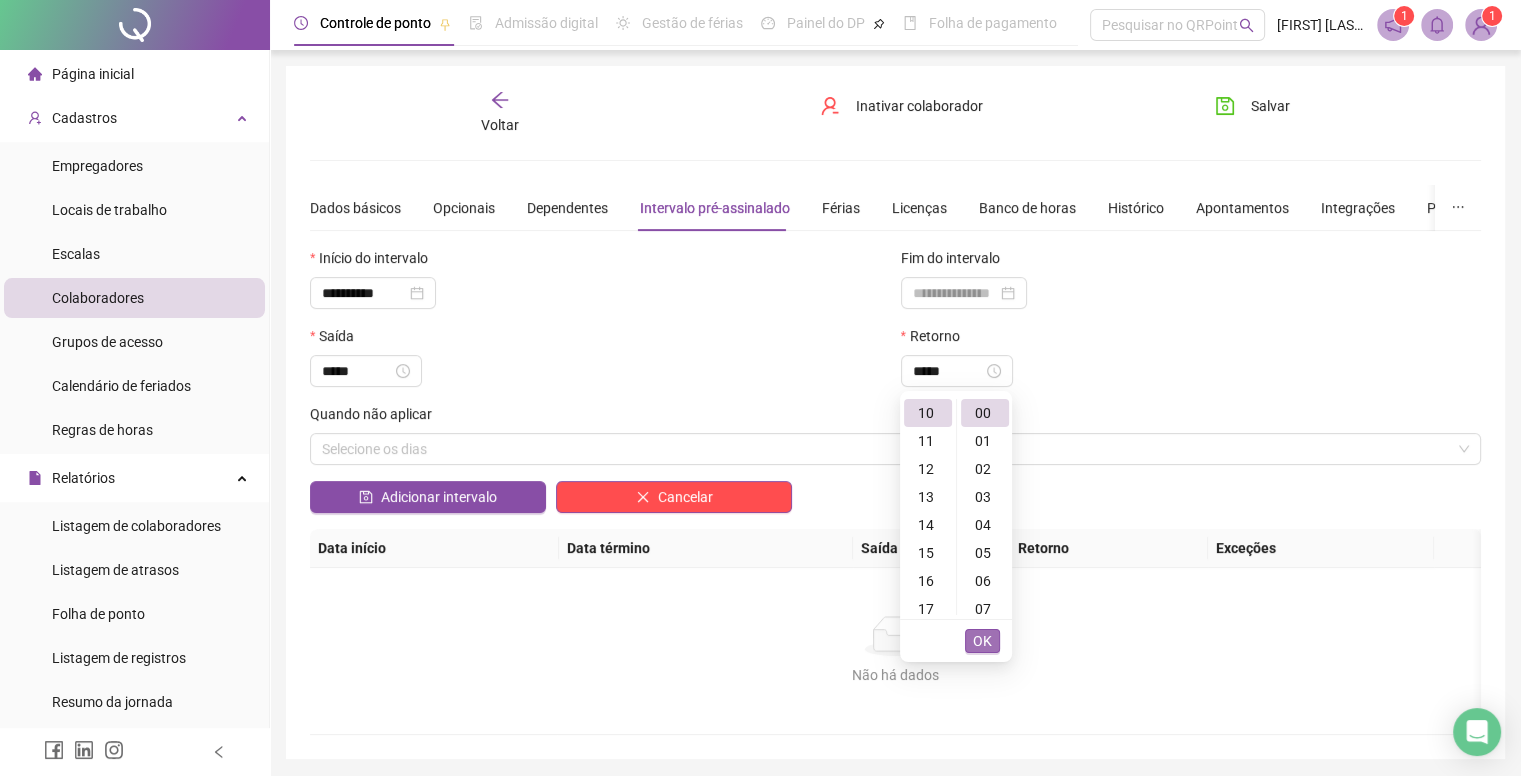 click on "OK" at bounding box center [982, 641] 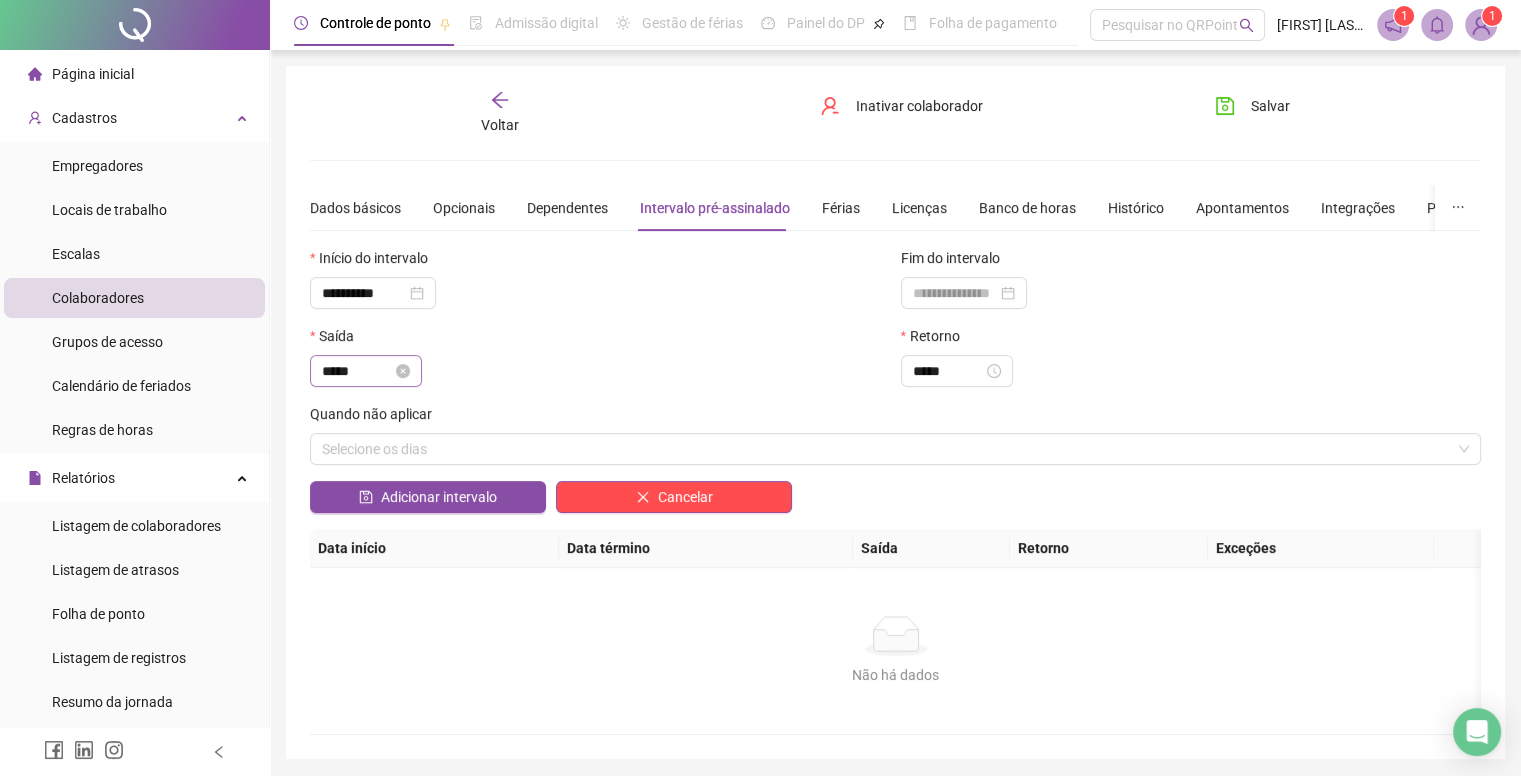 click on "*****" at bounding box center [366, 371] 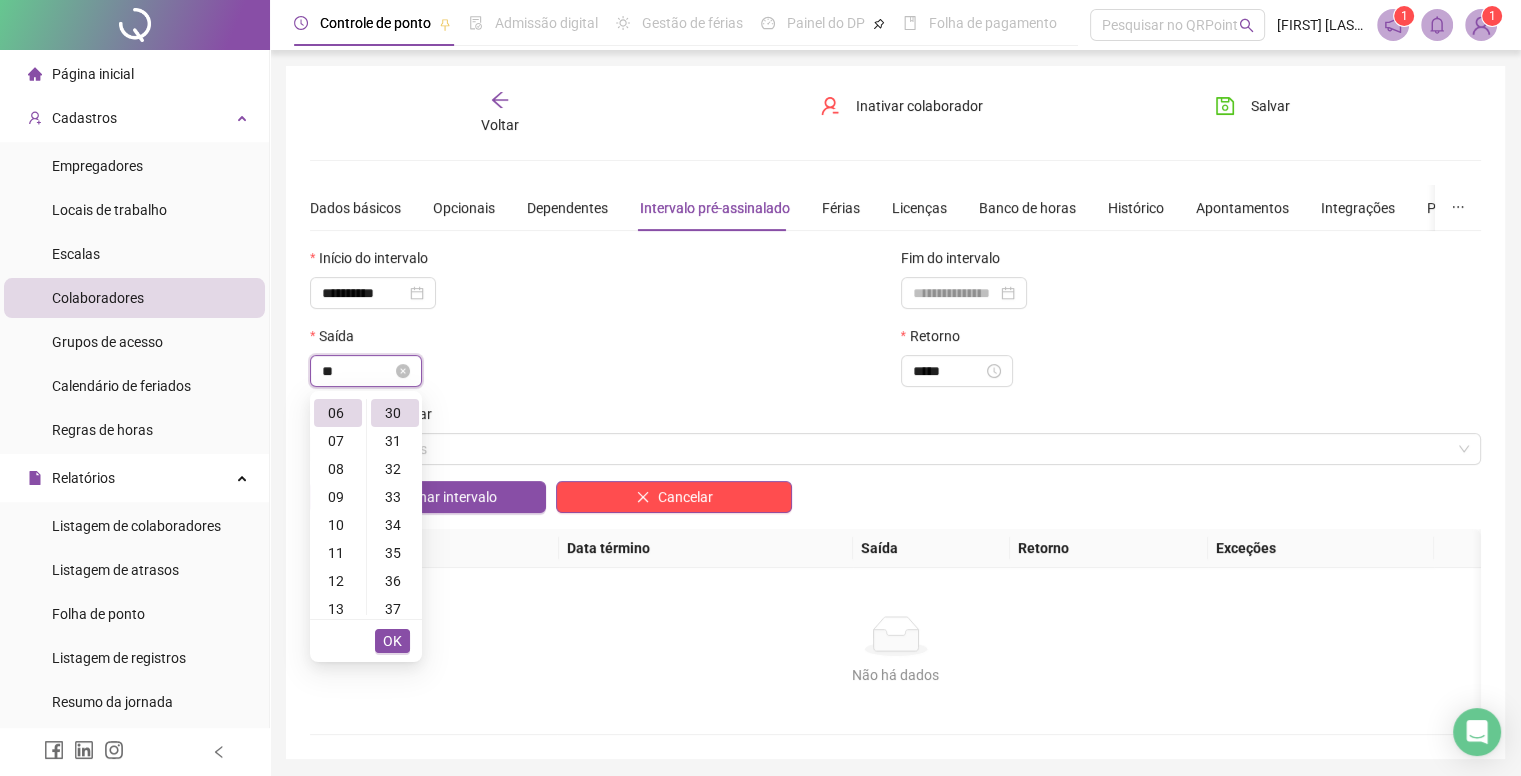 type on "*" 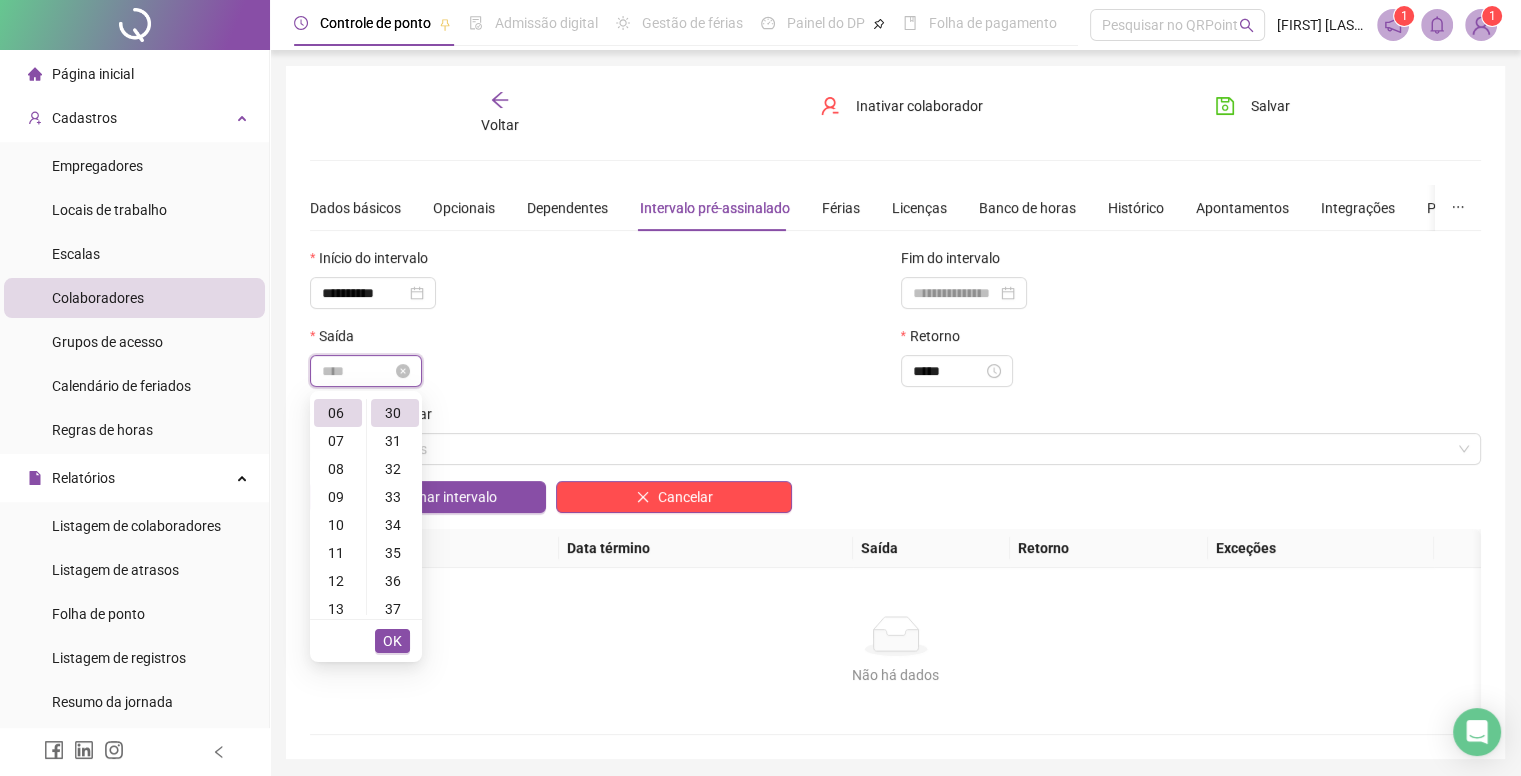type on "*" 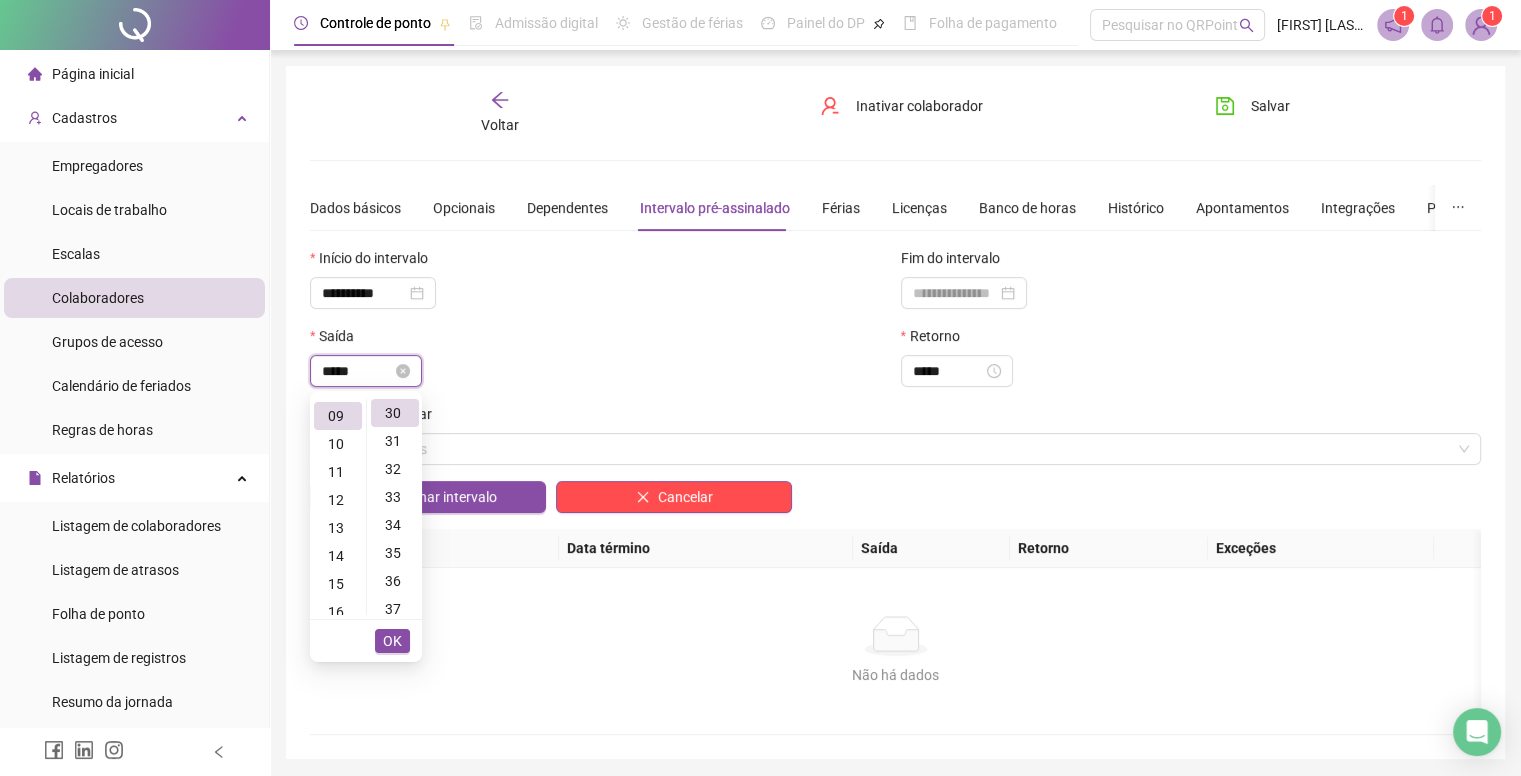 scroll, scrollTop: 252, scrollLeft: 0, axis: vertical 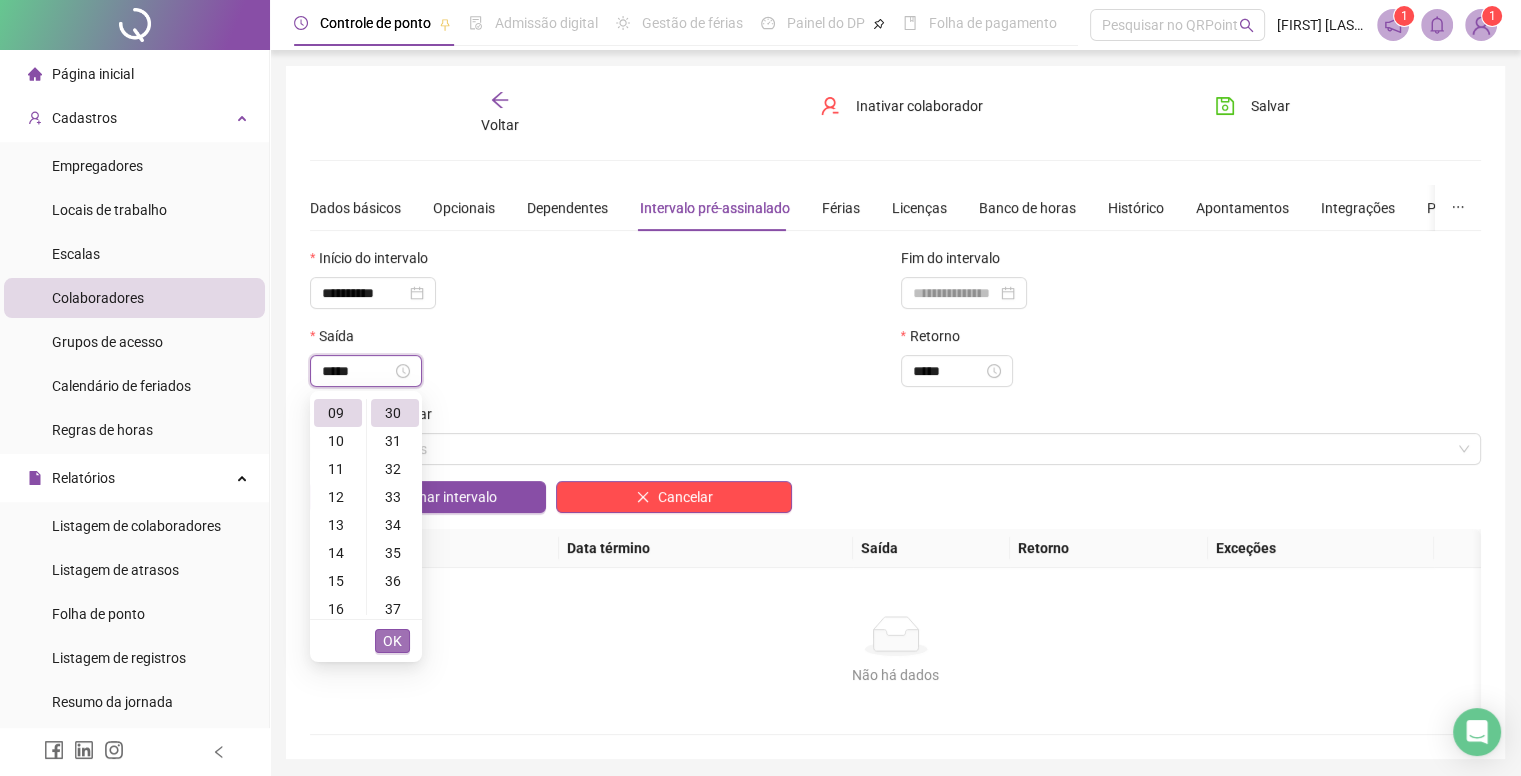 type on "*****" 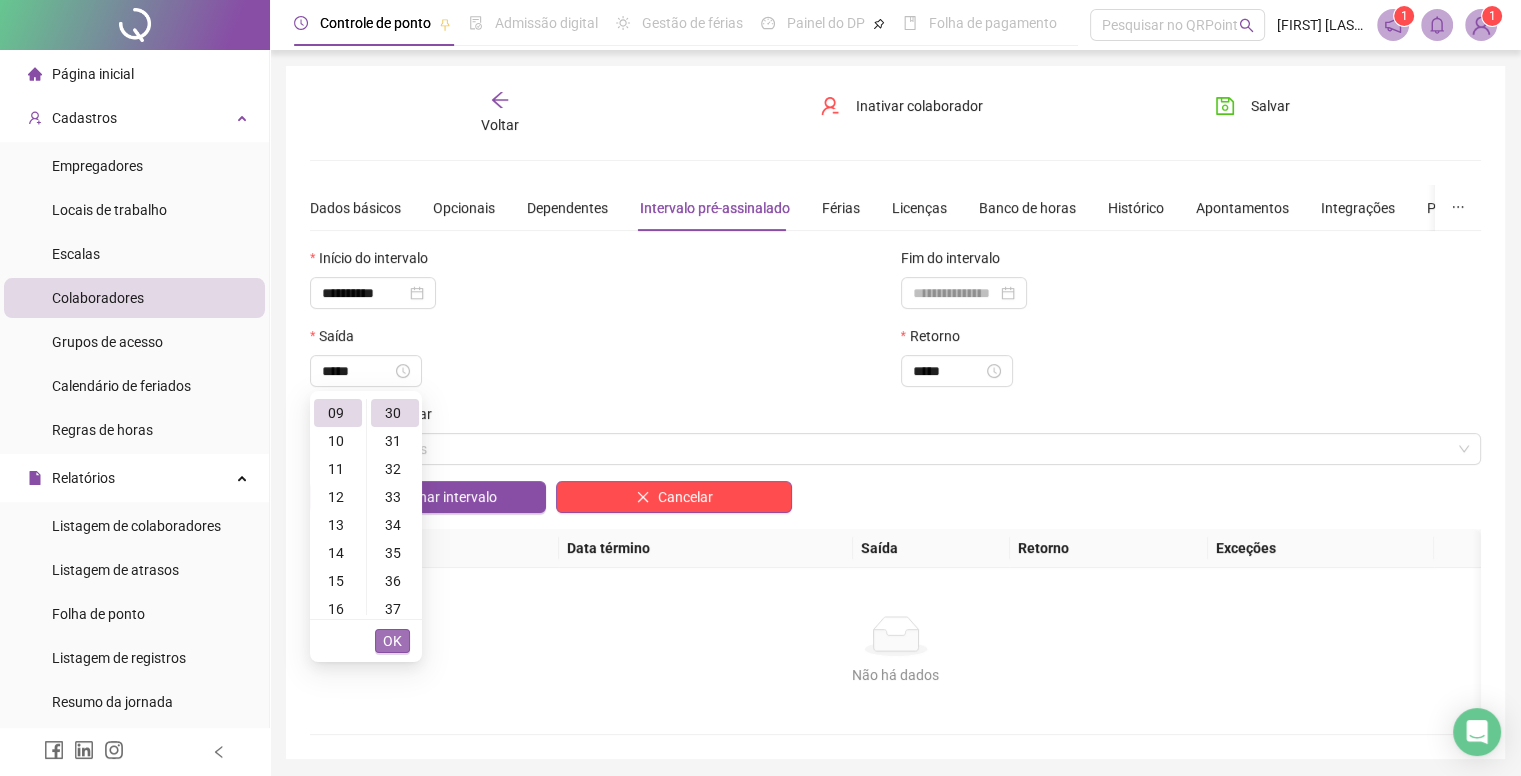 click on "OK" at bounding box center (392, 641) 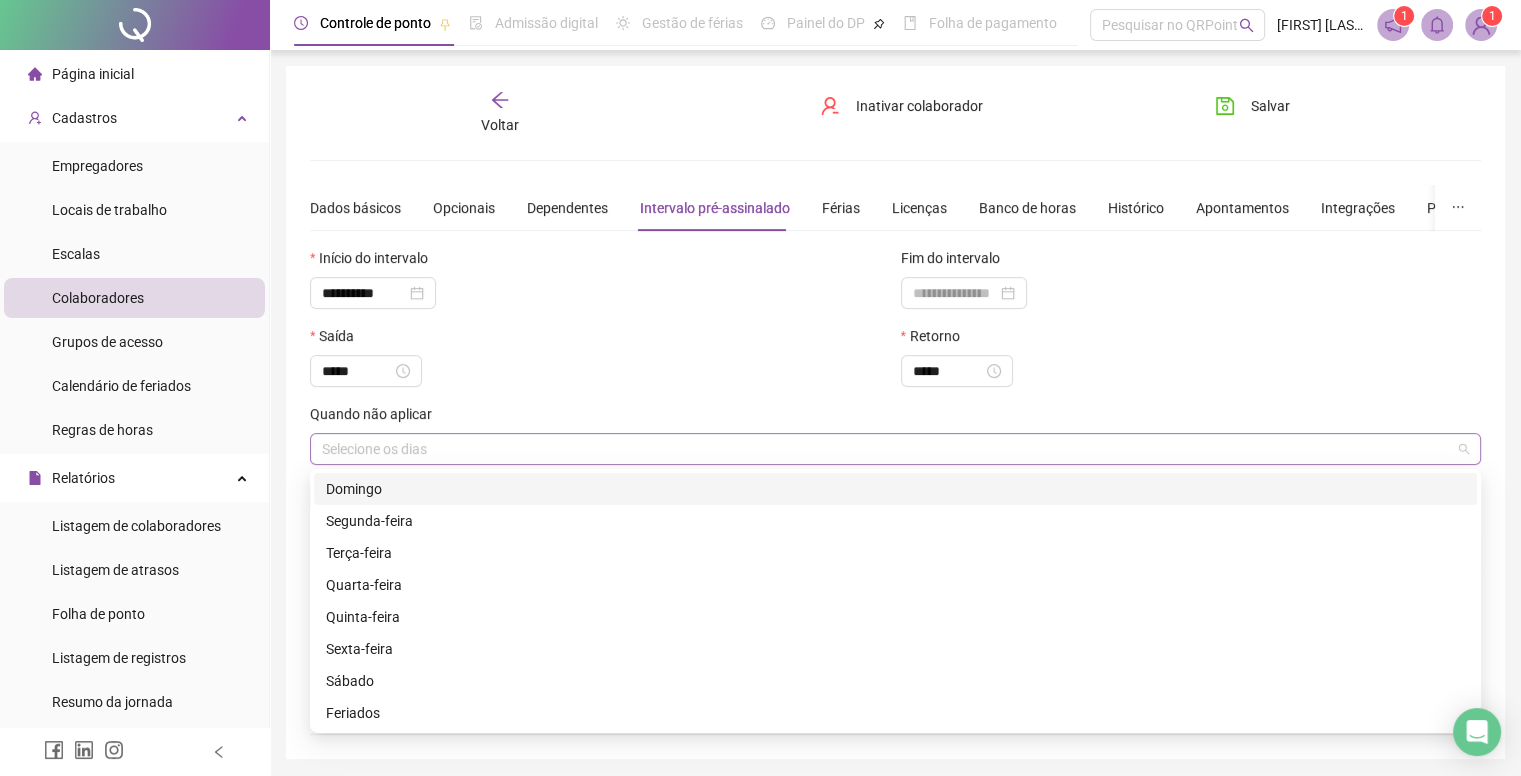click on "Selecione os dias" at bounding box center [895, 449] 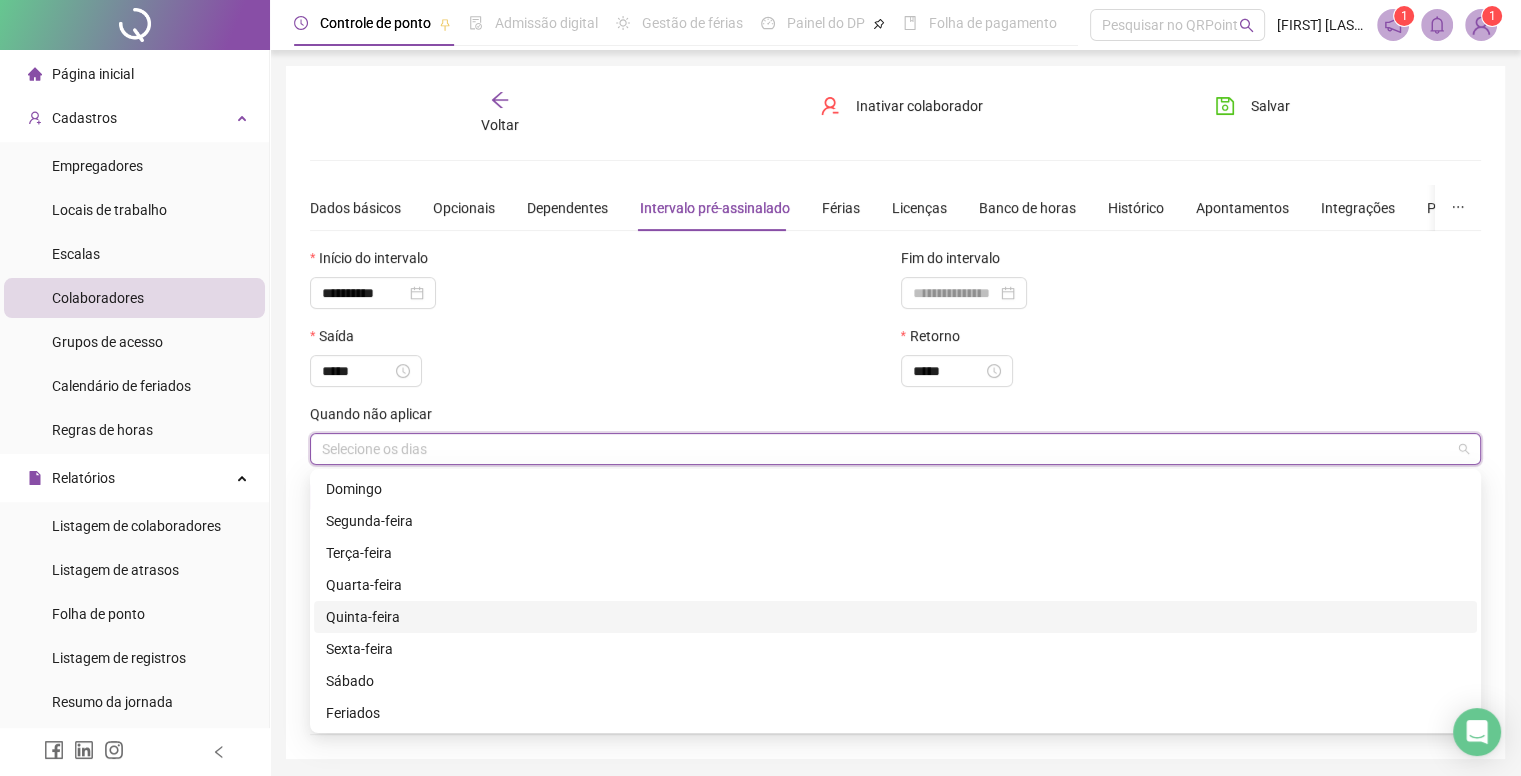 type 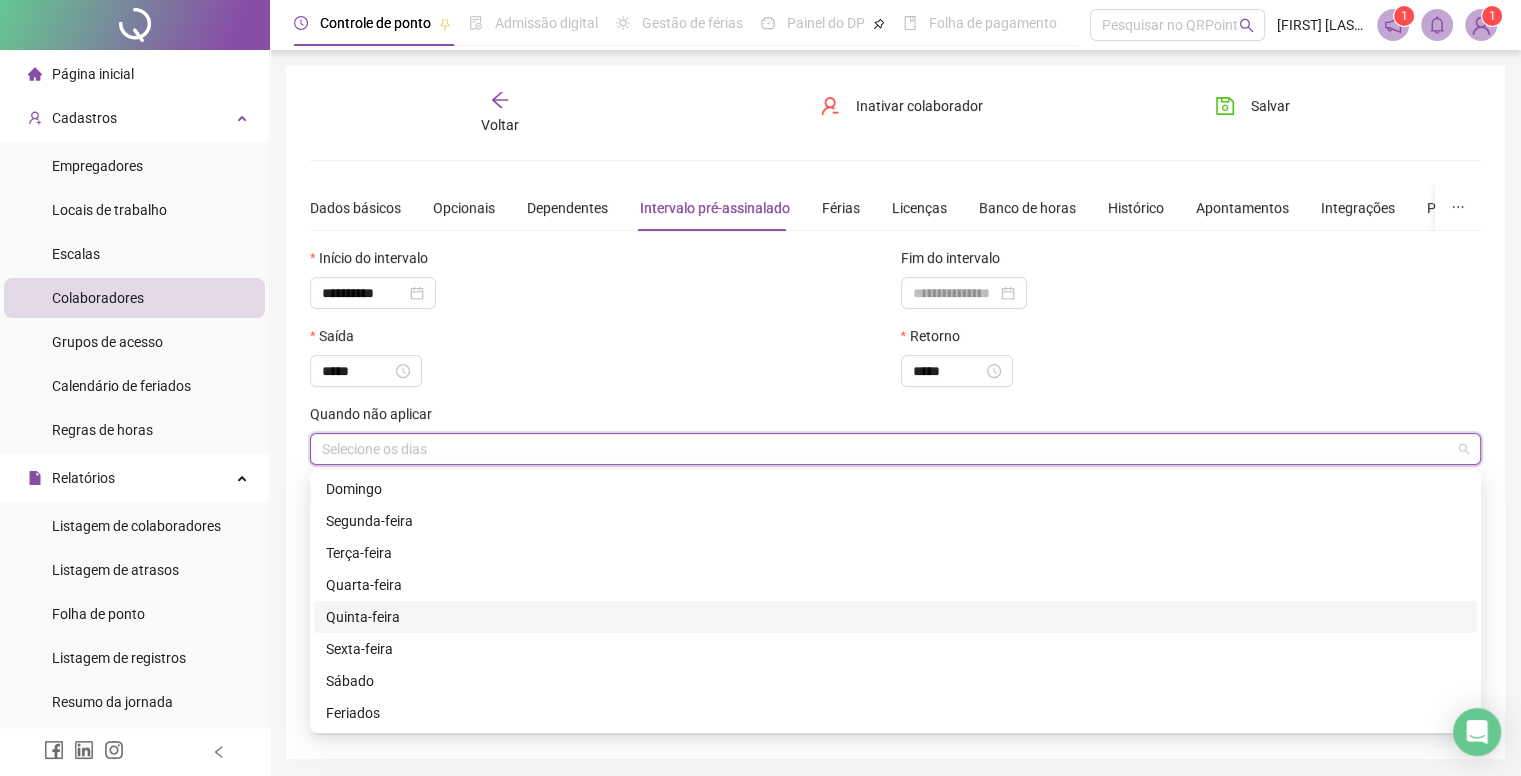 type 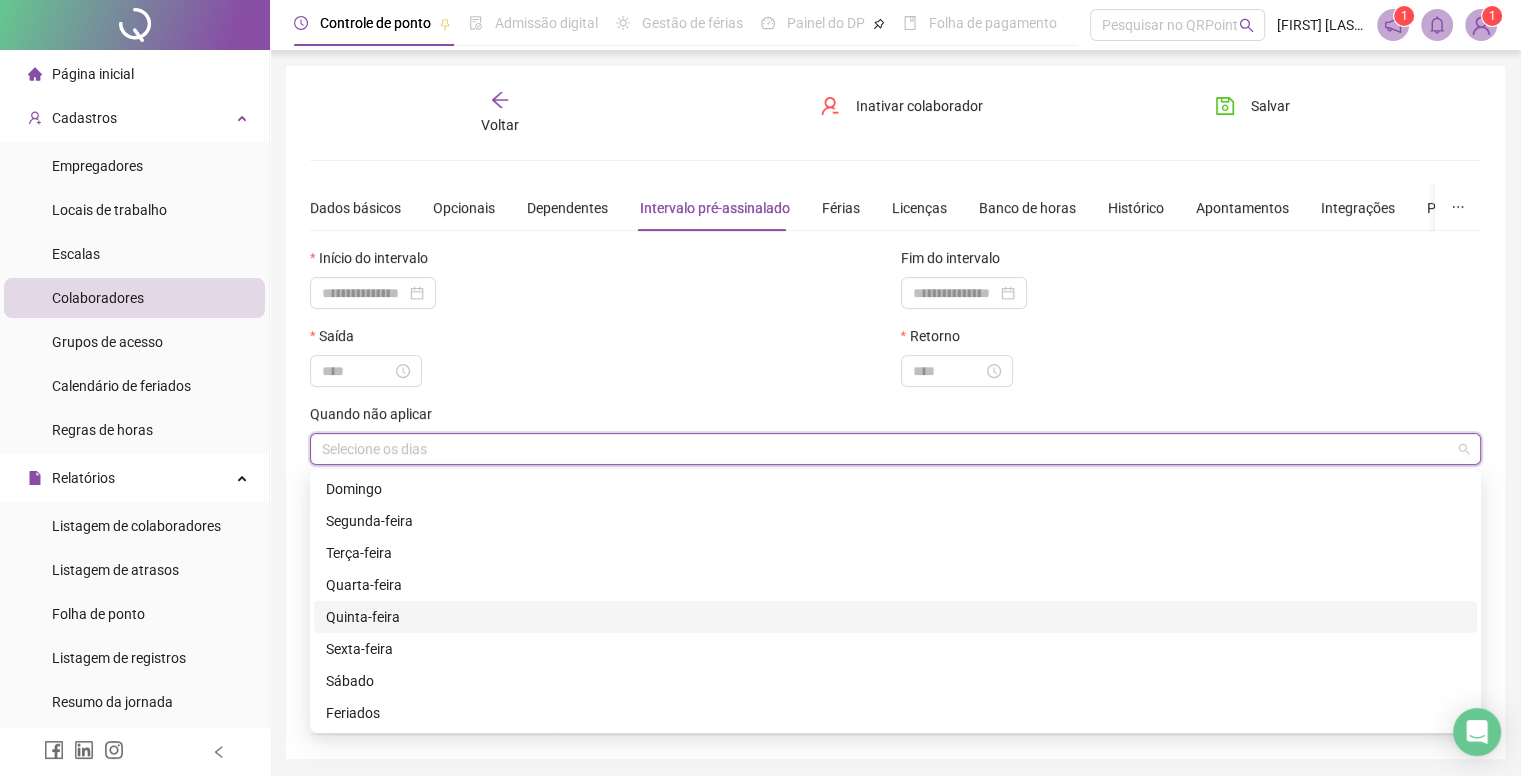 click on "Quinta-feira" at bounding box center (895, 617) 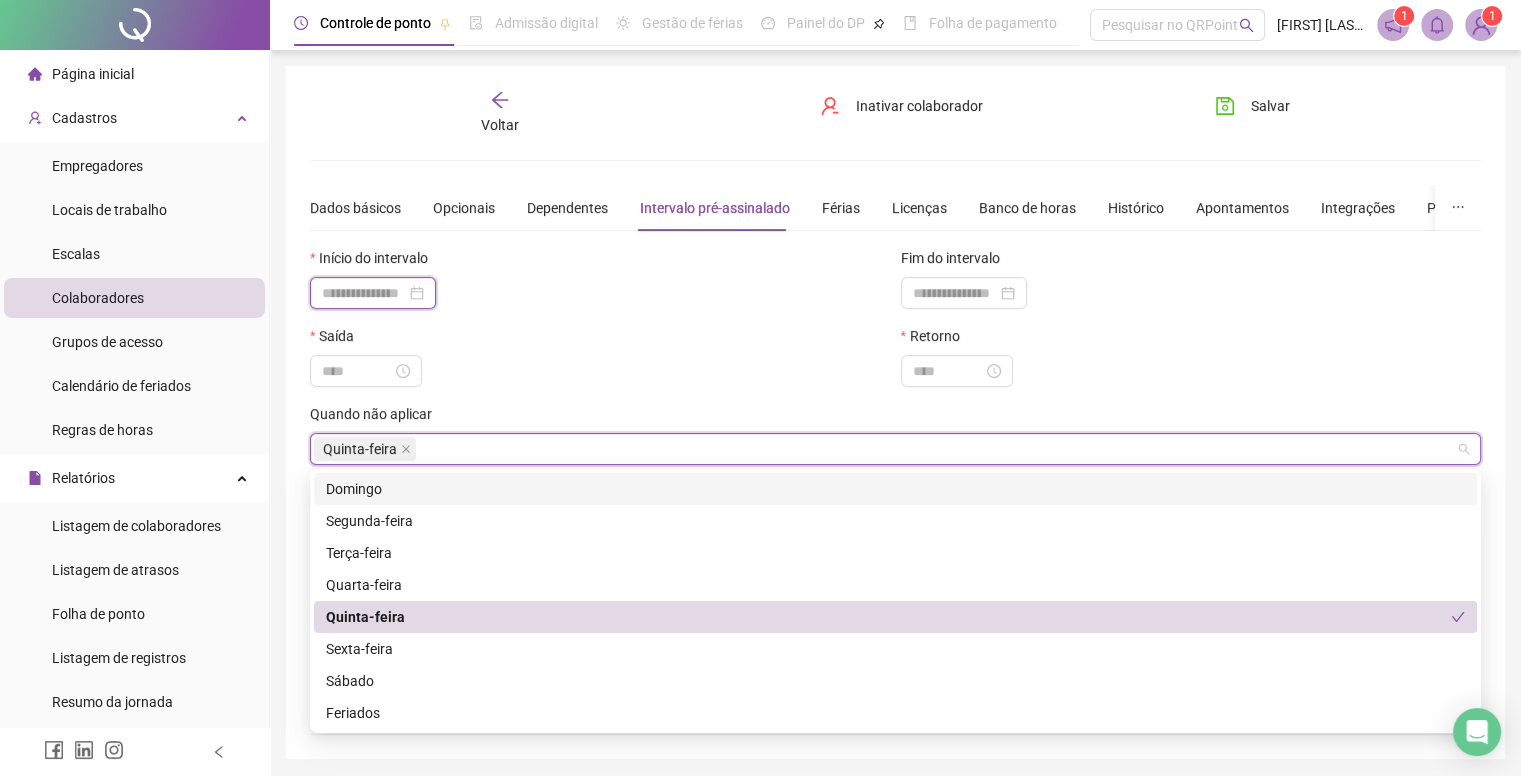 click at bounding box center (364, 293) 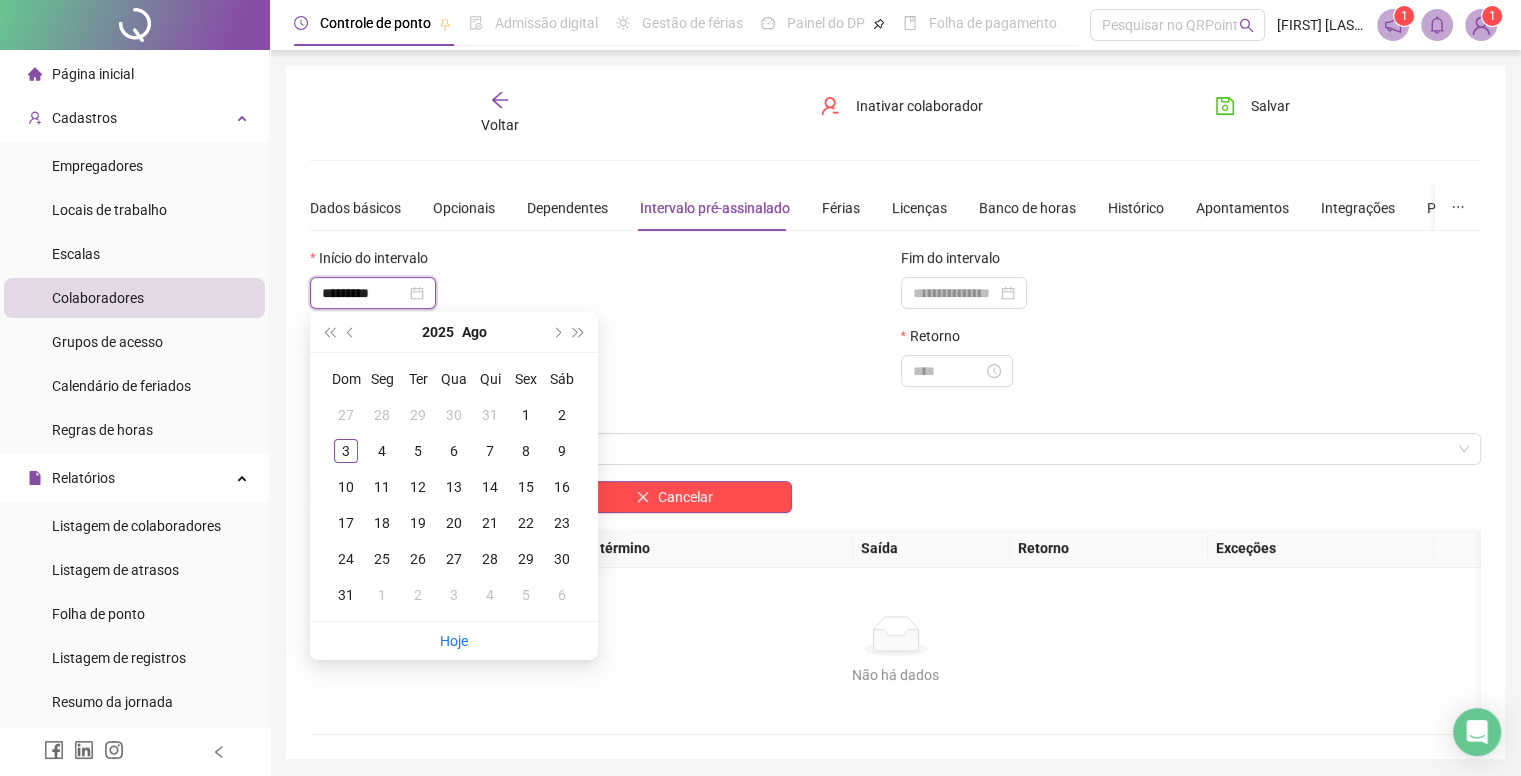 type on "*********" 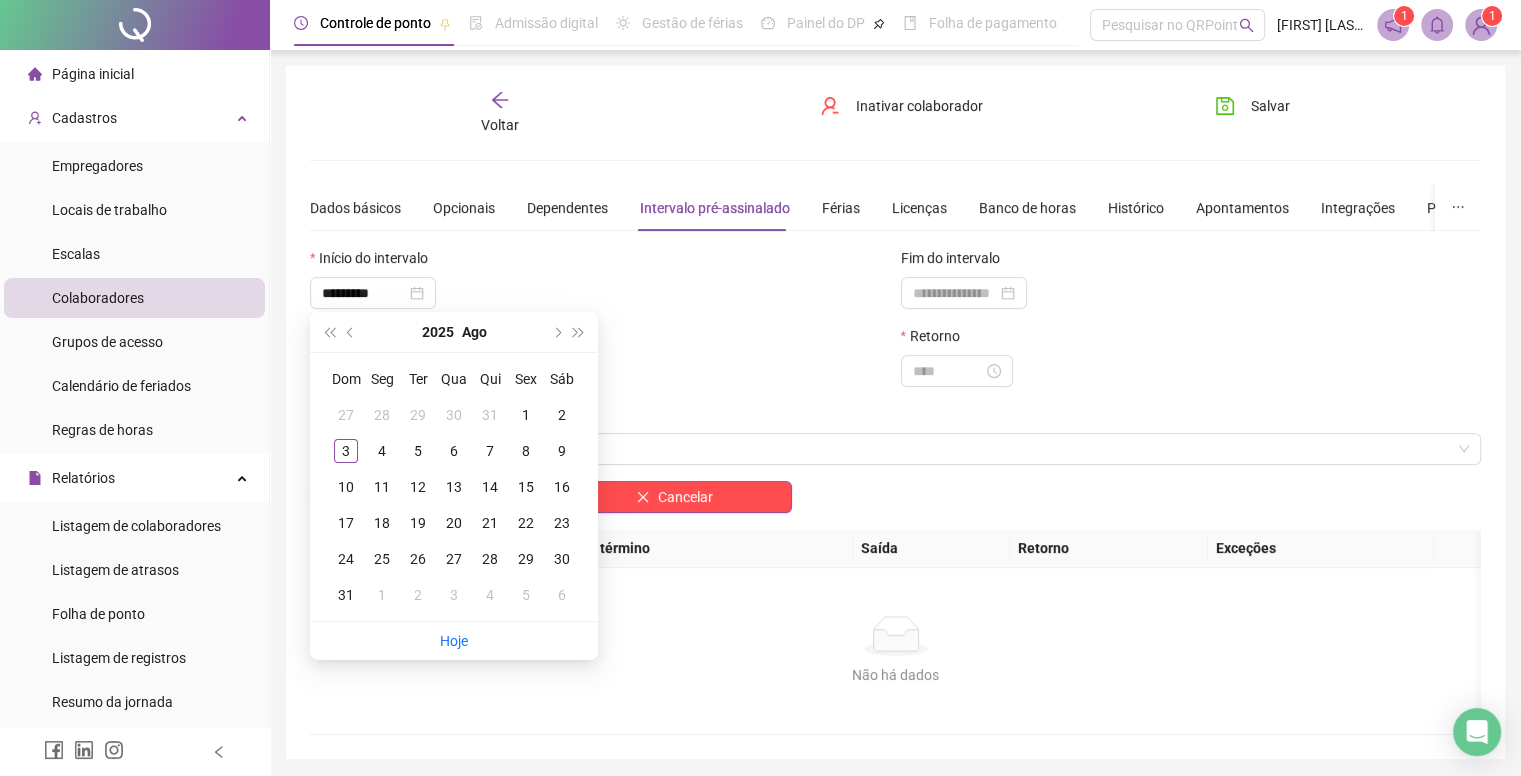 type 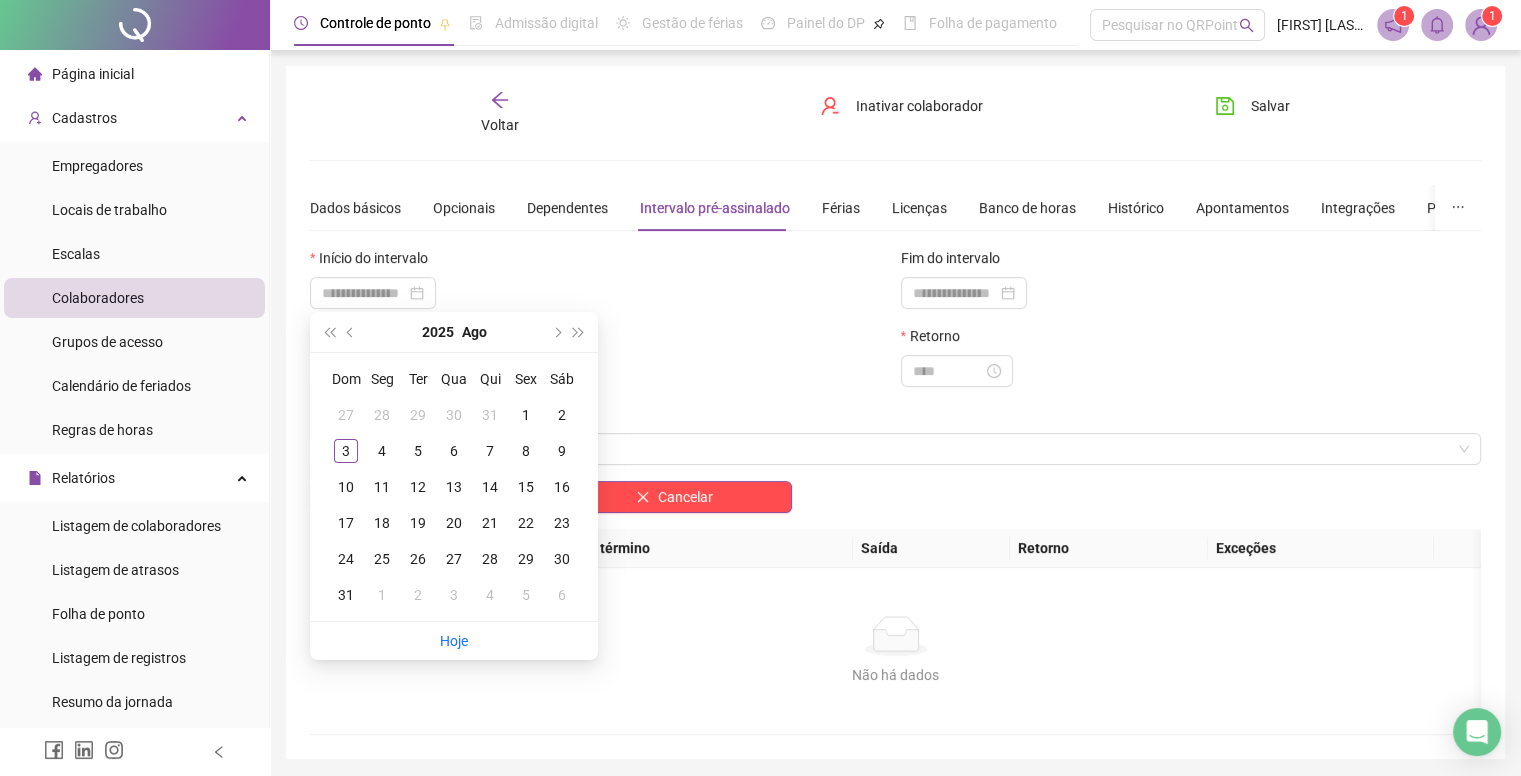 click on "Início do intervalo" at bounding box center [600, 262] 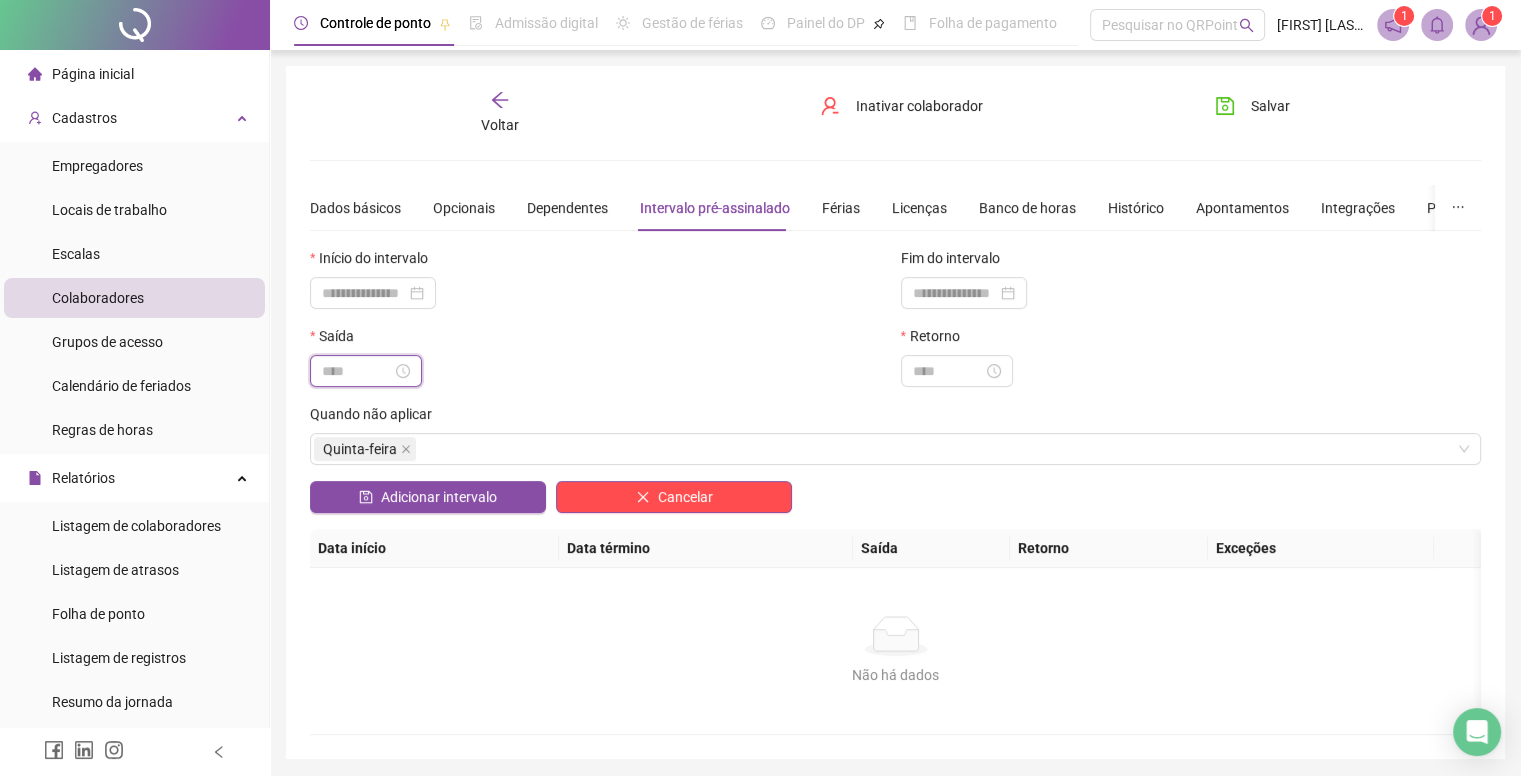 click at bounding box center [357, 371] 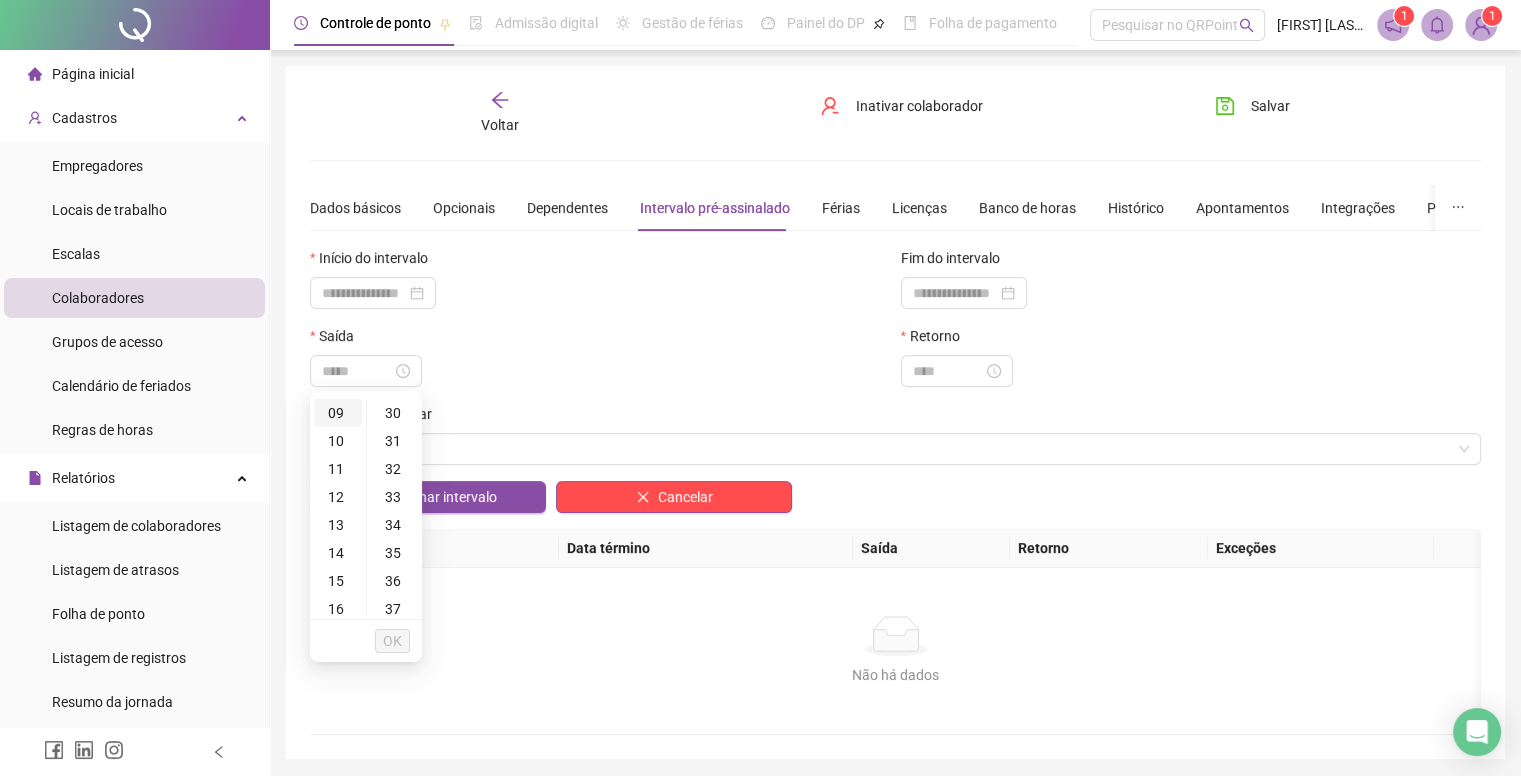 click on "09" at bounding box center [338, 413] 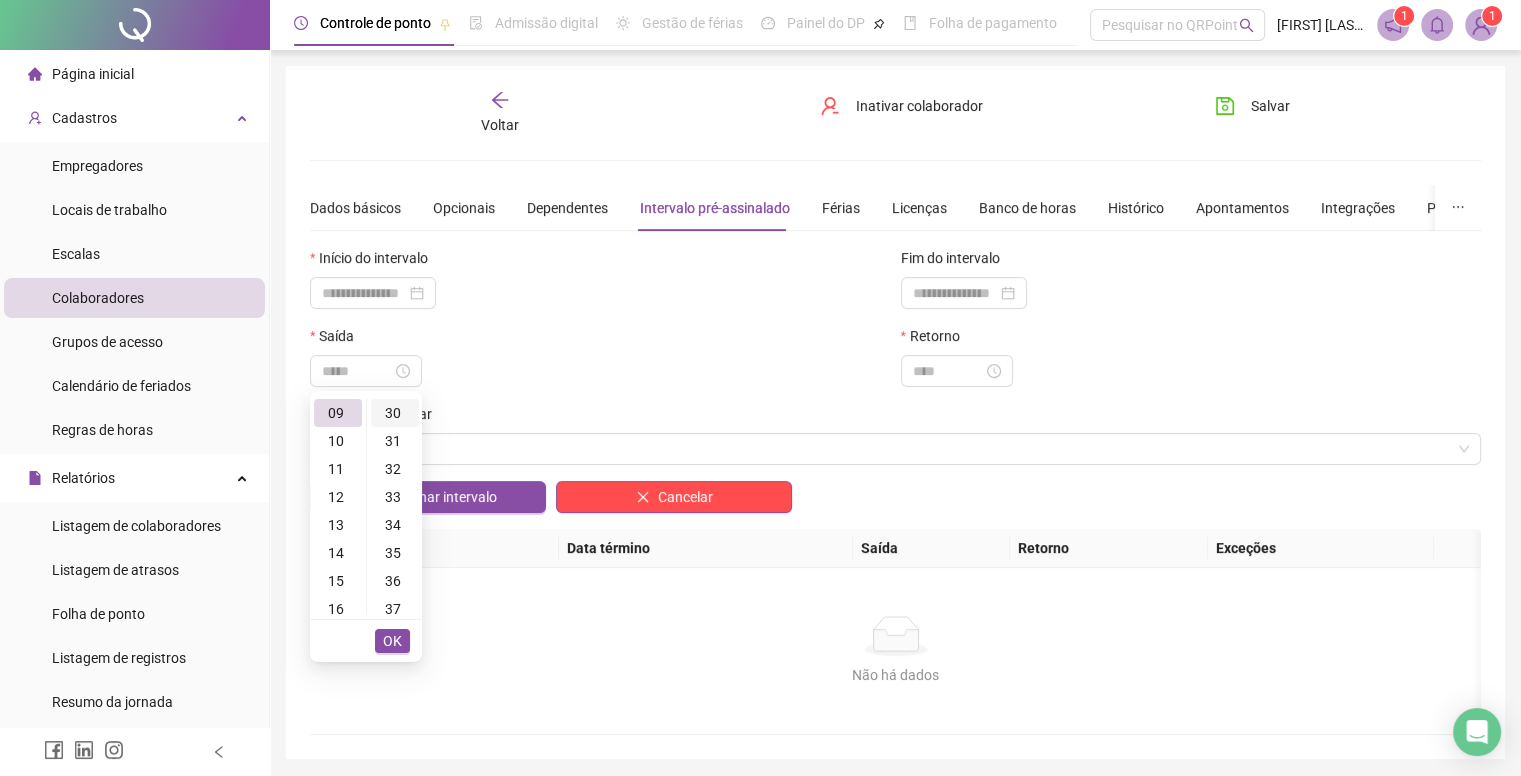 click on "30" at bounding box center [395, 413] 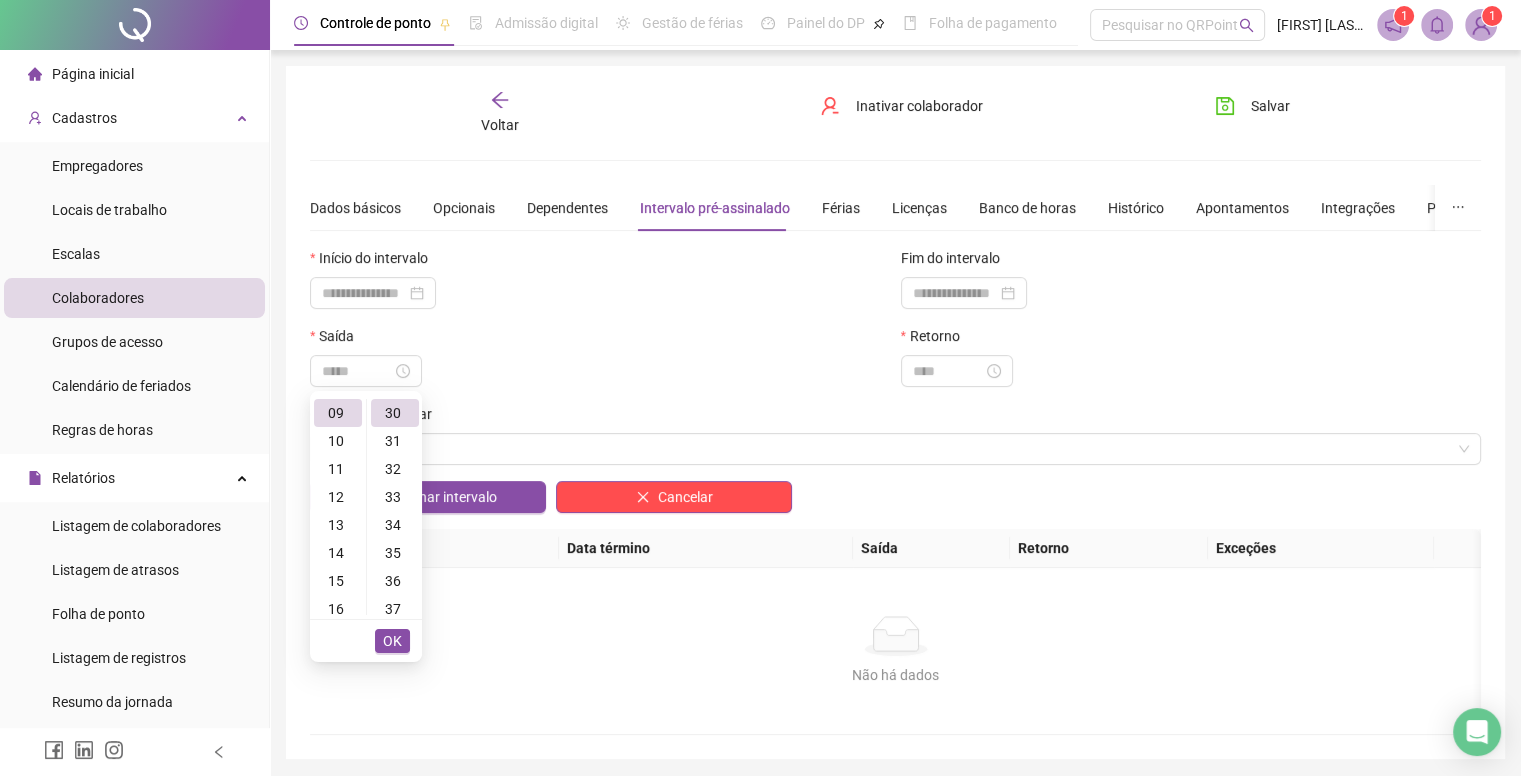 type on "*****" 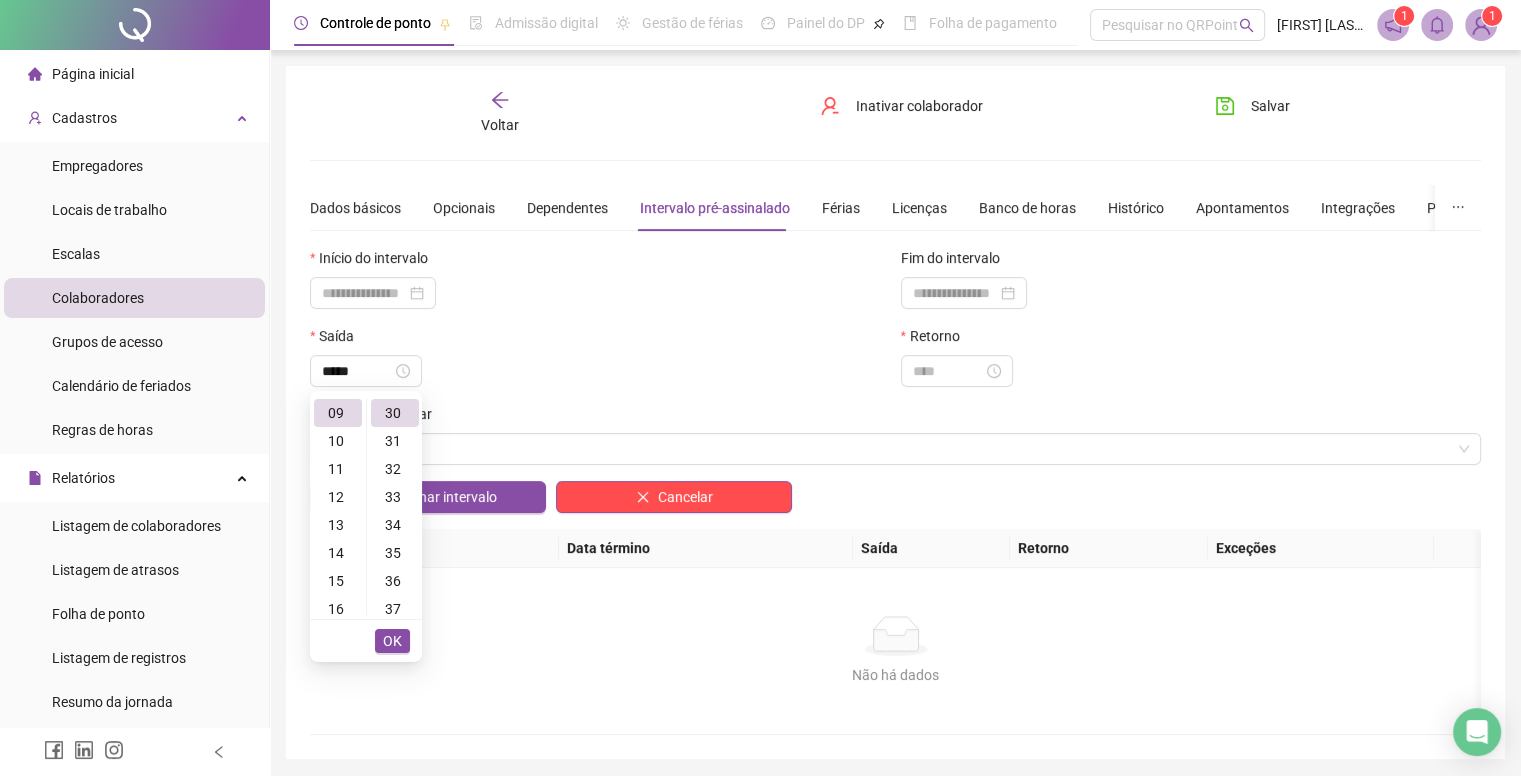 click on "OK" at bounding box center (392, 641) 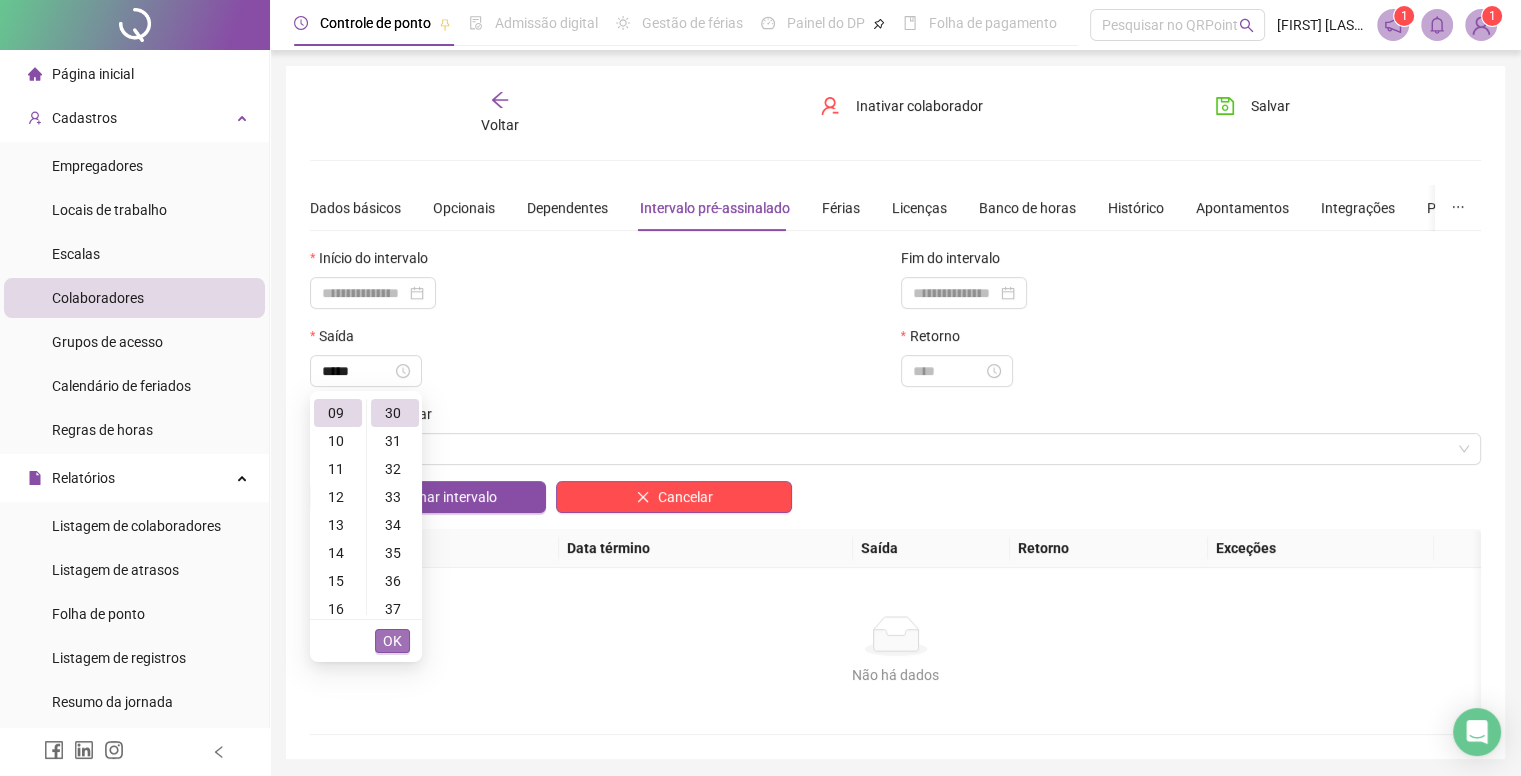 click on "OK" at bounding box center [392, 641] 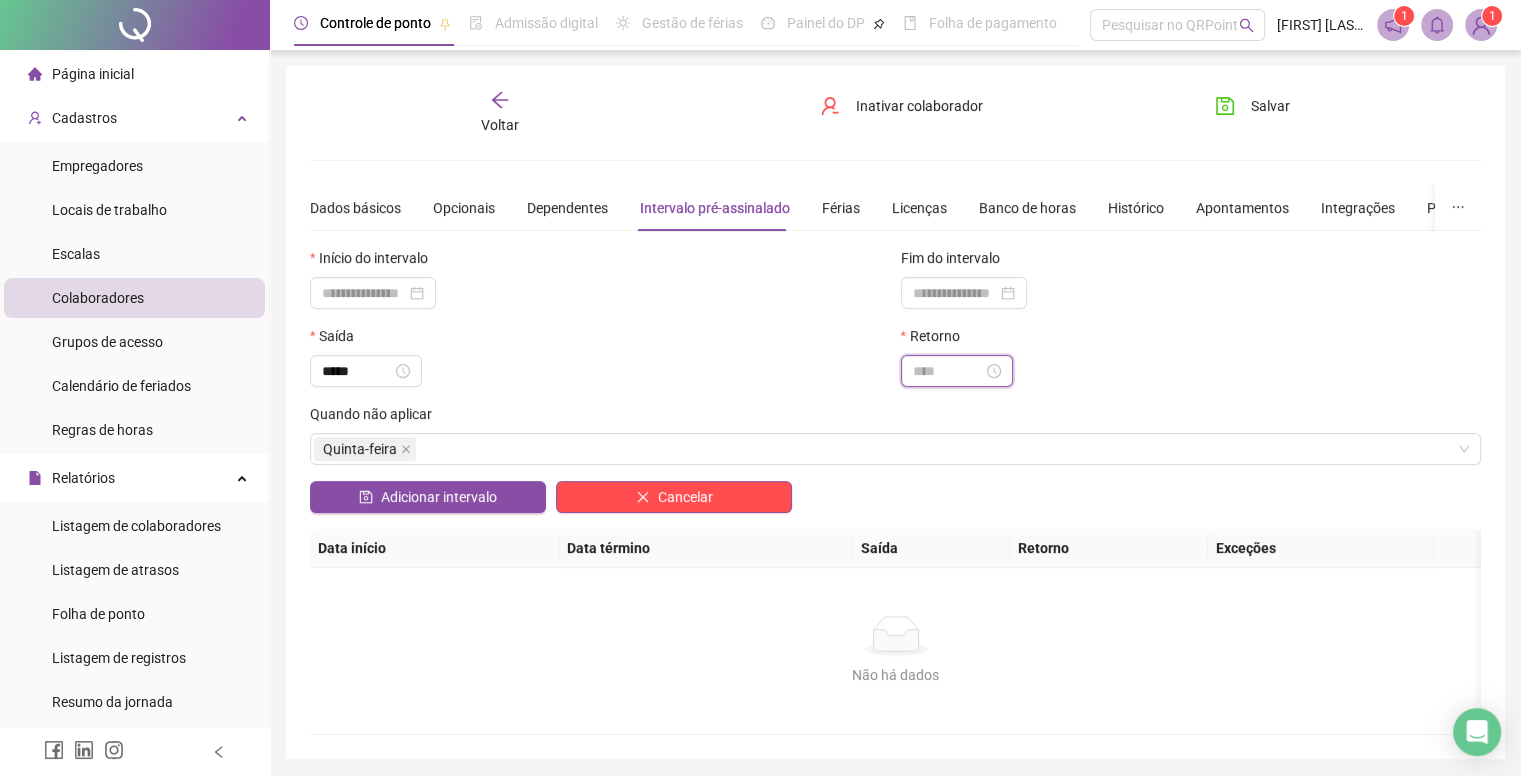 click at bounding box center [948, 371] 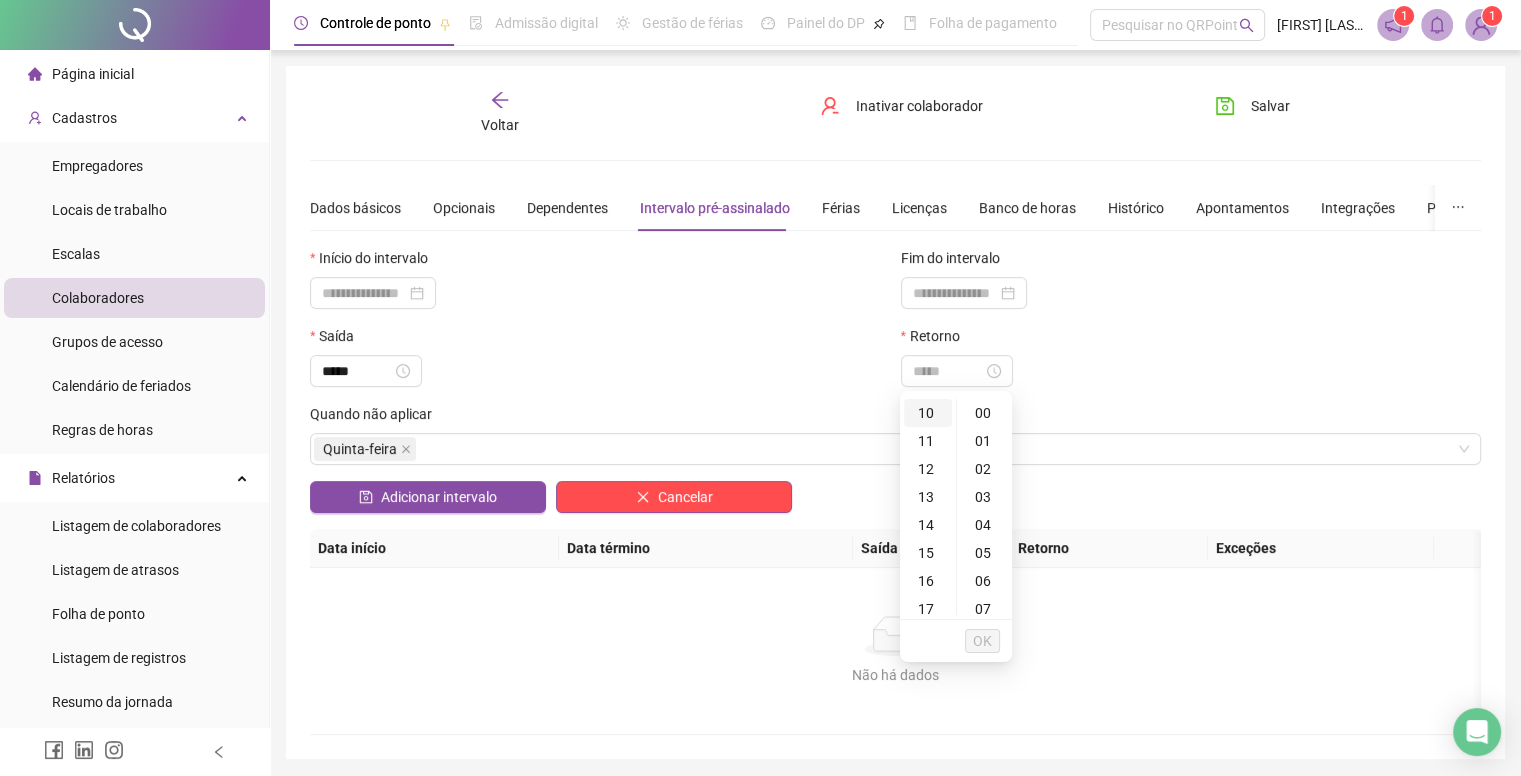 click on "10" at bounding box center [928, 413] 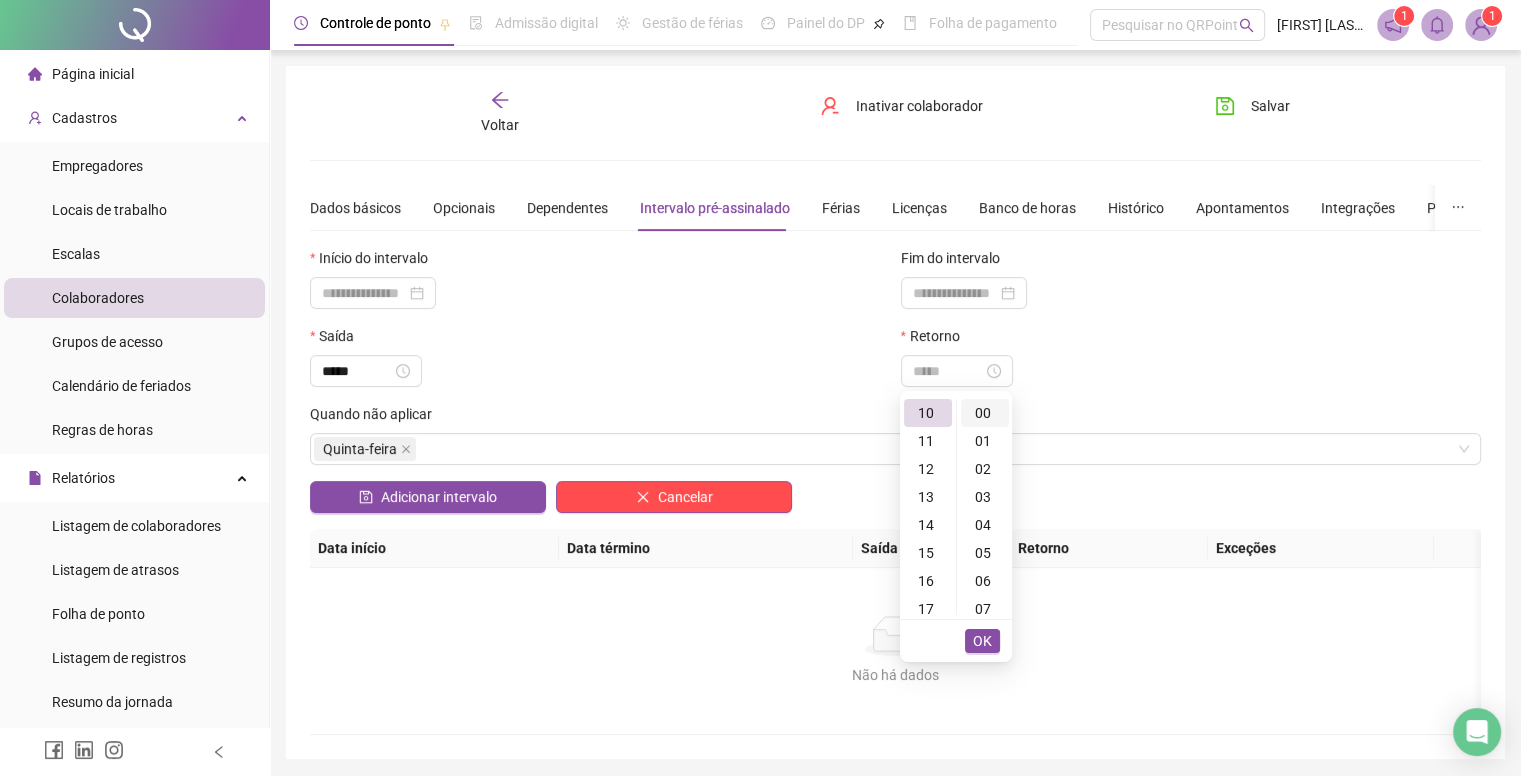 click on "00" at bounding box center (985, 413) 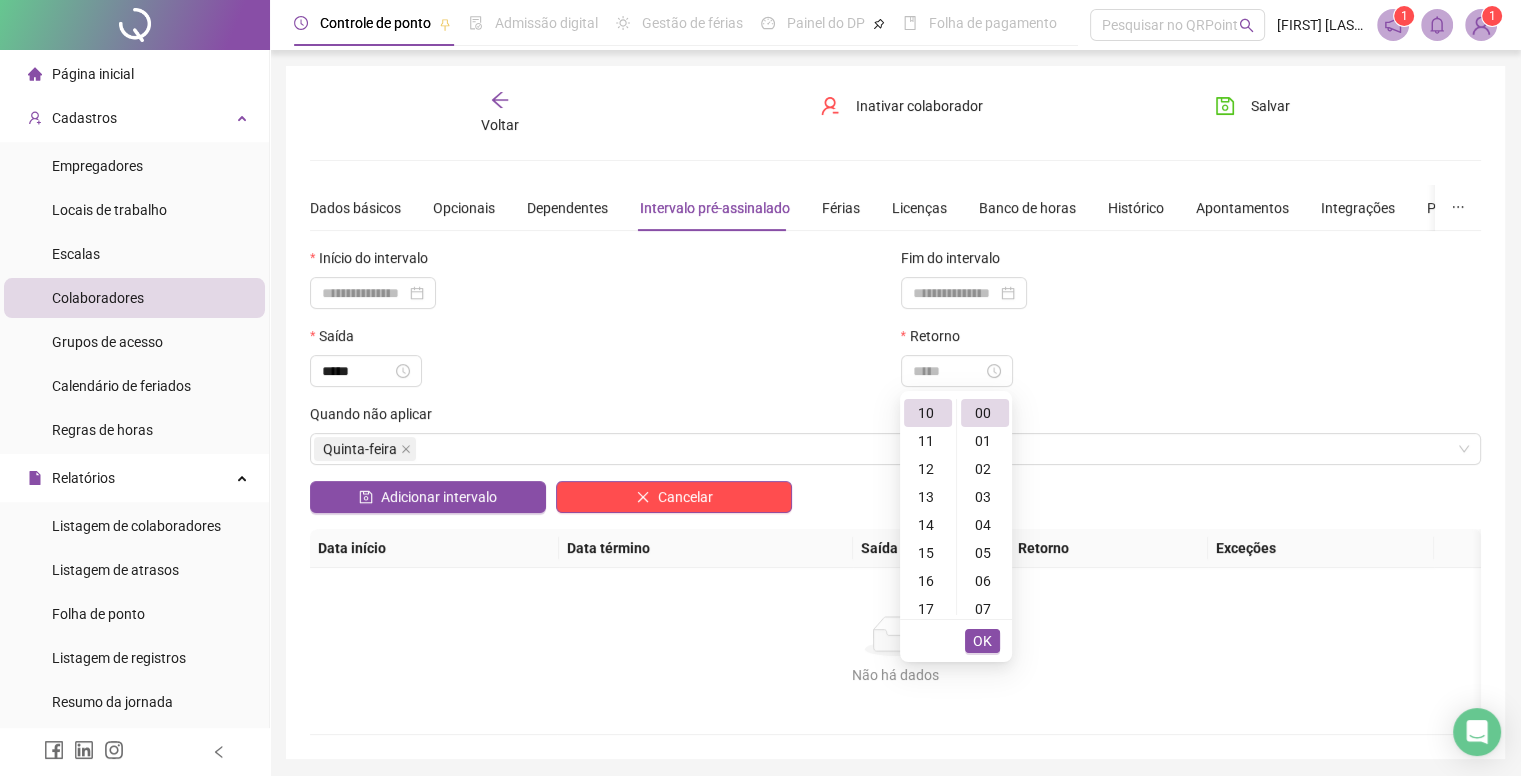 type on "*****" 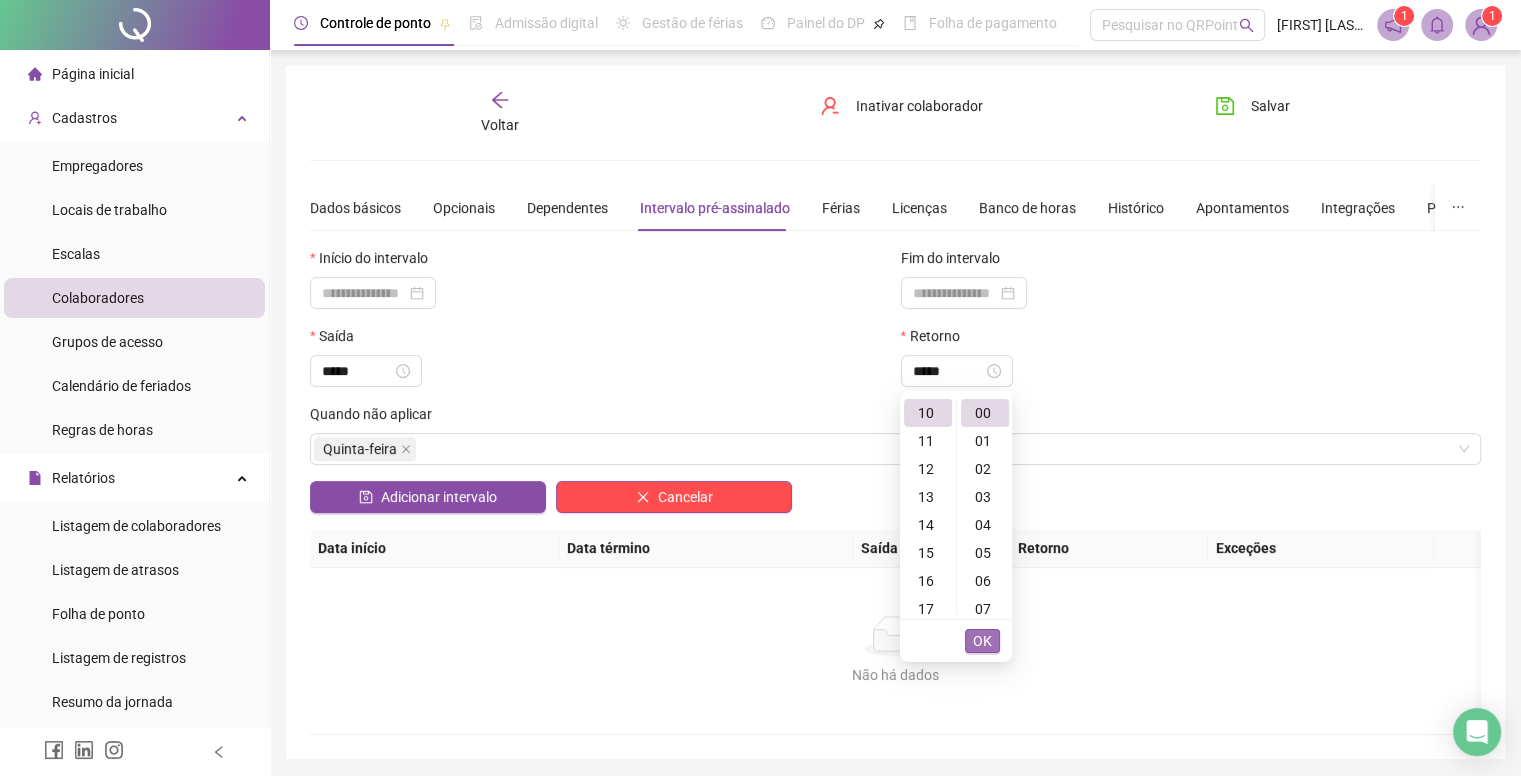click on "OK" at bounding box center (982, 641) 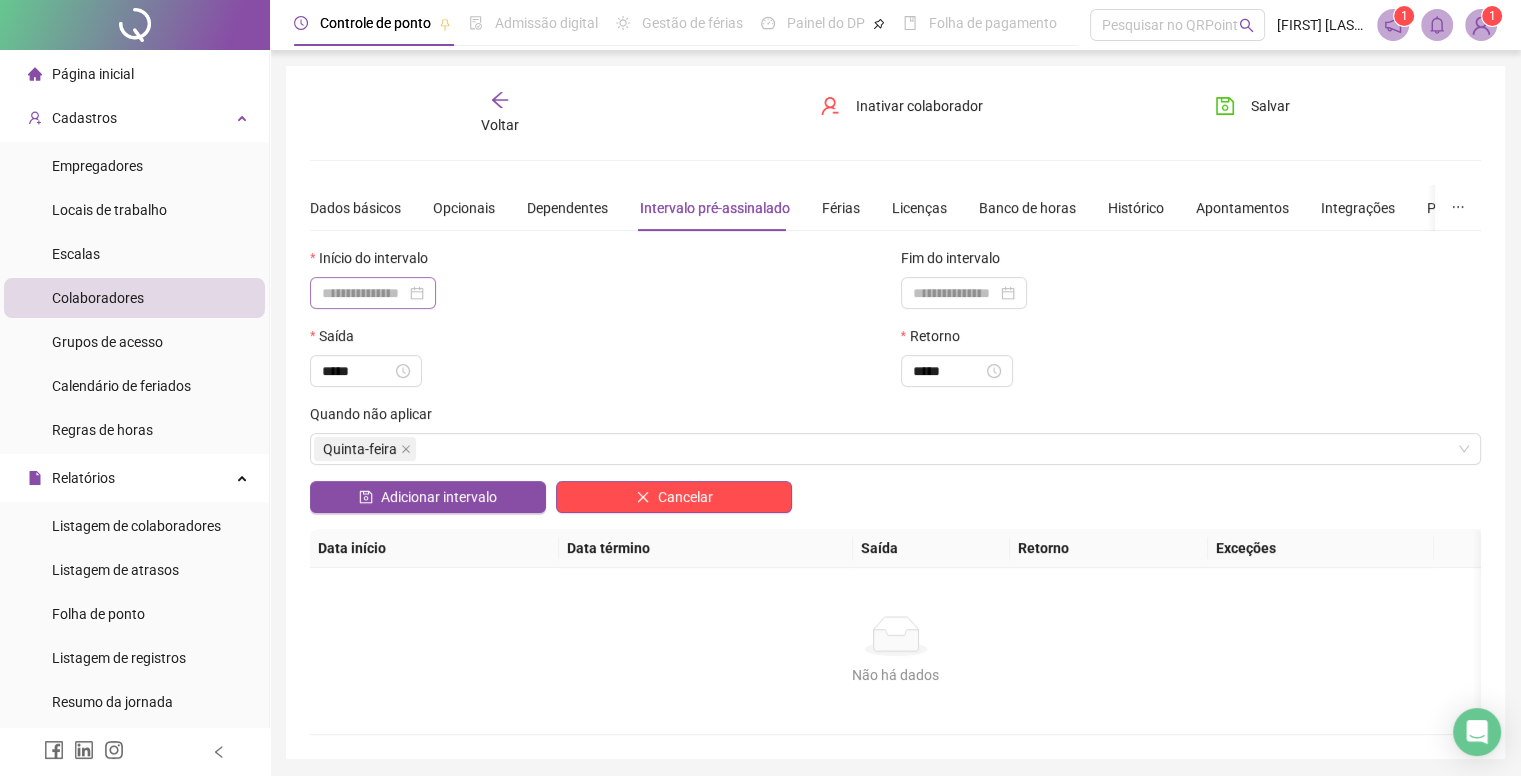 click at bounding box center [373, 293] 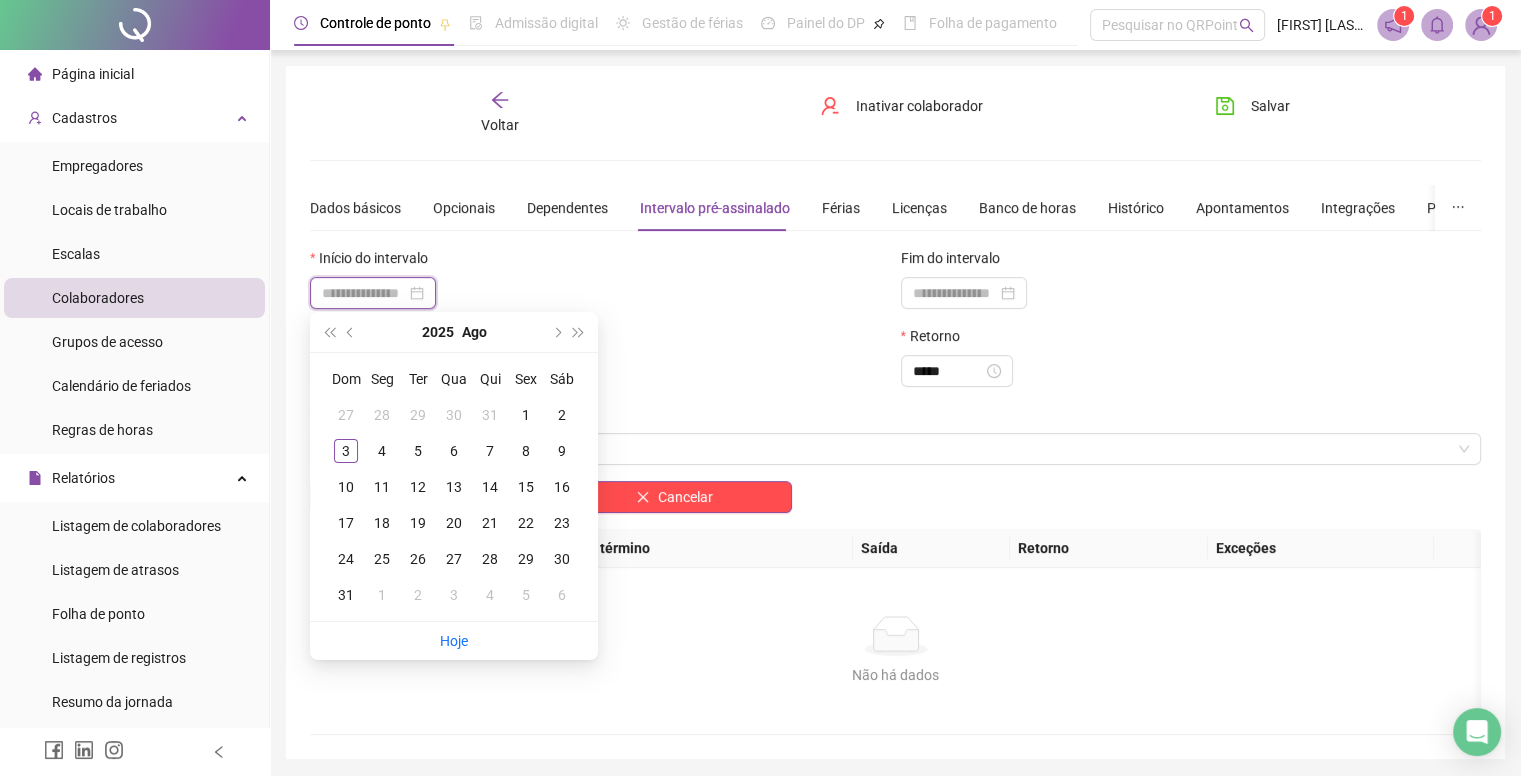 click at bounding box center [364, 293] 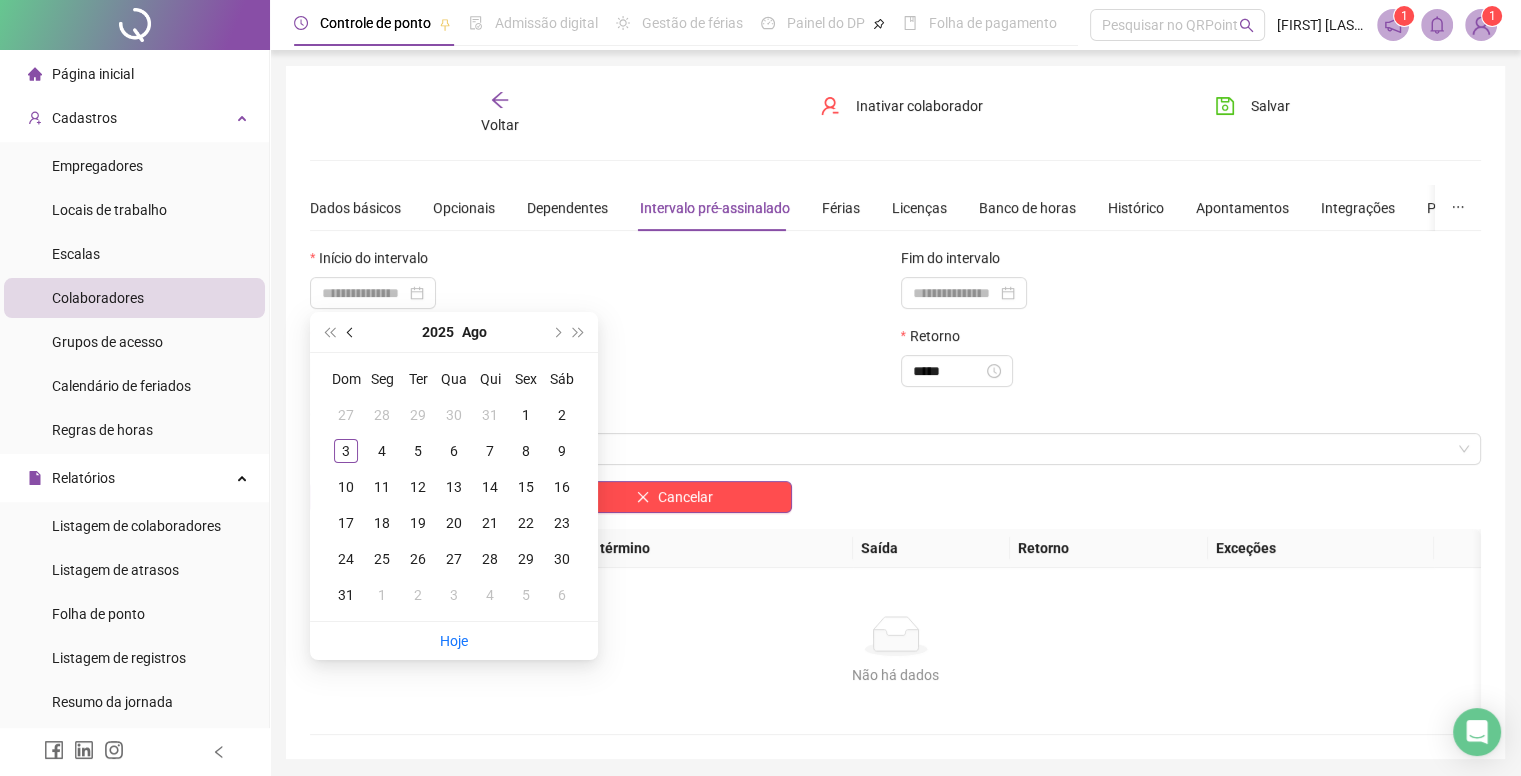 click at bounding box center [352, 332] 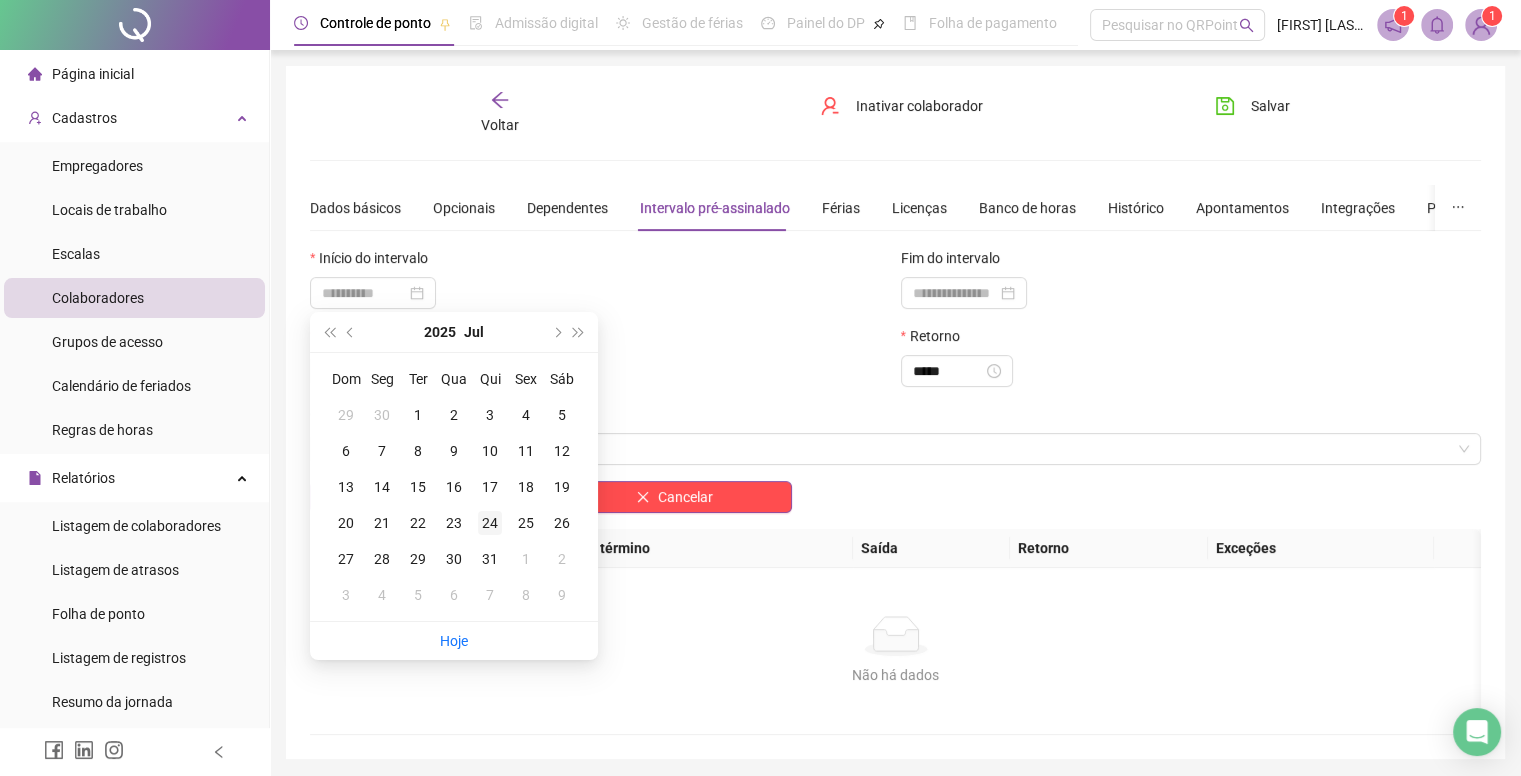 type on "**********" 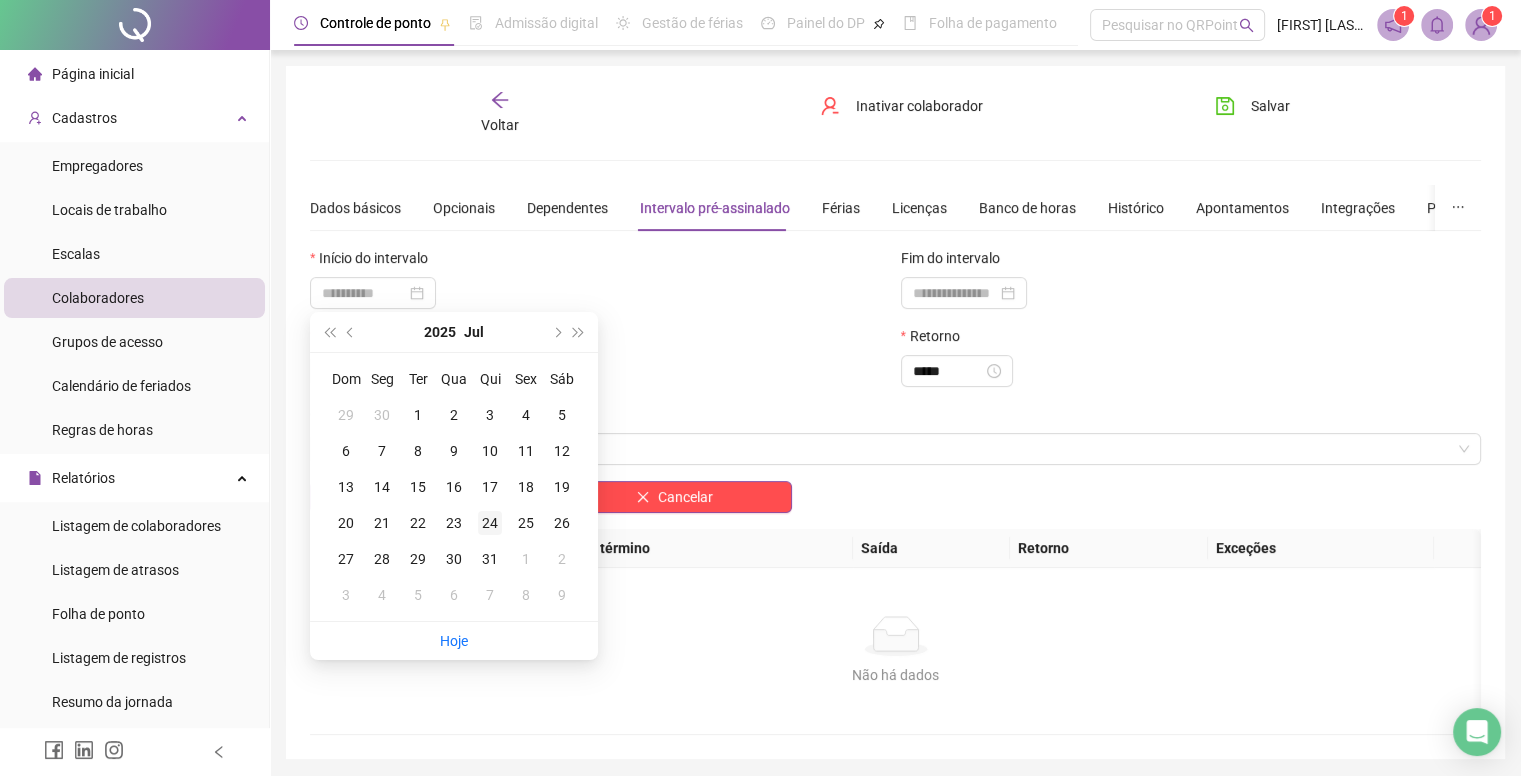 click on "24" at bounding box center (490, 523) 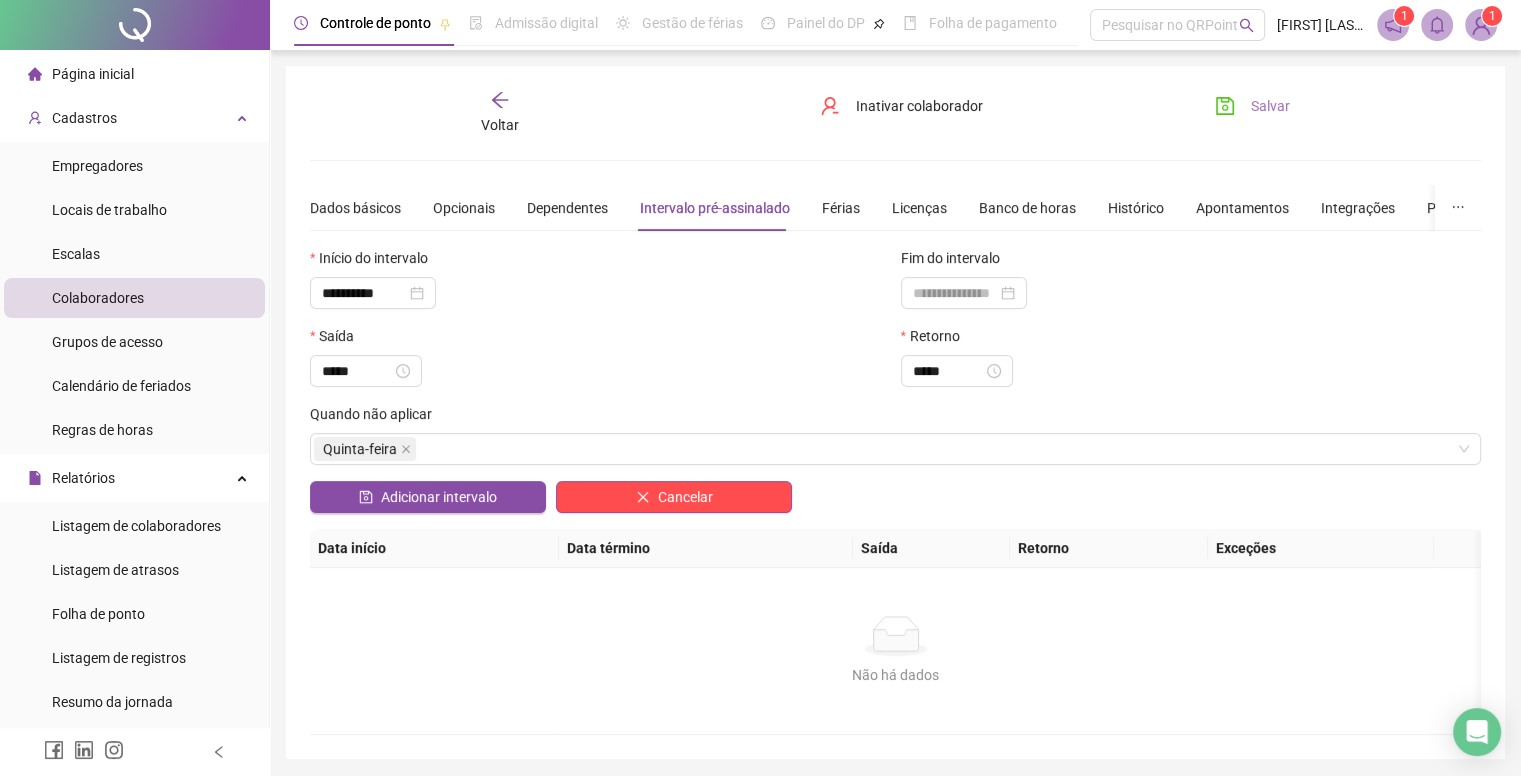 click 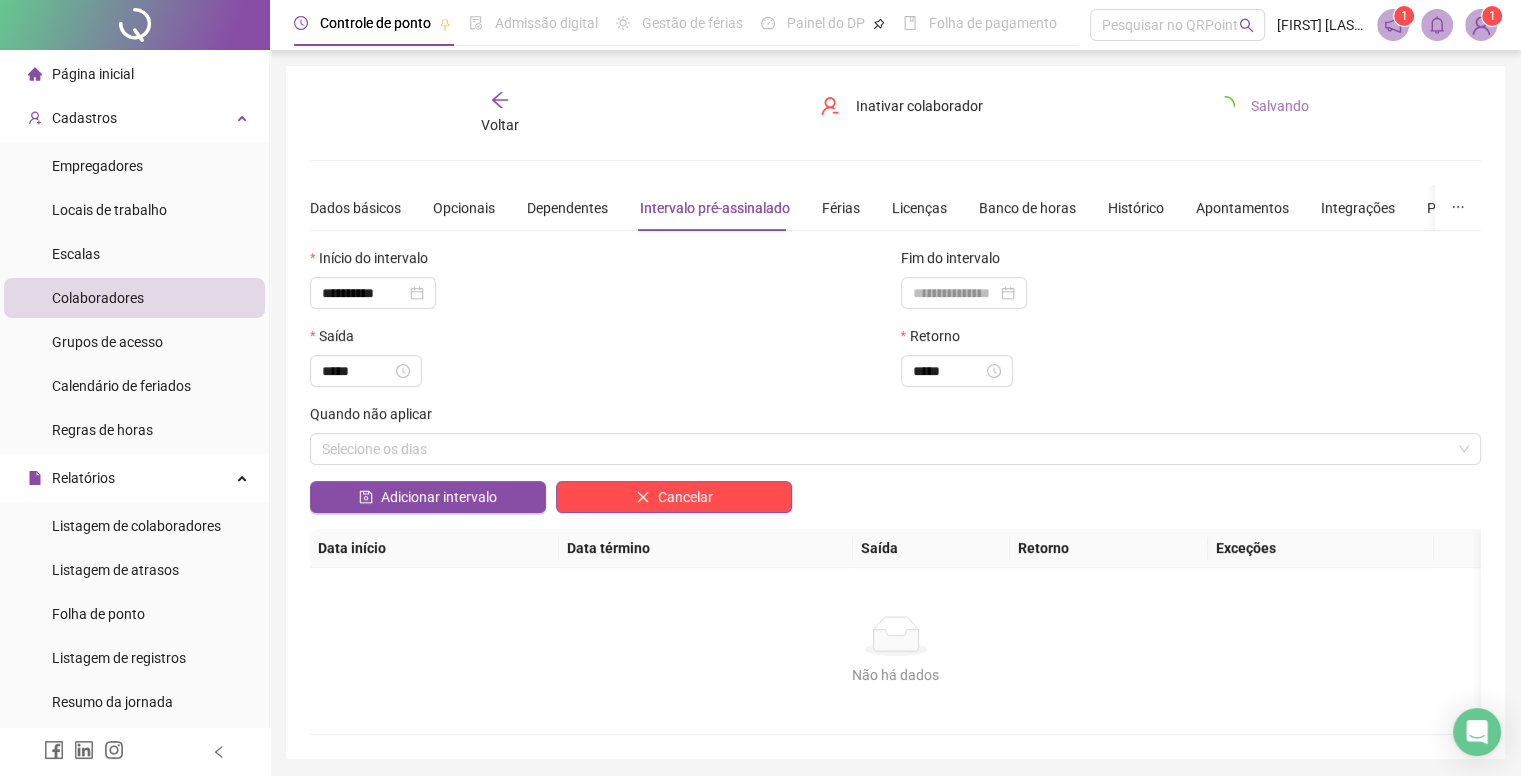 type 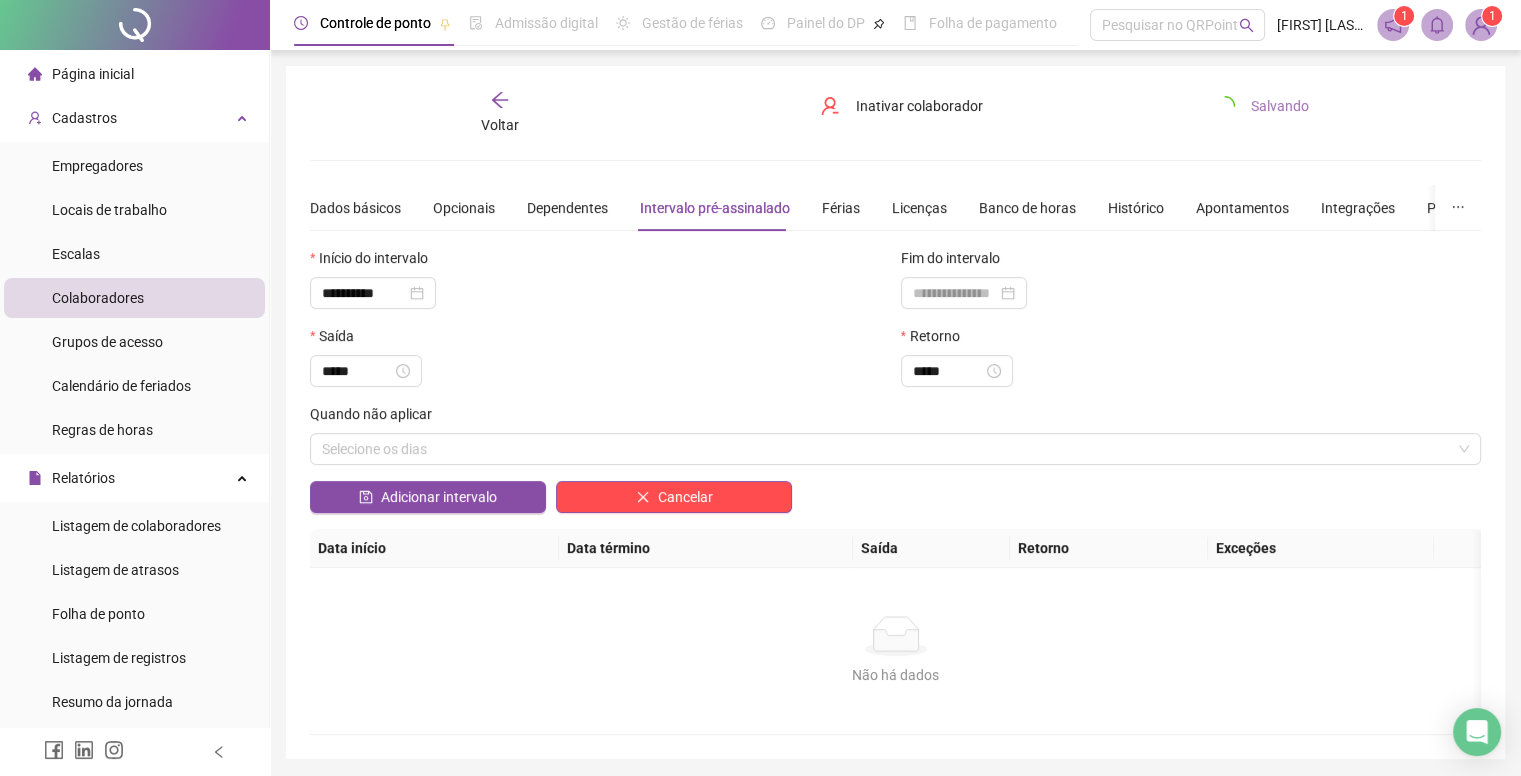 type 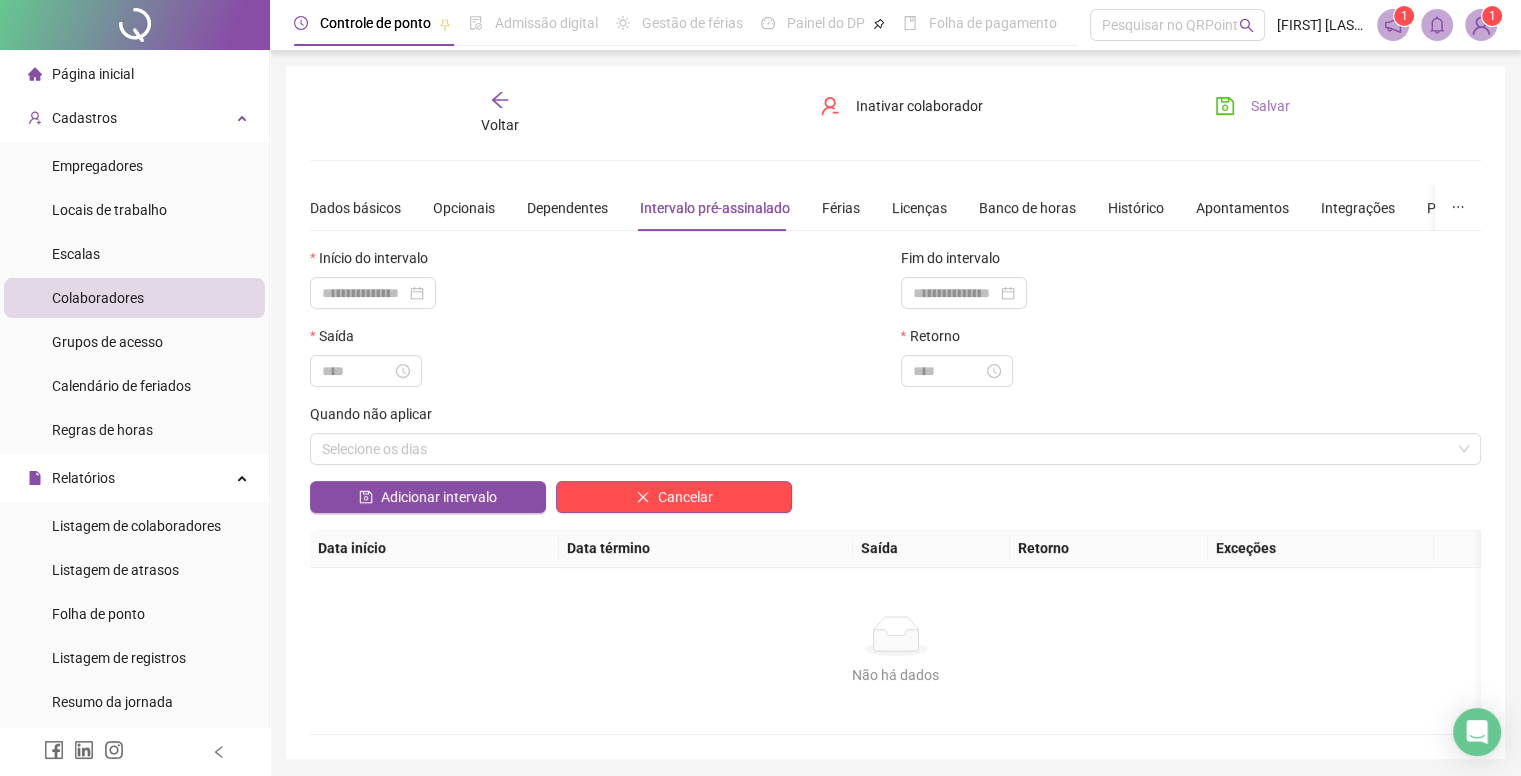 click on "Voltar" at bounding box center [500, 125] 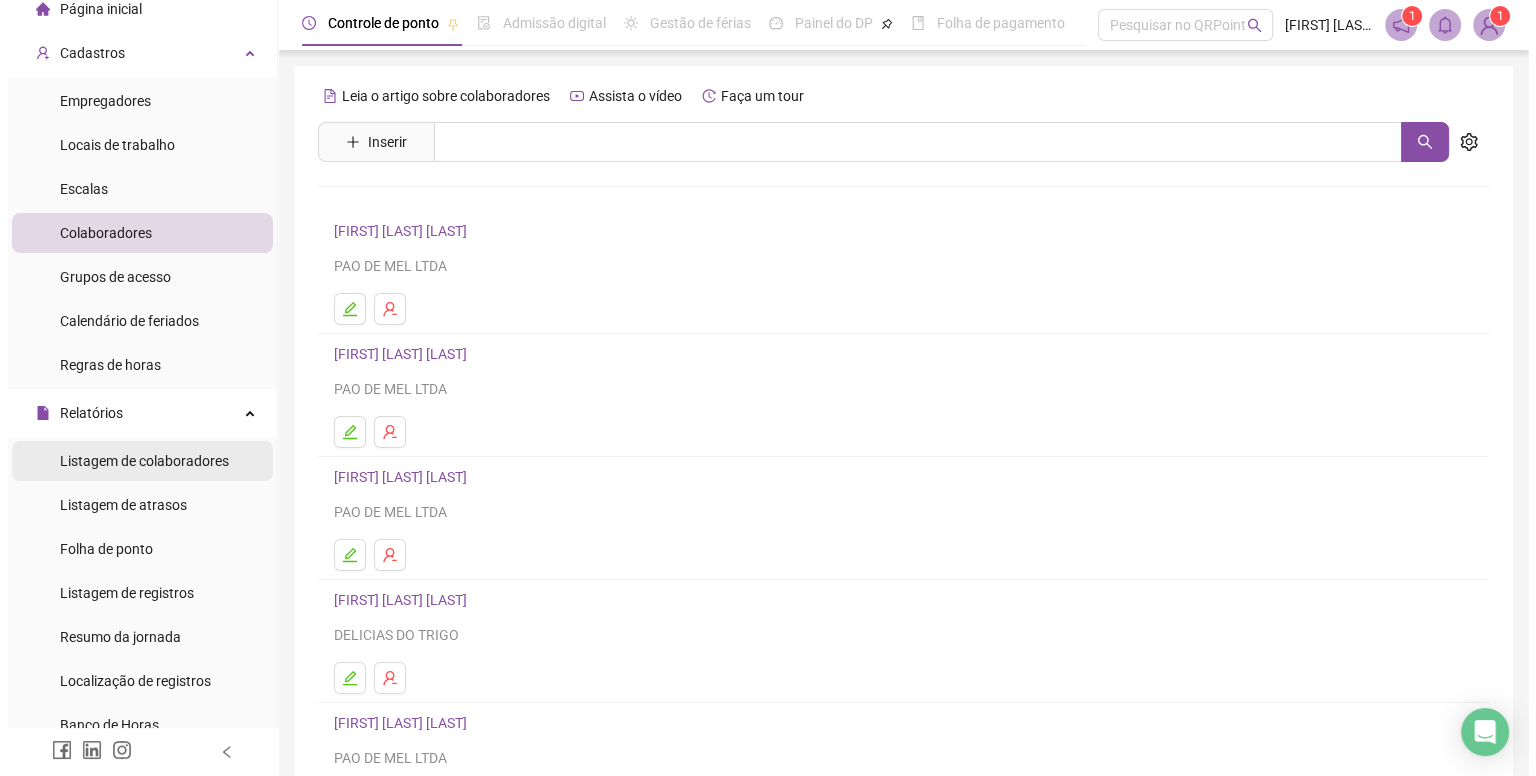 scroll, scrollTop: 100, scrollLeft: 0, axis: vertical 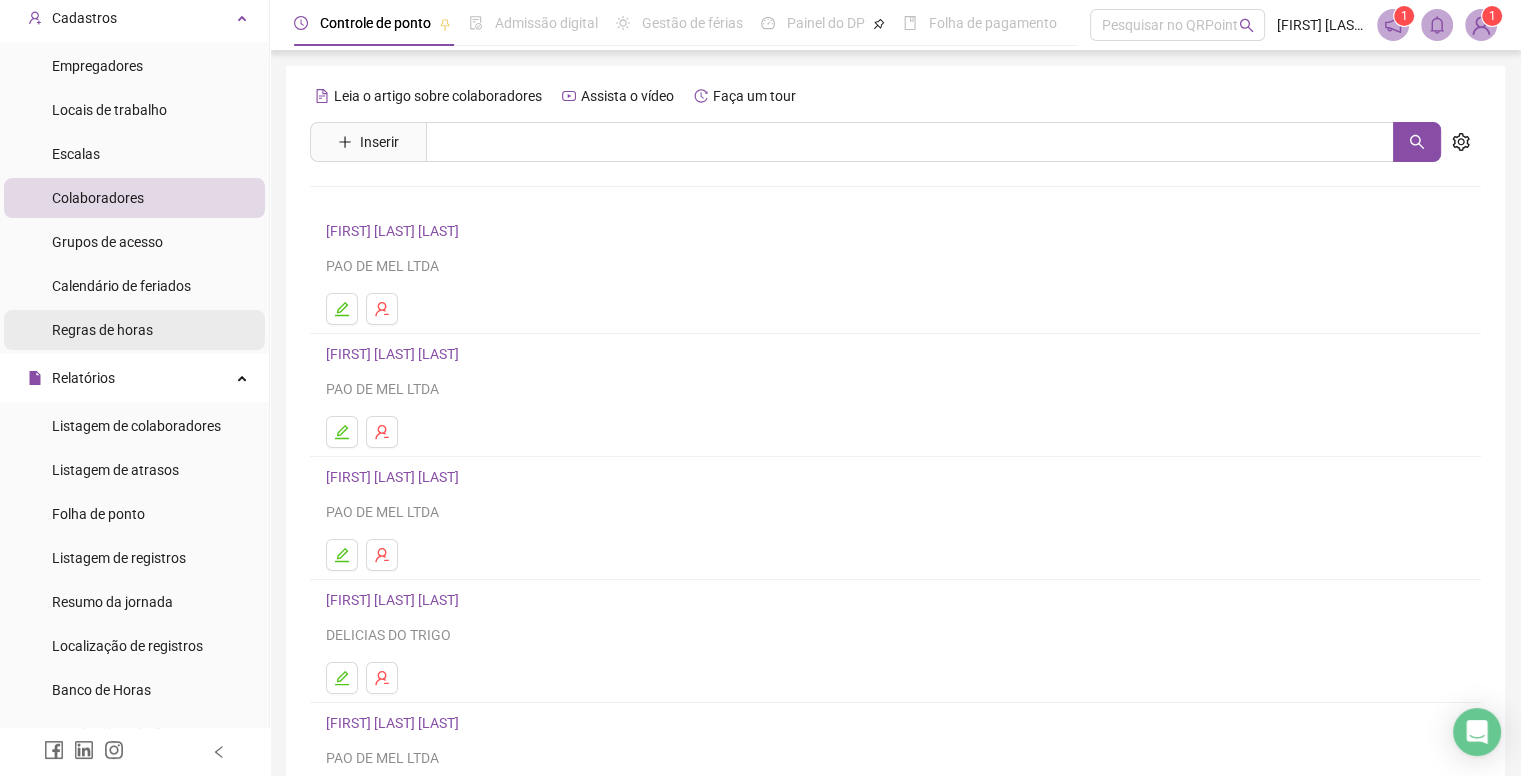 click on "Regras de horas" at bounding box center (102, 330) 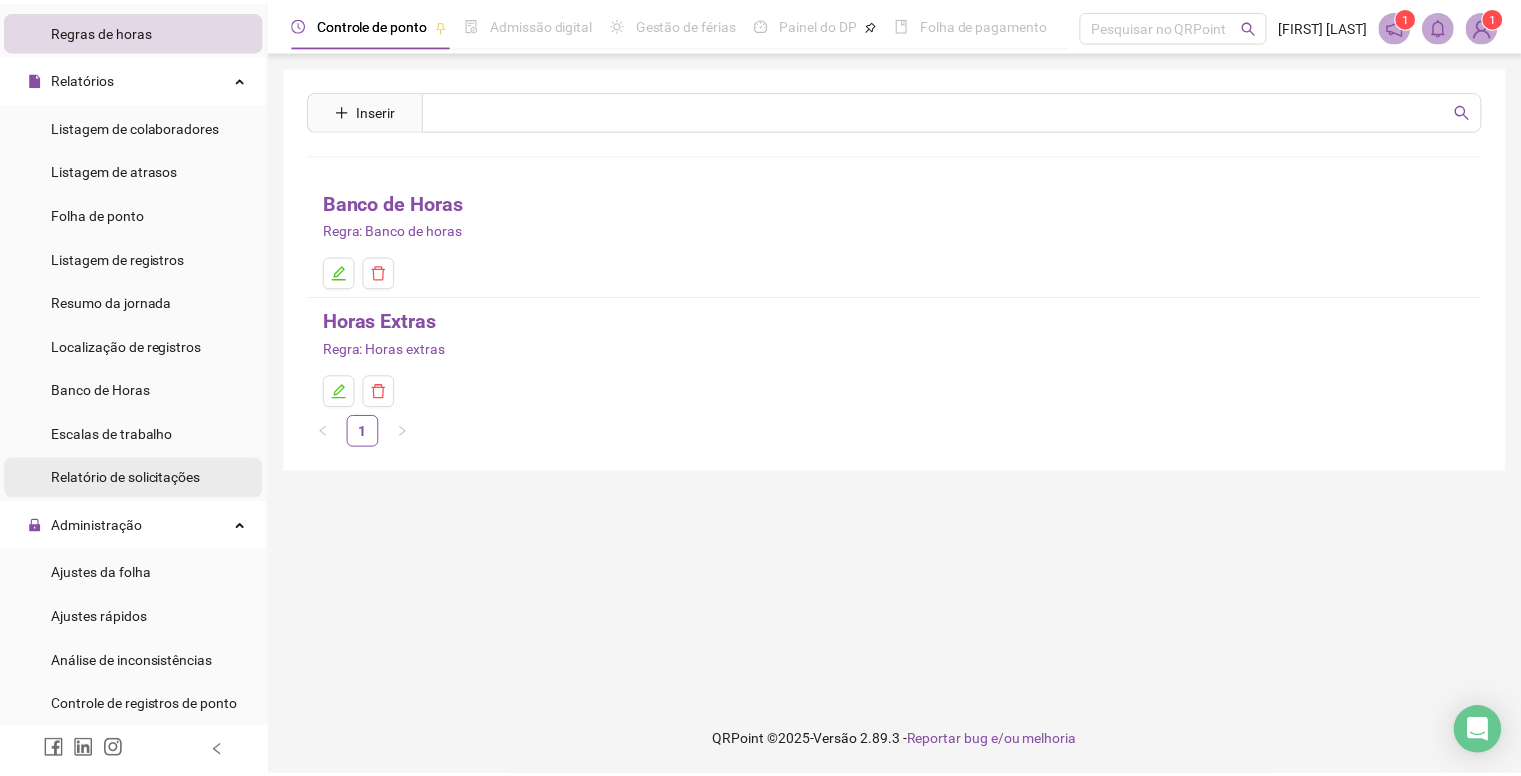 scroll, scrollTop: 500, scrollLeft: 0, axis: vertical 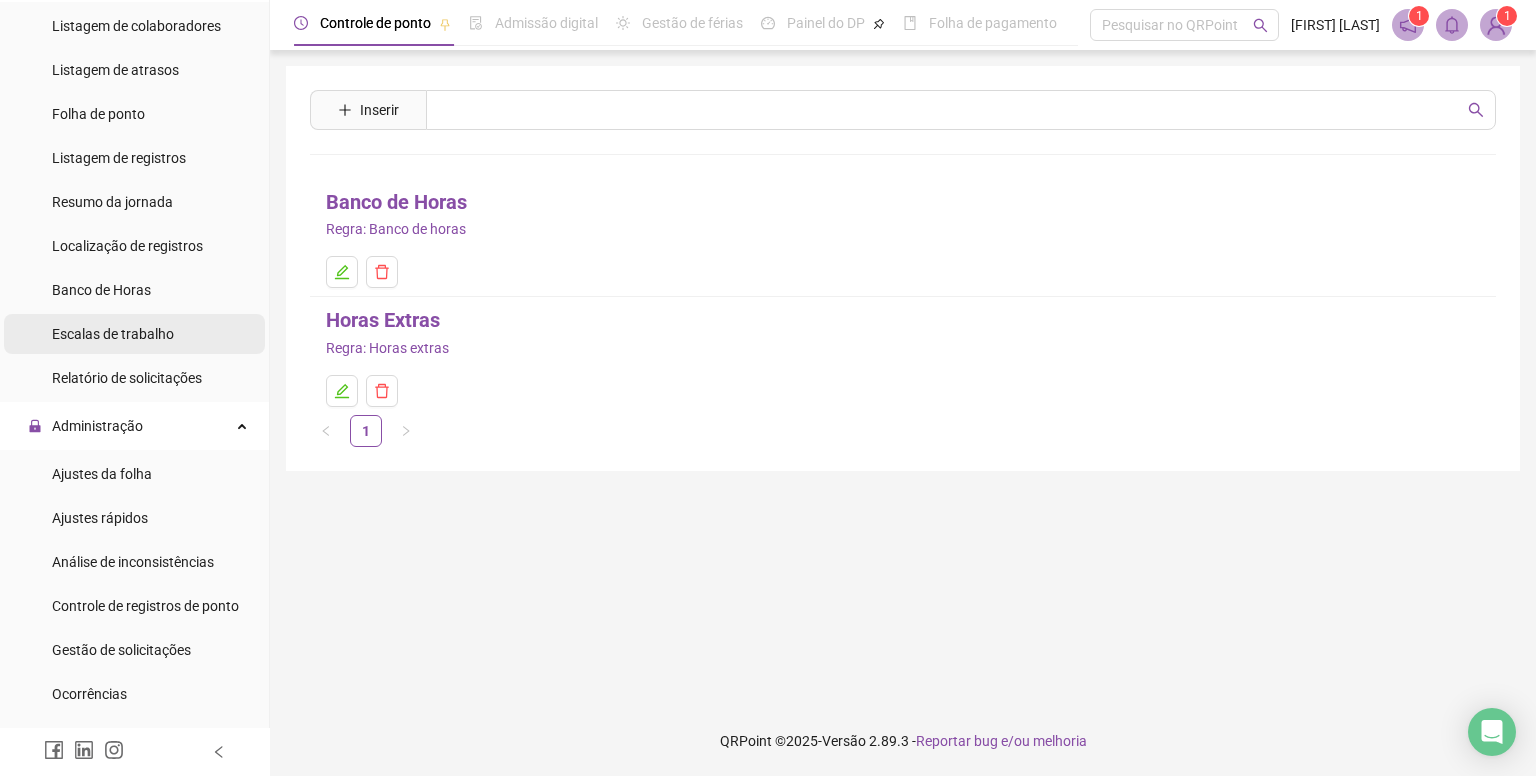click on "Escalas de trabalho" at bounding box center [113, 334] 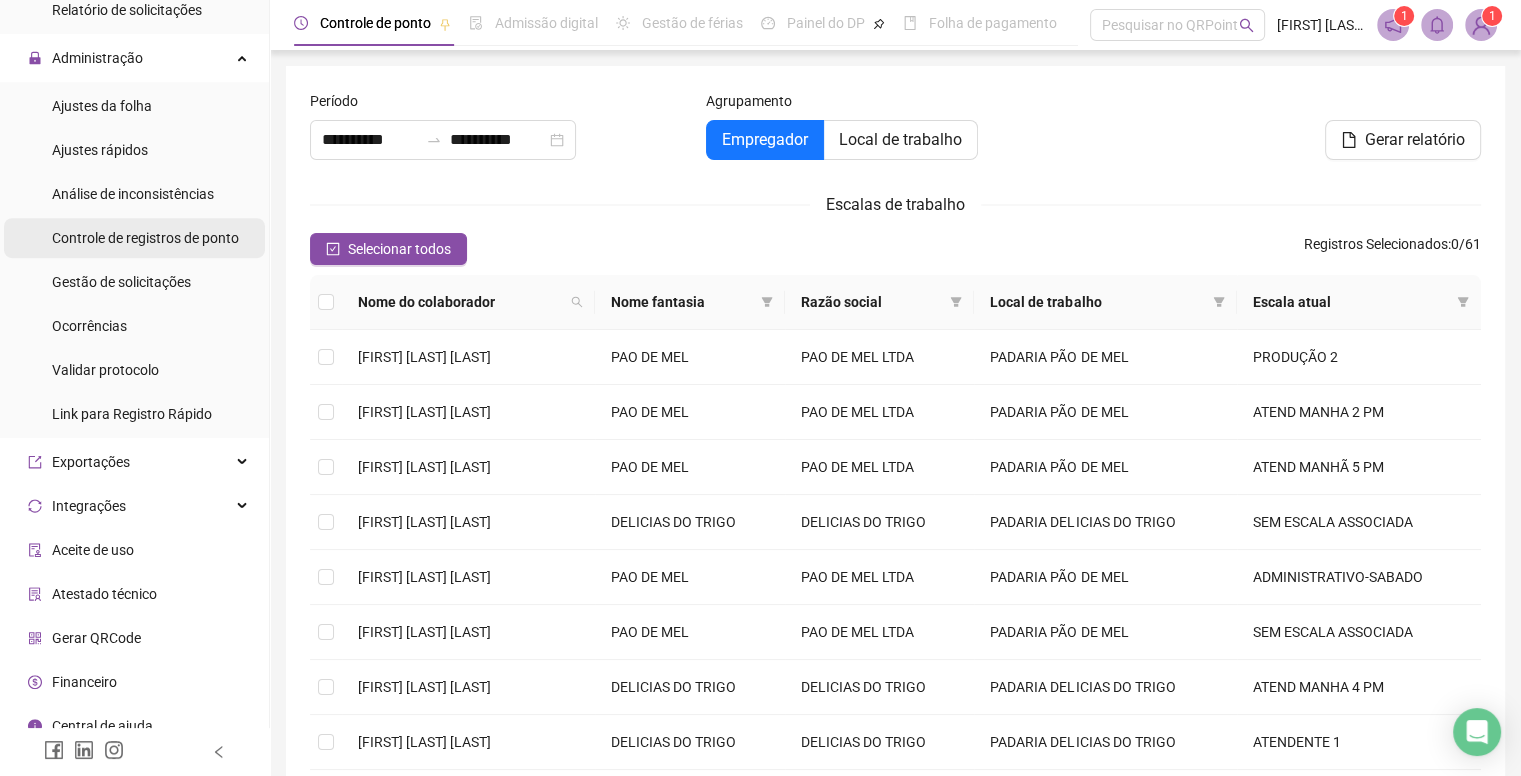 scroll, scrollTop: 886, scrollLeft: 0, axis: vertical 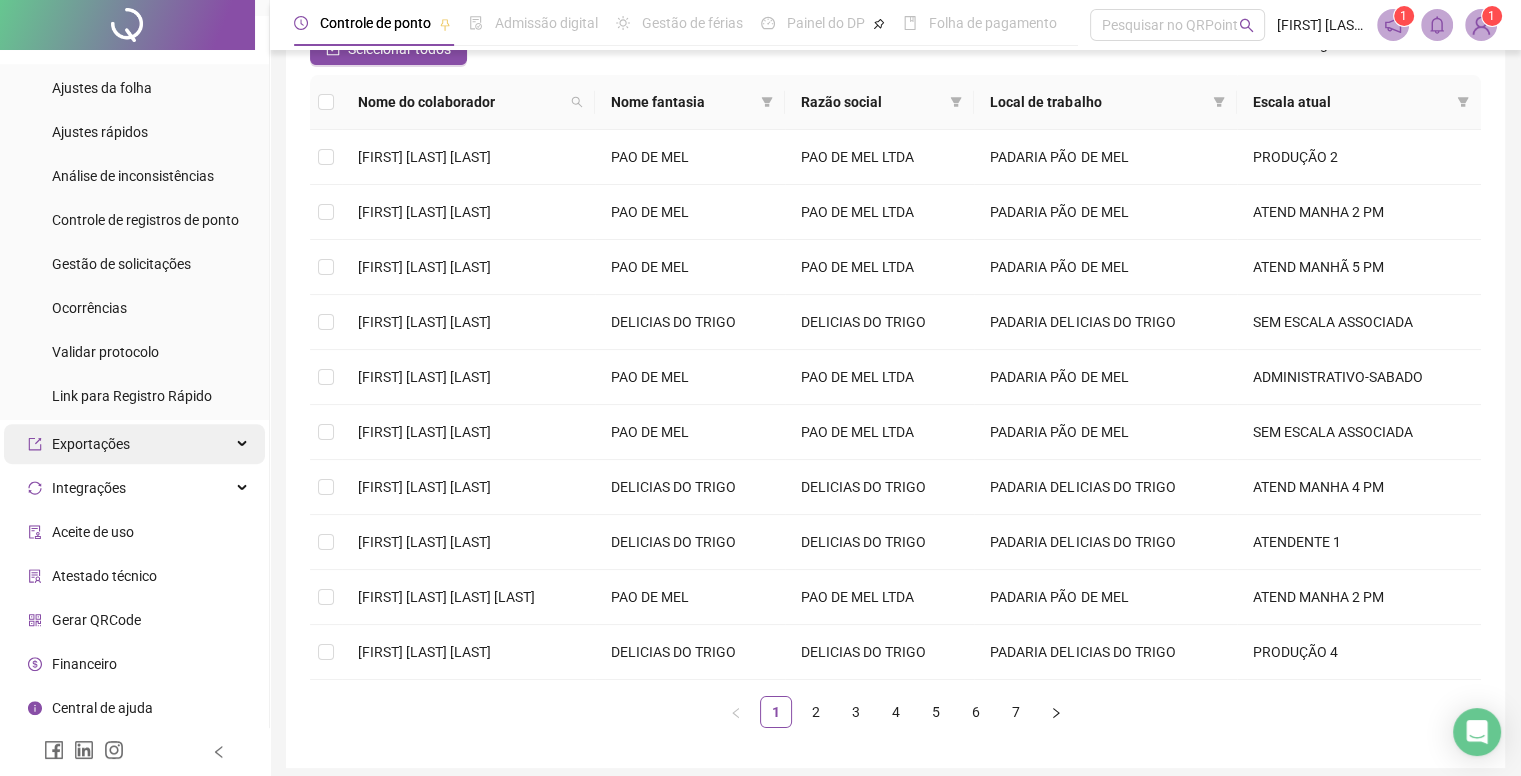 click on "Exportações" at bounding box center [134, 444] 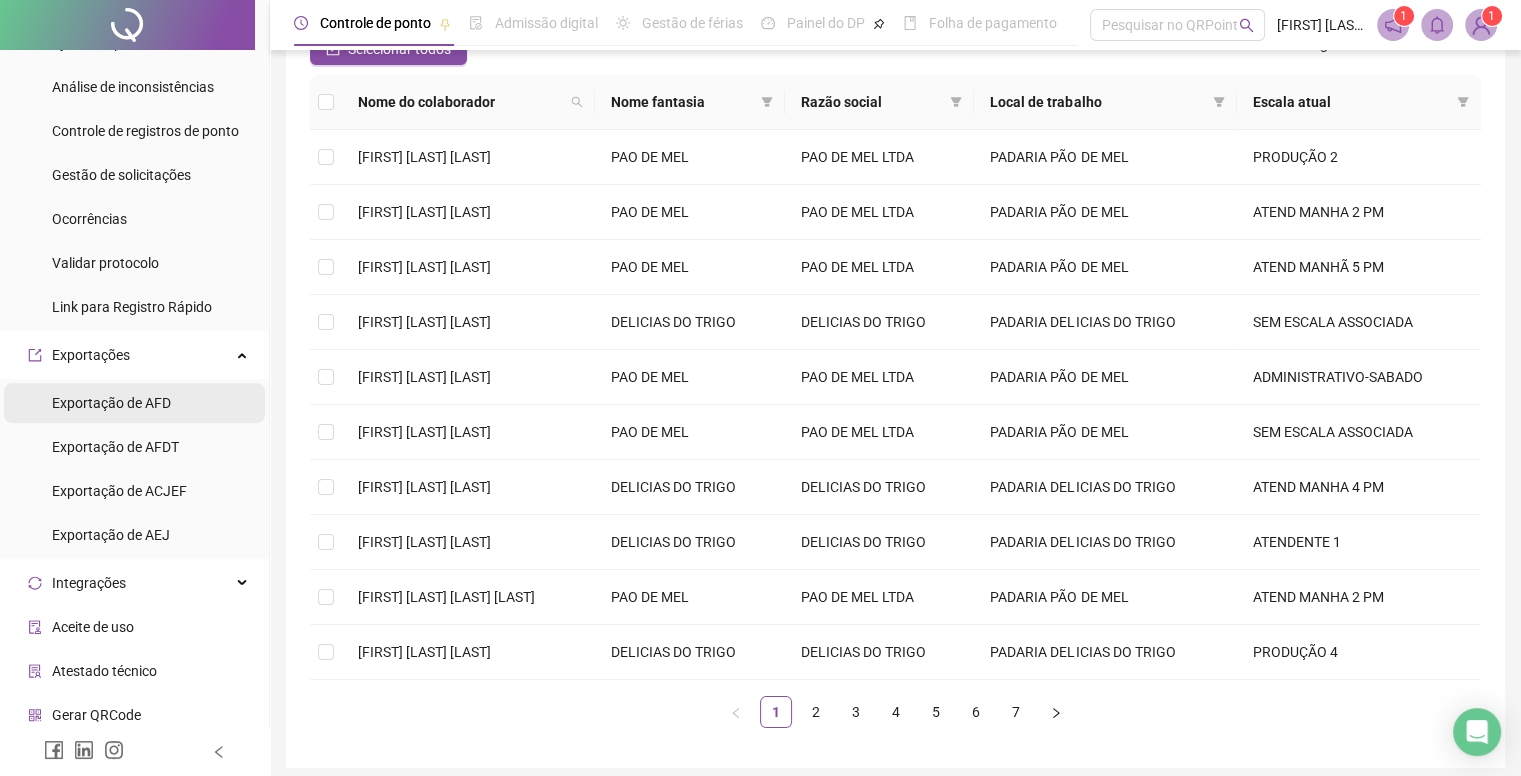 scroll, scrollTop: 1070, scrollLeft: 0, axis: vertical 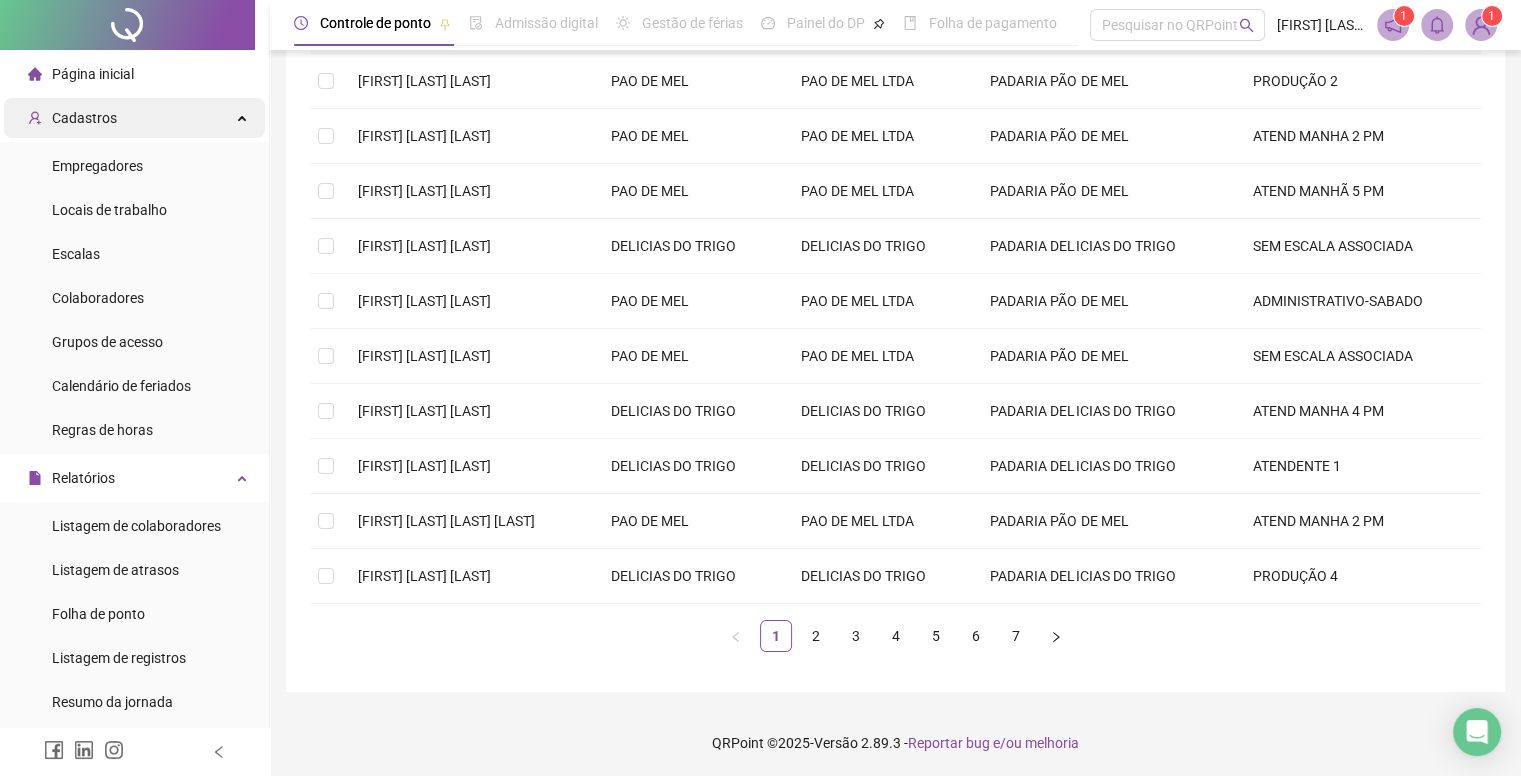 click on "Cadastros" at bounding box center [134, 118] 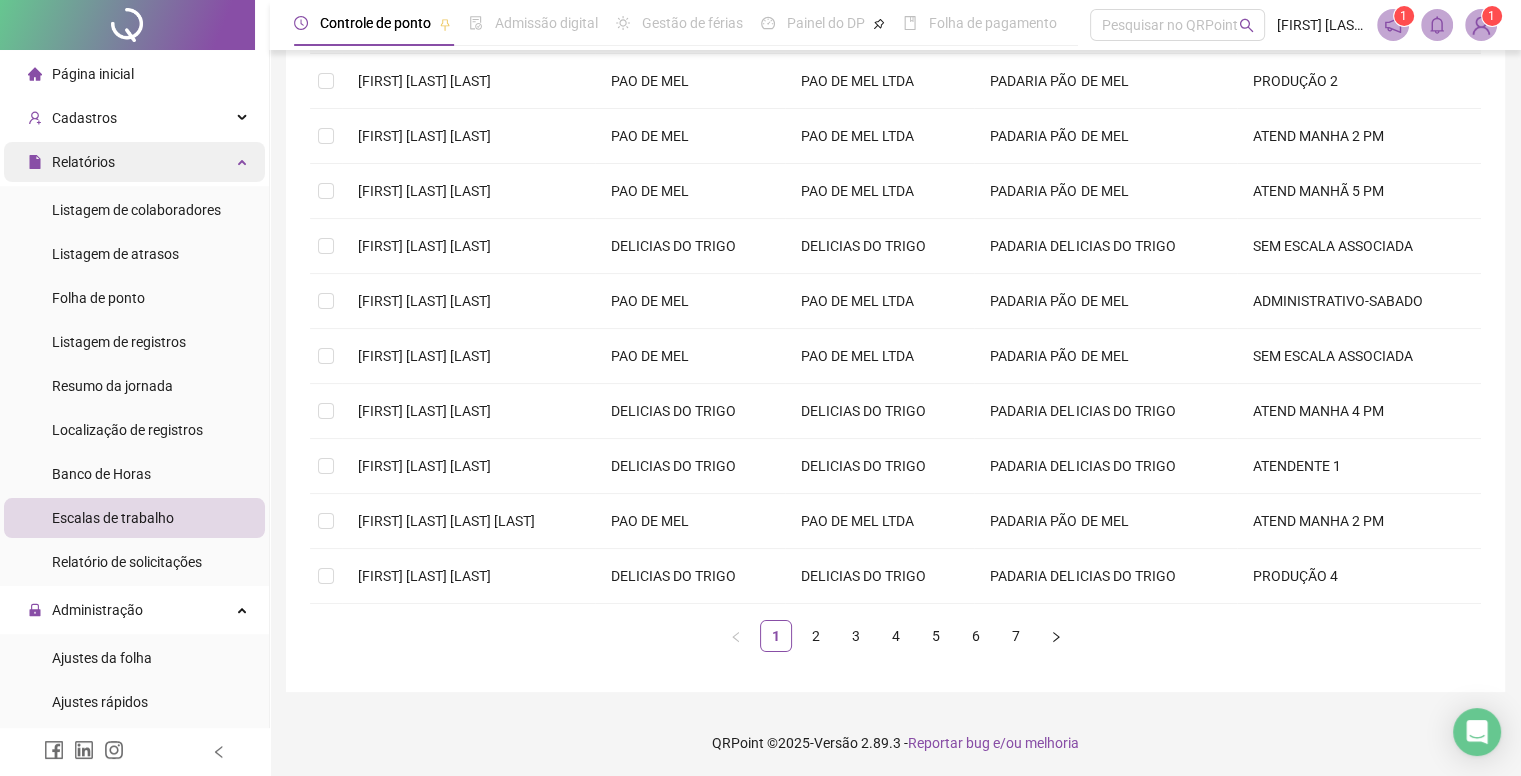click on "Relatórios" at bounding box center [134, 162] 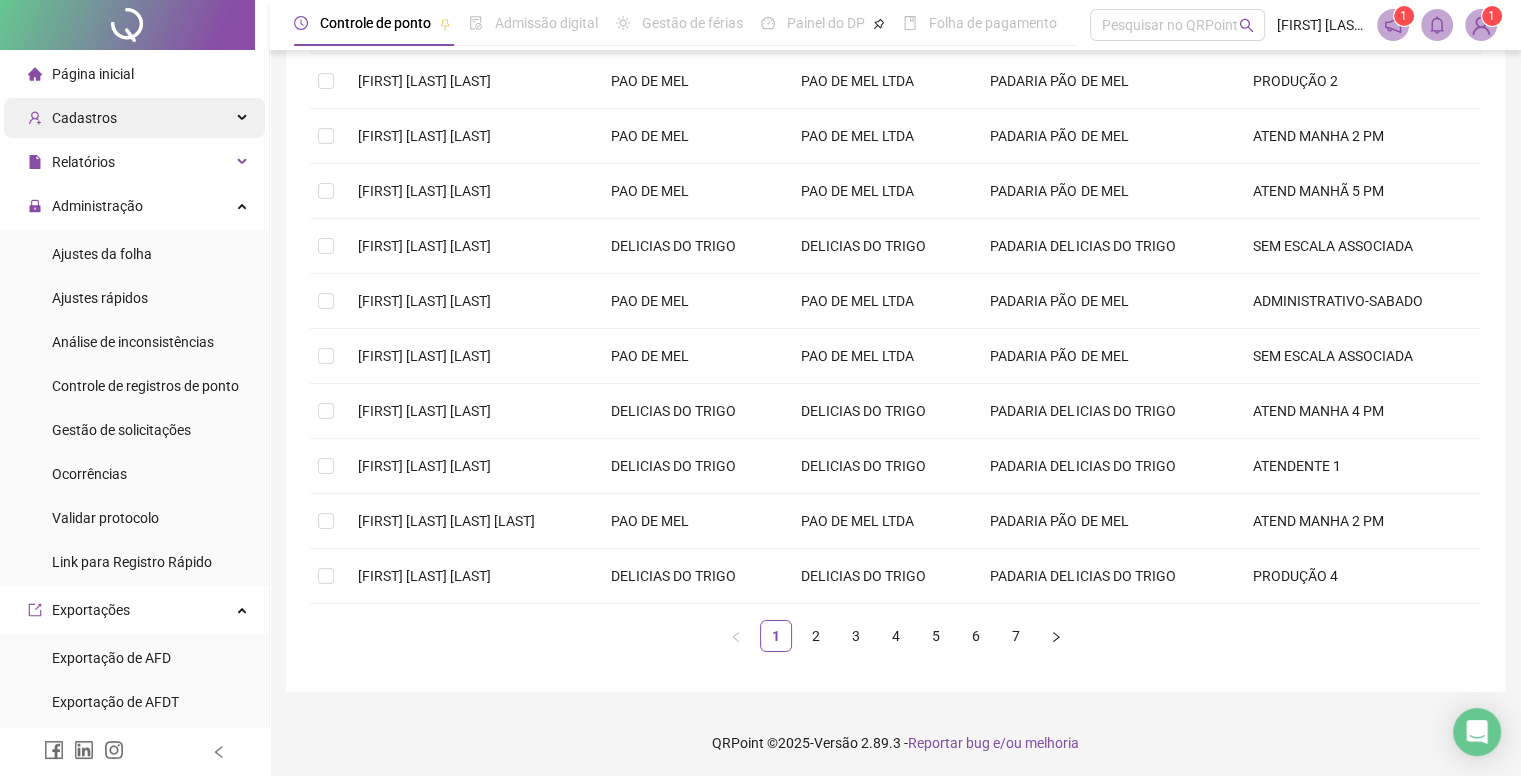click on "Cadastros" at bounding box center (134, 118) 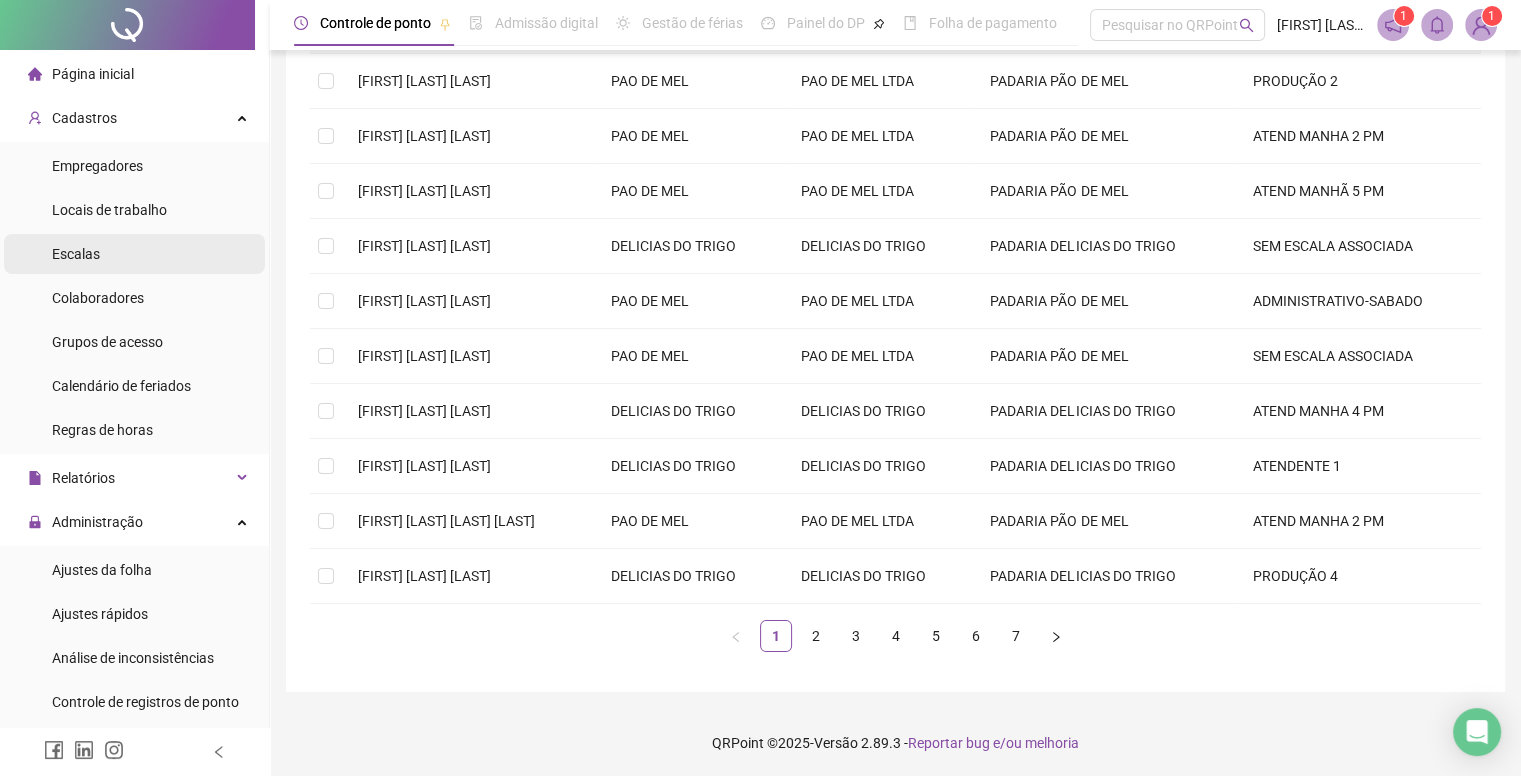 click on "Escalas" at bounding box center [134, 254] 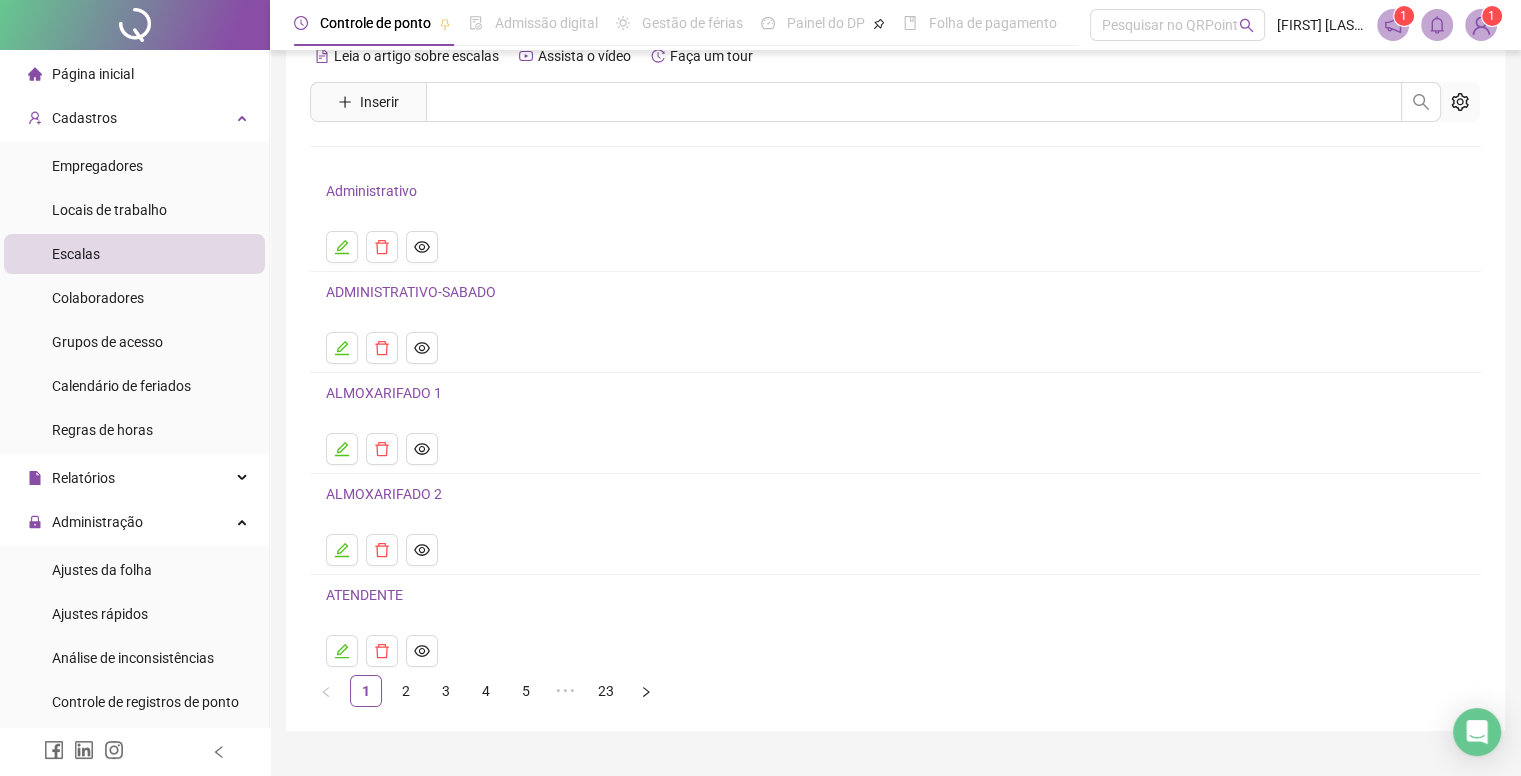 scroll, scrollTop: 80, scrollLeft: 0, axis: vertical 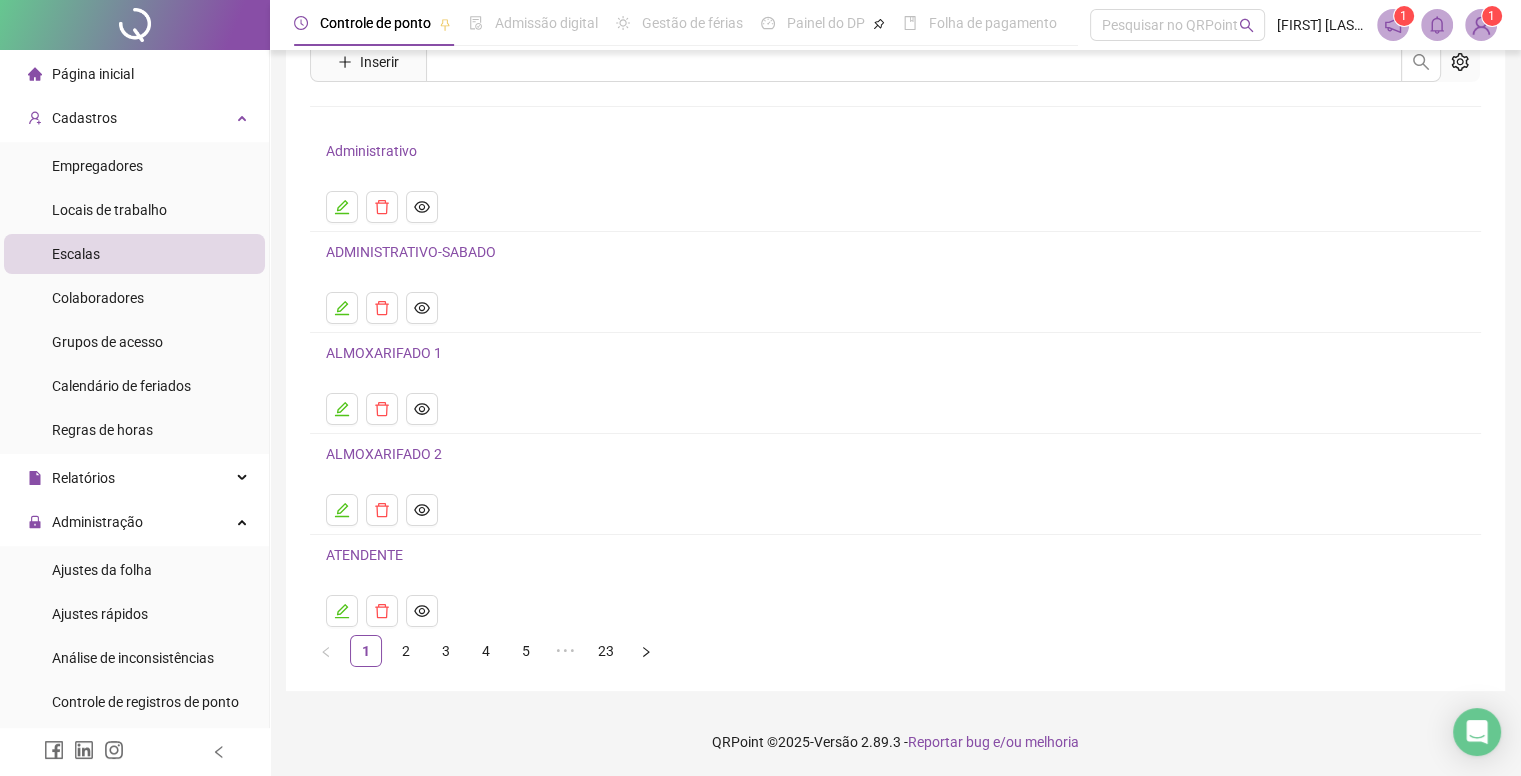 click on "1 2 3 4 5 ••• 23" at bounding box center [895, 651] 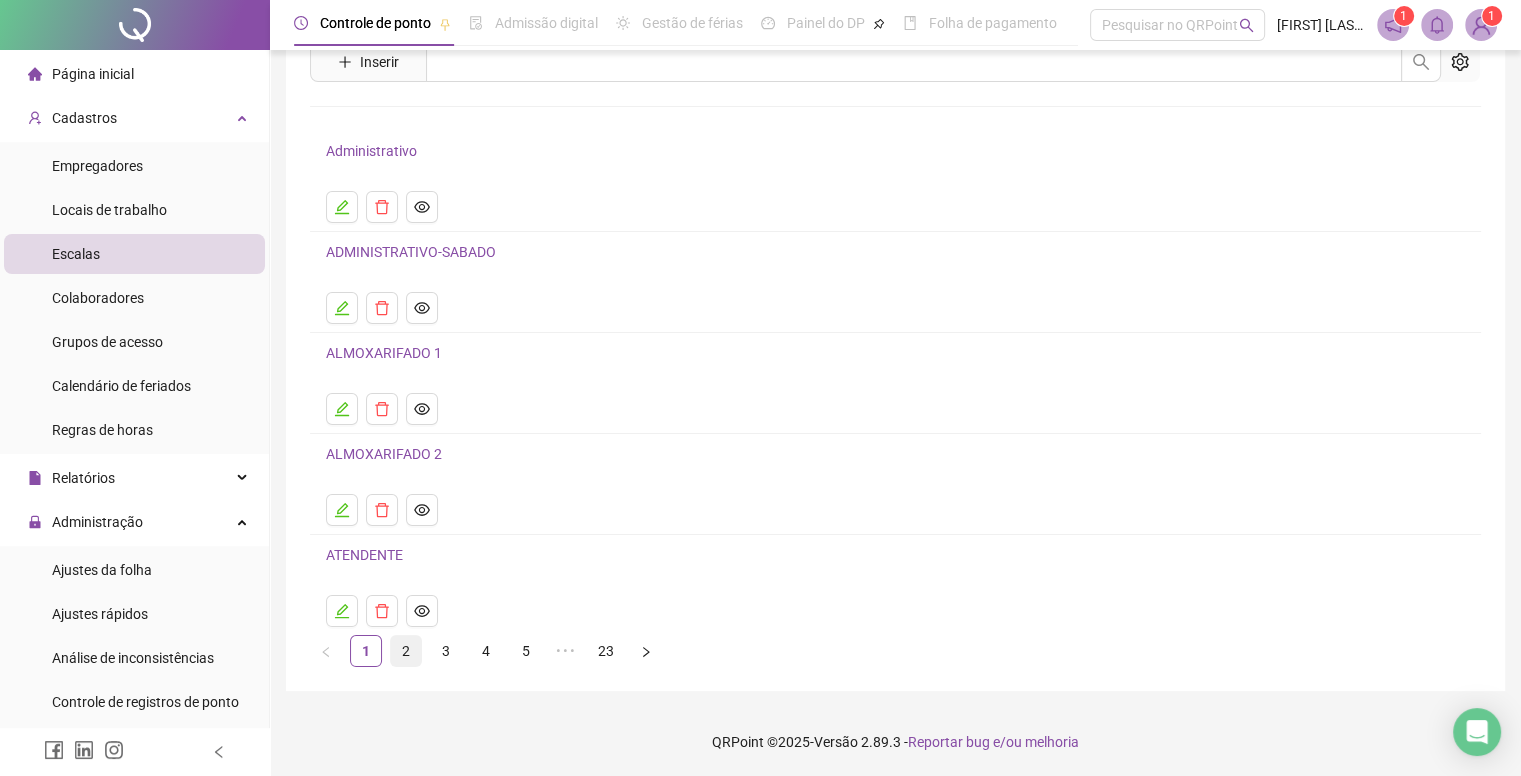 click on "2" at bounding box center (406, 651) 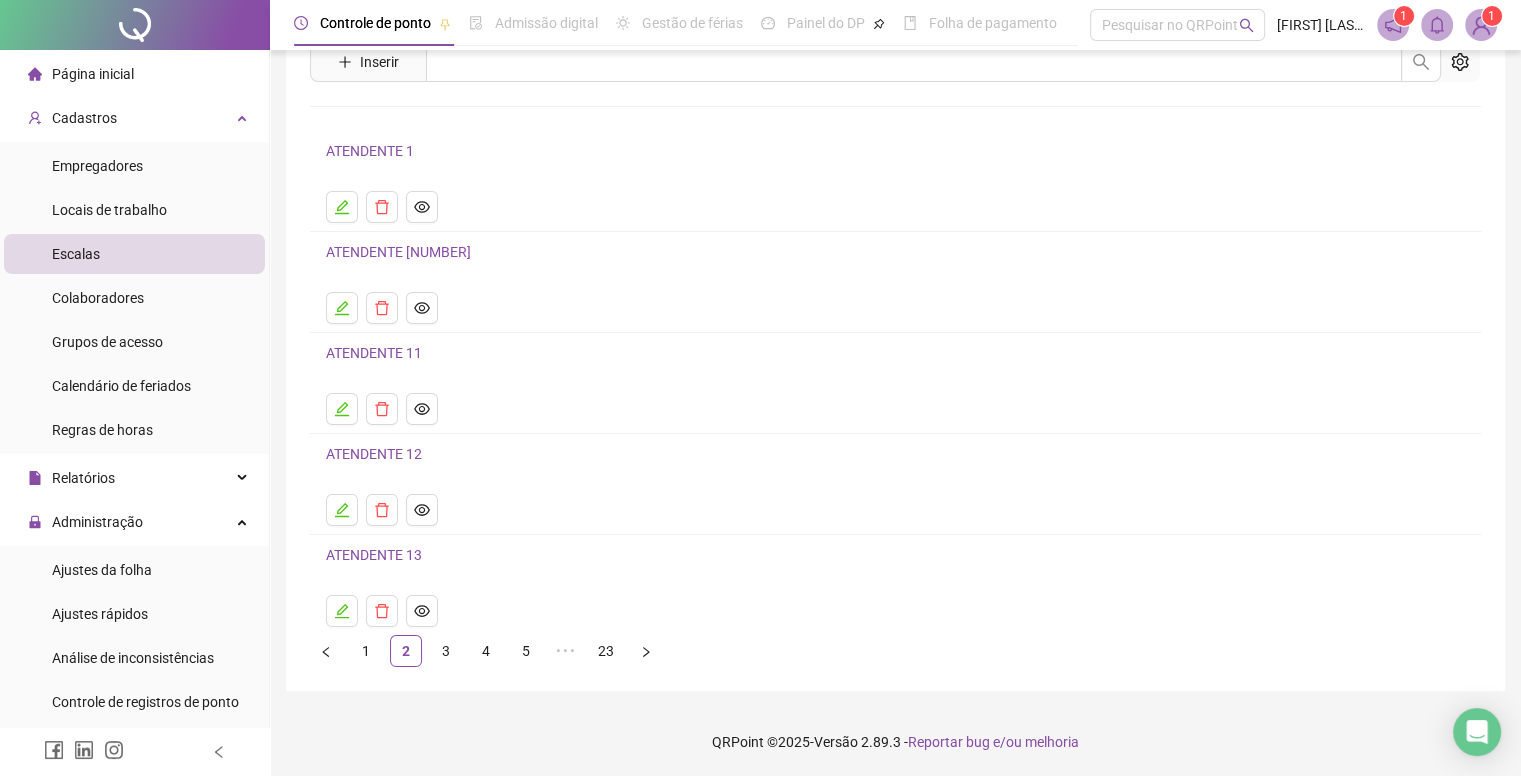 scroll, scrollTop: 0, scrollLeft: 0, axis: both 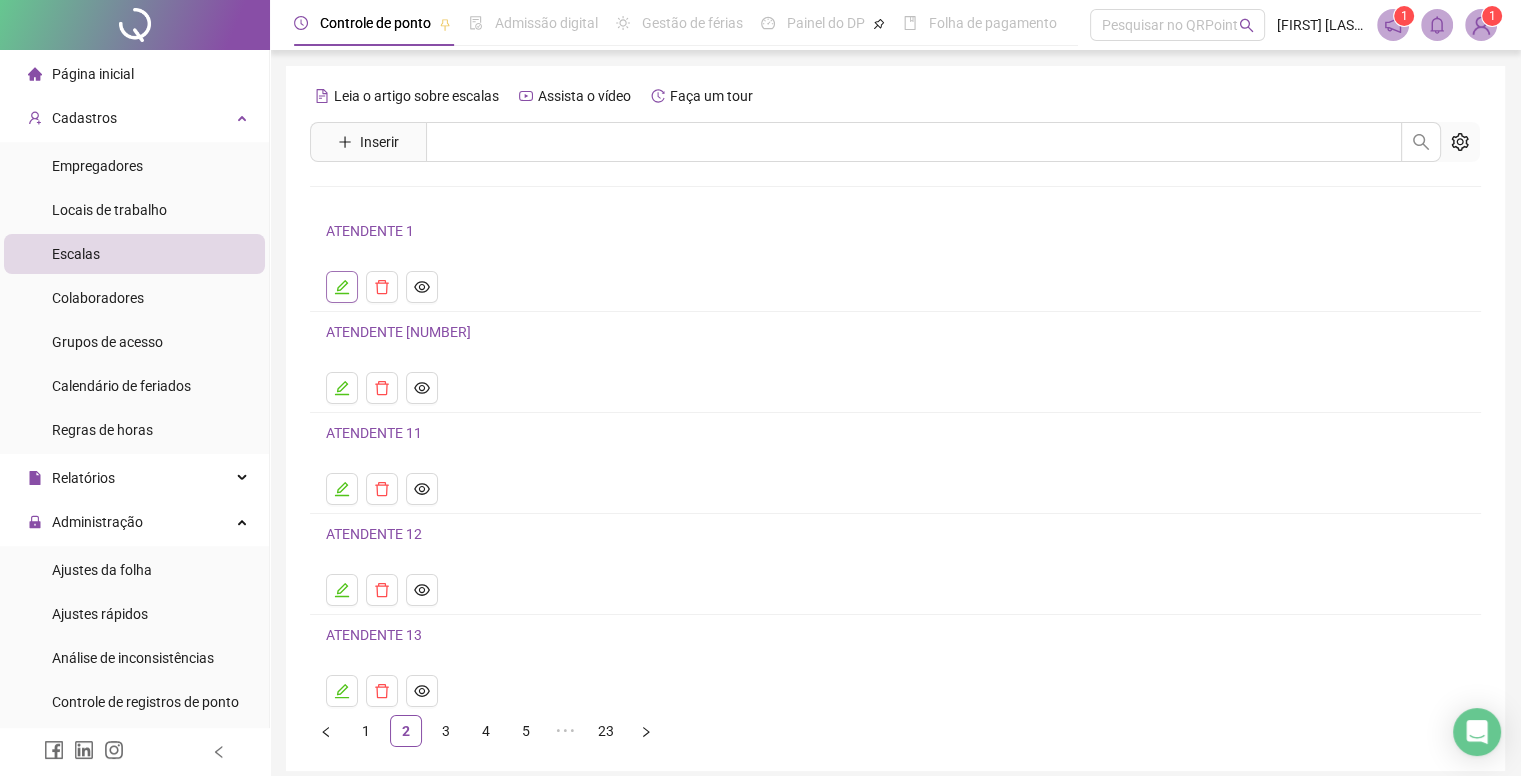 click 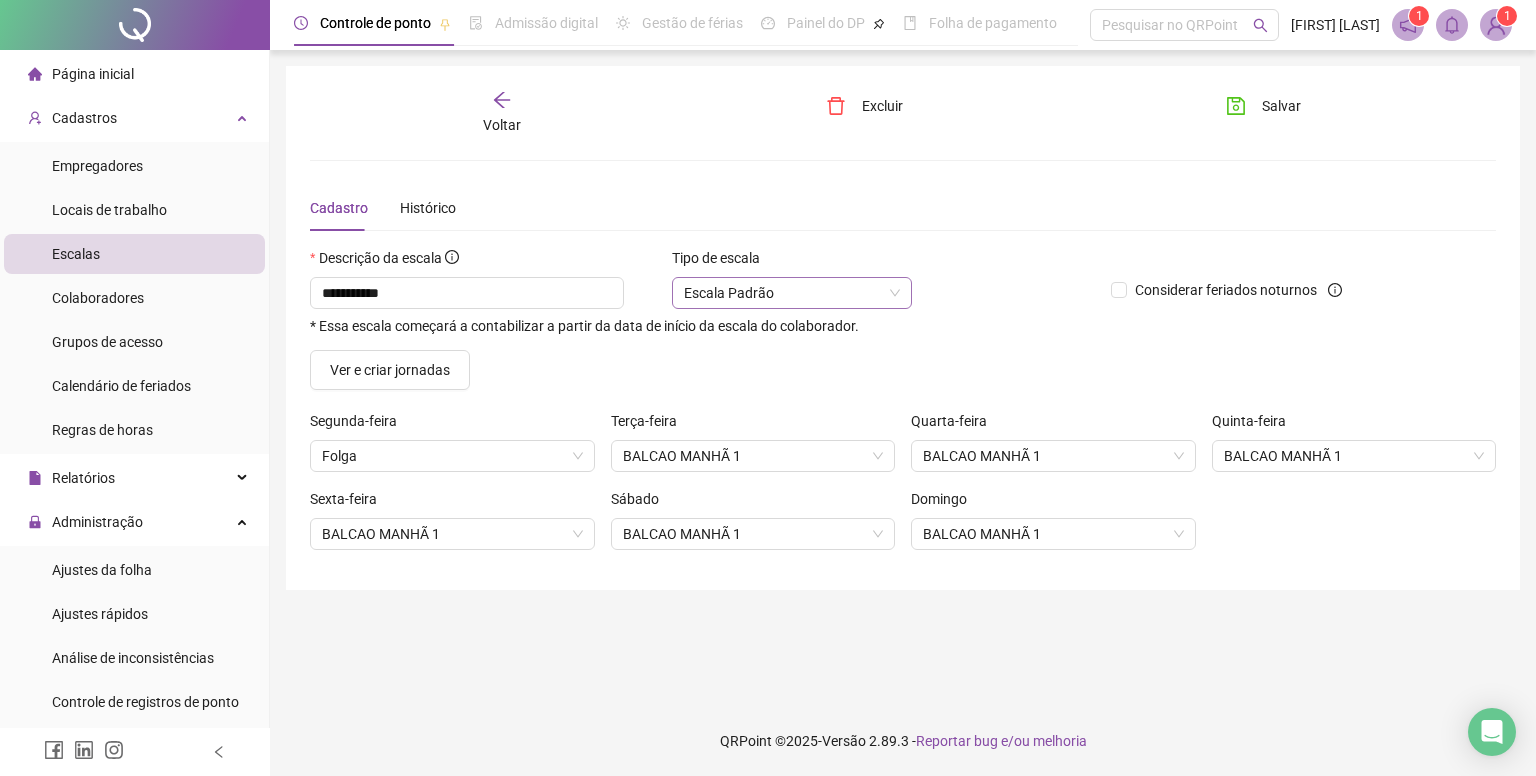 click on "Escala Padrão" at bounding box center (792, 293) 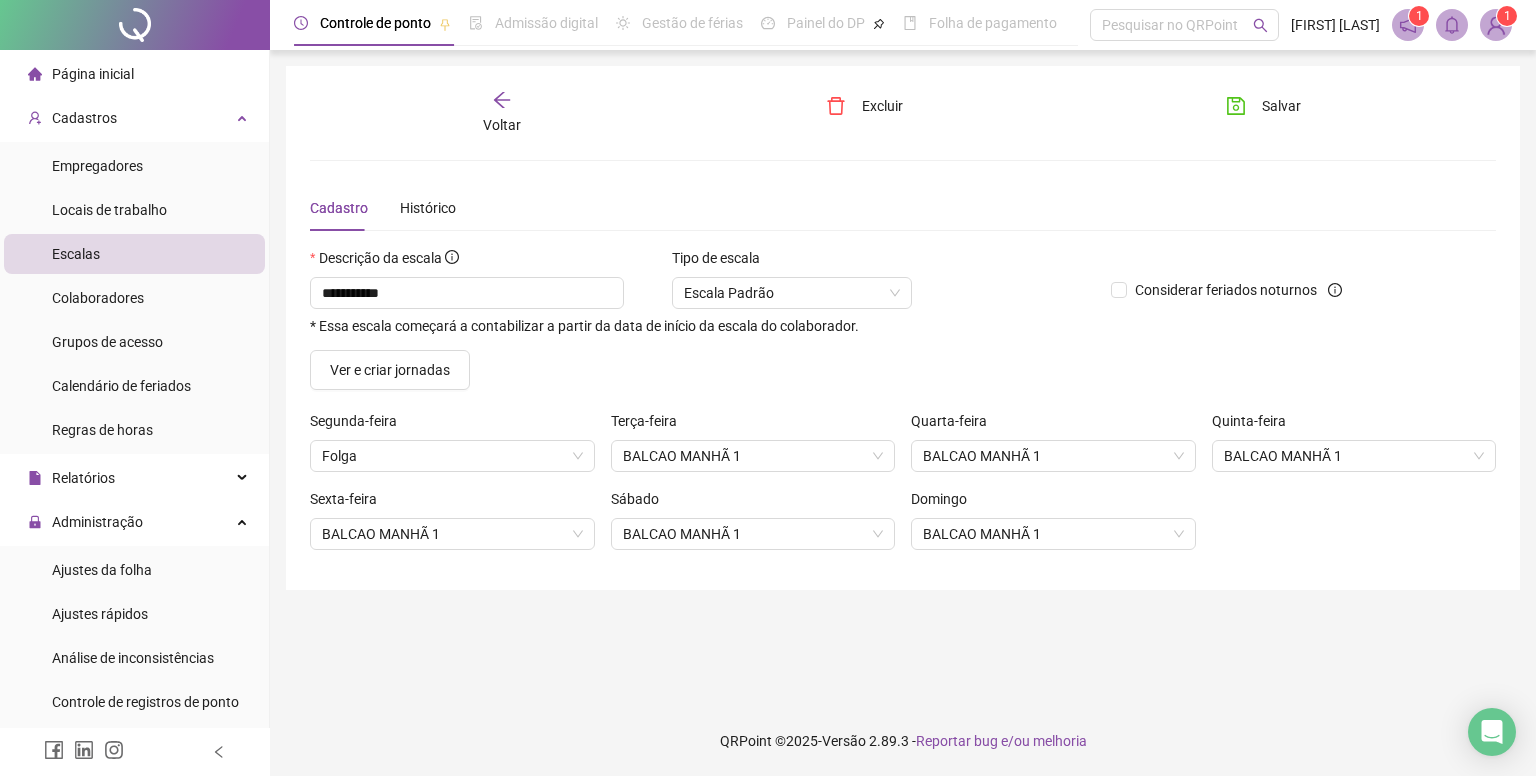 click on "**********" at bounding box center (903, 375) 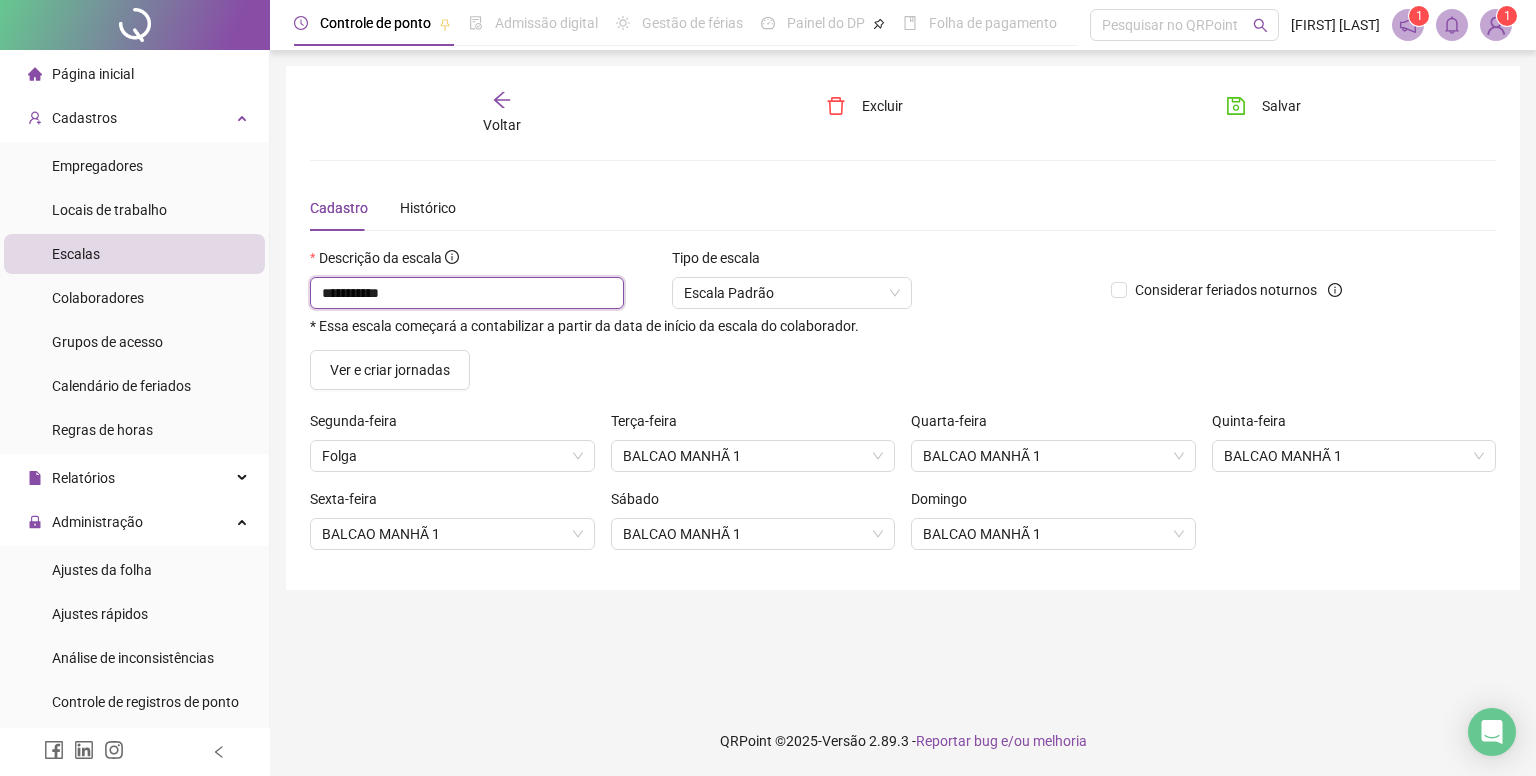 click on "**********" at bounding box center (467, 293) 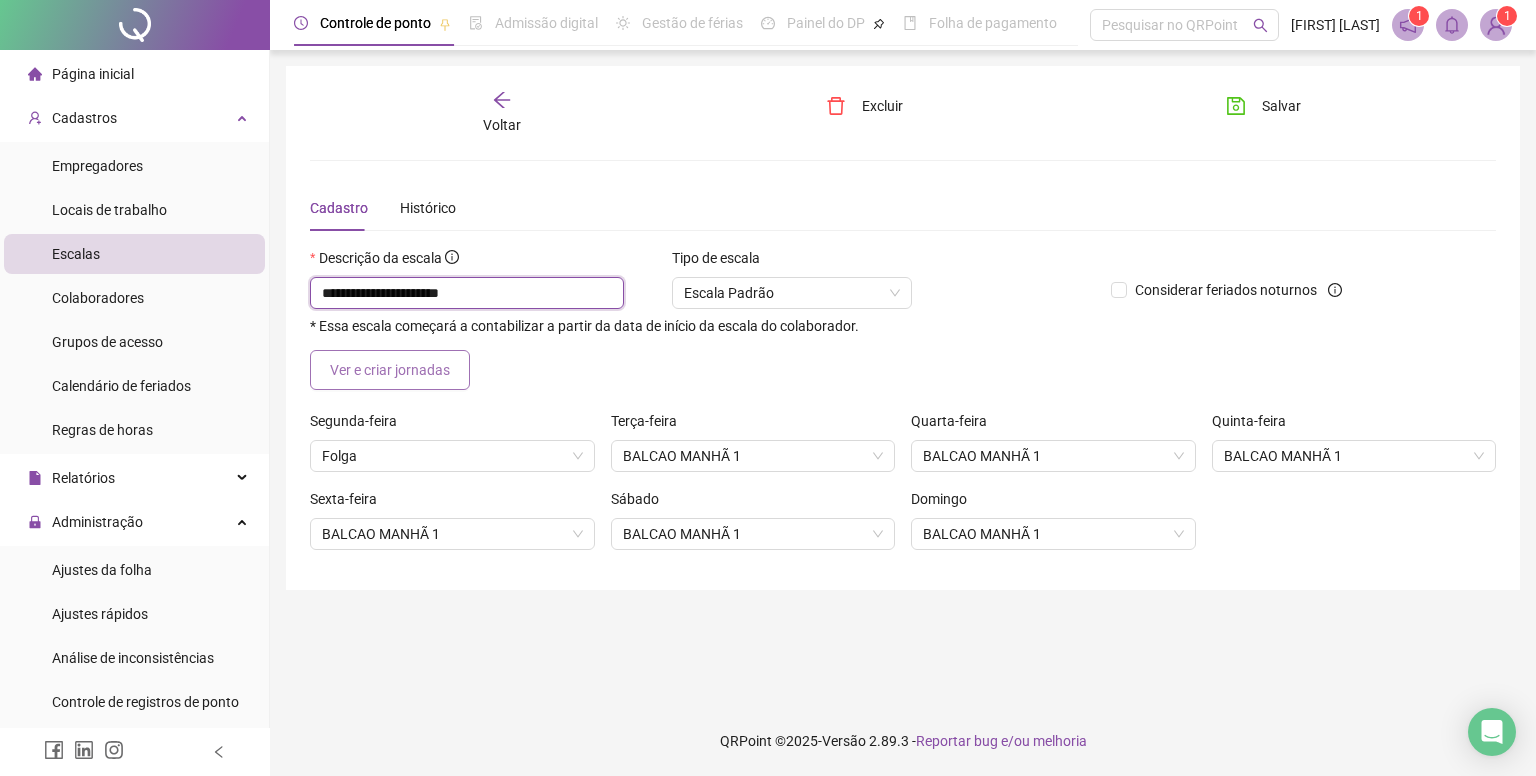 type on "**********" 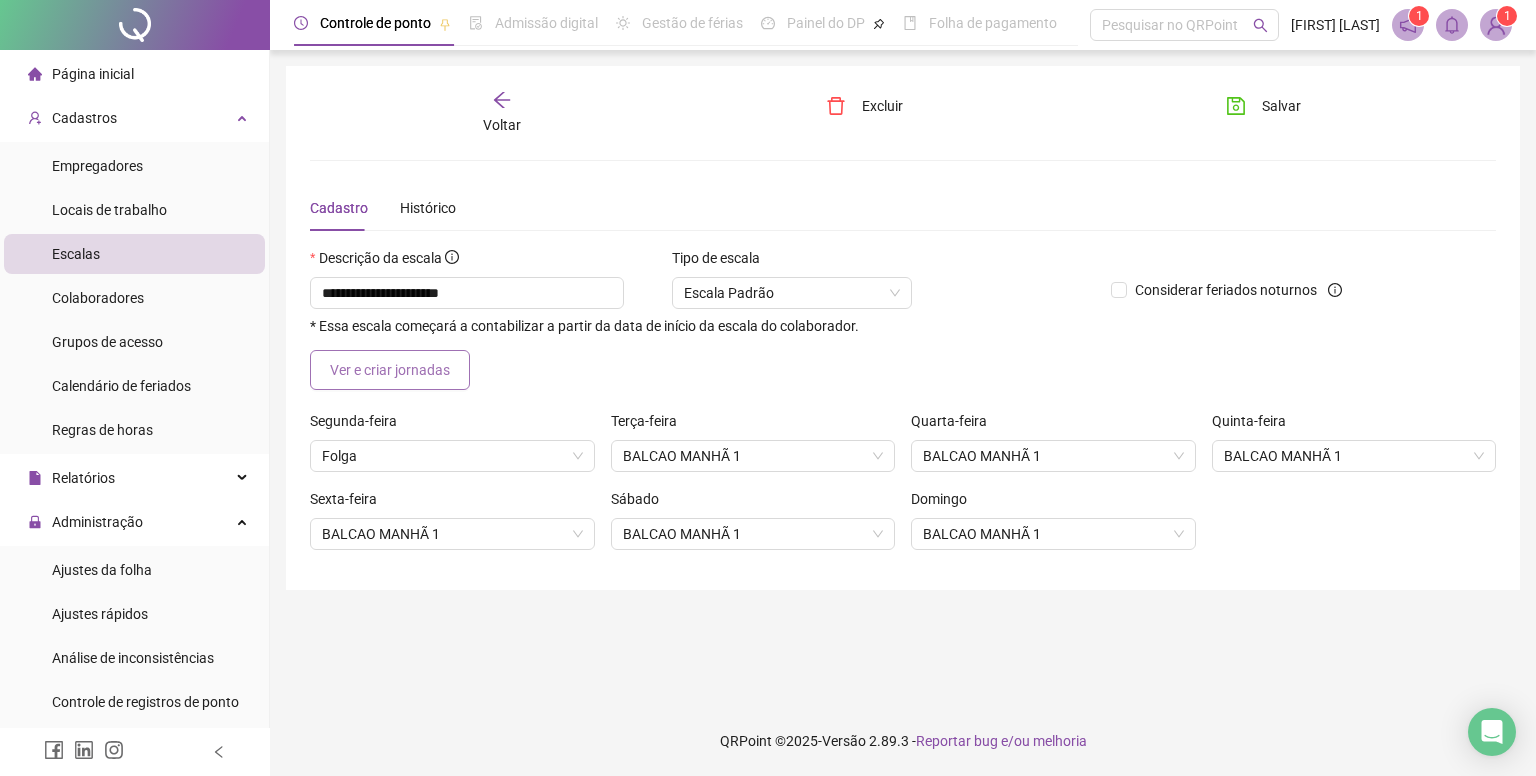 click on "Ver e criar jornadas" at bounding box center [390, 370] 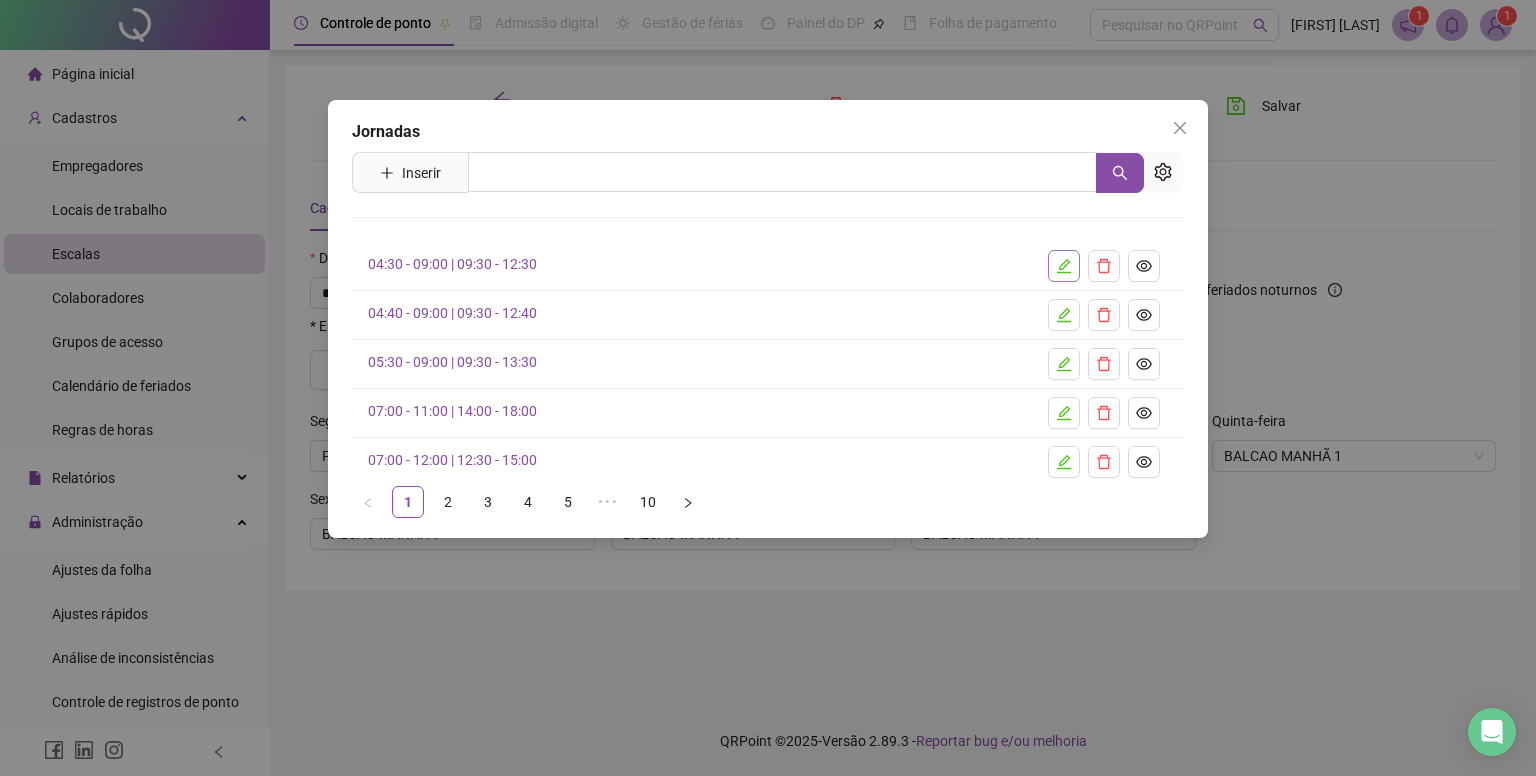 click 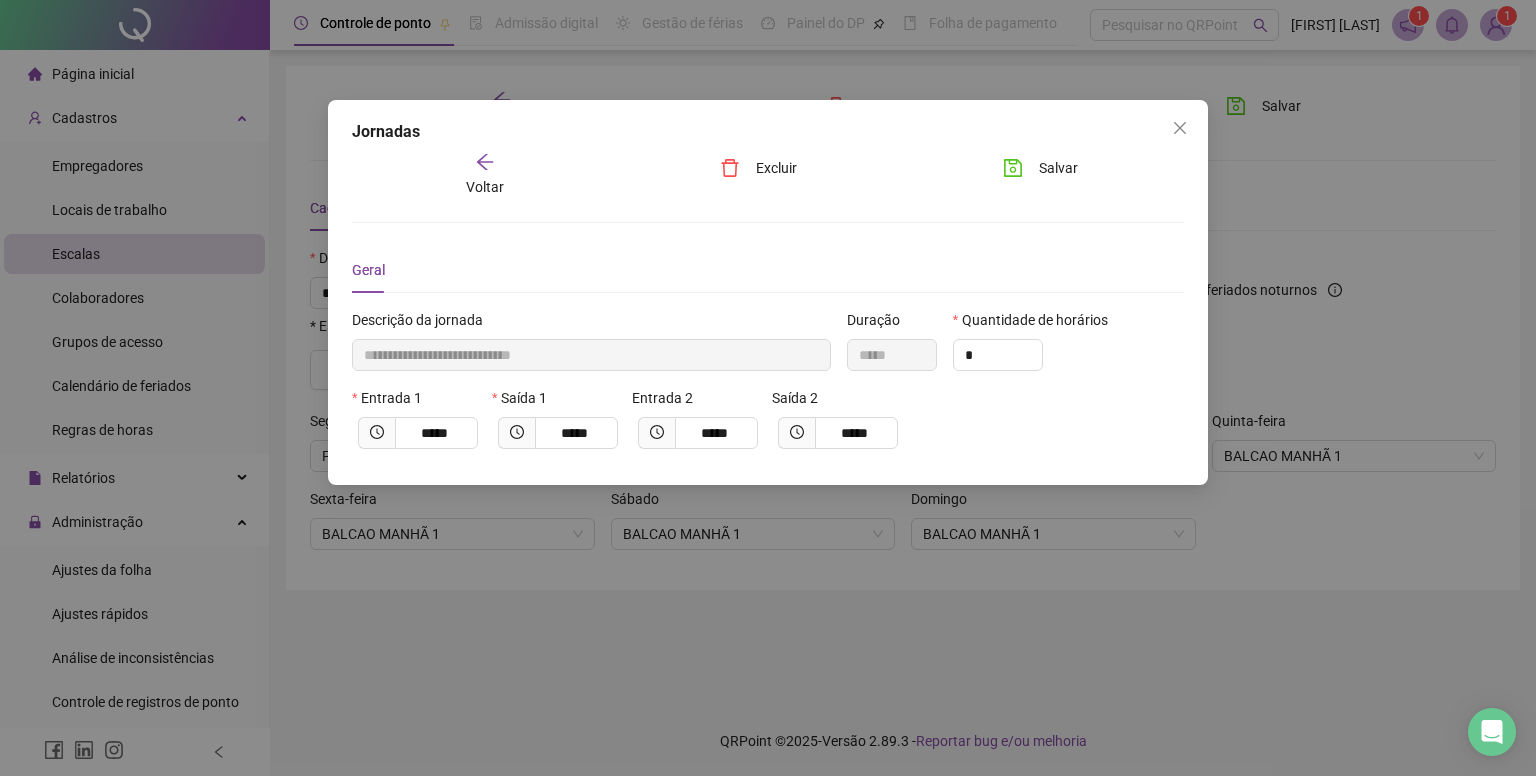 click on "Voltar" at bounding box center [485, 187] 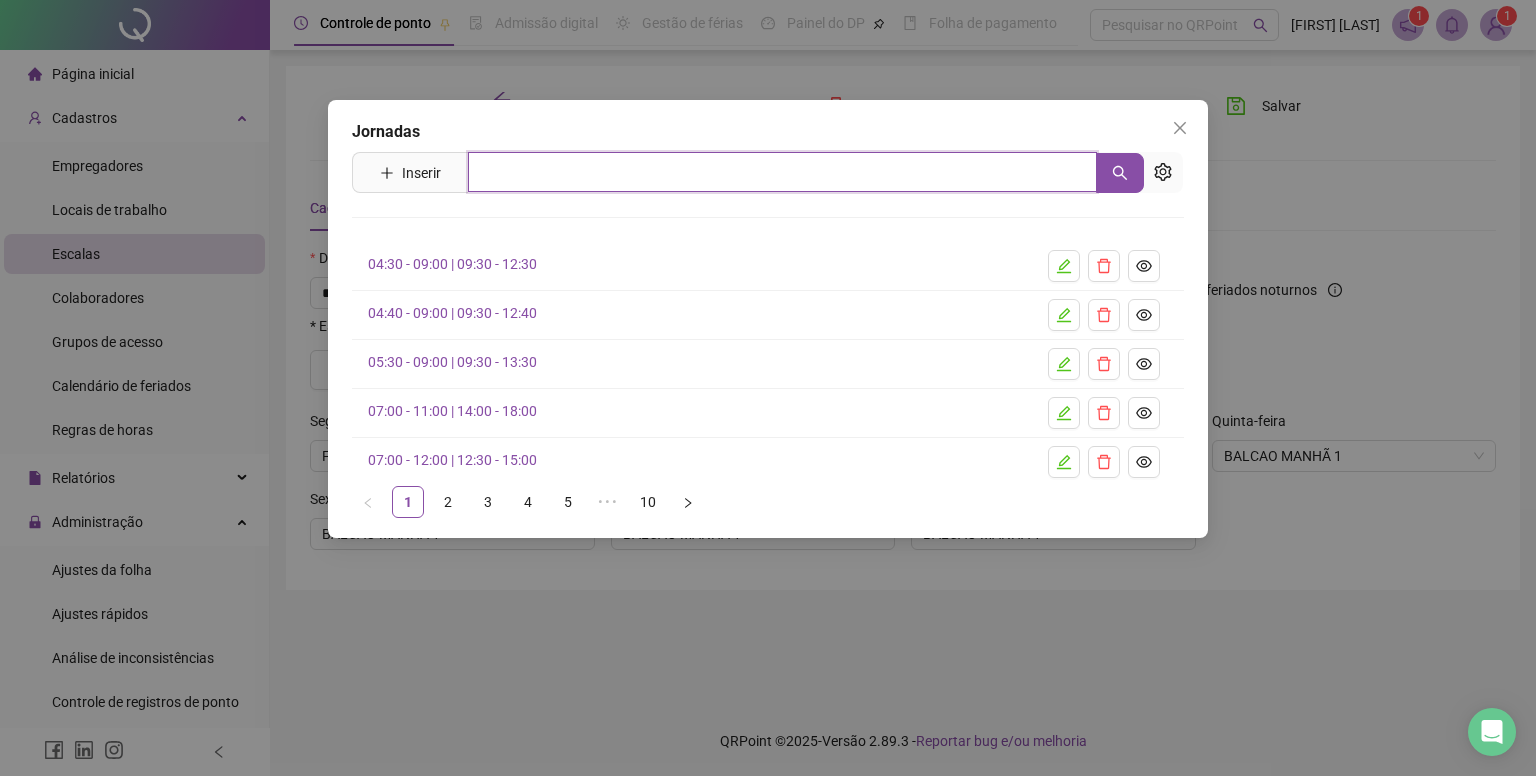click at bounding box center [782, 172] 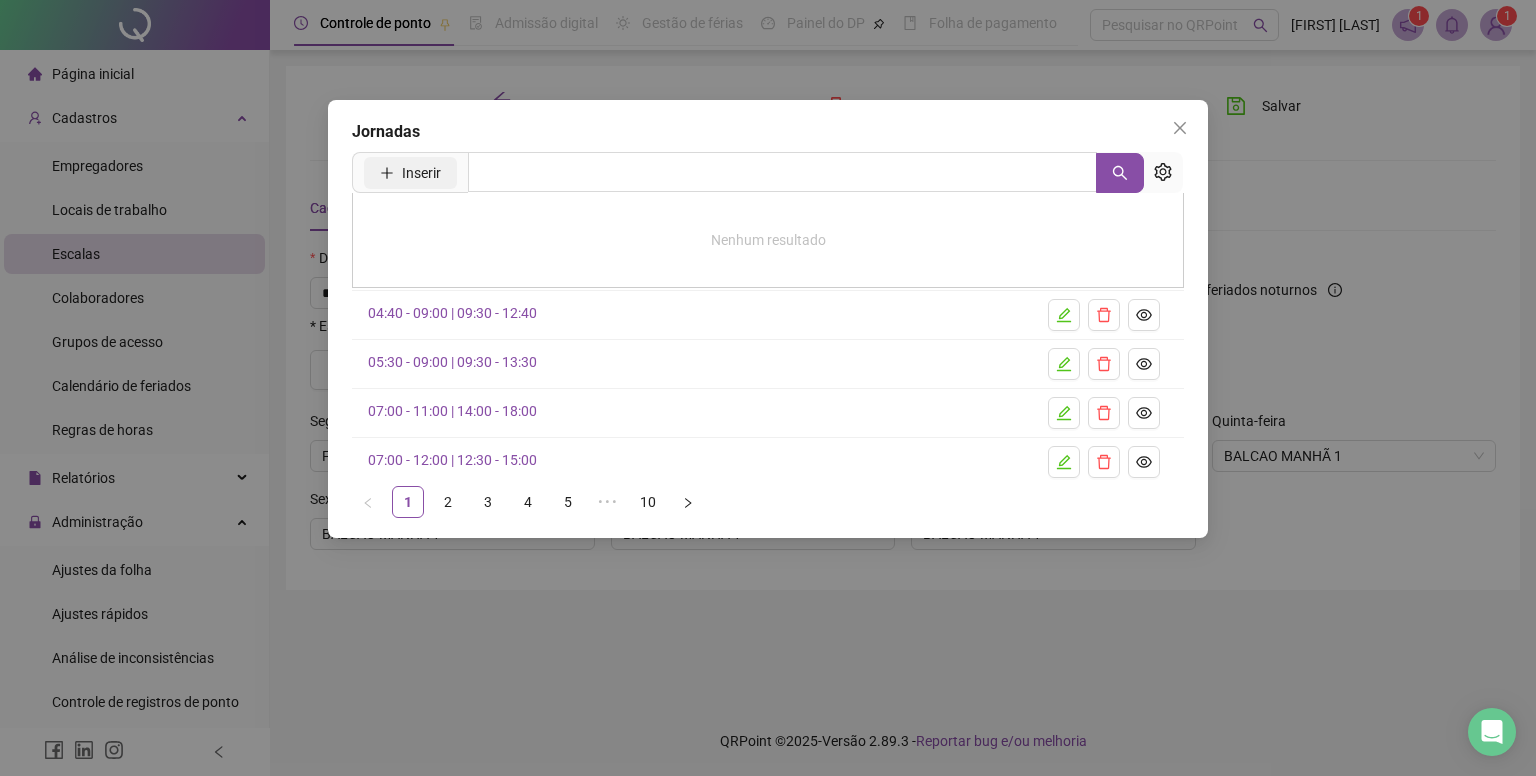 click 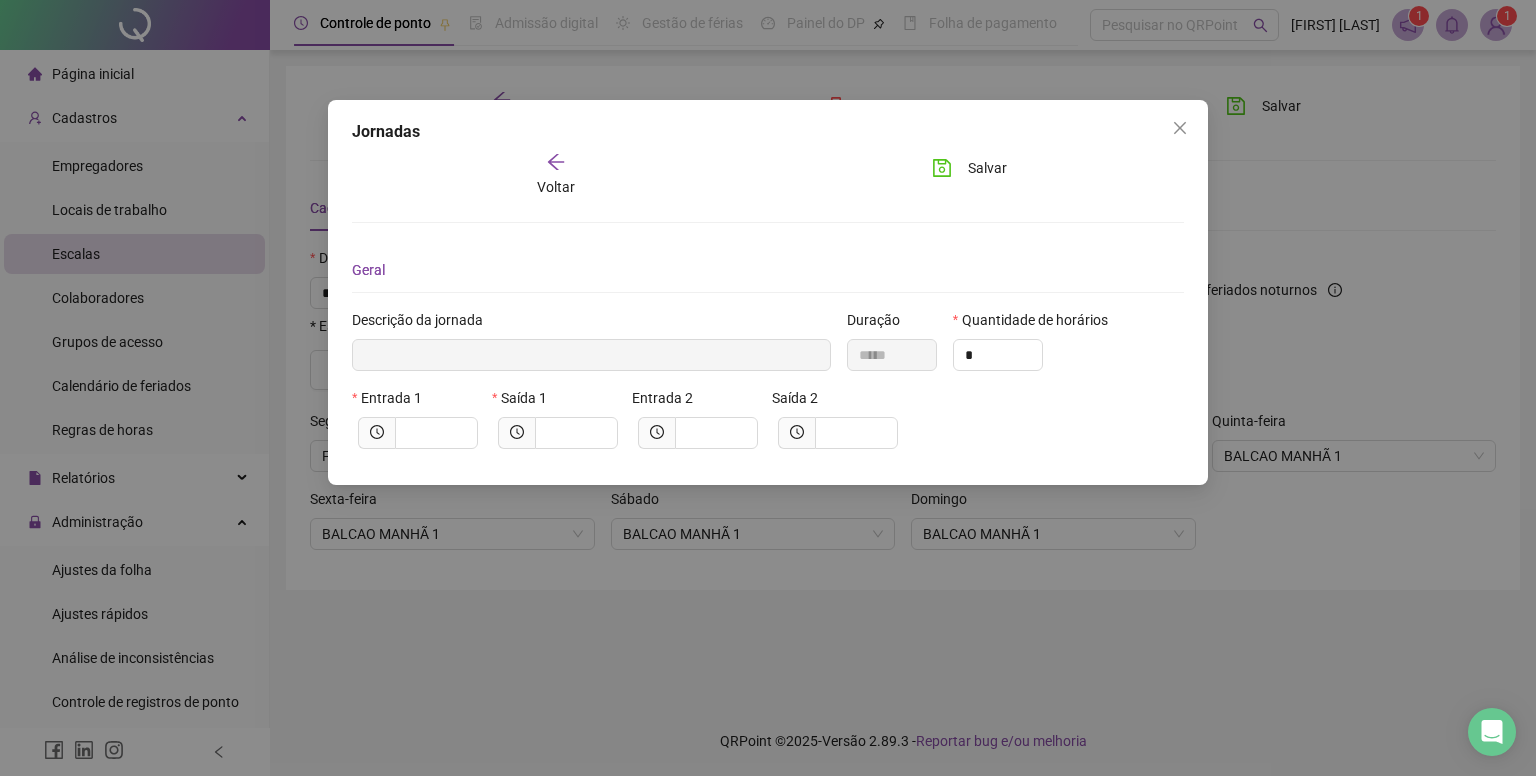 type 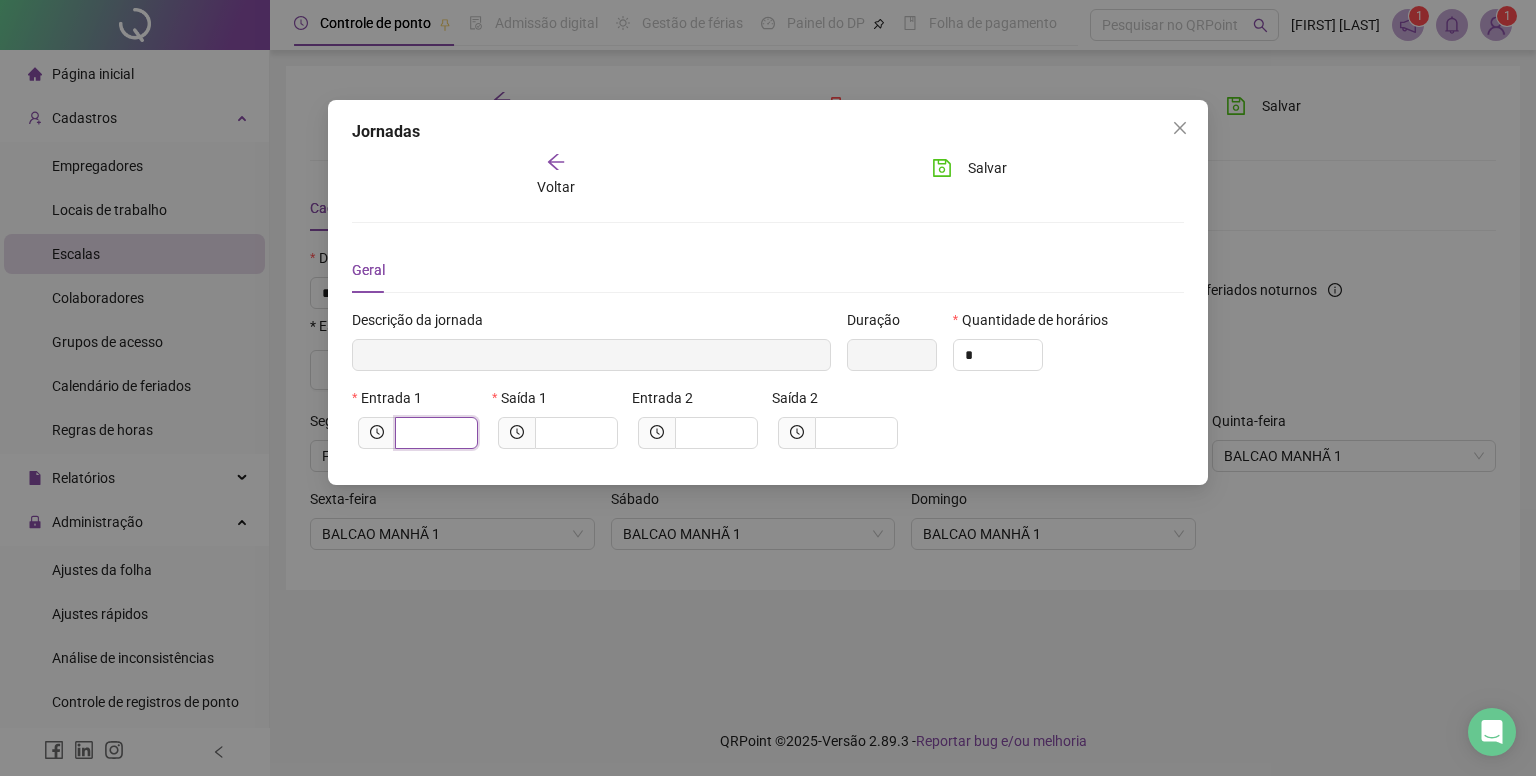 click at bounding box center [434, 433] 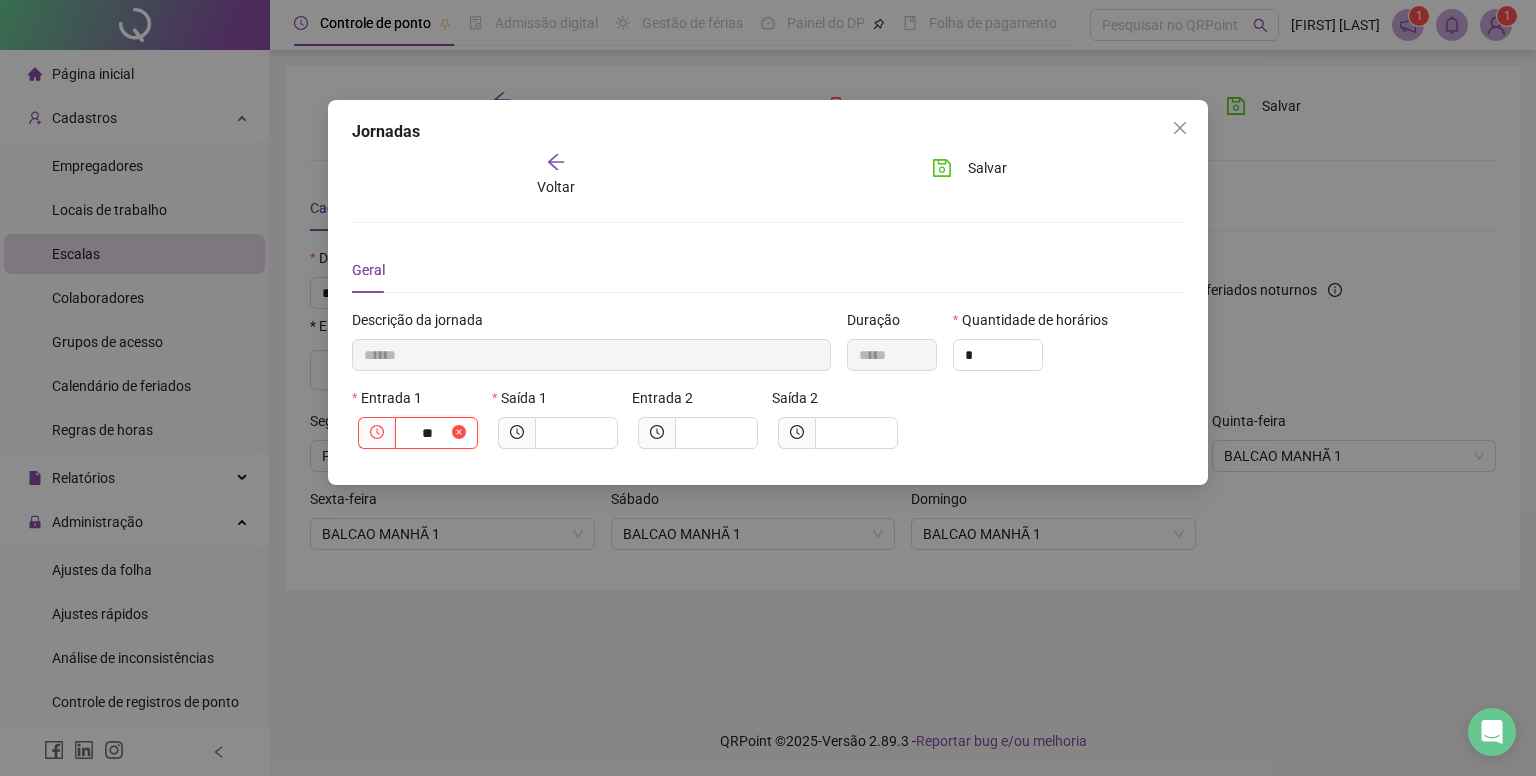 type on "********" 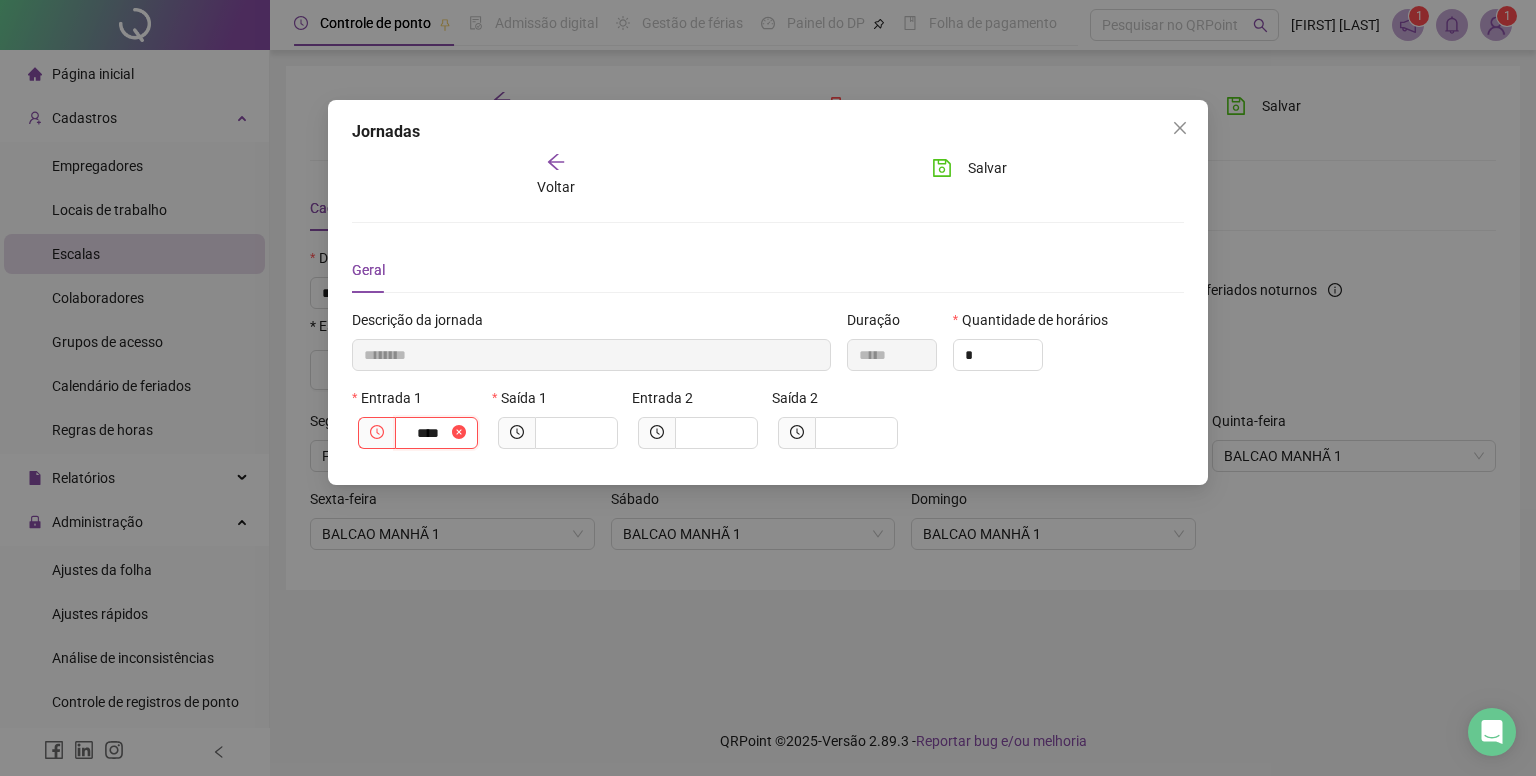 type on "******" 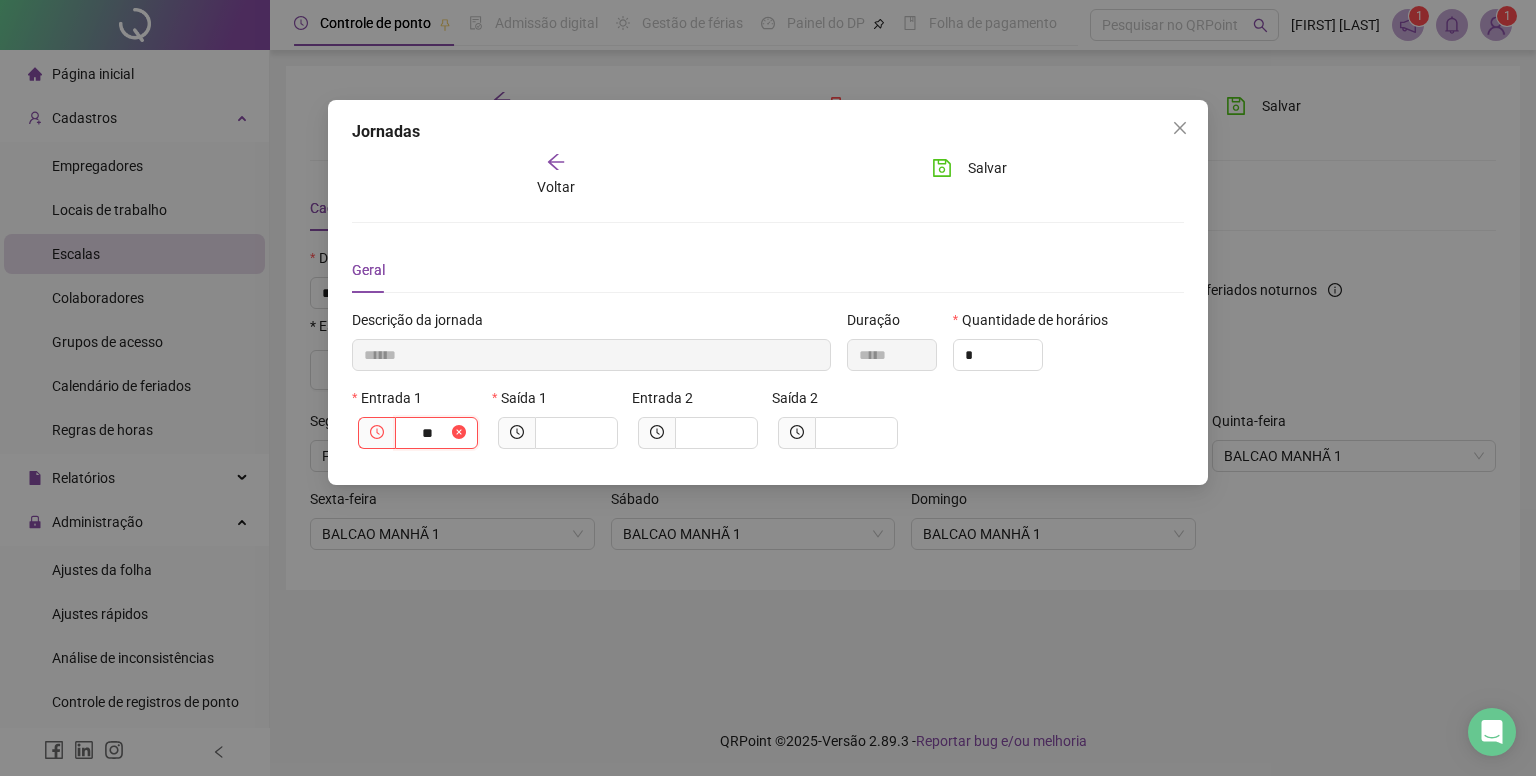 type on "********" 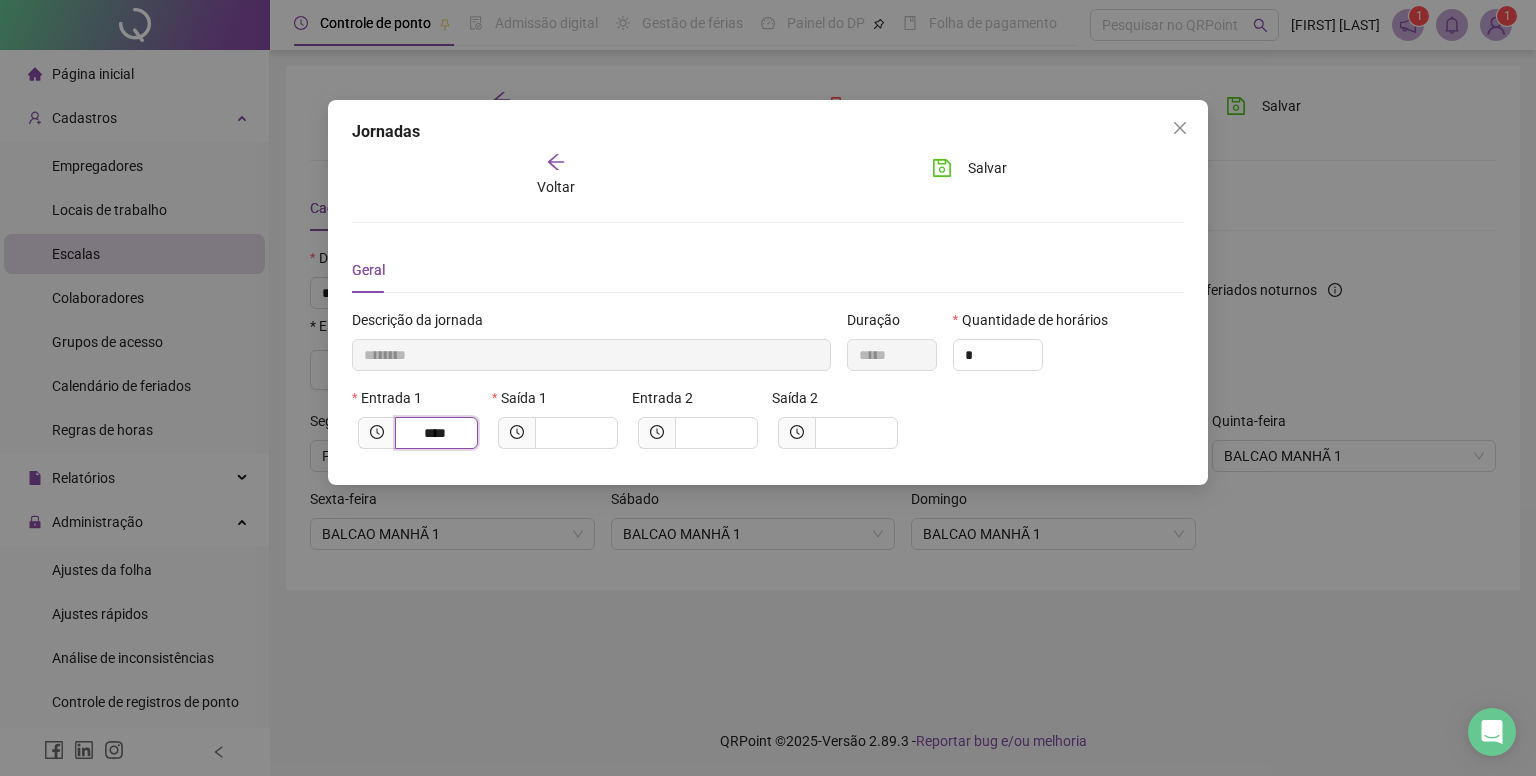 type on "*********" 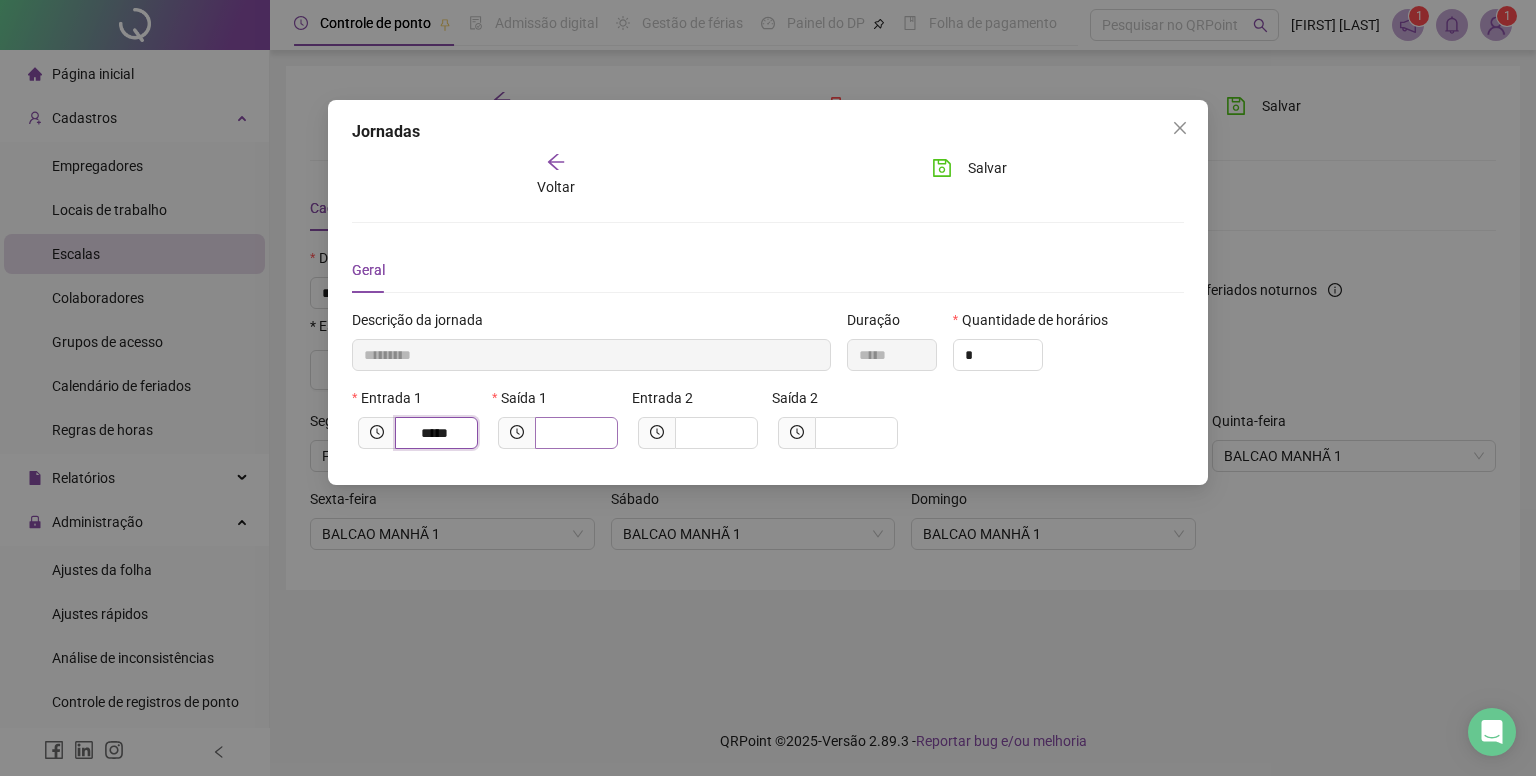 type on "*****" 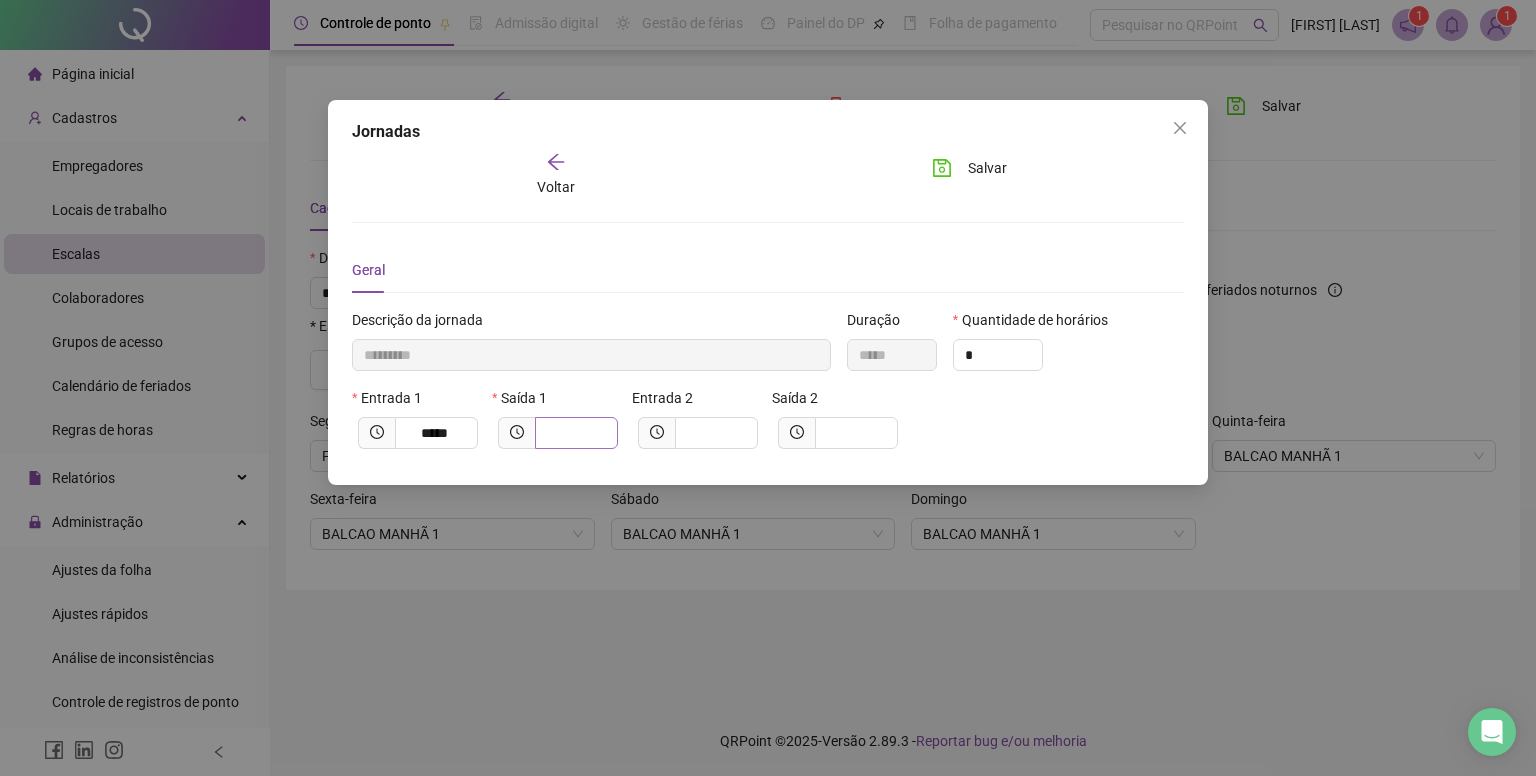 click at bounding box center [576, 433] 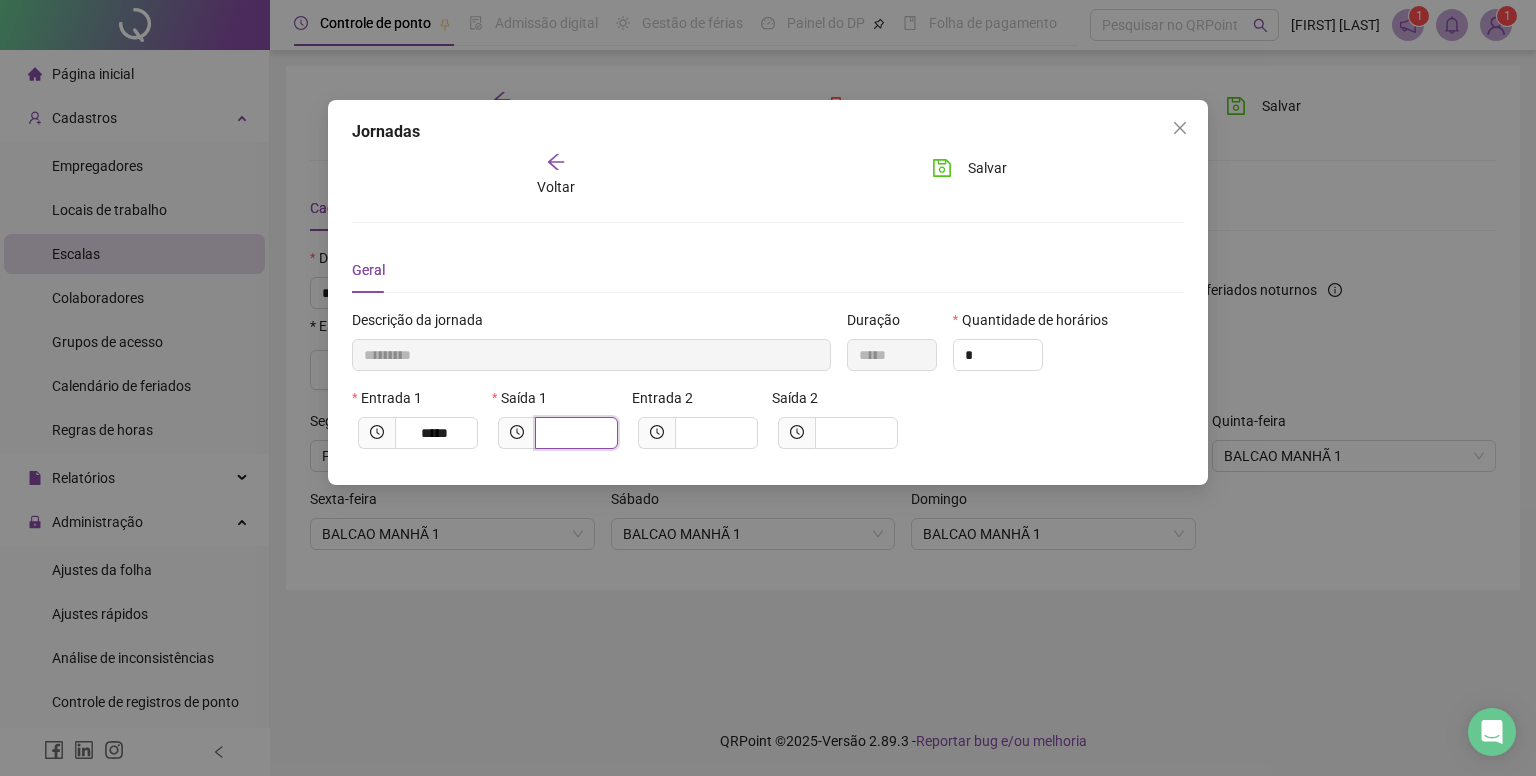 type on "**********" 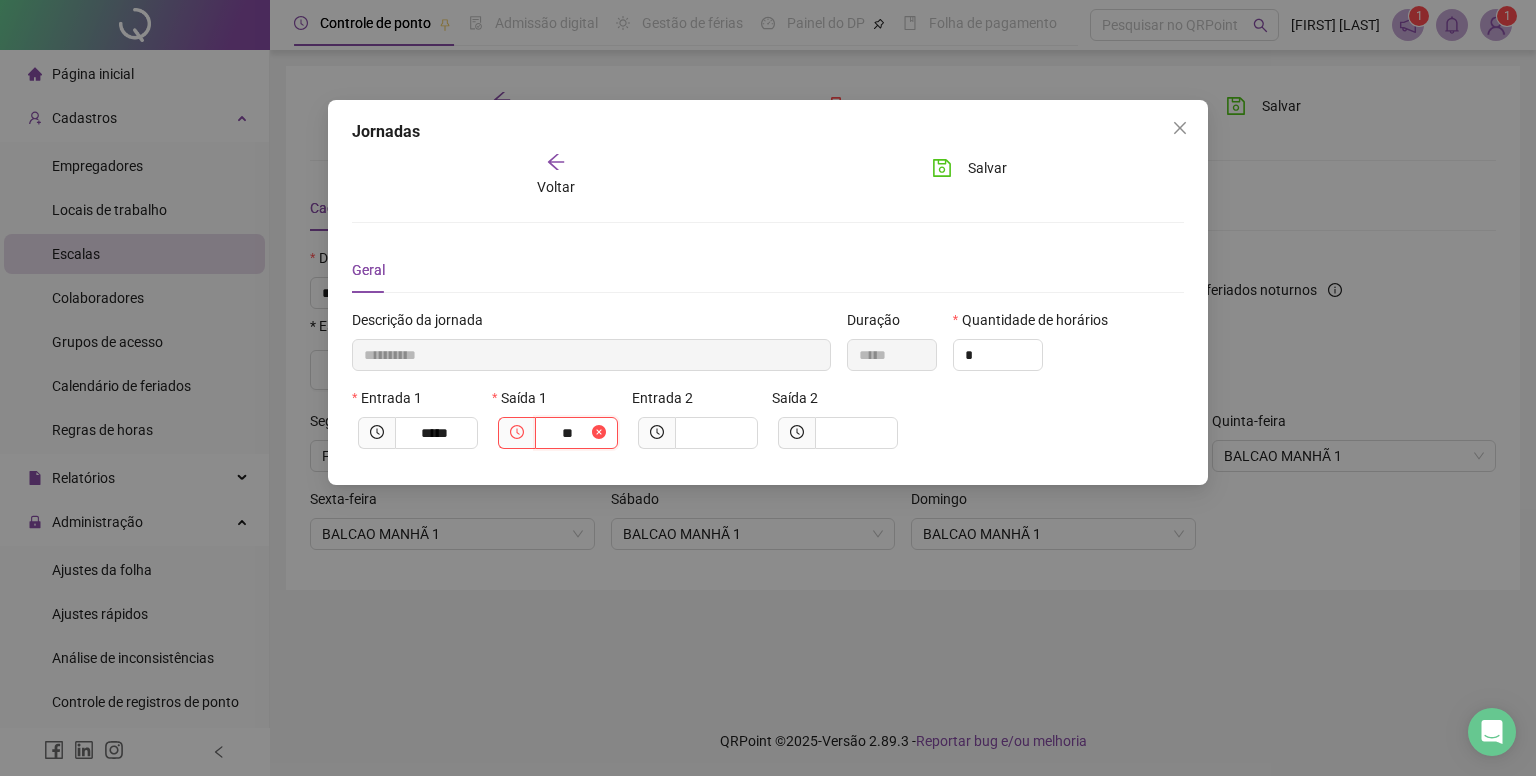 type on "**********" 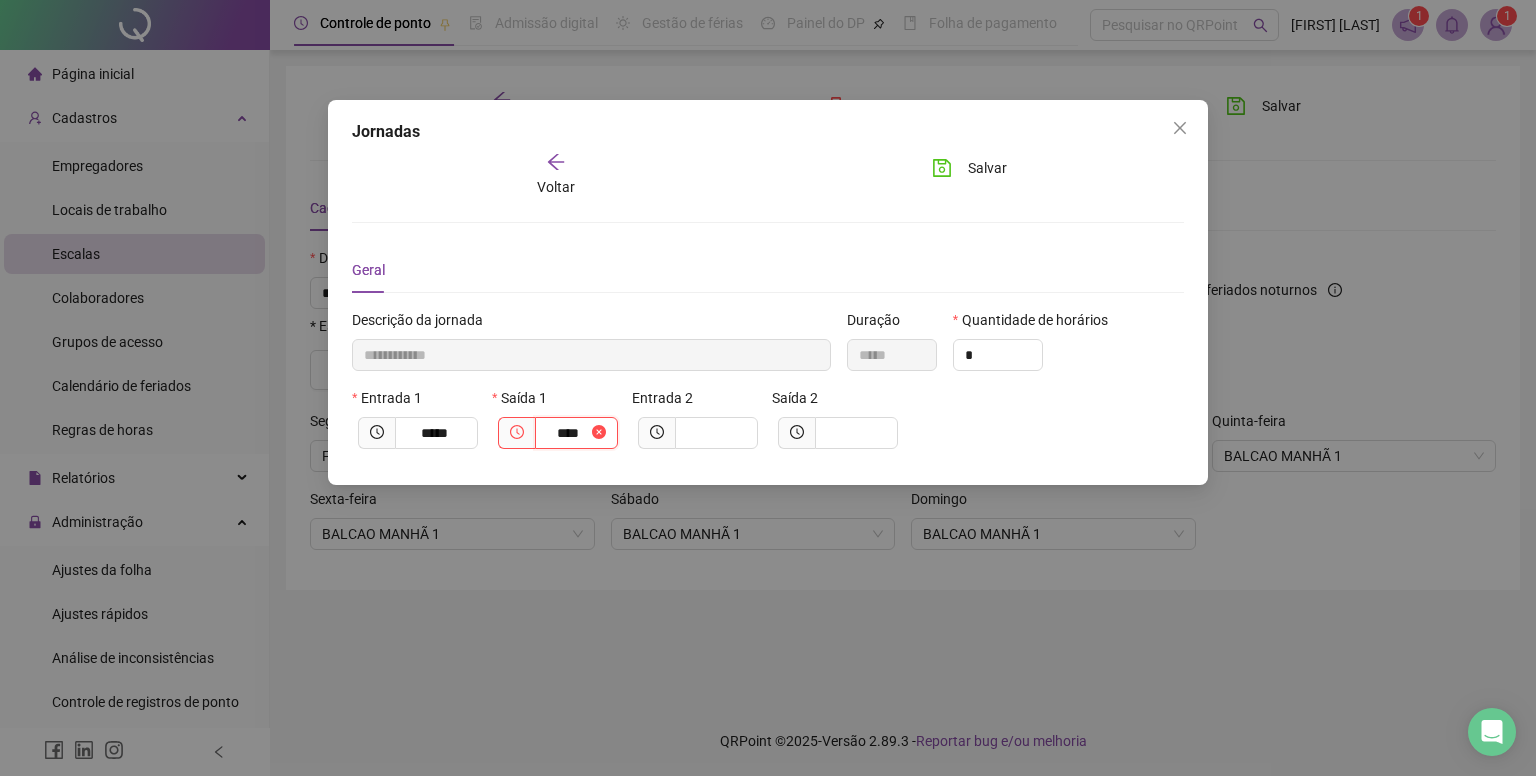 type on "**********" 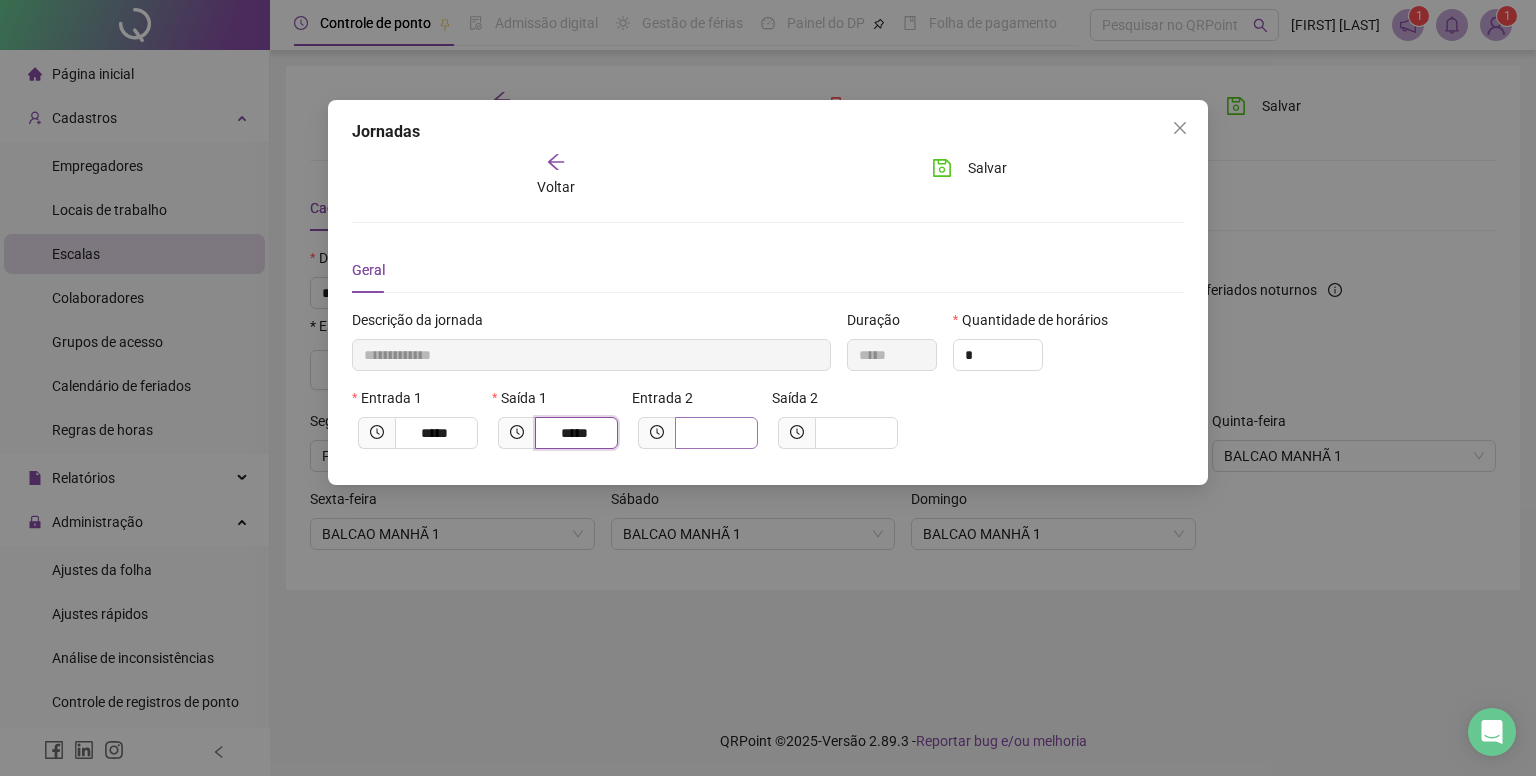 type on "*****" 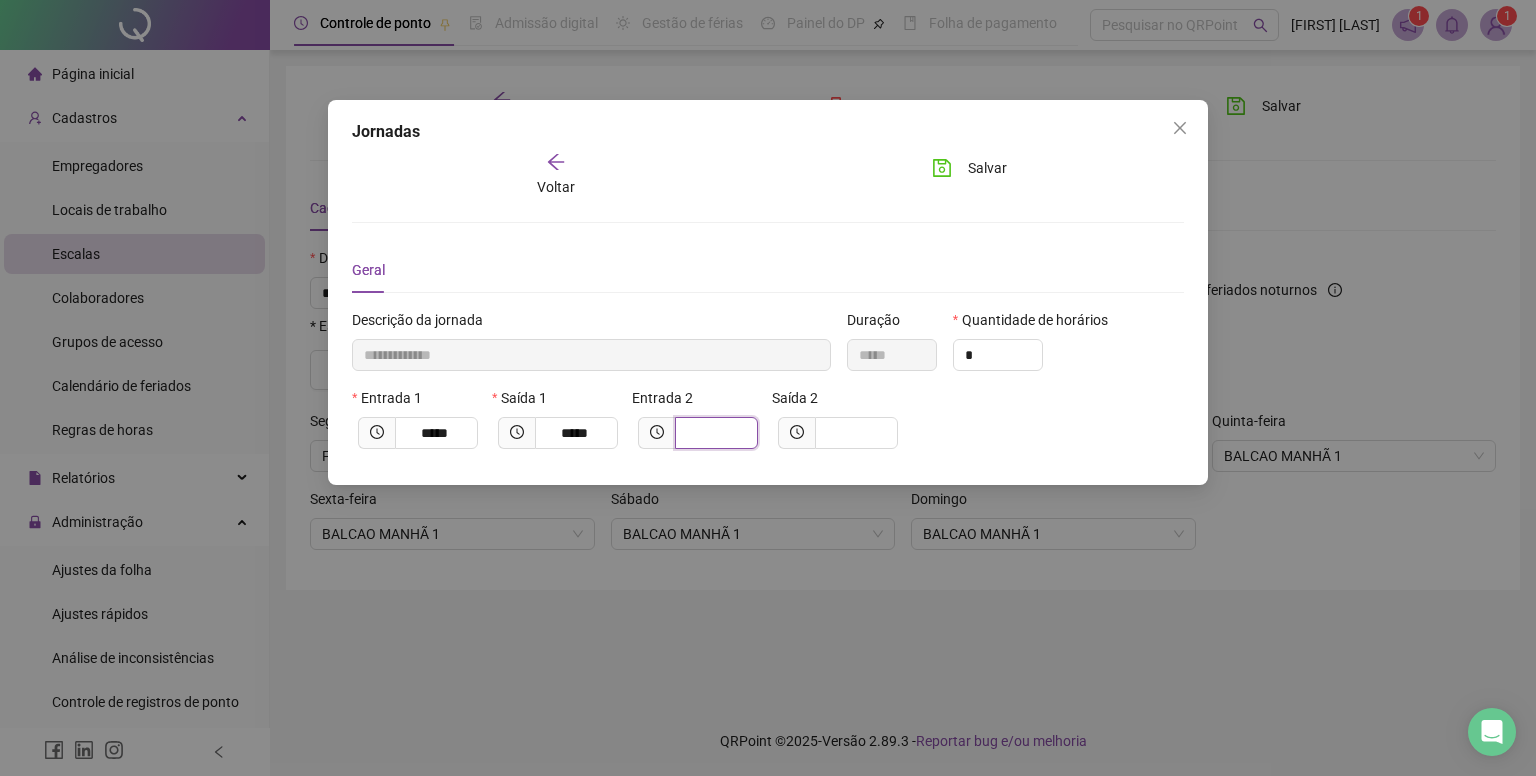 click at bounding box center (714, 433) 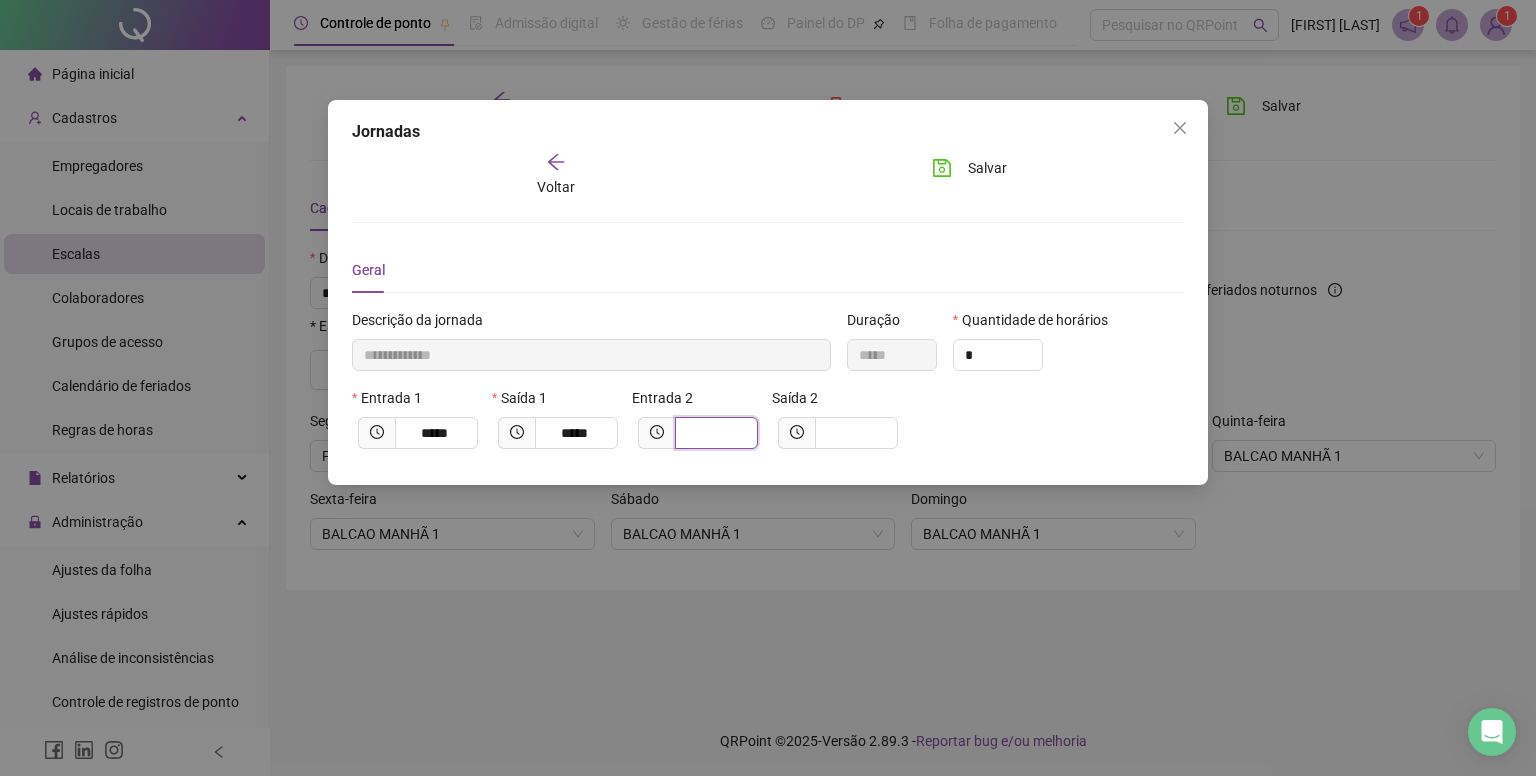 type on "**********" 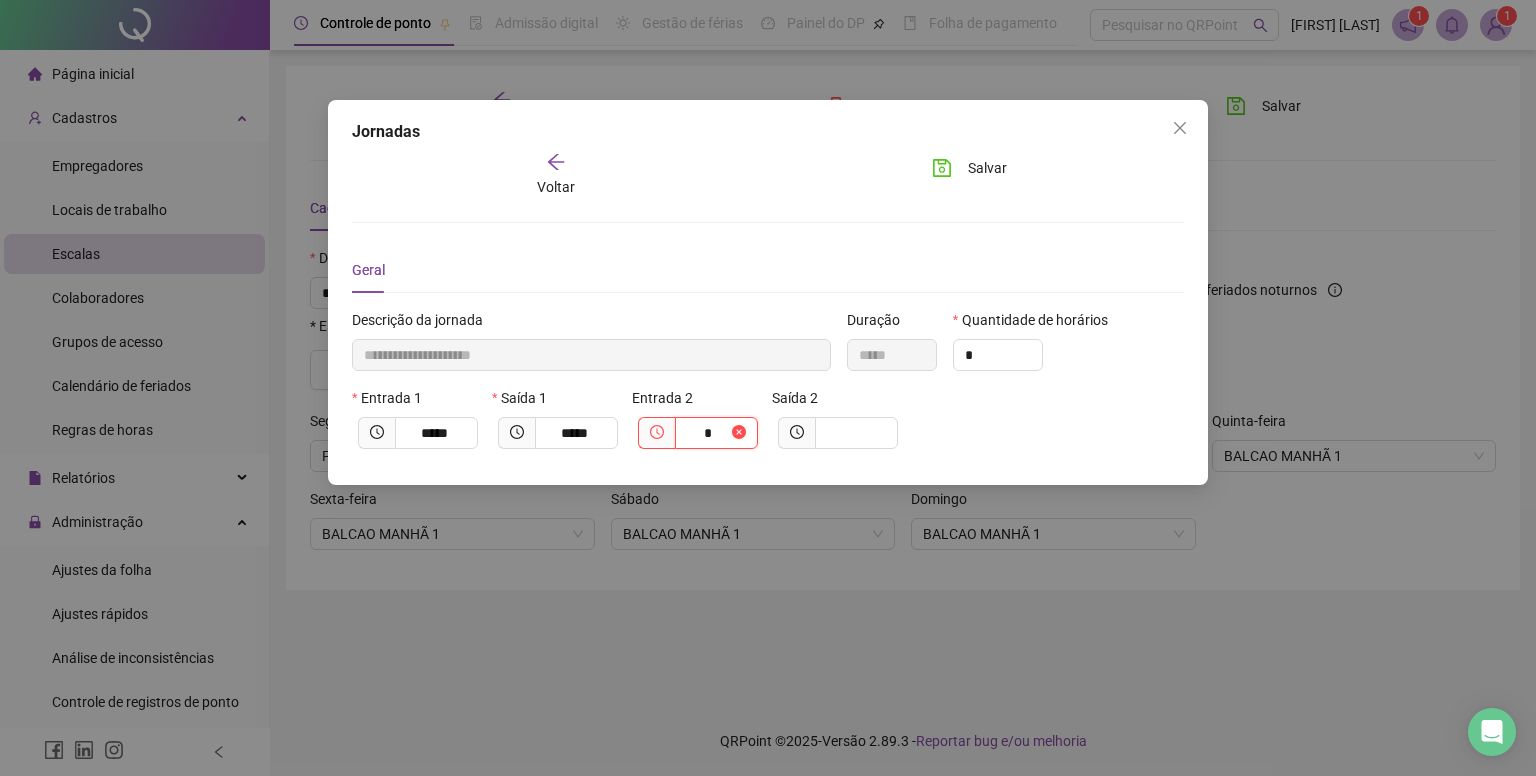 type on "**********" 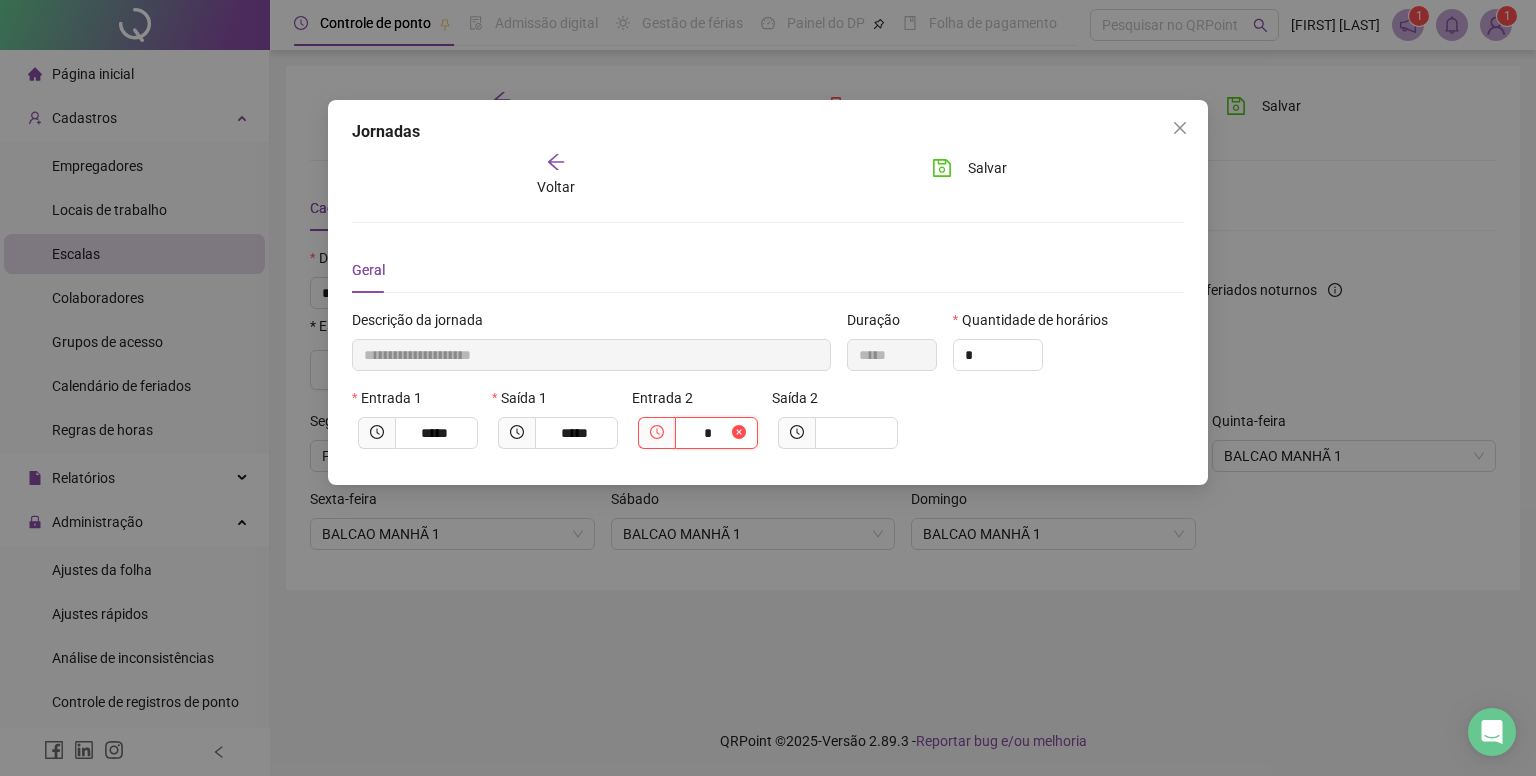 type on "**" 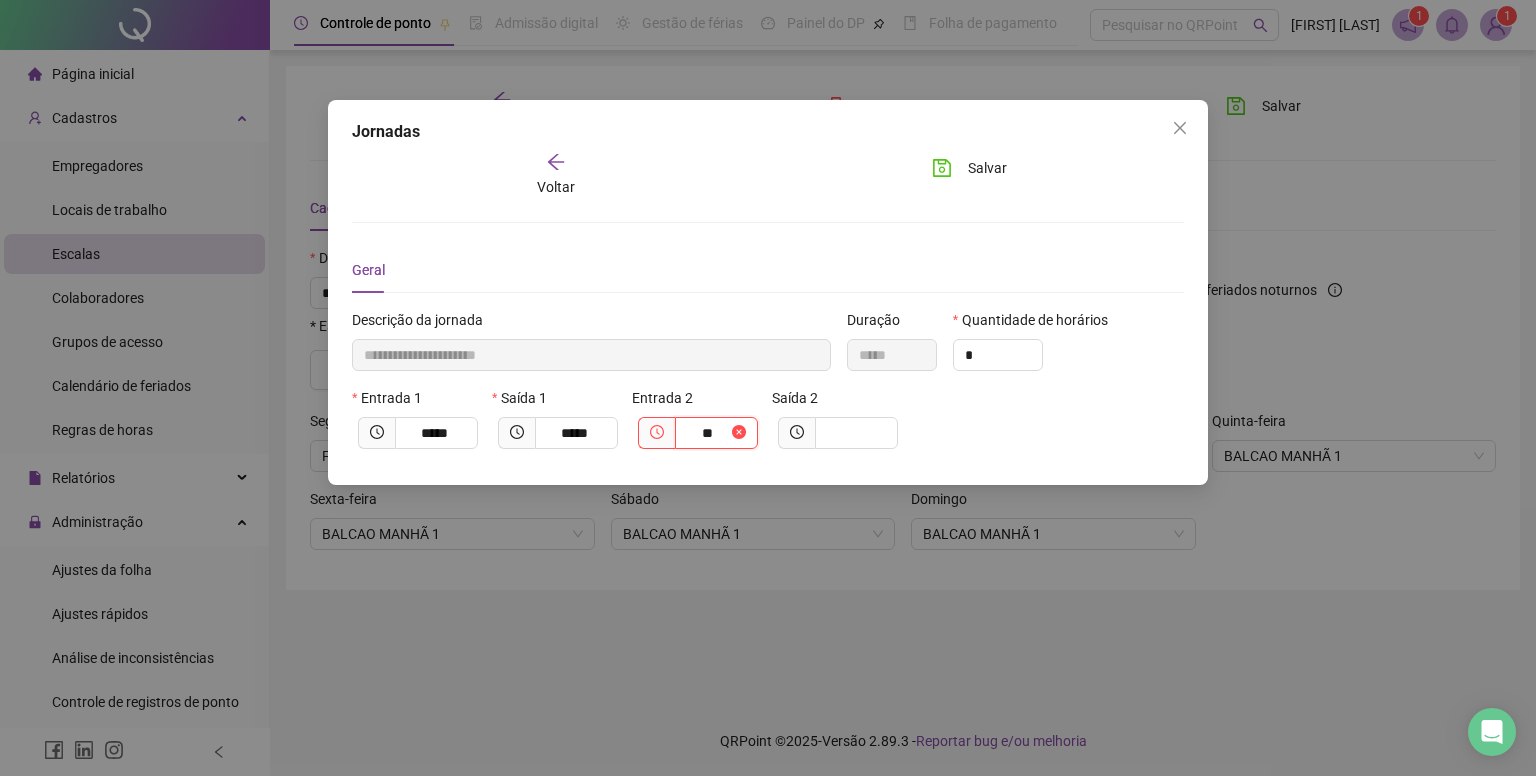 type on "**********" 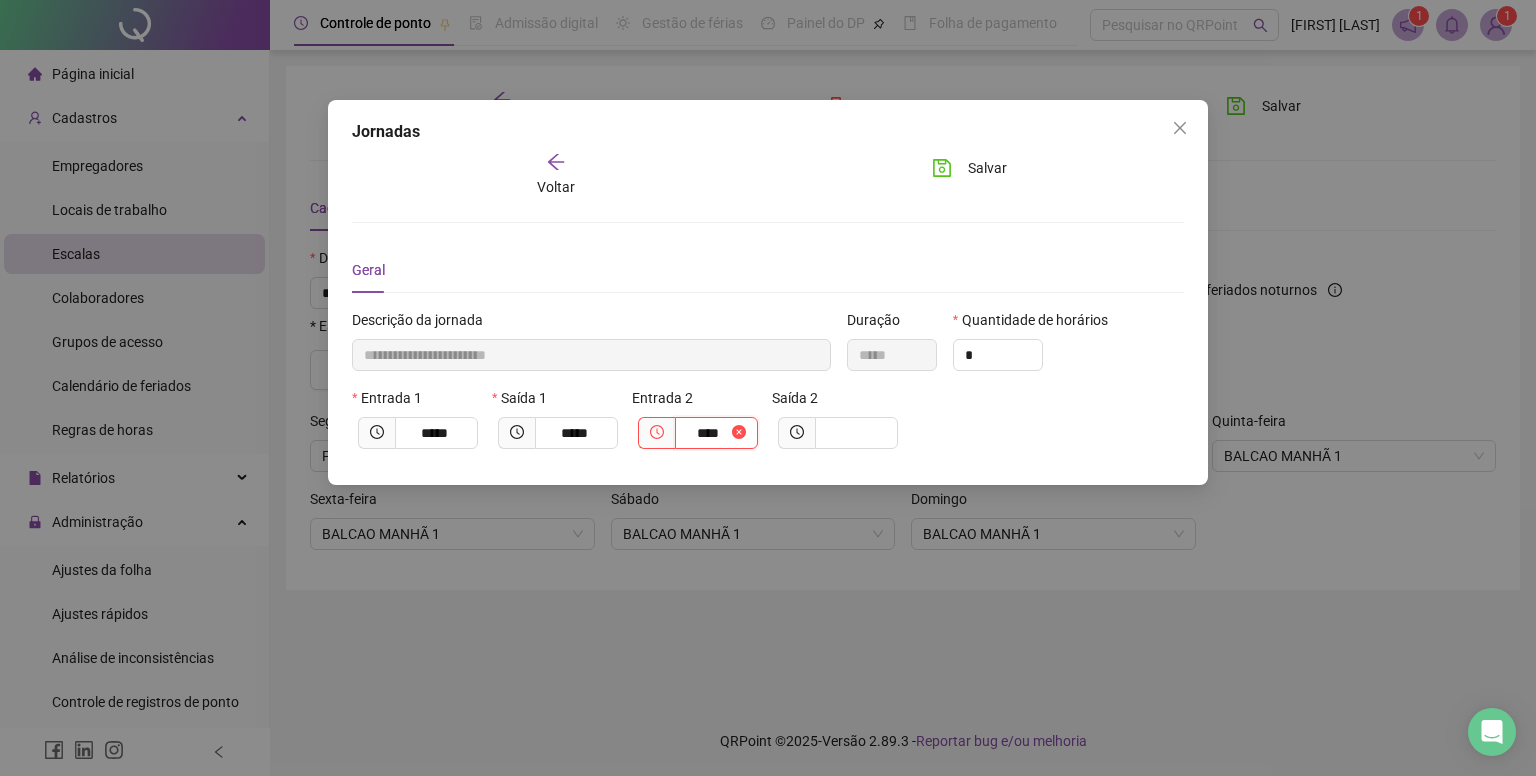 type on "**********" 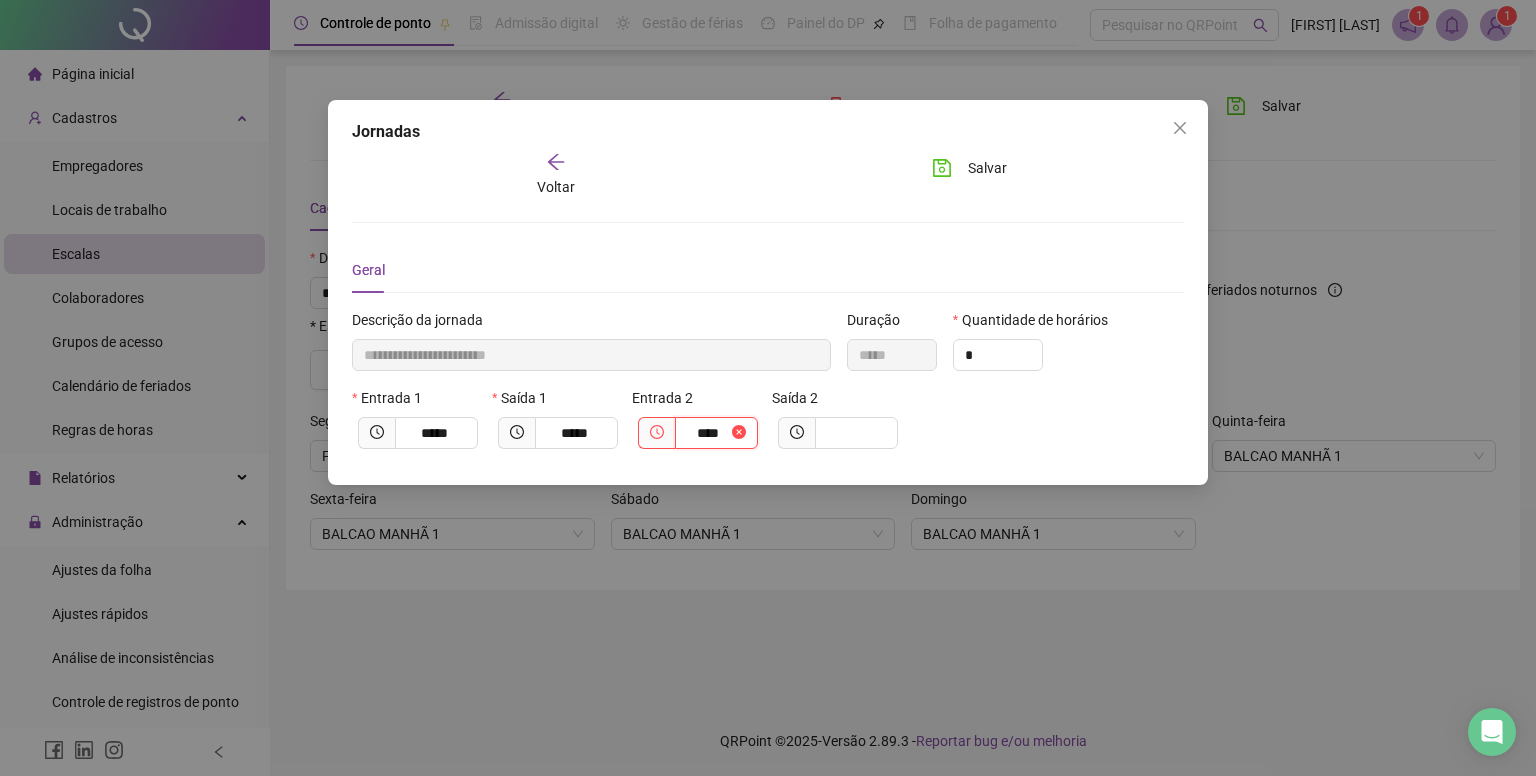type on "*****" 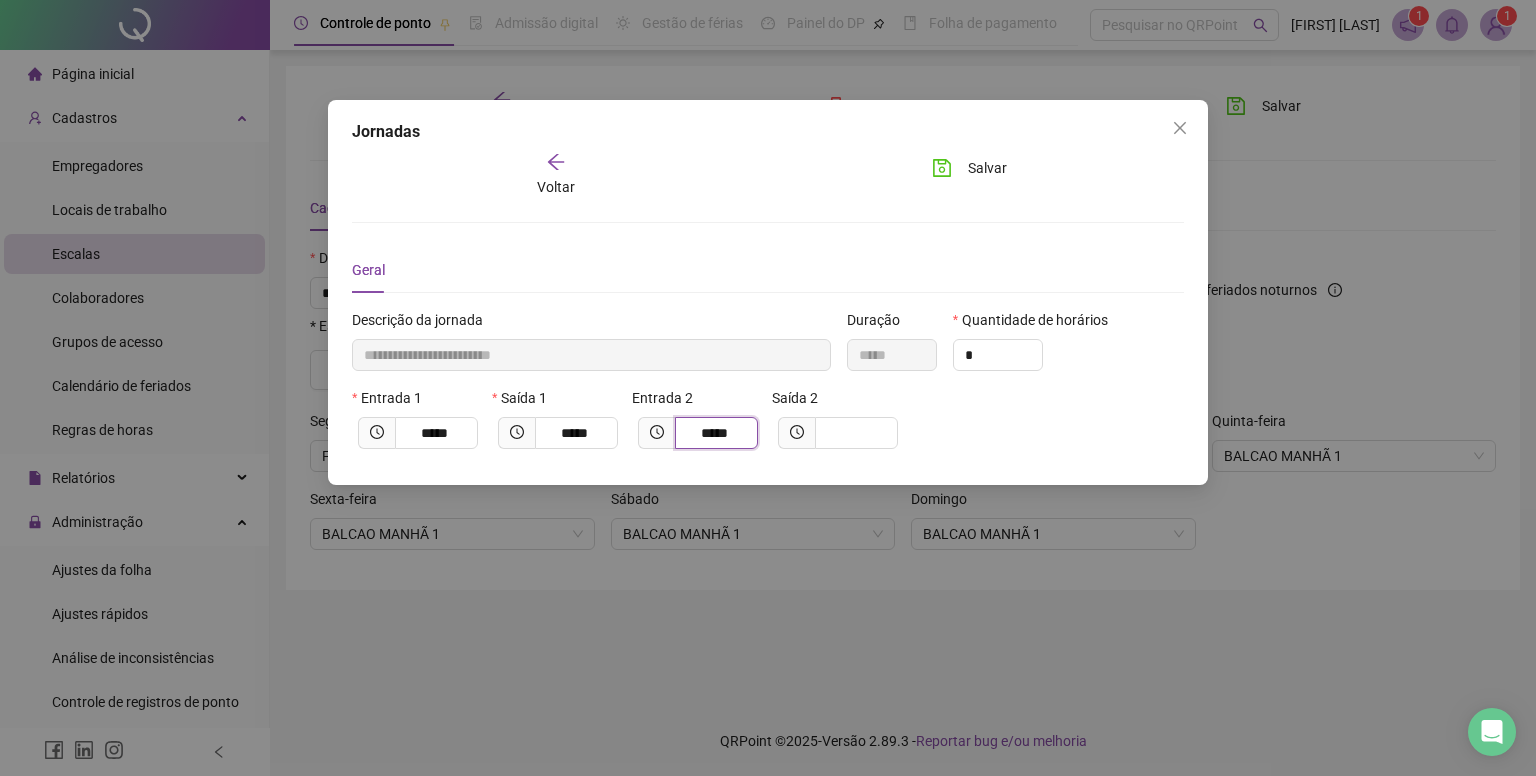 type on "**********" 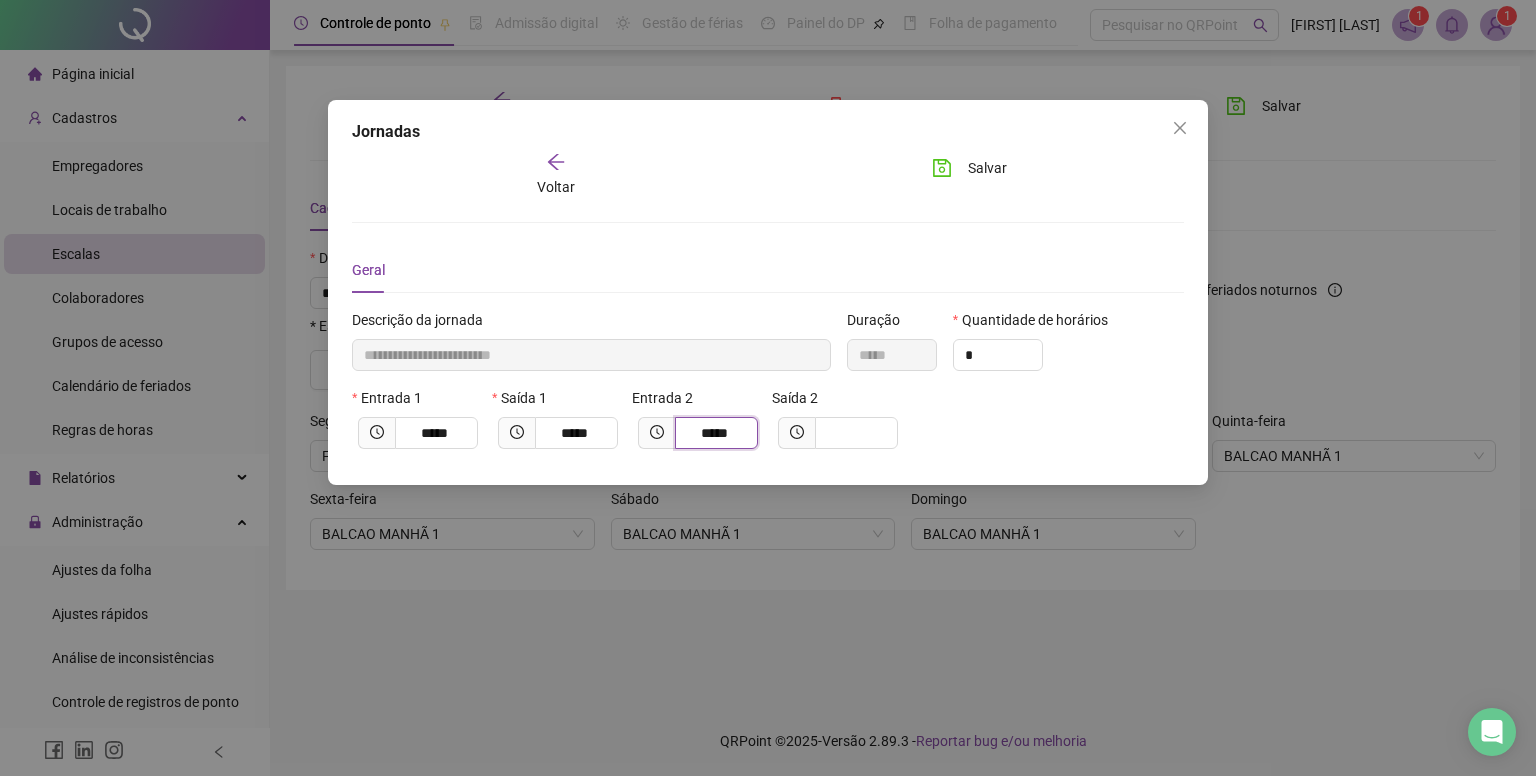 type on "****" 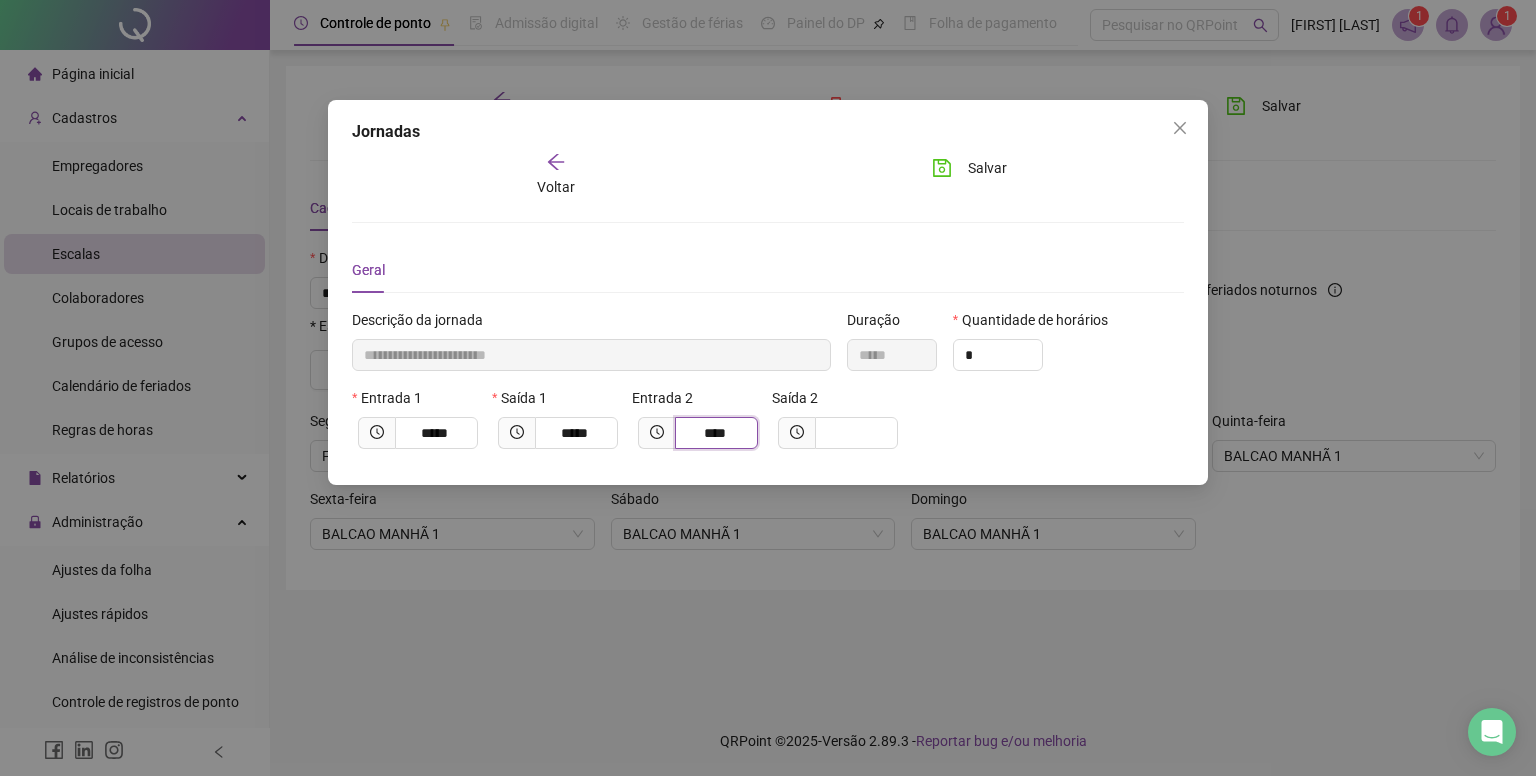 type on "**********" 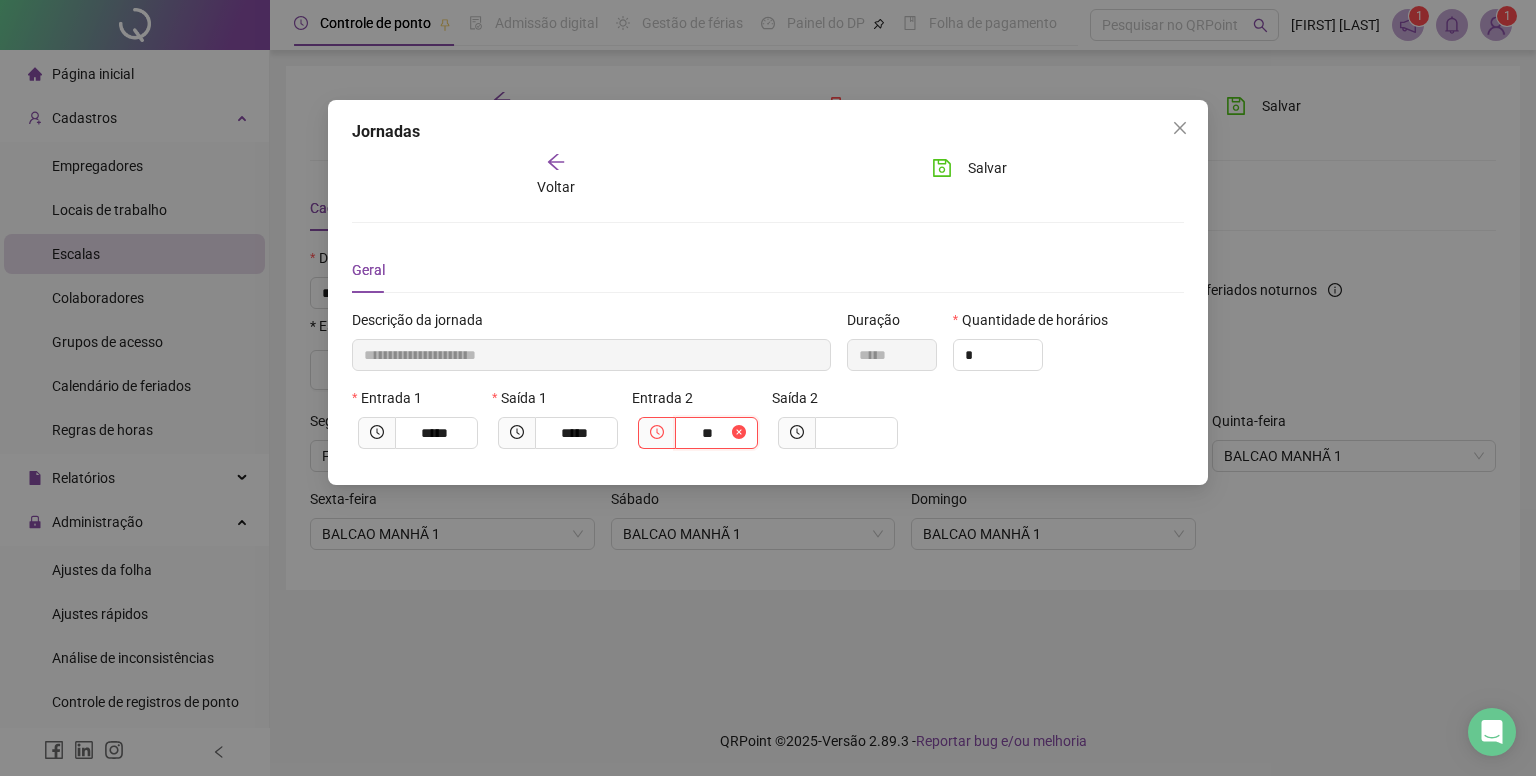 type on "**********" 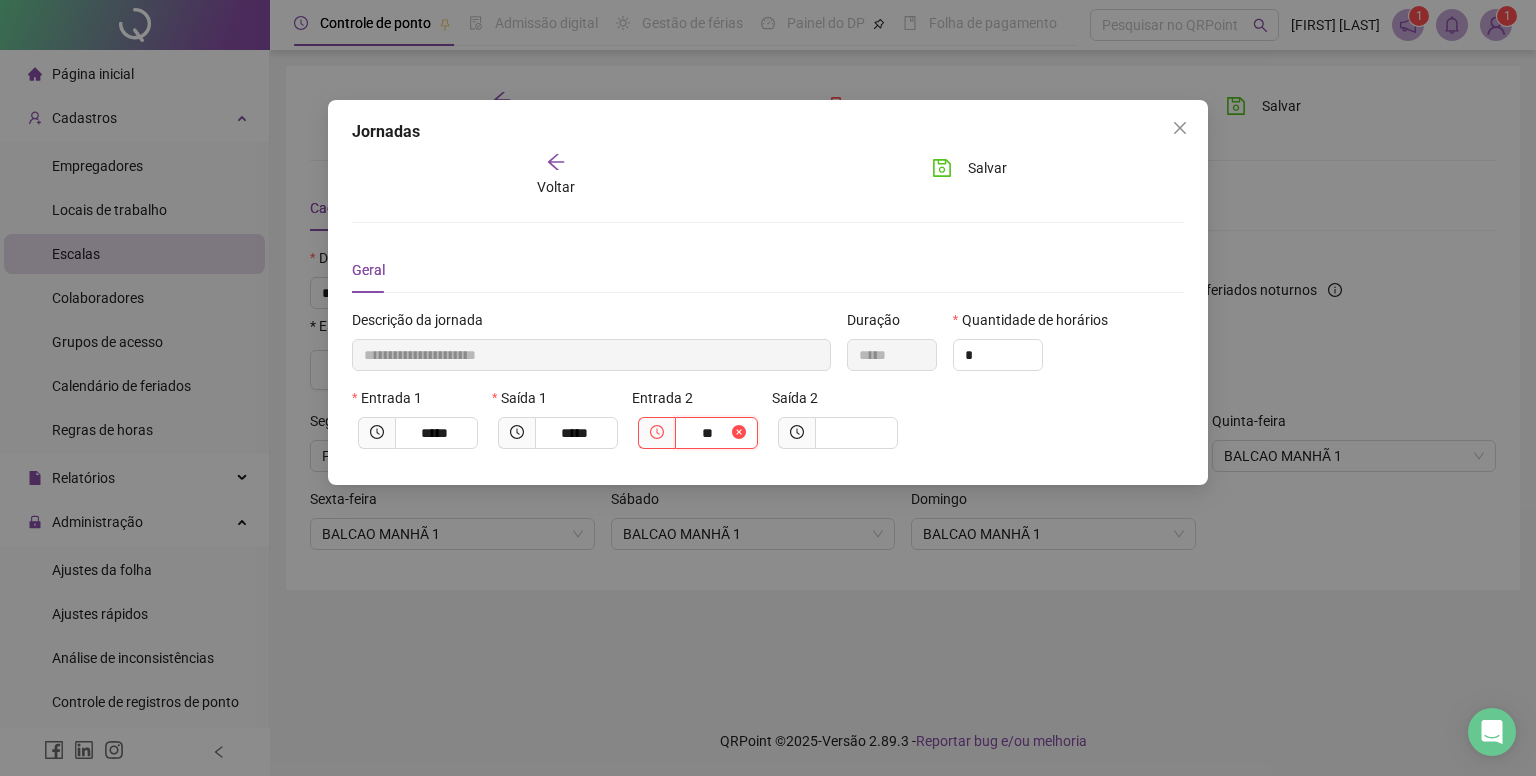 type on "*" 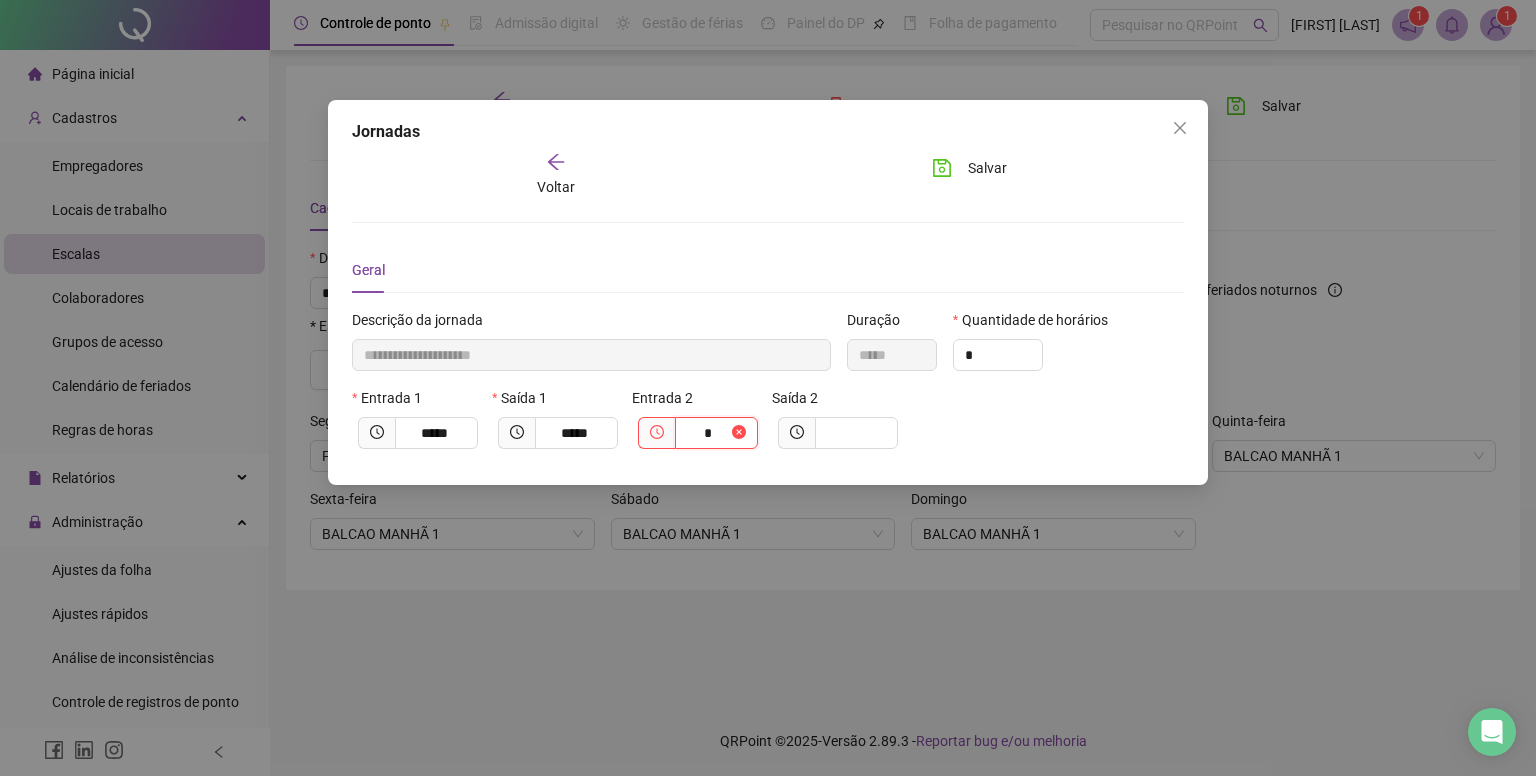 type on "**********" 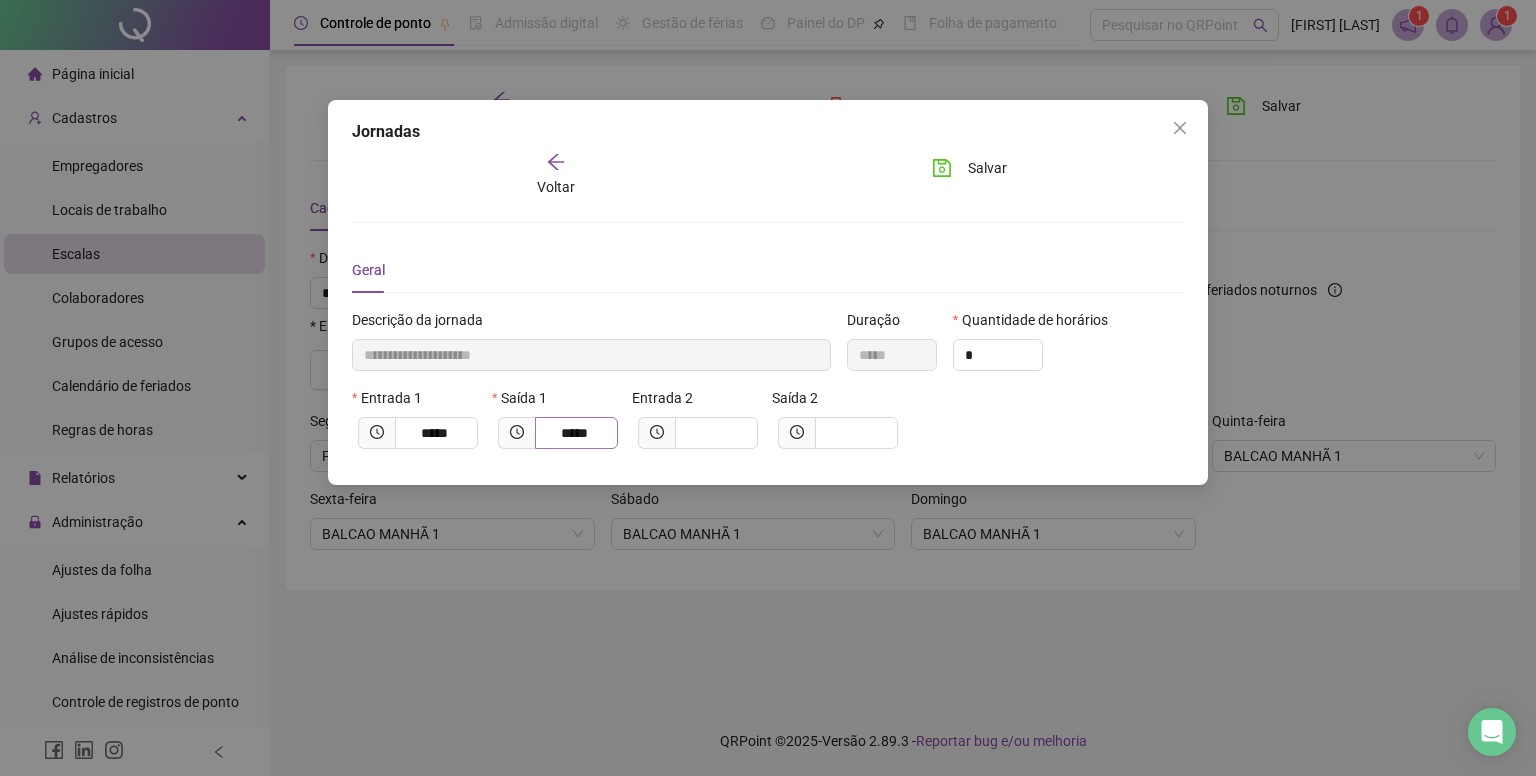 click on "*****" at bounding box center [576, 433] 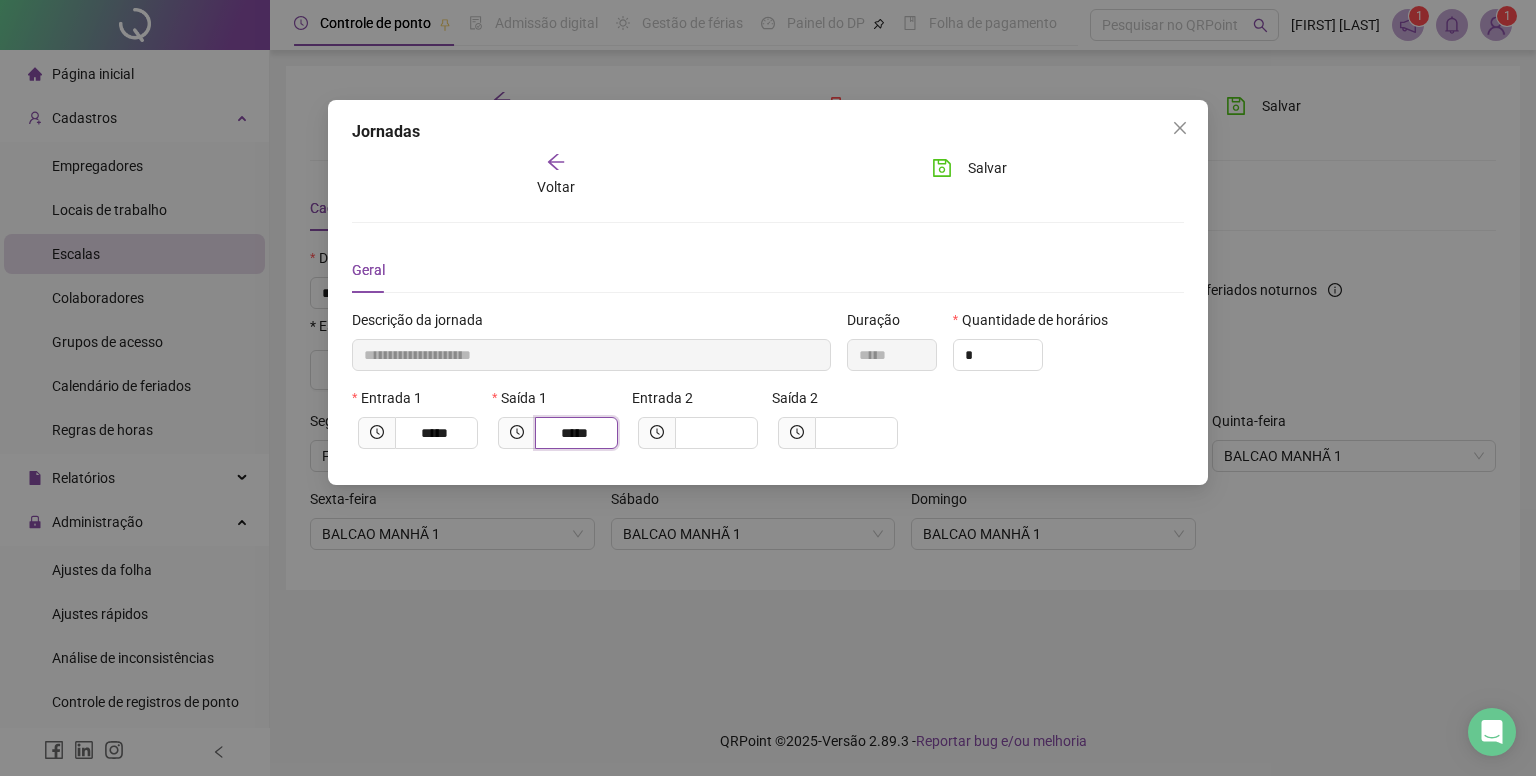 type on "**********" 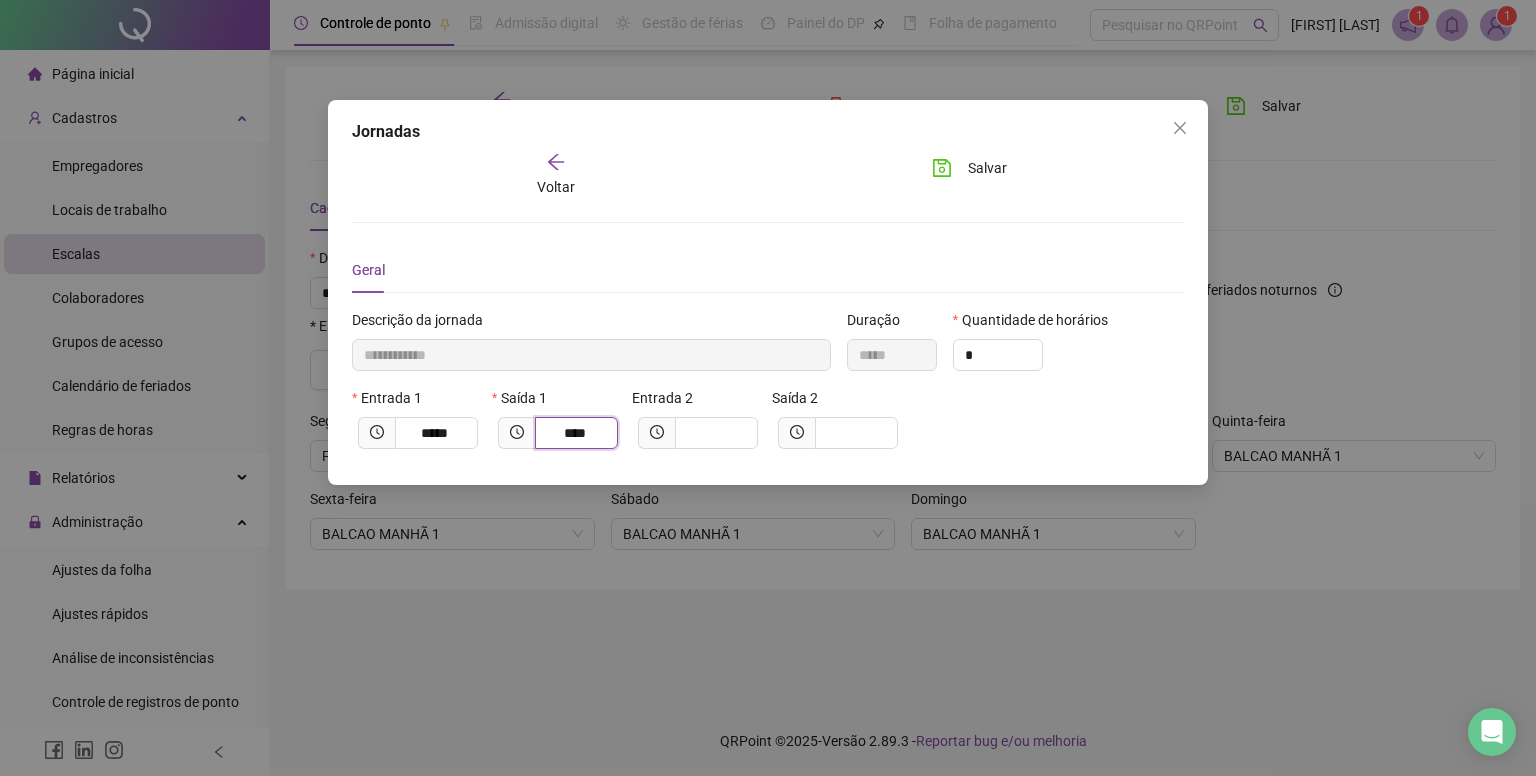 type on "**********" 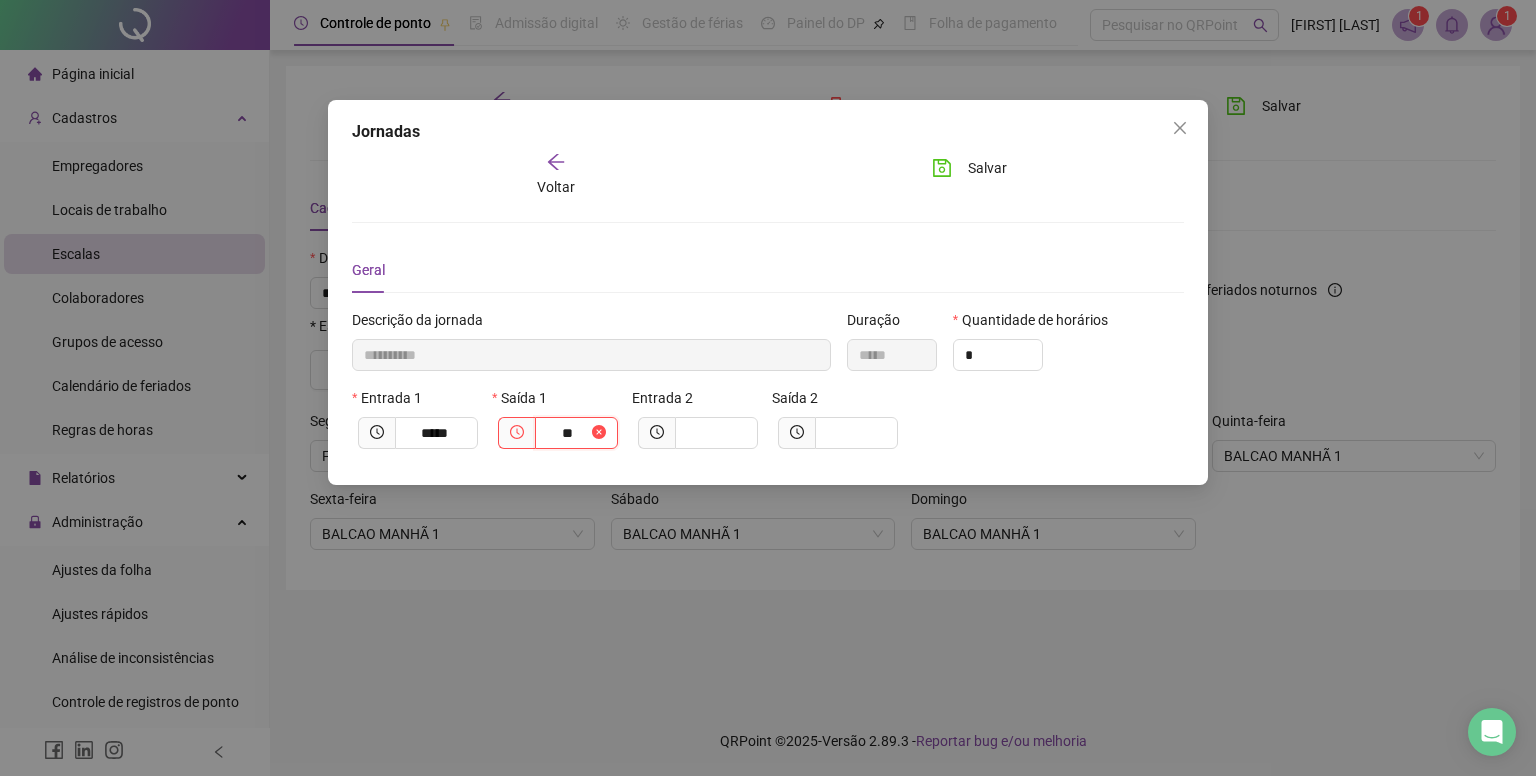 type on "*********" 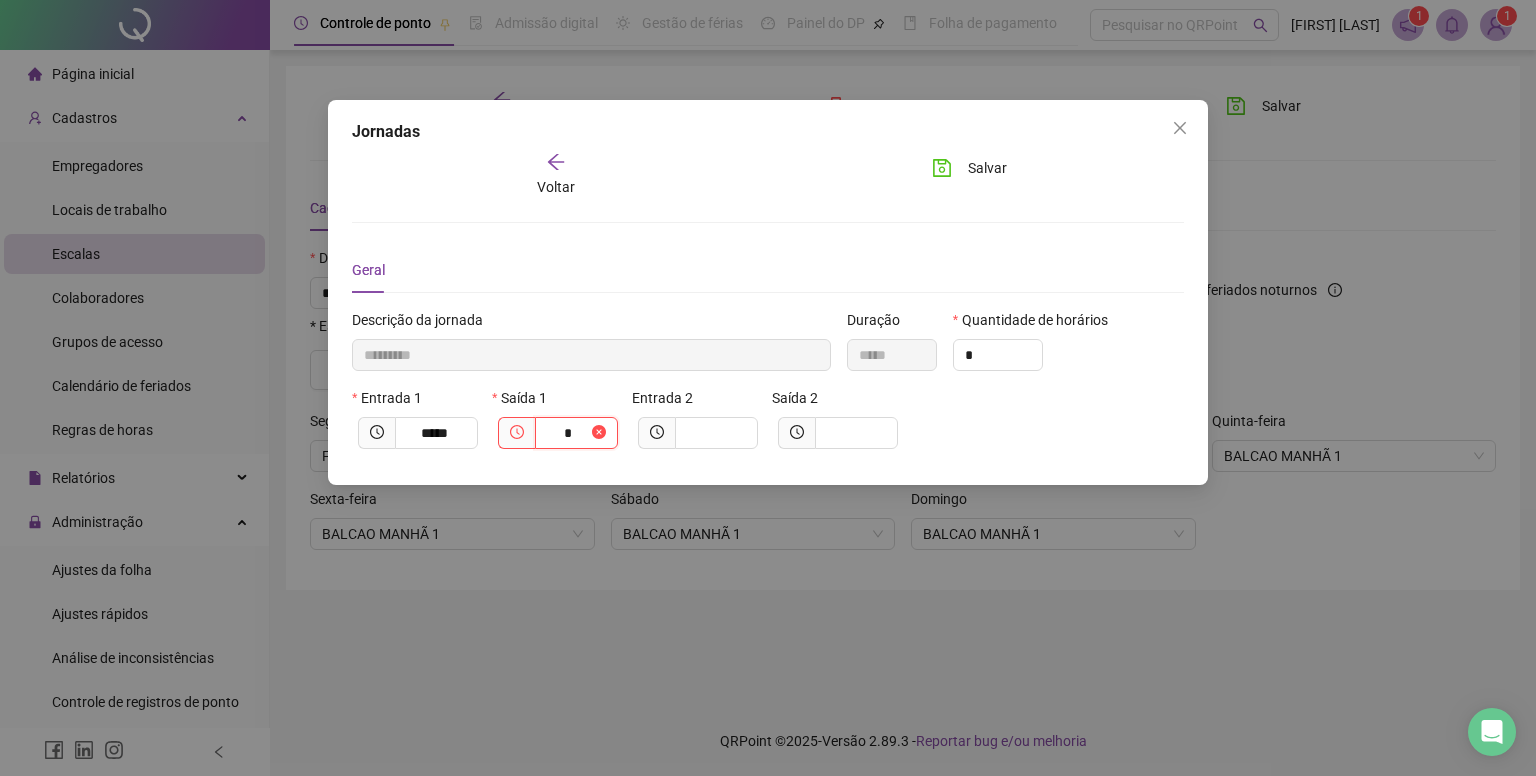 type on "*********" 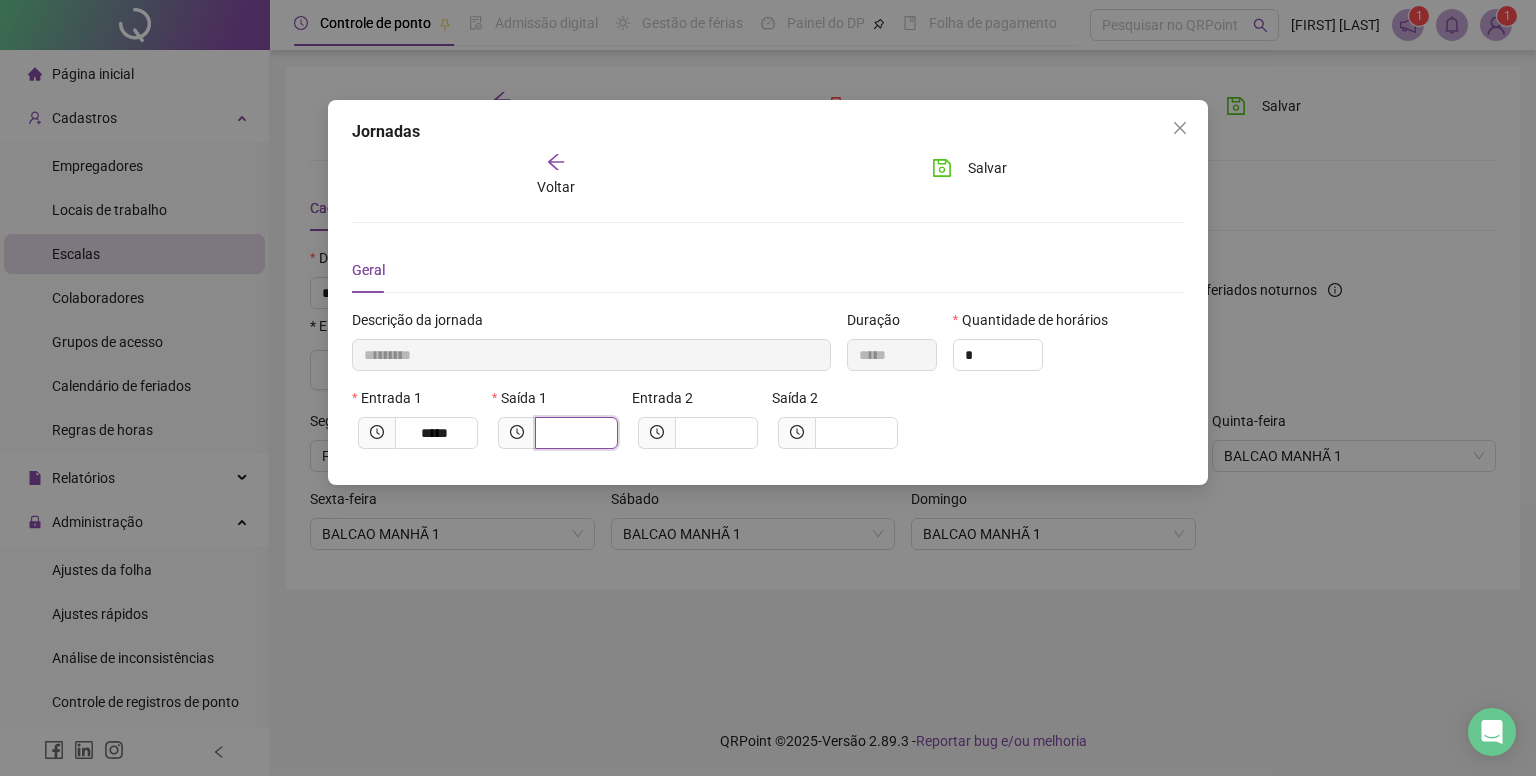 type on "*********" 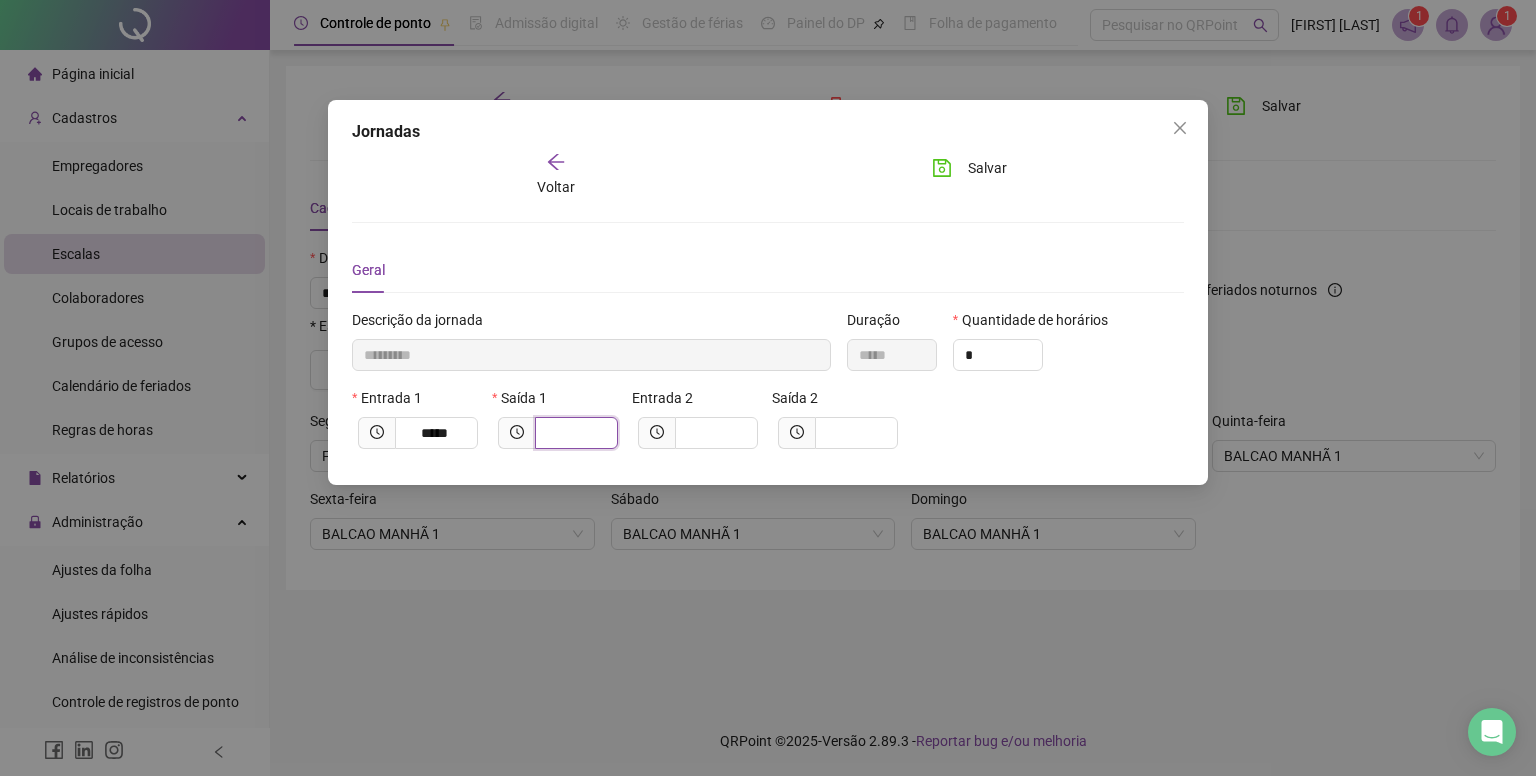 type on "*" 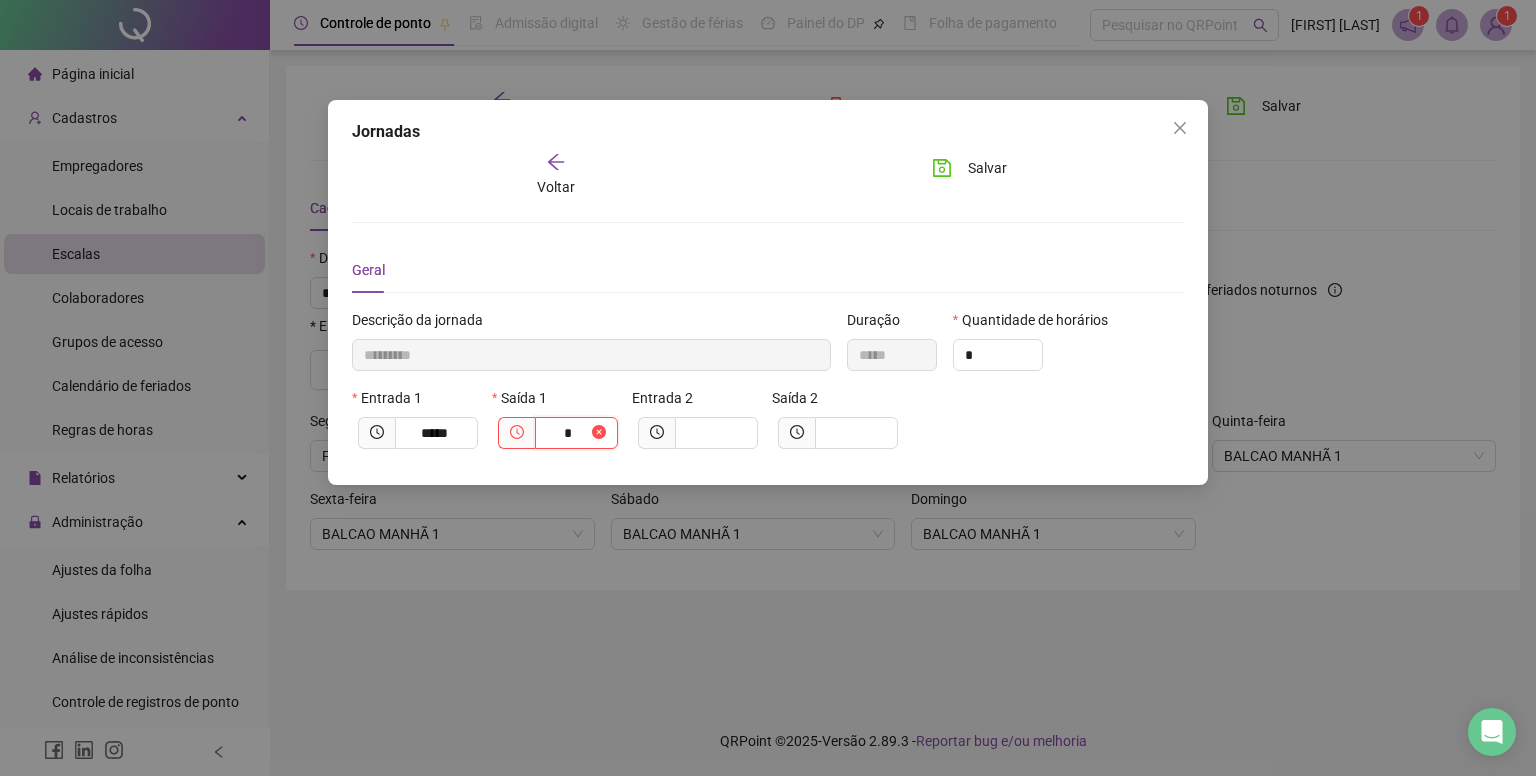 type on "**********" 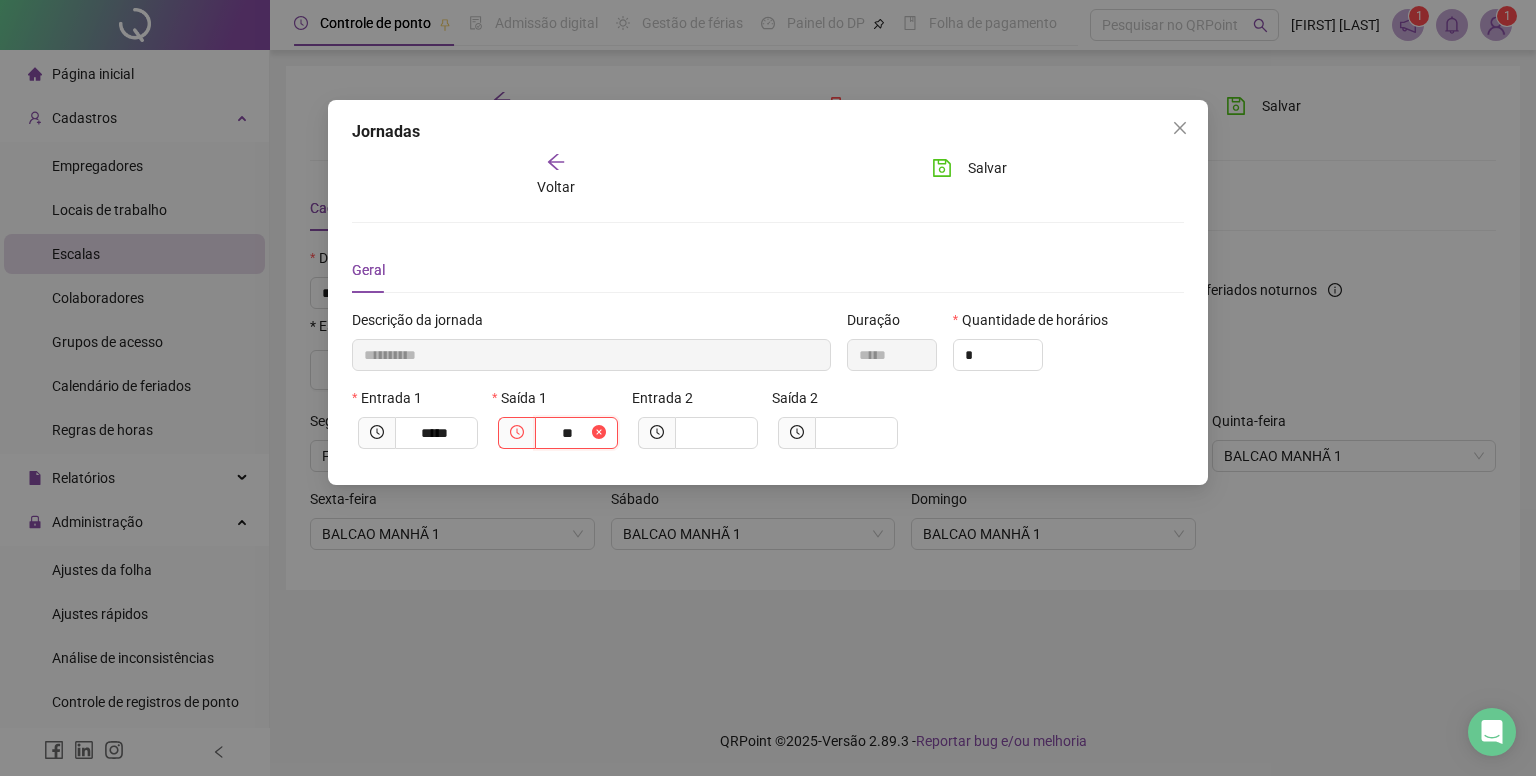 type on "**********" 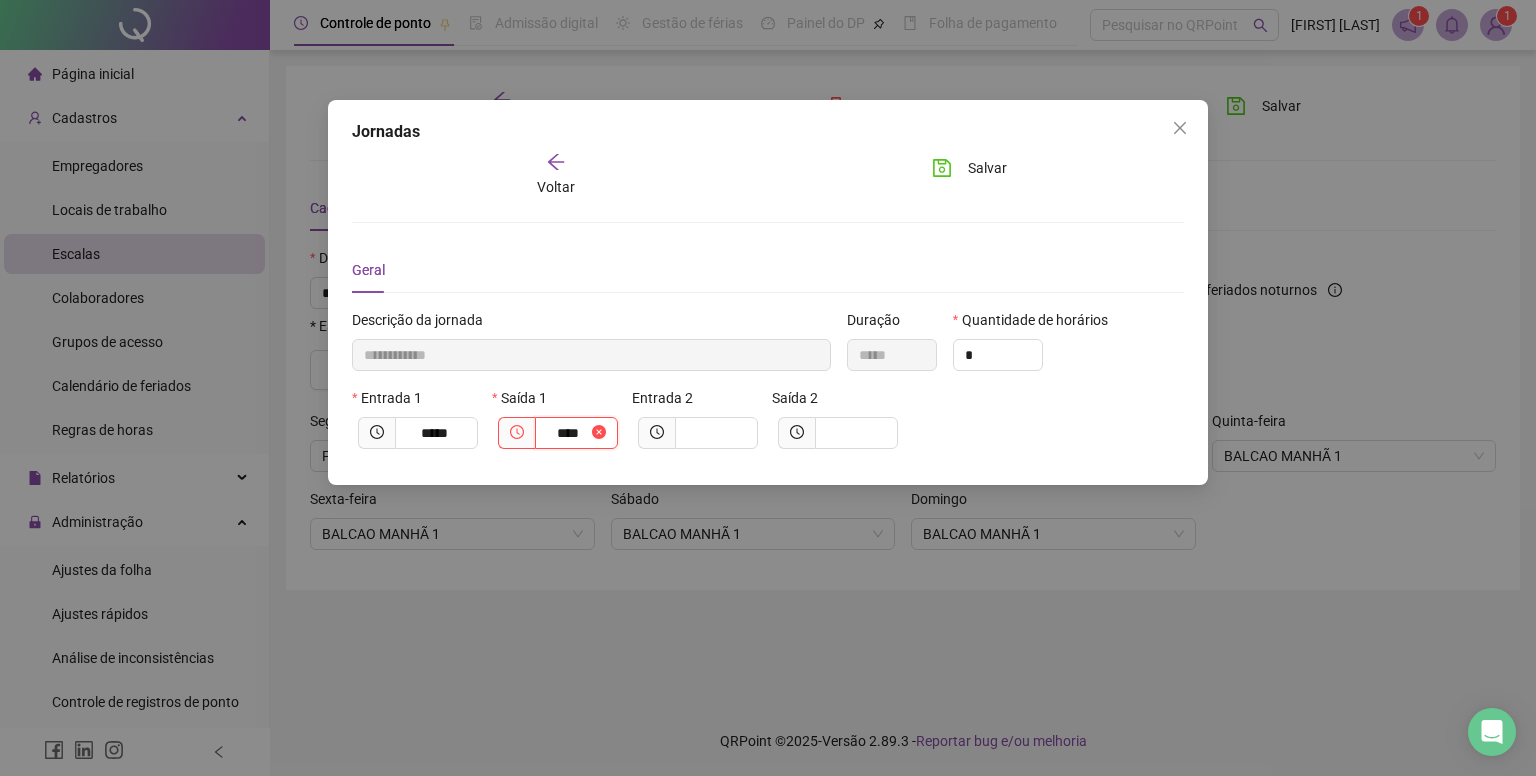 type on "**********" 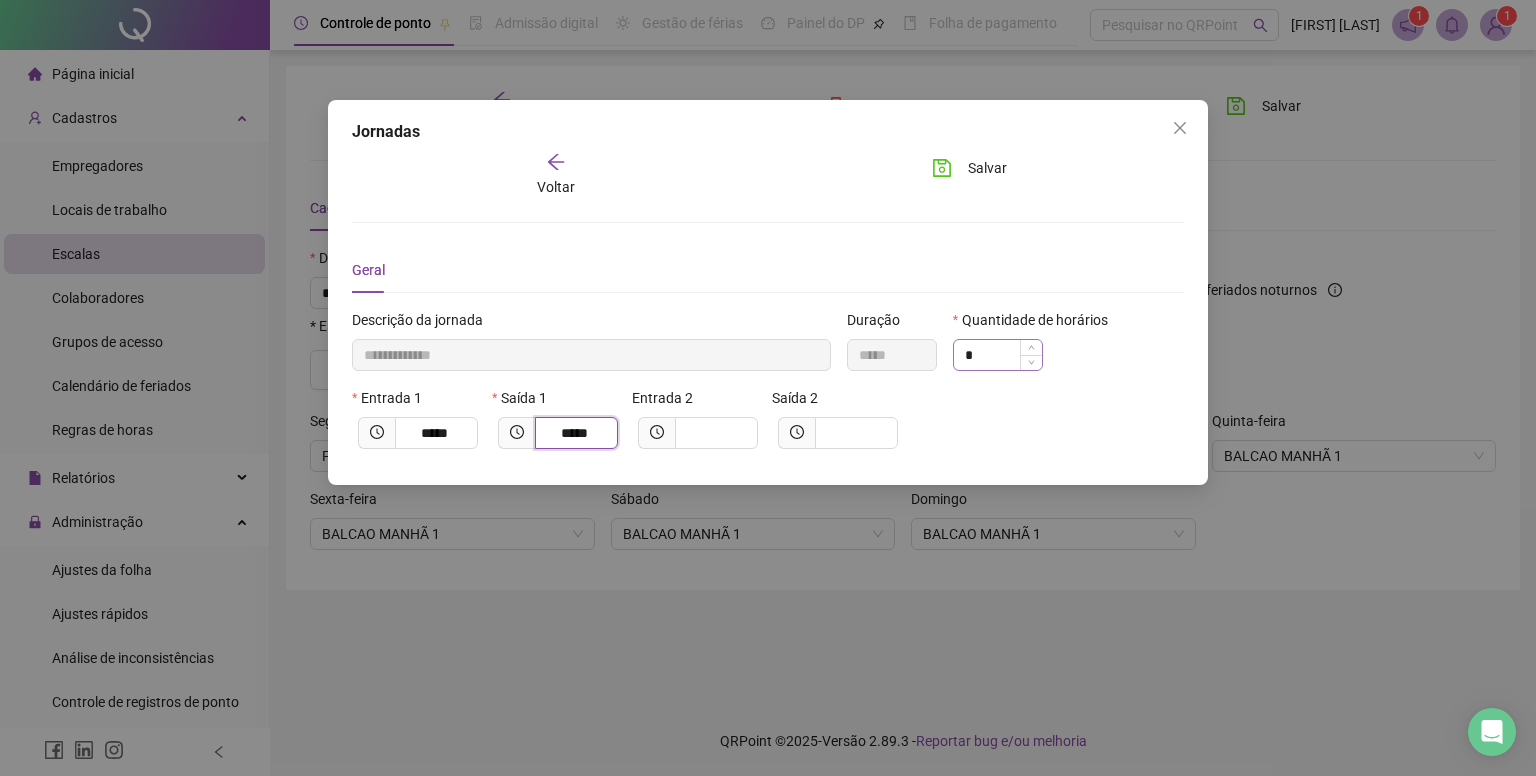 type on "*****" 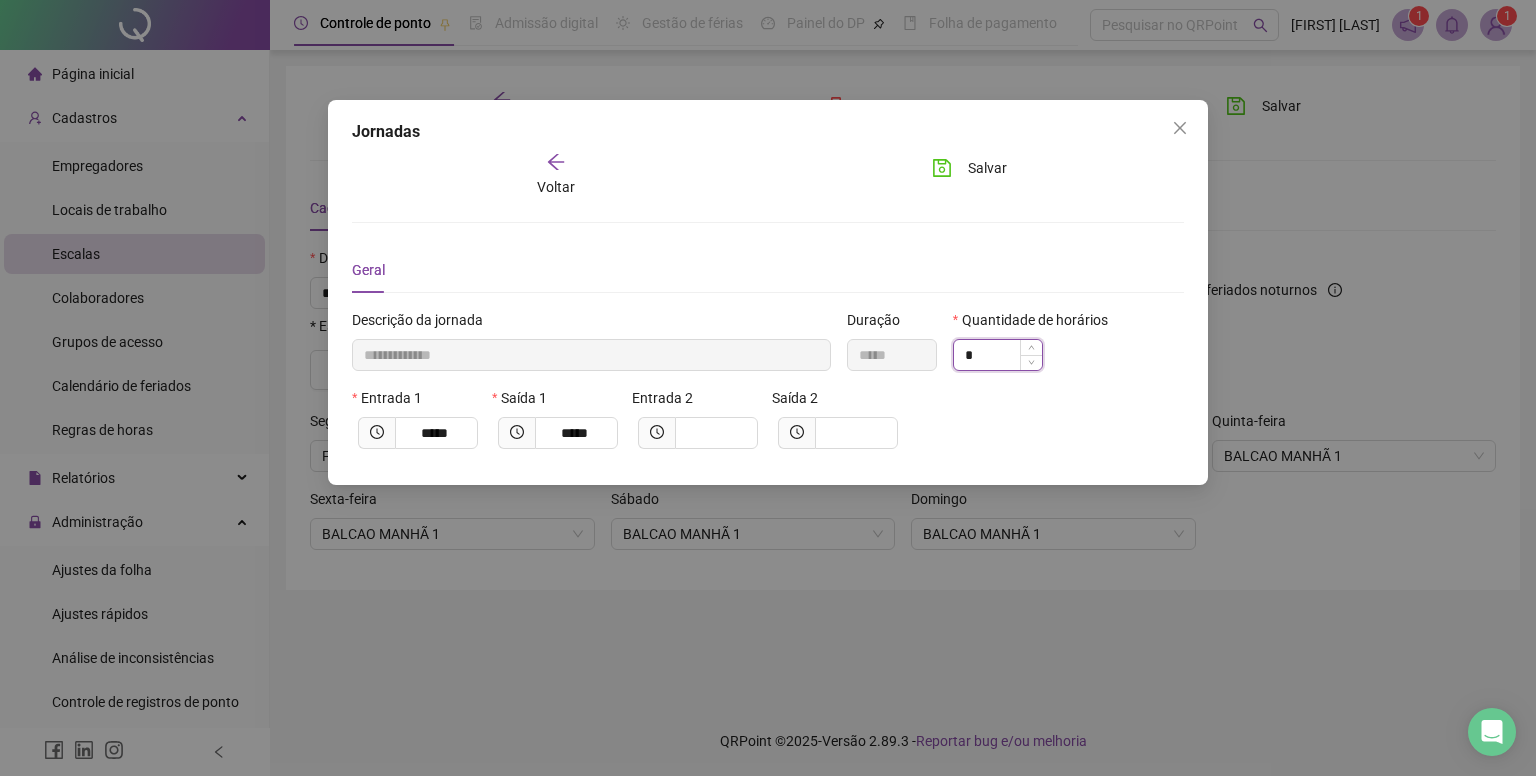 click on "*" at bounding box center (998, 355) 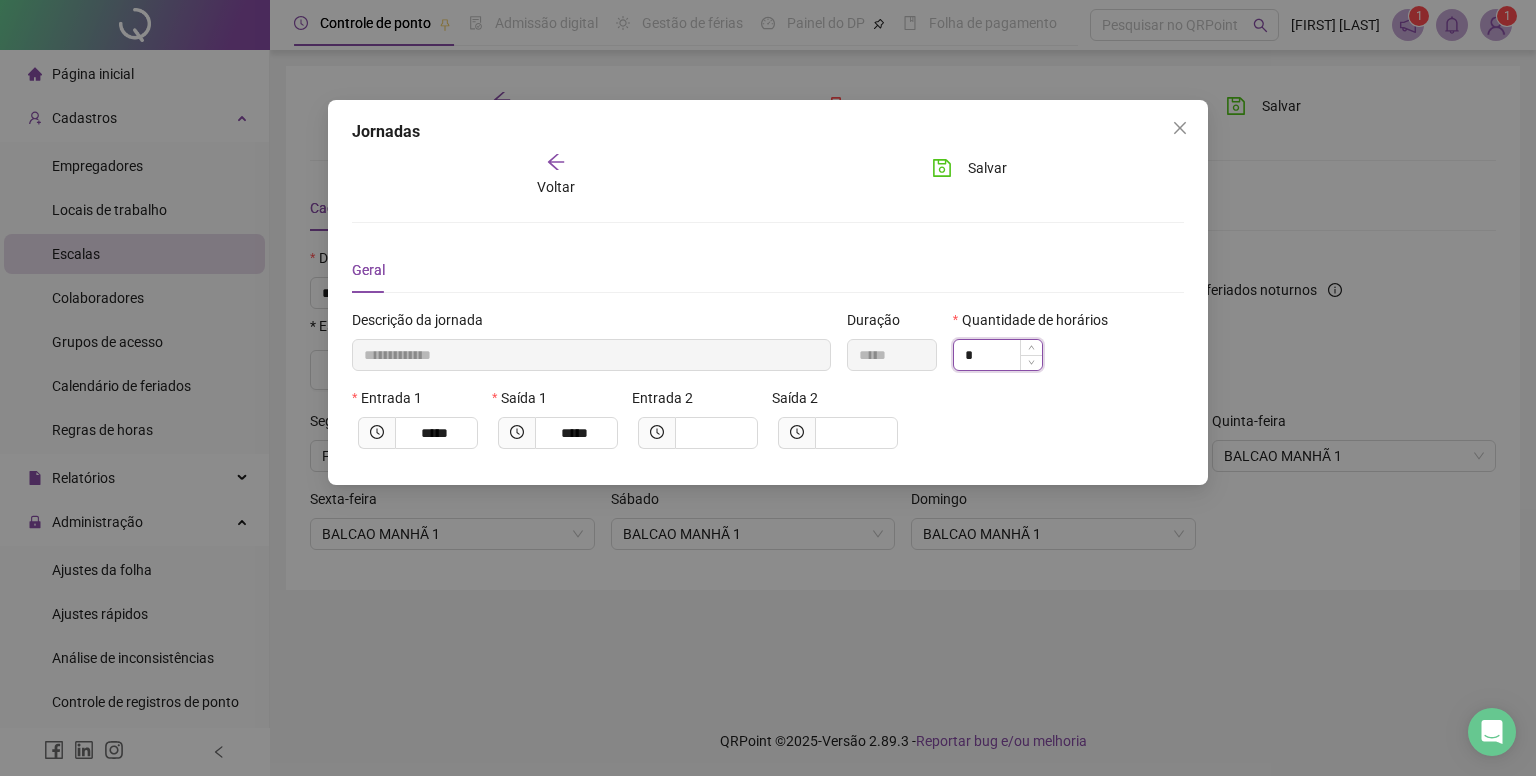 type 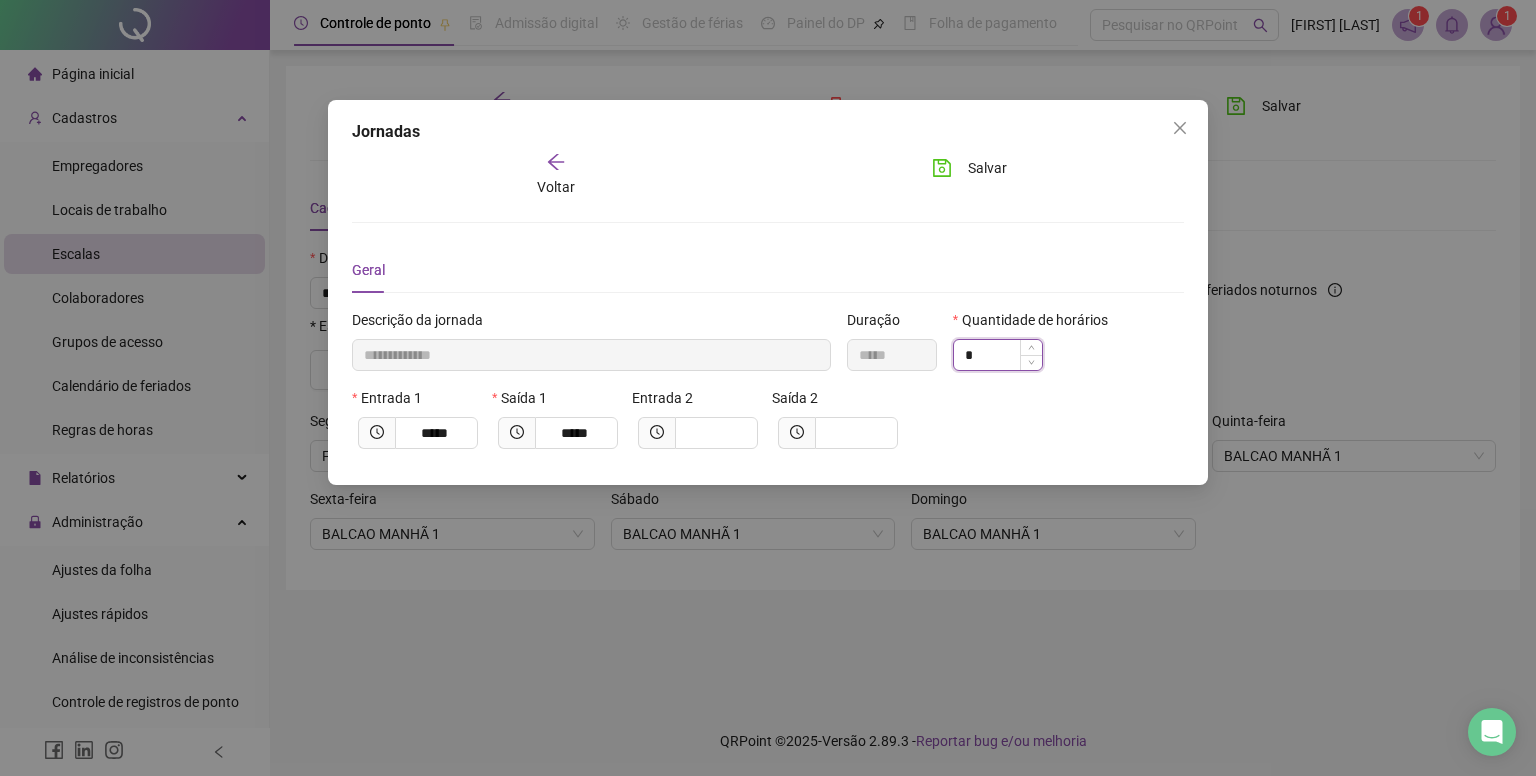 type 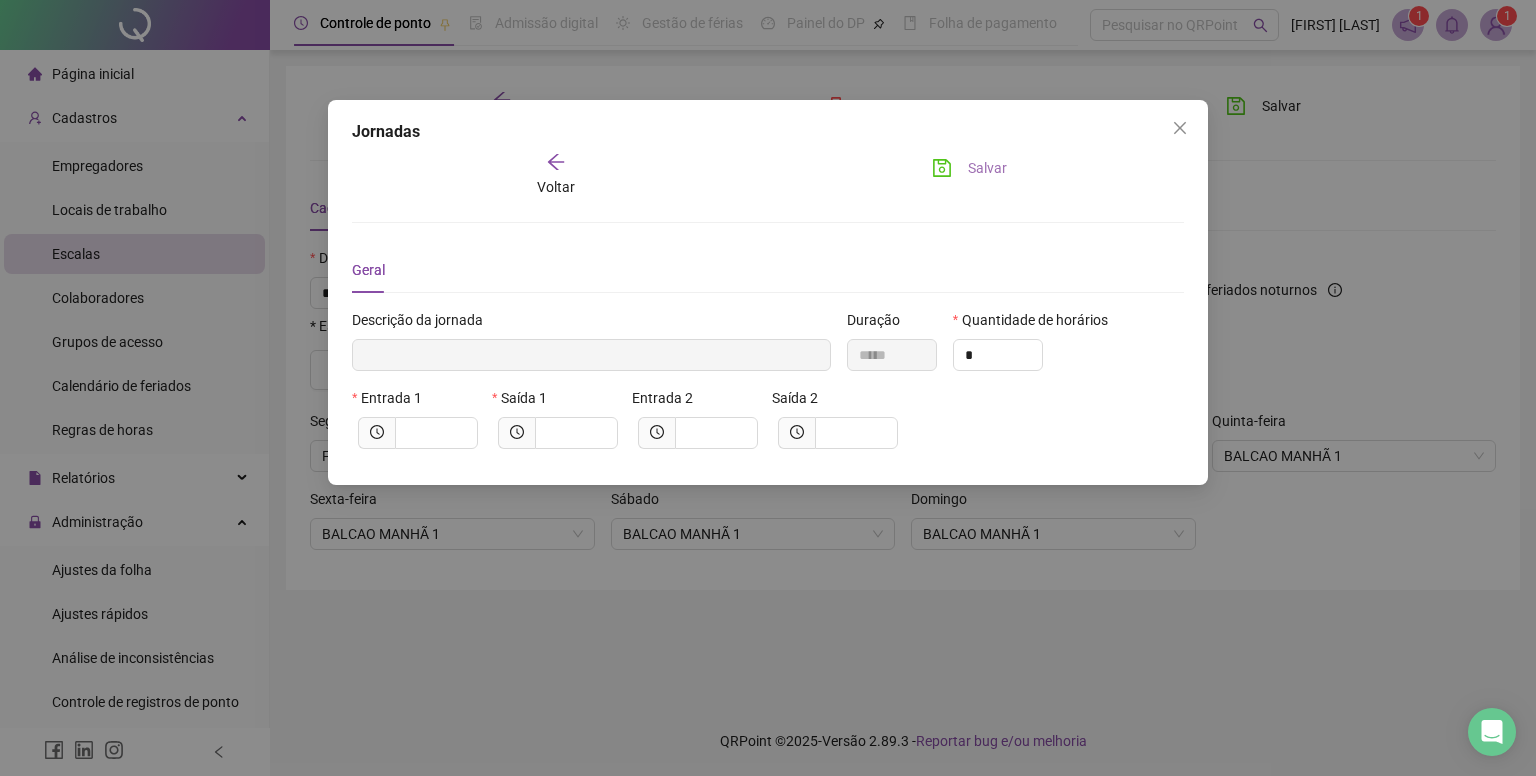 type on "*" 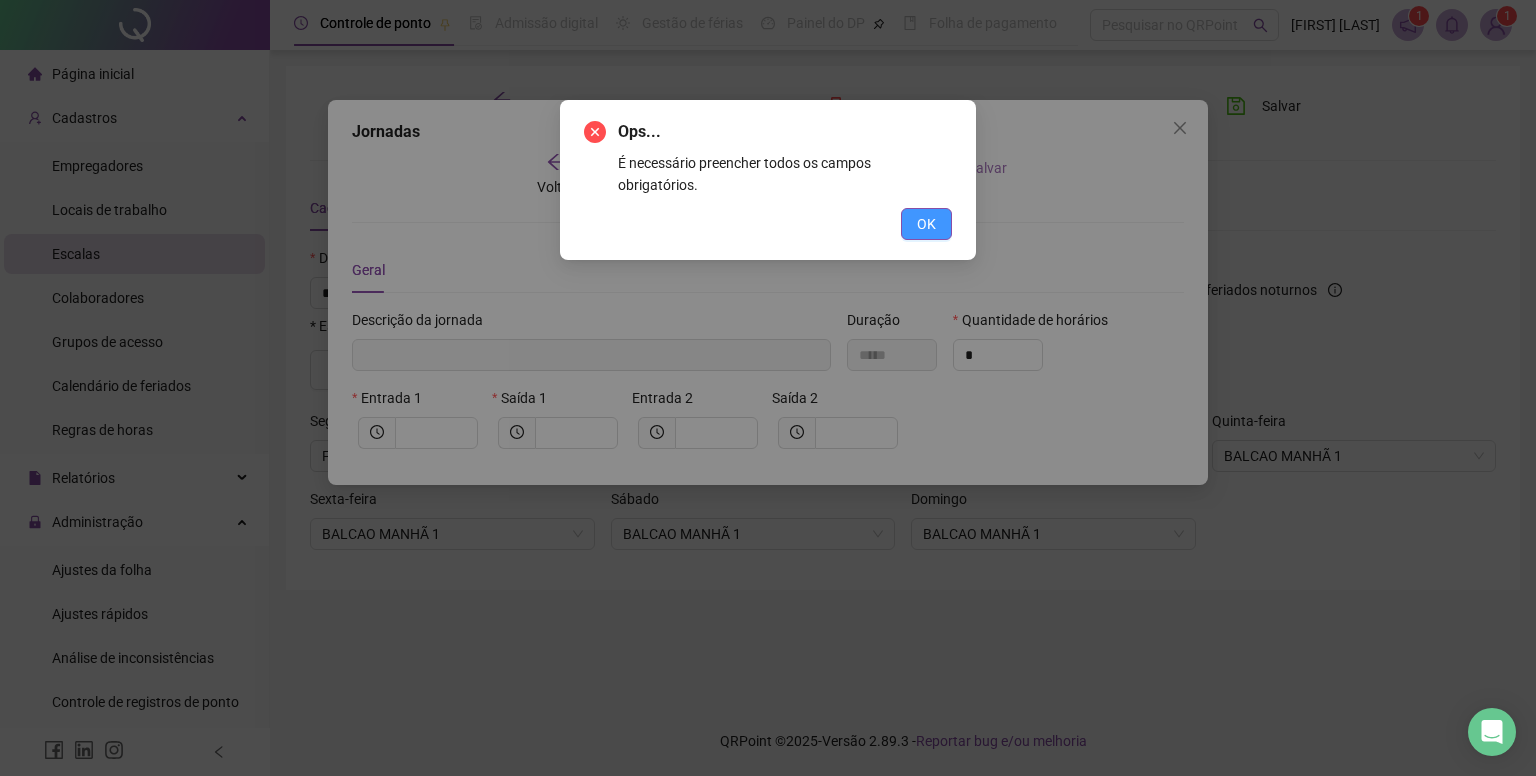 click on "OK" at bounding box center [926, 224] 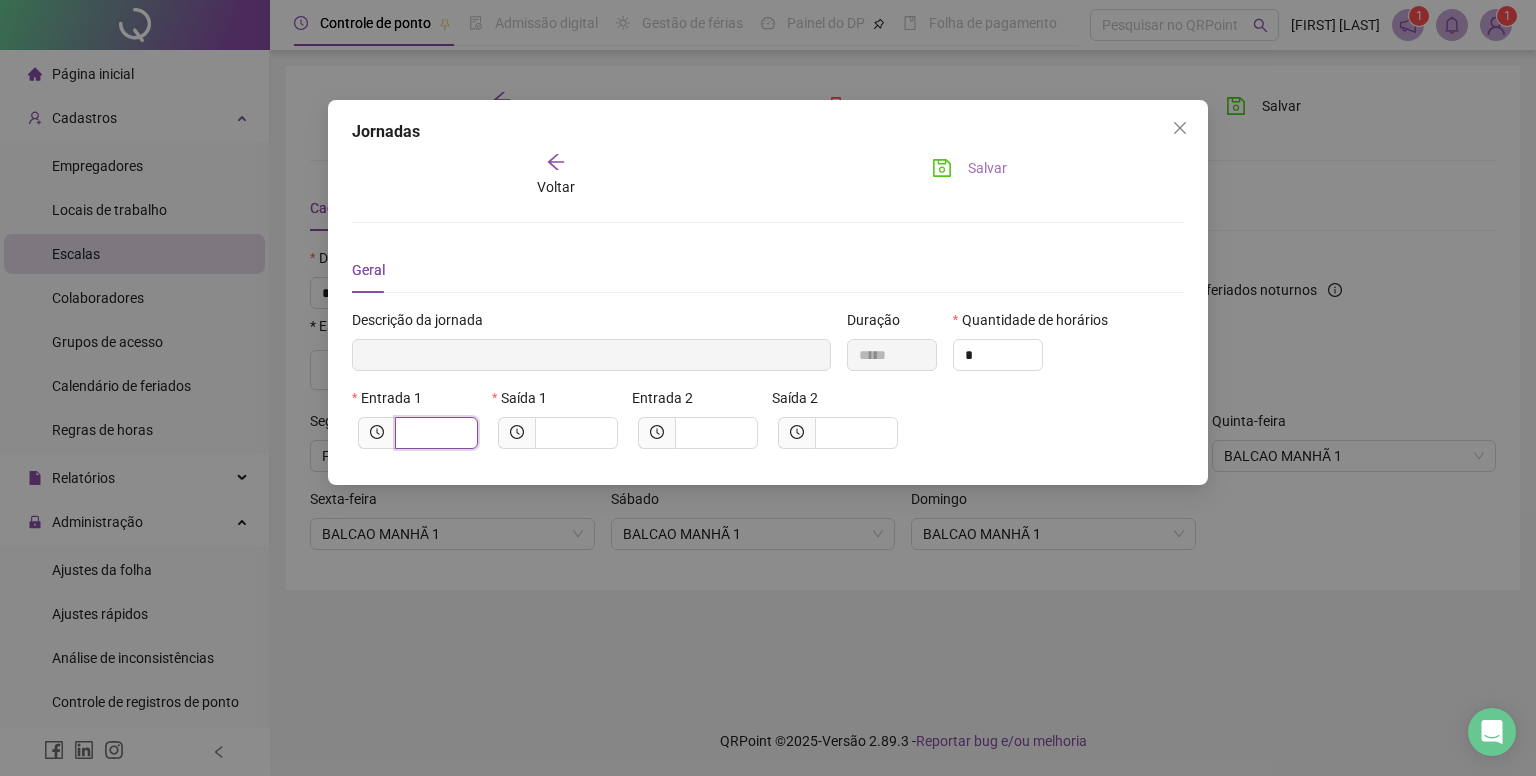 click at bounding box center (434, 433) 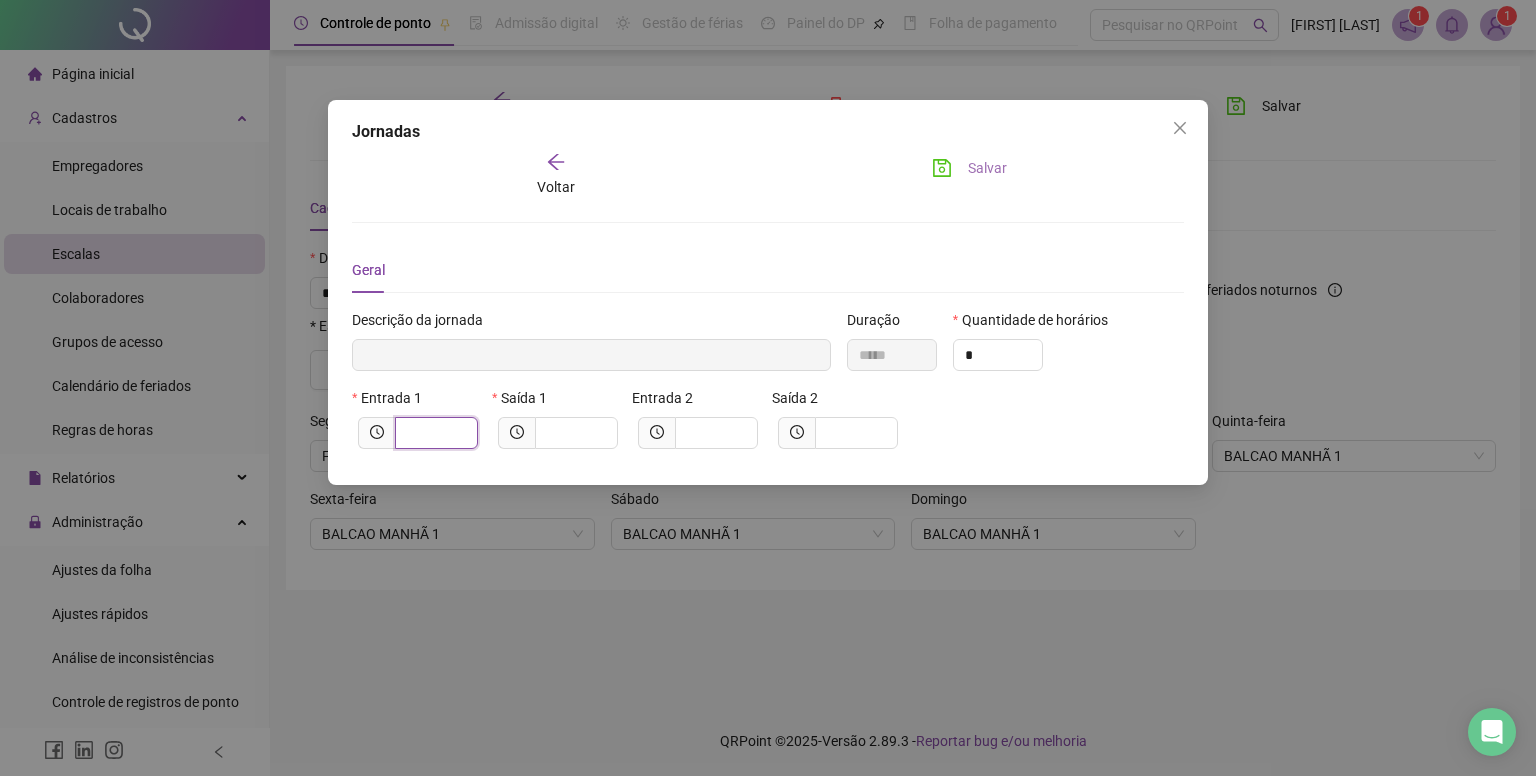 type on "**********" 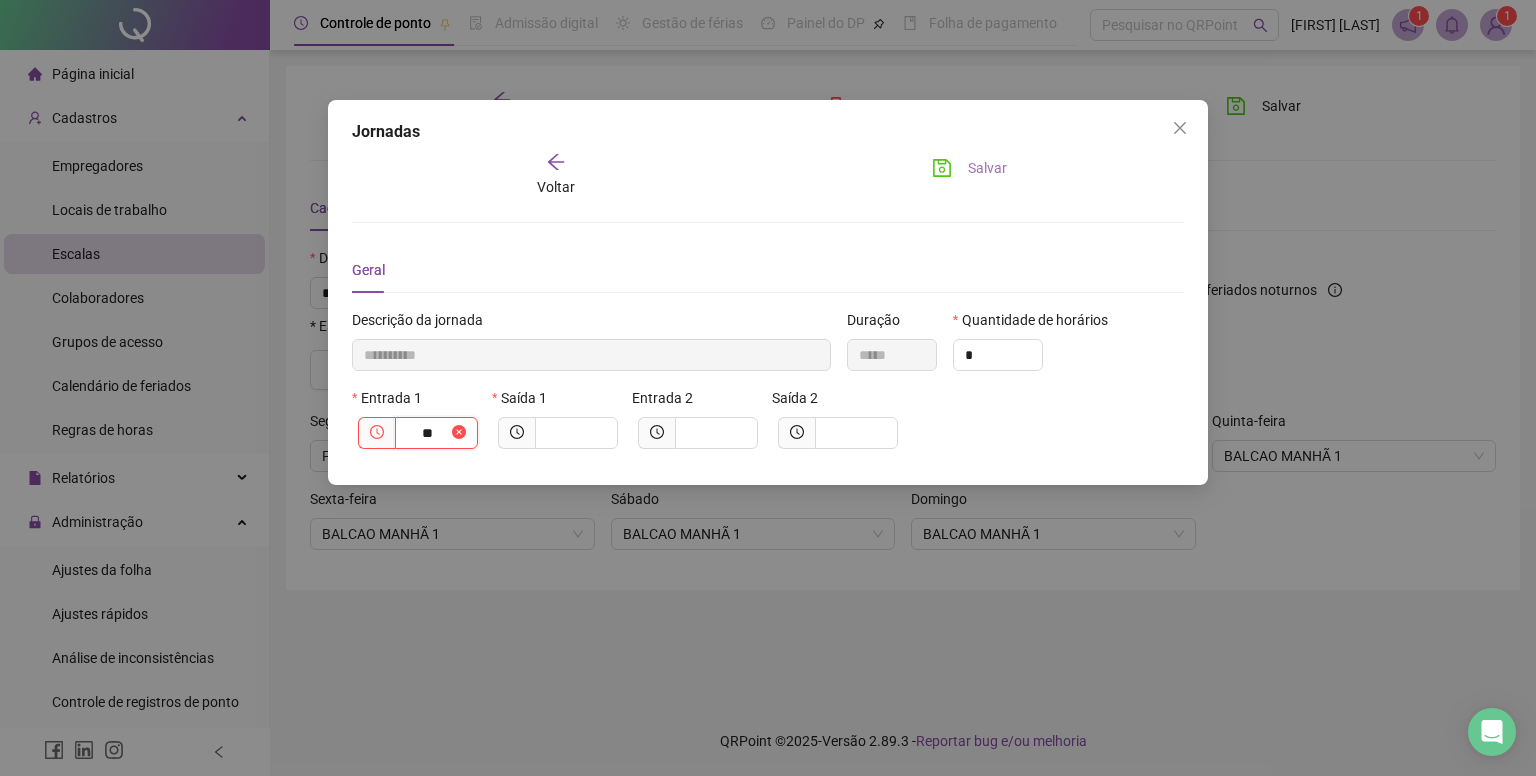 type on "**********" 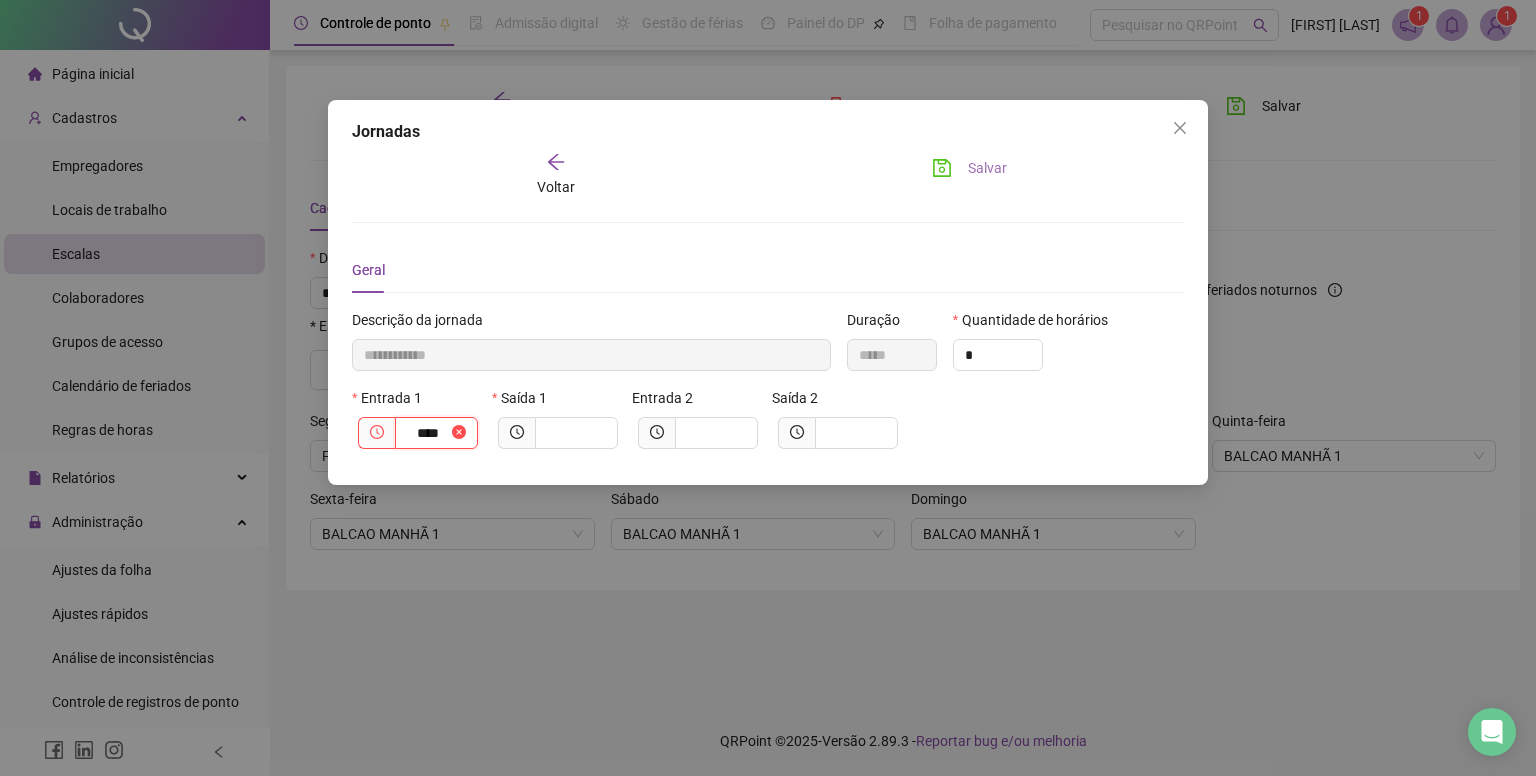 type on "**********" 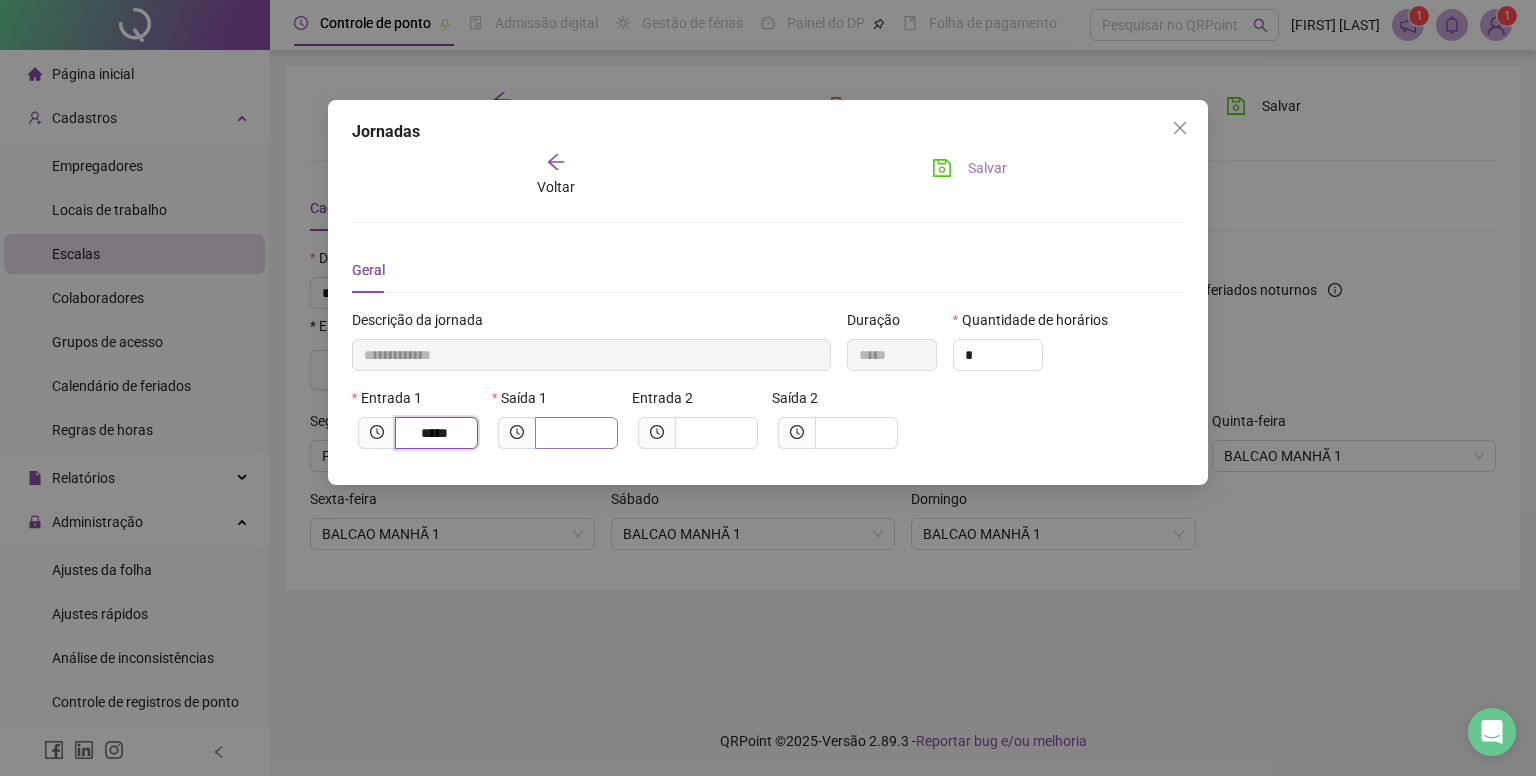 type on "*****" 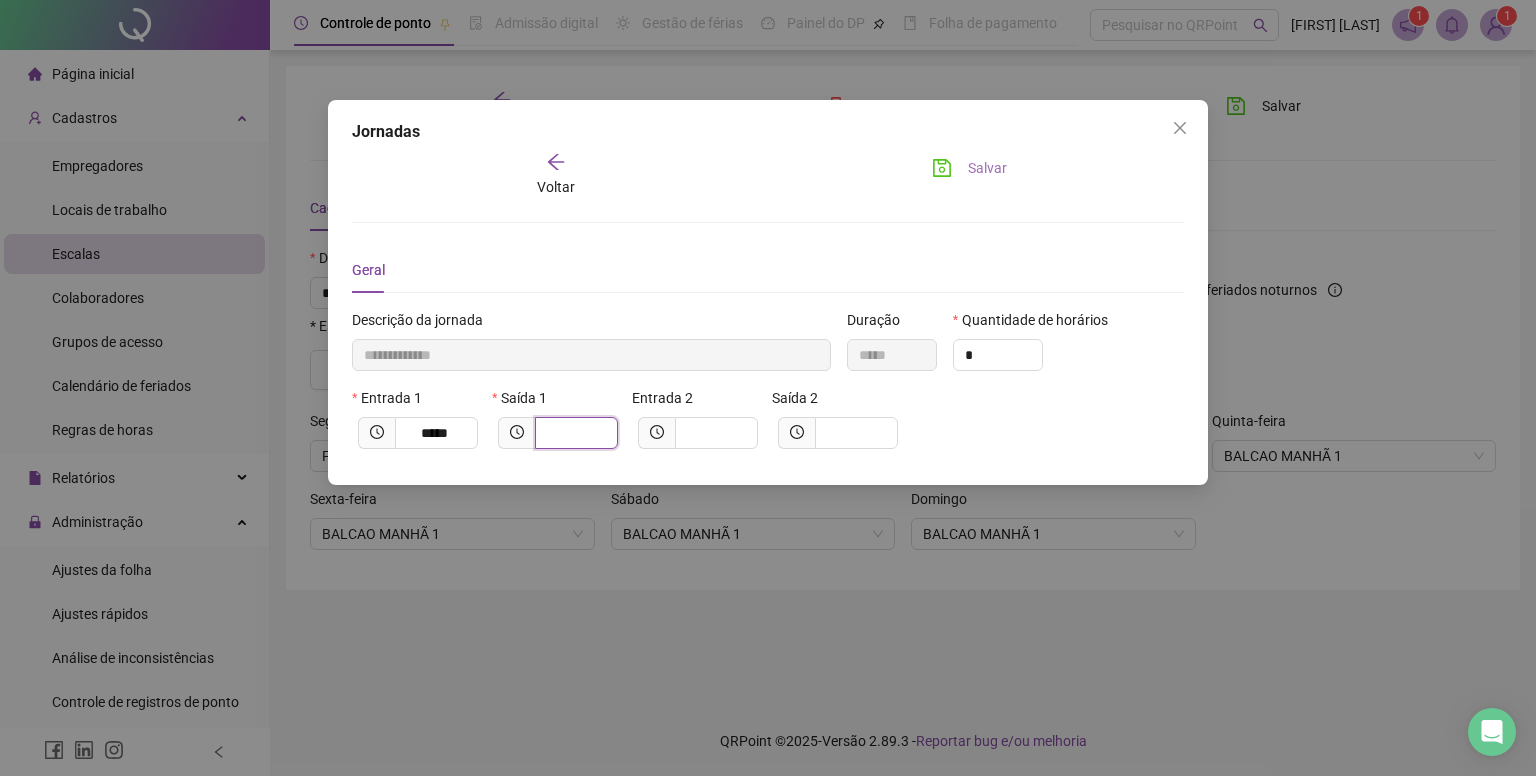 click at bounding box center [574, 433] 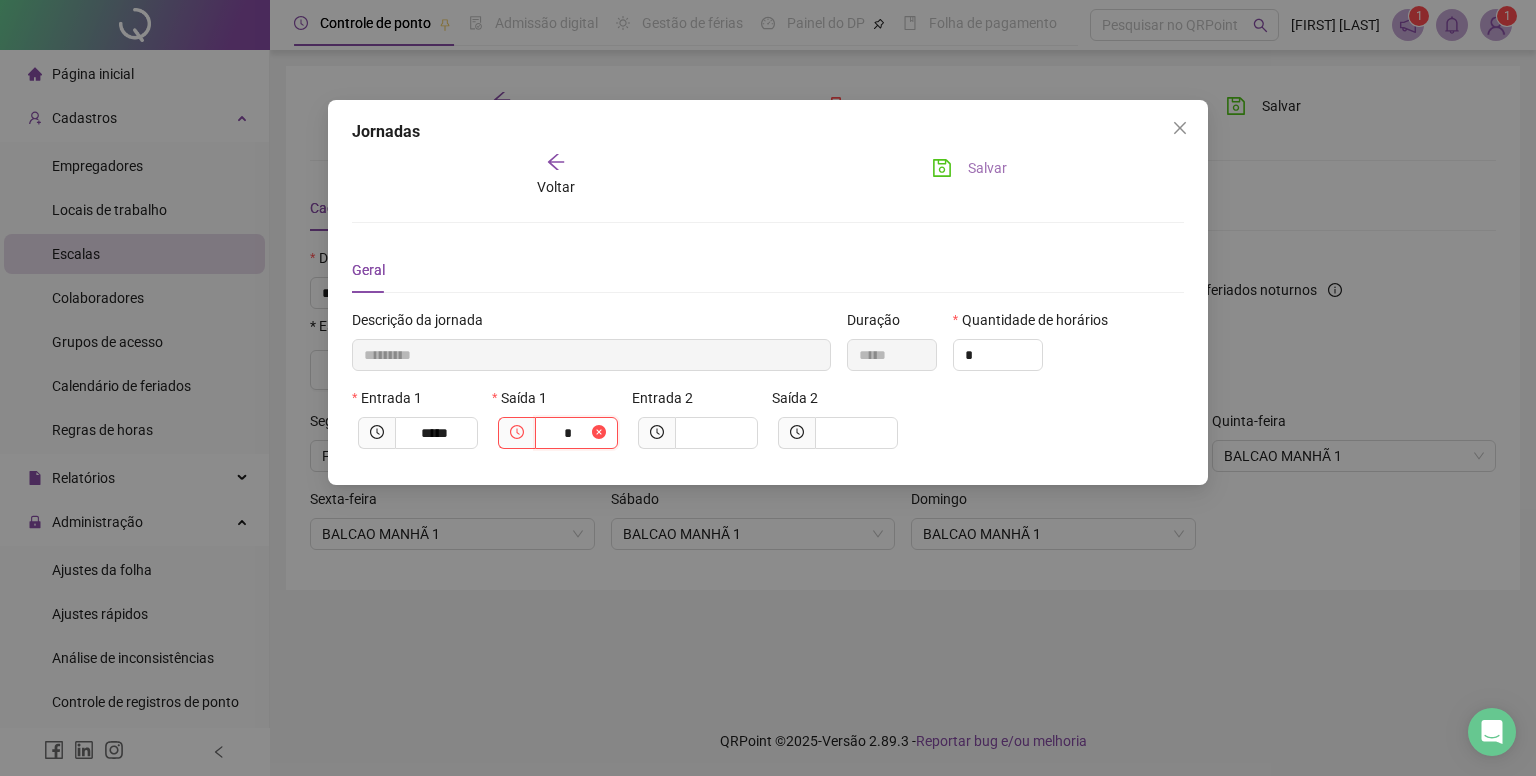 type on "**********" 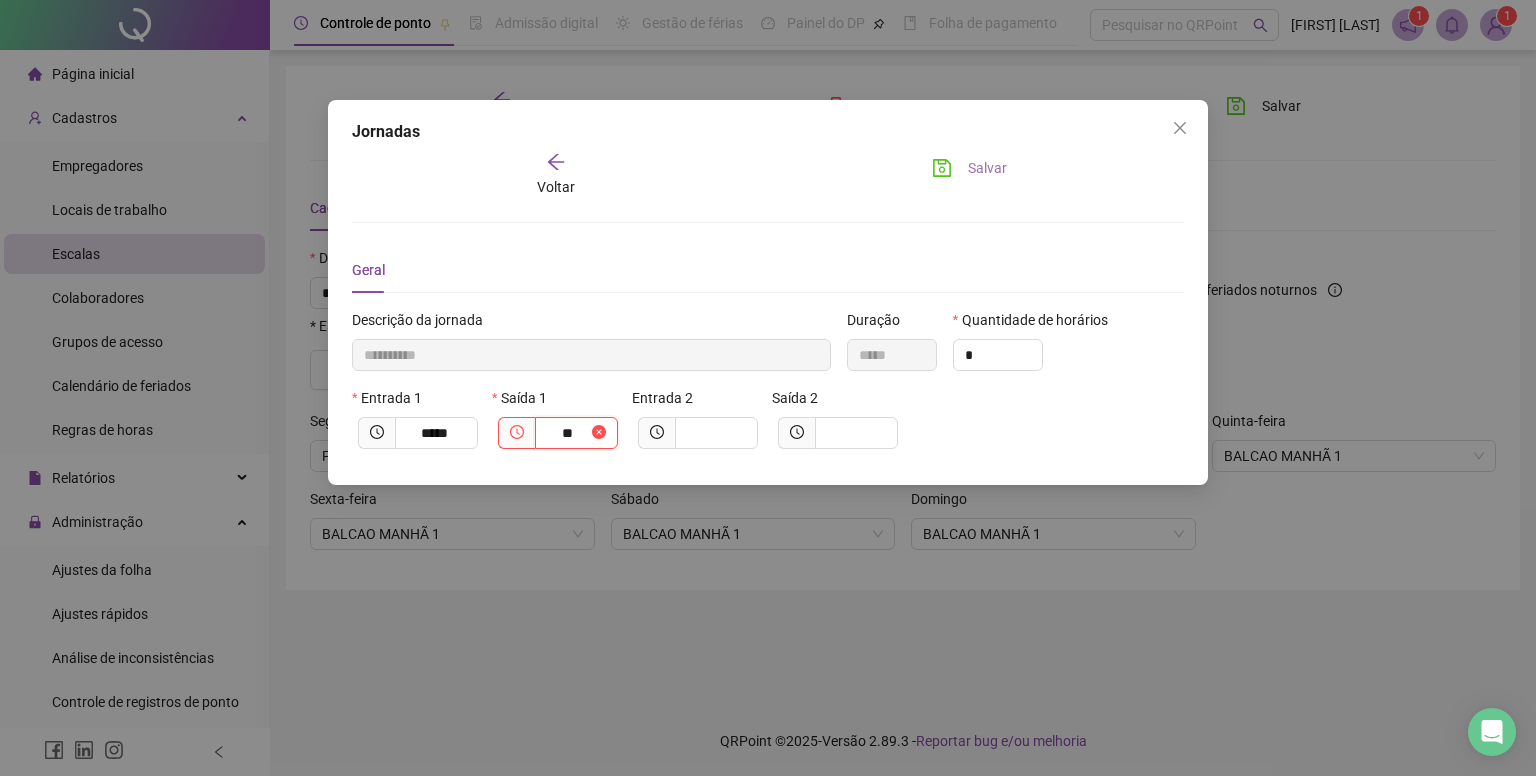type on "**********" 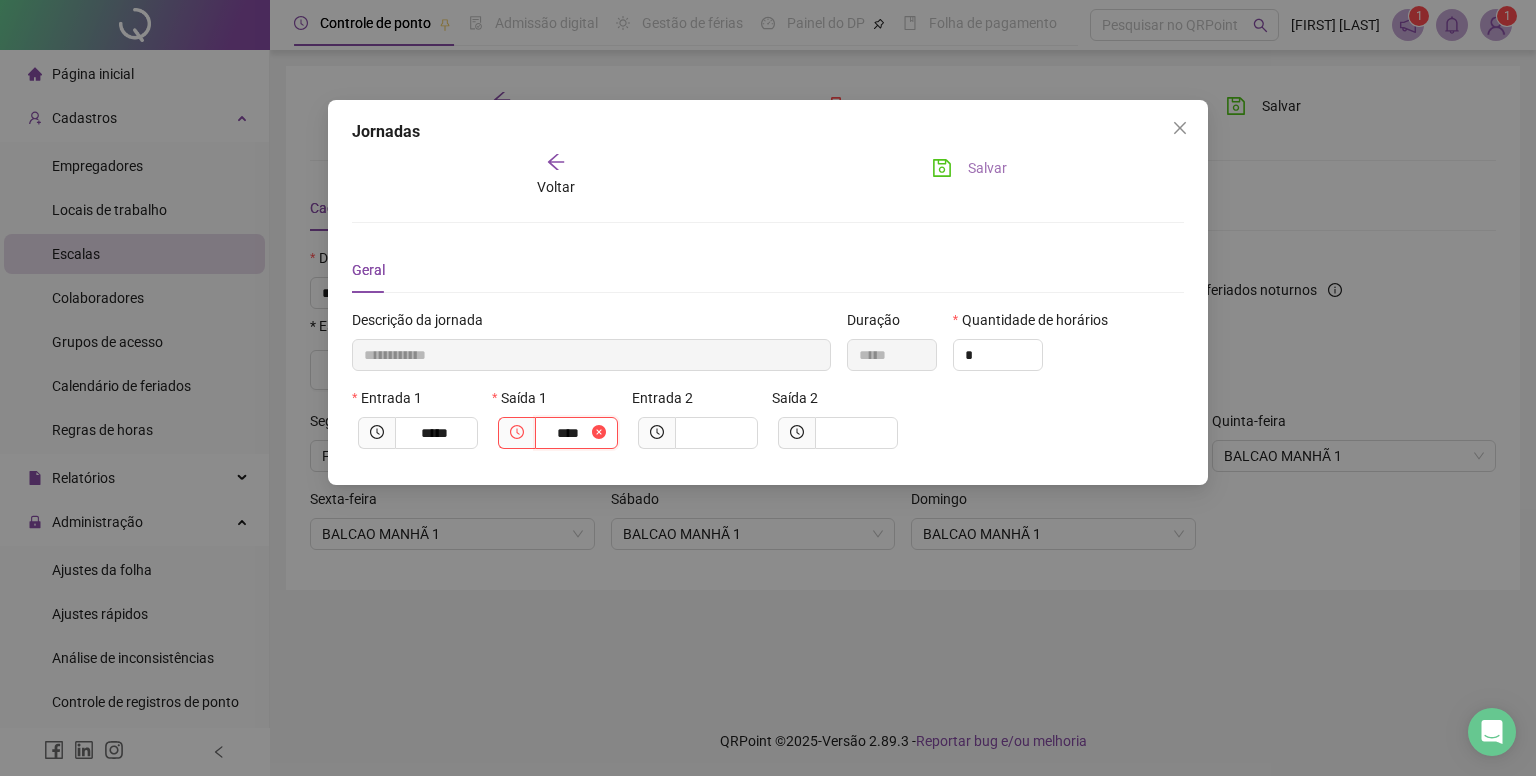 type on "**********" 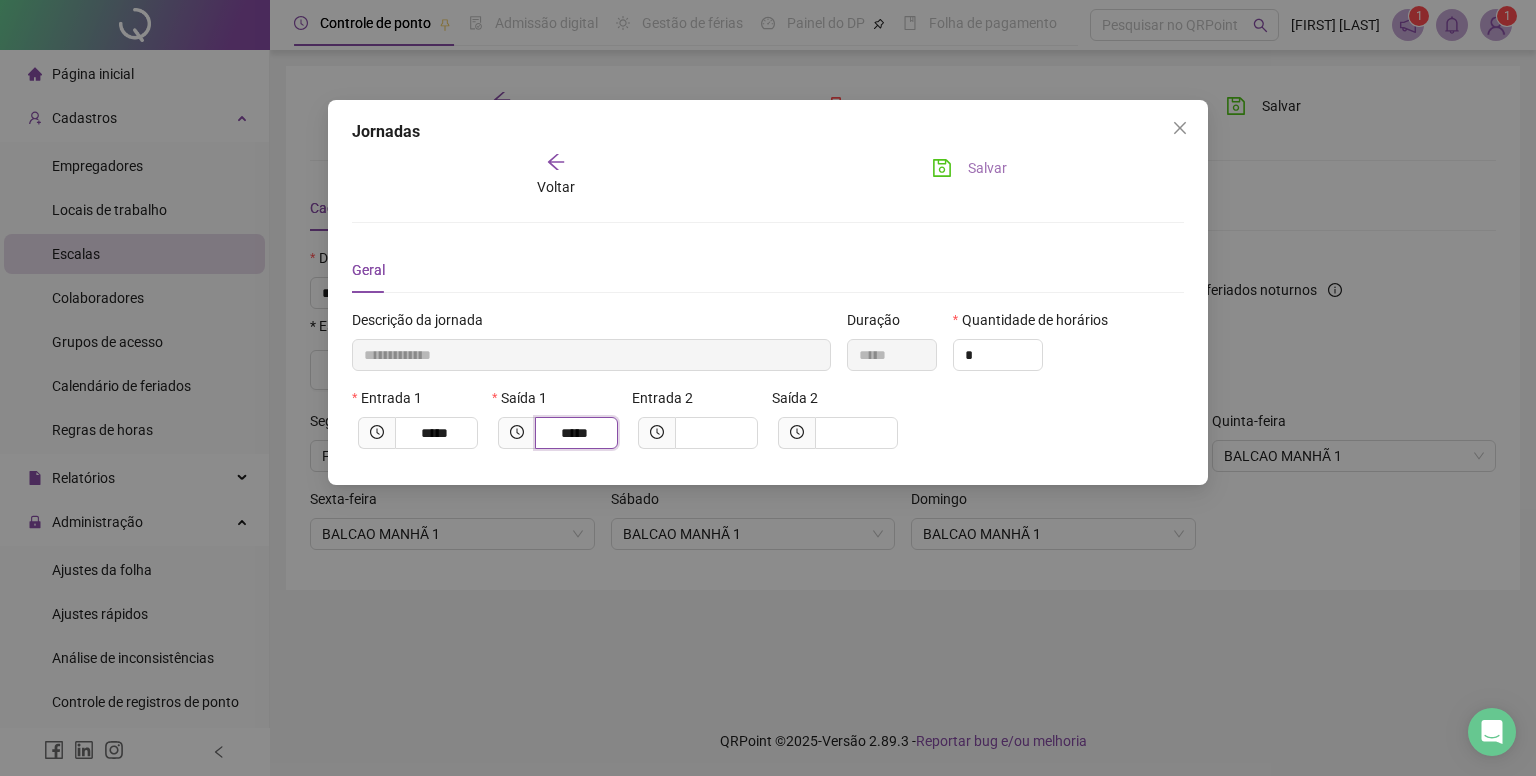 type on "*****" 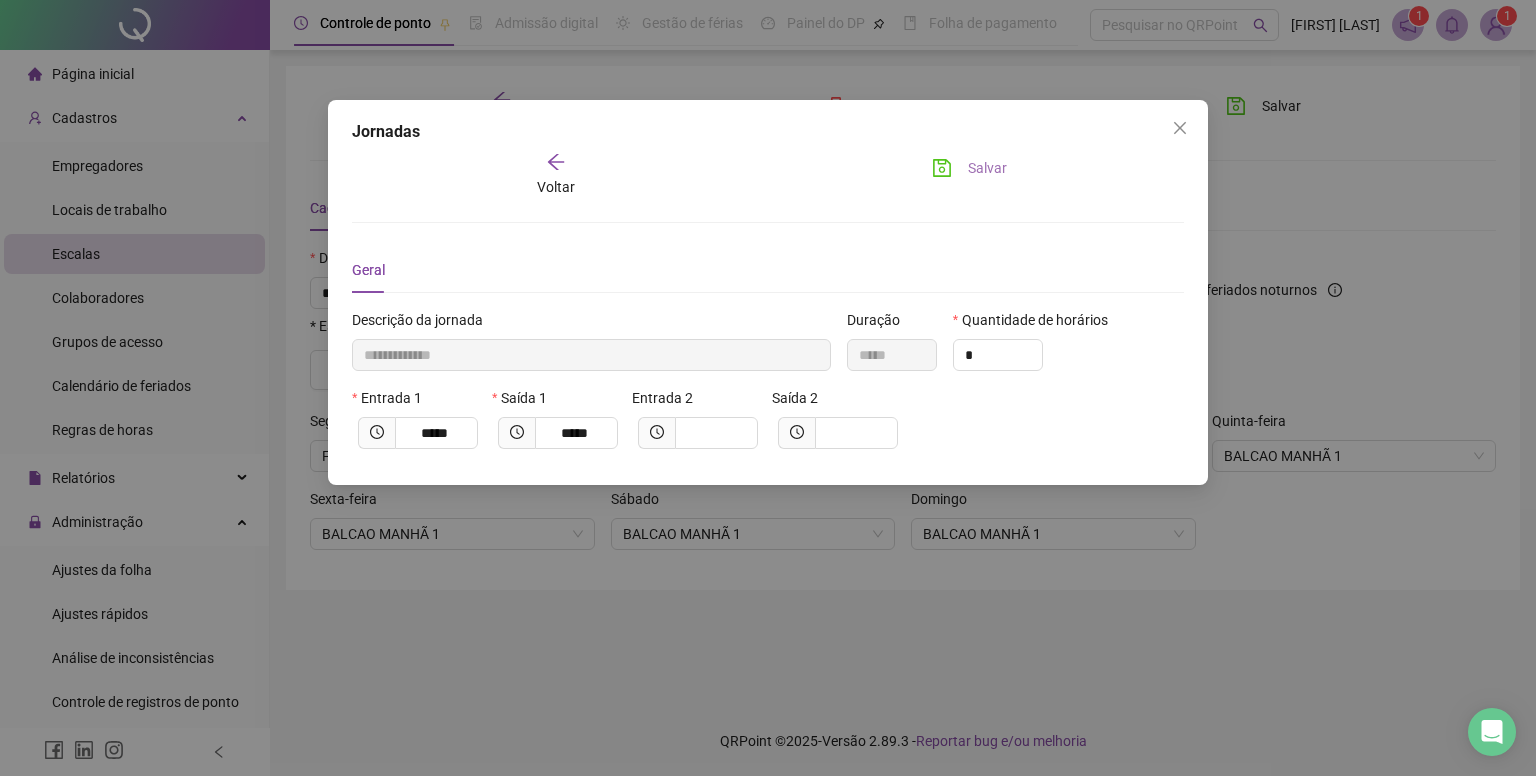 click on "Salvar" at bounding box center [969, 168] 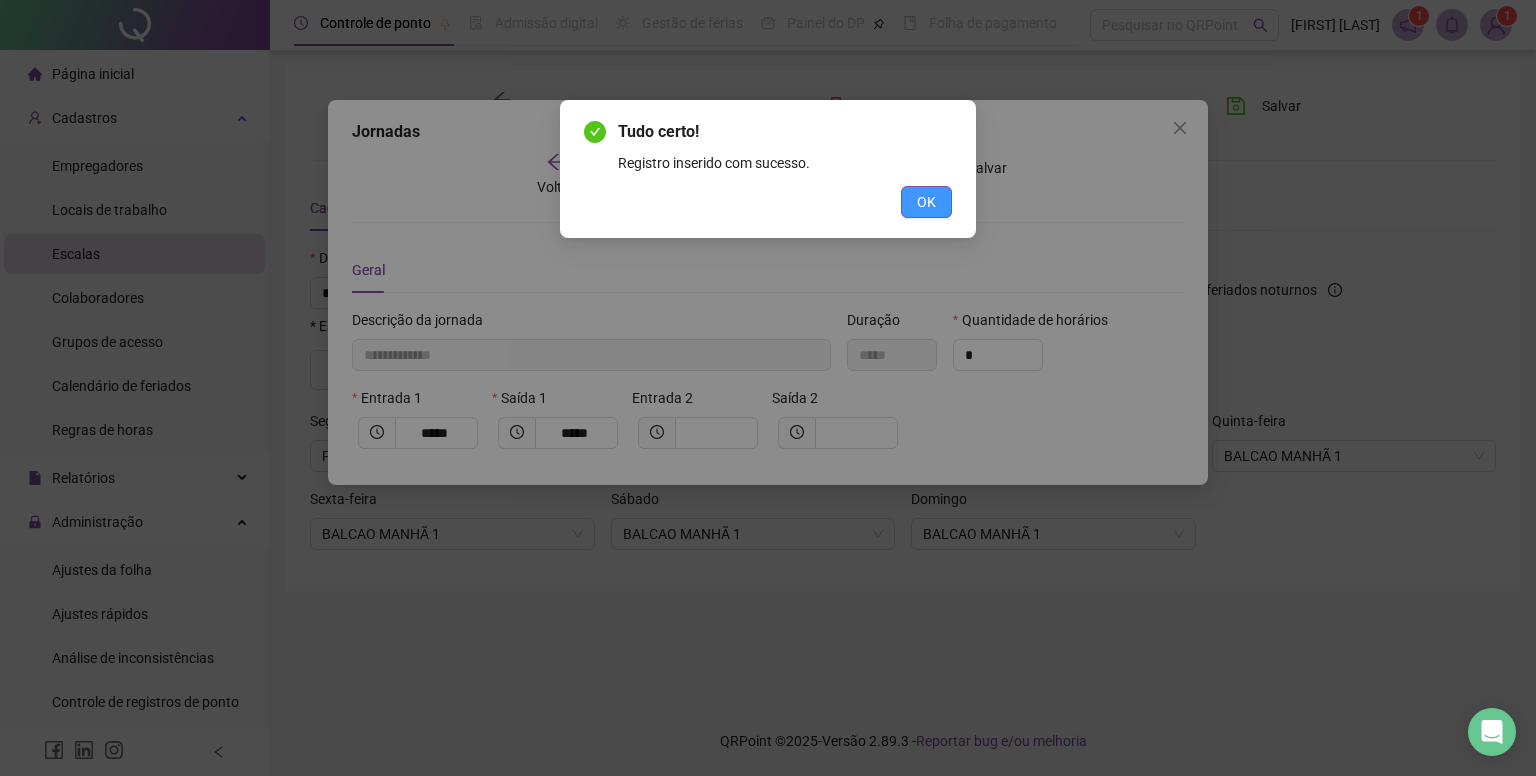 click on "OK" at bounding box center (926, 202) 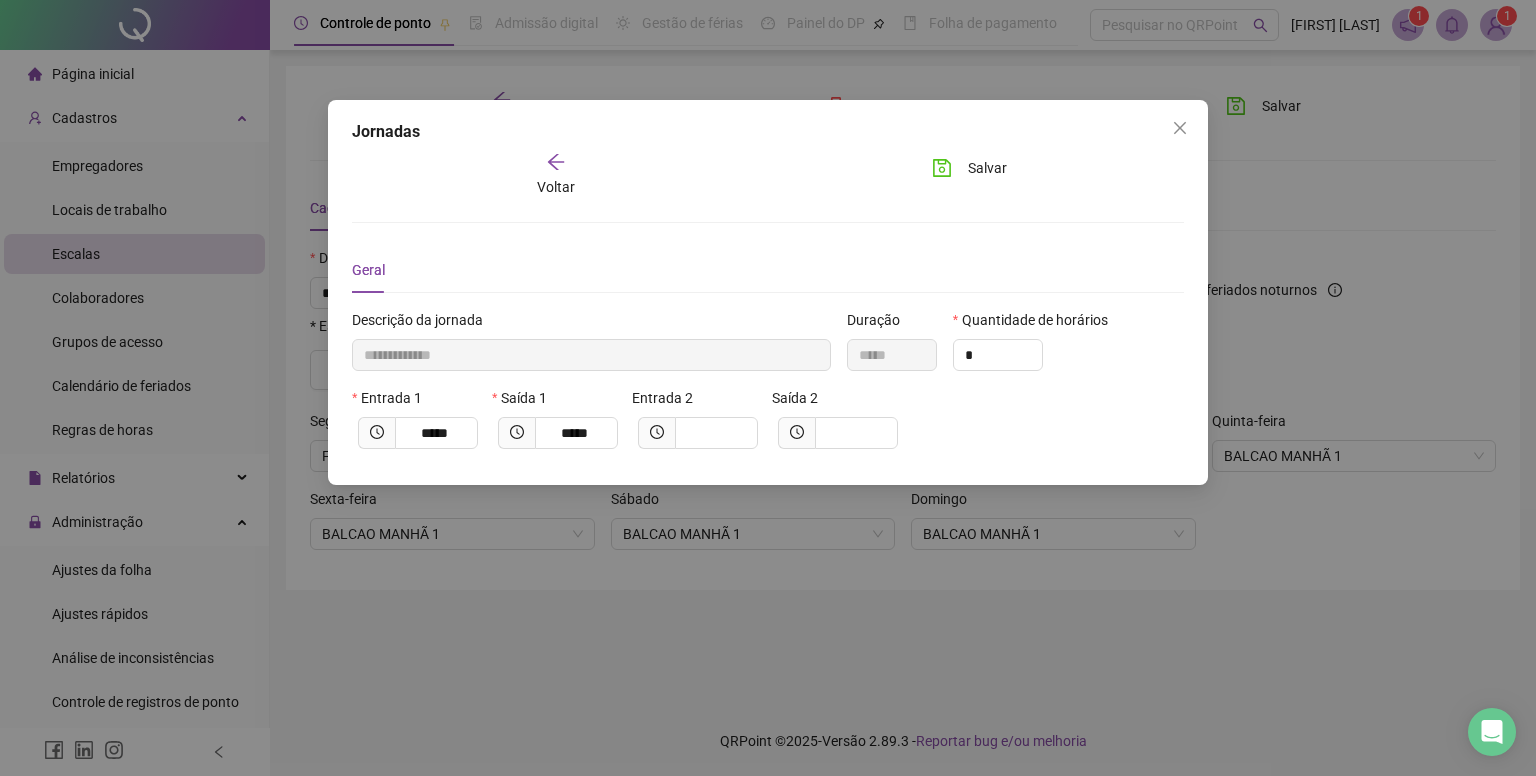 click 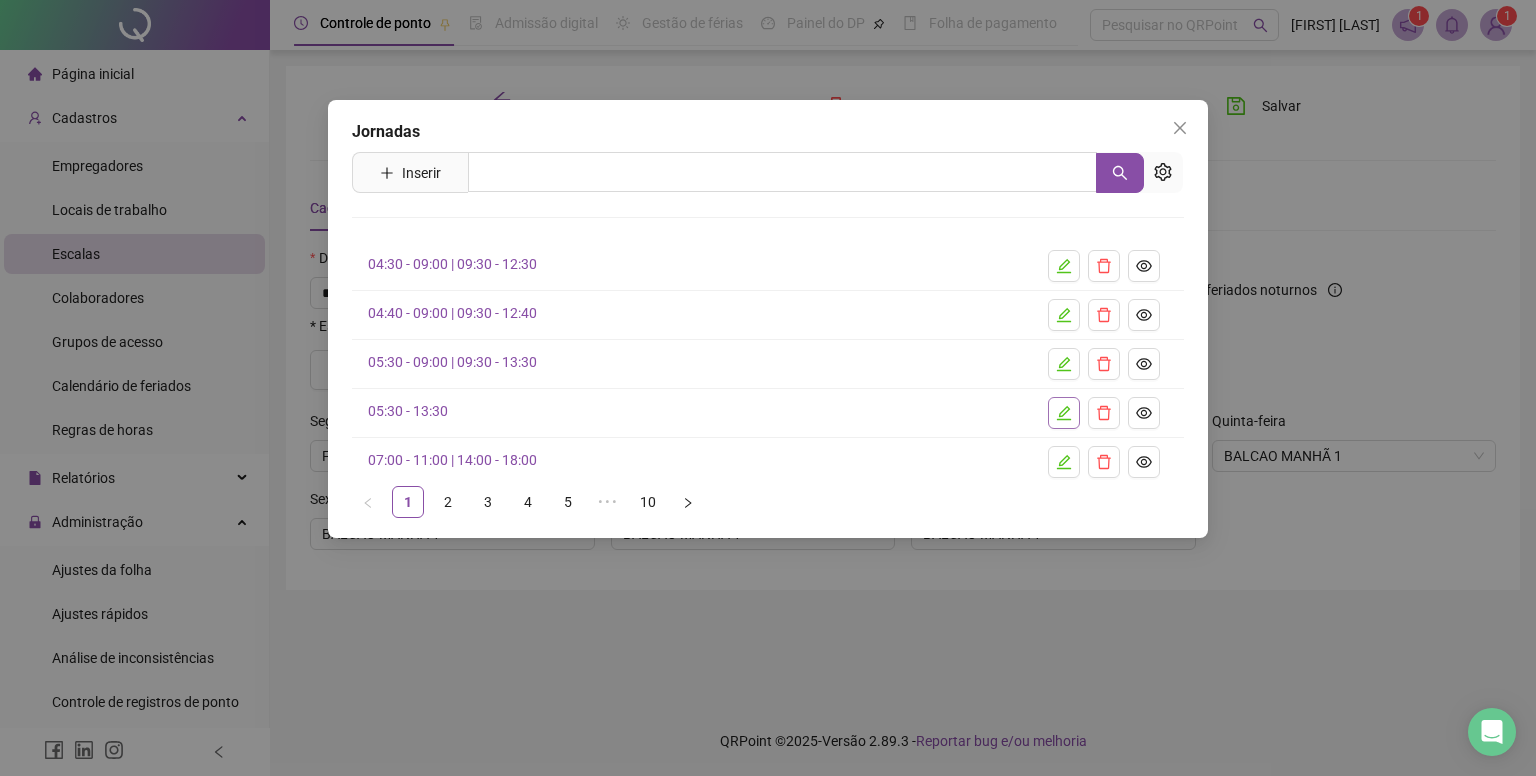 click at bounding box center [1064, 413] 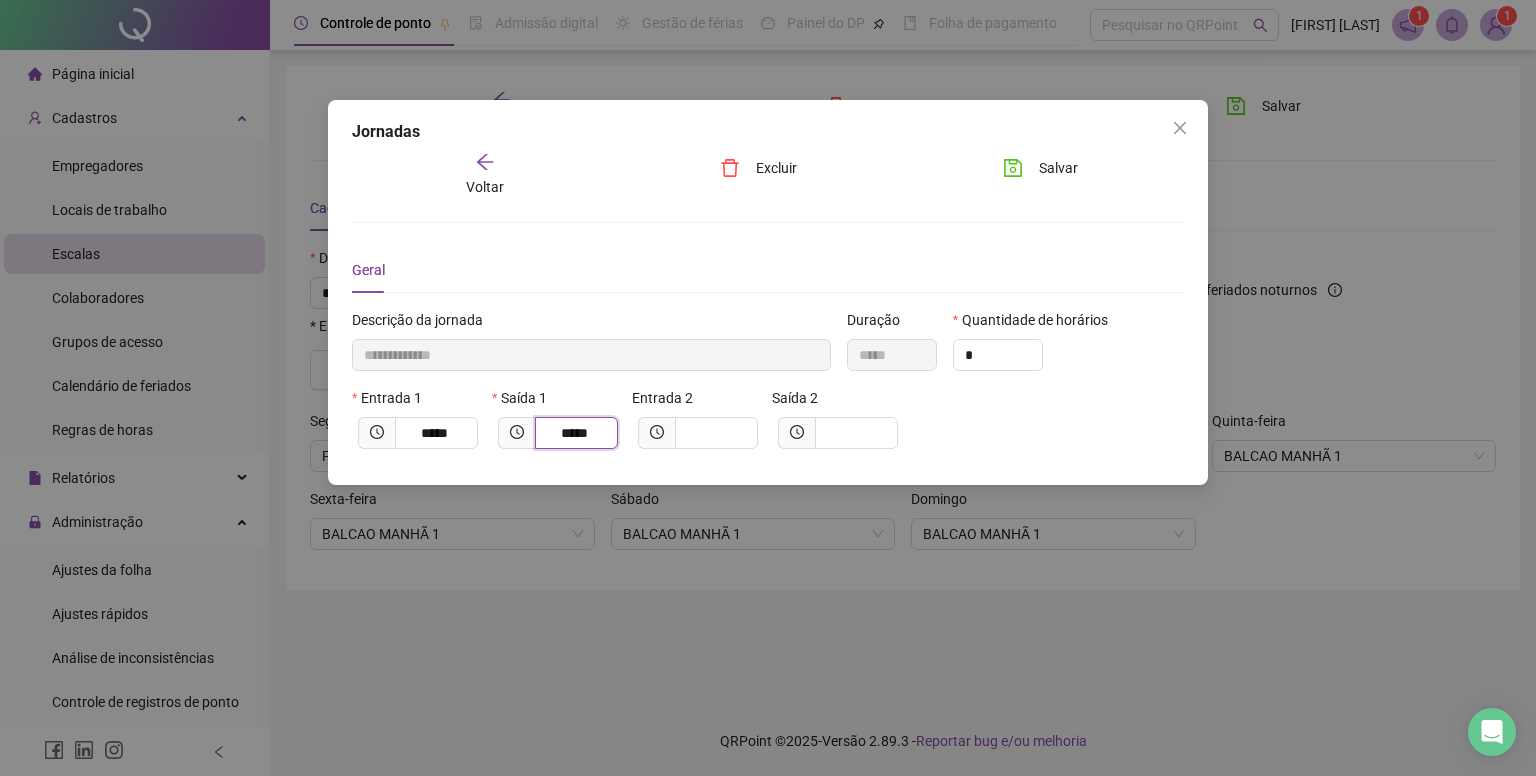 click on "*****" at bounding box center (574, 433) 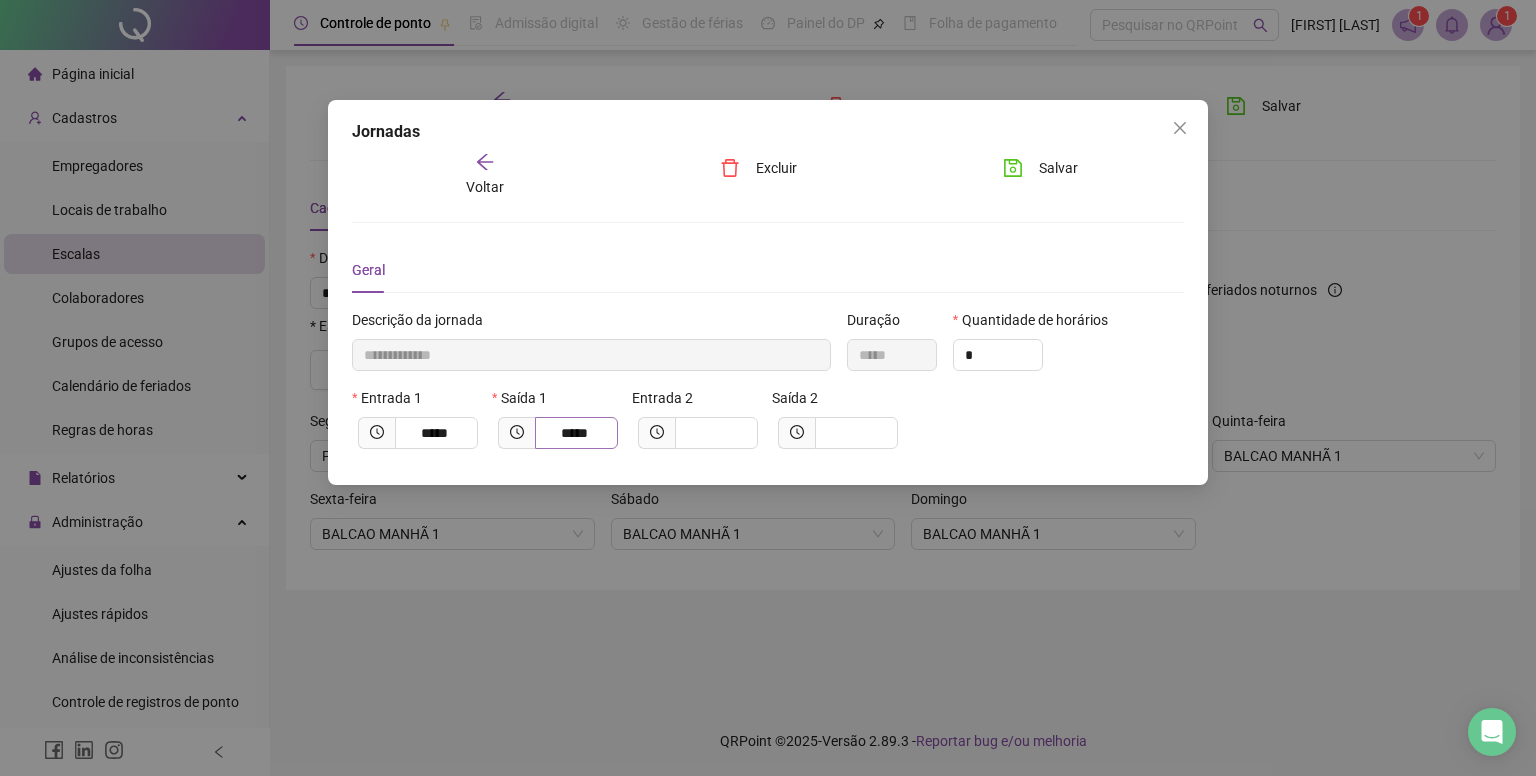 click on "*****" at bounding box center (576, 433) 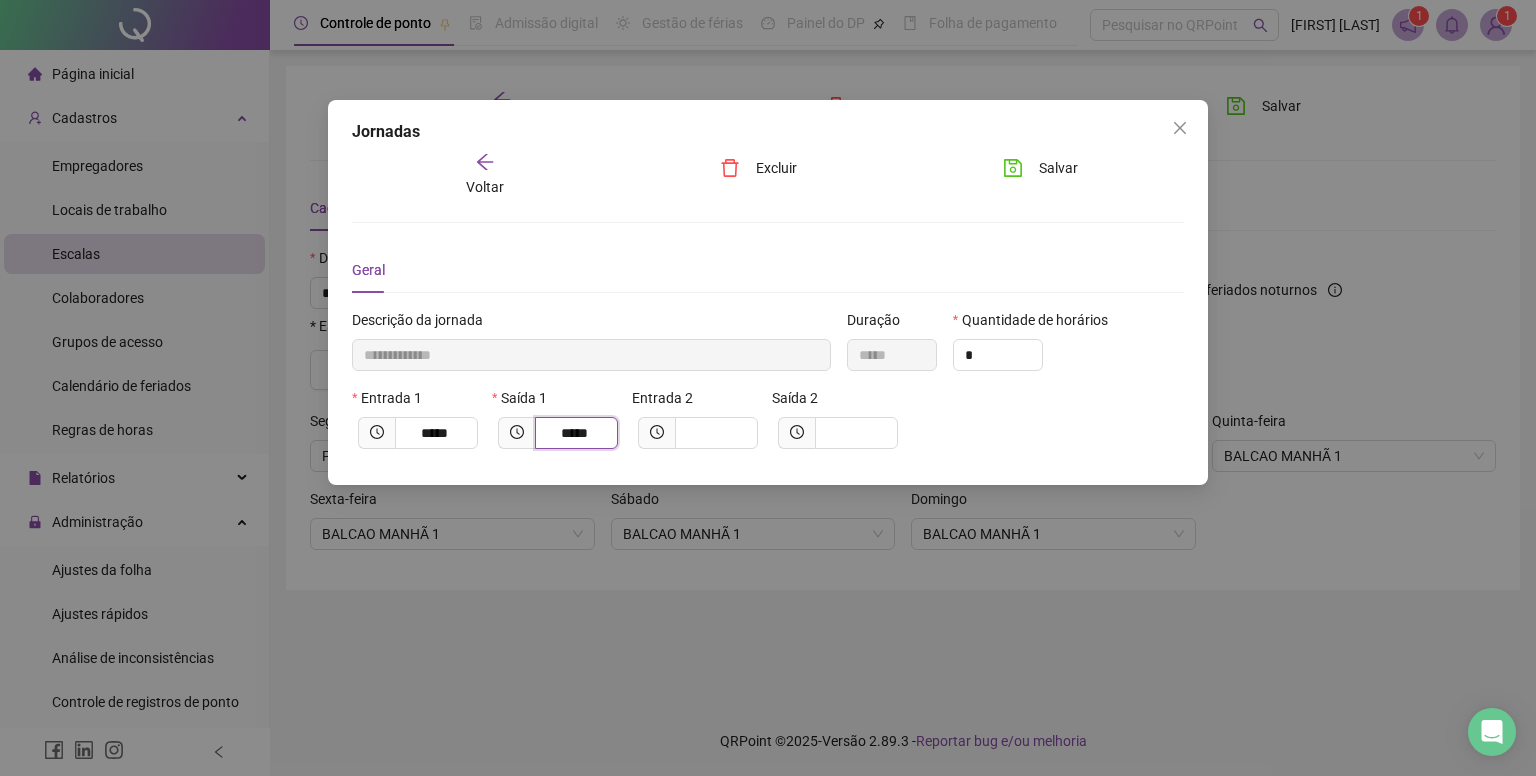 click on "*****" at bounding box center [574, 433] 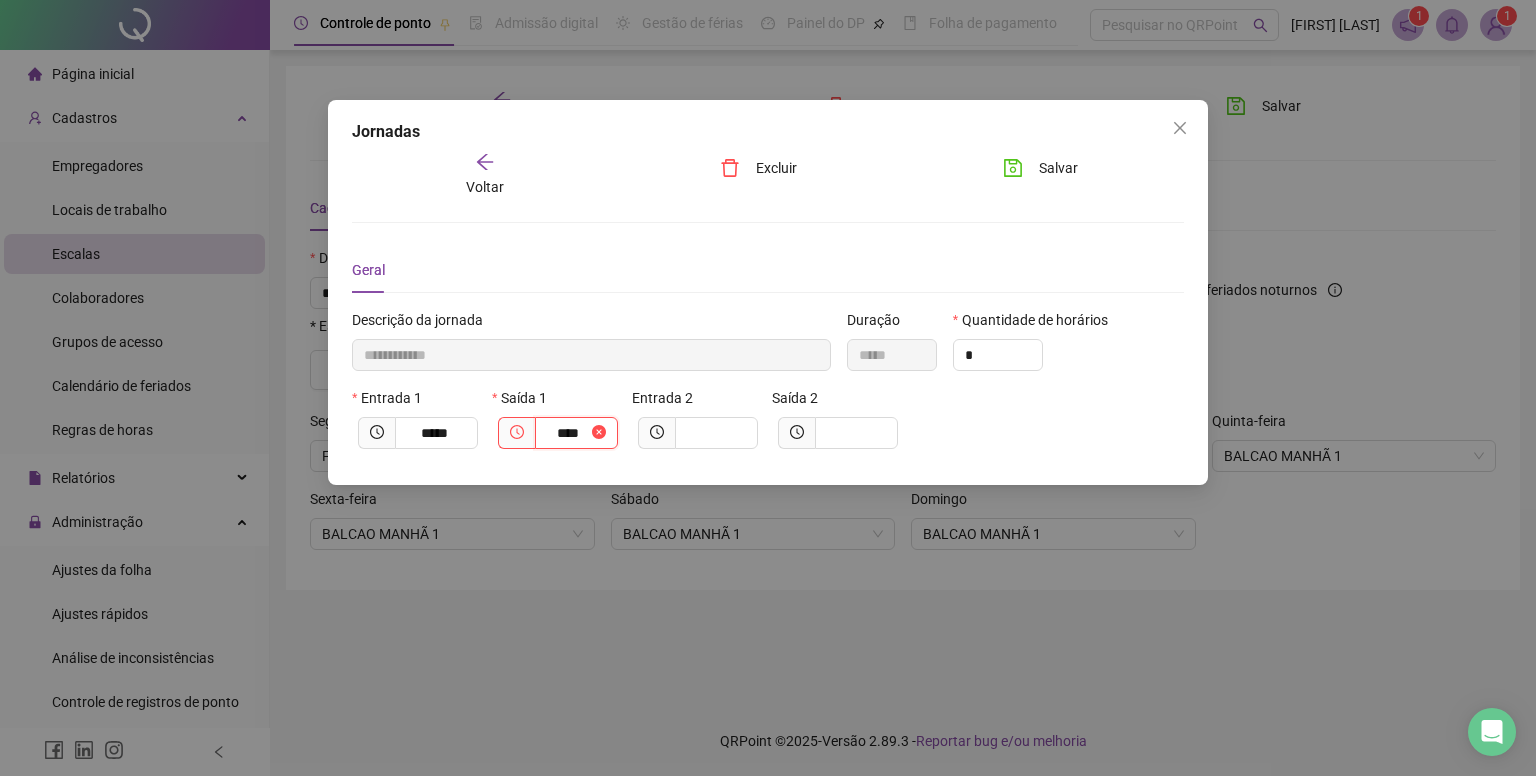 type on "**********" 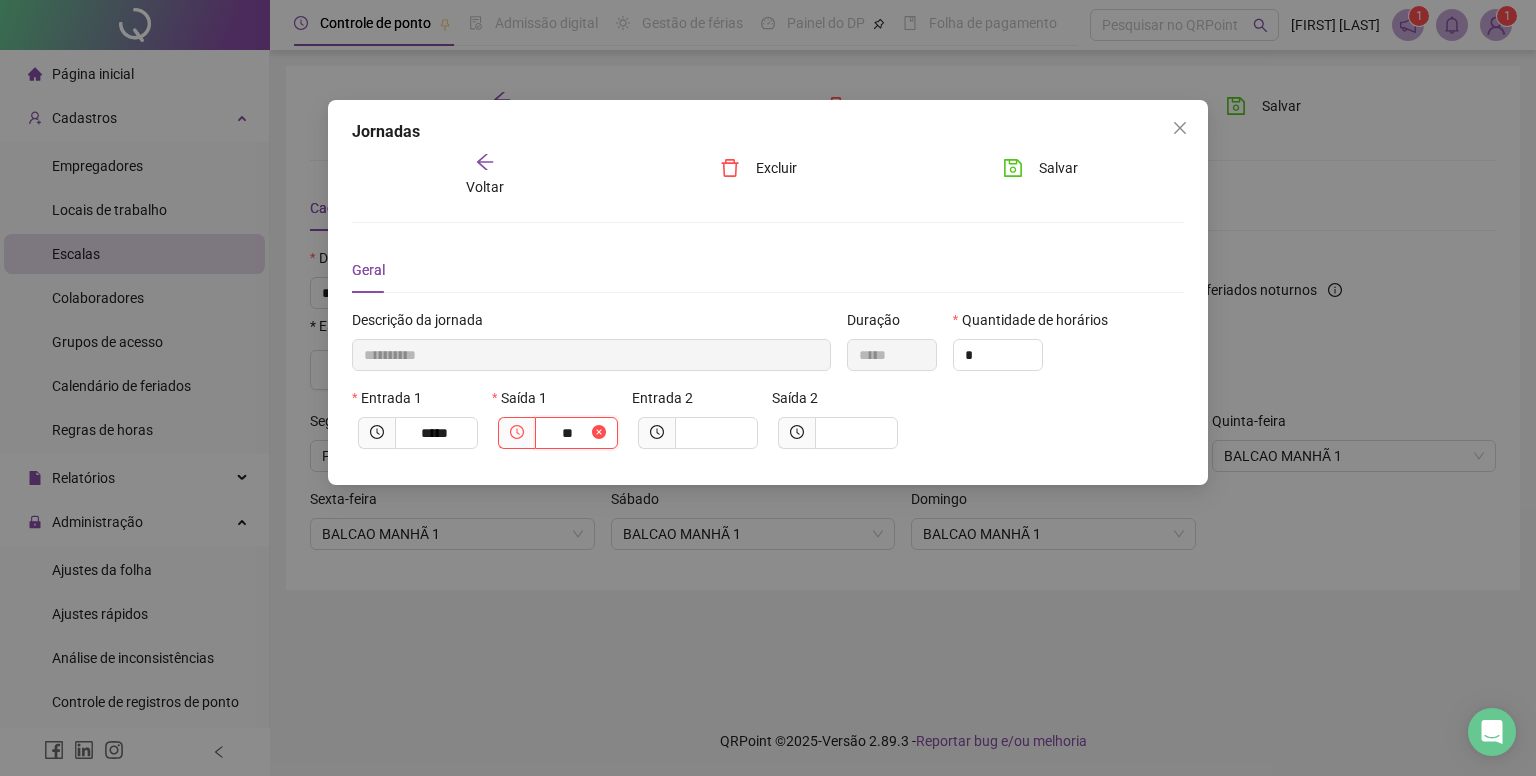 type on "*********" 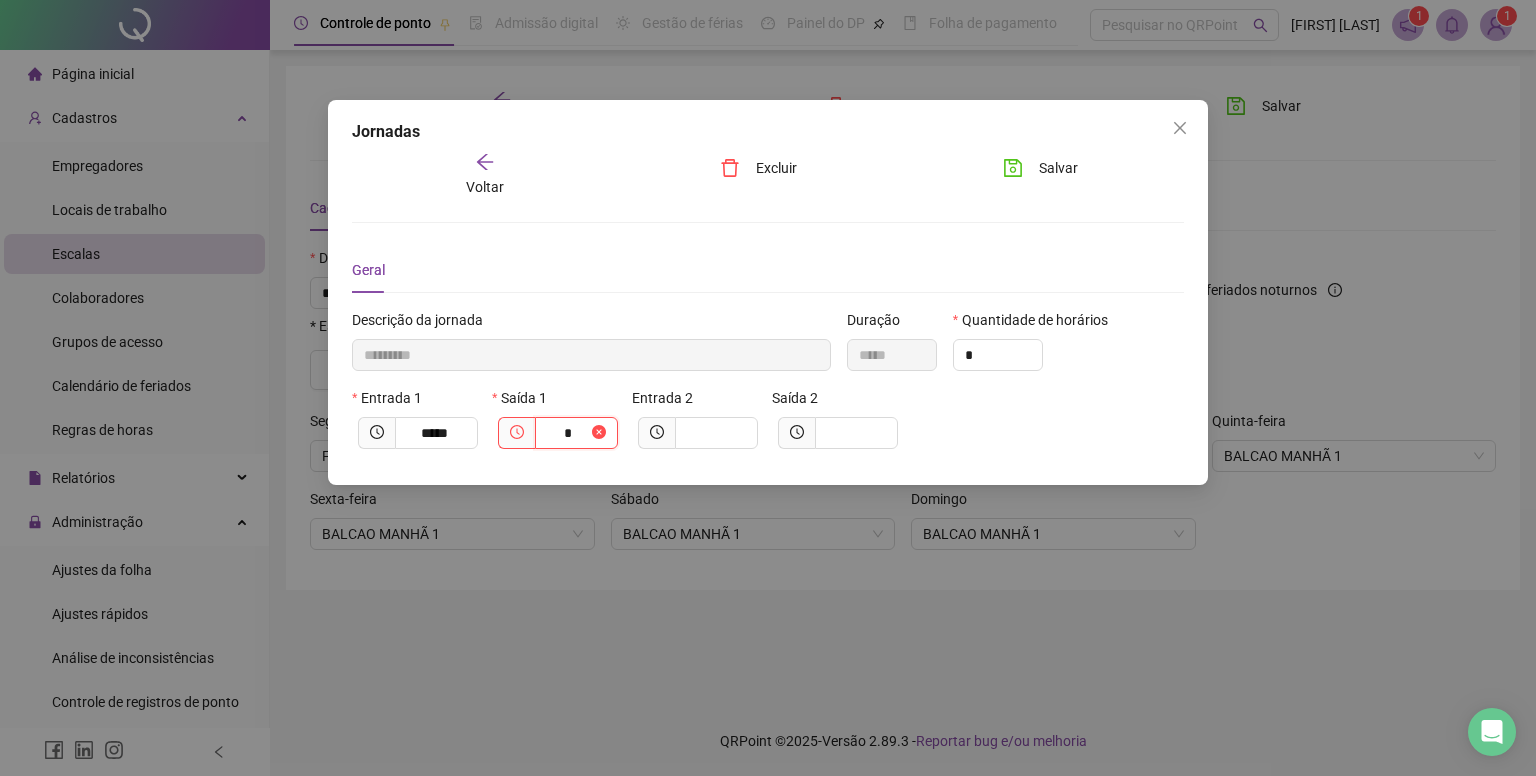 type on "*********" 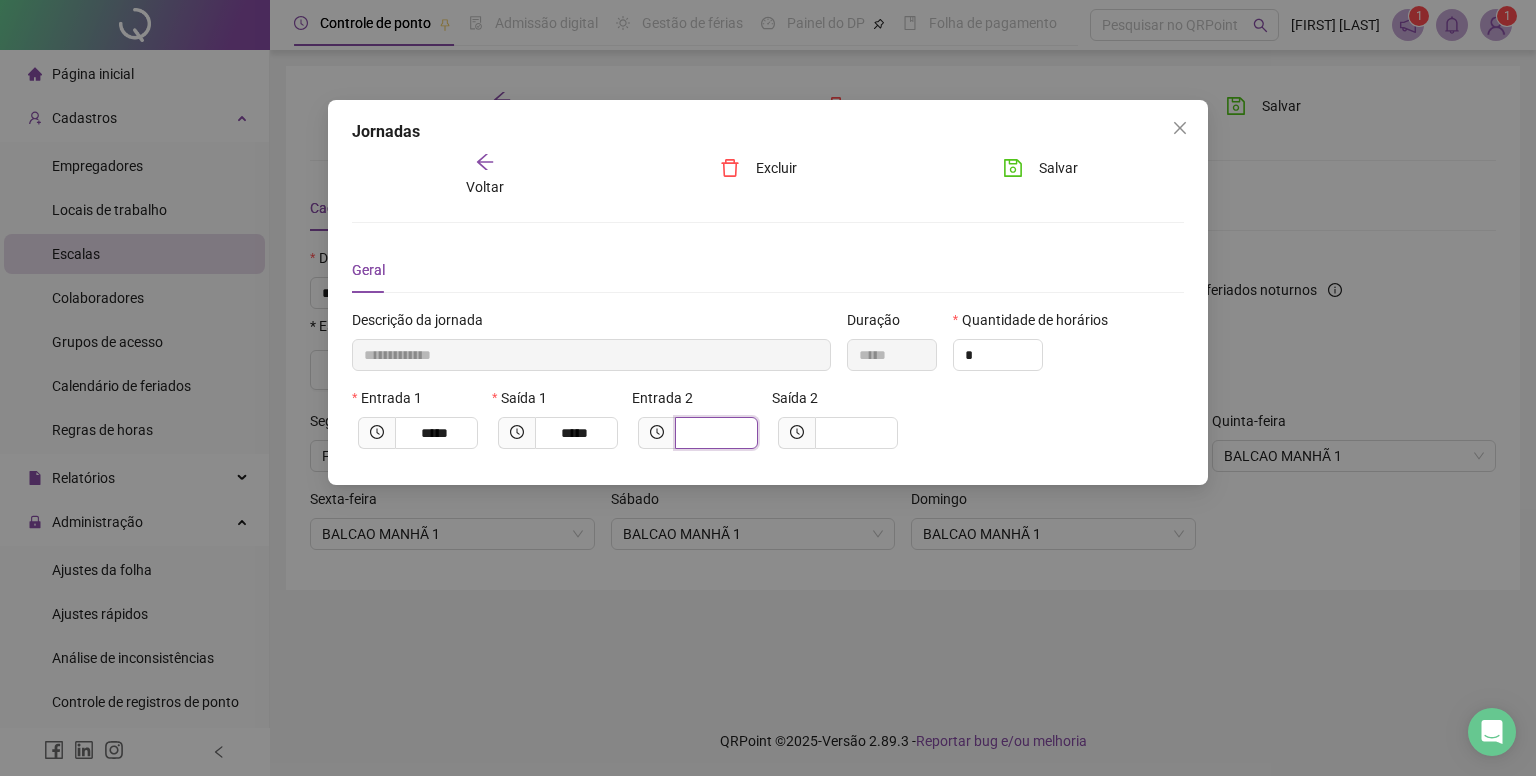 click at bounding box center (714, 433) 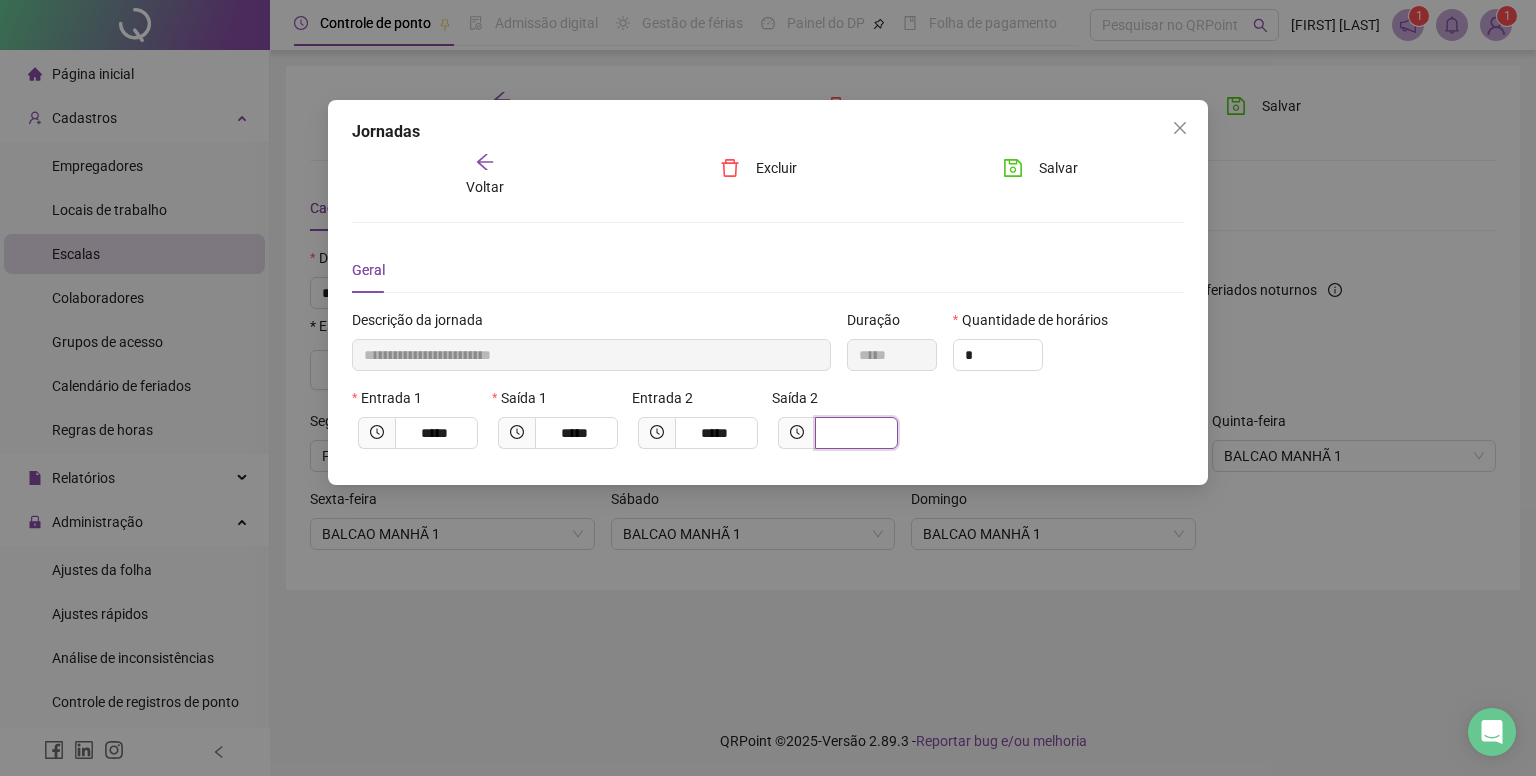 click at bounding box center [854, 433] 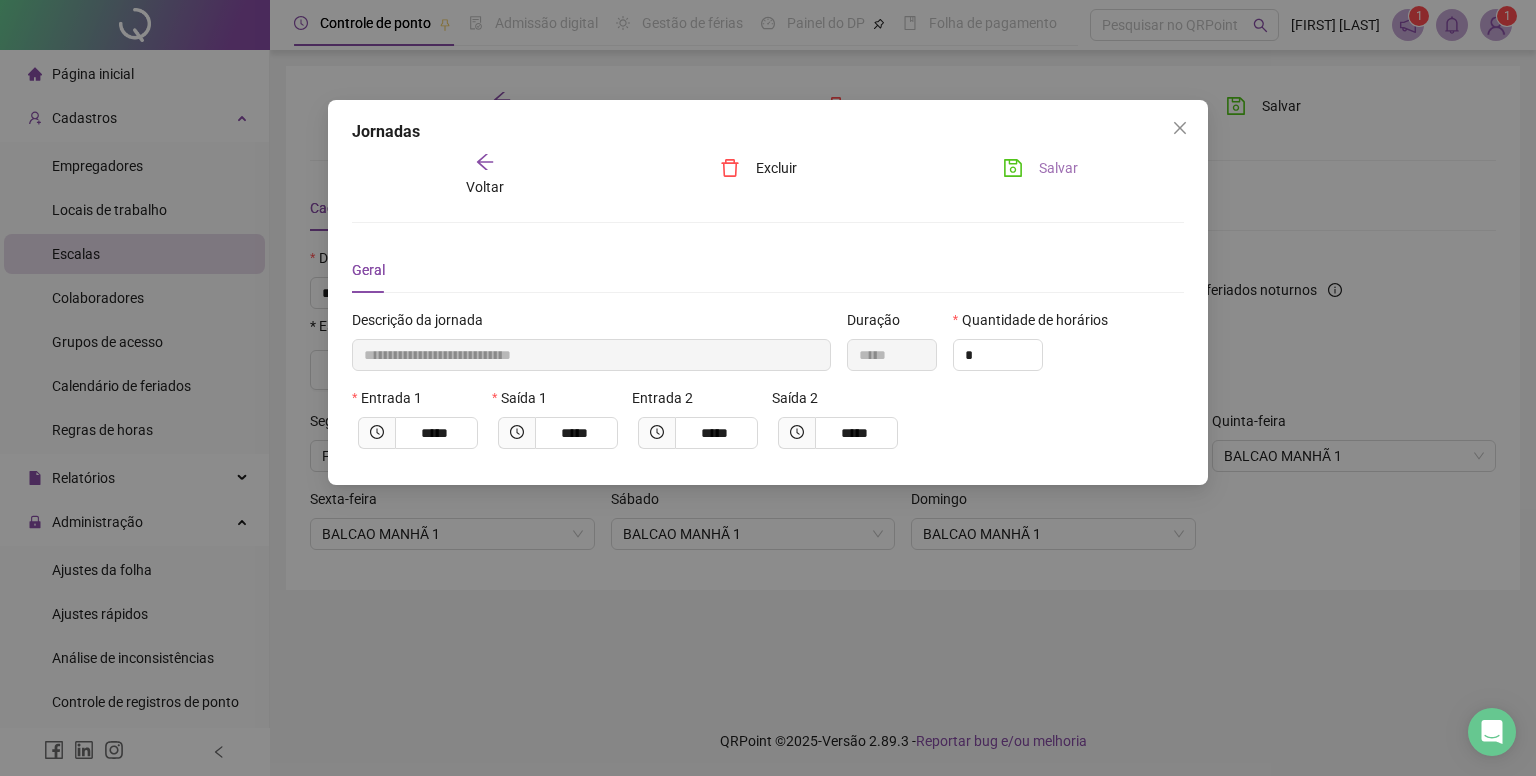 click 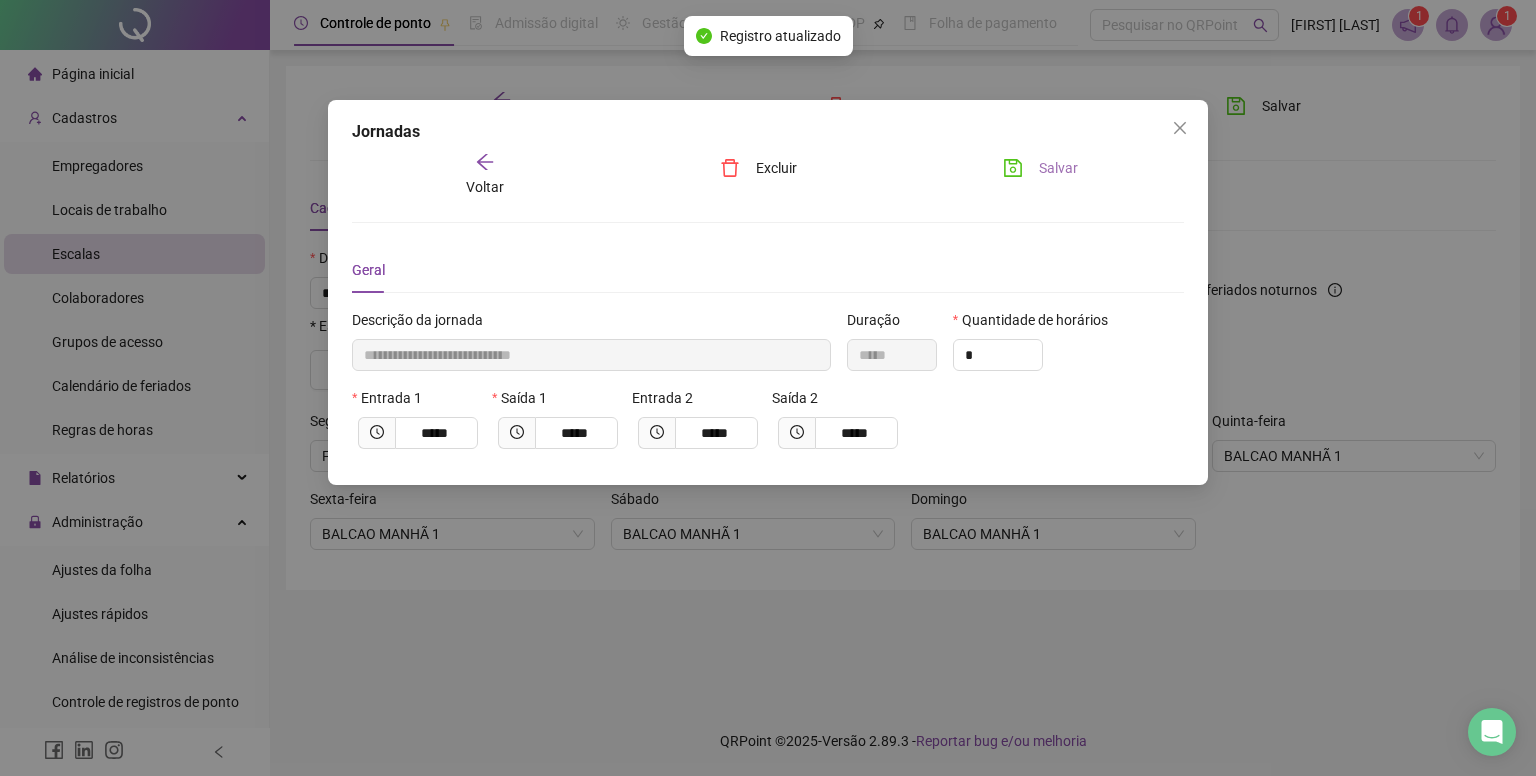 click on "Voltar" at bounding box center (485, 175) 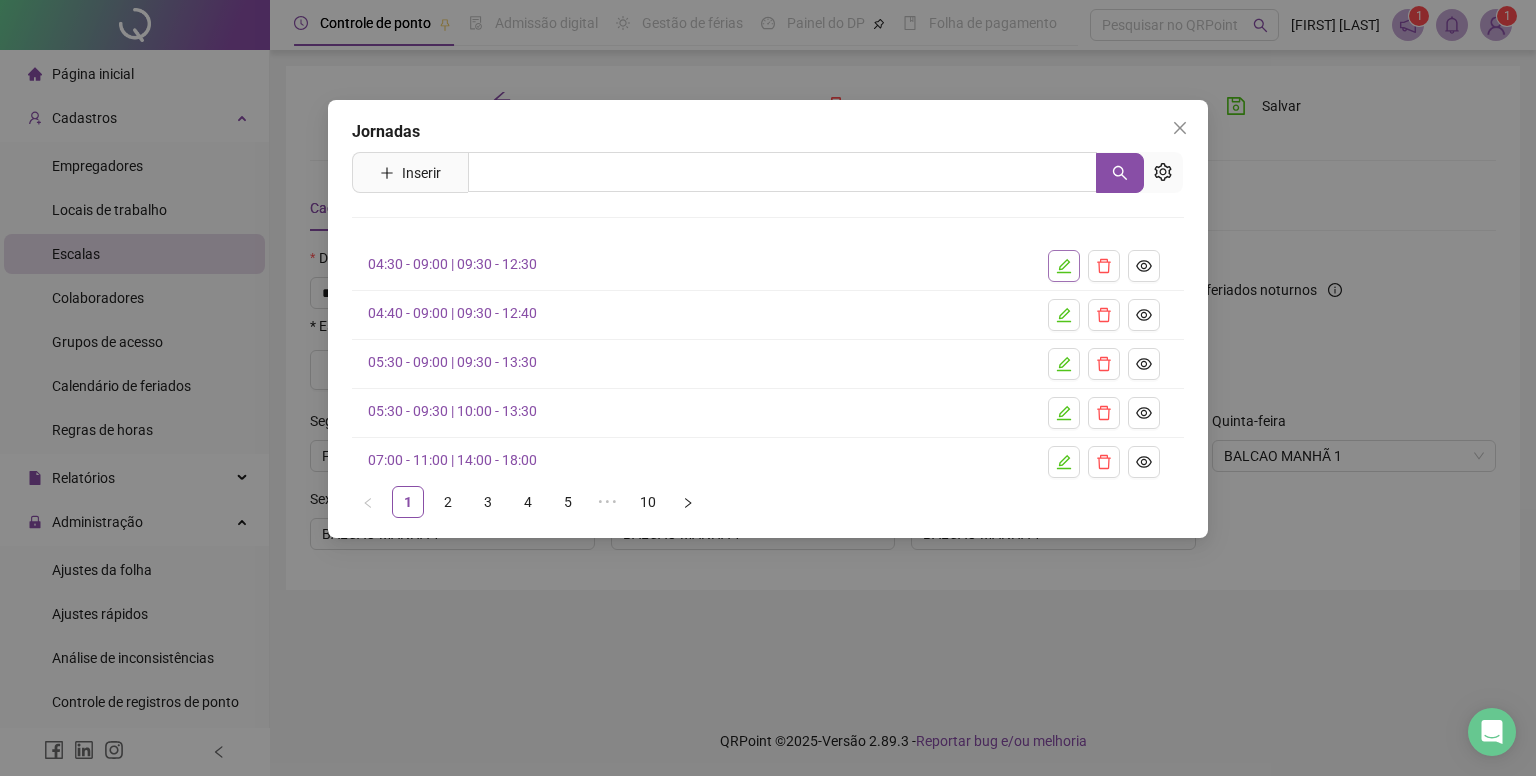 click 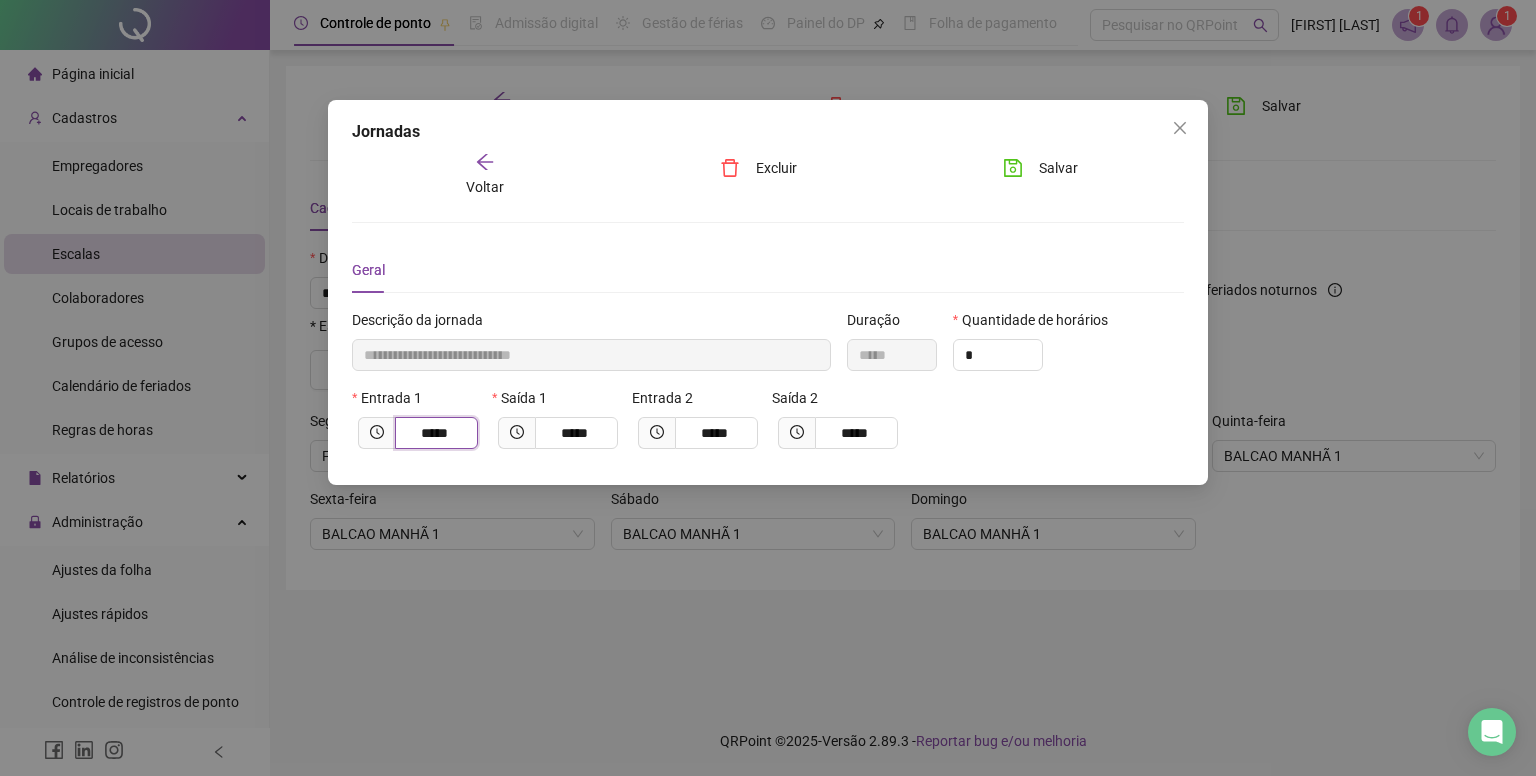 click on "*****" at bounding box center [434, 433] 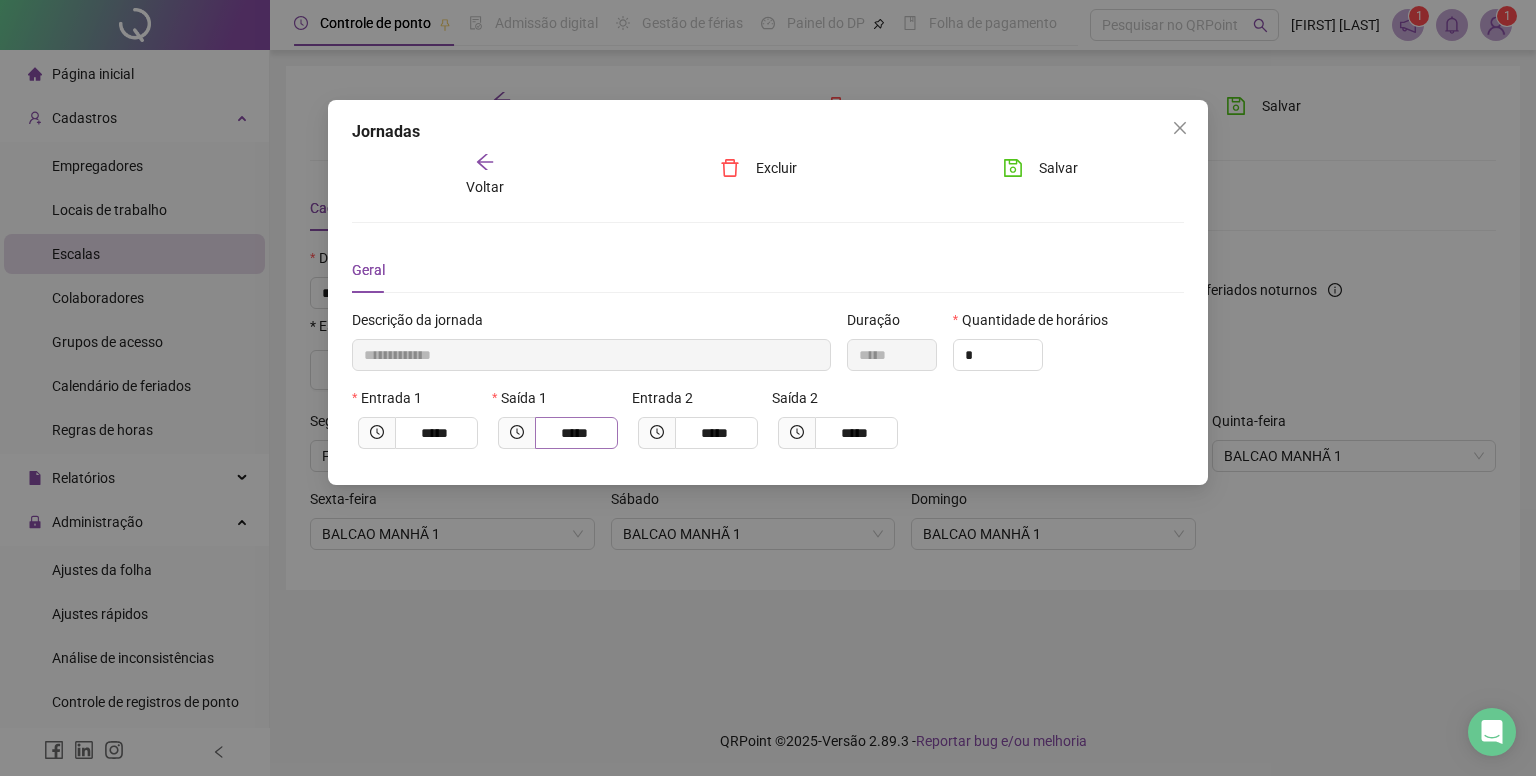 click on "*****" at bounding box center [576, 433] 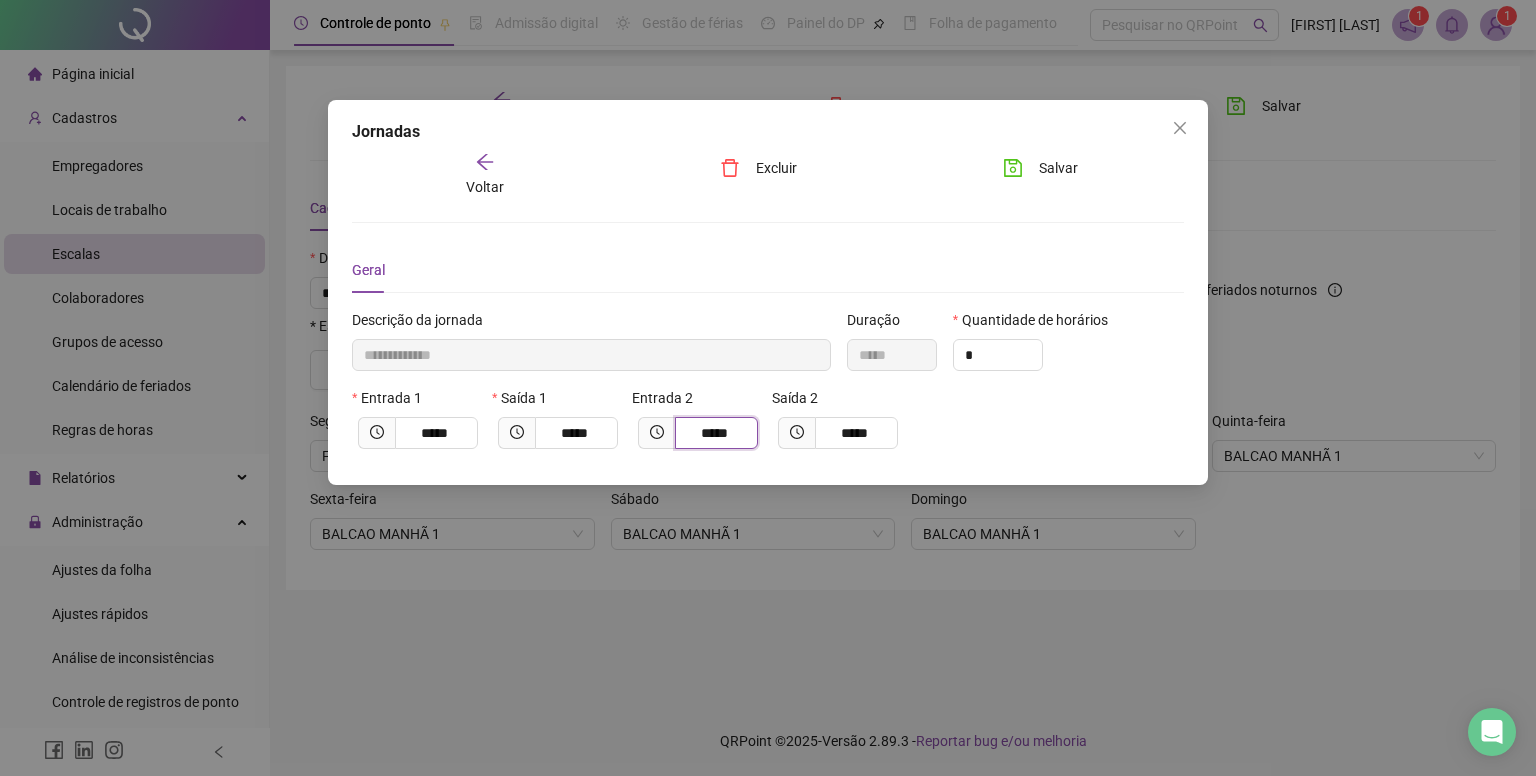 click on "*****" at bounding box center (714, 433) 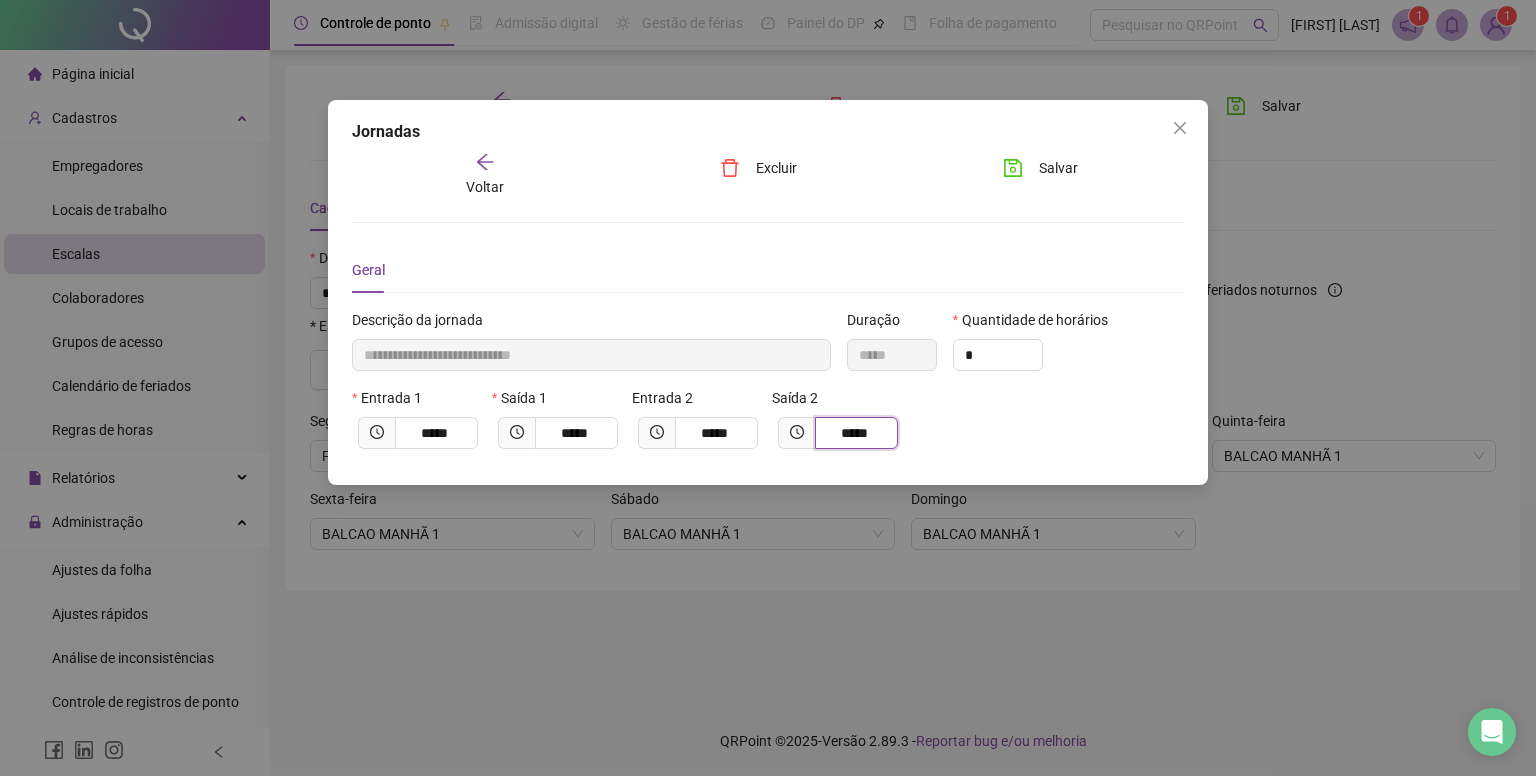 click on "*****" at bounding box center [854, 433] 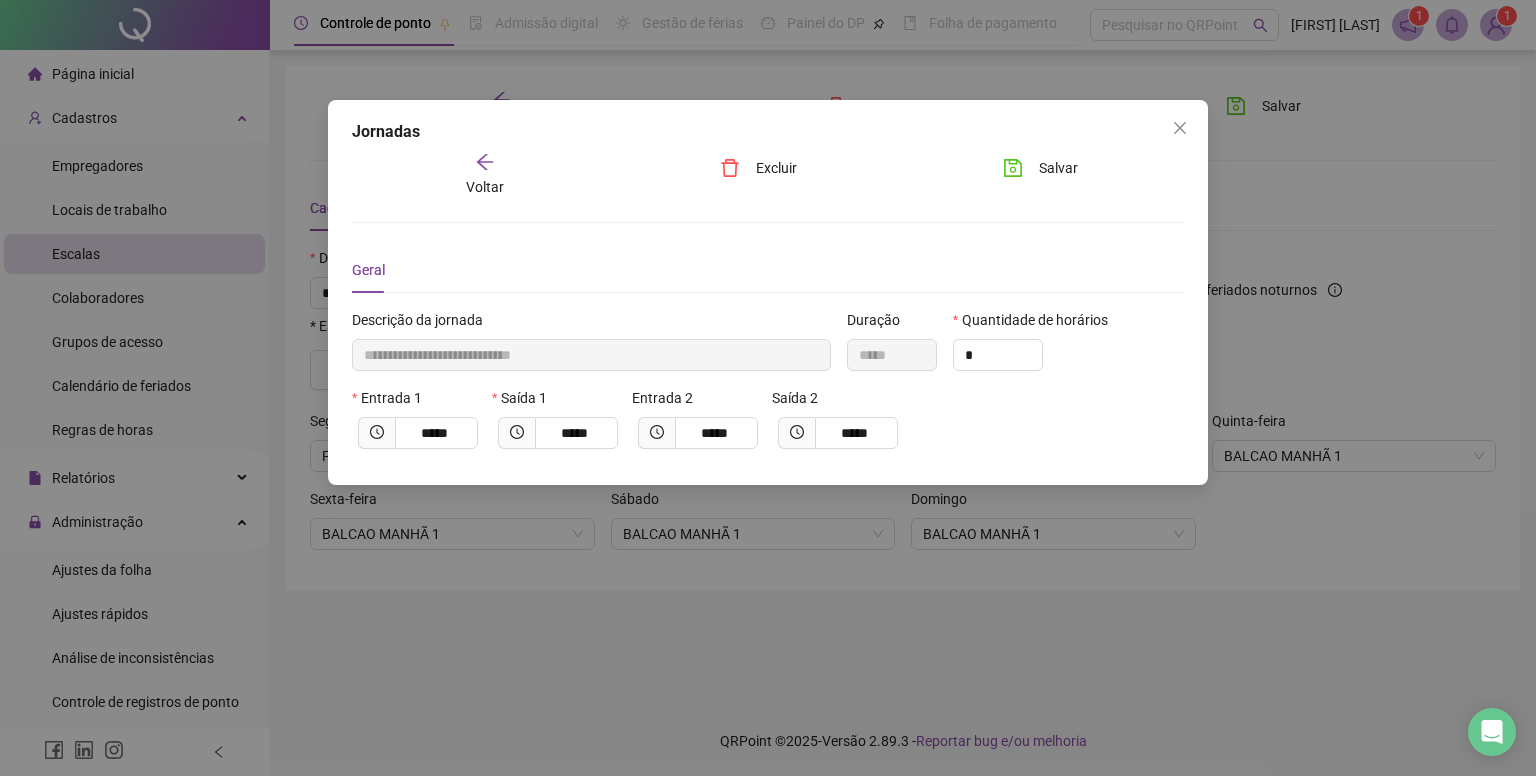 click on "Entrada 1 ***** Saída 1 ***** Entrada 2 ***** Saída 2 *****" at bounding box center [768, 426] 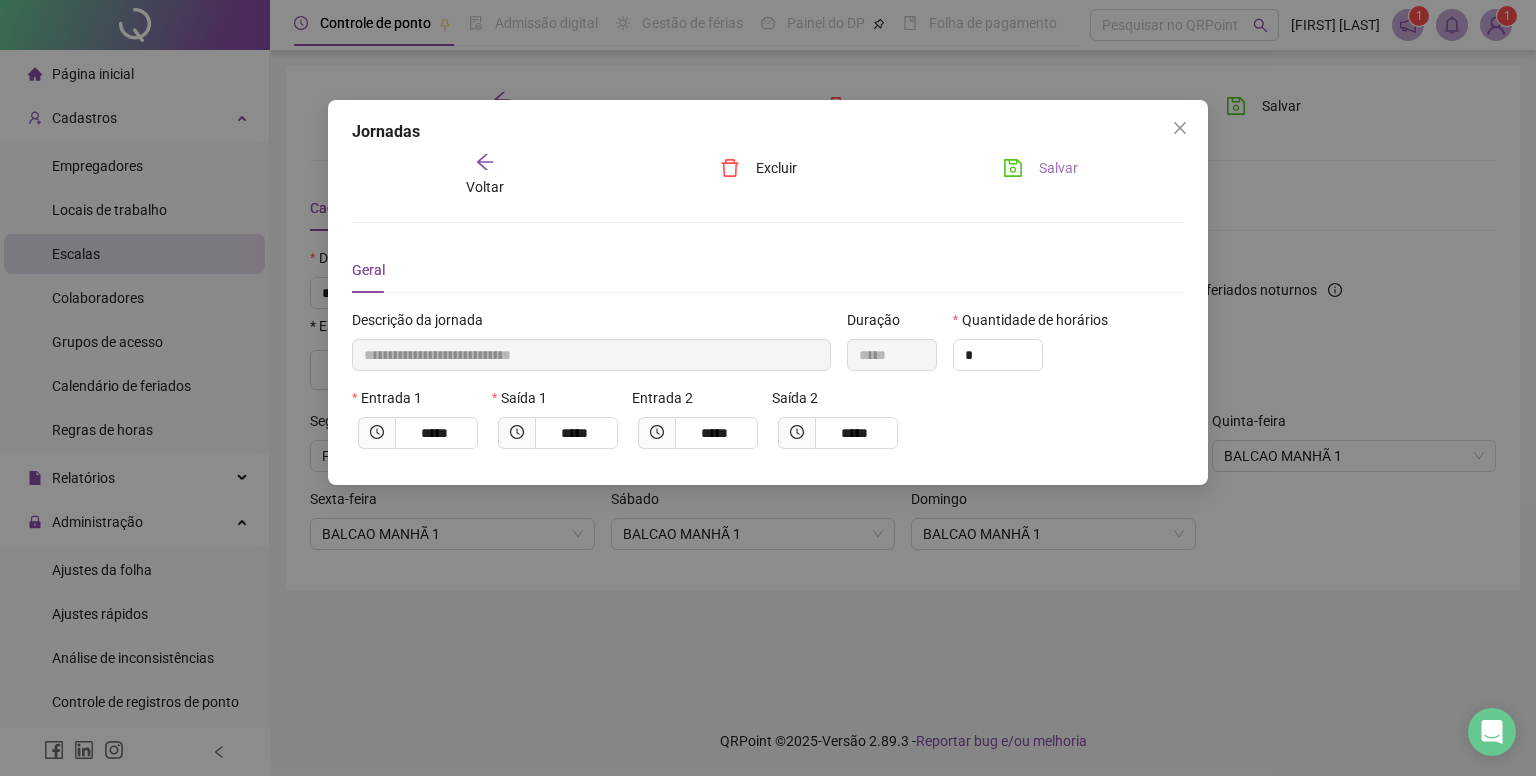 click on "Salvar" at bounding box center [1040, 168] 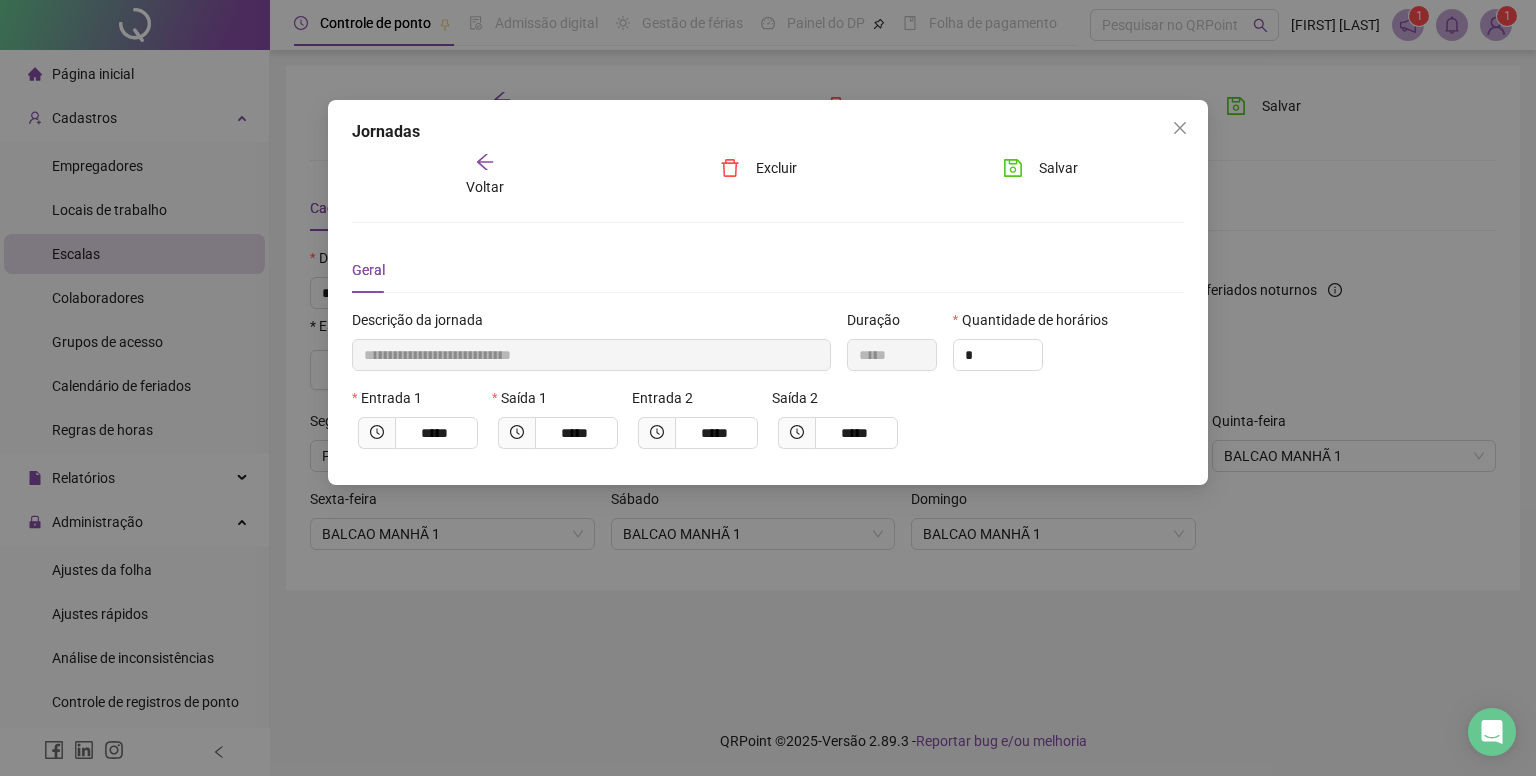click 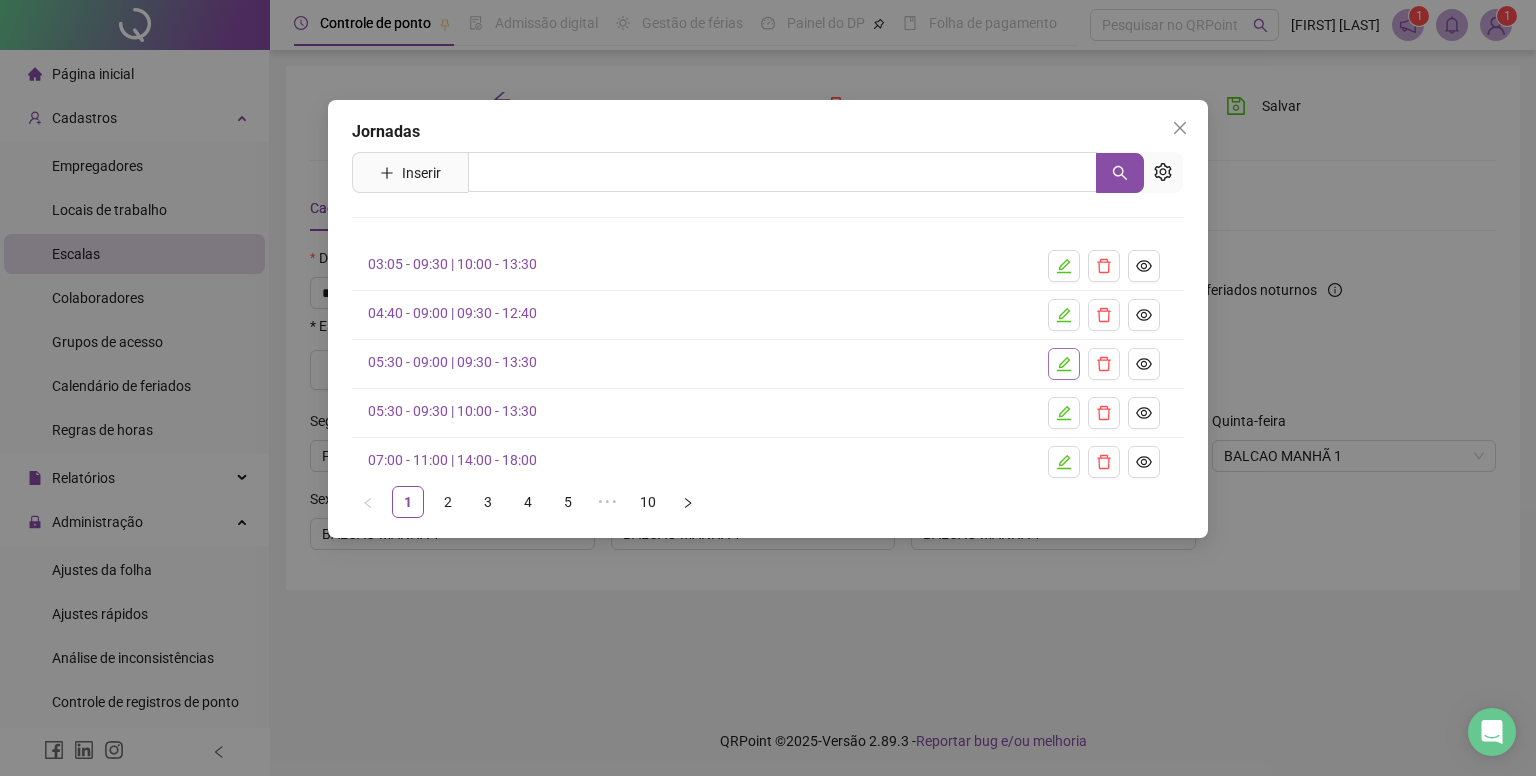 click 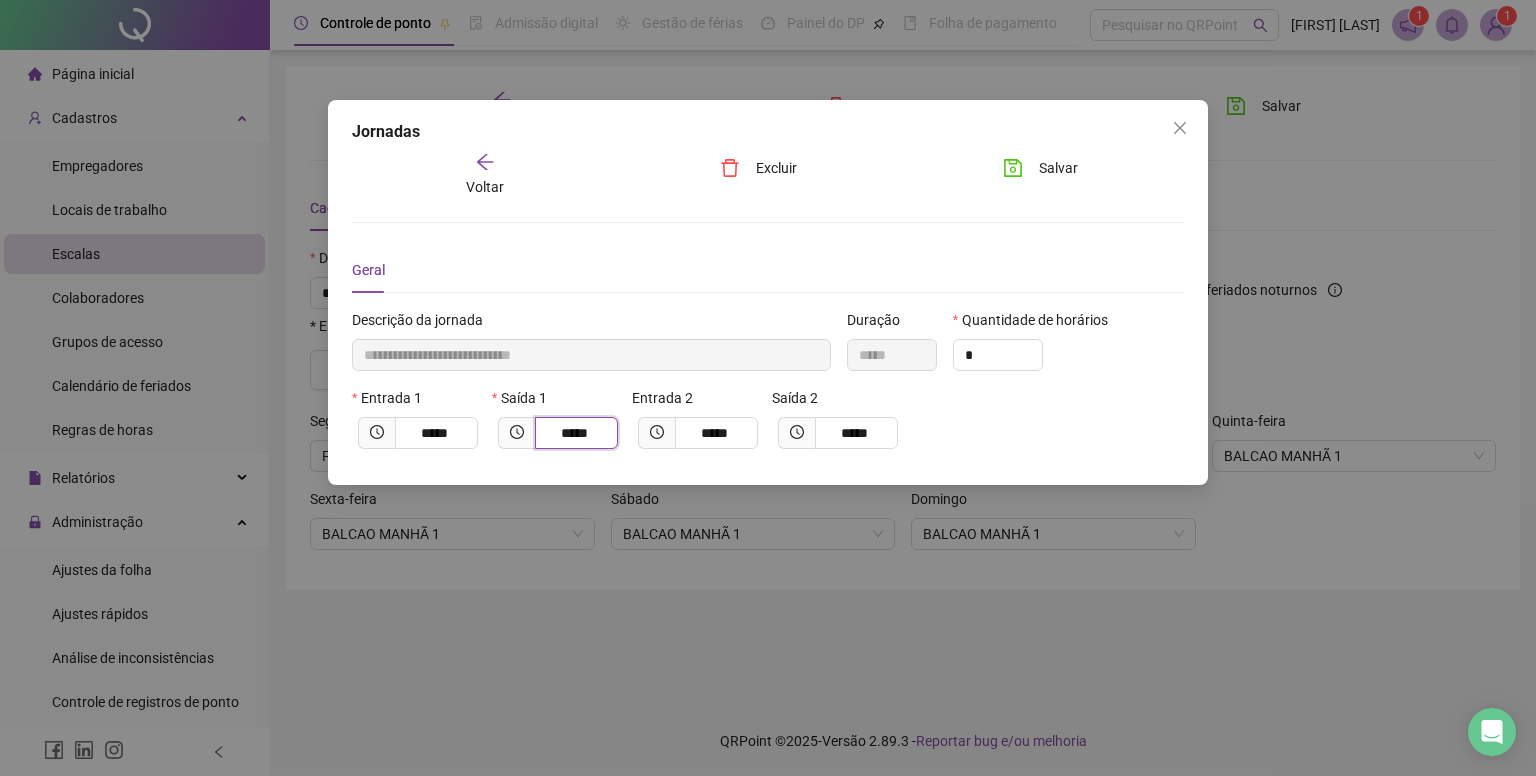 click on "*****" at bounding box center (574, 433) 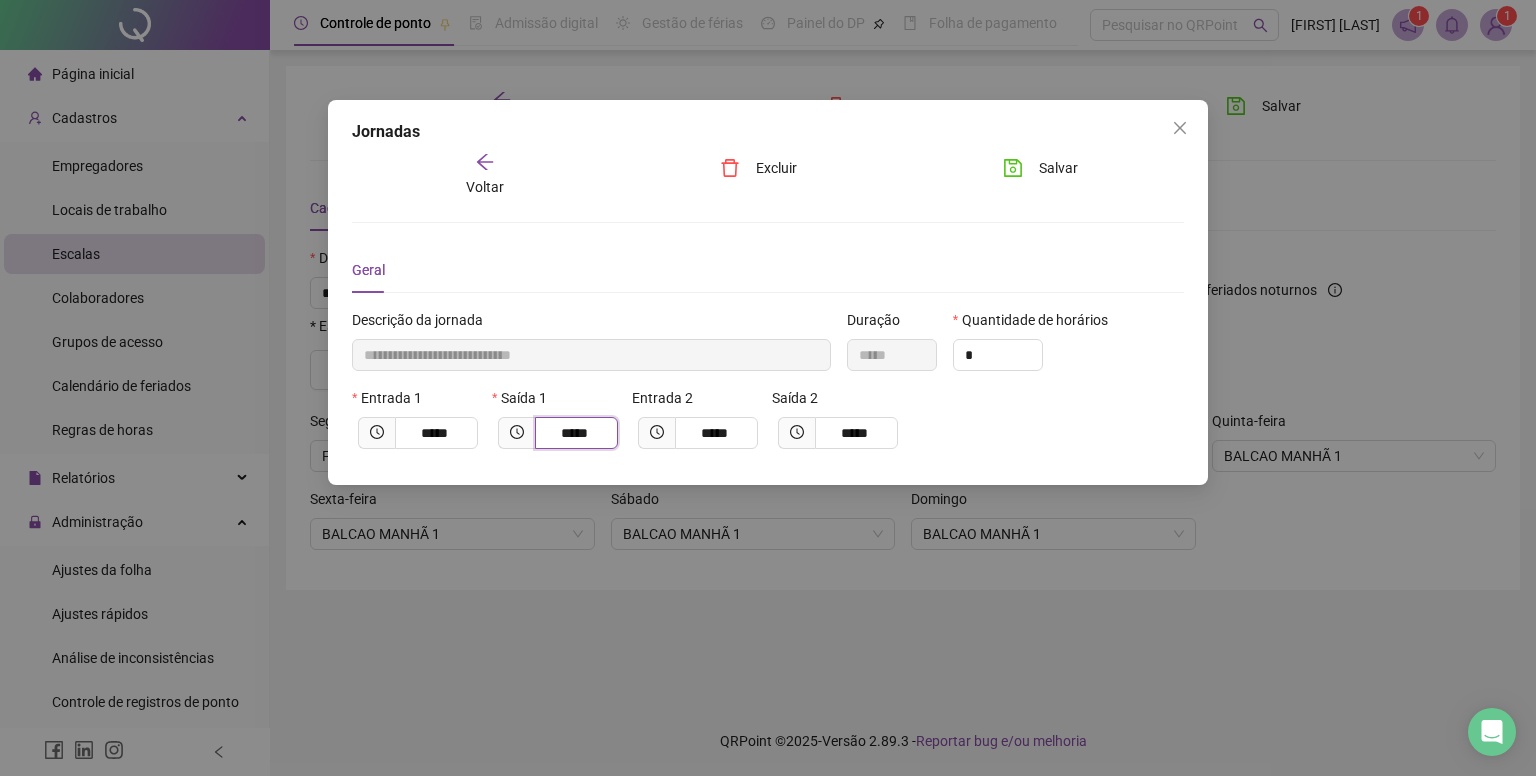 click on "*****" at bounding box center [574, 433] 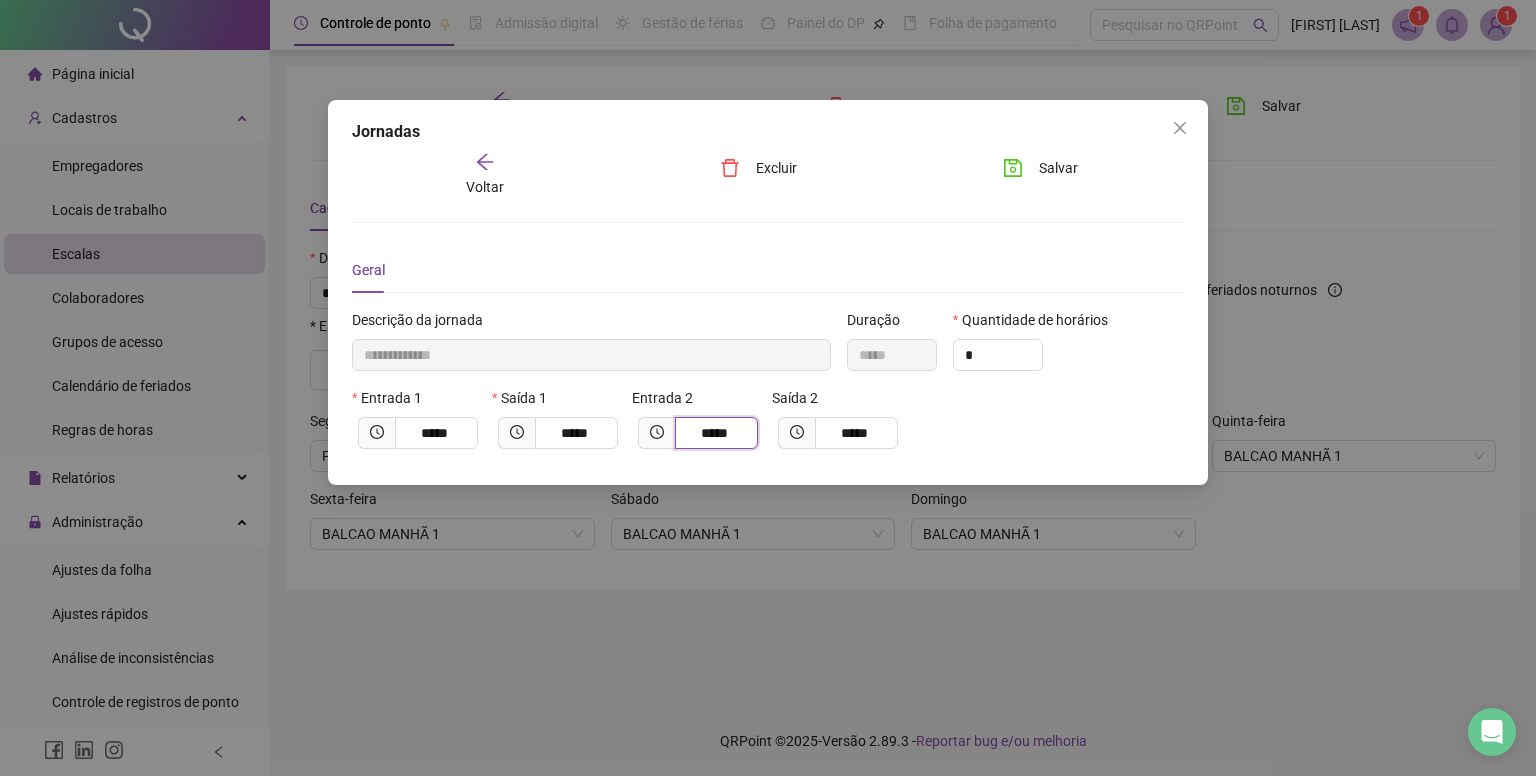 click on "*****" at bounding box center [714, 433] 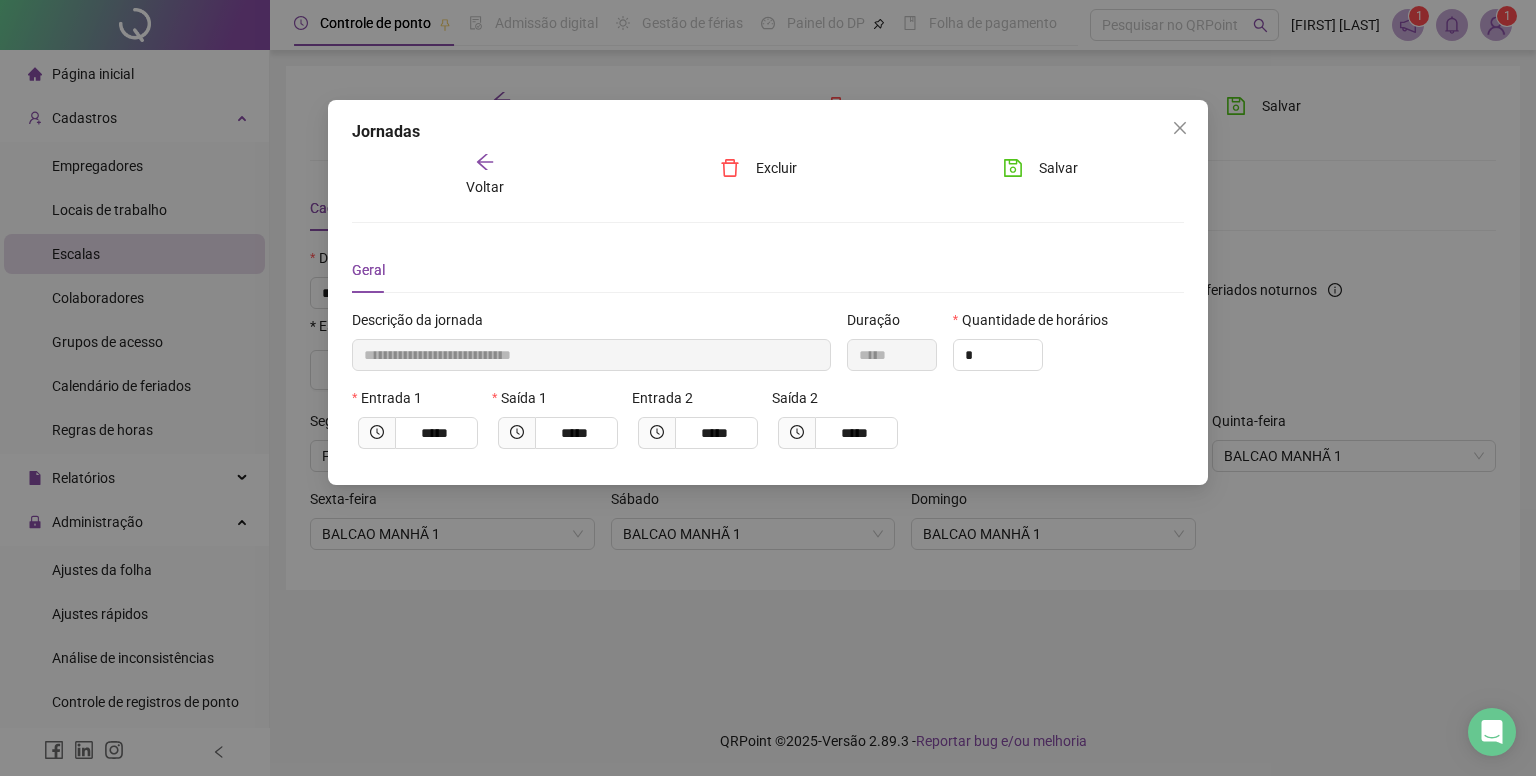 click on "Entrada 1 ***** Saída 1 ***** Entrada 2 ***** Saída 2 *****" at bounding box center [768, 426] 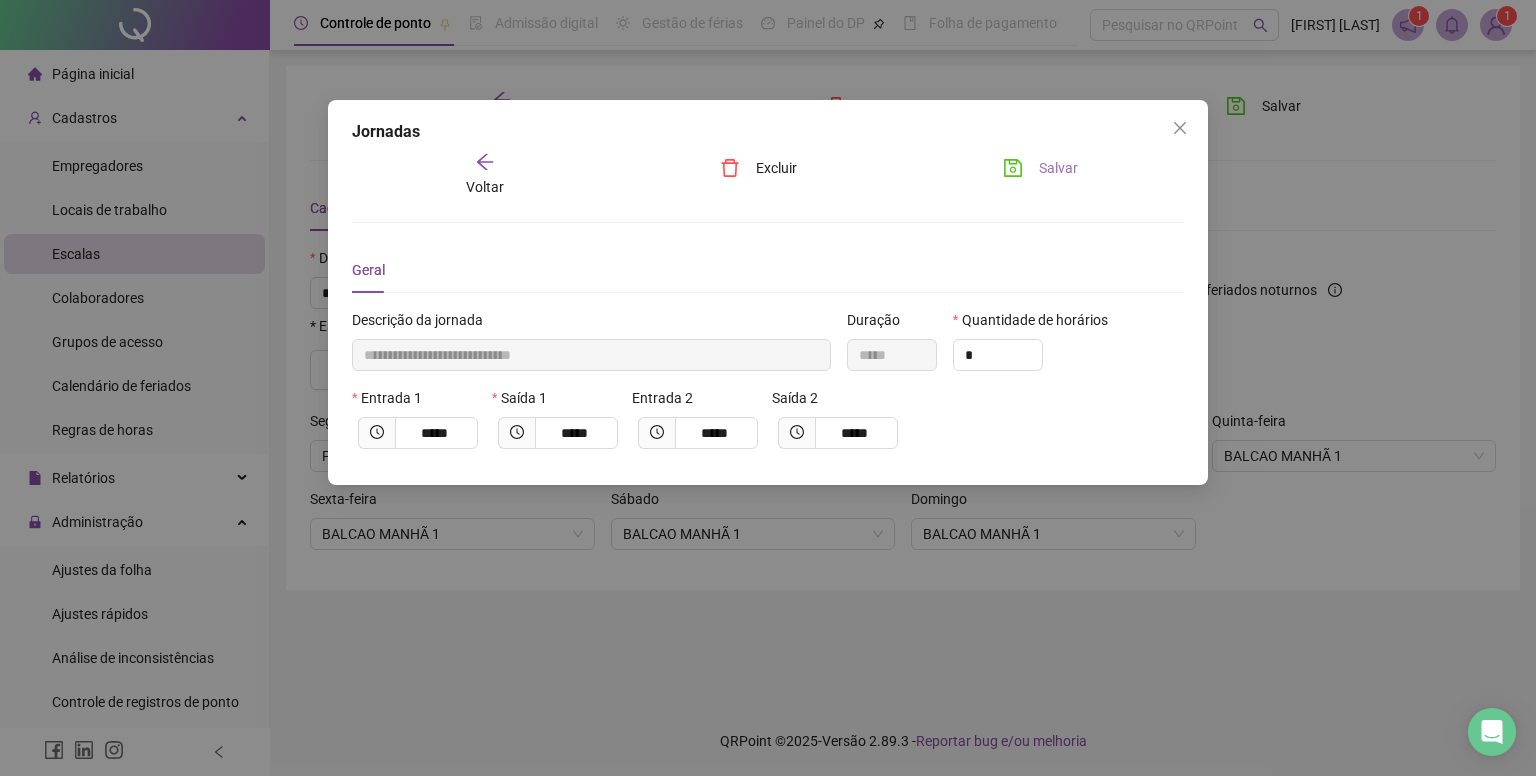 click on "Salvar" at bounding box center (1058, 168) 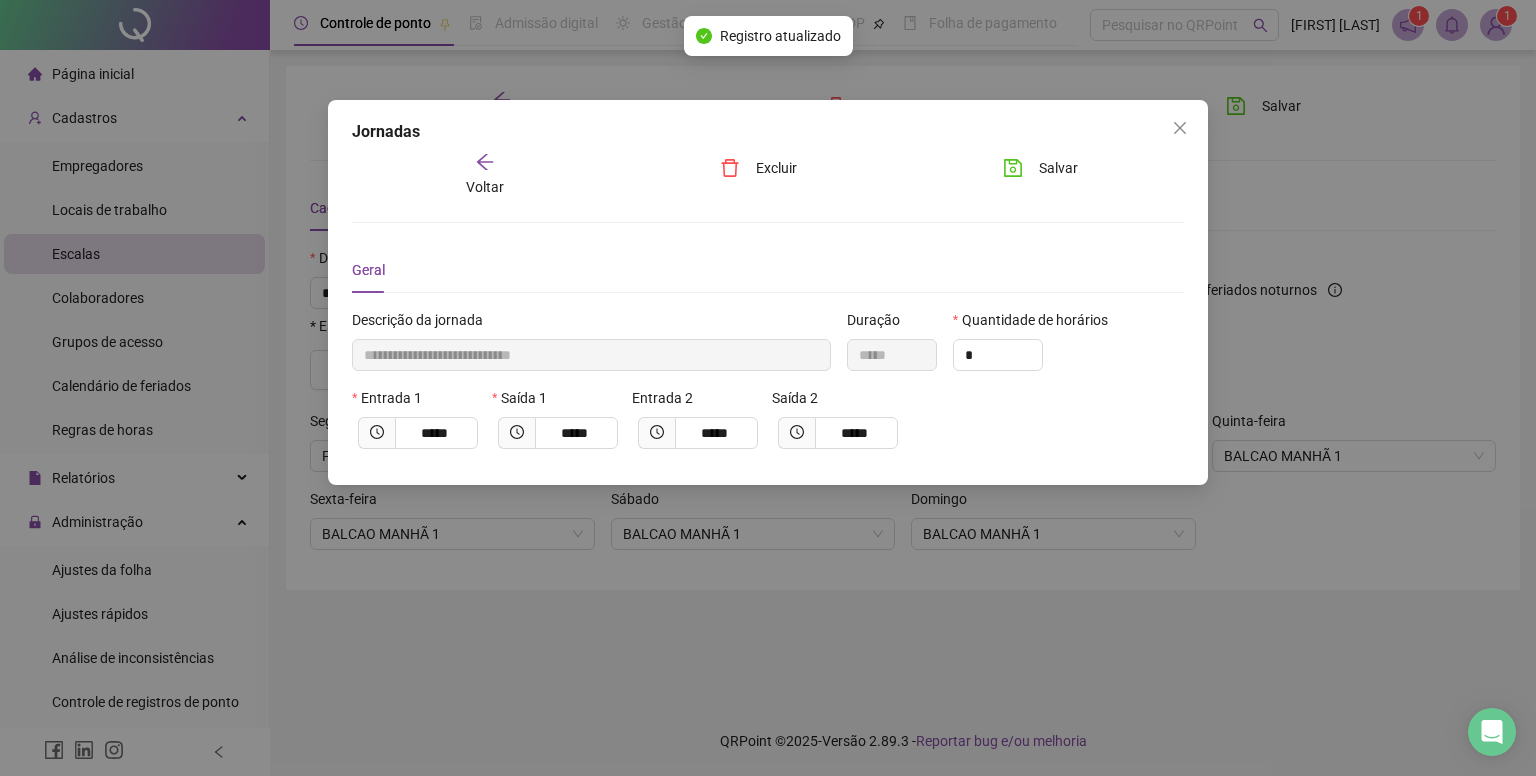 click on "Voltar" at bounding box center [485, 175] 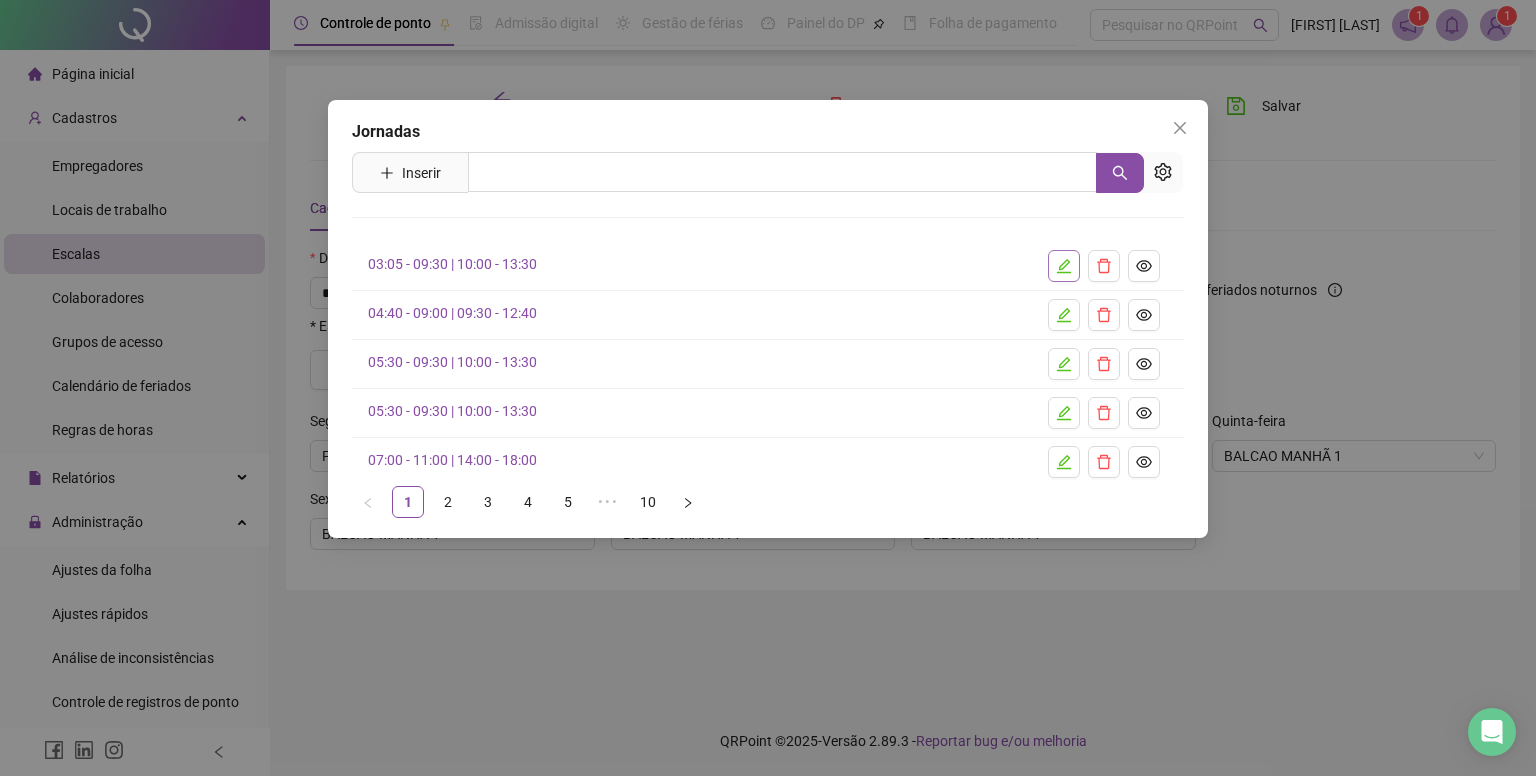 click at bounding box center (1064, 266) 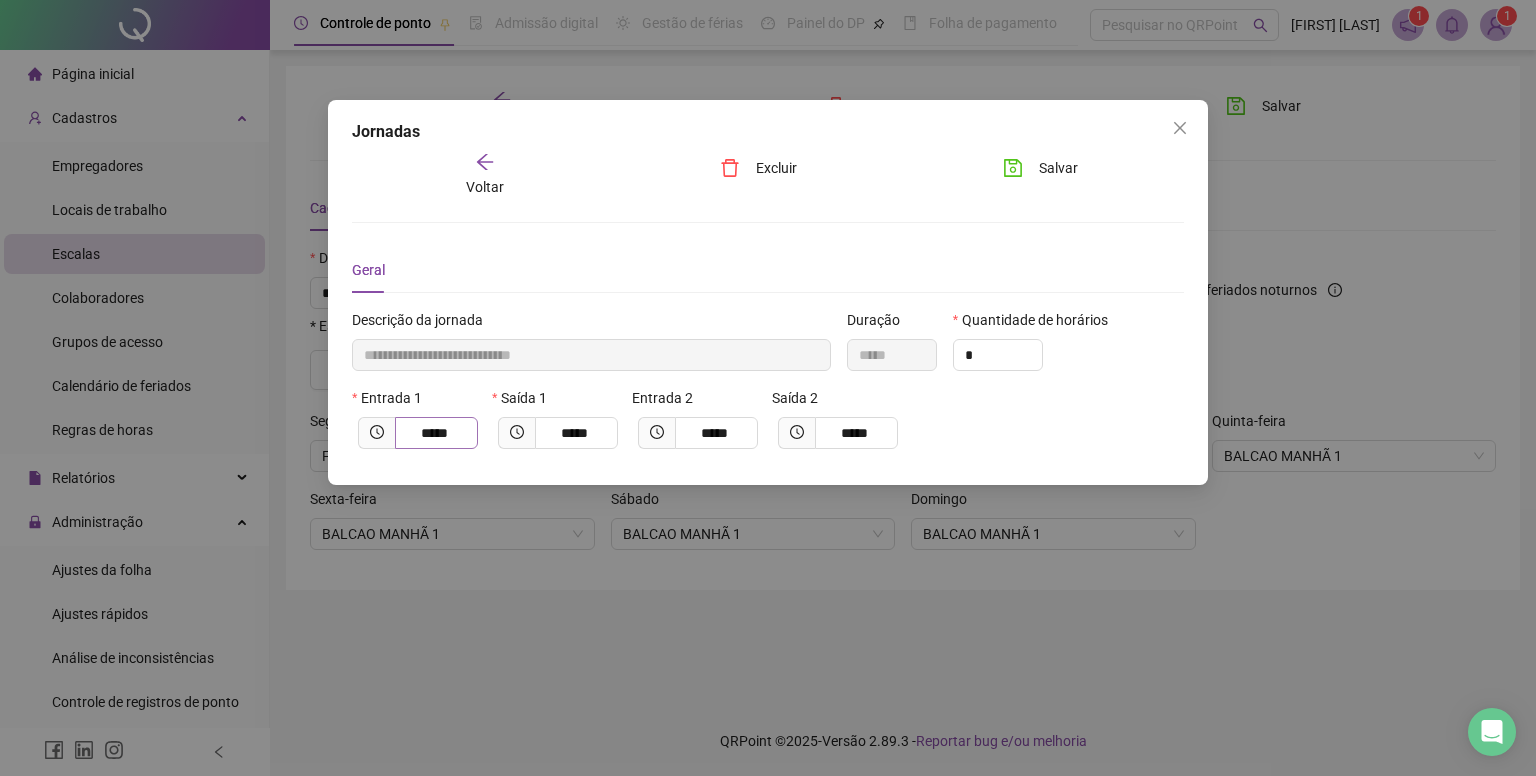 click on "*****" at bounding box center [436, 433] 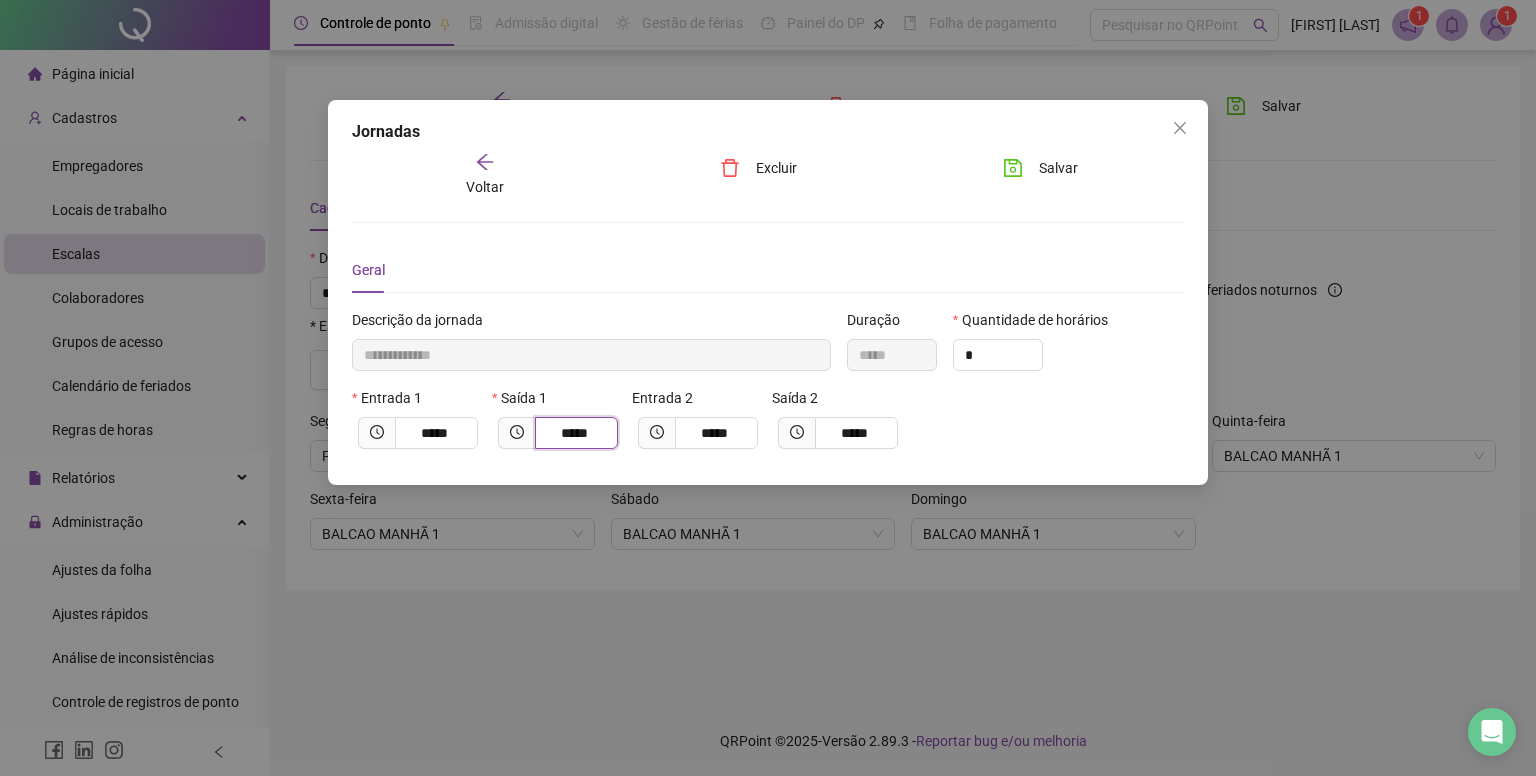 click on "*****" at bounding box center (574, 433) 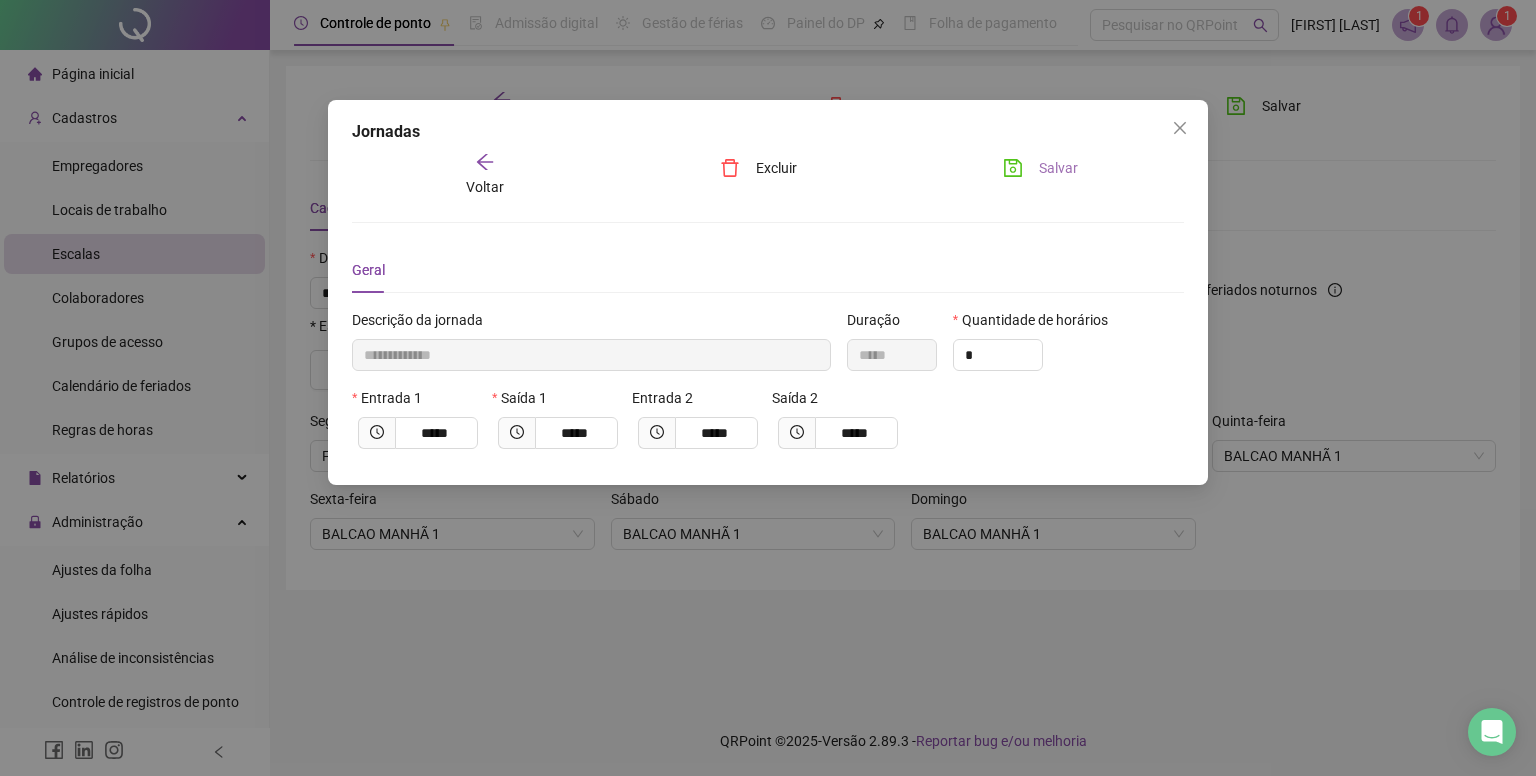 click 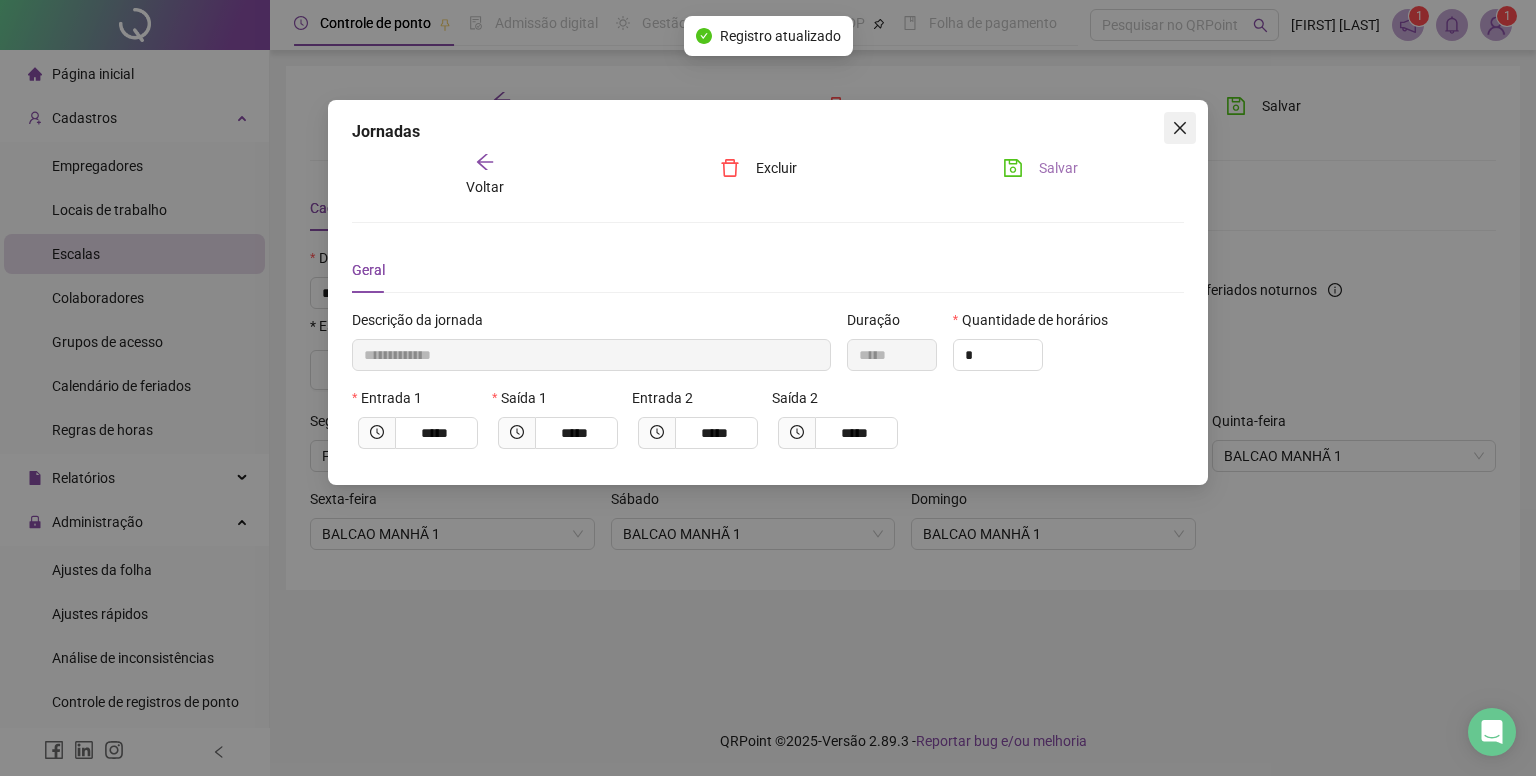 click 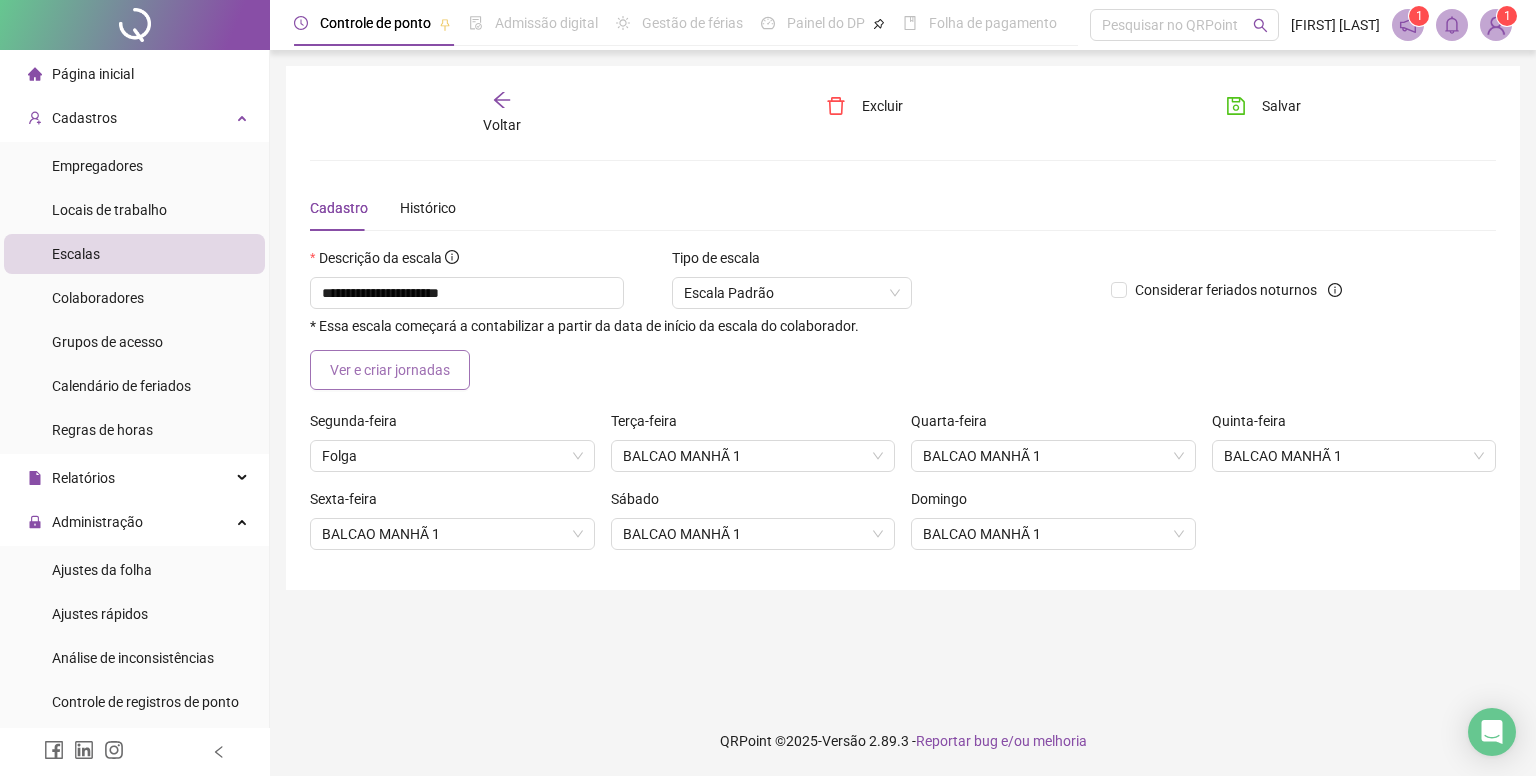 click on "Ver e criar jornadas" at bounding box center (390, 370) 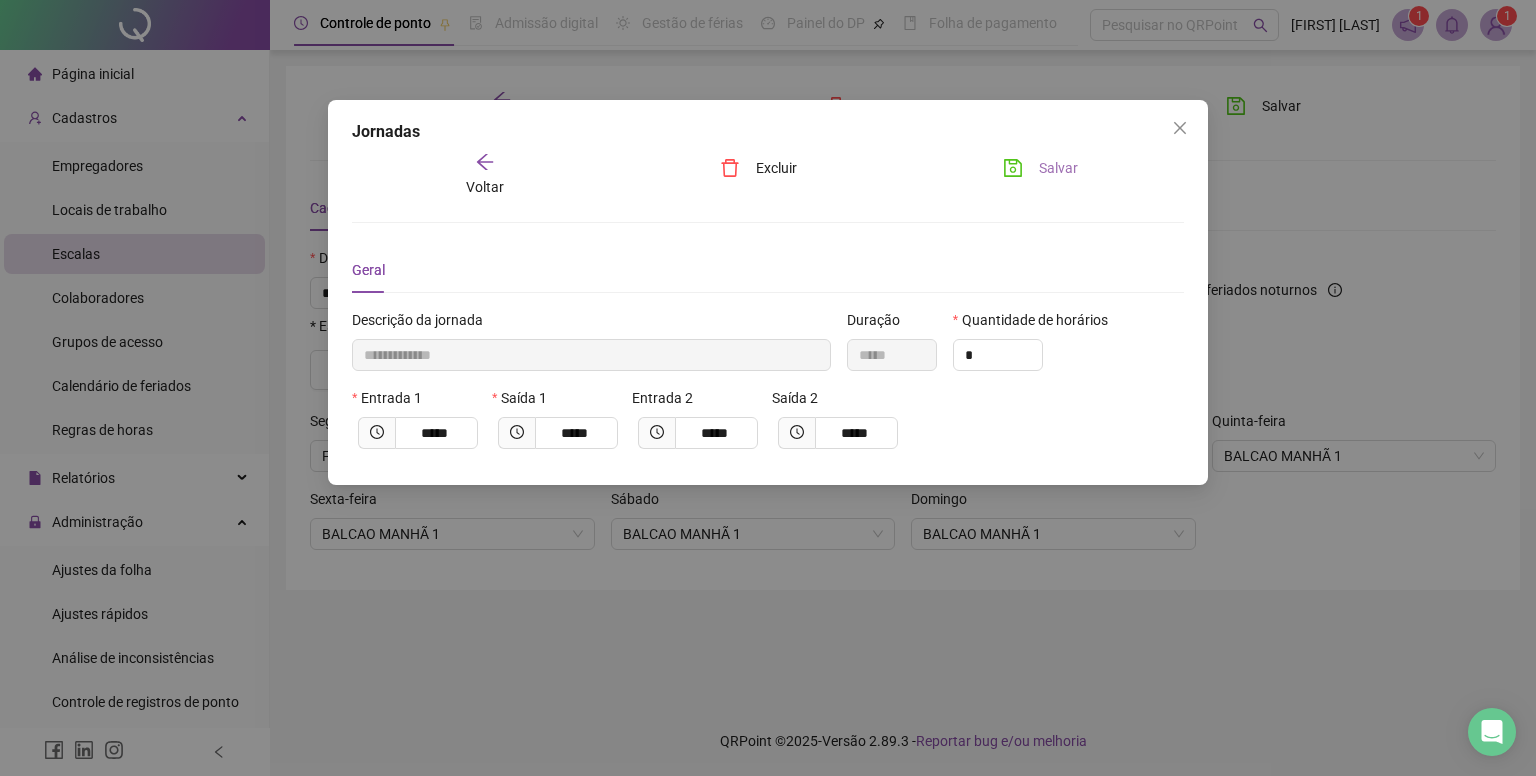 click on "Voltar" at bounding box center (485, 175) 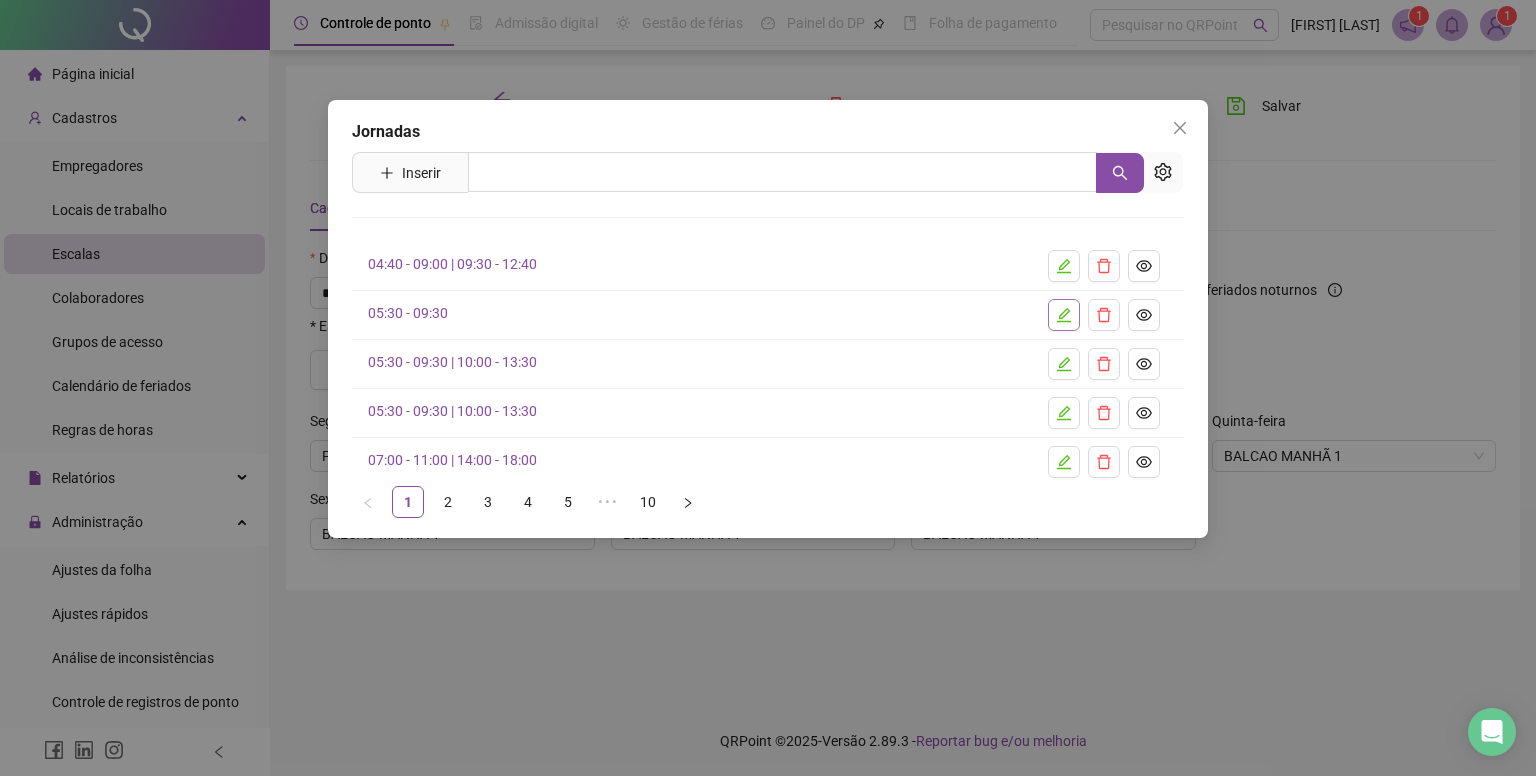 click 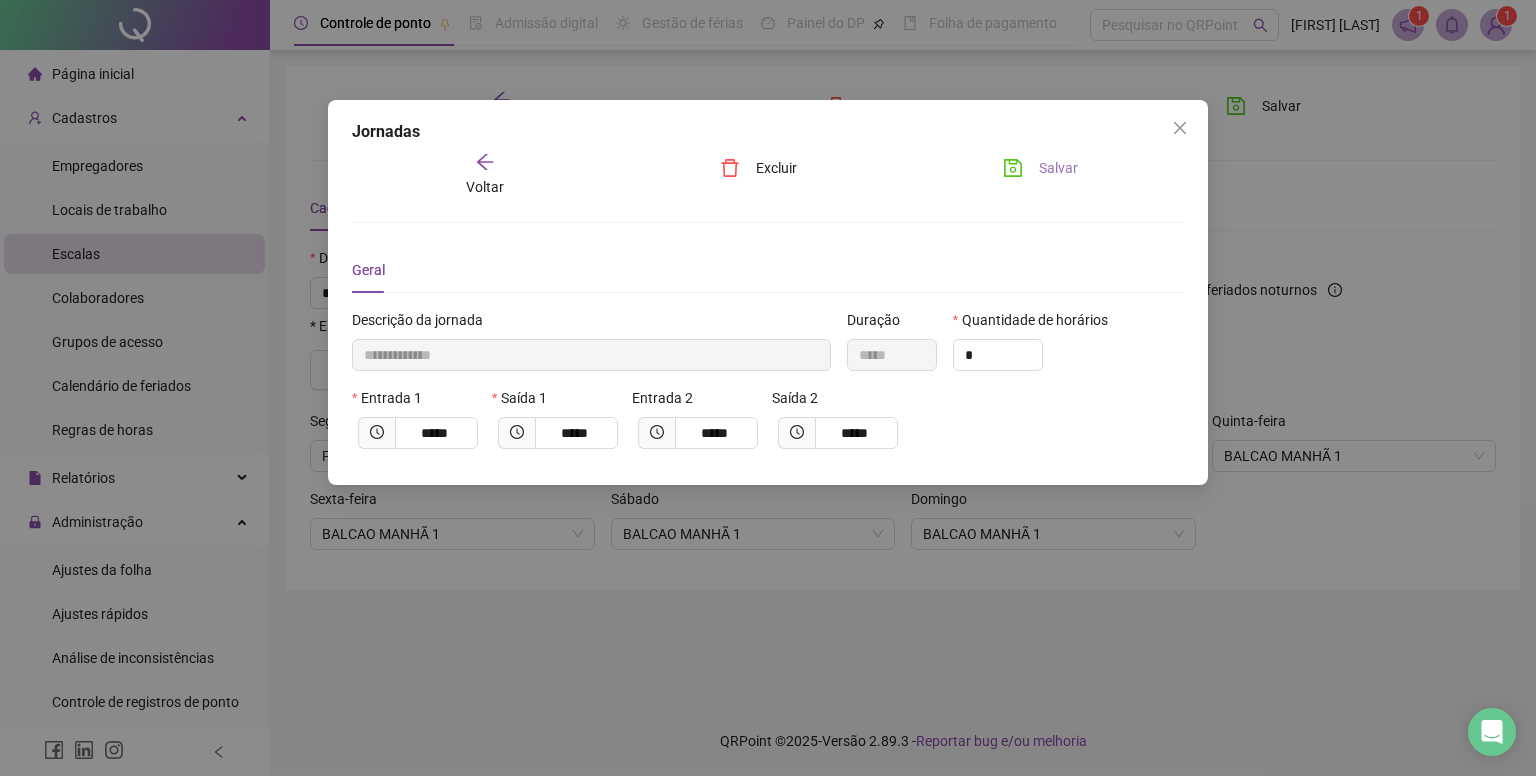 click 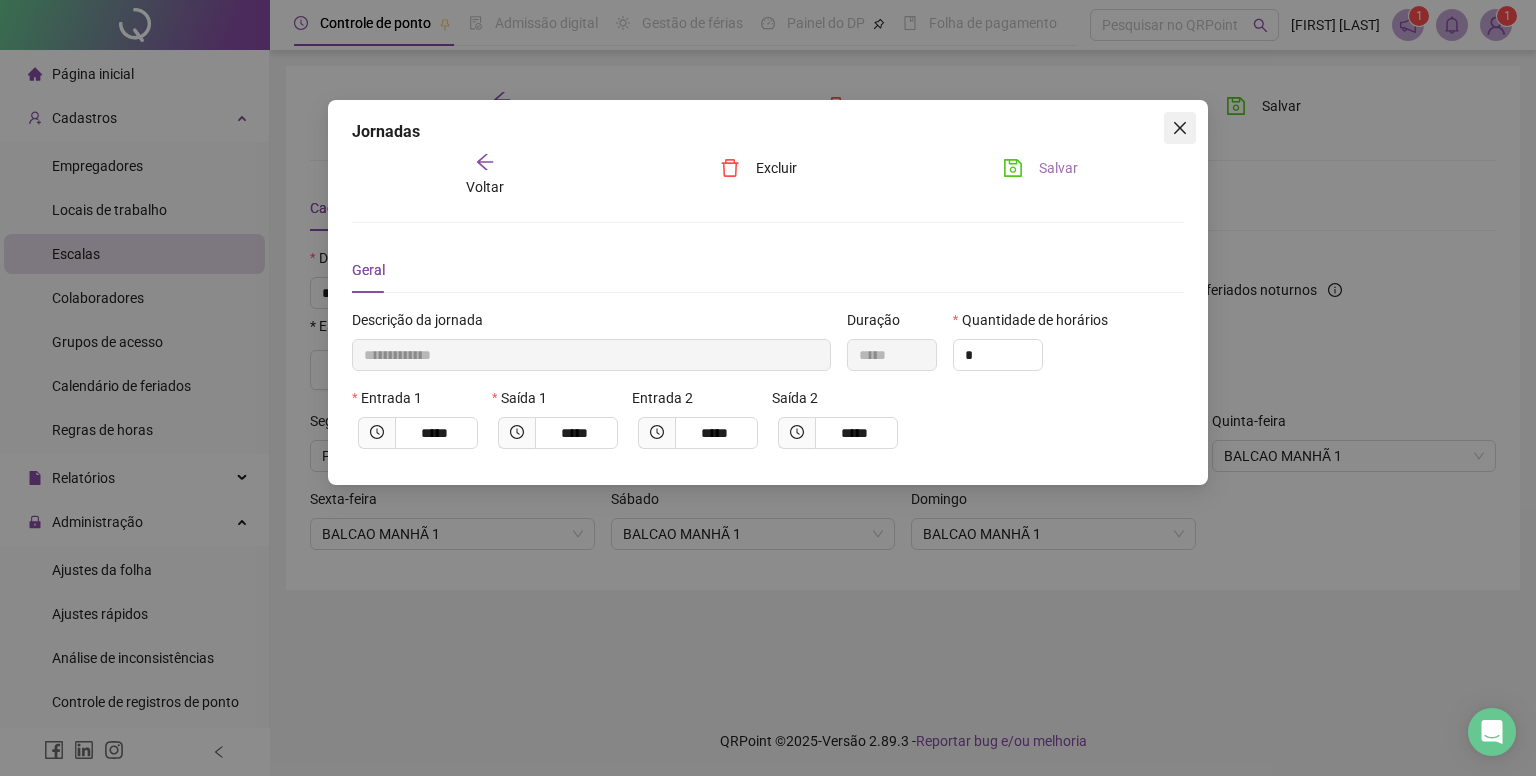 click 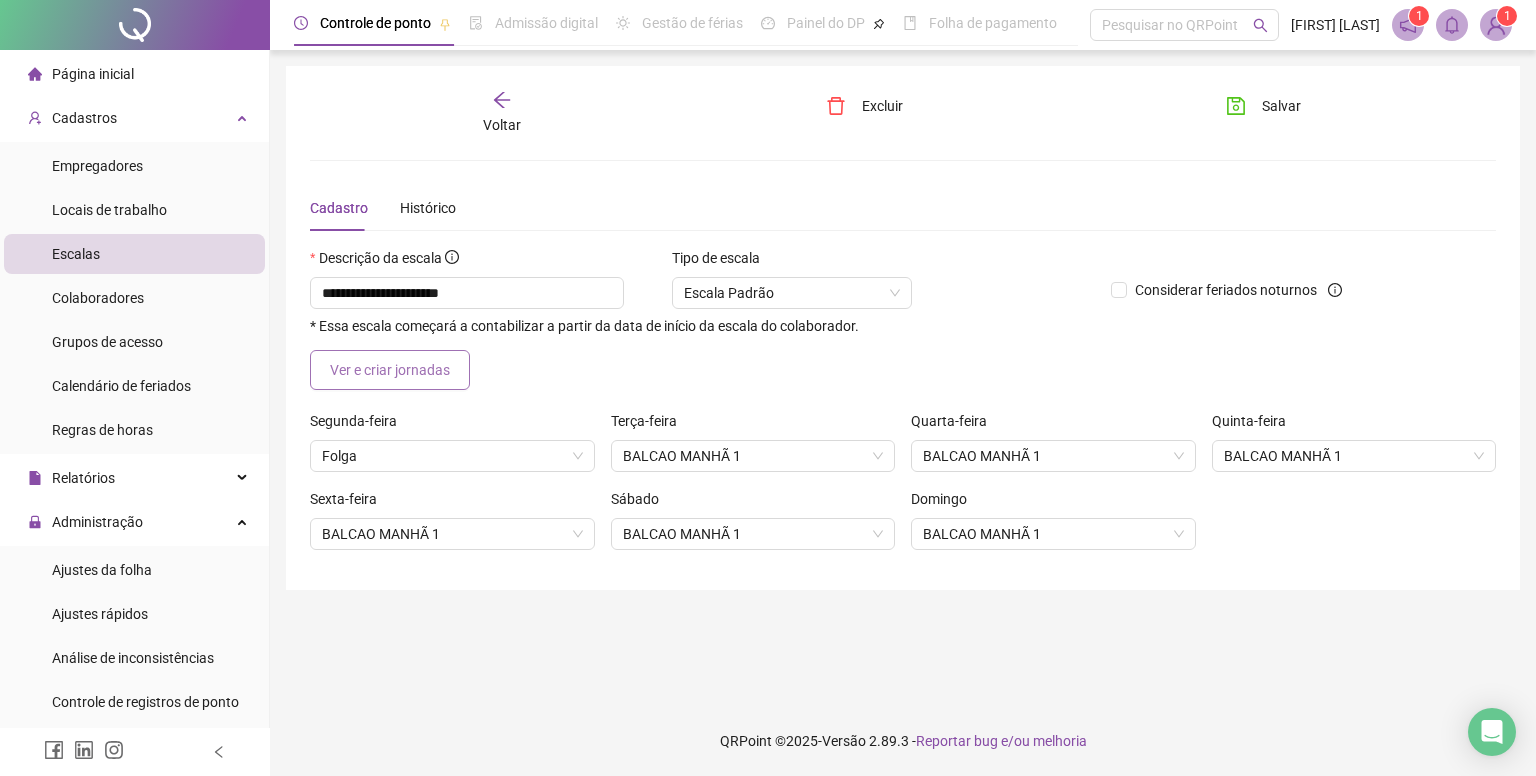 click on "Ver e criar jornadas" at bounding box center (390, 370) 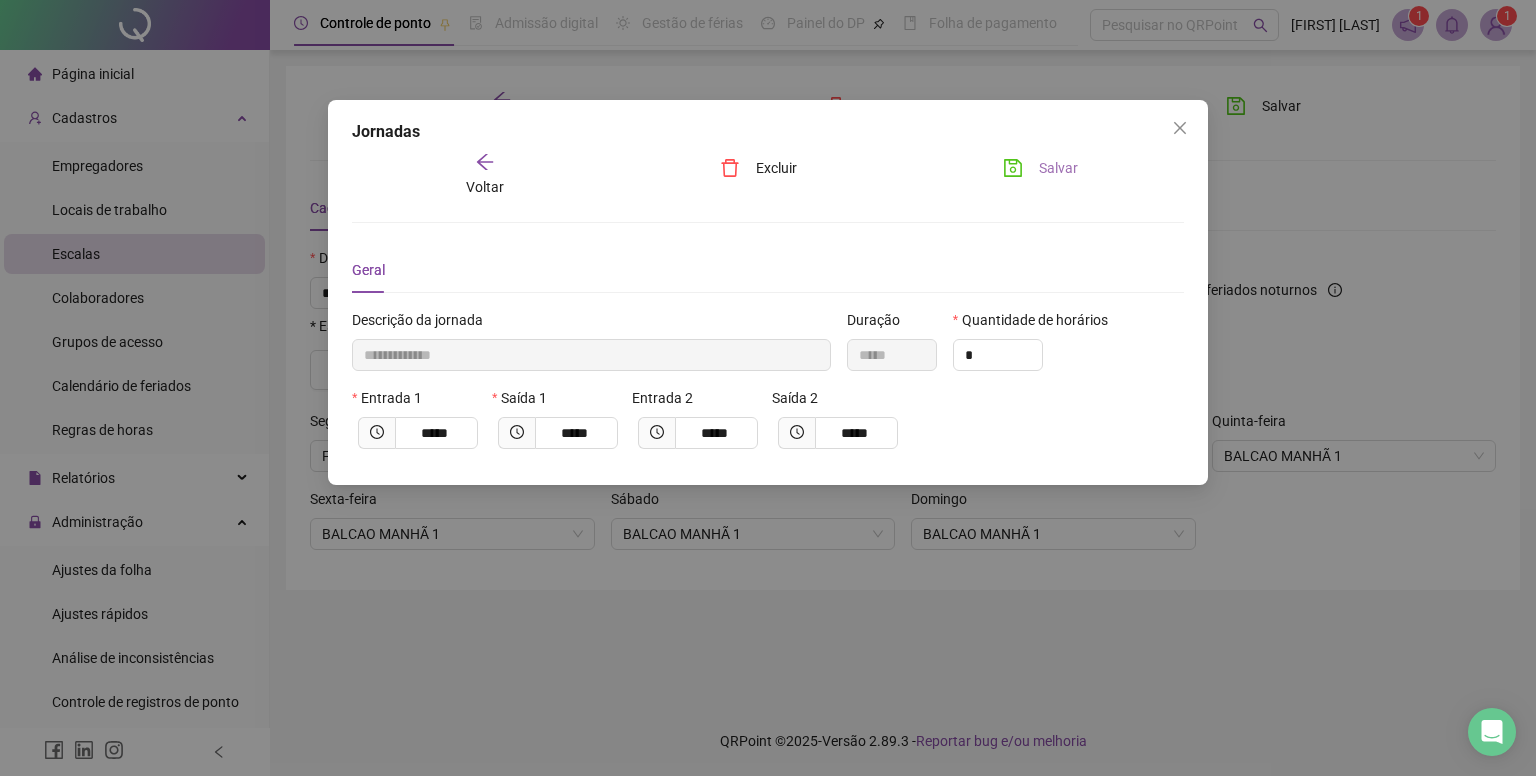 click 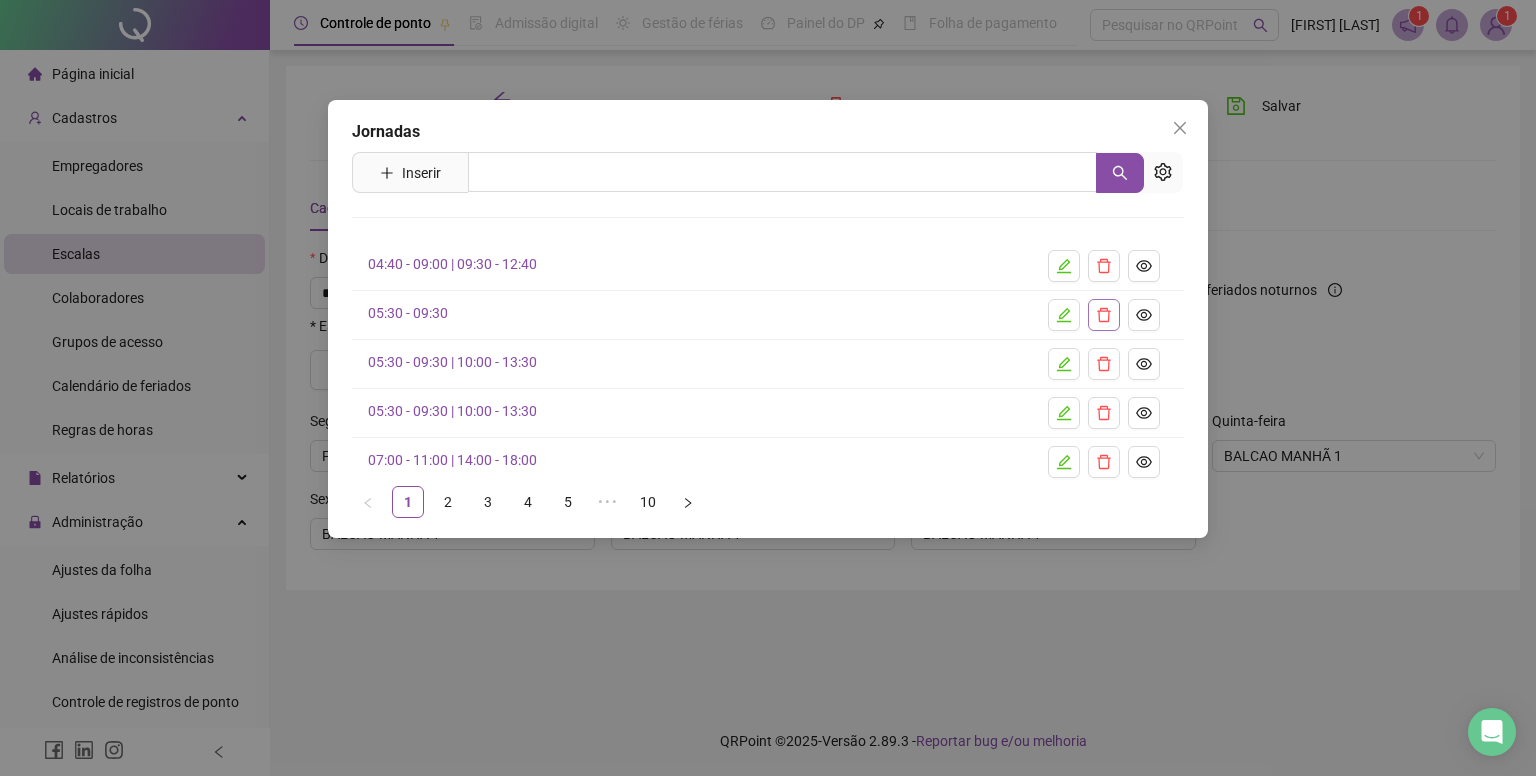 click 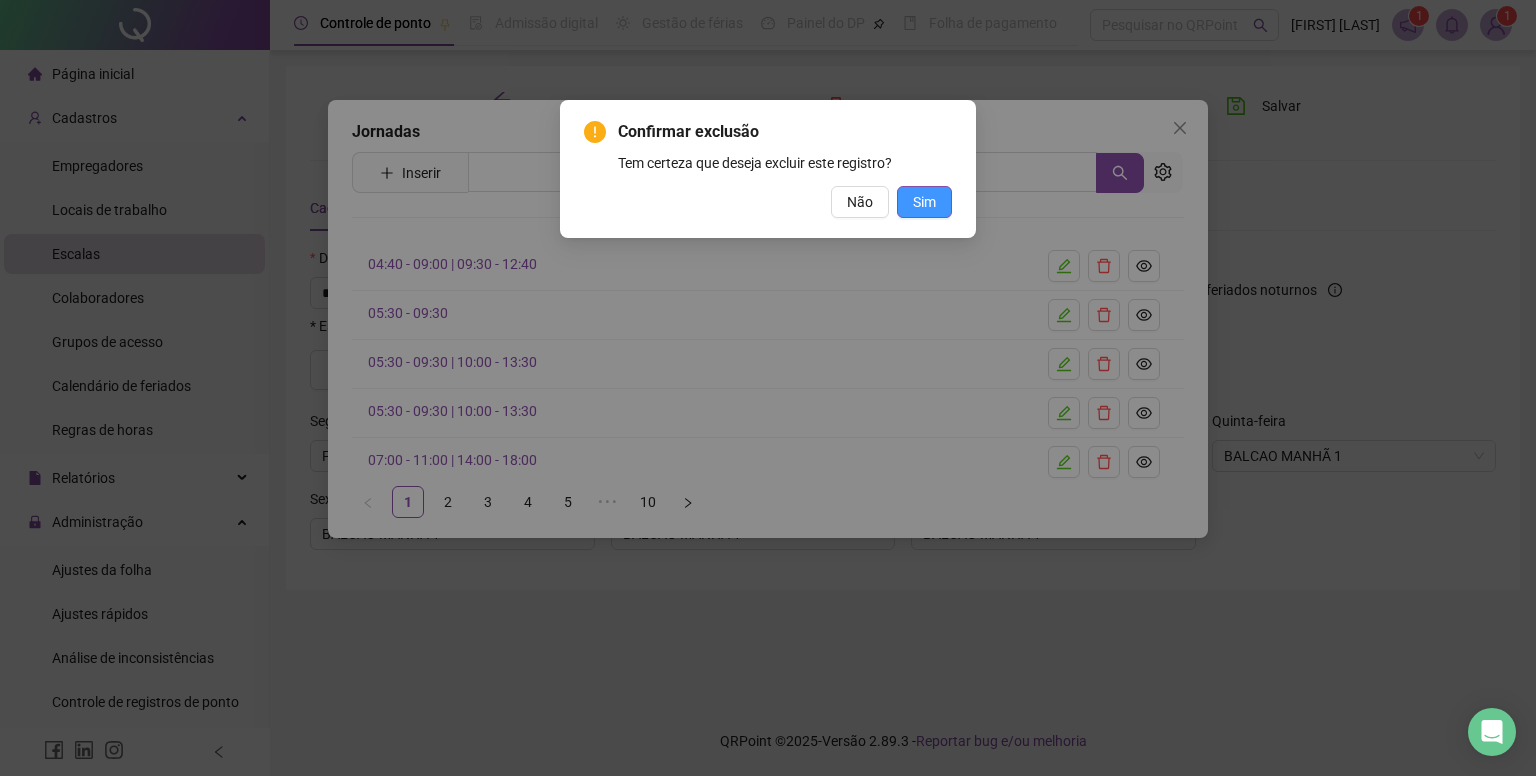 click on "Sim" at bounding box center (924, 202) 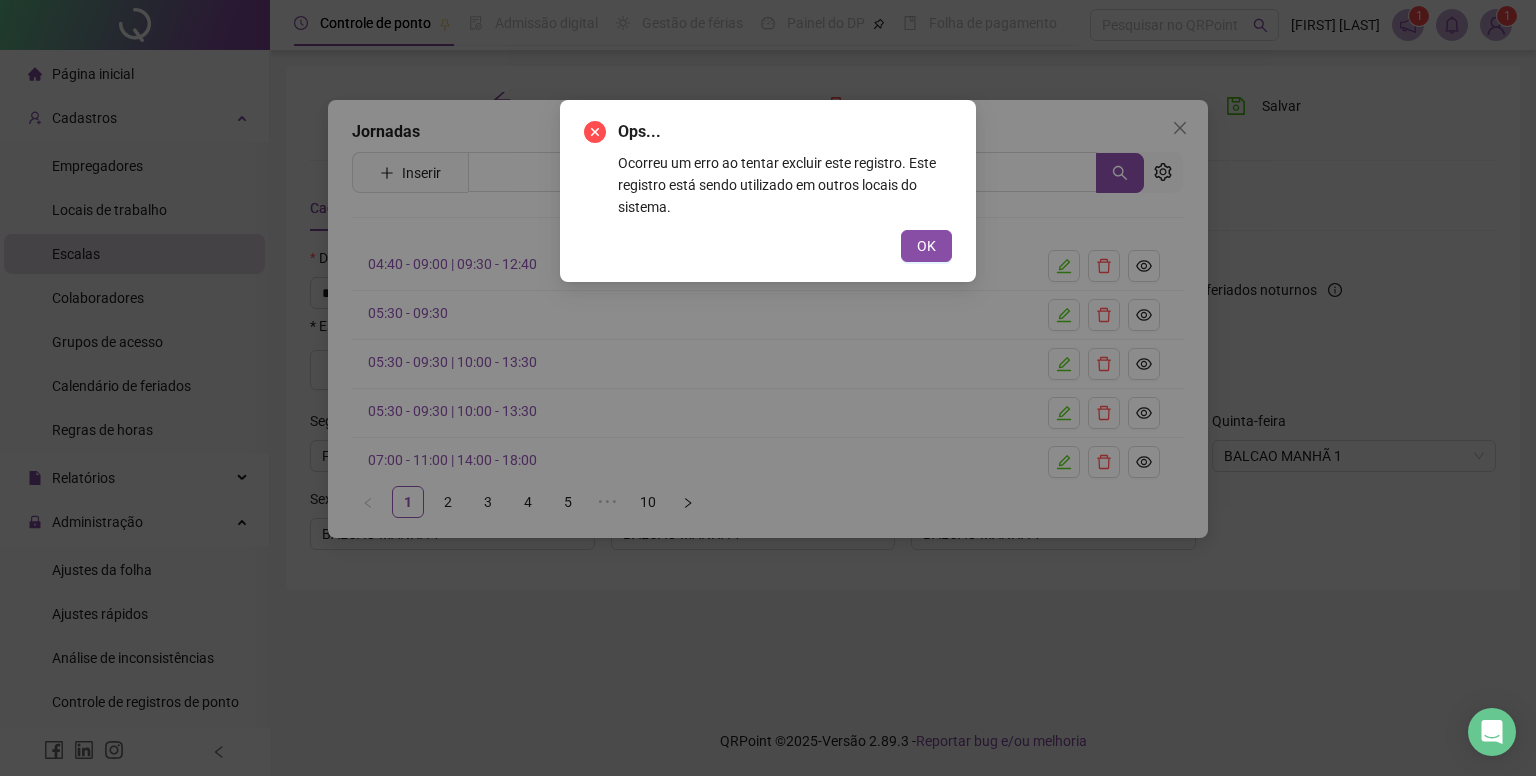 click on "OK" at bounding box center [926, 246] 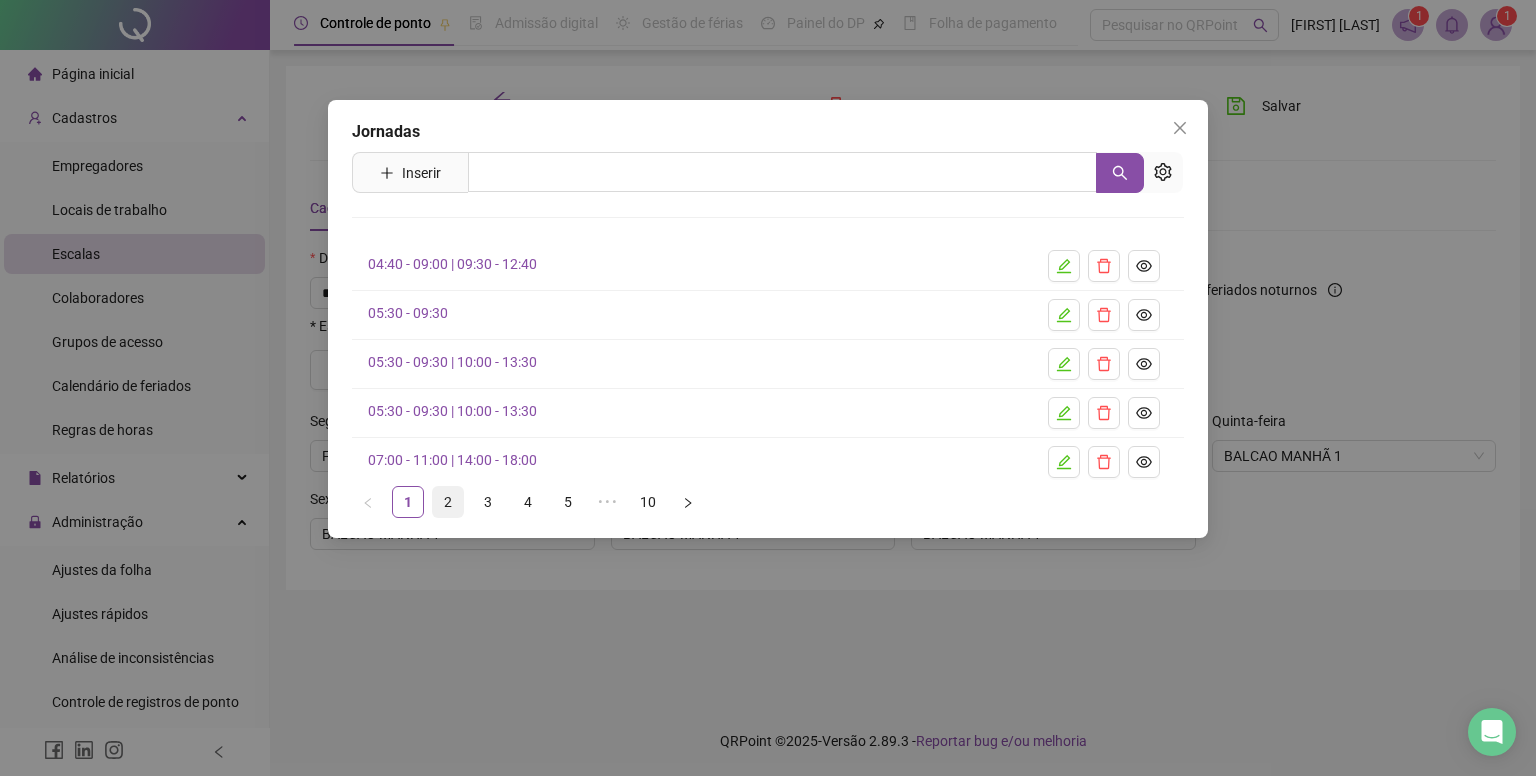 click on "2" at bounding box center [448, 502] 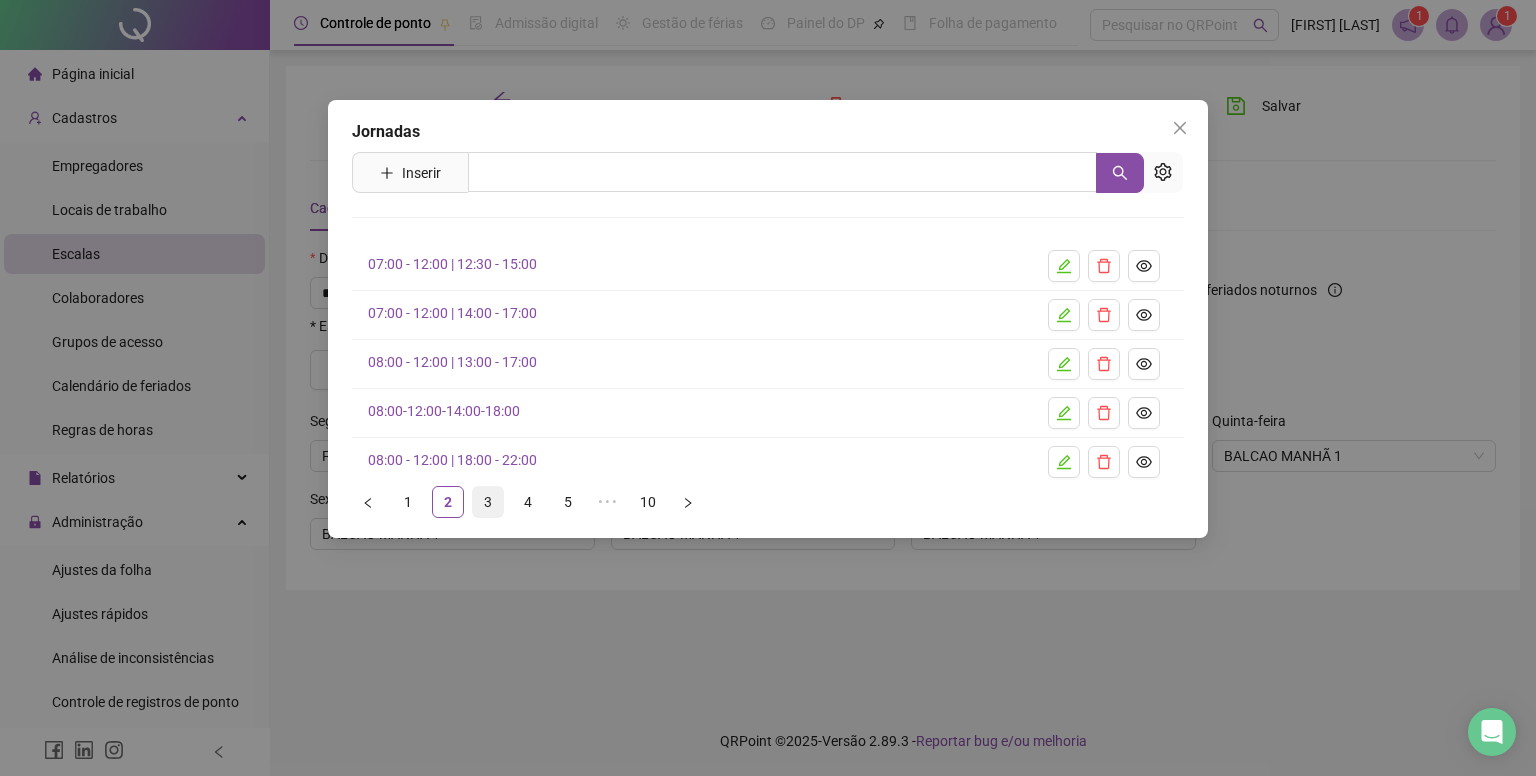 click on "3" at bounding box center [488, 502] 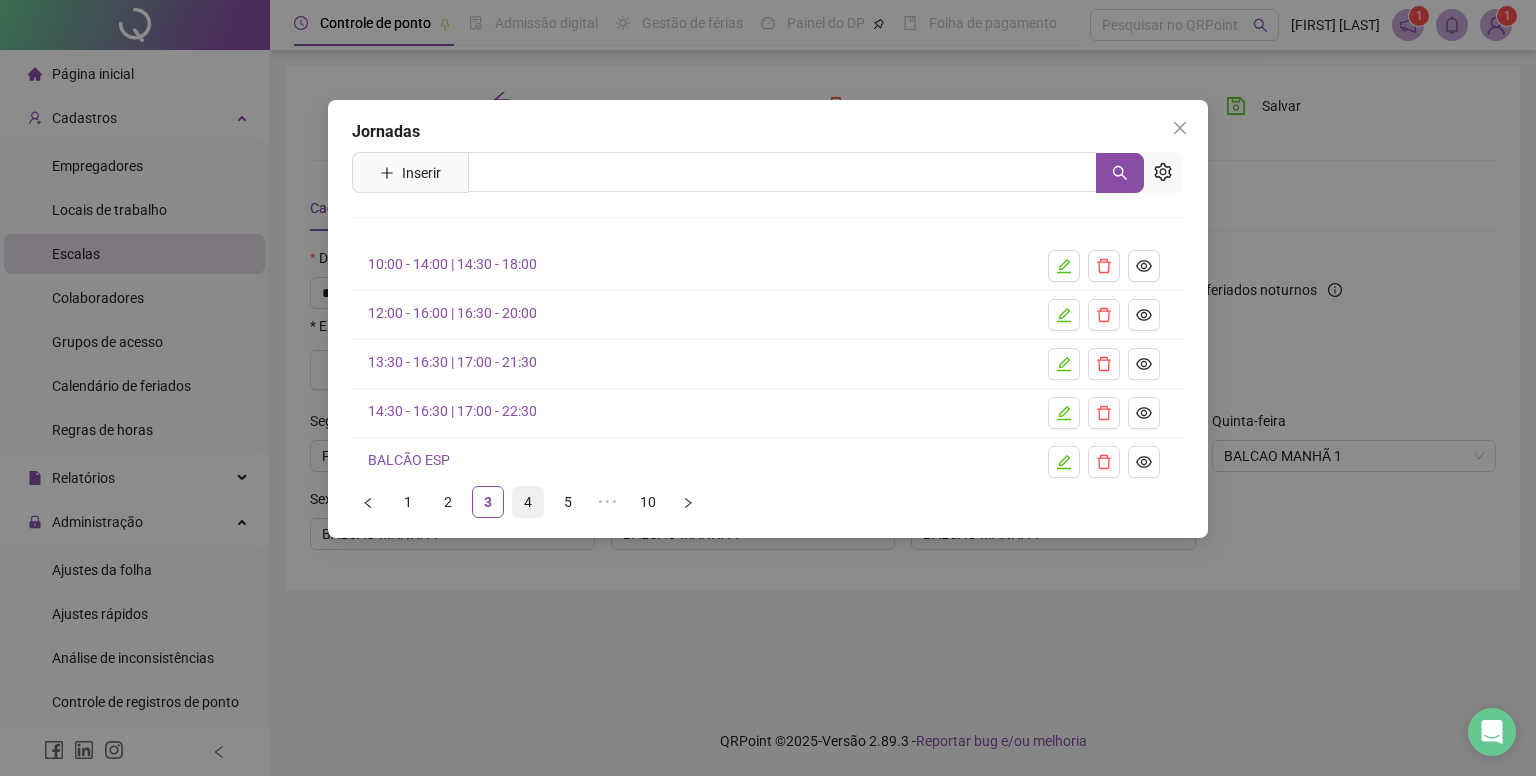 click on "4" at bounding box center [528, 502] 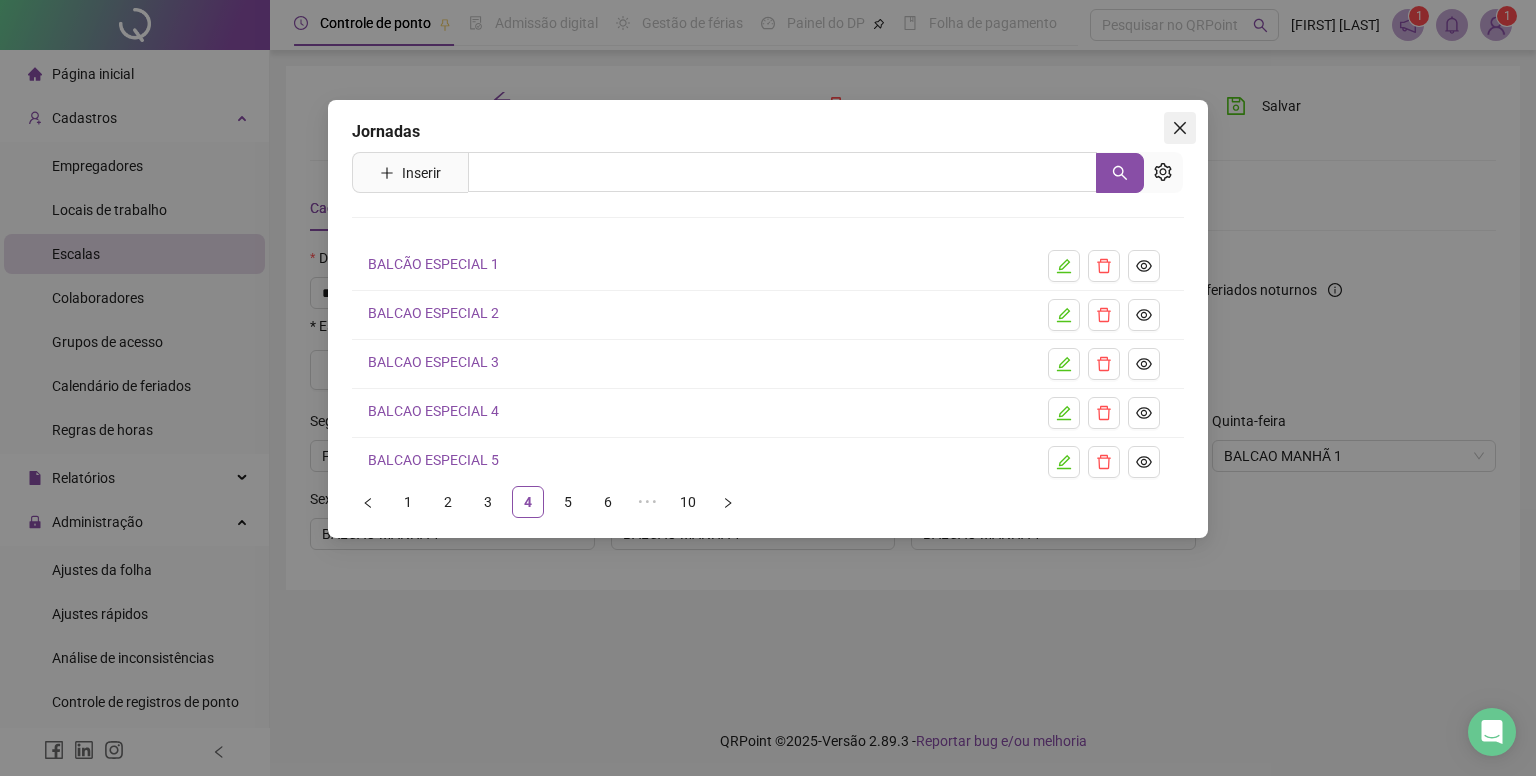 click 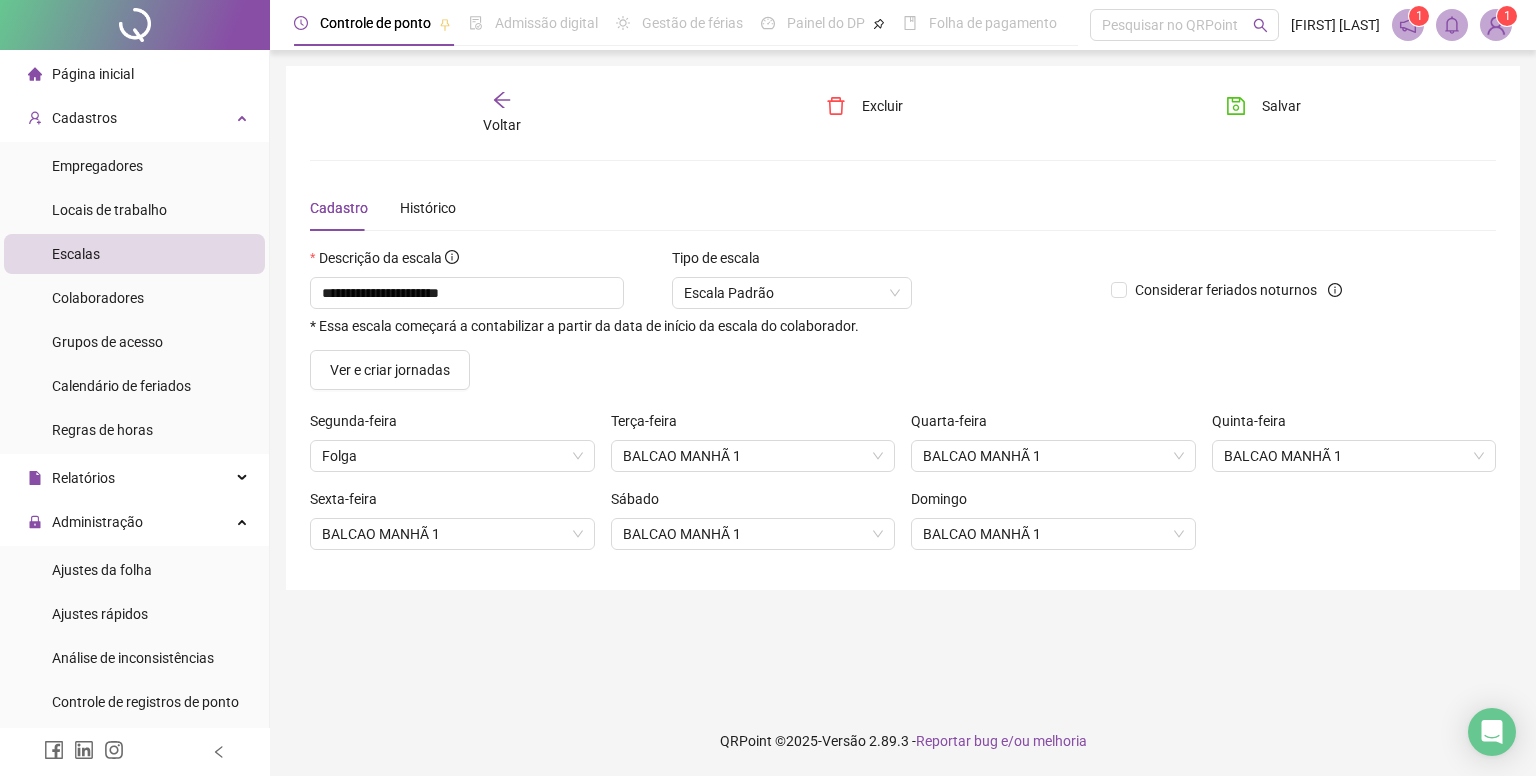 click on "Voltar" at bounding box center [502, 113] 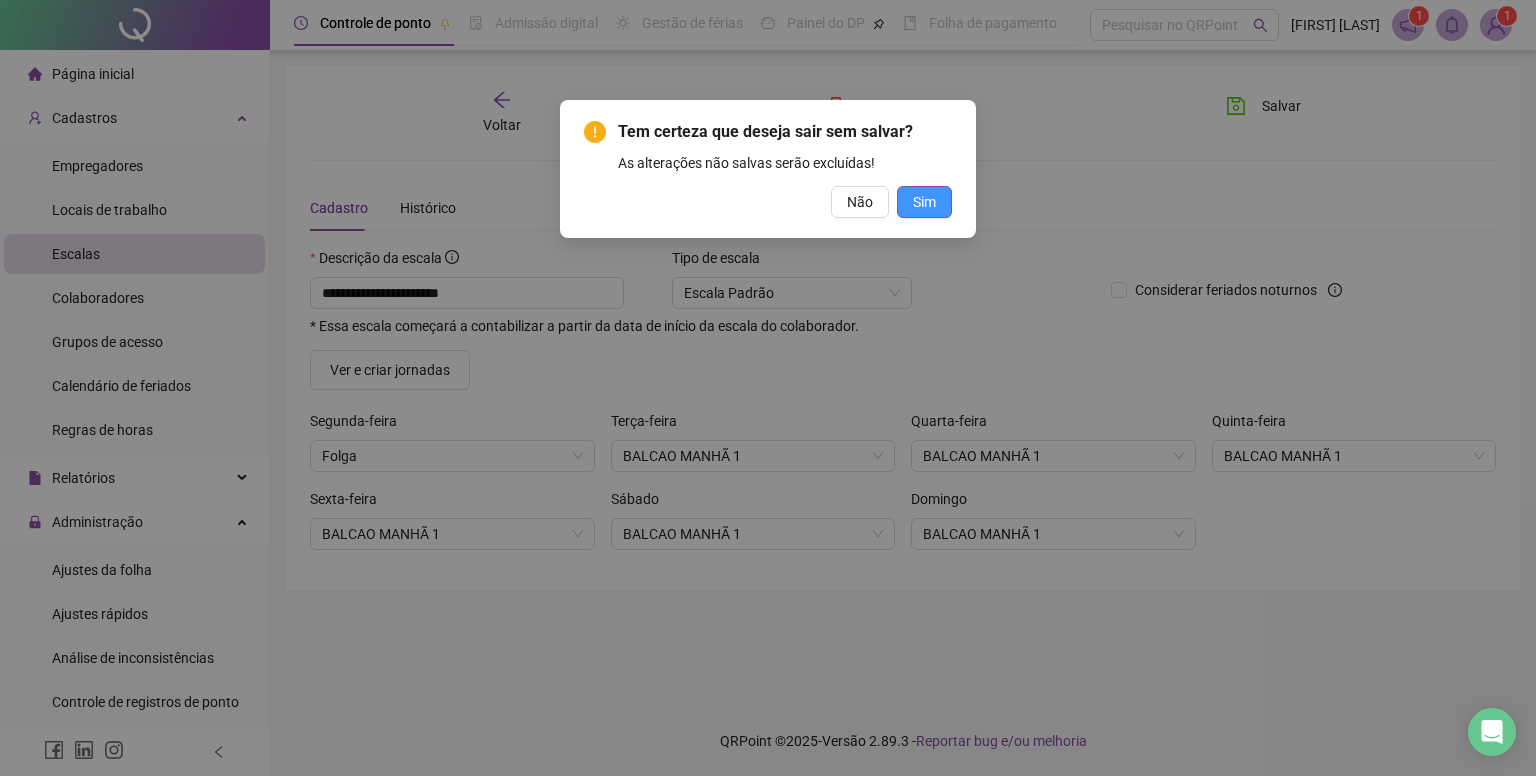 click on "Sim" at bounding box center [924, 202] 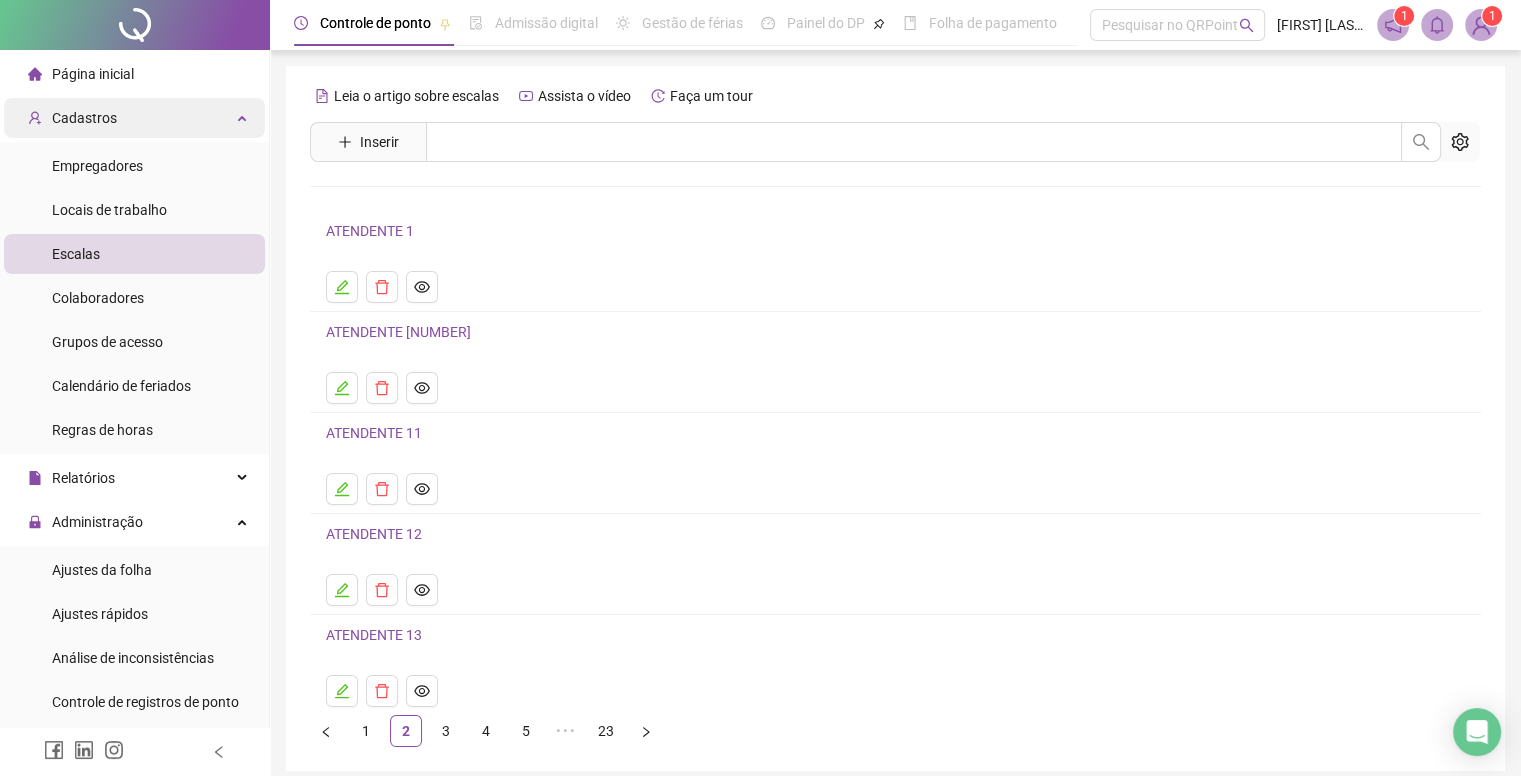 click on "Cadastros" at bounding box center (134, 118) 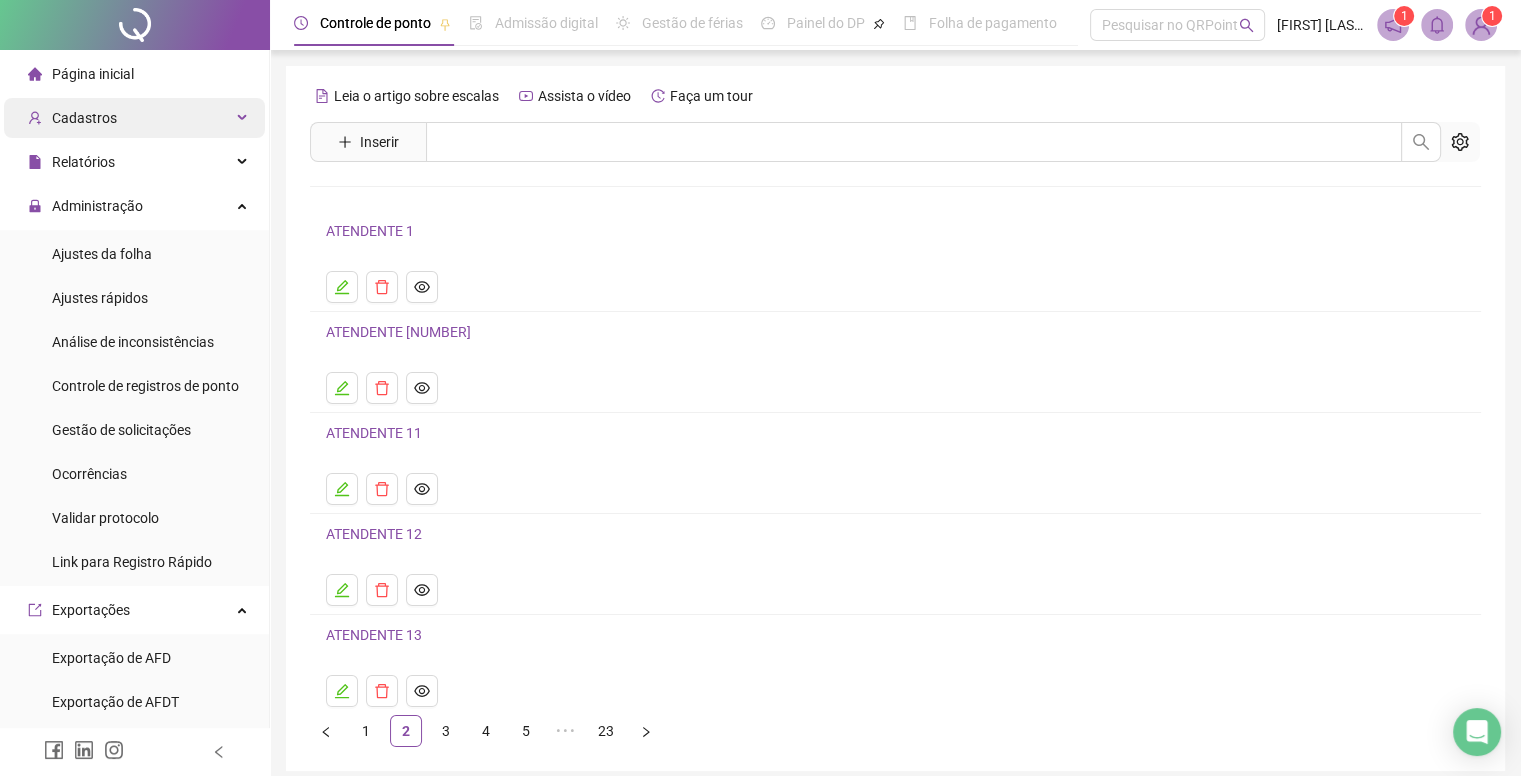 click on "Cadastros" at bounding box center (134, 118) 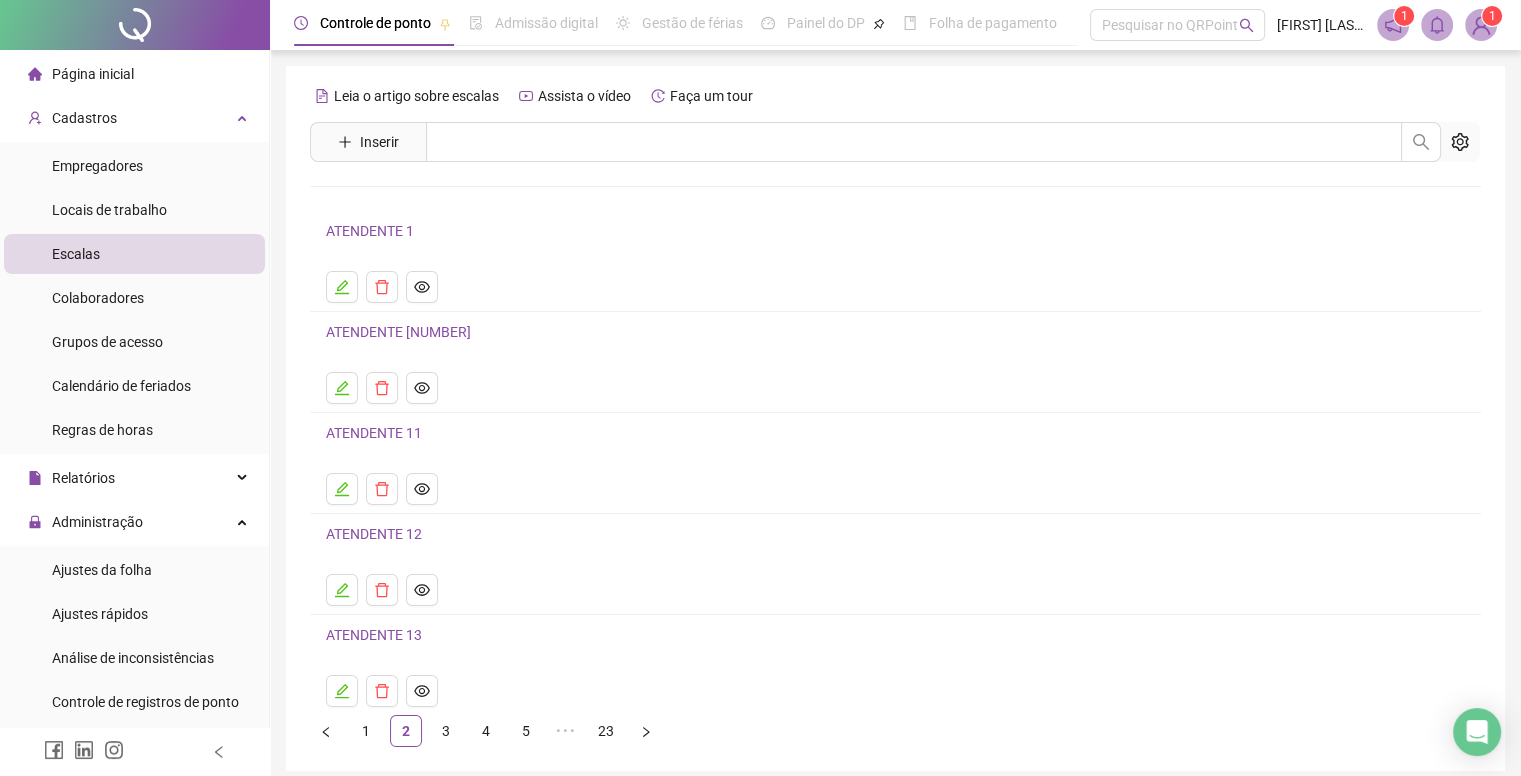 click on "Escalas" at bounding box center (76, 254) 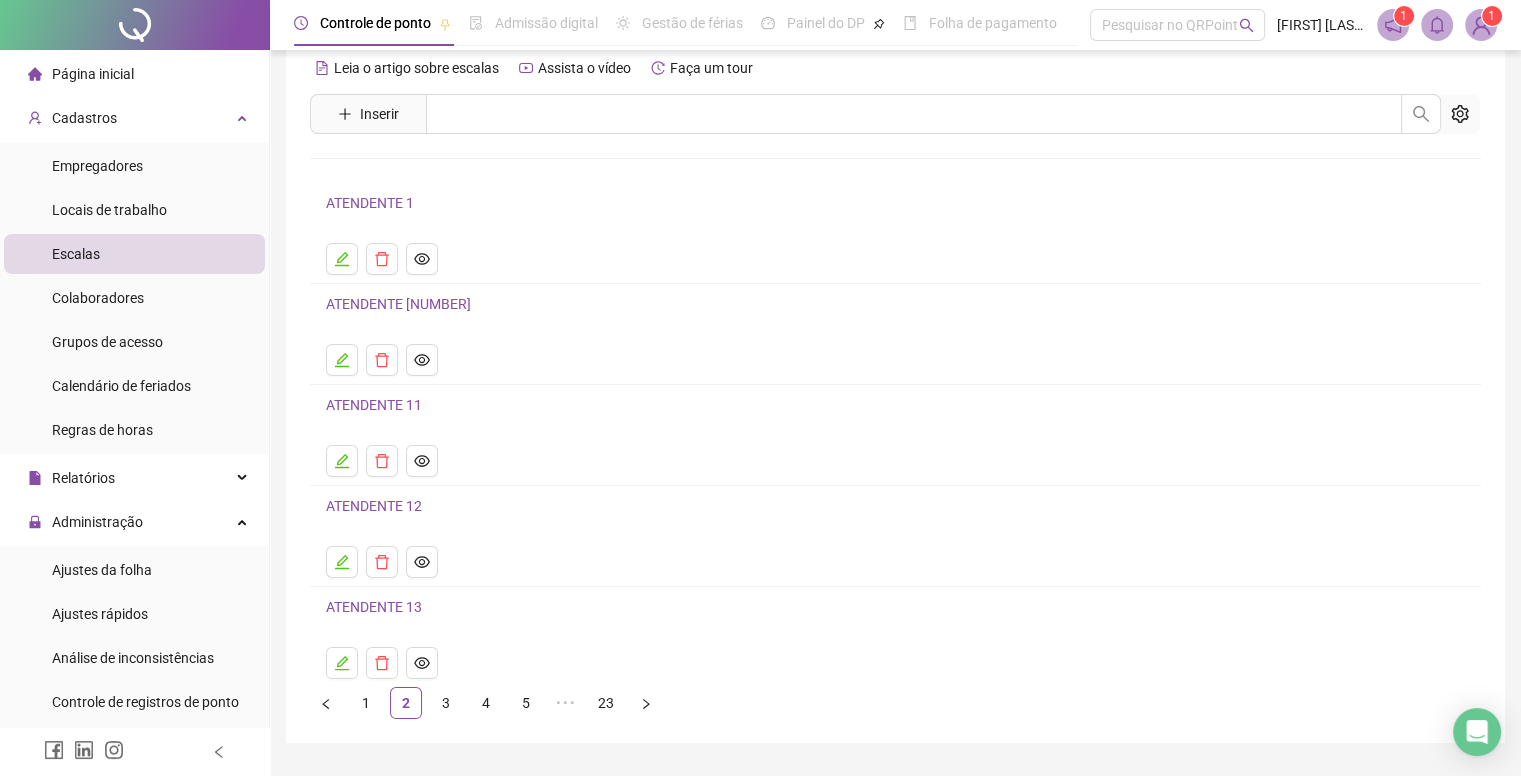 scroll, scrollTop: 0, scrollLeft: 0, axis: both 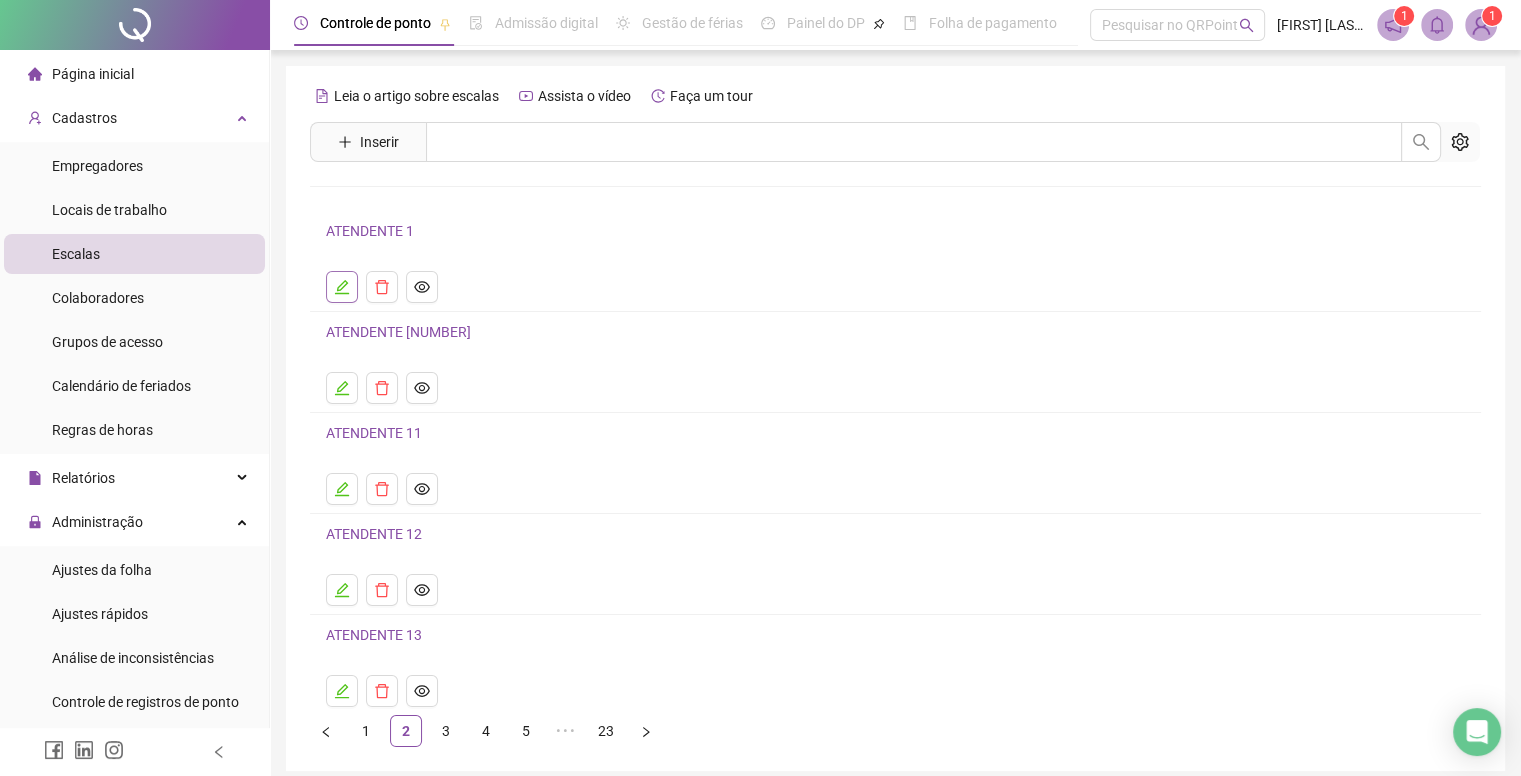 click 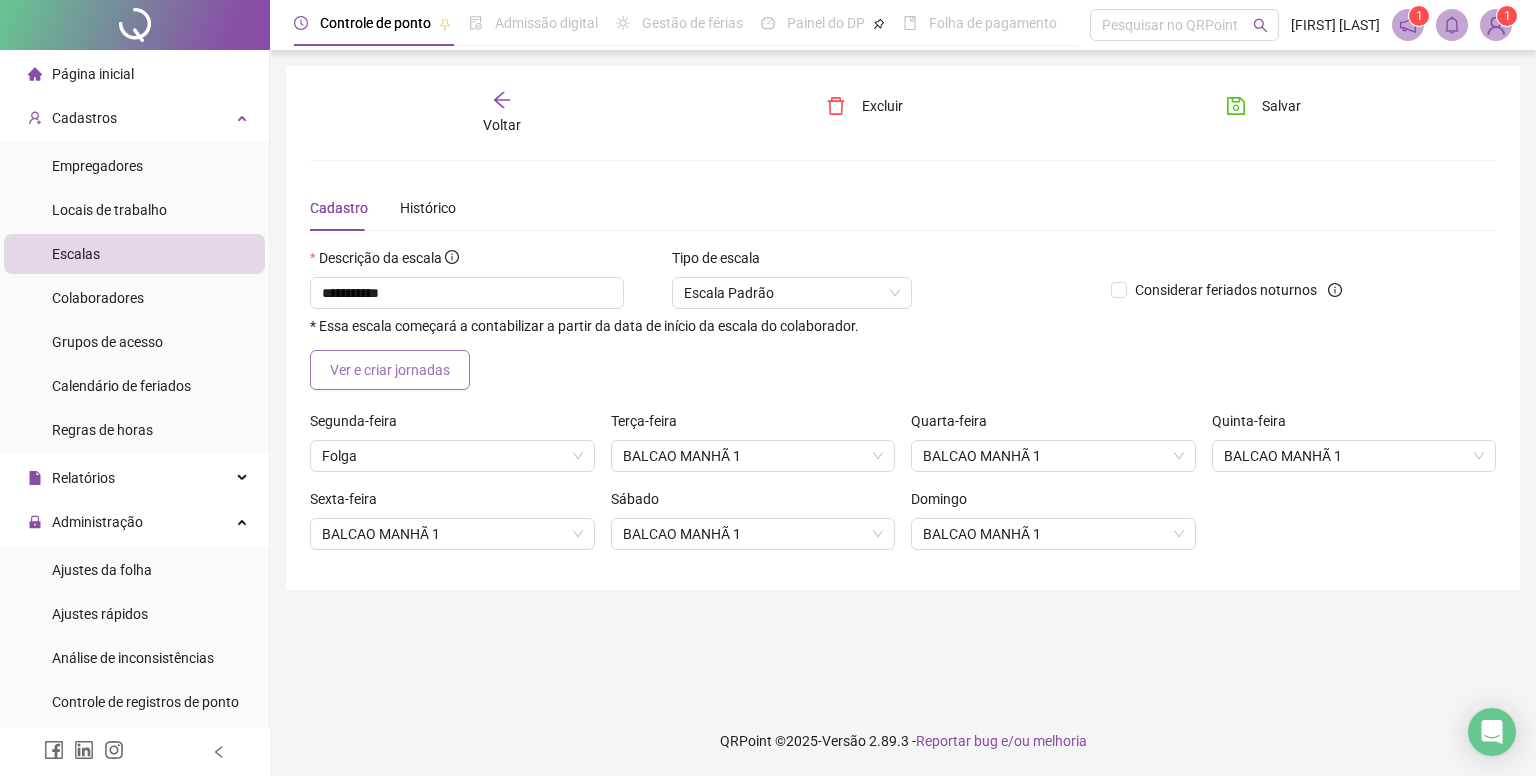 click on "Ver e criar jornadas" at bounding box center (390, 370) 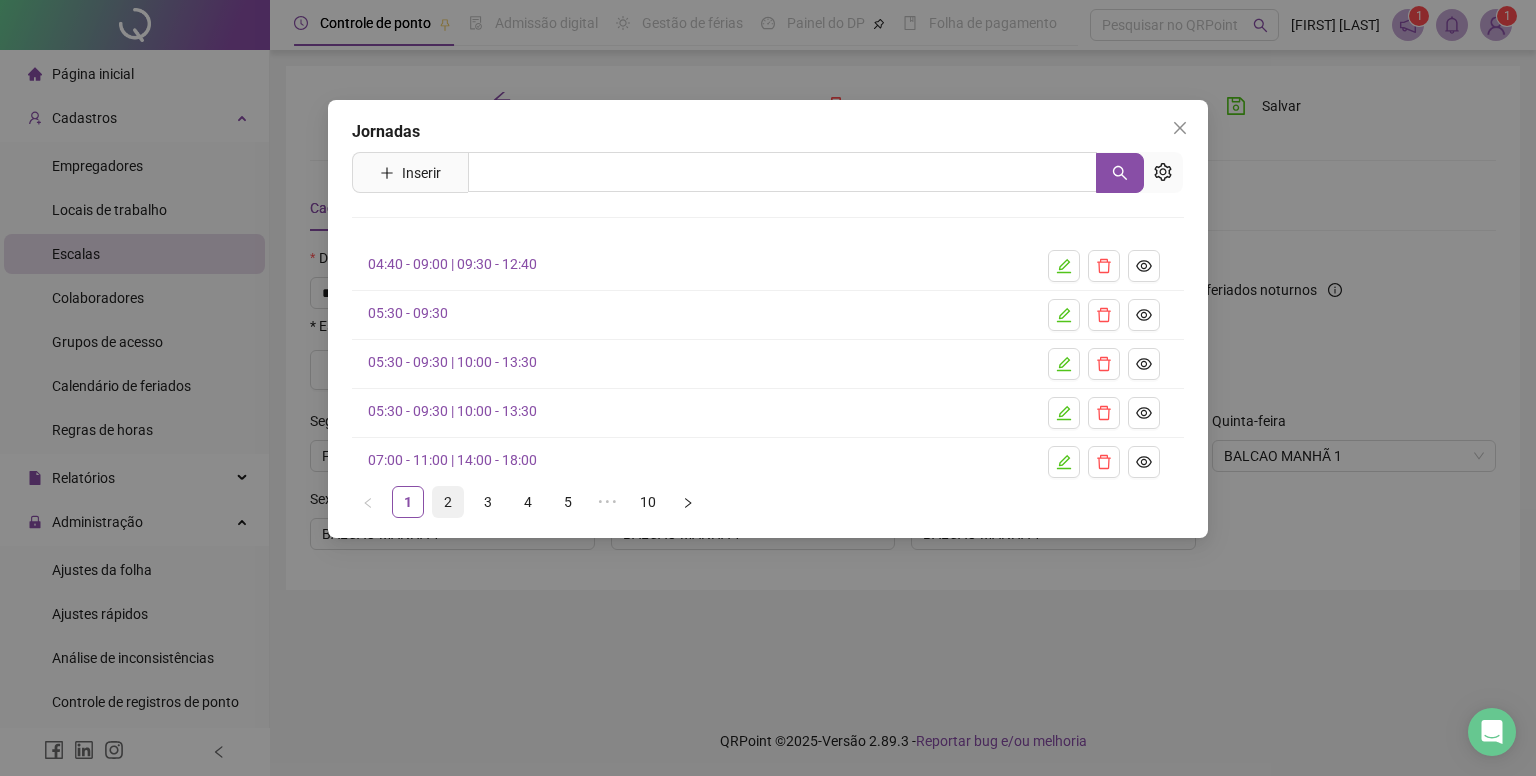 click on "2" at bounding box center (448, 502) 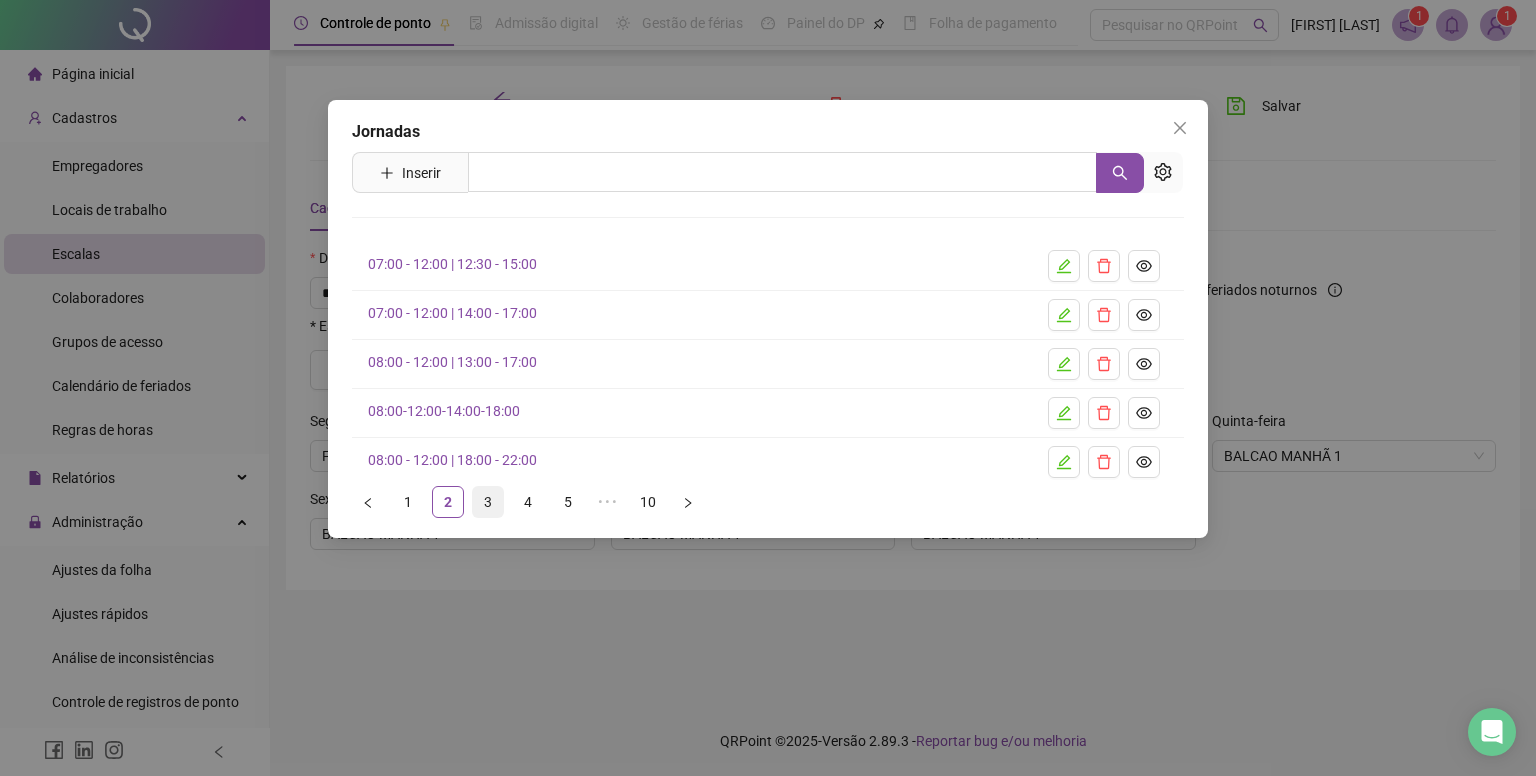 click on "3" at bounding box center [488, 502] 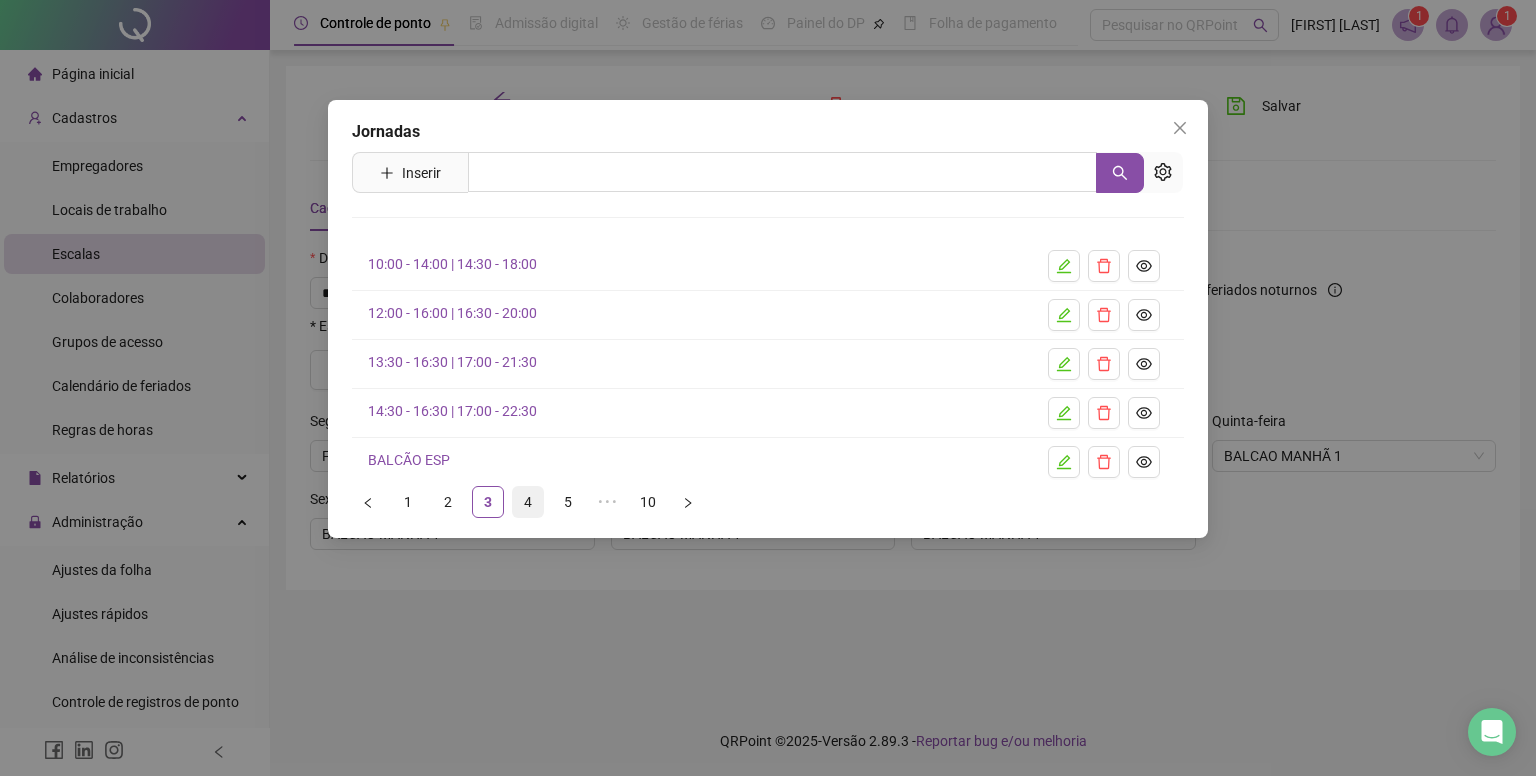 click on "4" at bounding box center [528, 502] 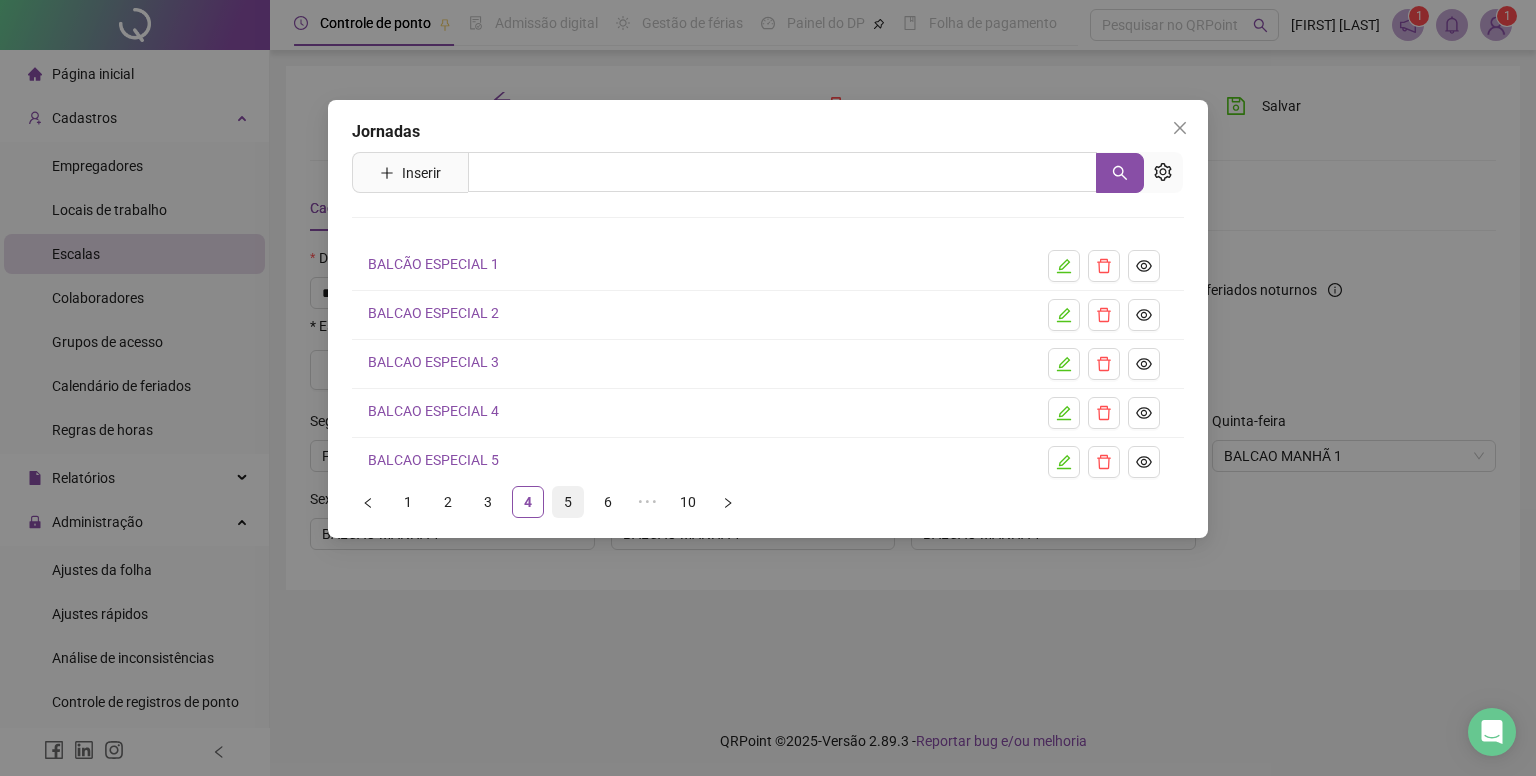 click on "5" at bounding box center (568, 502) 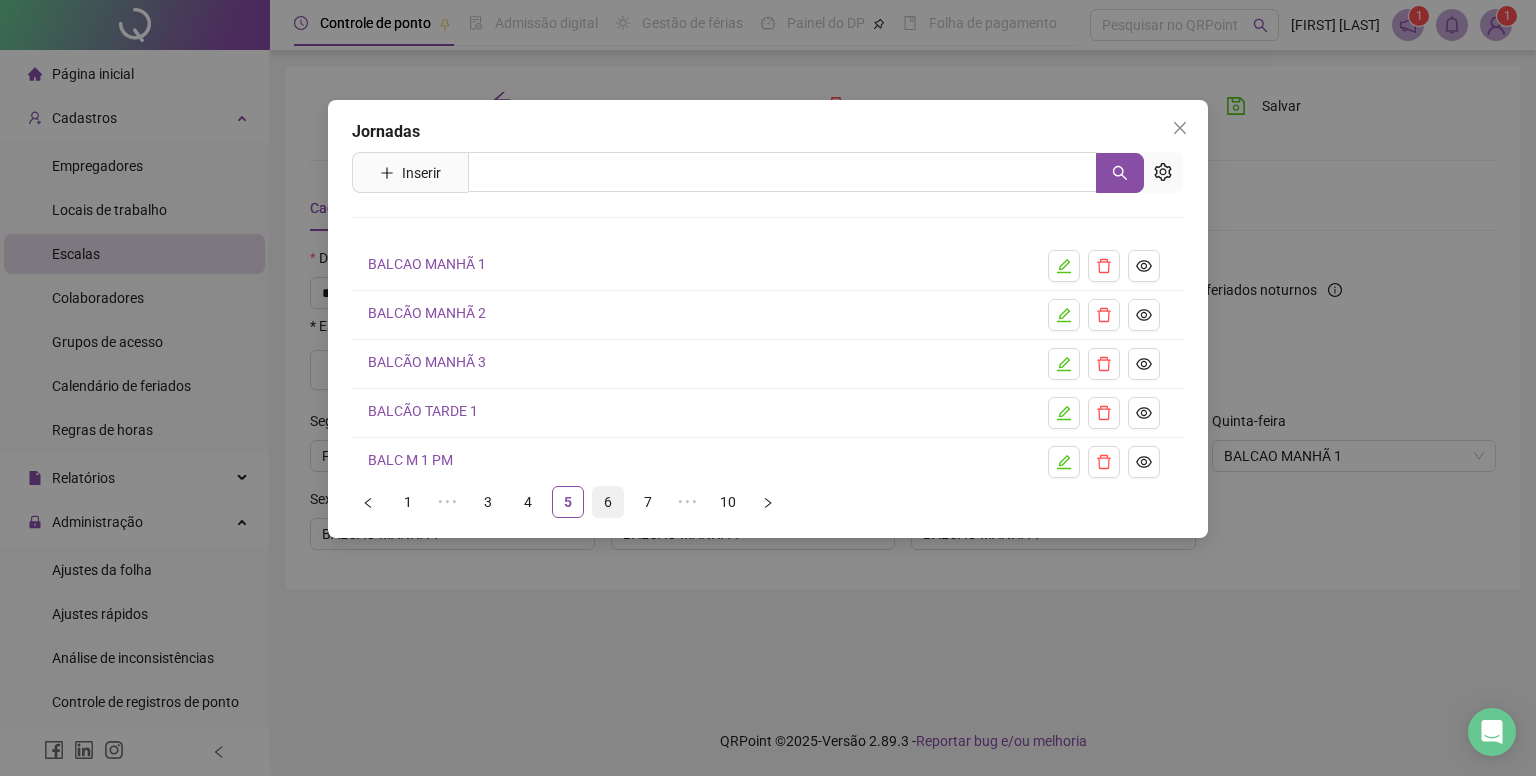 click on "6" at bounding box center (608, 502) 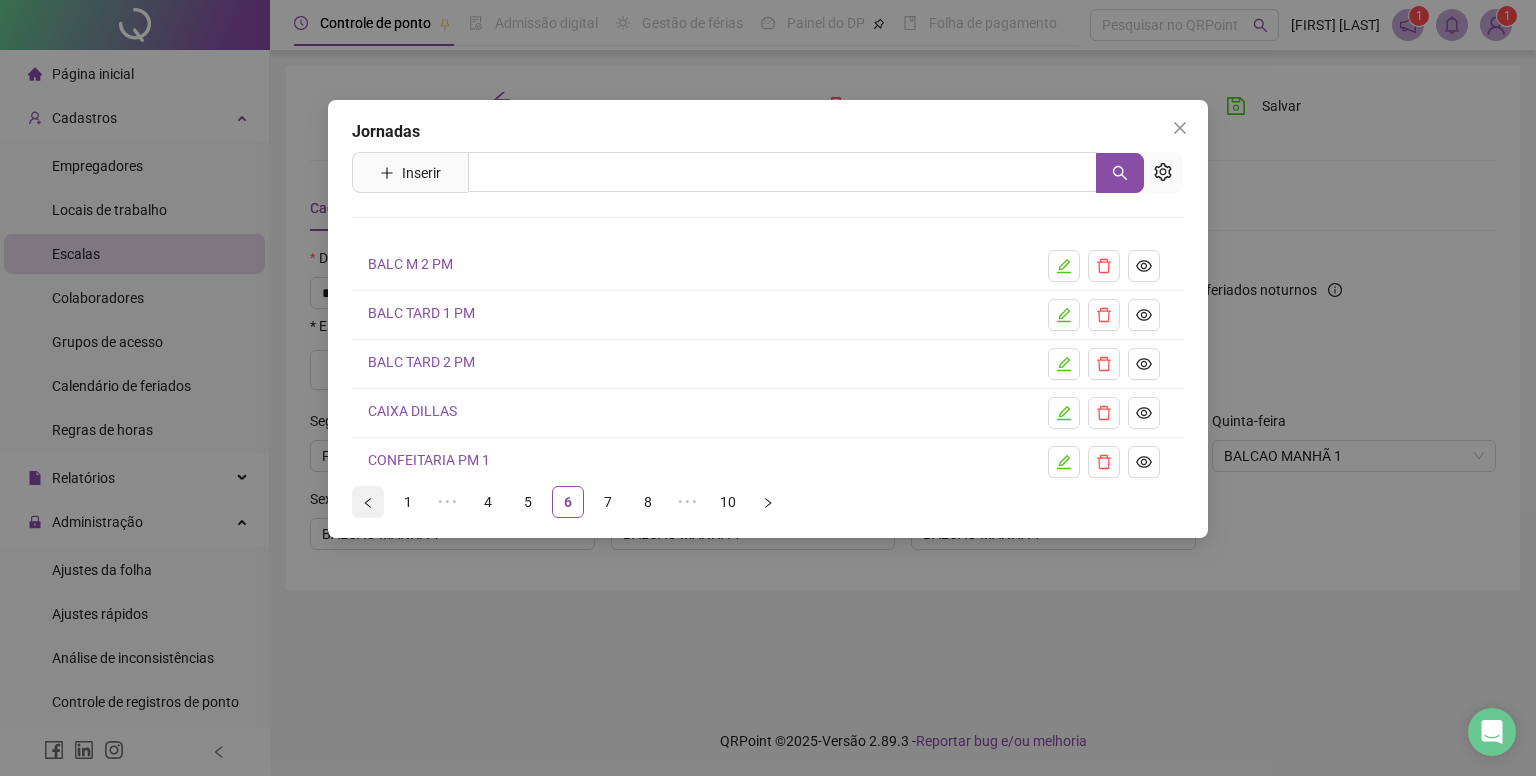 click at bounding box center [368, 502] 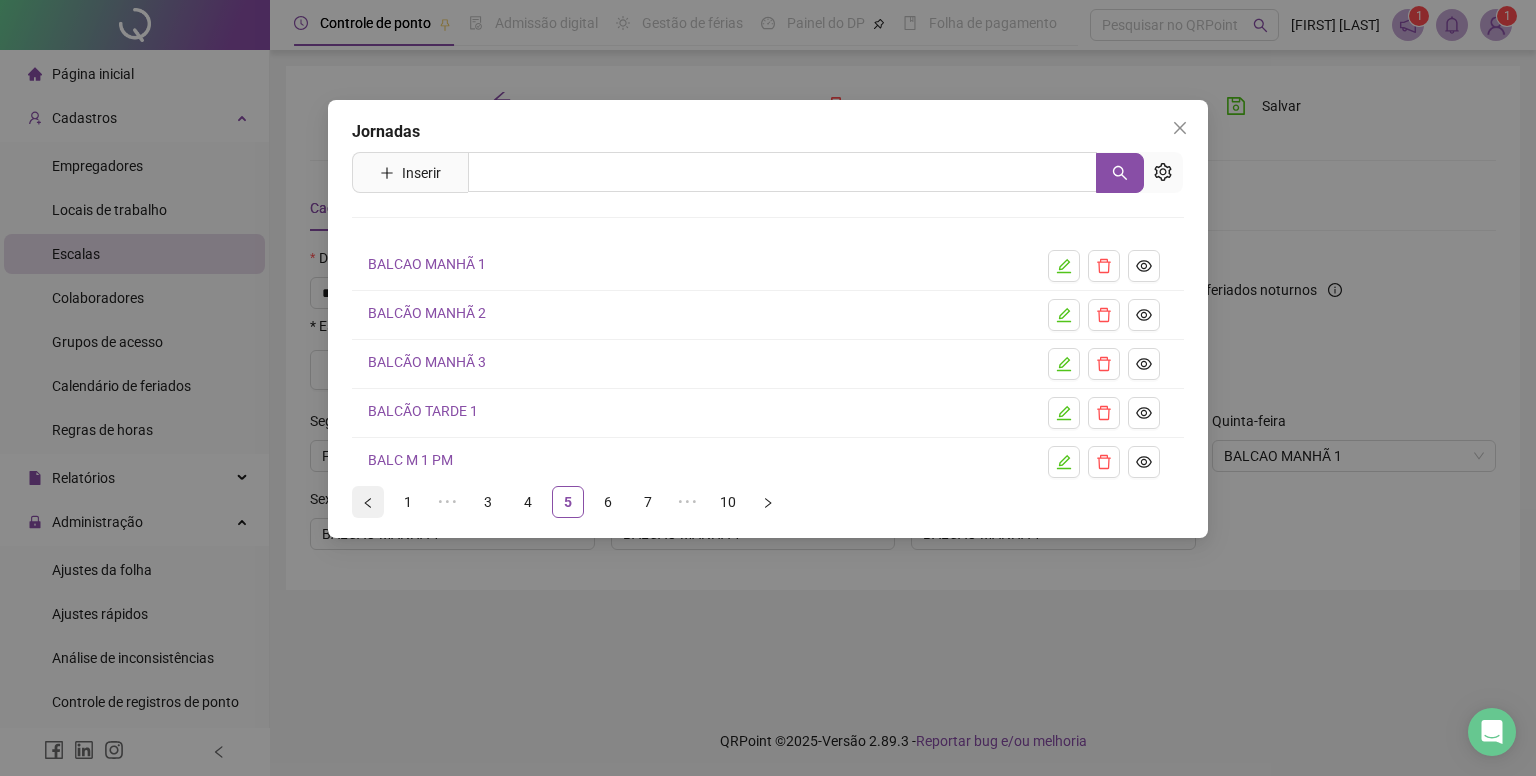 click at bounding box center [368, 502] 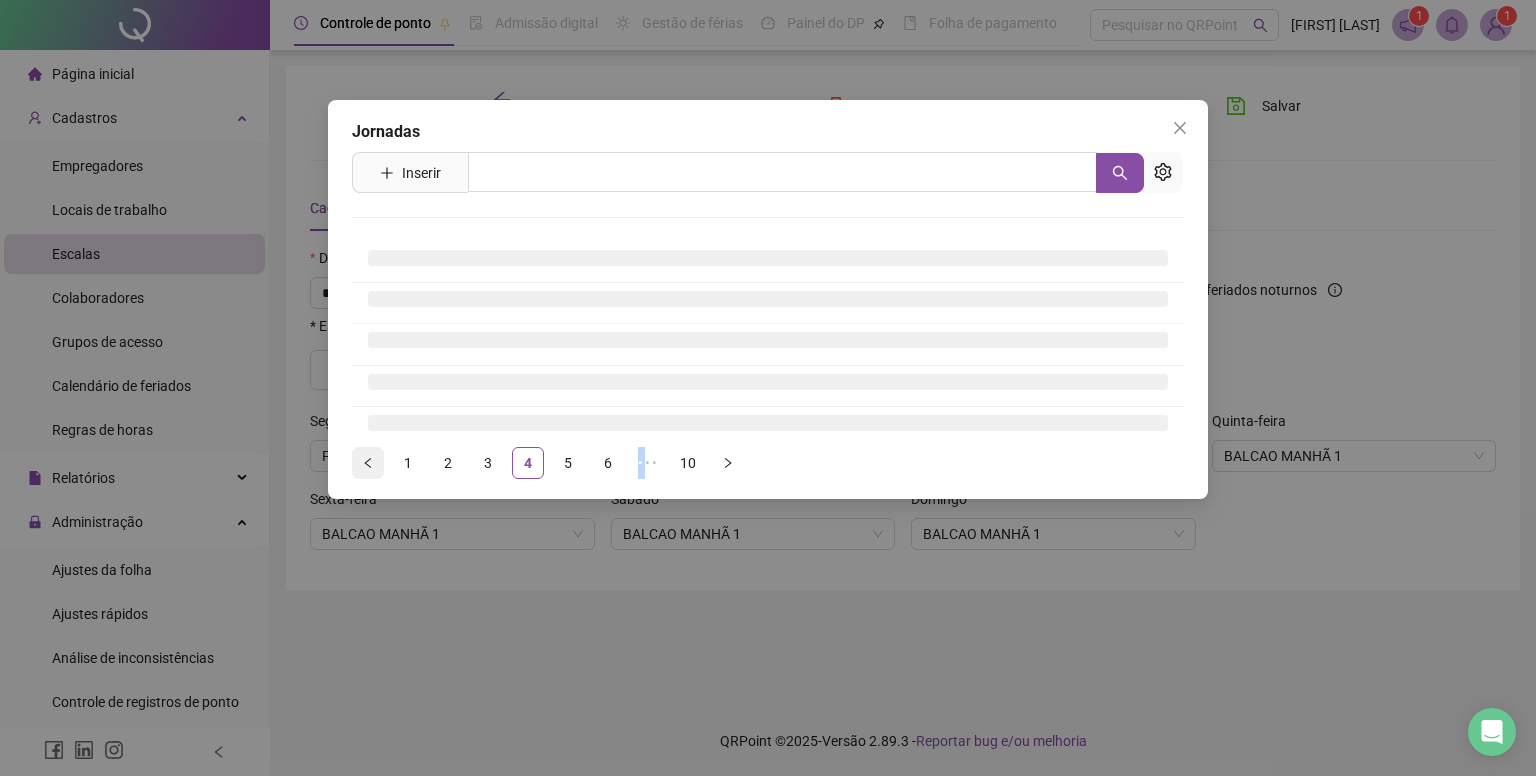click on "Jornadas Inserir Nenhum resultado 1 2 3 4 5 6 ••• 10" at bounding box center (768, 388) 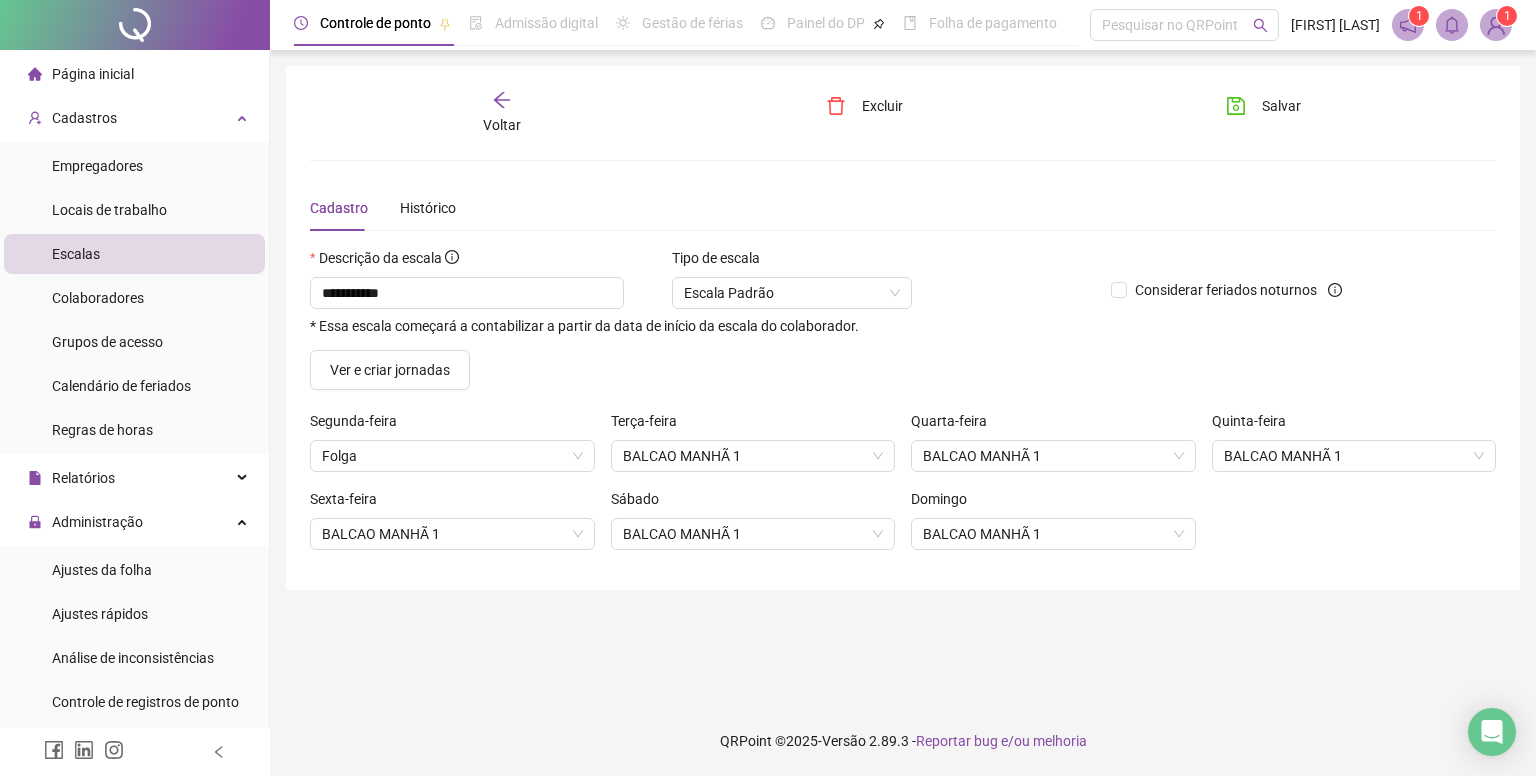 click on "Jornadas Inserir Nenhum resultado   BALCÃO ESPECIAL 1   BALCAO ESPECIAL 2   BALCAO ESPECIAL 3   BALCAO ESPECIAL 4   BALCAO ESPECIAL 5   1 2 3 4 5 6 ••• 10" at bounding box center (768, 388) 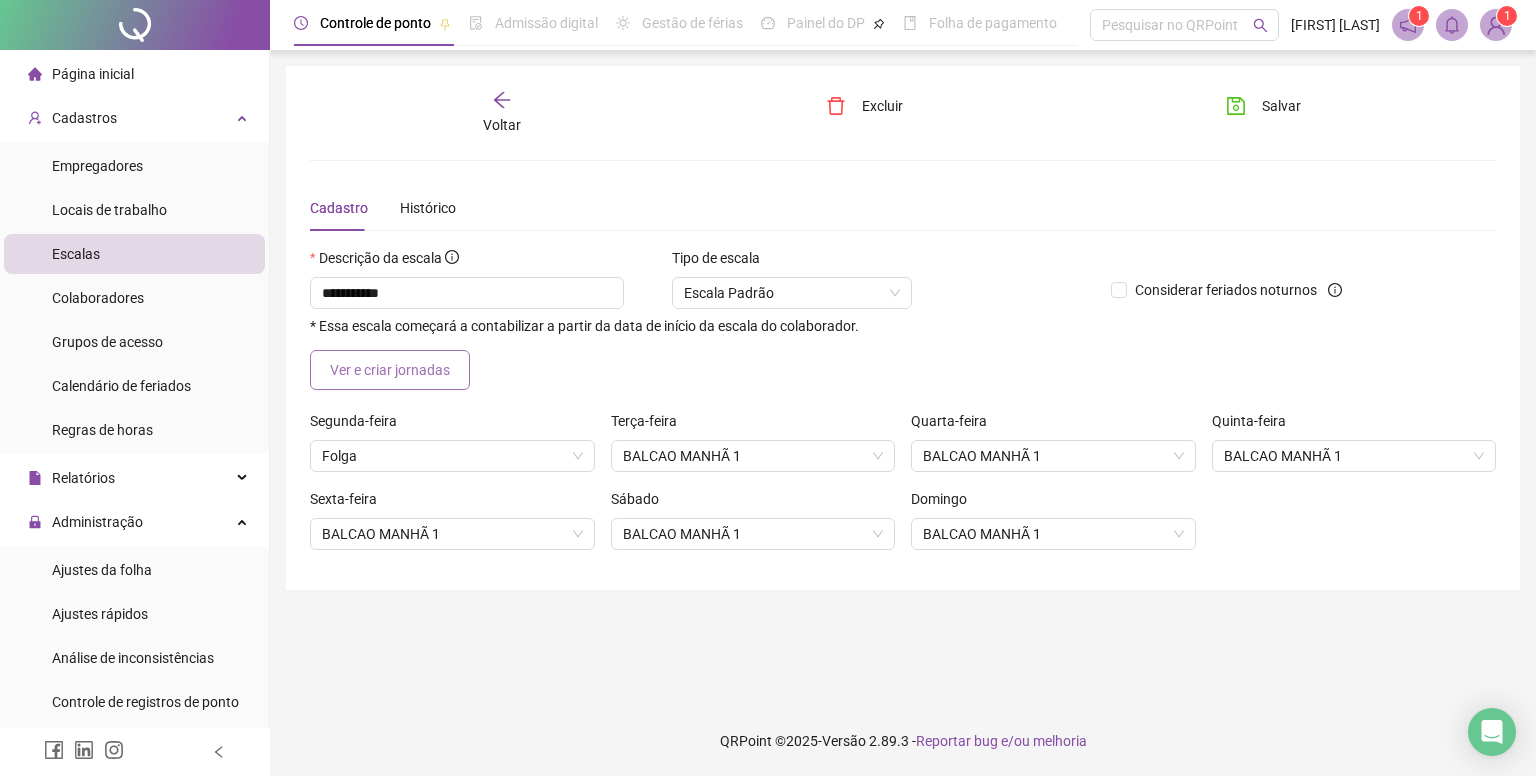 click on "Ver e criar jornadas" at bounding box center (390, 370) 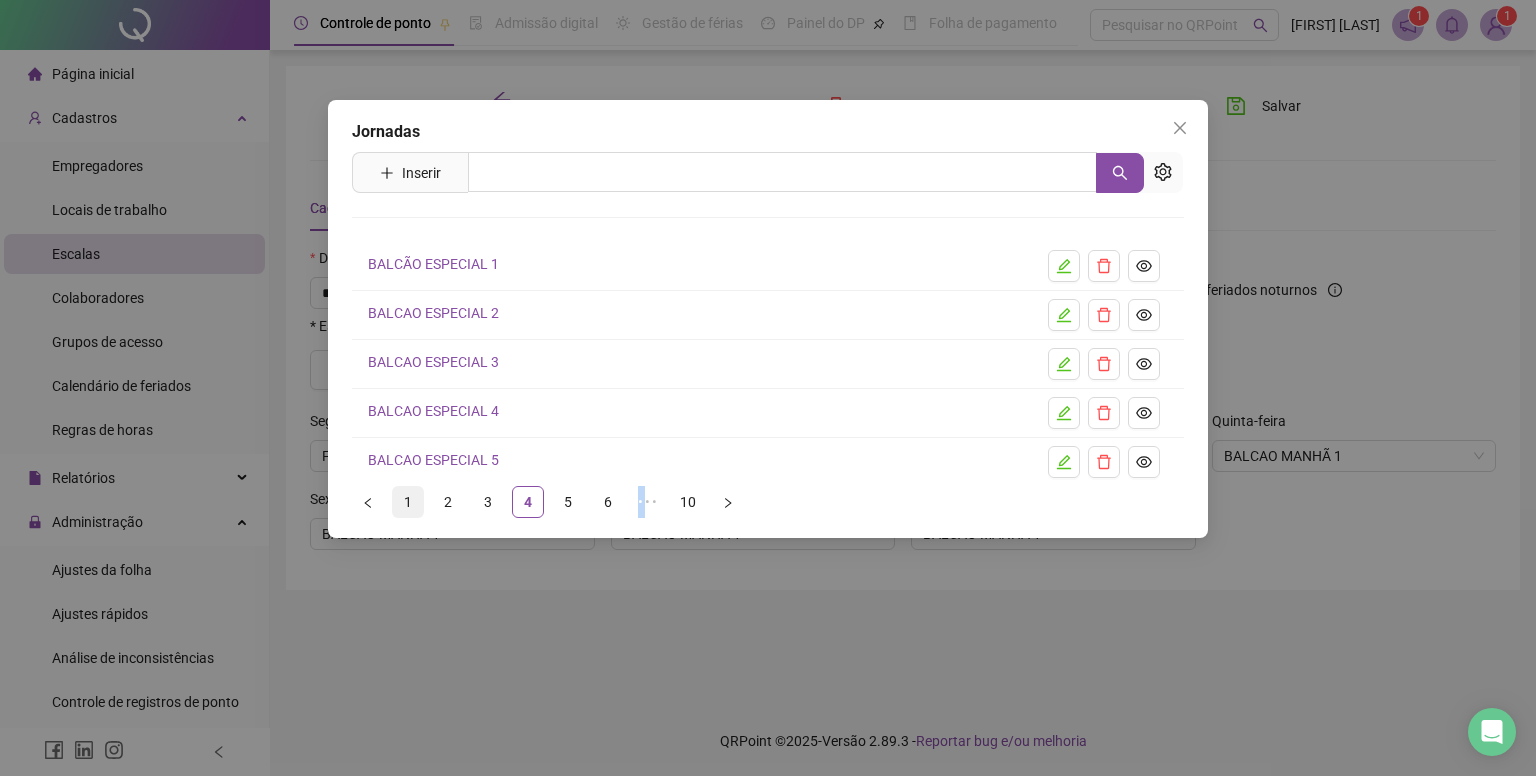 click on "1" at bounding box center (408, 502) 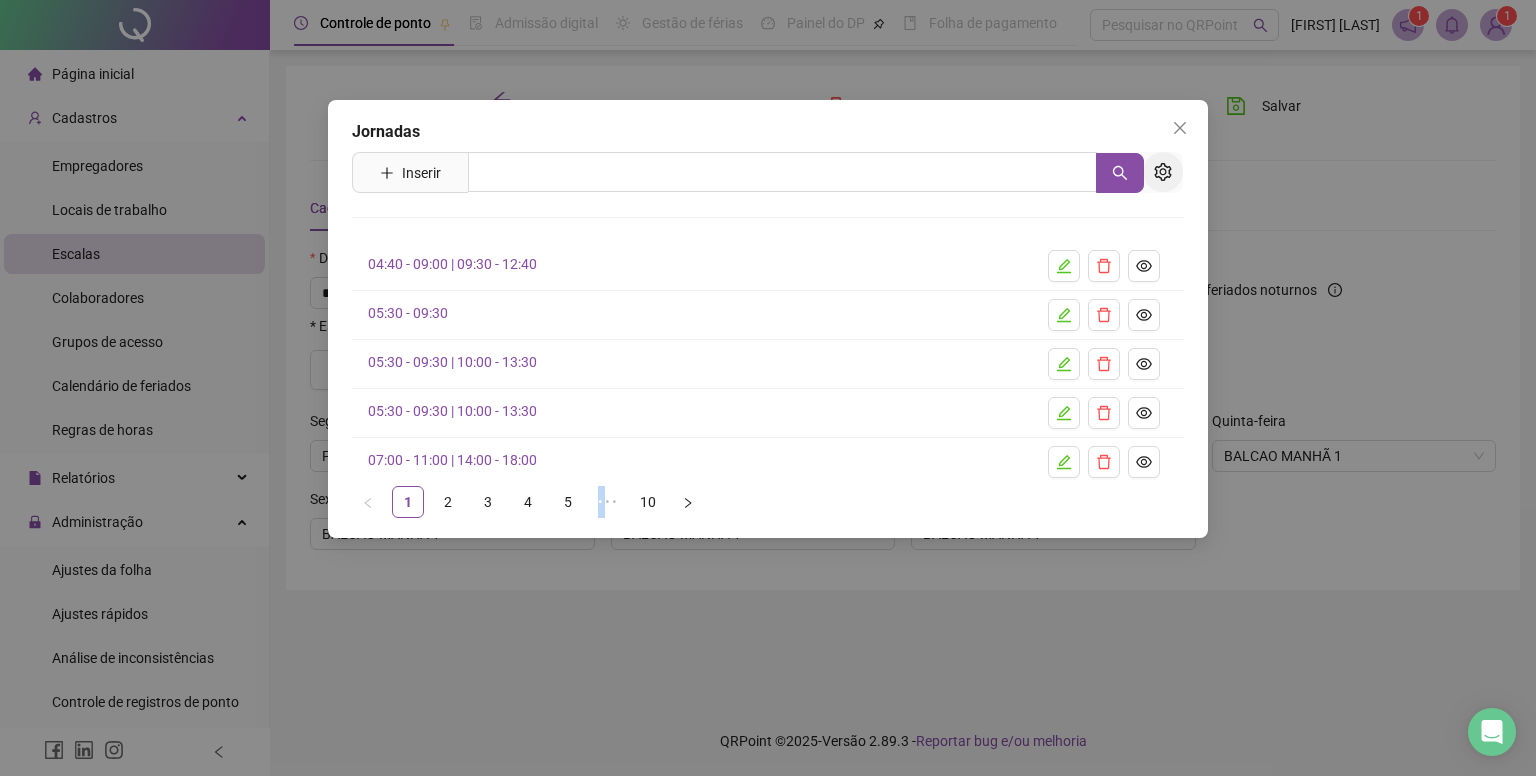 click at bounding box center (1163, 172) 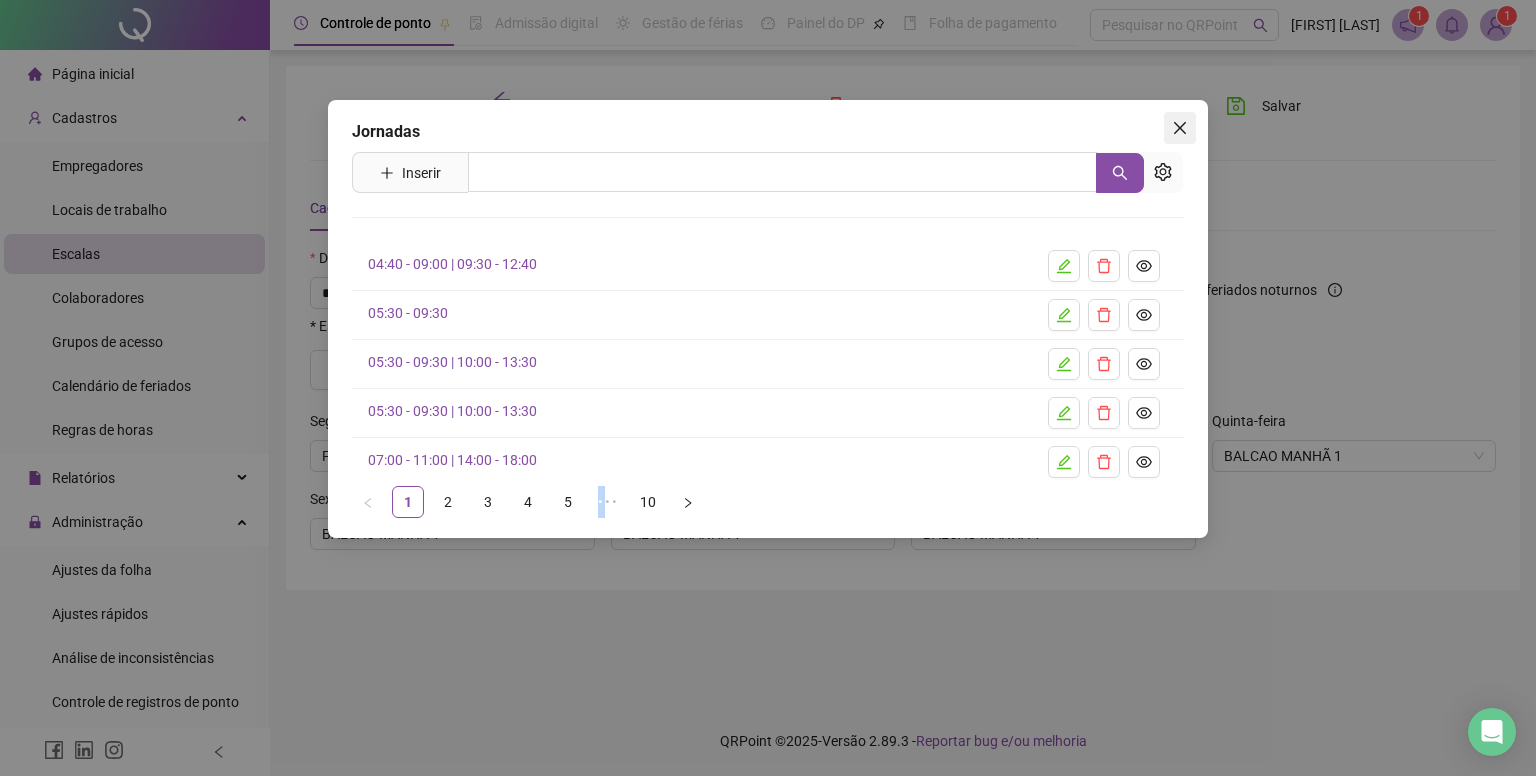click at bounding box center [1180, 128] 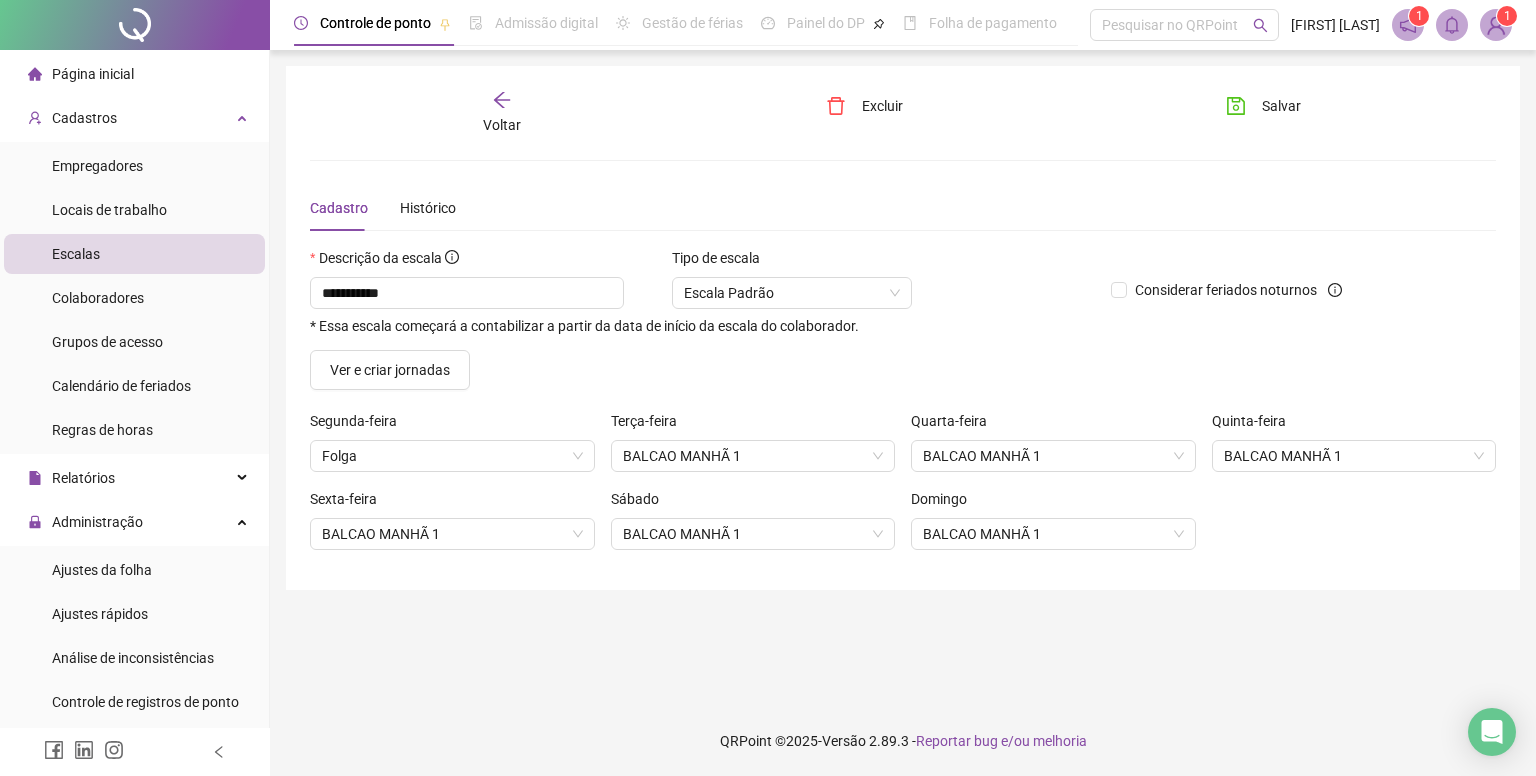 click 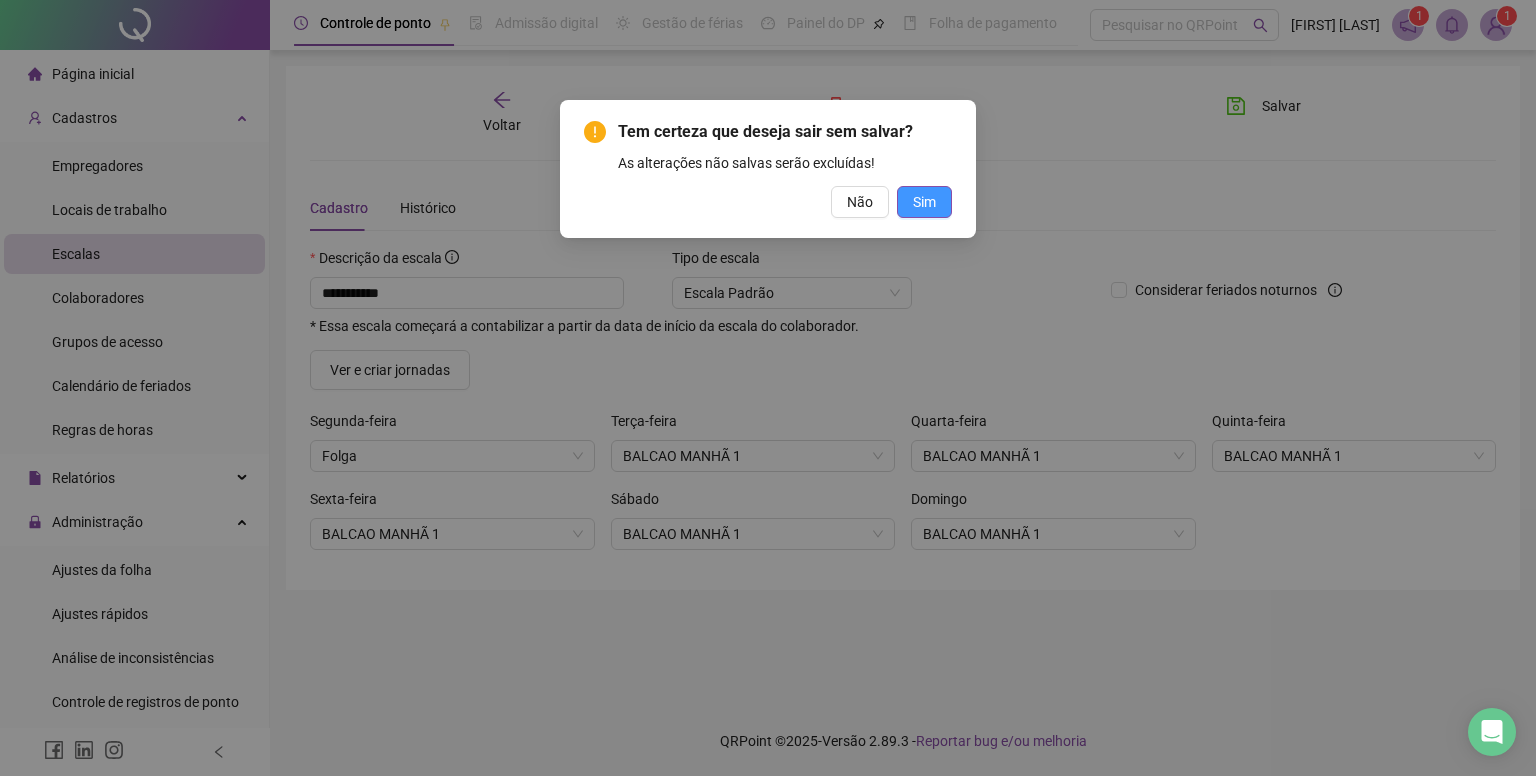 click on "Sim" at bounding box center [924, 202] 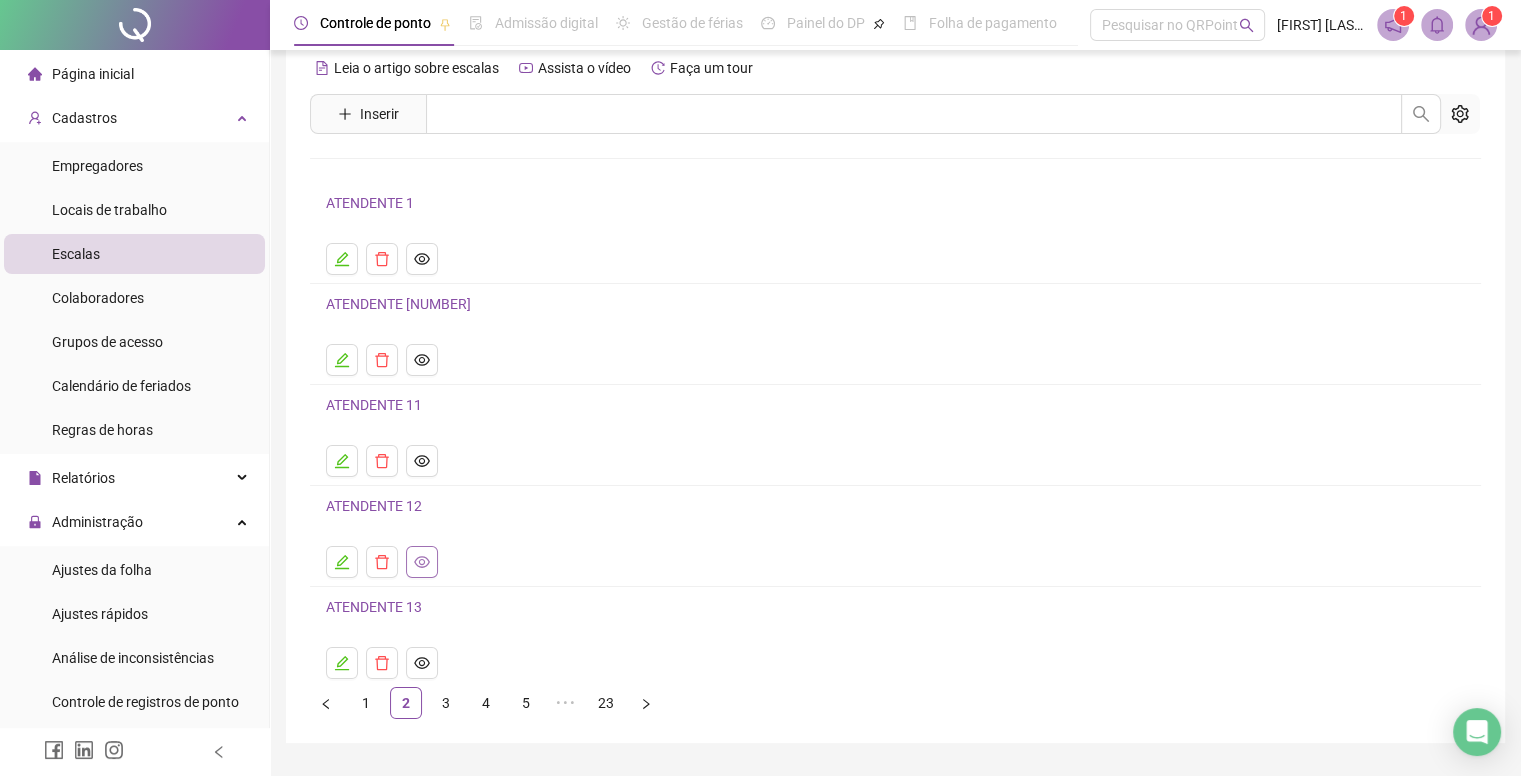 scroll, scrollTop: 80, scrollLeft: 0, axis: vertical 